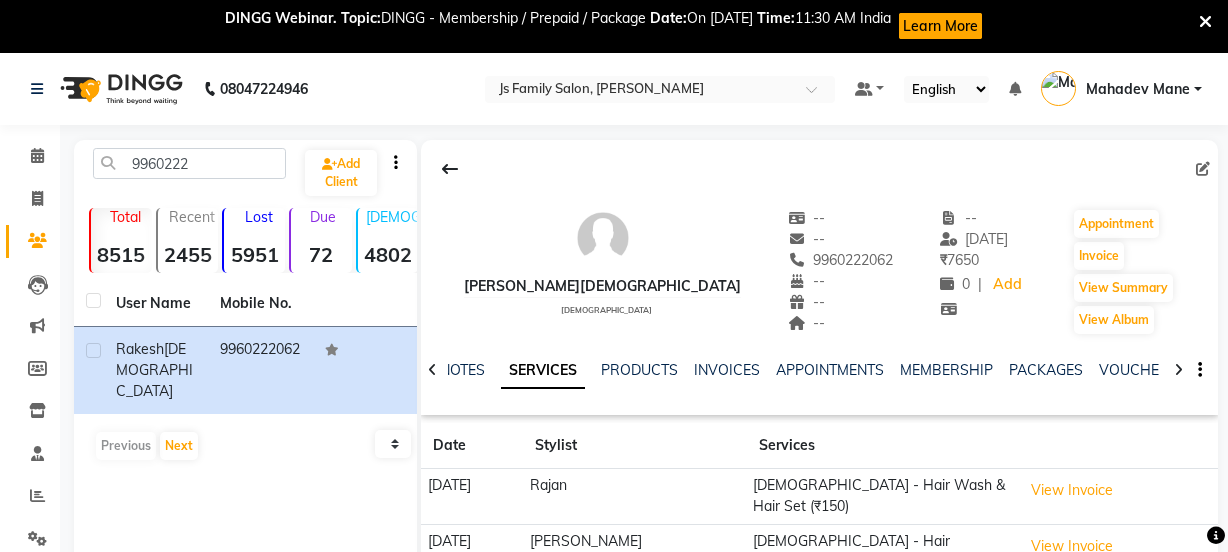 scroll, scrollTop: 109, scrollLeft: 0, axis: vertical 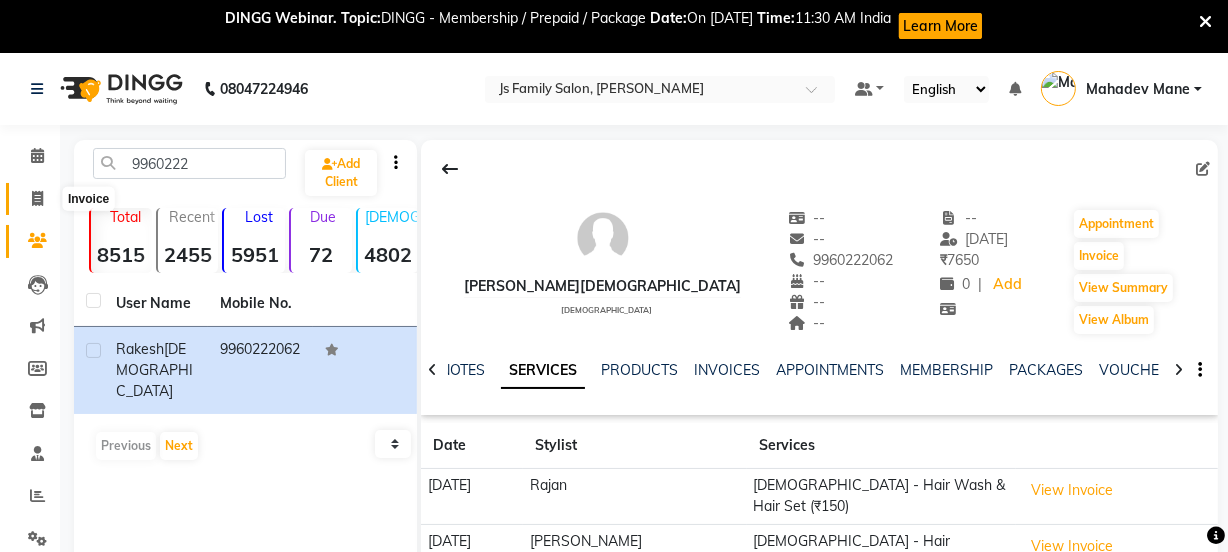 click 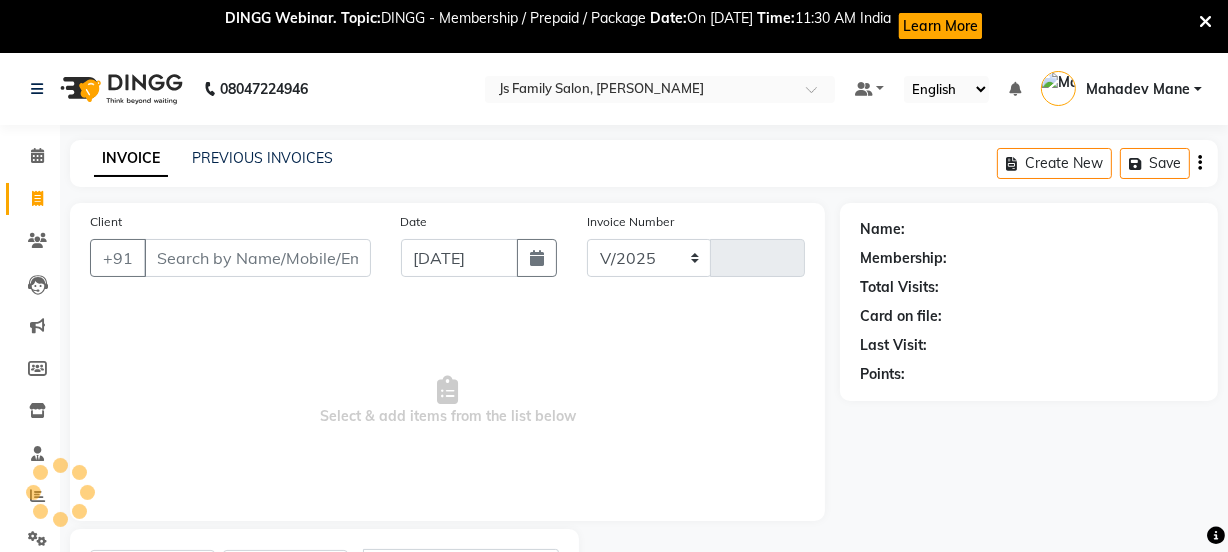 select on "3729" 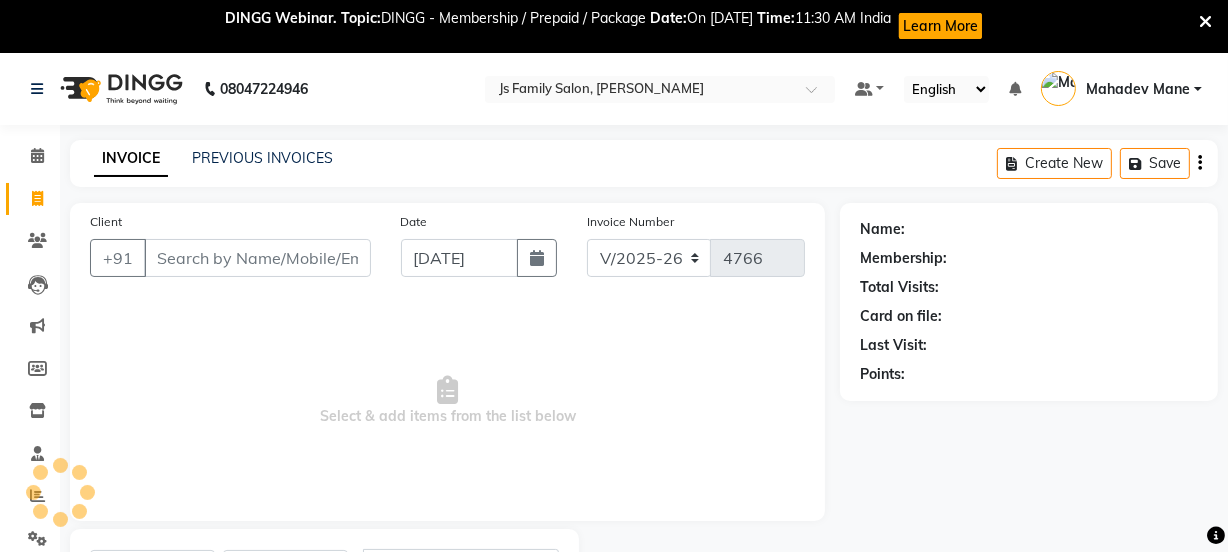 scroll, scrollTop: 102, scrollLeft: 0, axis: vertical 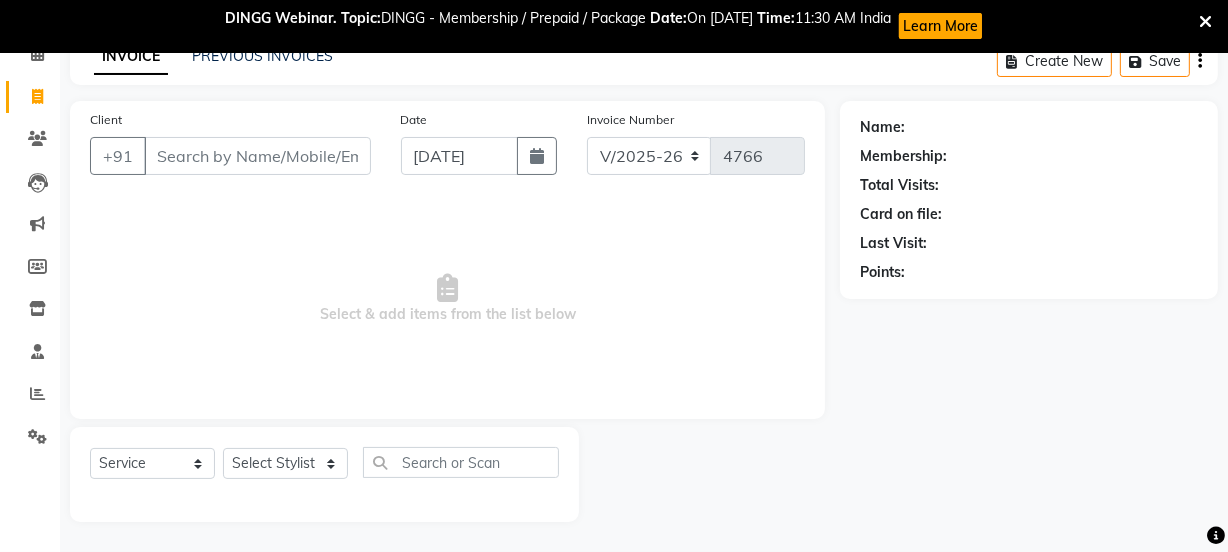 click at bounding box center [1205, 22] 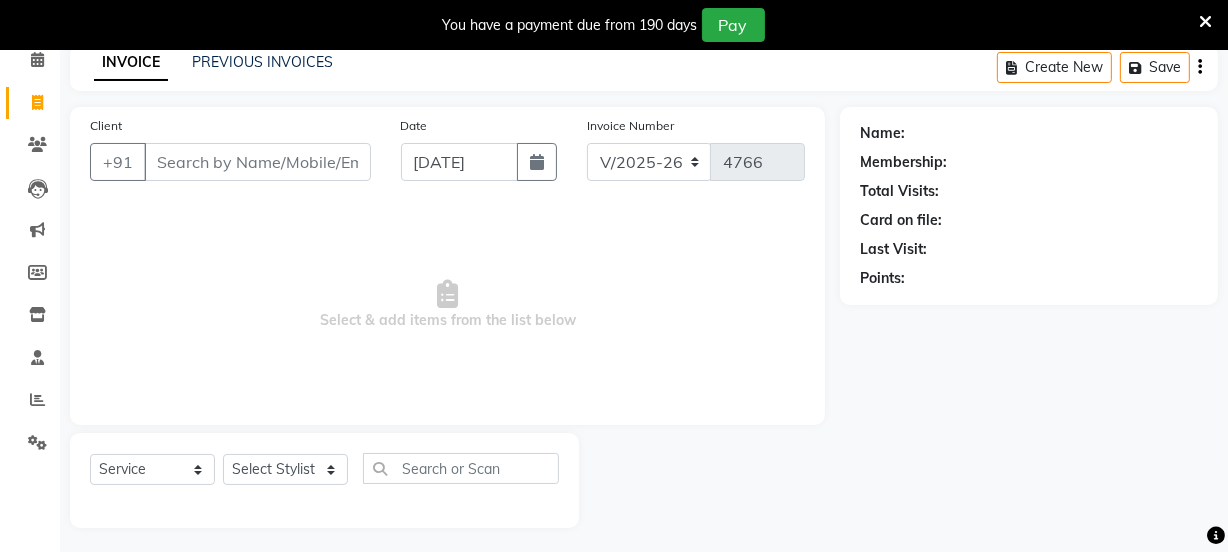 scroll, scrollTop: 0, scrollLeft: 0, axis: both 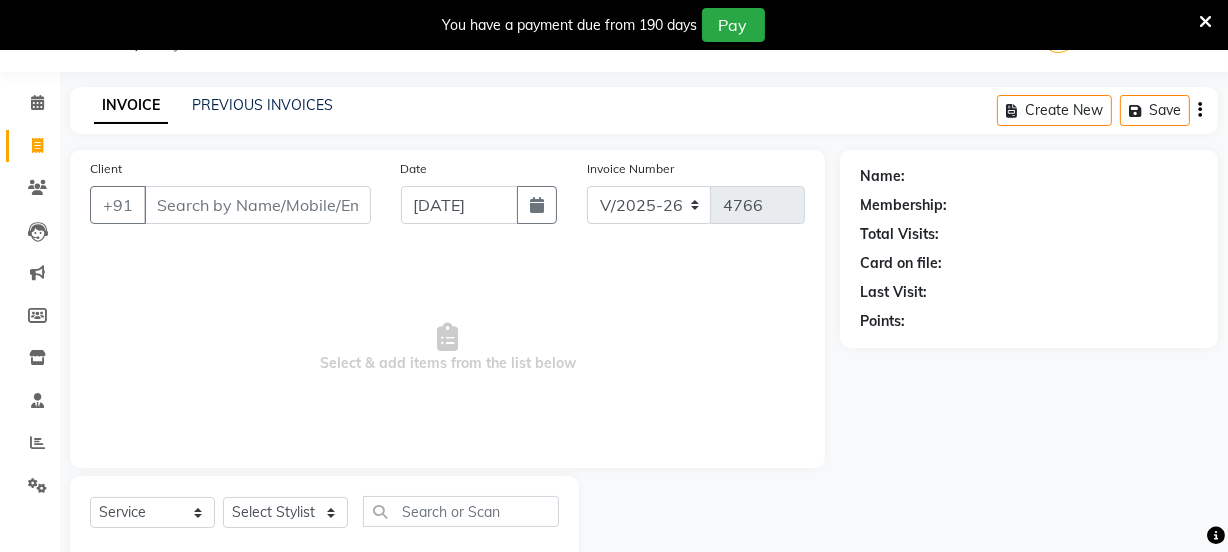 click at bounding box center [1205, 22] 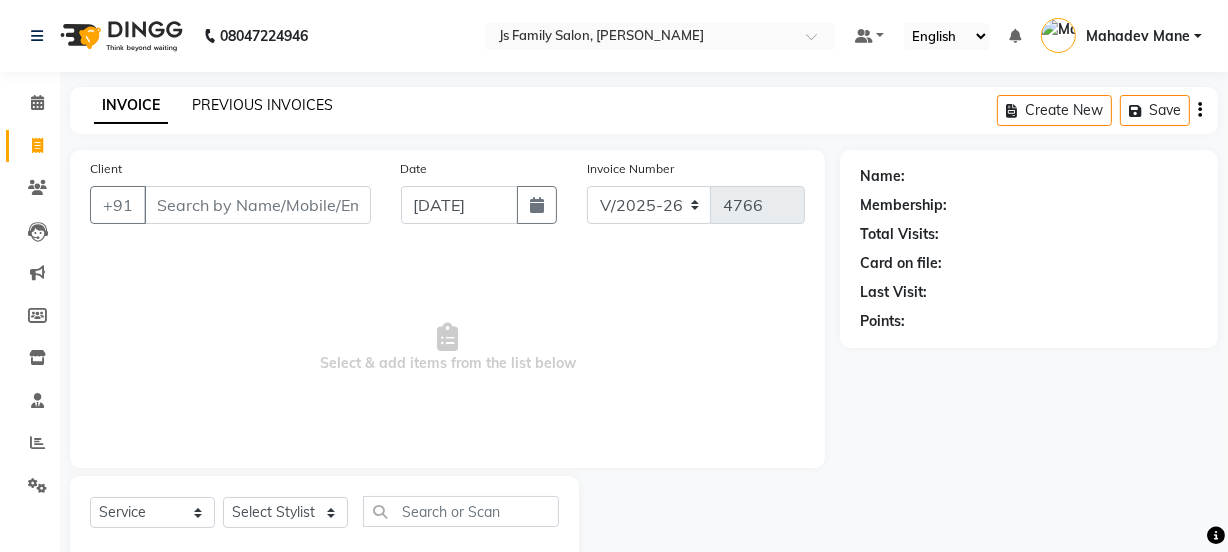 click on "PREVIOUS INVOICES" 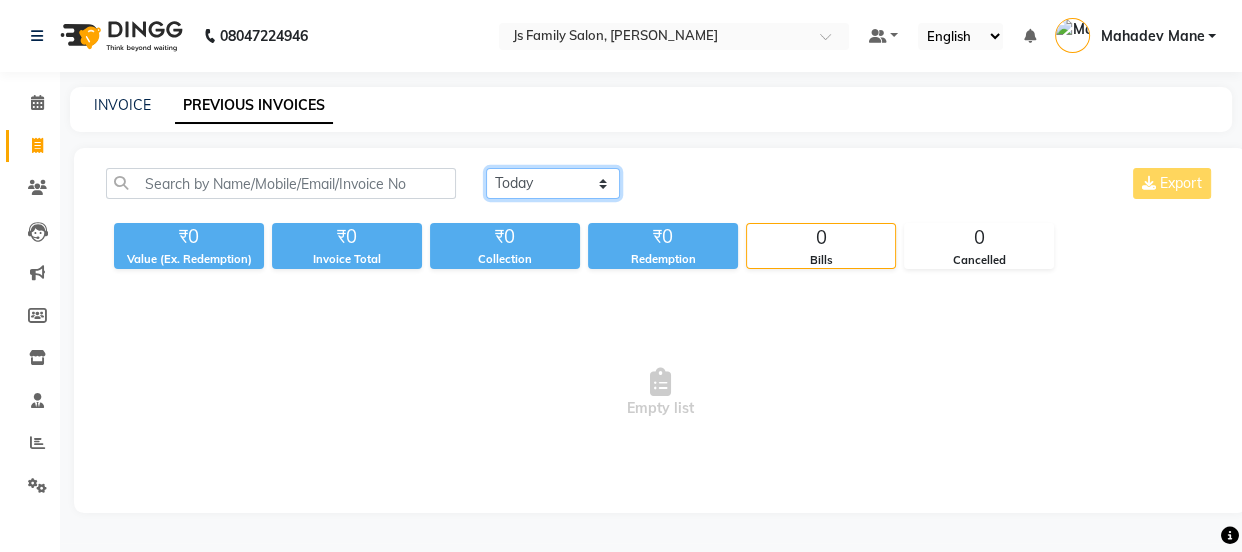 click on "Today Yesterday Custom Range" 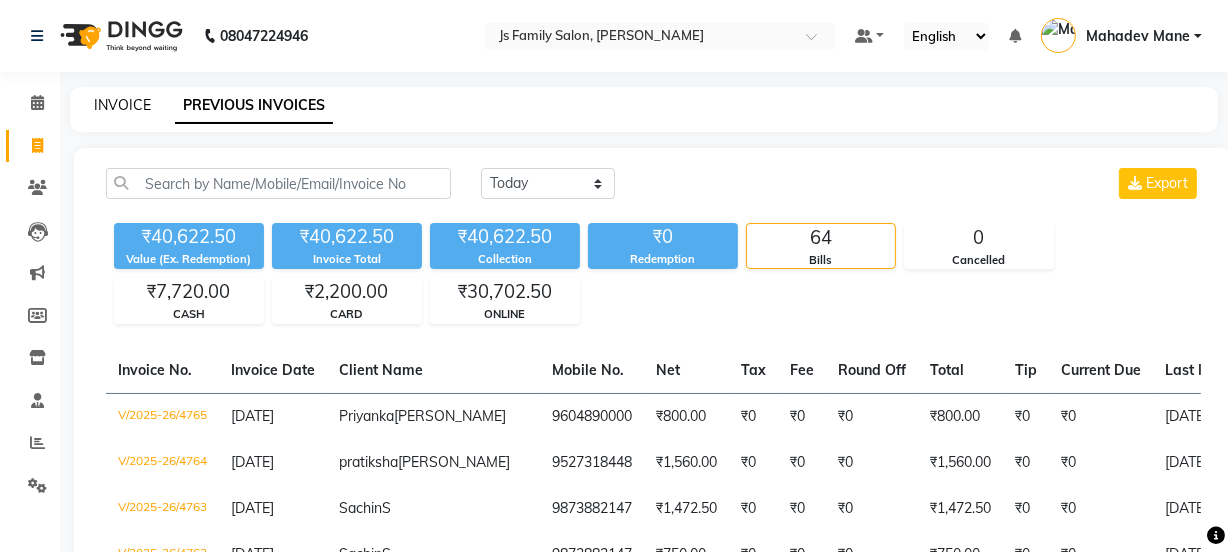 click on "INVOICE" 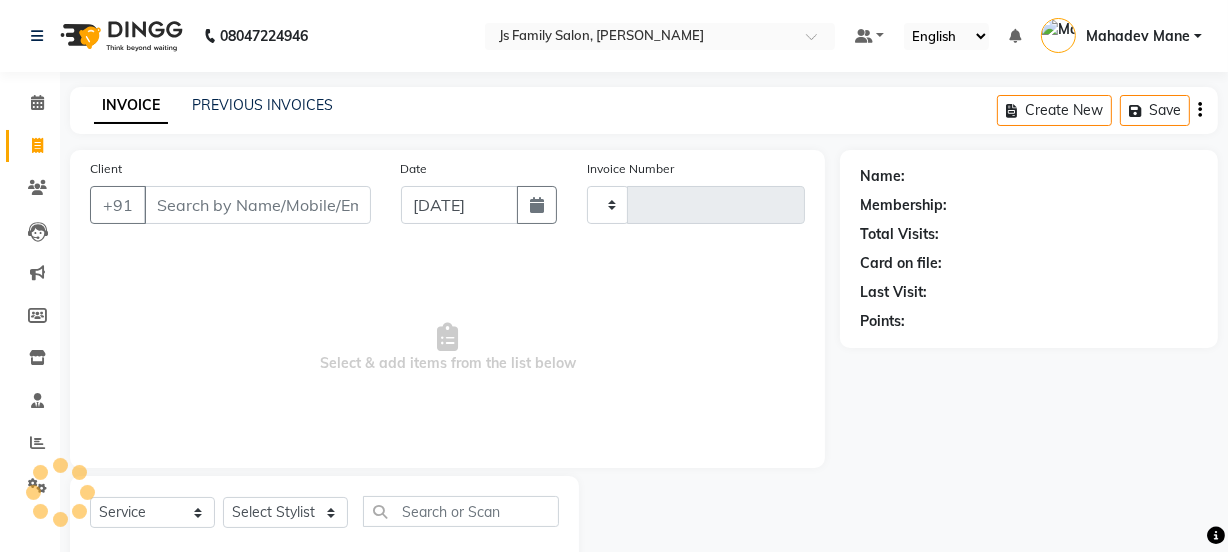 scroll, scrollTop: 50, scrollLeft: 0, axis: vertical 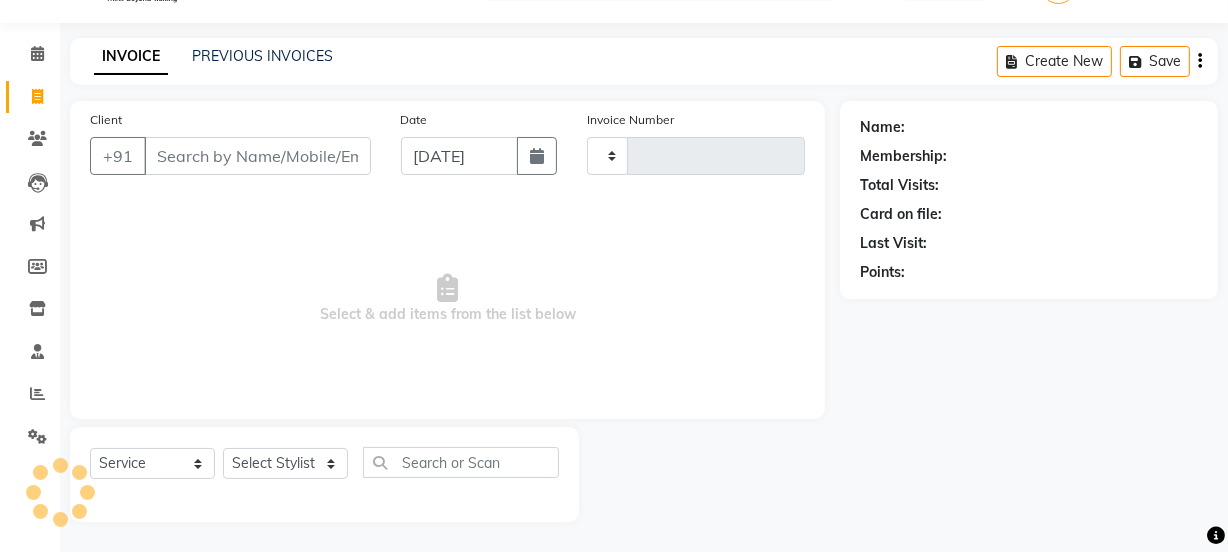 type on "4766" 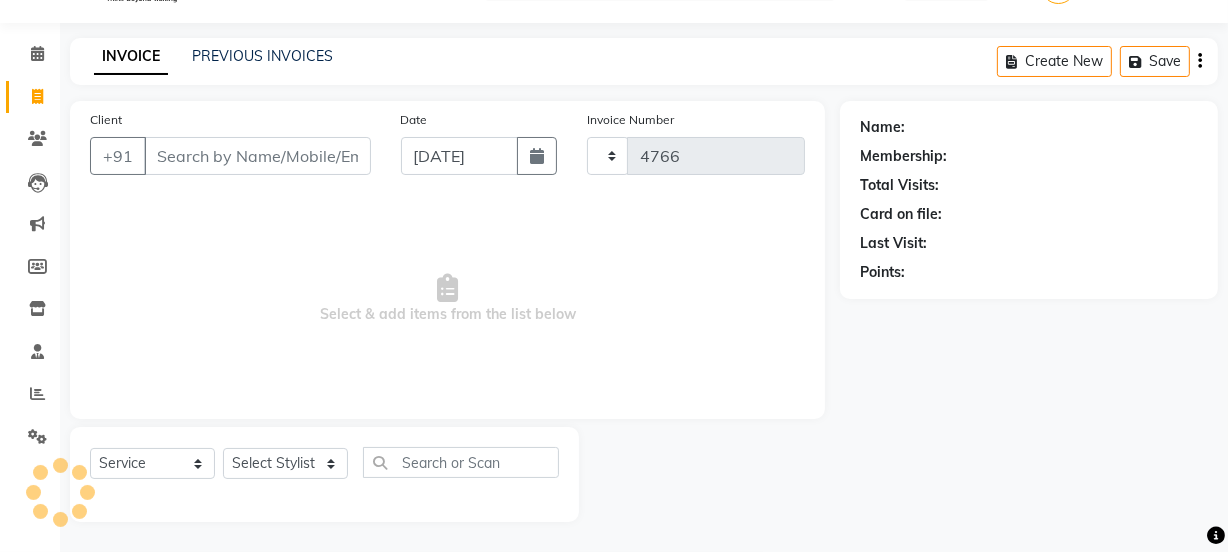select on "3729" 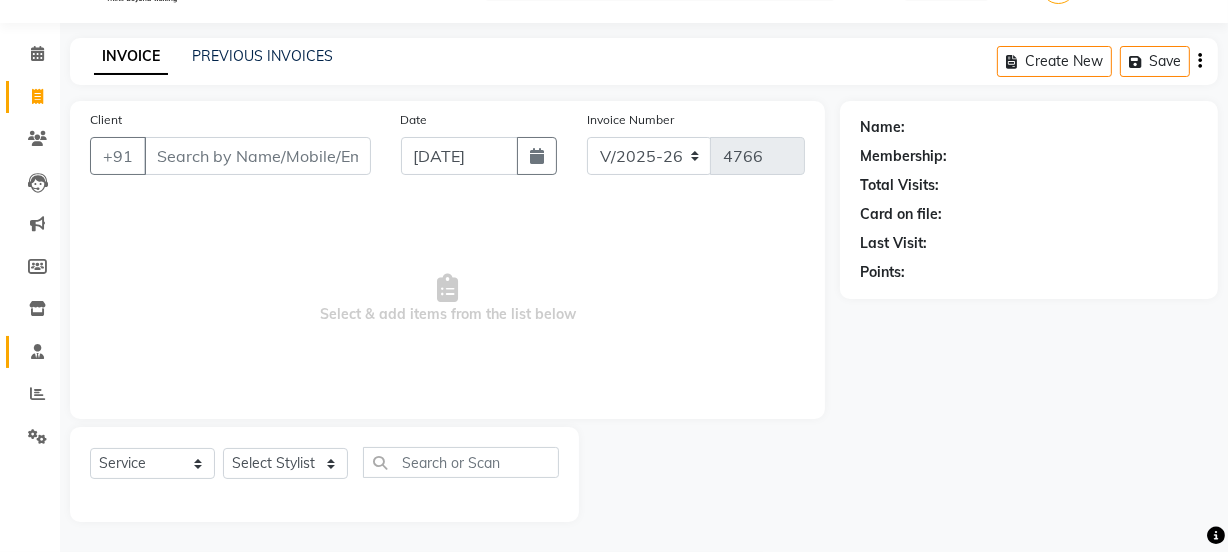 click 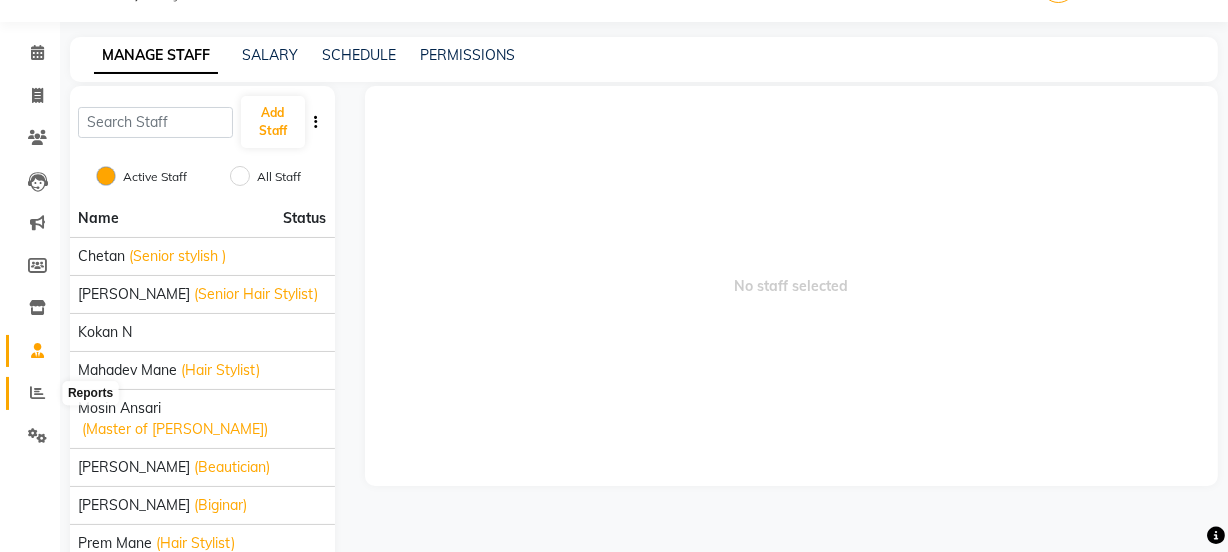 click 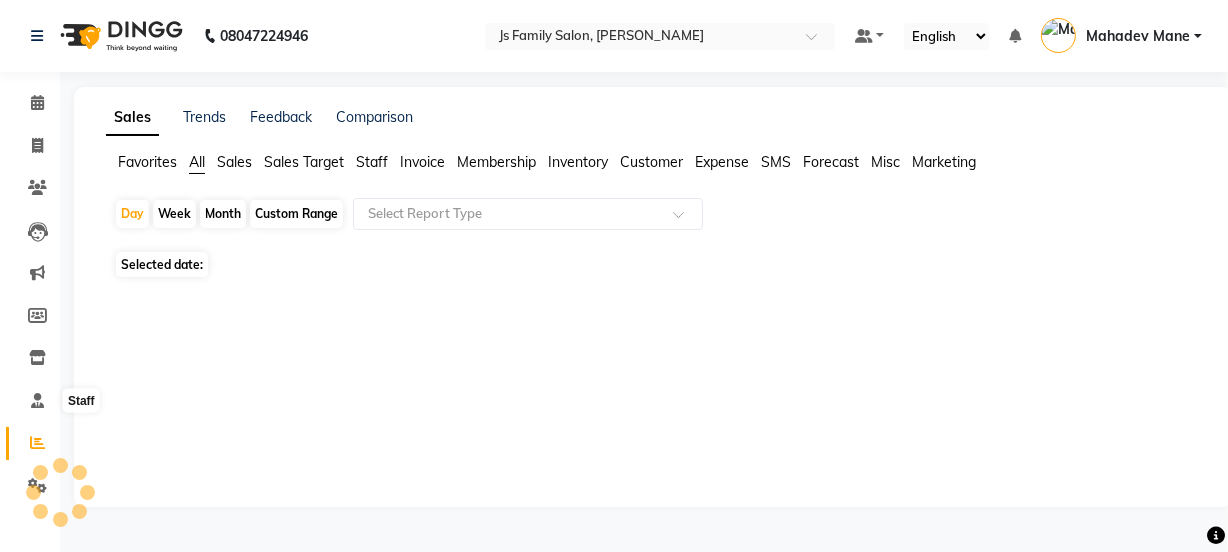 scroll, scrollTop: 0, scrollLeft: 0, axis: both 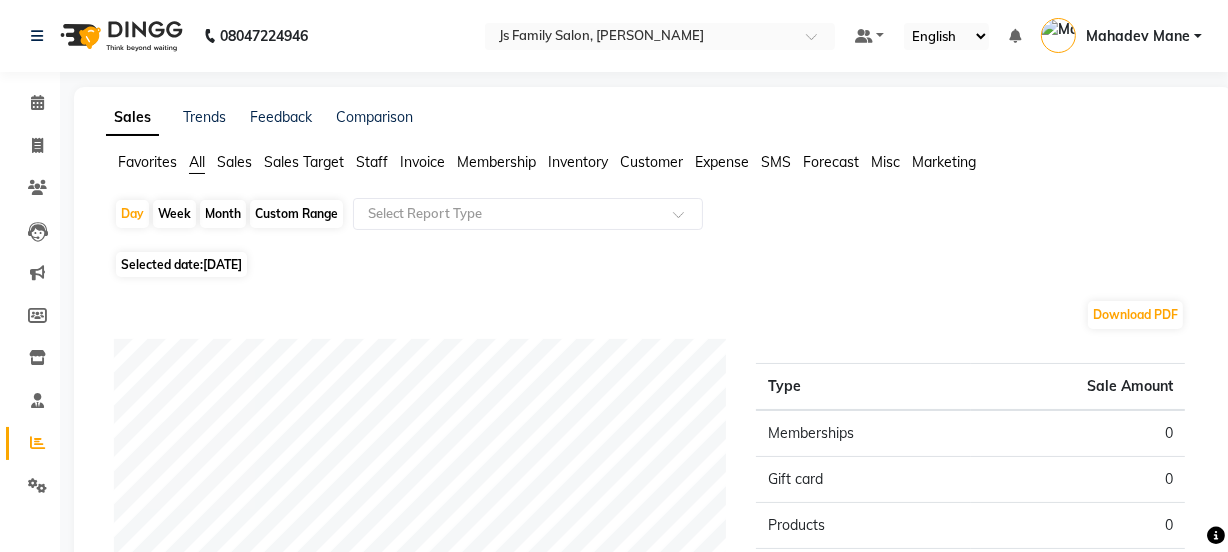 click on "Week" 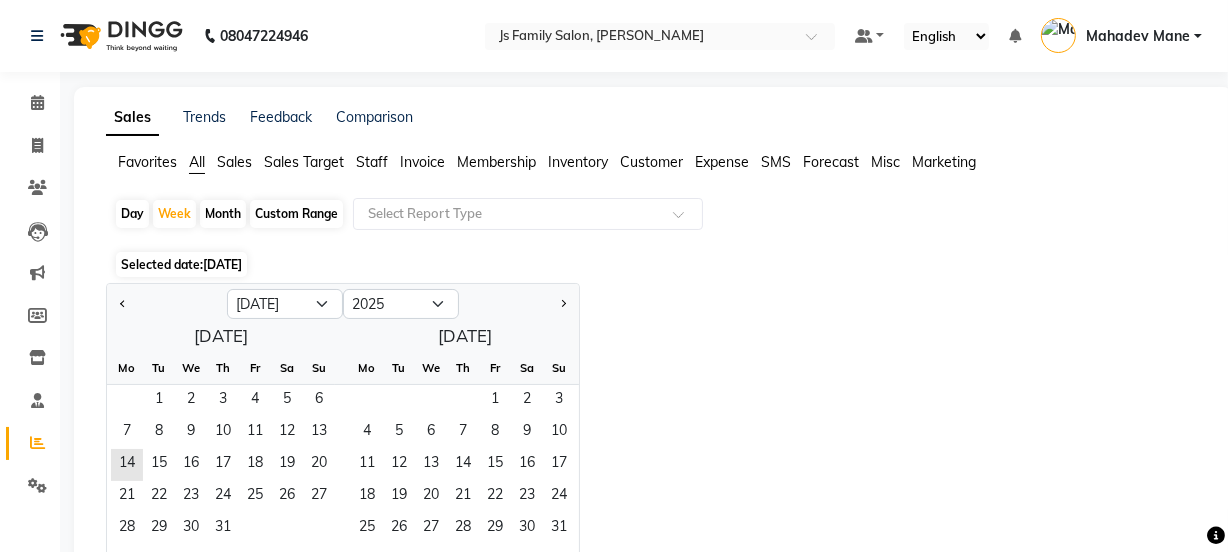 click on "Month" 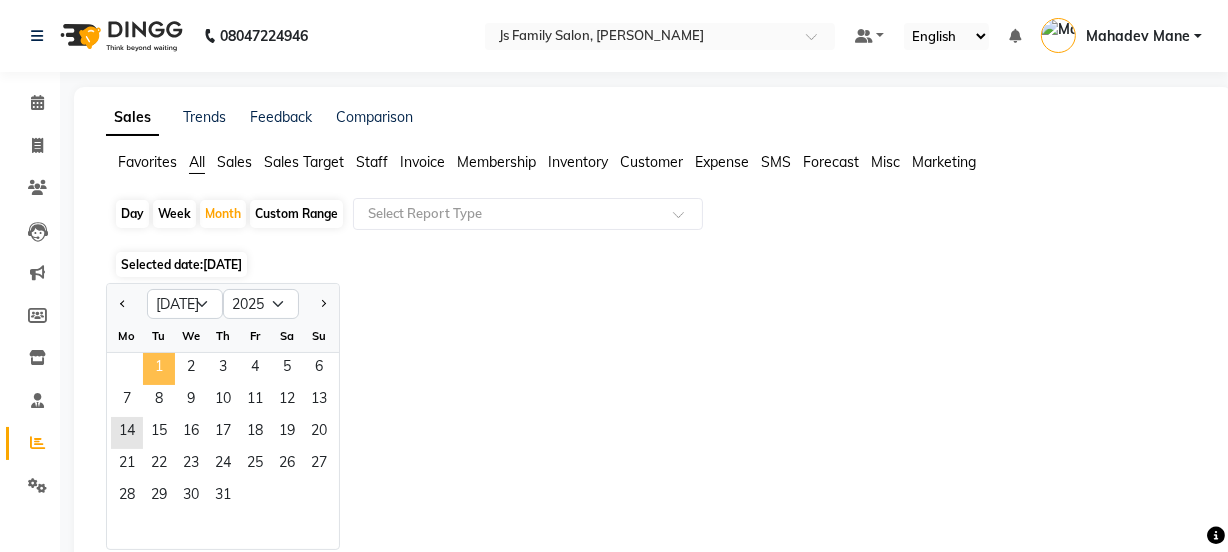 click on "1" 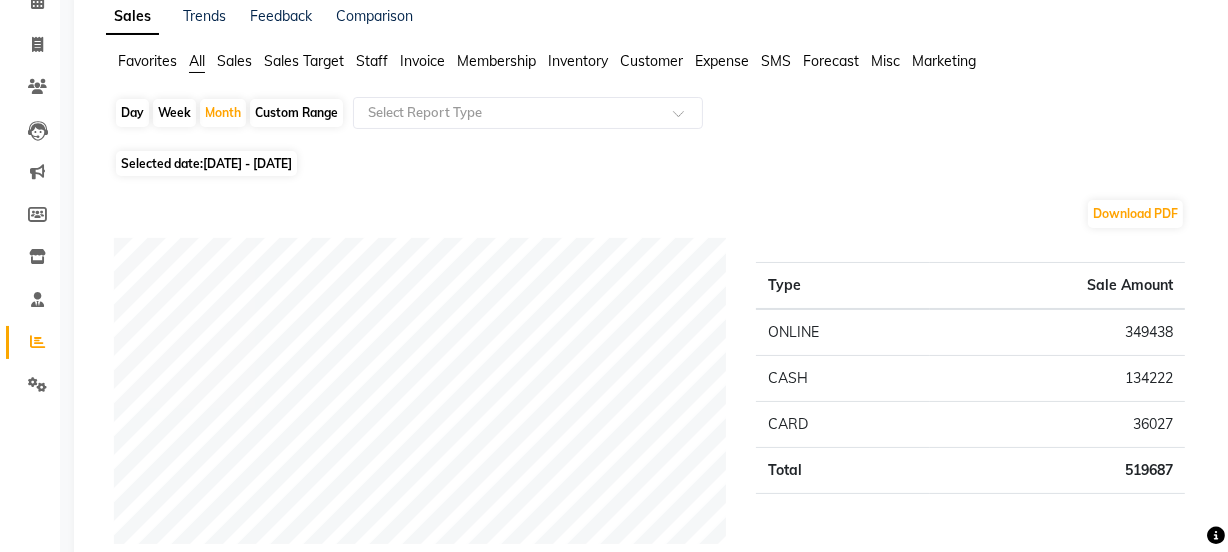 scroll, scrollTop: 0, scrollLeft: 0, axis: both 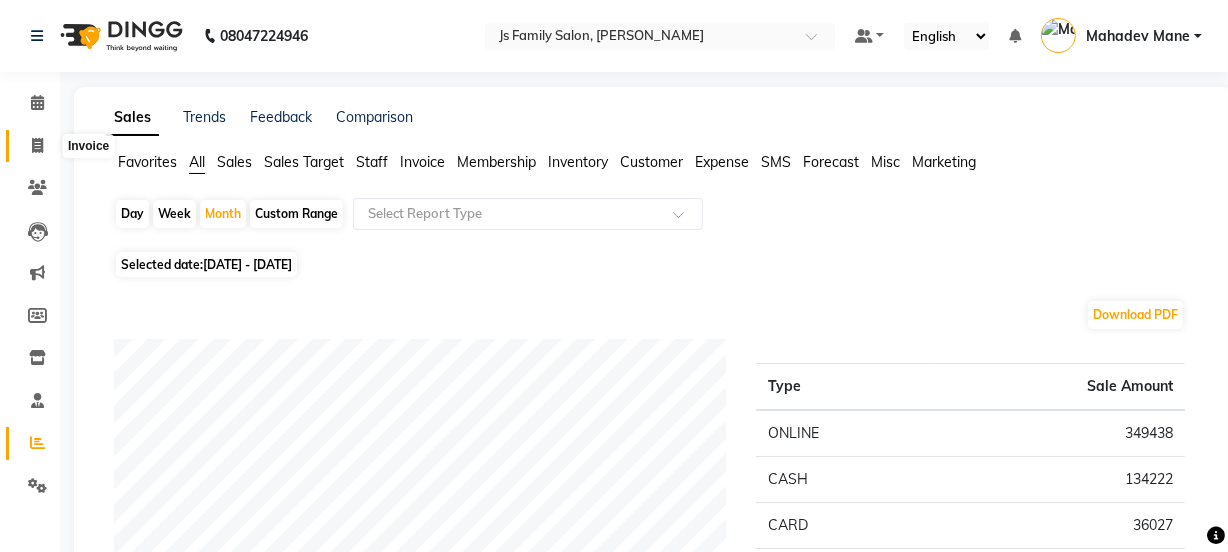 click 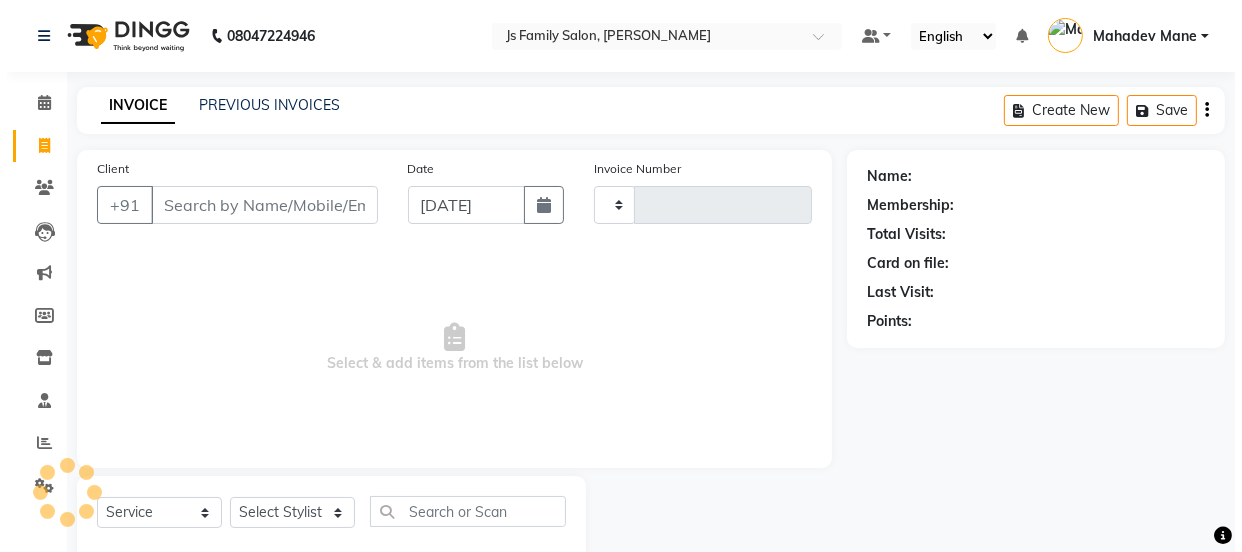 scroll, scrollTop: 50, scrollLeft: 0, axis: vertical 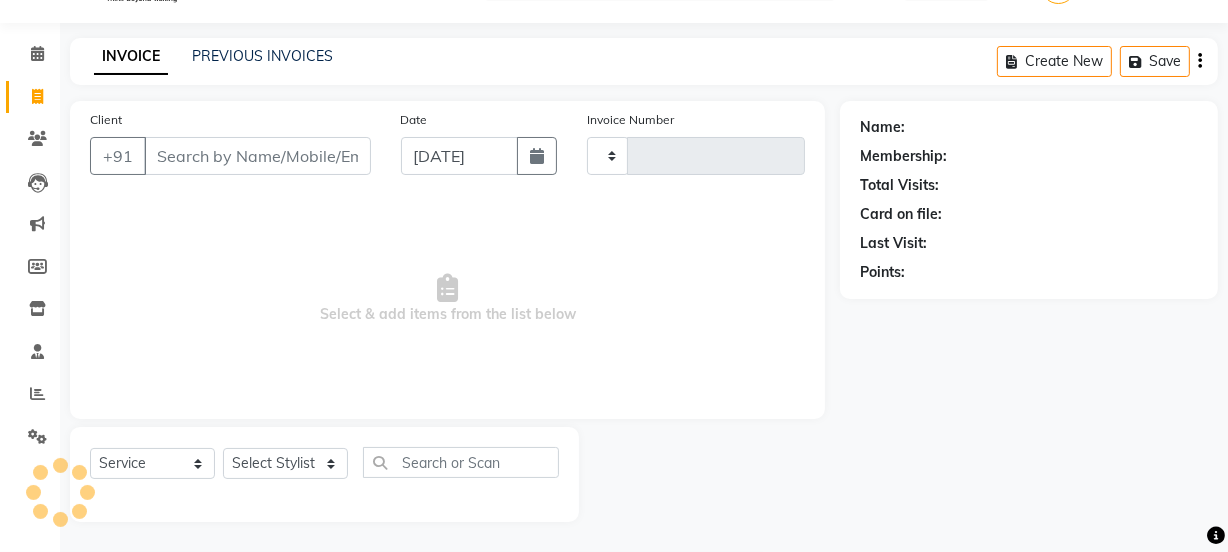 type on "4766" 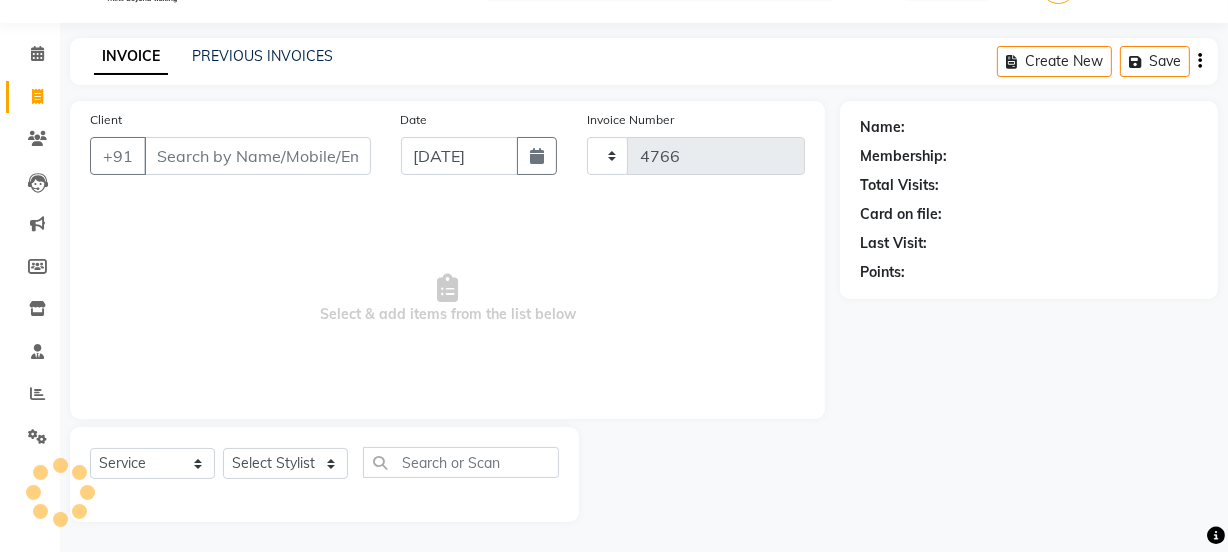select on "3729" 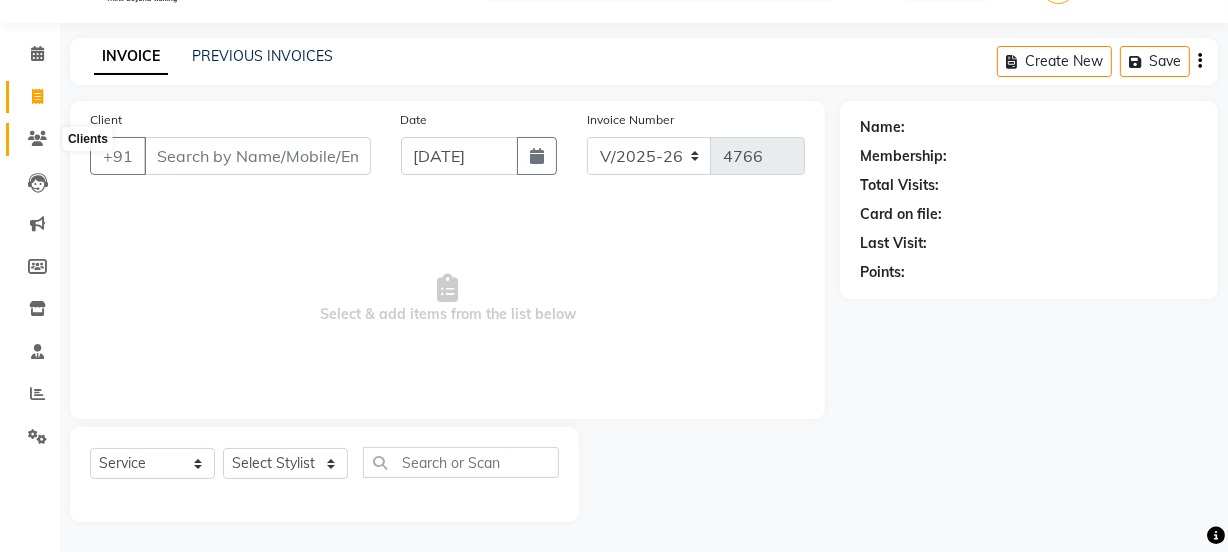 click 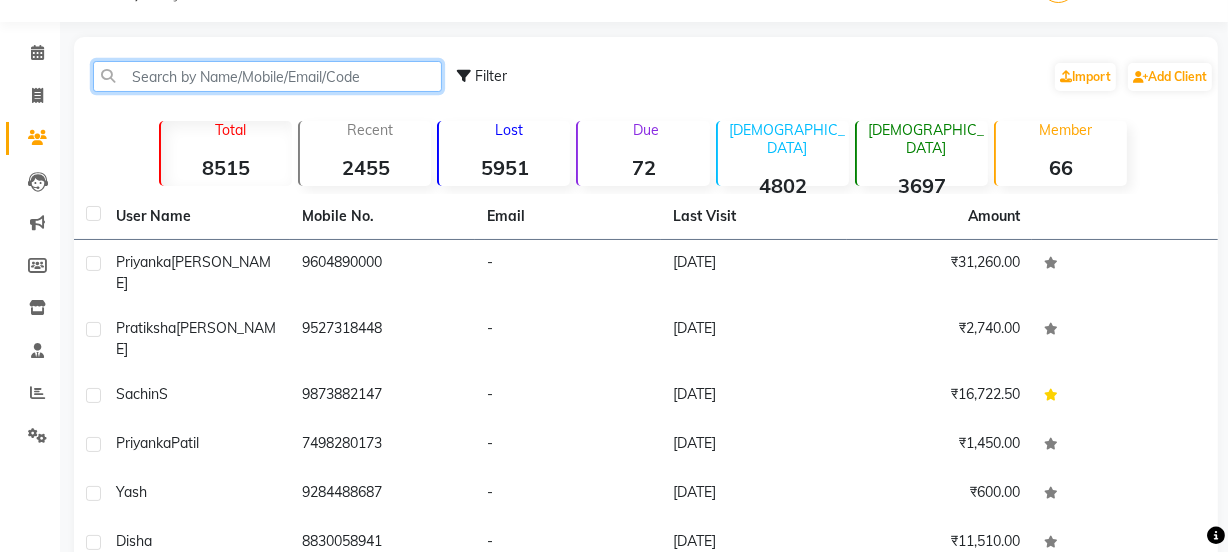 click 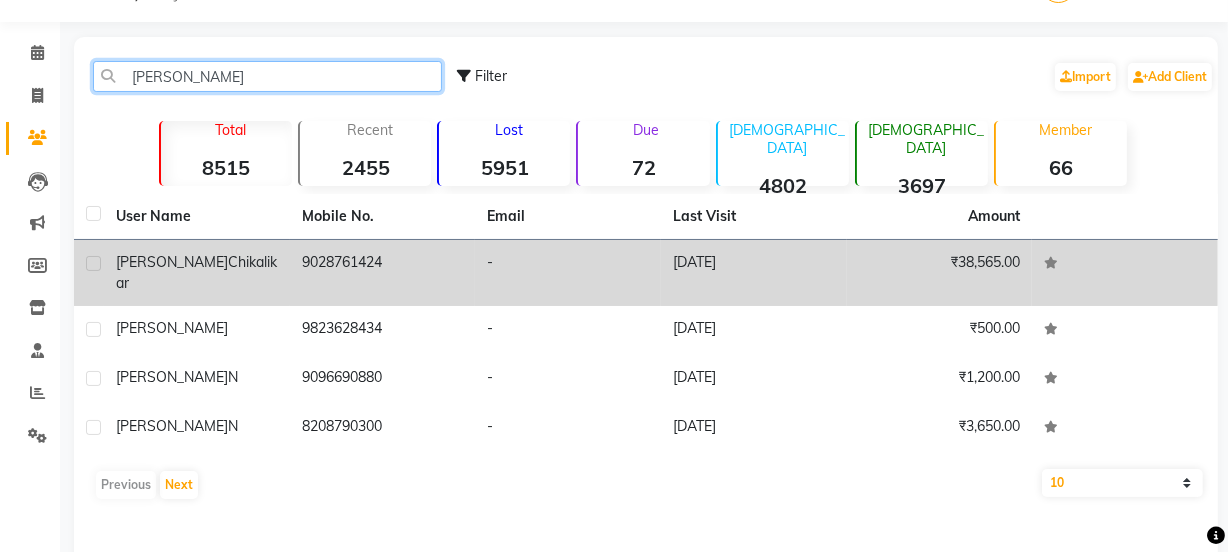 type on "Ninad" 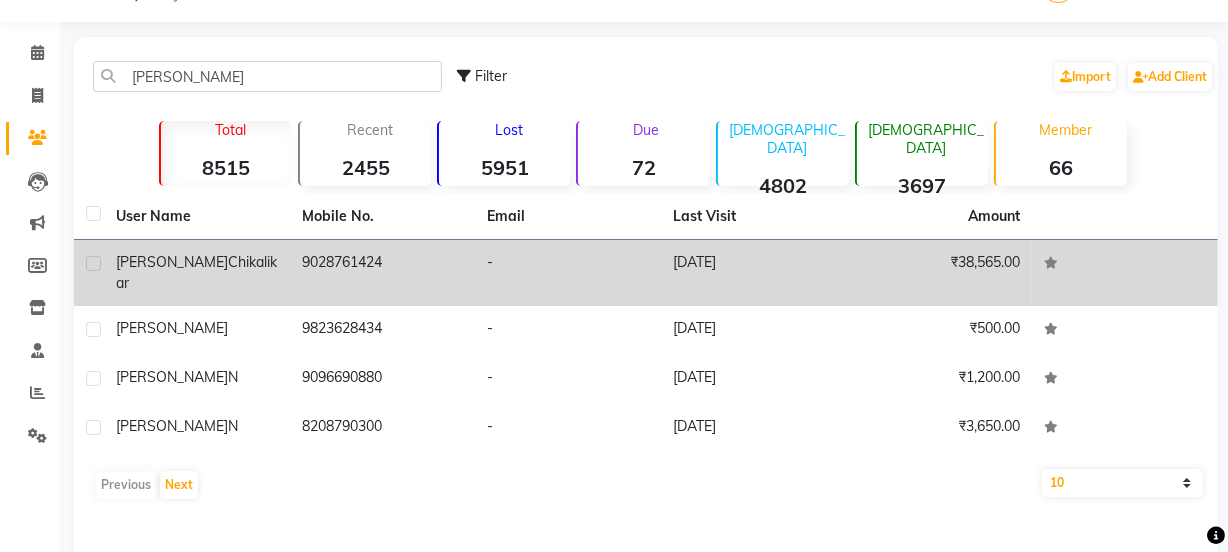 click on "Ninad  chikalikar" 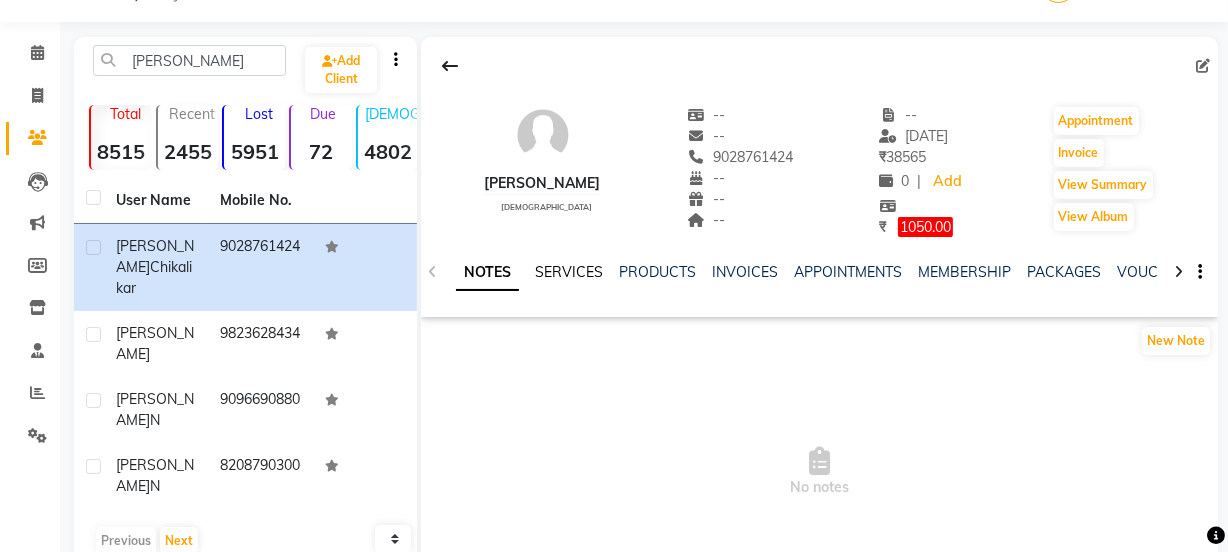 click on "SERVICES" 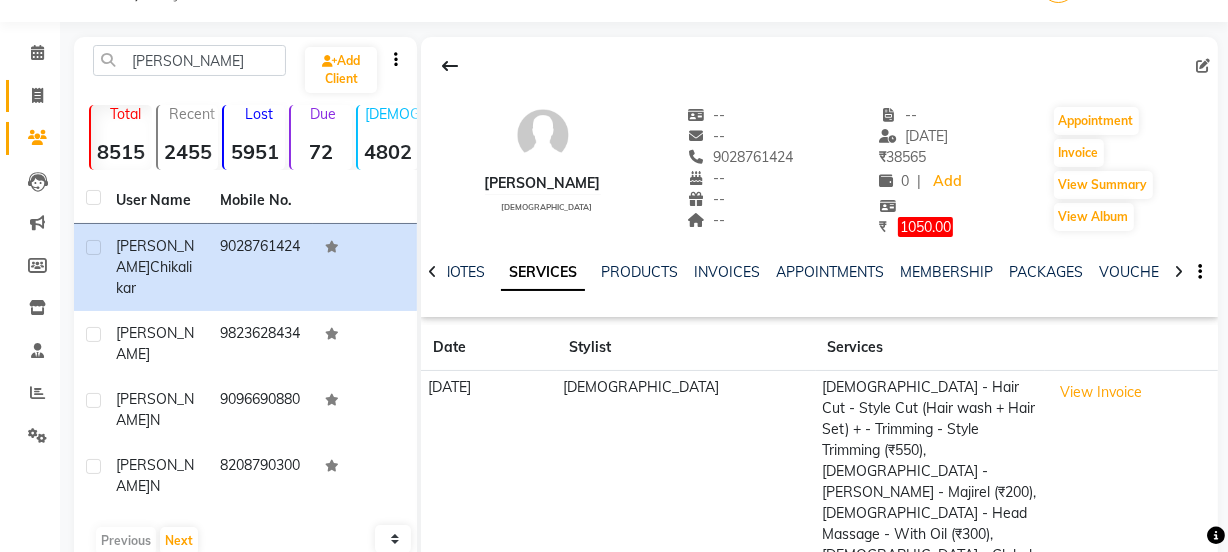 click 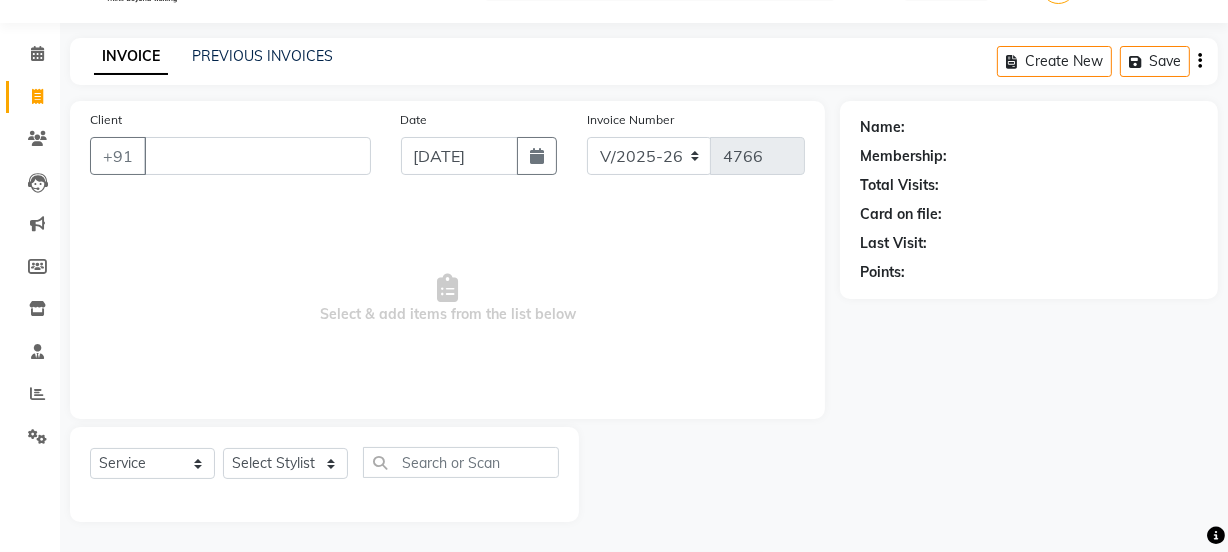 click on "Client" at bounding box center (257, 156) 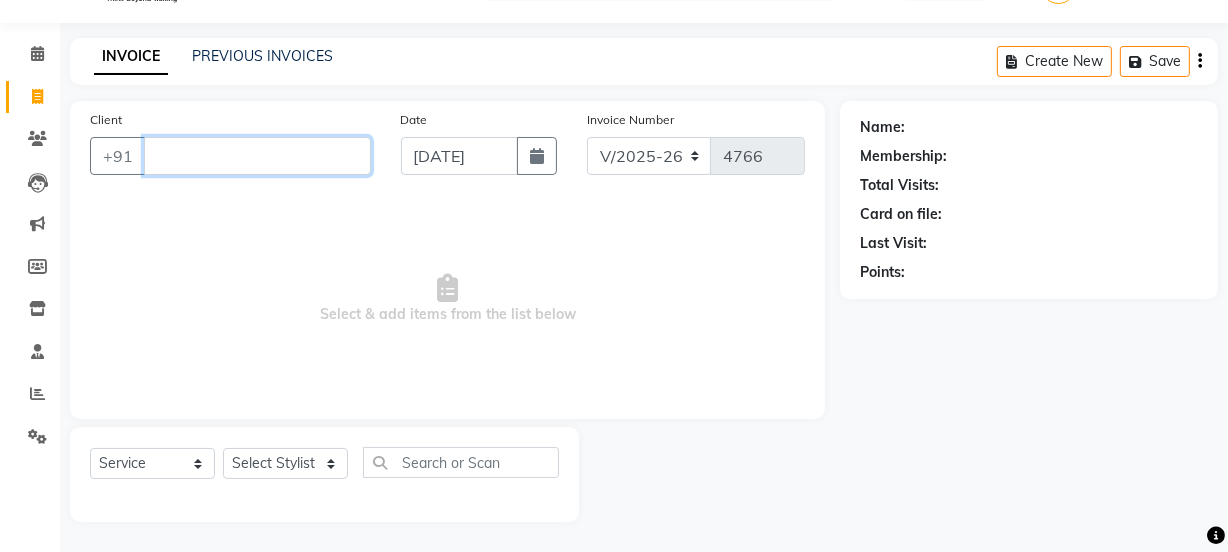 click on "Client" at bounding box center (257, 156) 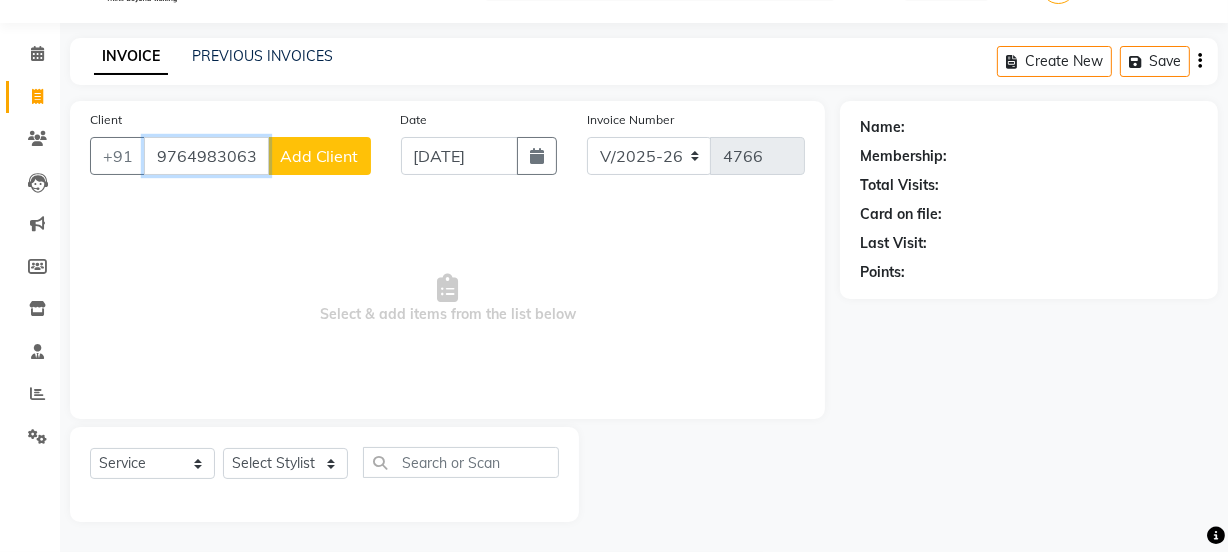 type on "9764983063" 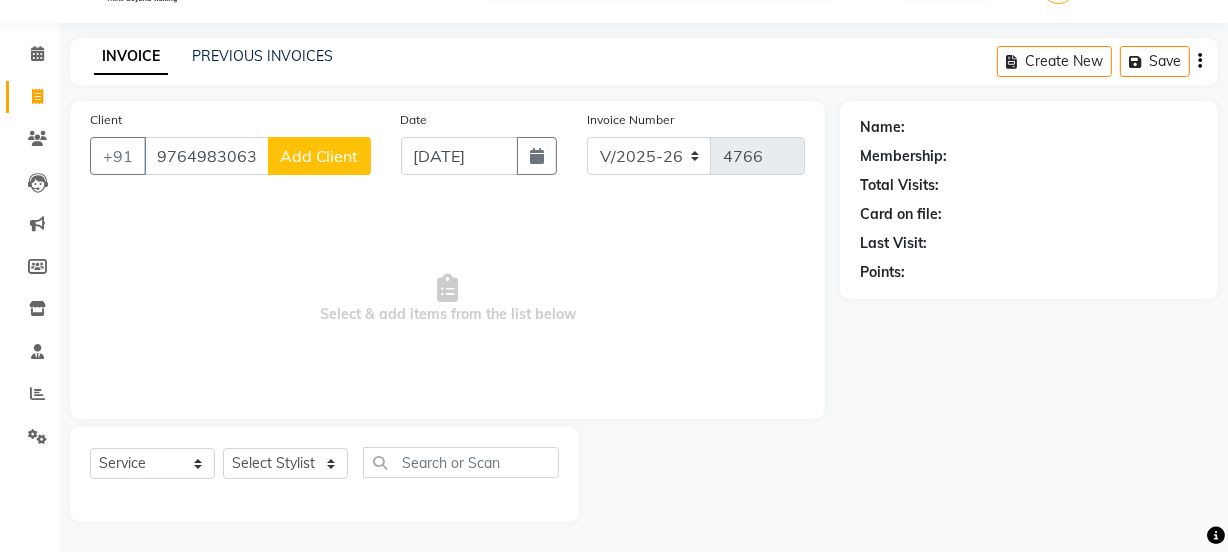 click on "Add Client" 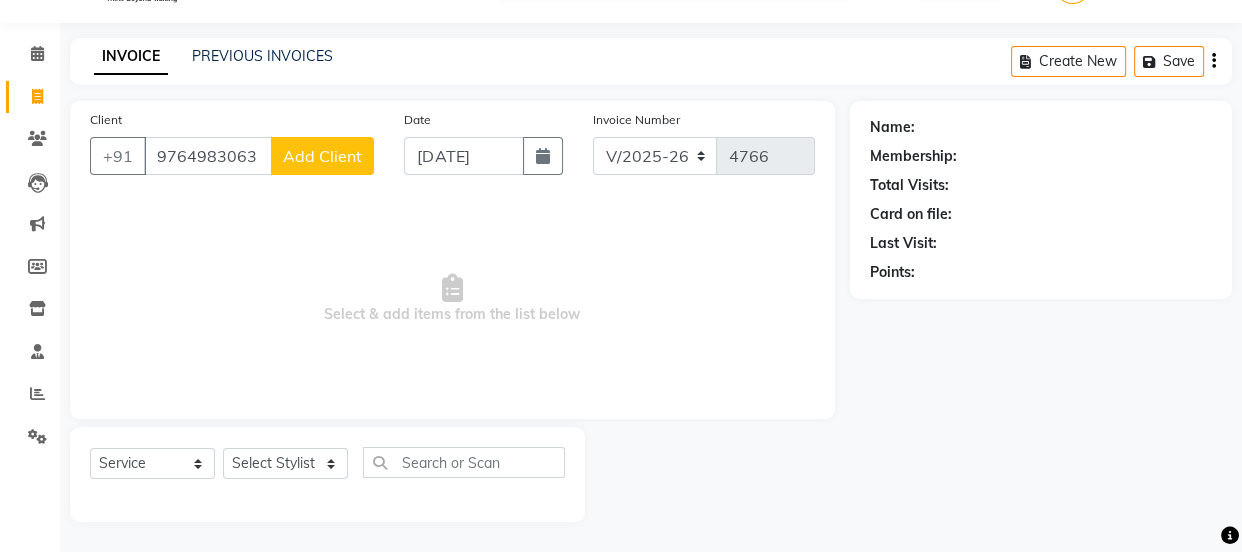 select on "22" 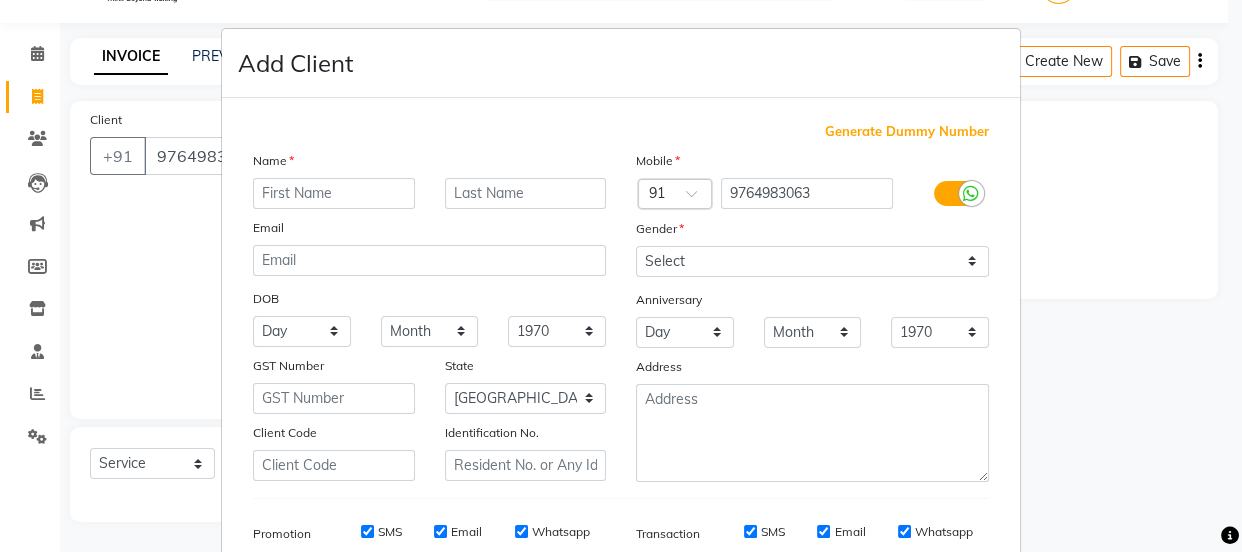 click at bounding box center [334, 193] 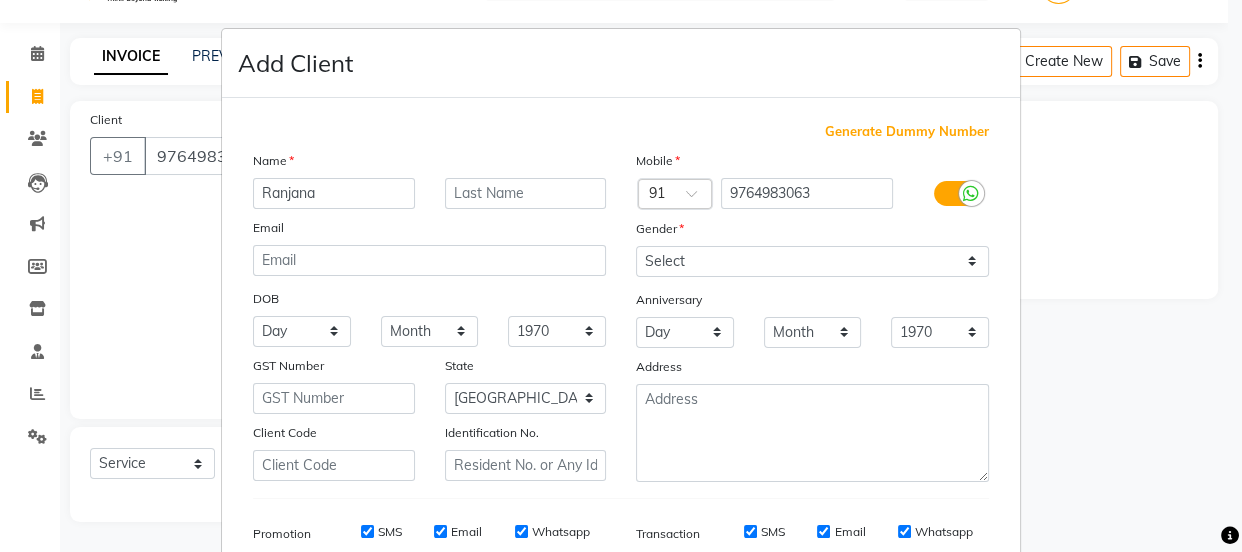 type on "Ranjana" 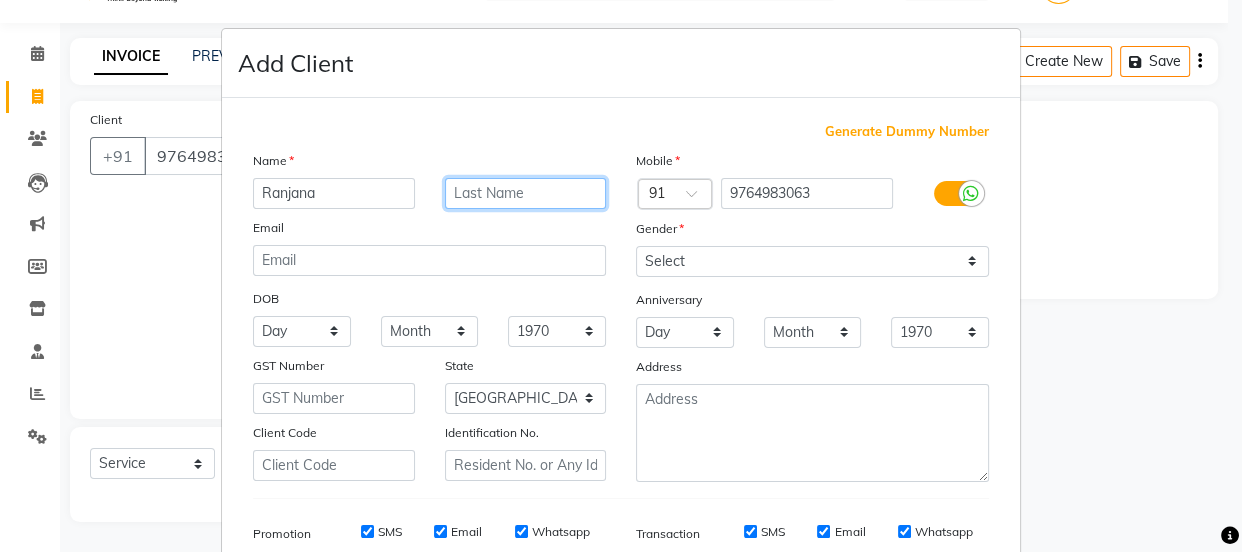 click at bounding box center [526, 193] 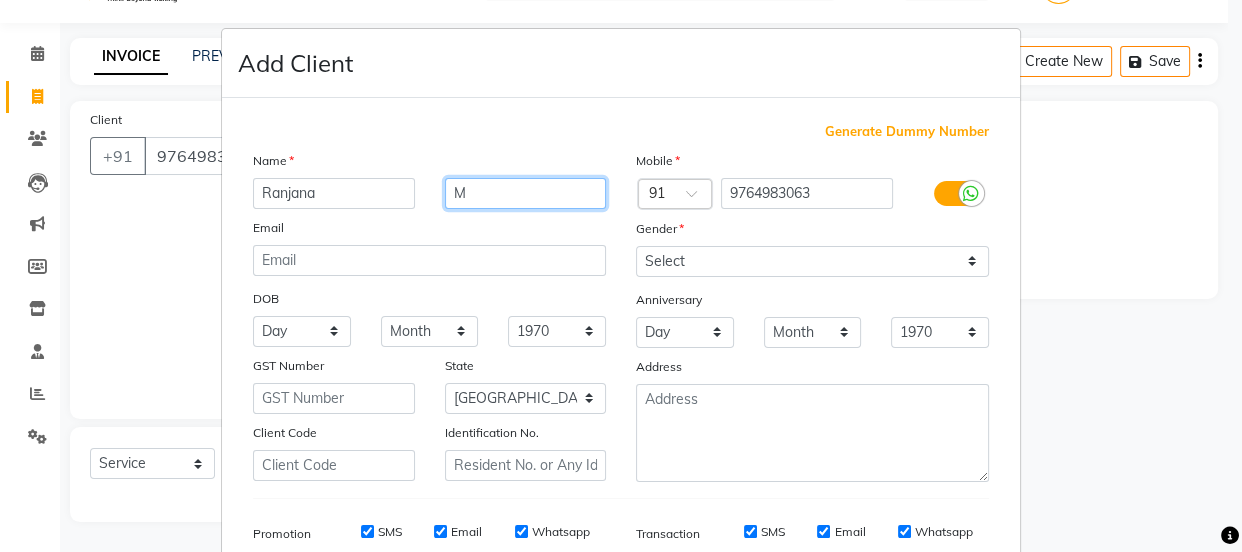 type on "M" 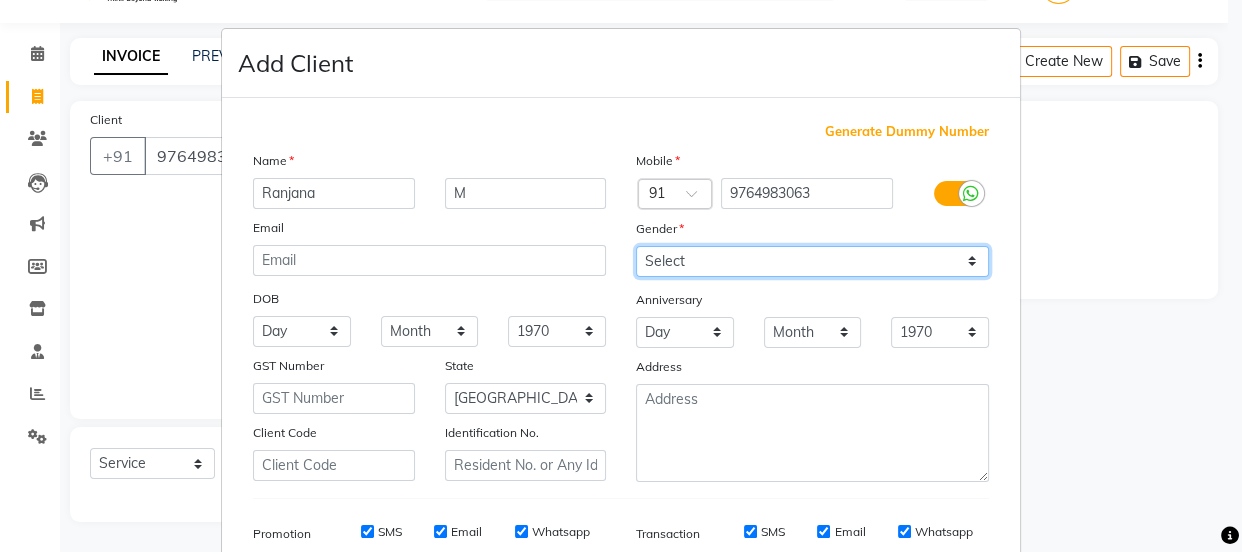 click on "Select [DEMOGRAPHIC_DATA] [DEMOGRAPHIC_DATA] Other Prefer Not To Say" at bounding box center (812, 261) 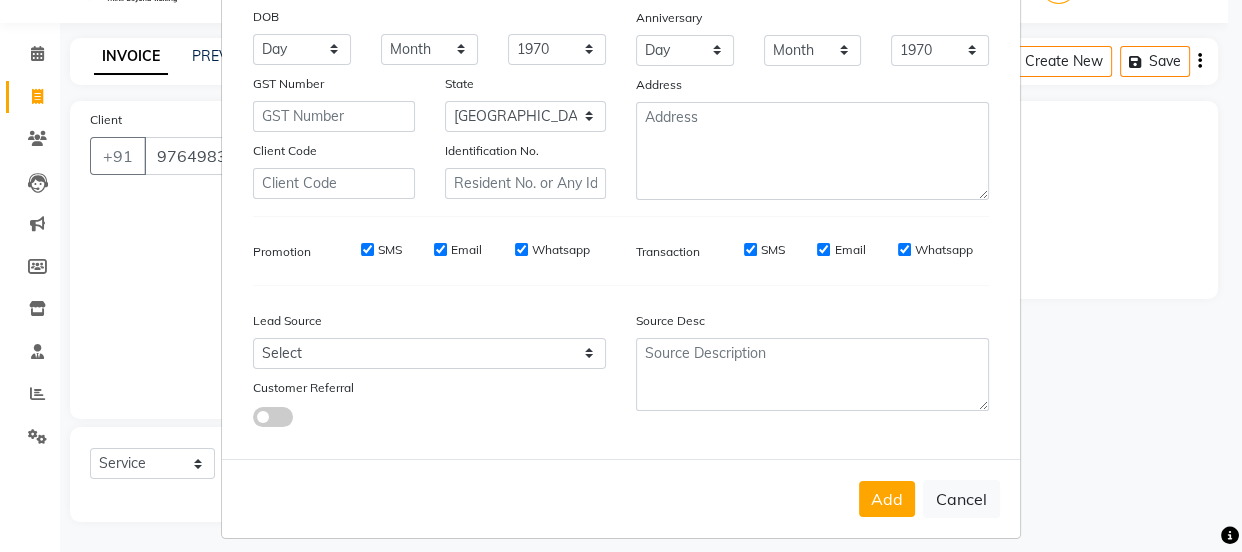 scroll, scrollTop: 301, scrollLeft: 0, axis: vertical 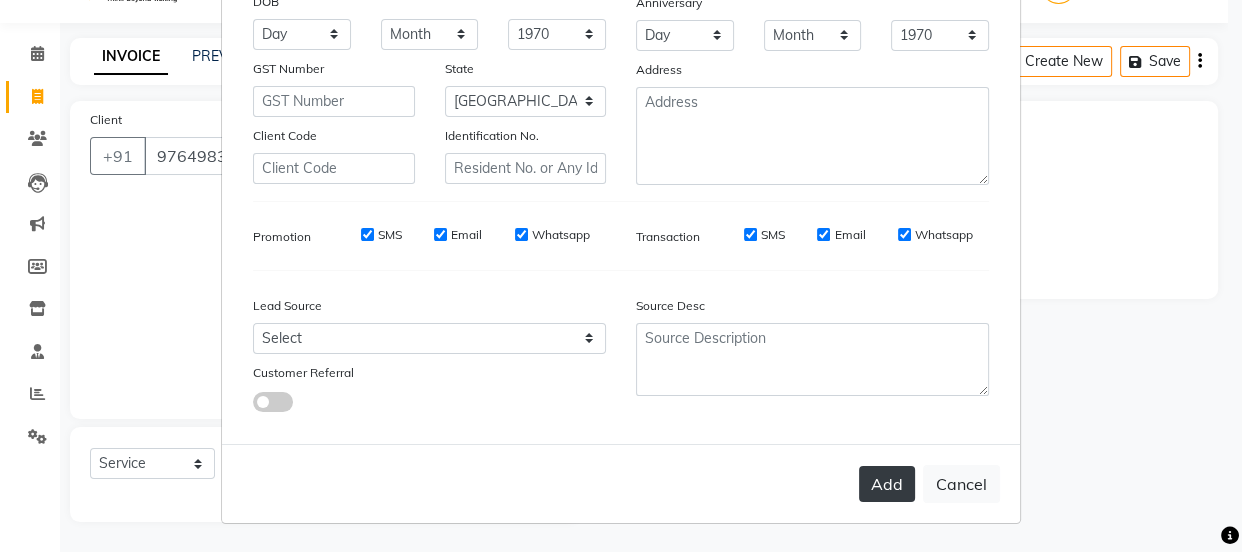 click on "Add" at bounding box center (887, 484) 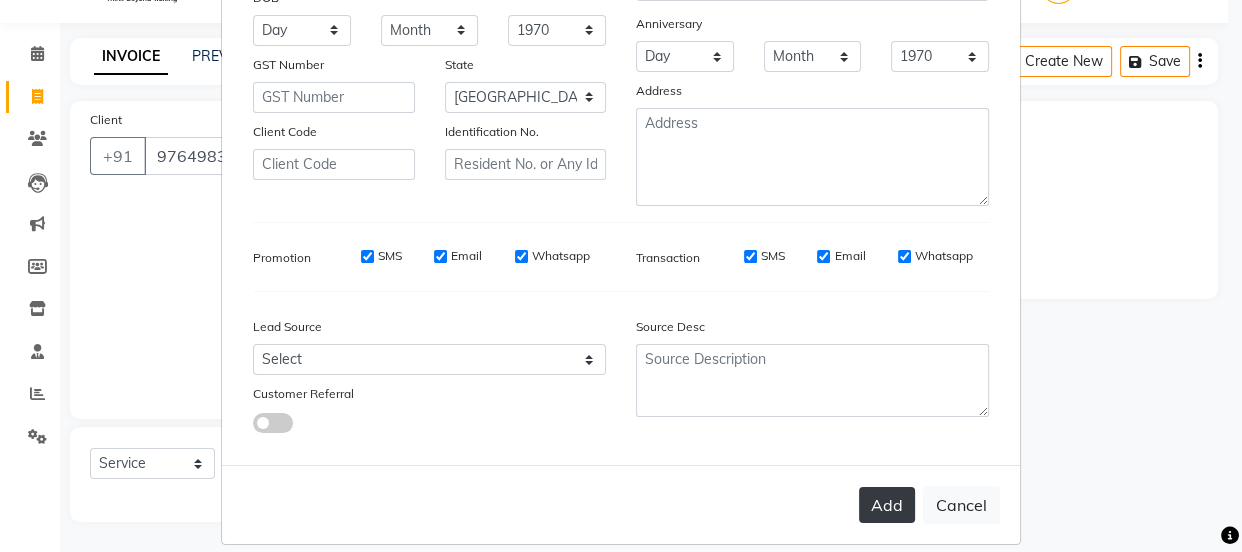 click on "Add" at bounding box center (887, 505) 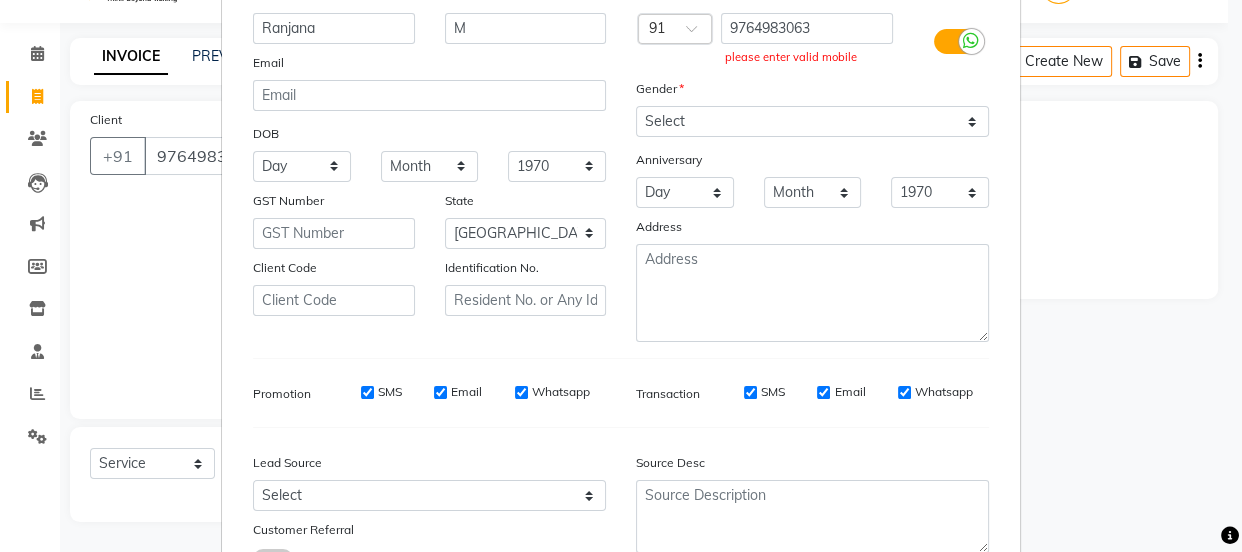 scroll, scrollTop: 327, scrollLeft: 0, axis: vertical 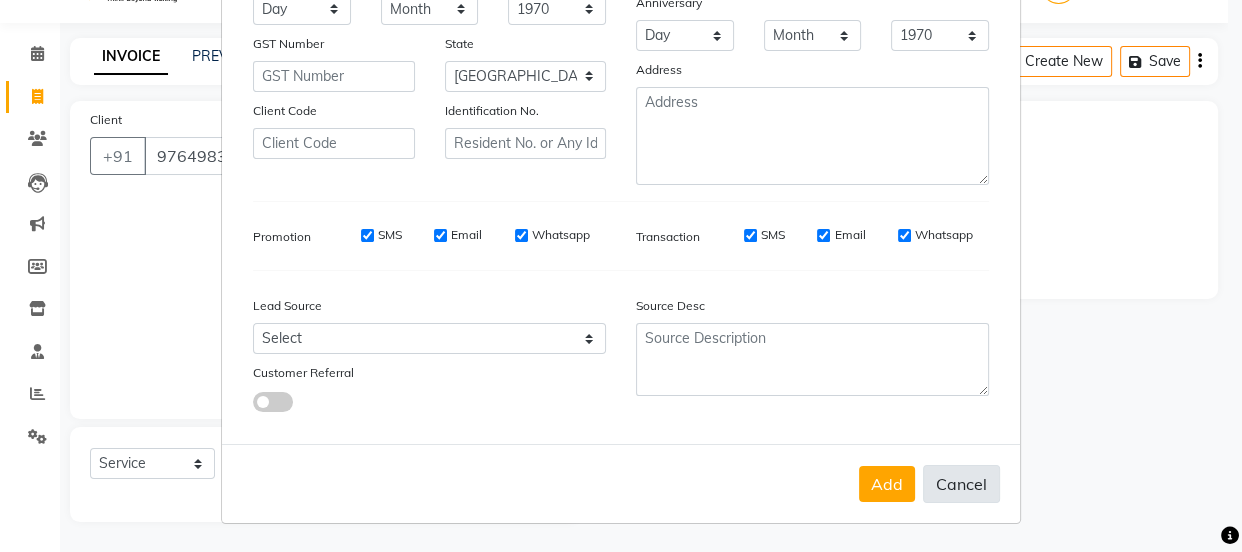 click on "Cancel" at bounding box center [961, 484] 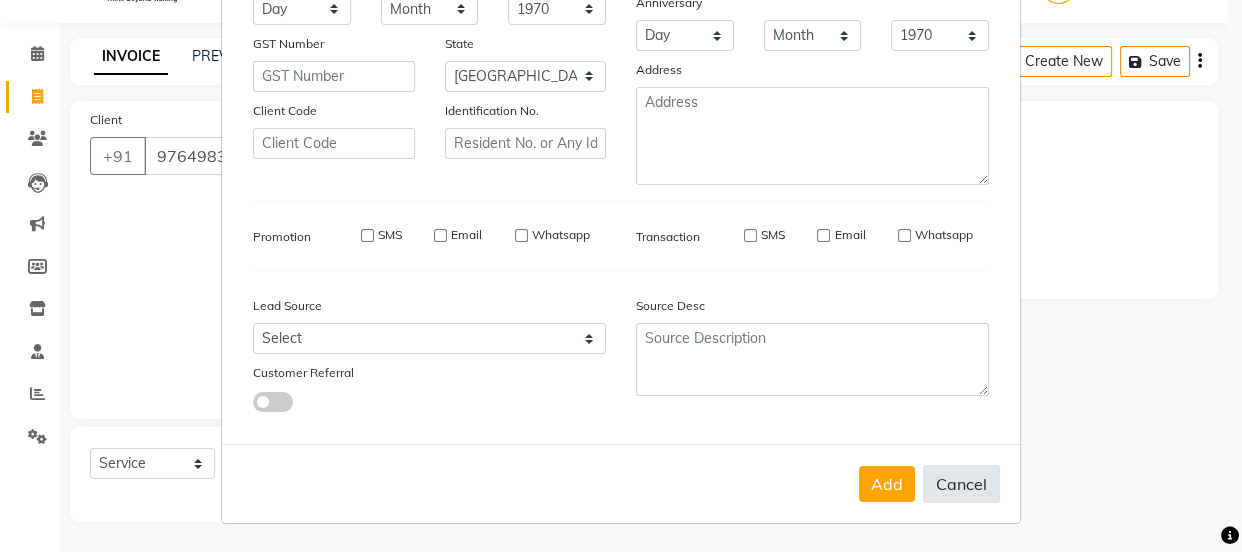 type 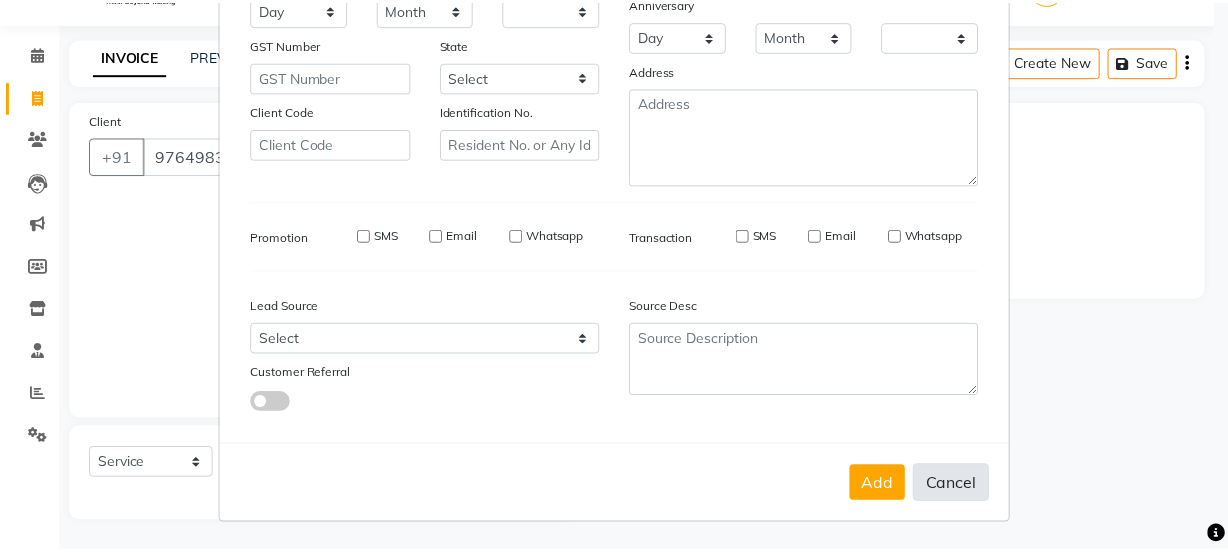 scroll, scrollTop: 322, scrollLeft: 0, axis: vertical 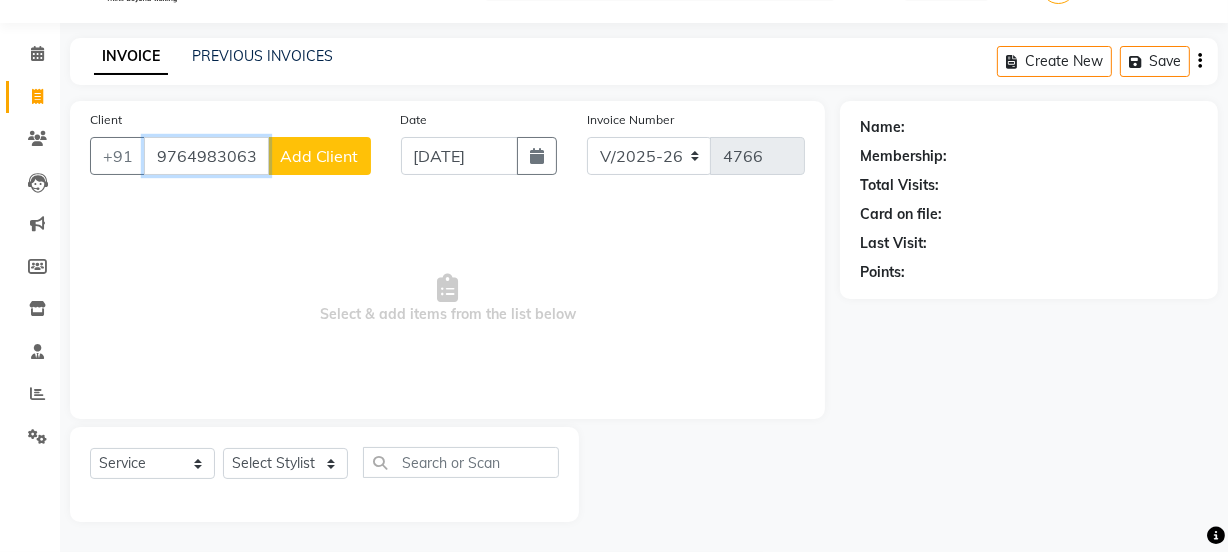 click on "9764983063" at bounding box center (206, 156) 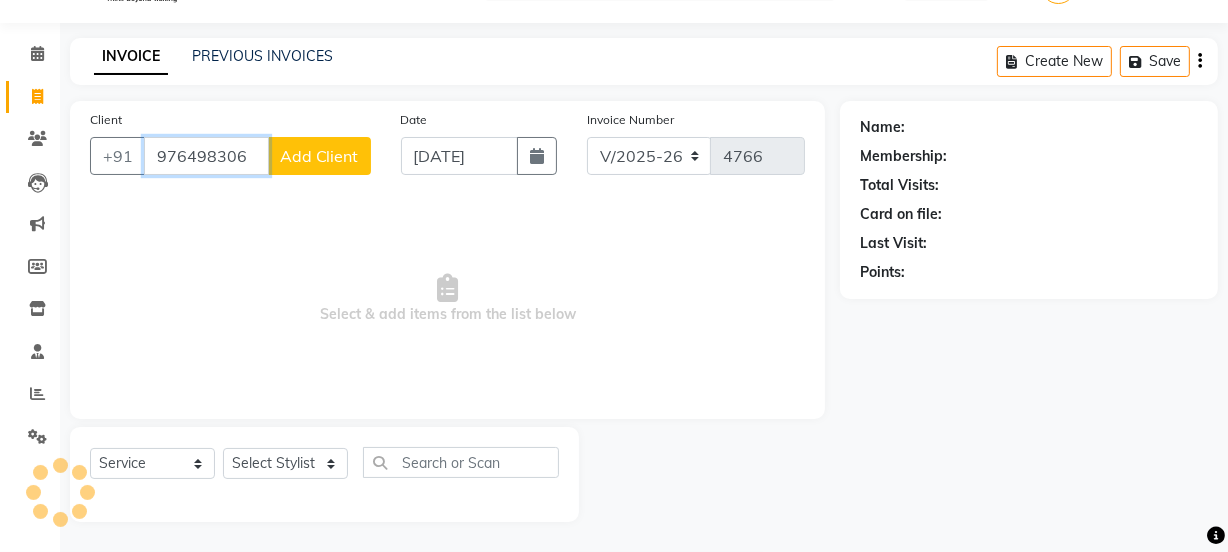 type on "9764983063" 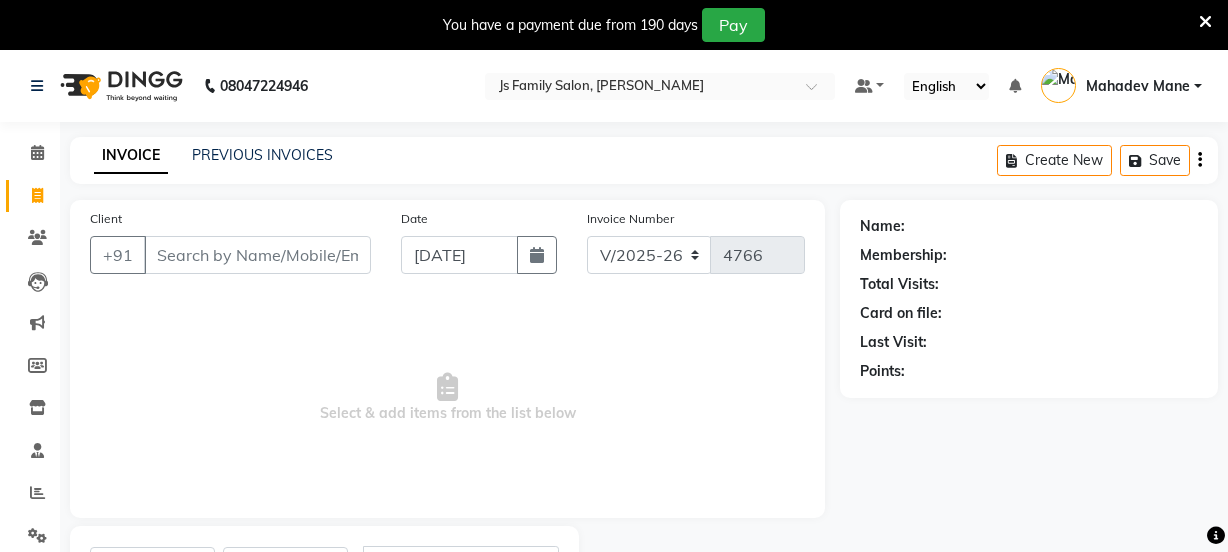 select on "3729" 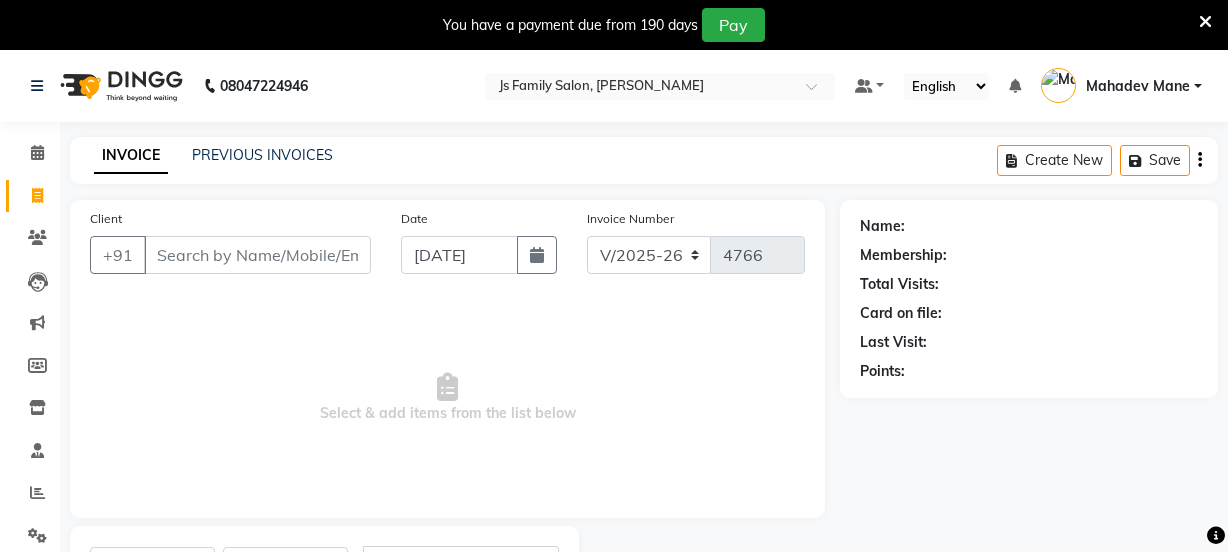 scroll, scrollTop: 0, scrollLeft: 0, axis: both 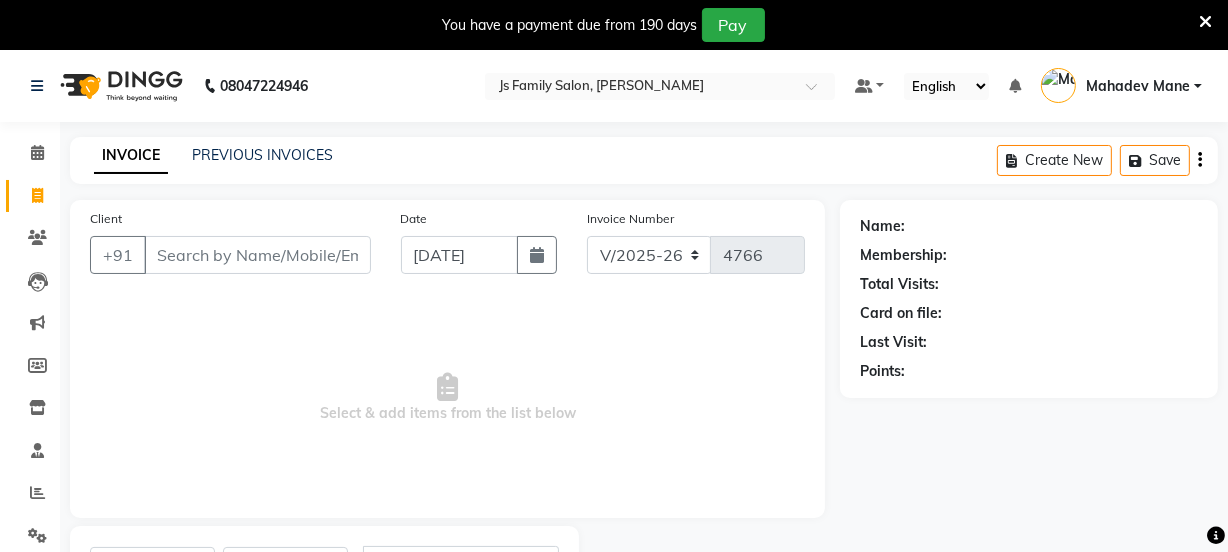 click on "Client" at bounding box center (257, 255) 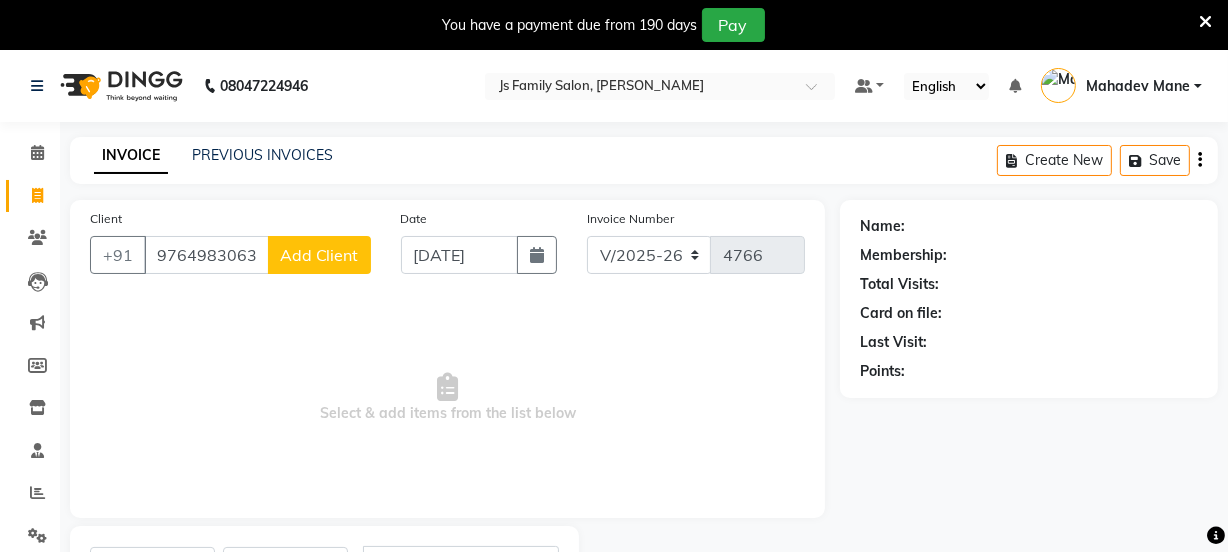 type on "9764983063" 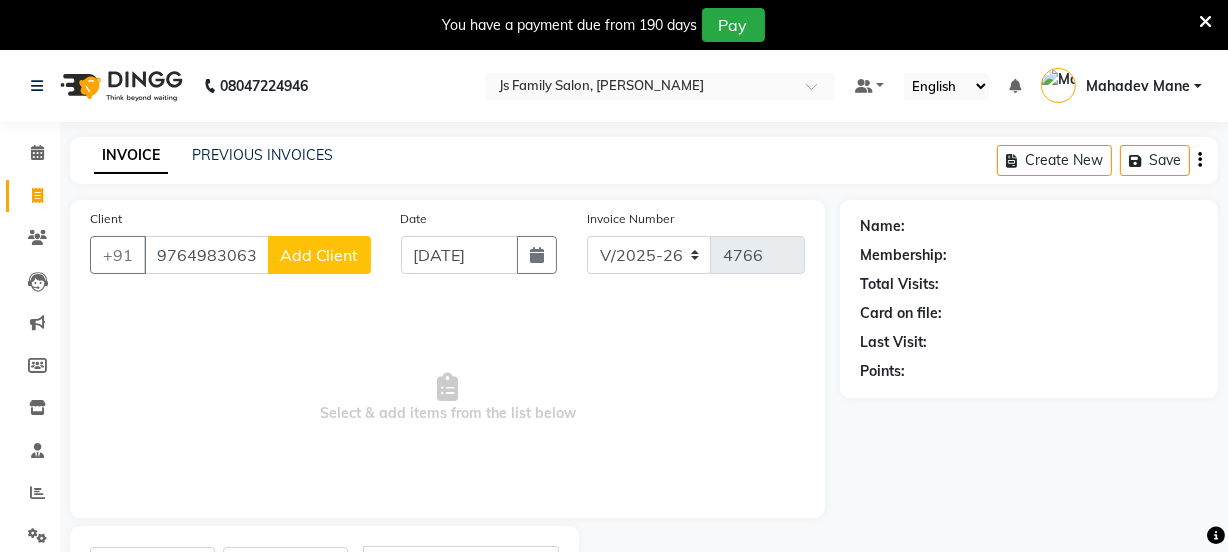 click on "Add Client" 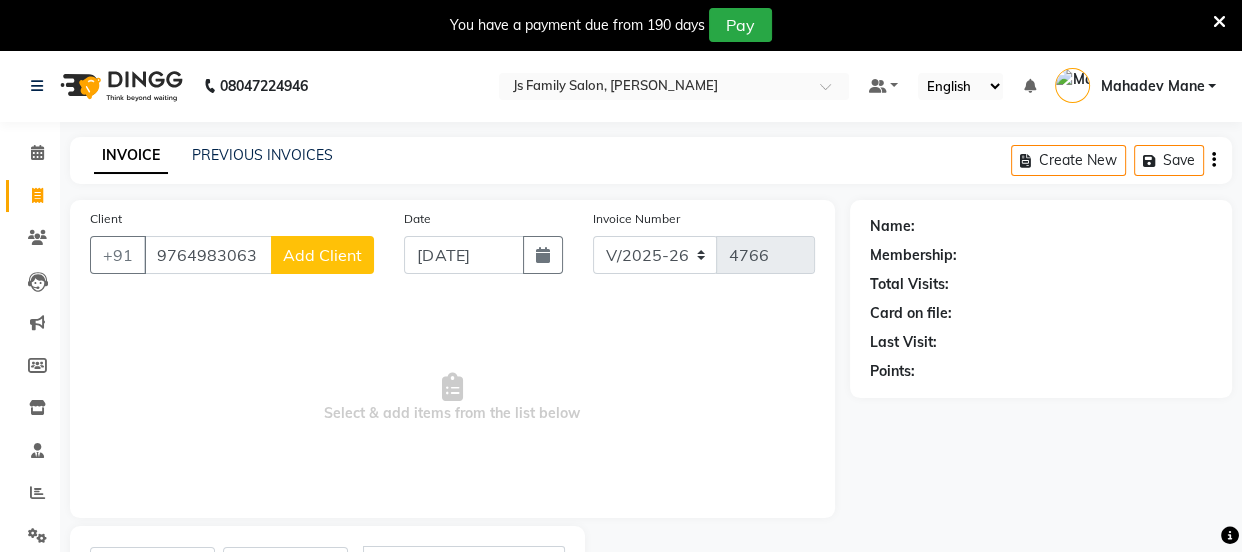 select on "22" 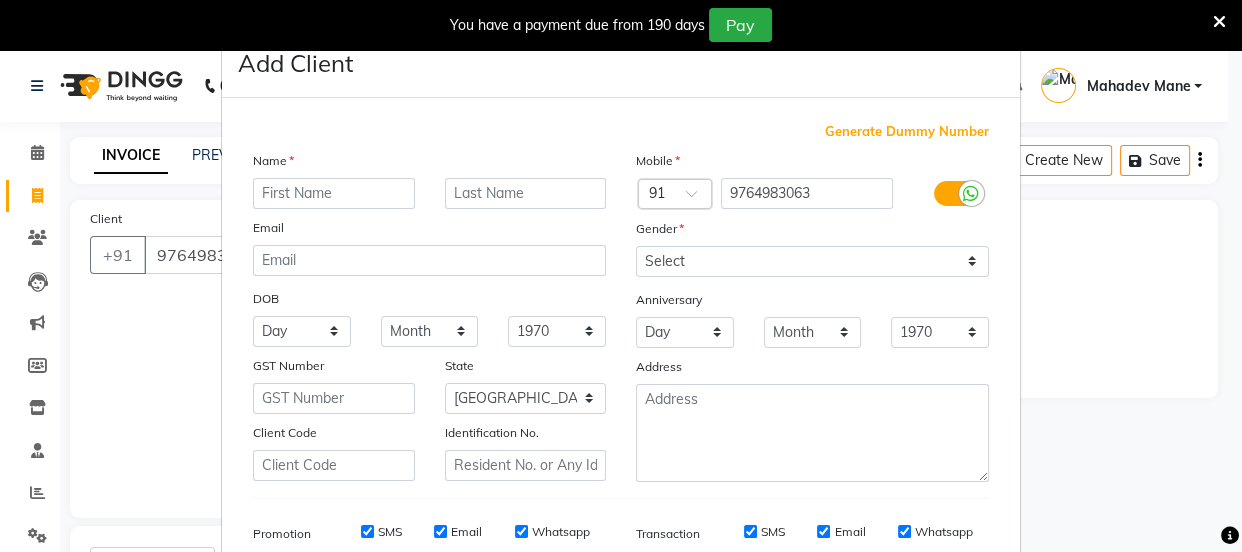 click at bounding box center (334, 193) 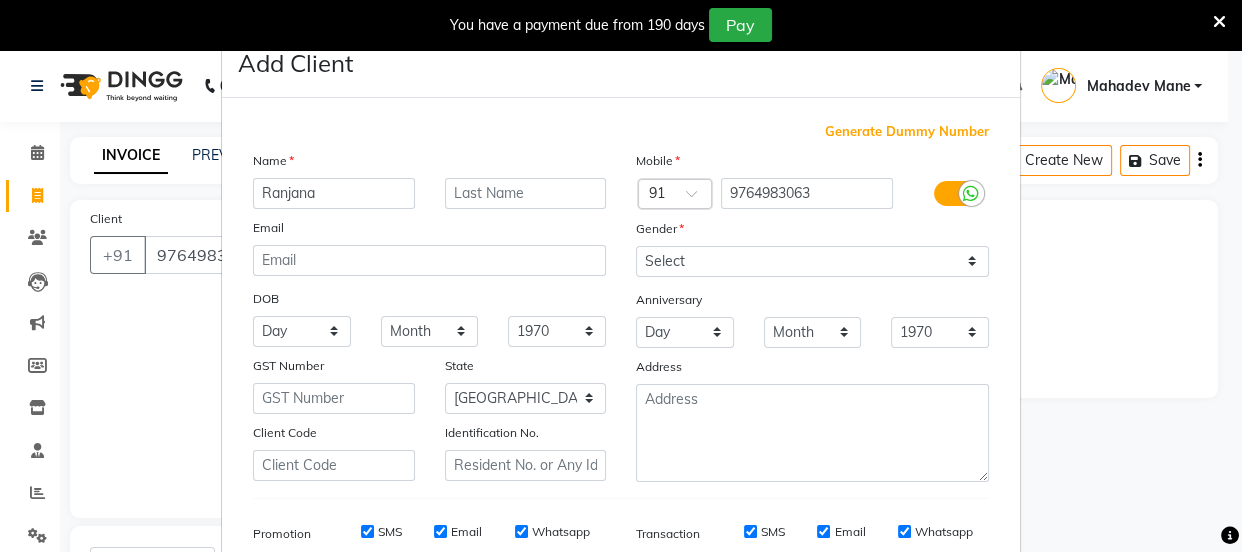 type on "Ranjana" 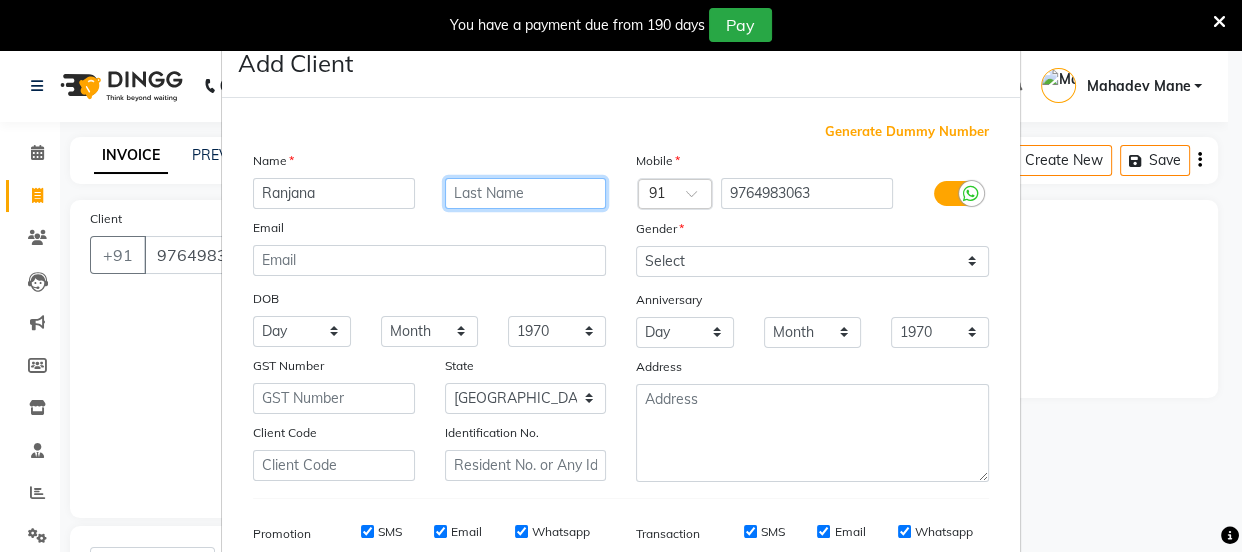 click at bounding box center (526, 193) 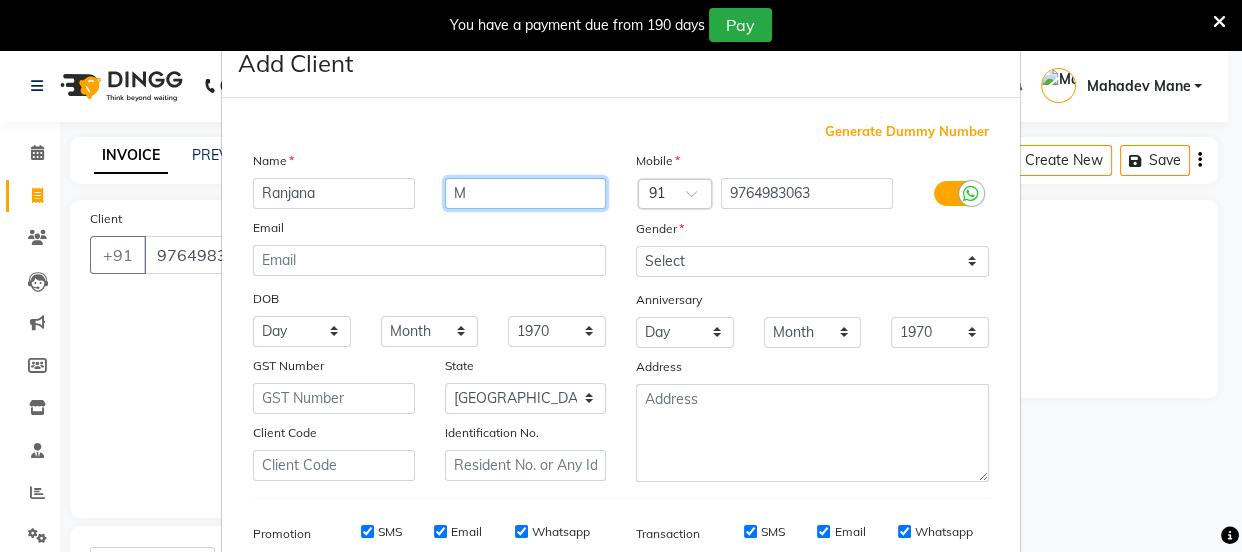 type on "M" 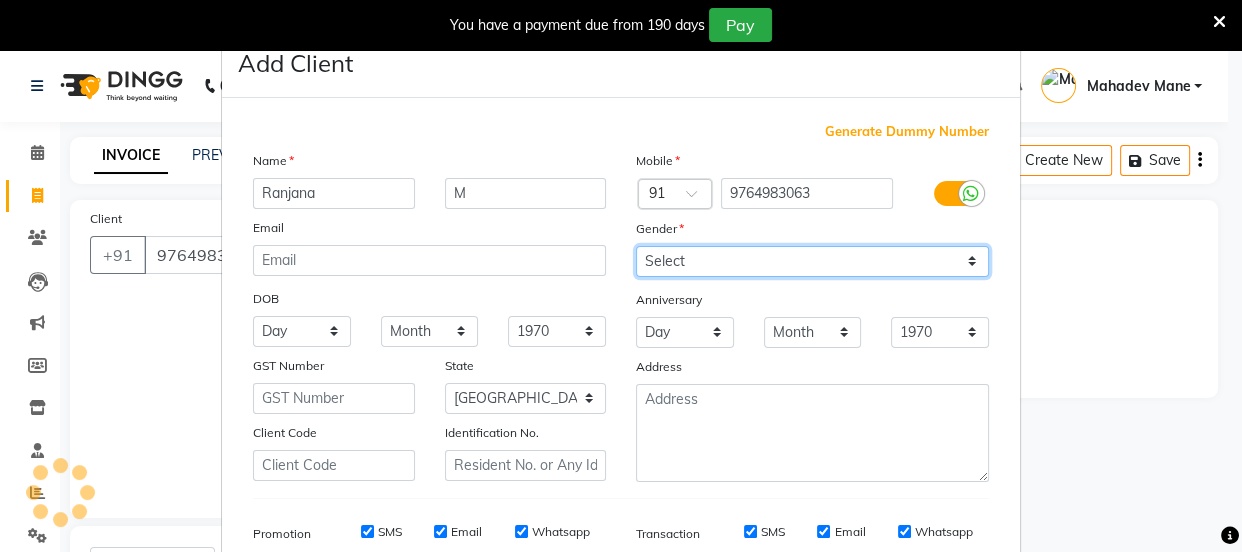 click on "Select [DEMOGRAPHIC_DATA] [DEMOGRAPHIC_DATA] Other Prefer Not To Say" at bounding box center (812, 261) 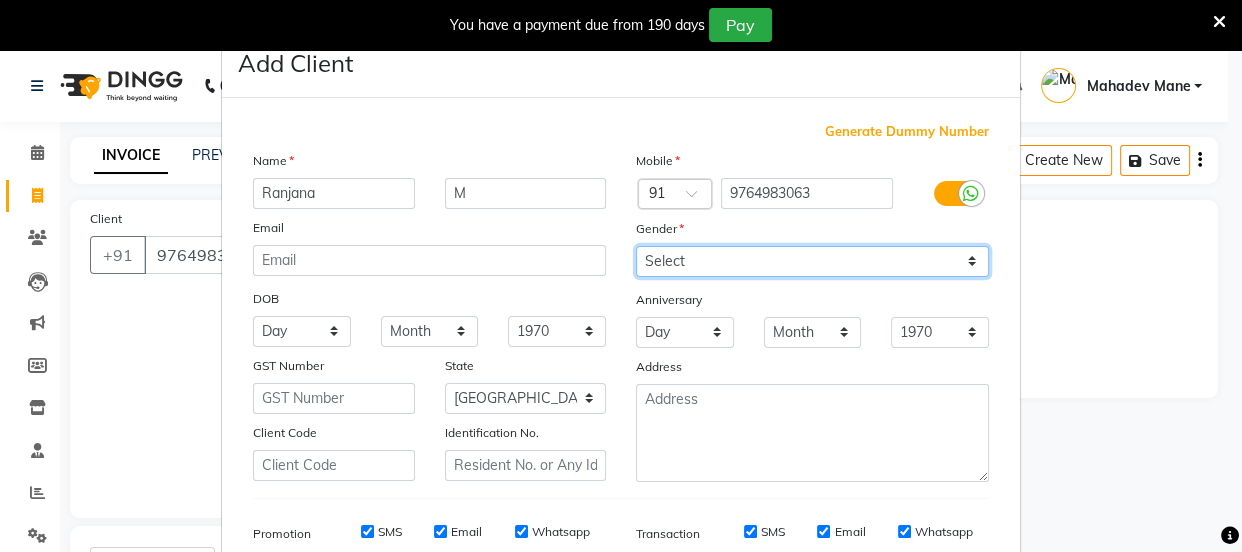 select on "[DEMOGRAPHIC_DATA]" 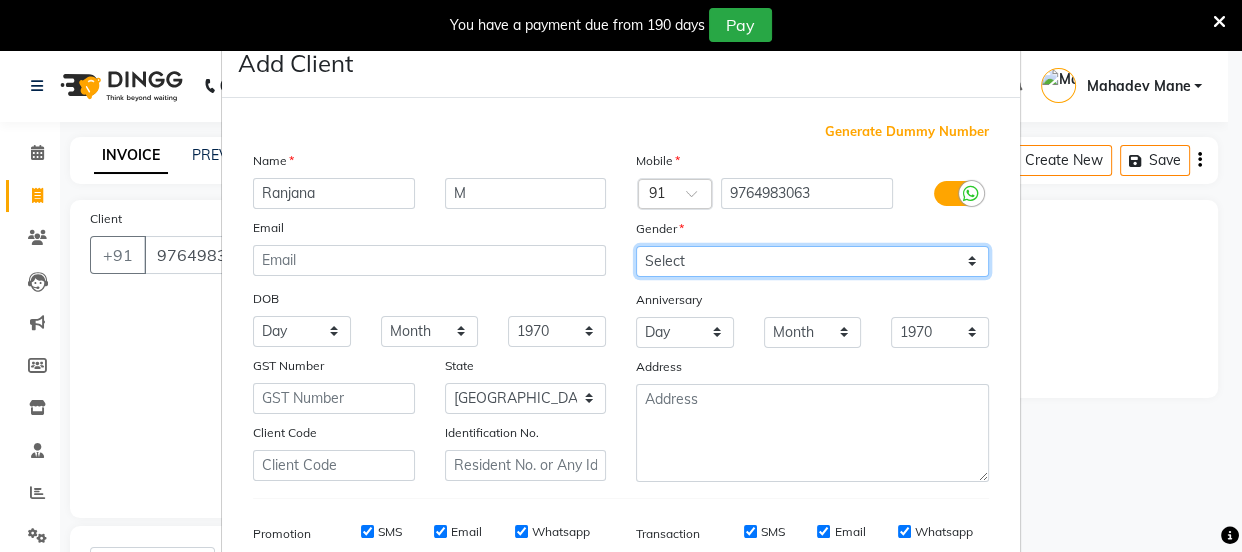 click on "Select [DEMOGRAPHIC_DATA] [DEMOGRAPHIC_DATA] Other Prefer Not To Say" at bounding box center [812, 261] 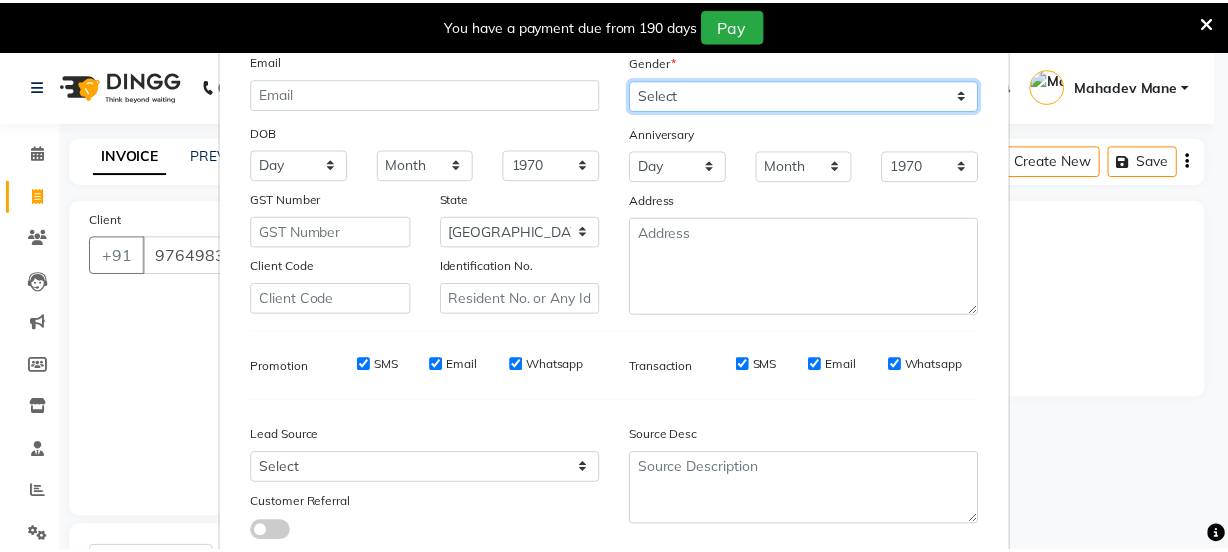 scroll, scrollTop: 301, scrollLeft: 0, axis: vertical 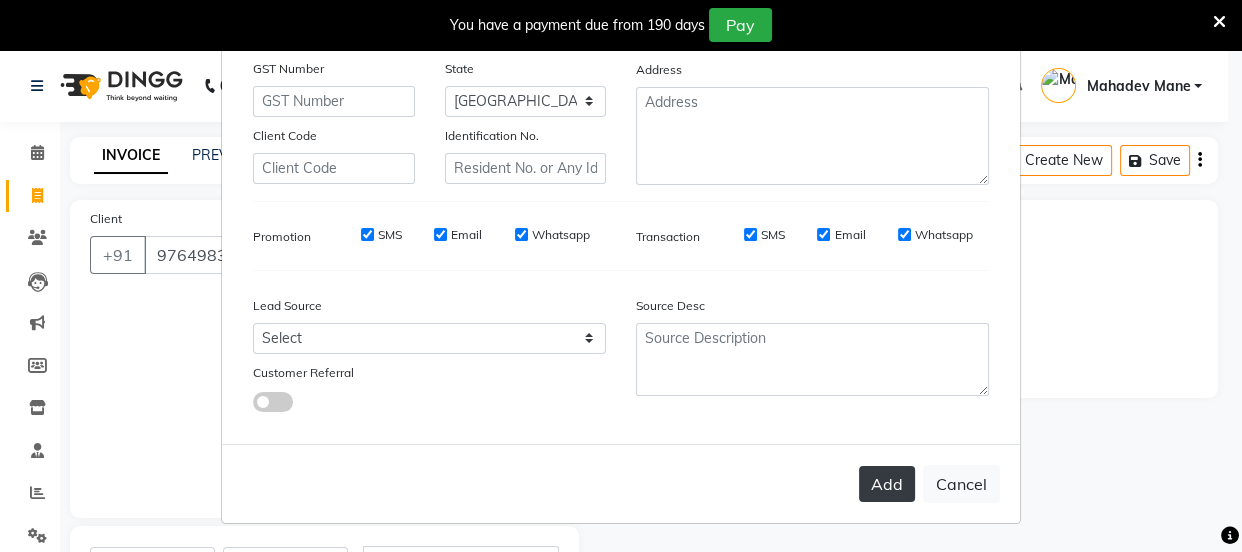click on "Add" at bounding box center (887, 484) 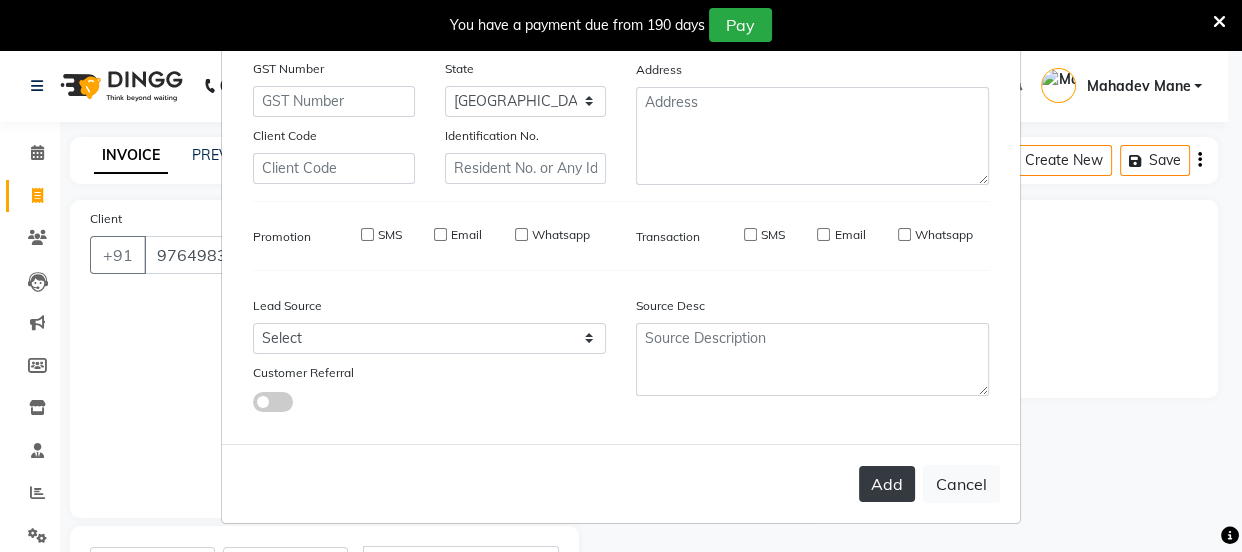 type 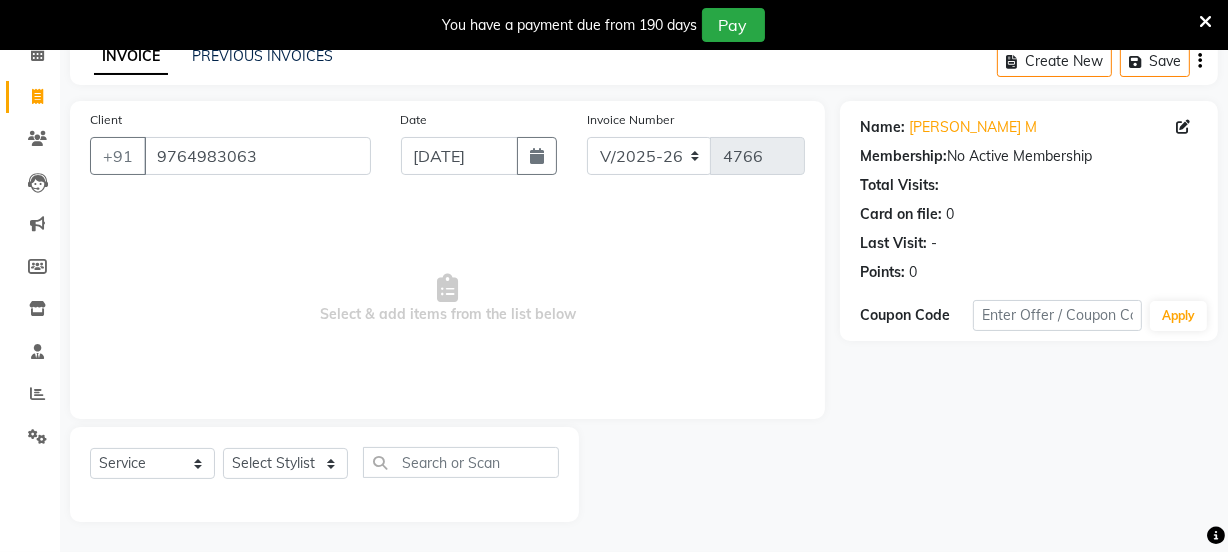 scroll, scrollTop: 100, scrollLeft: 0, axis: vertical 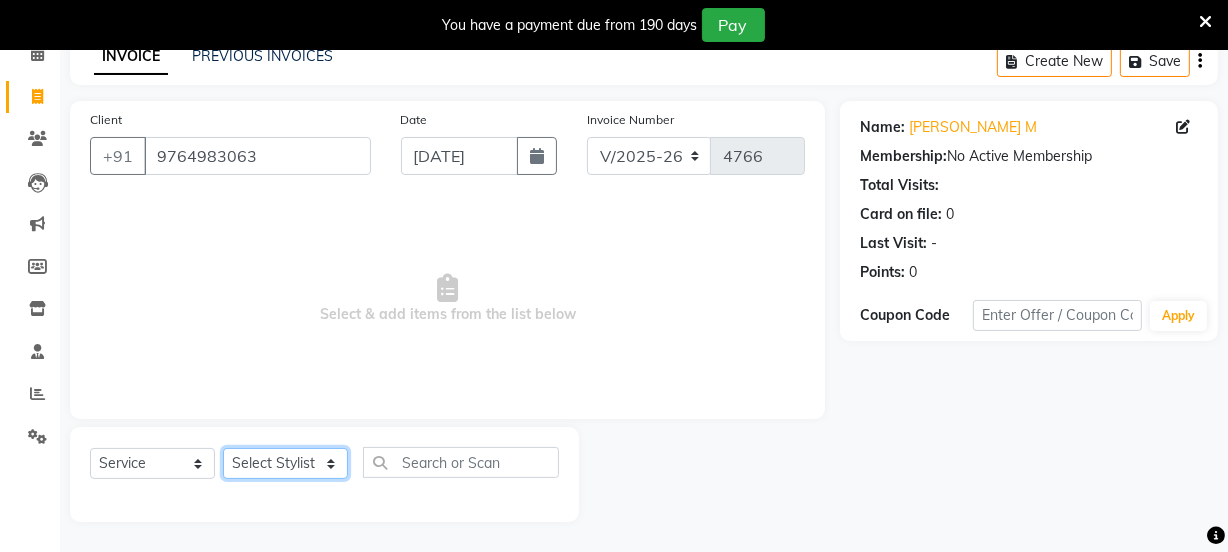 click on "Select Stylist [PERSON_NAME] Vaidyakar kokan  n Mahadev [PERSON_NAME] [PERSON_NAME] [PERSON_NAME]  Prem Mane Rajan Roma Rajput Sai [PERSON_NAME] Shop [PERSON_NAME] [PERSON_NAME] suport staff [PERSON_NAME]  [PERSON_NAME] [PERSON_NAME] [PERSON_NAME]" 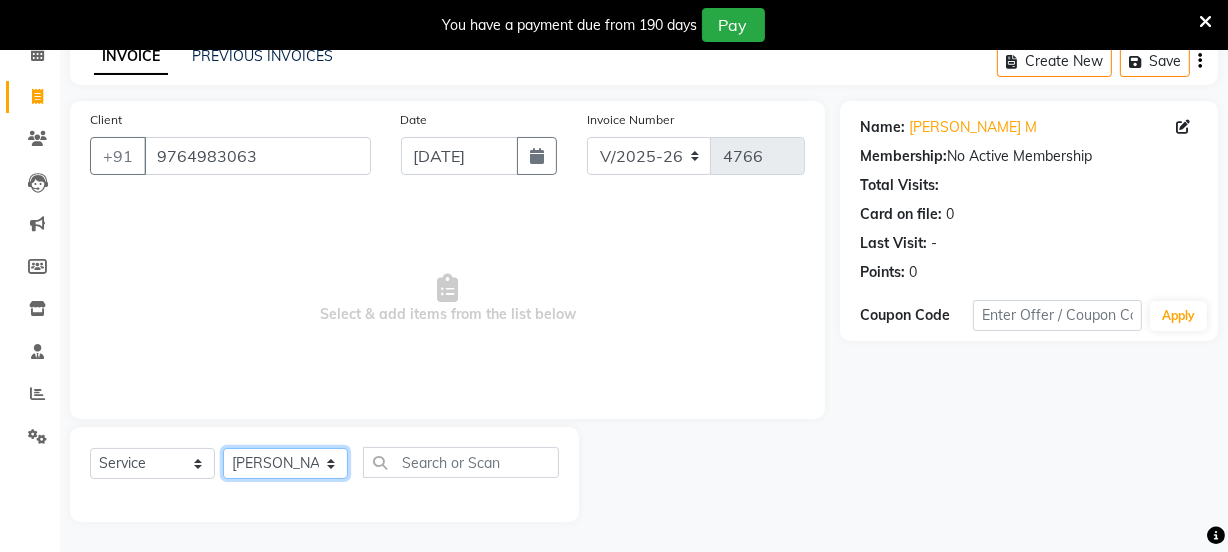 click on "Select Stylist [PERSON_NAME] Vaidyakar kokan  n Mahadev [PERSON_NAME] [PERSON_NAME] [PERSON_NAME]  Prem Mane Rajan Roma Rajput Sai [PERSON_NAME] Shop [PERSON_NAME] [PERSON_NAME] suport staff [PERSON_NAME]  [PERSON_NAME] [PERSON_NAME] [PERSON_NAME]" 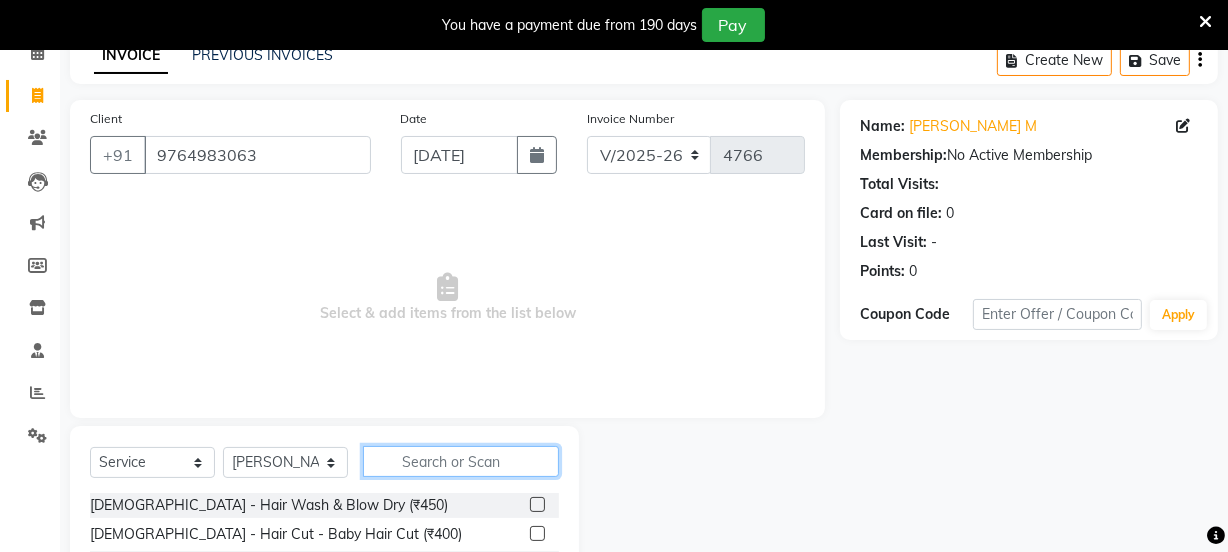 click 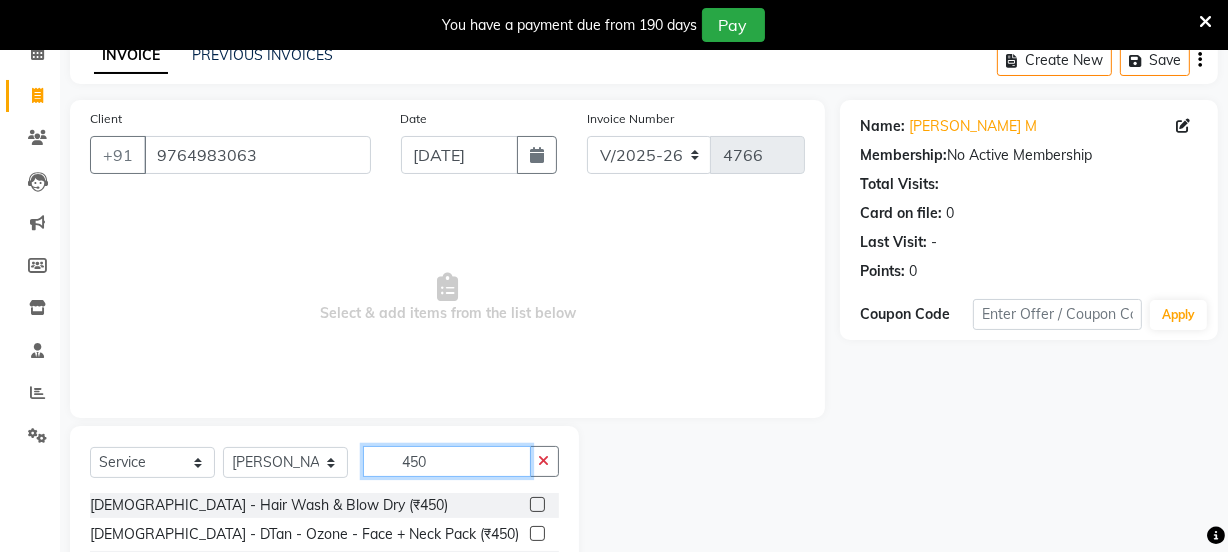 type on "450" 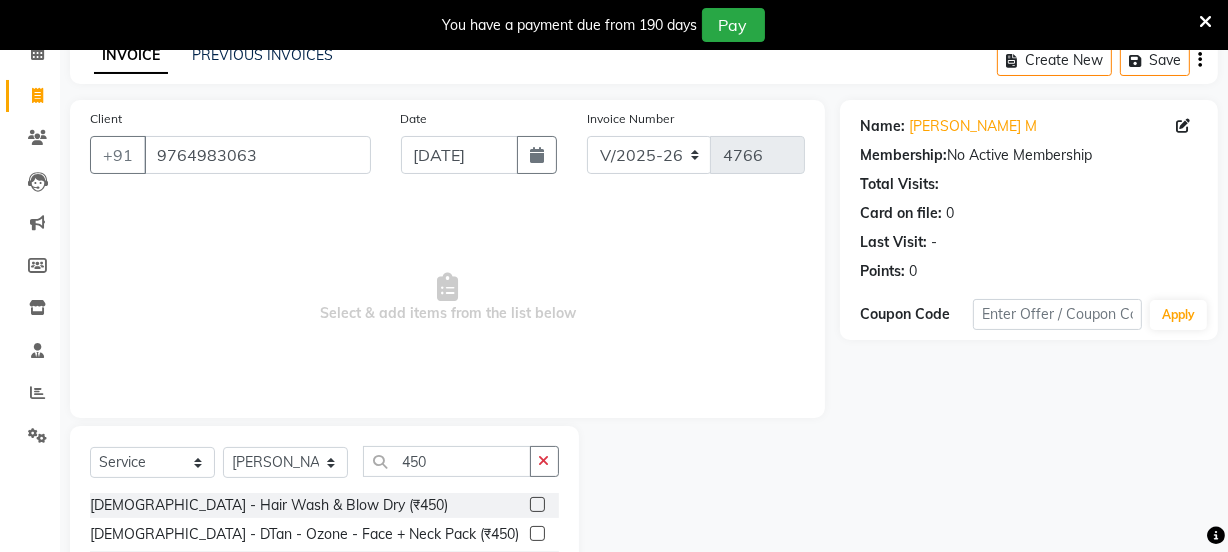 click 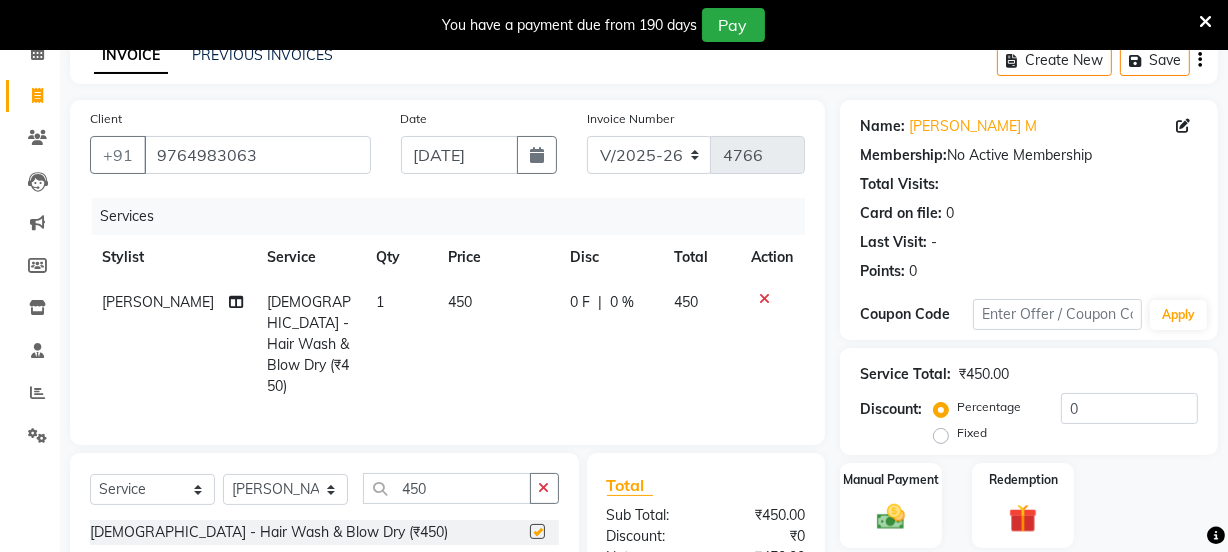 checkbox on "false" 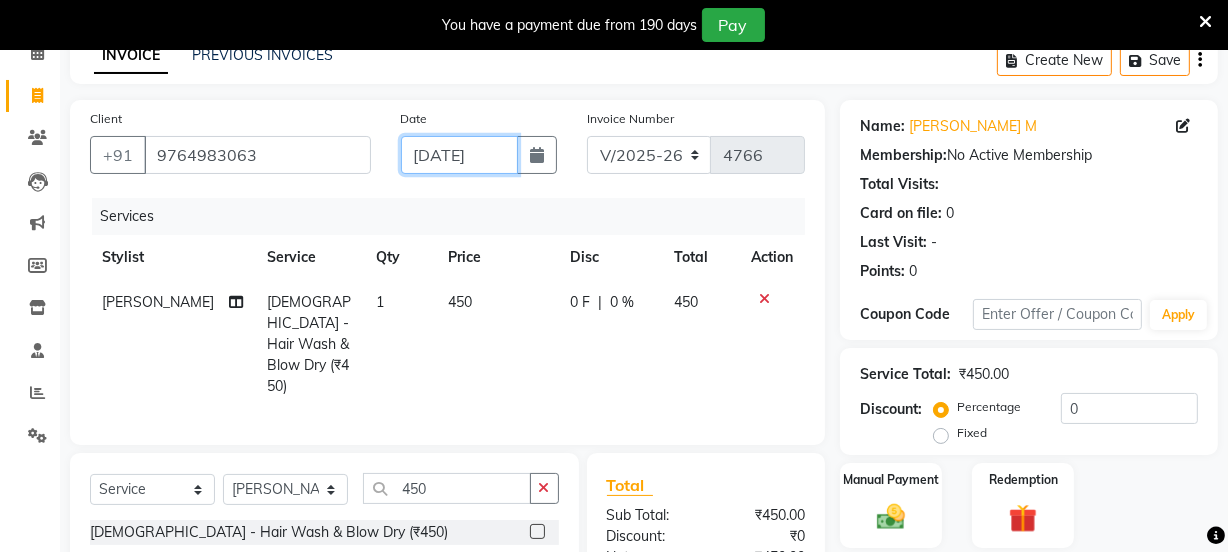 click on "[DATE]" 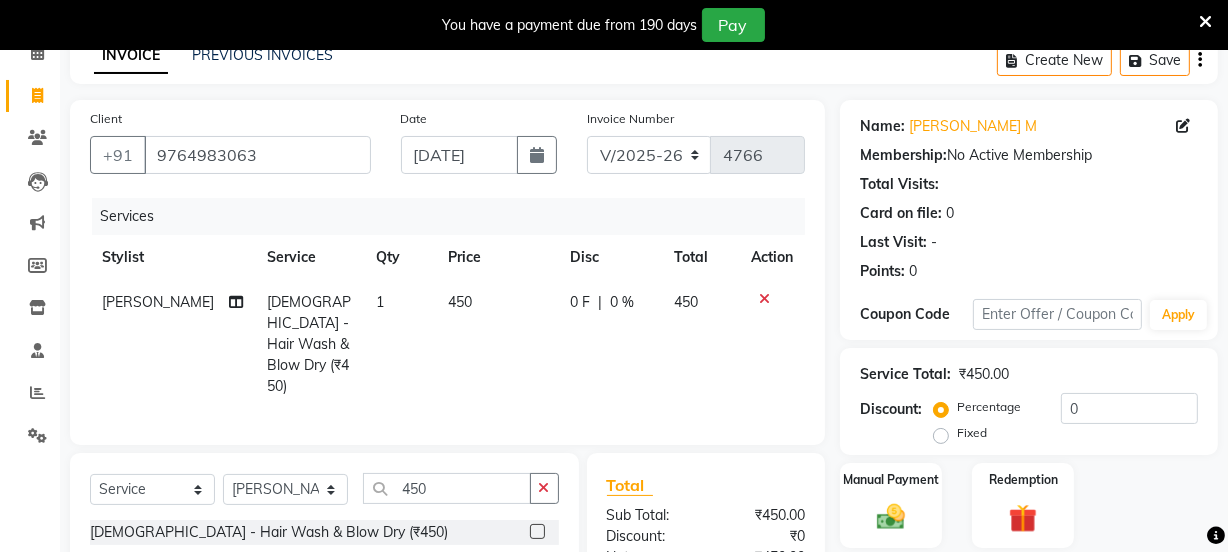 select on "7" 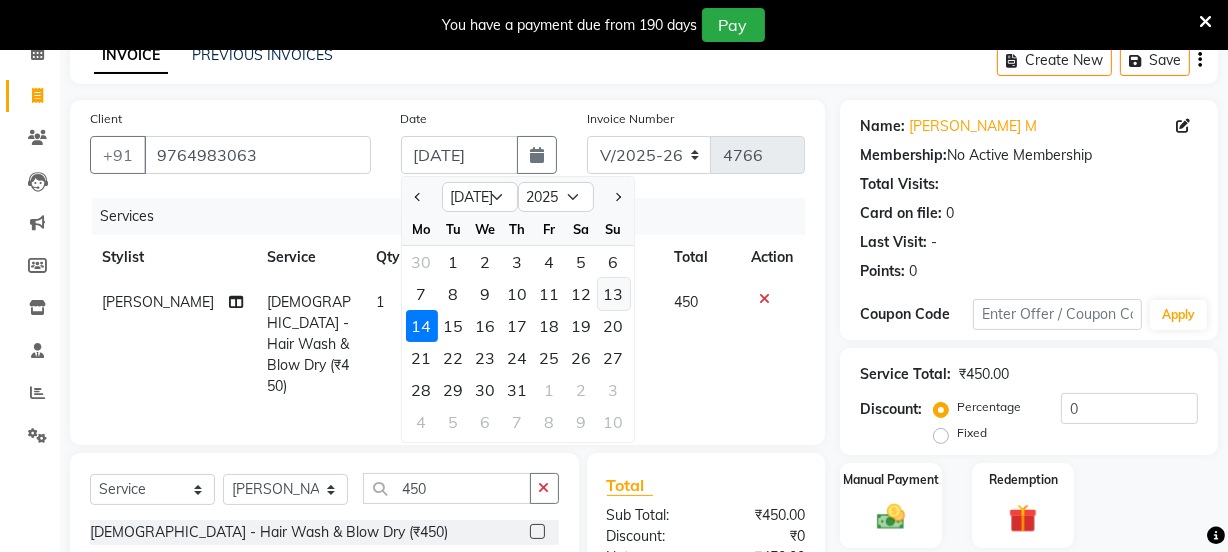 click on "13" 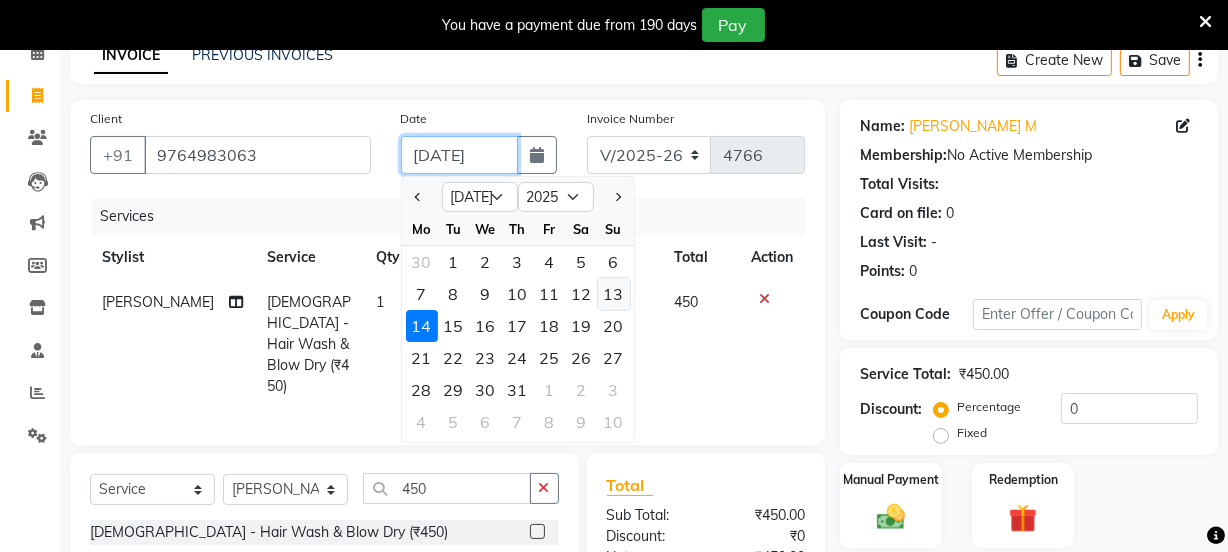 type on "[DATE]" 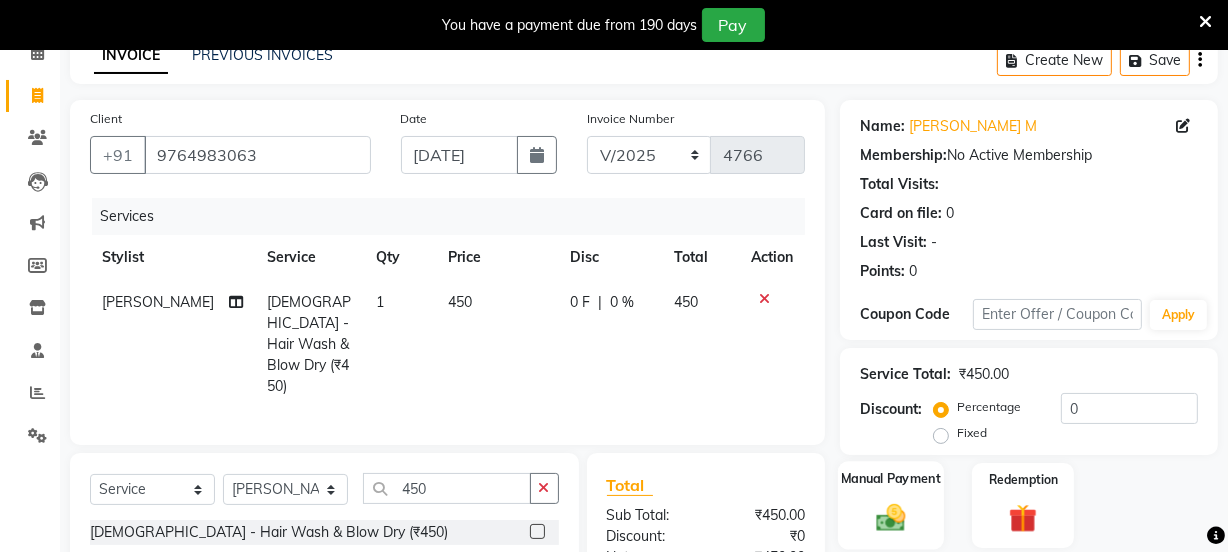 click 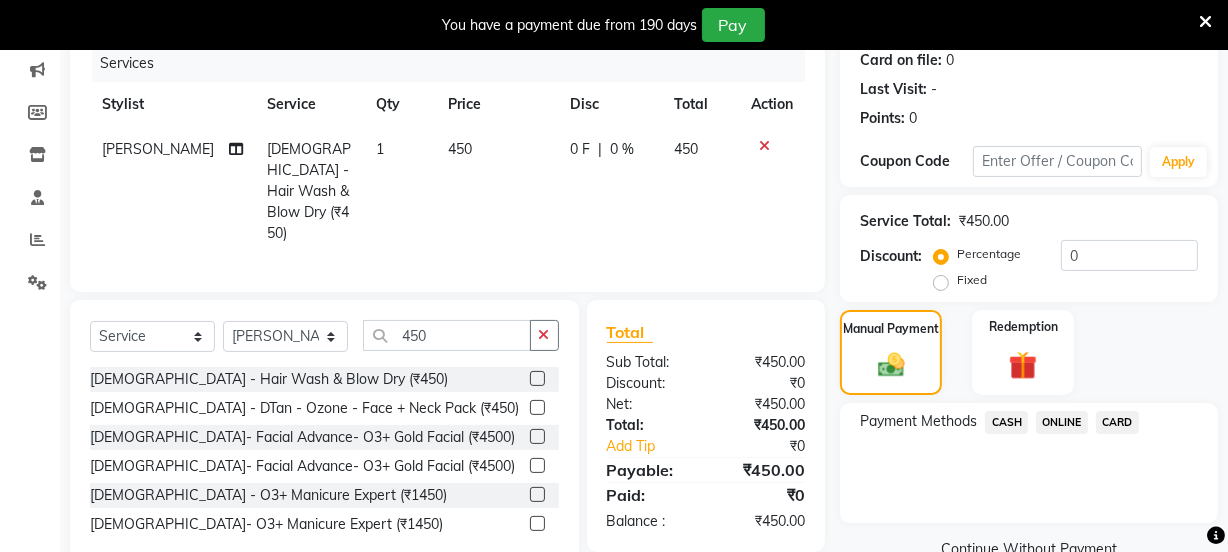 scroll, scrollTop: 294, scrollLeft: 0, axis: vertical 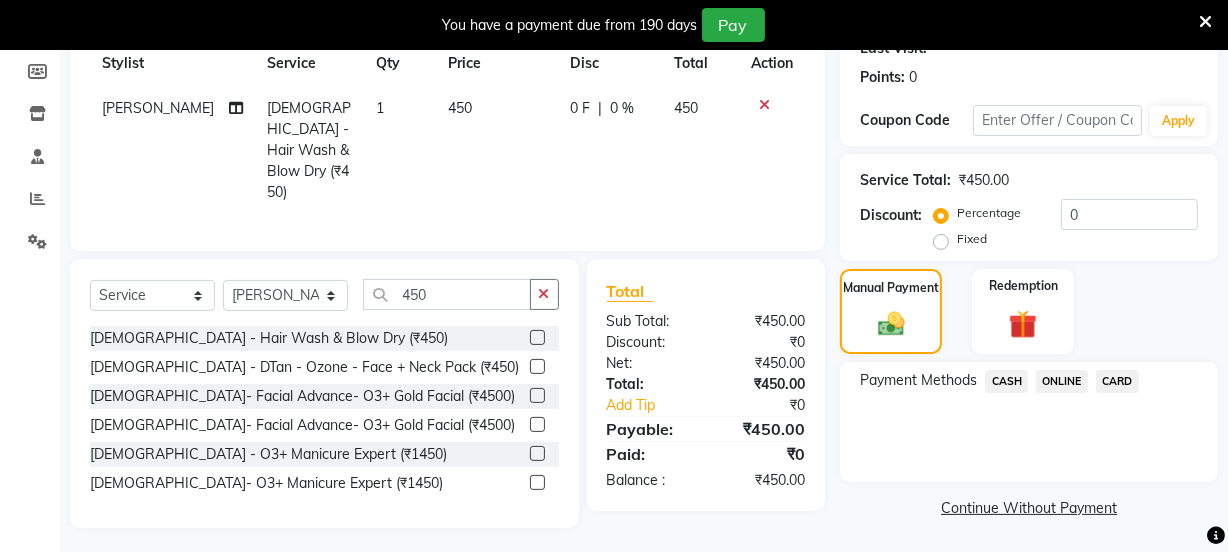 click on "ONLINE" 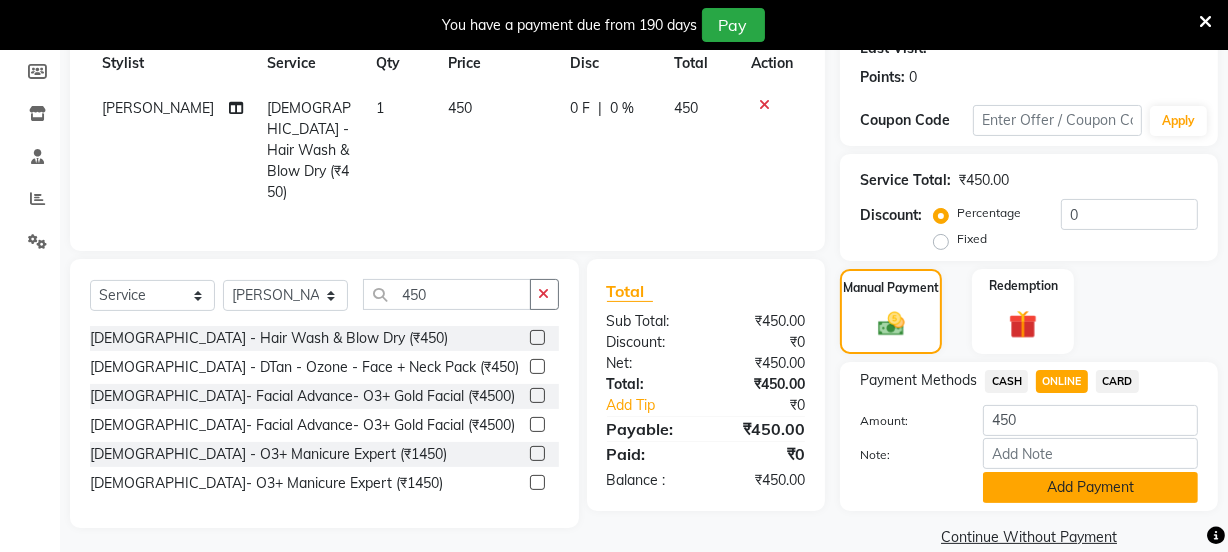 click on "Add Payment" 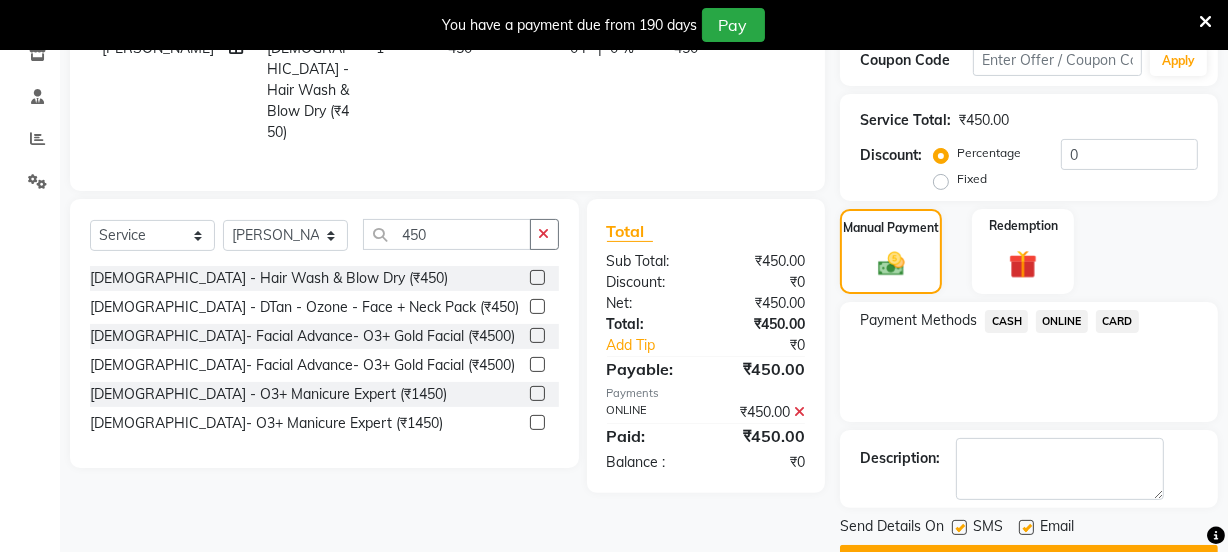 scroll, scrollTop: 407, scrollLeft: 0, axis: vertical 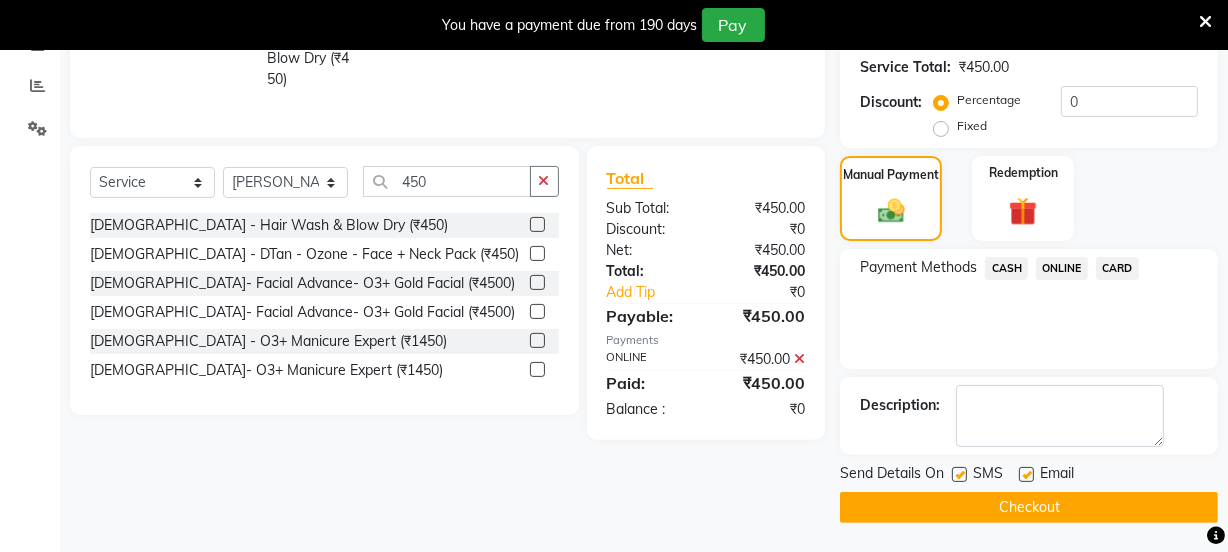click on "Checkout" 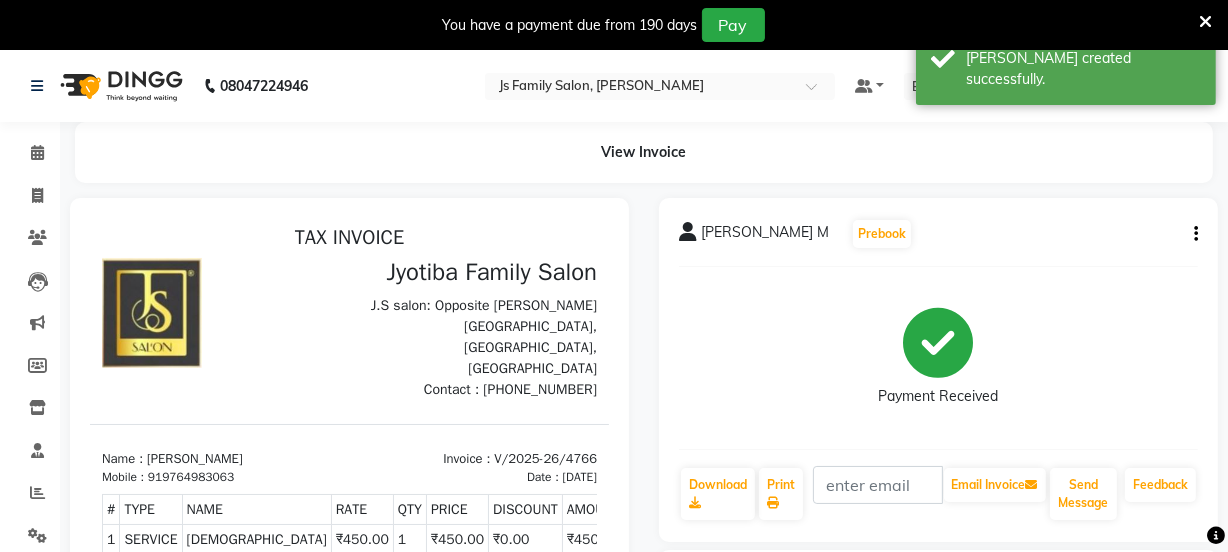 scroll, scrollTop: 0, scrollLeft: 0, axis: both 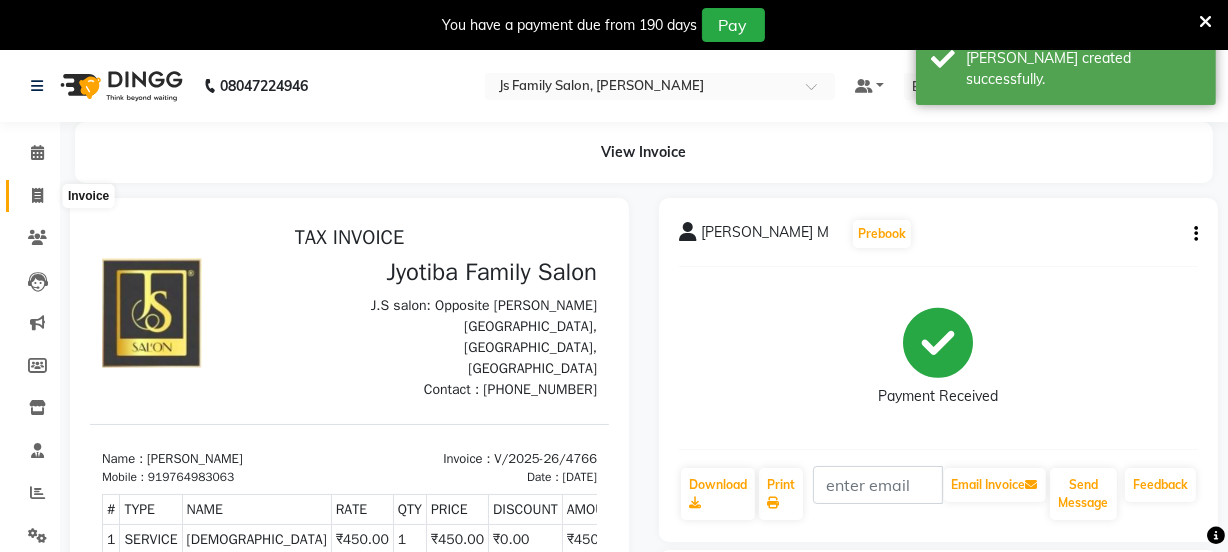 click 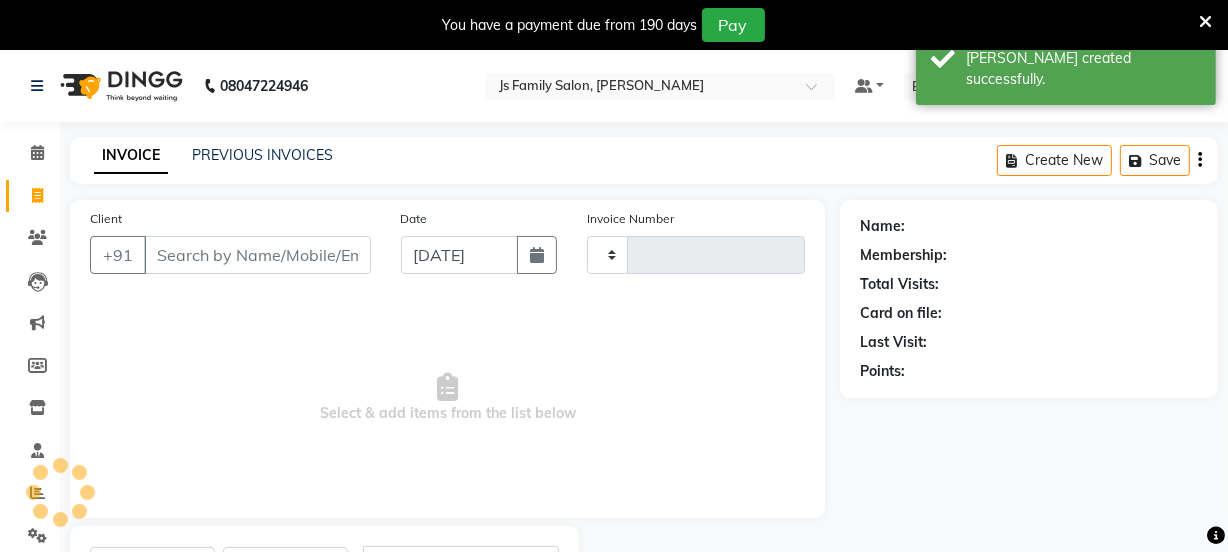 type on "4767" 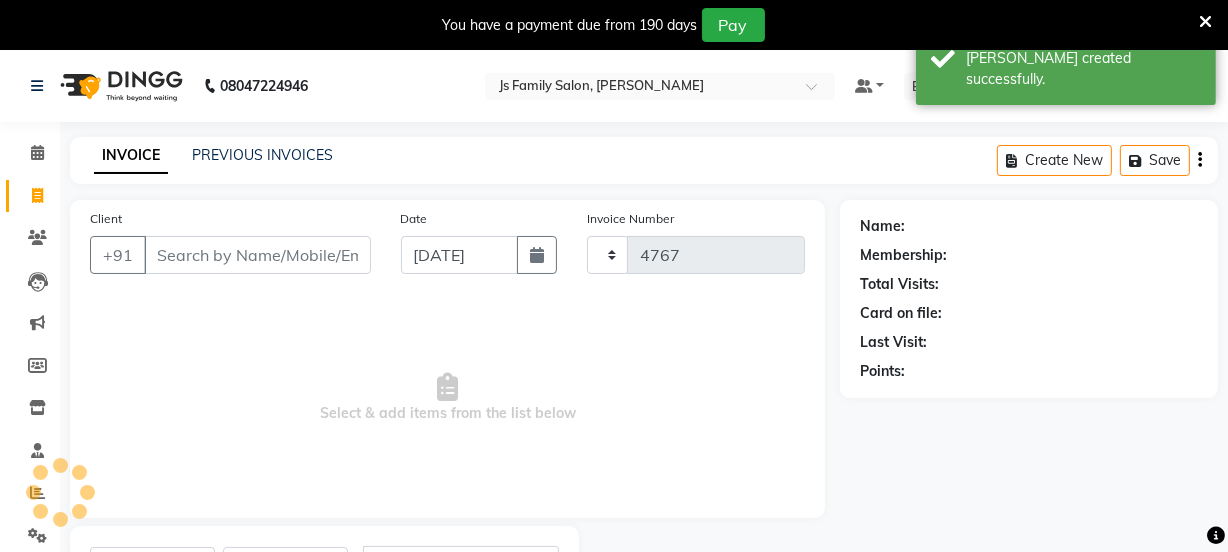 select on "3729" 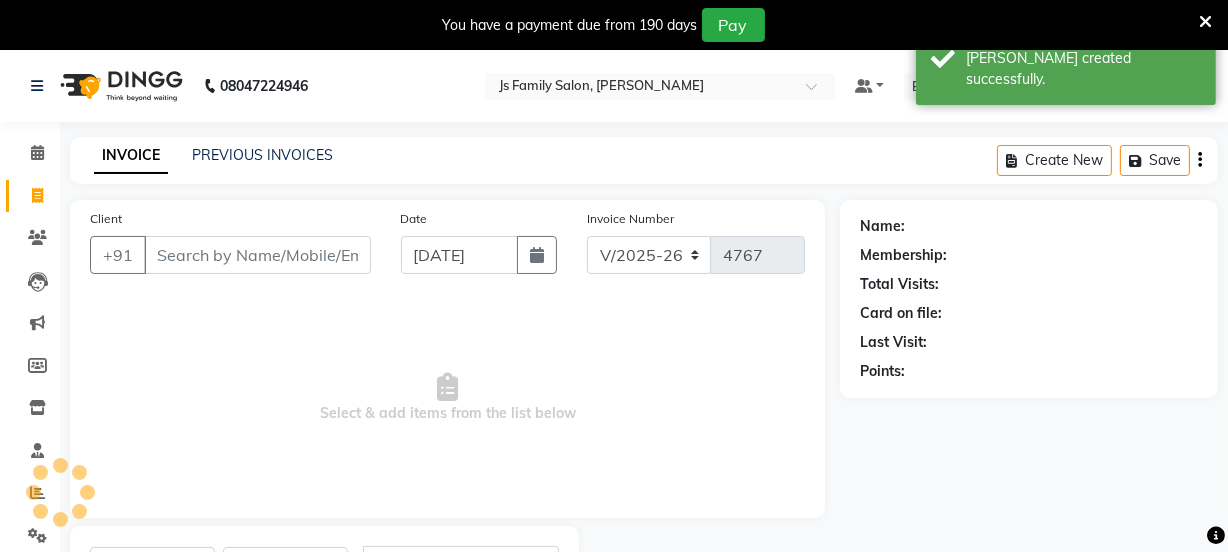scroll, scrollTop: 100, scrollLeft: 0, axis: vertical 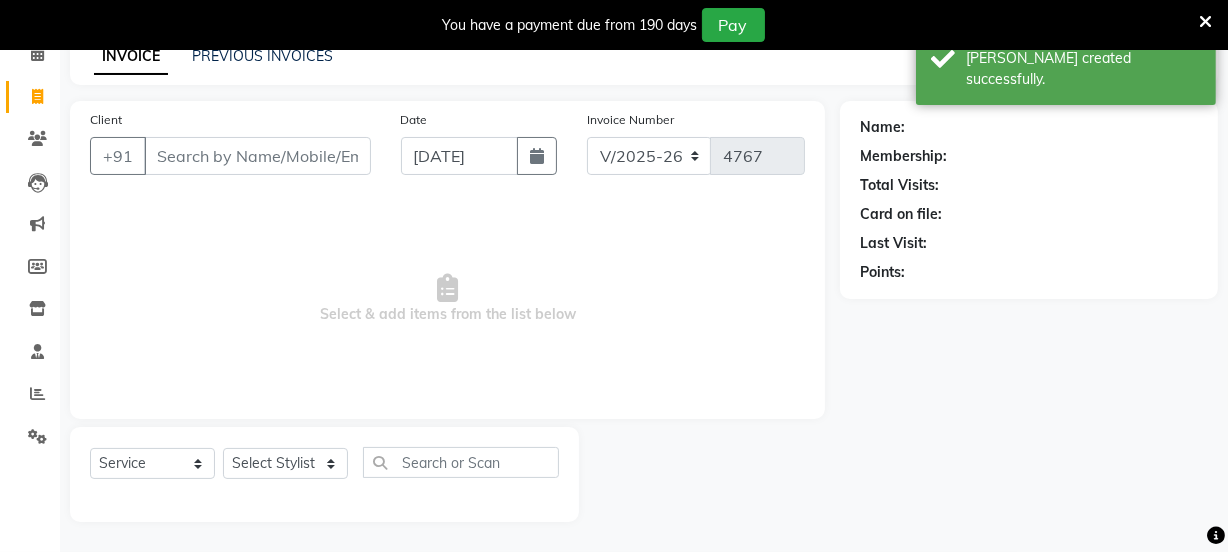 click on "Client" at bounding box center (257, 156) 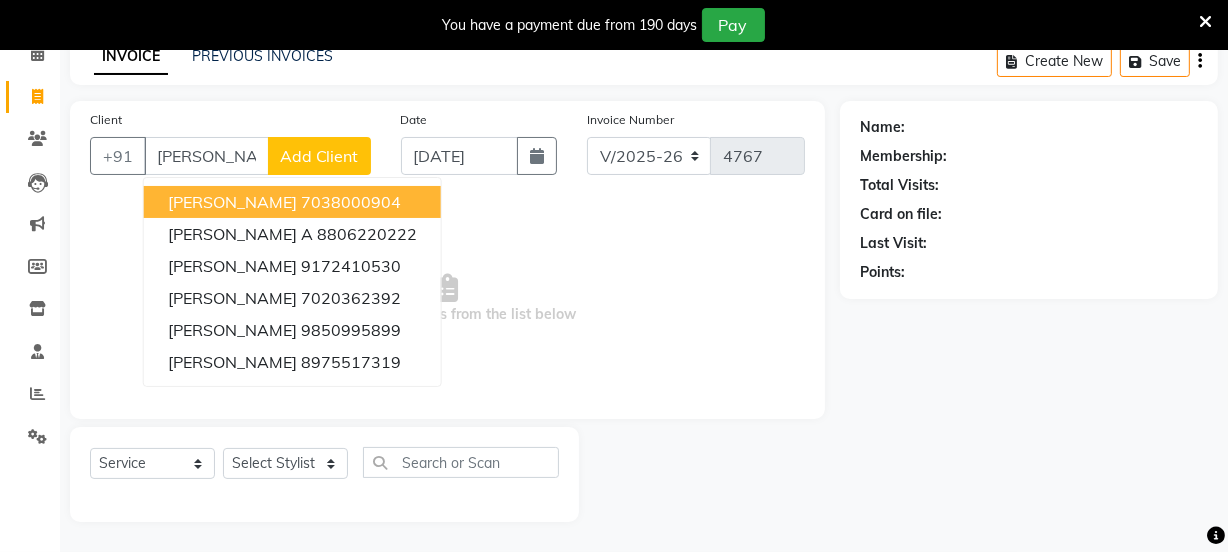 click on "7038000904" at bounding box center (351, 202) 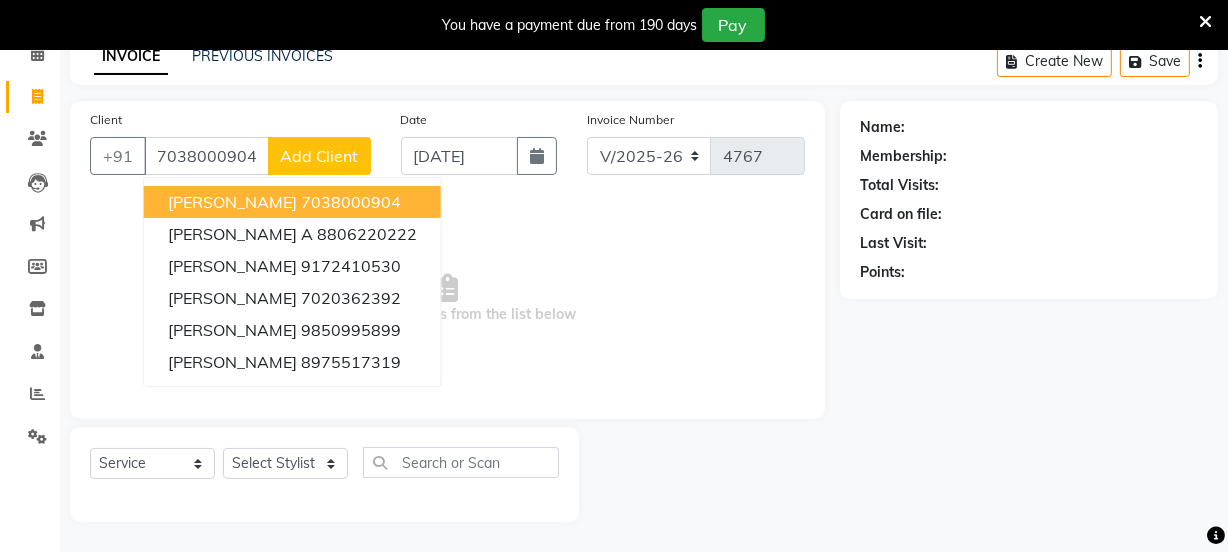 type on "7038000904" 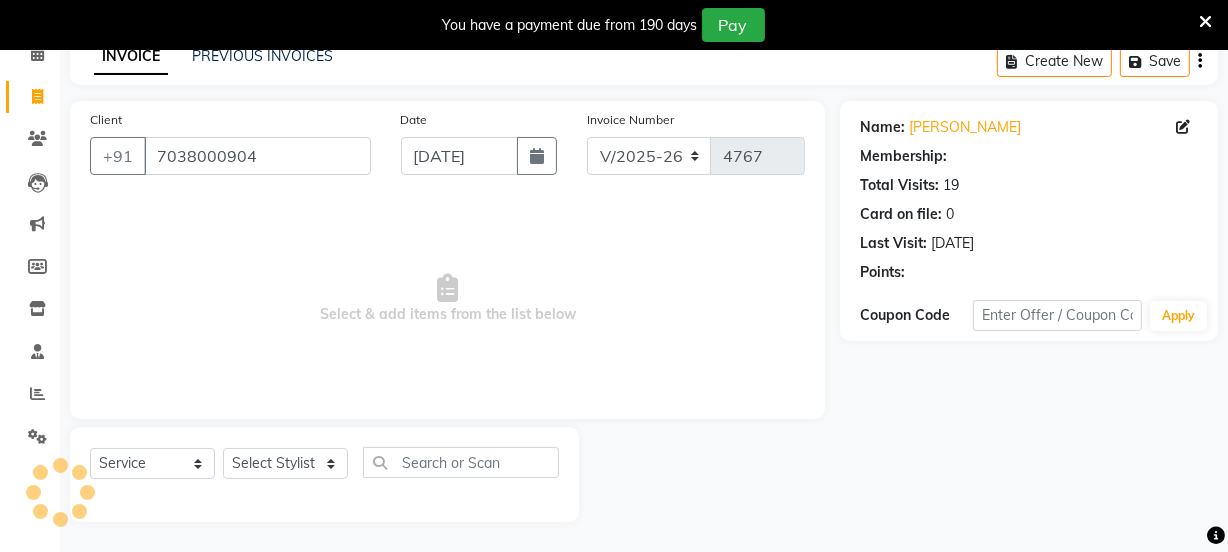 select on "1: Object" 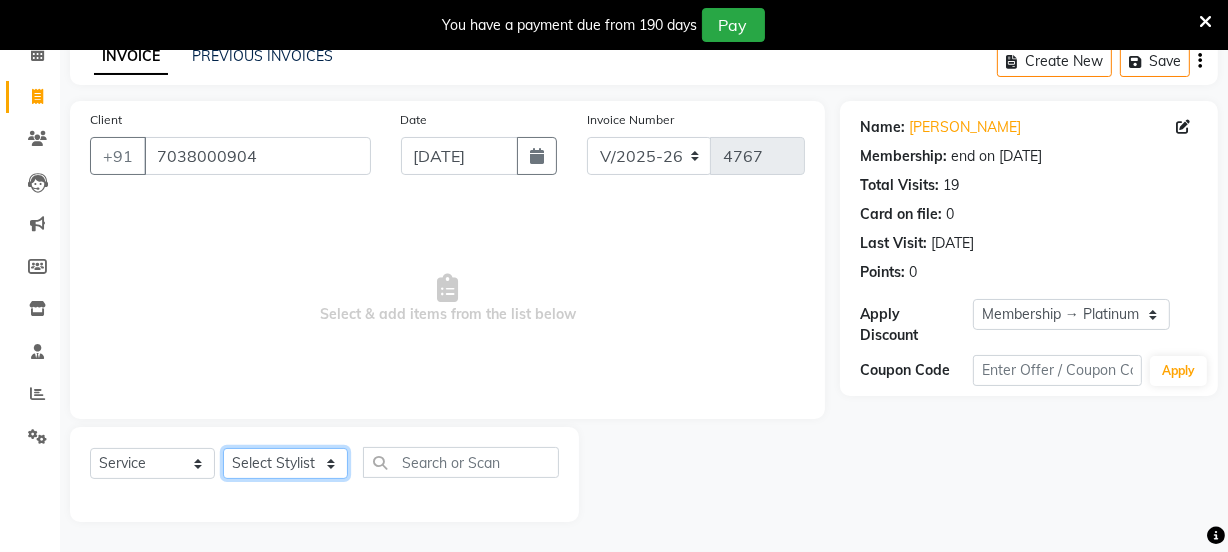 click on "Select Stylist [PERSON_NAME] Vaidyakar kokan  n Mahadev [PERSON_NAME] [PERSON_NAME] [PERSON_NAME]  Prem Mane Rajan Roma Rajput Sai [PERSON_NAME] Shop [PERSON_NAME] [PERSON_NAME] suport staff [PERSON_NAME]  [PERSON_NAME] [PERSON_NAME] [PERSON_NAME]" 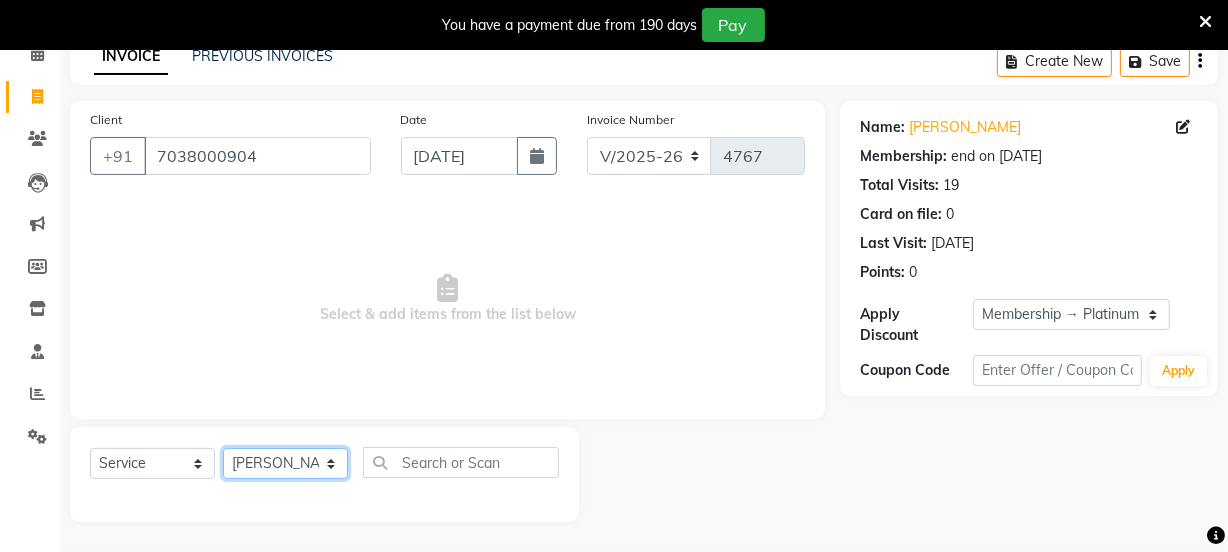 click on "Select Stylist [PERSON_NAME] Vaidyakar kokan  n Mahadev [PERSON_NAME] [PERSON_NAME] [PERSON_NAME]  Prem Mane Rajan Roma Rajput Sai [PERSON_NAME] Shop [PERSON_NAME] [PERSON_NAME] suport staff [PERSON_NAME]  [PERSON_NAME] [PERSON_NAME] [PERSON_NAME]" 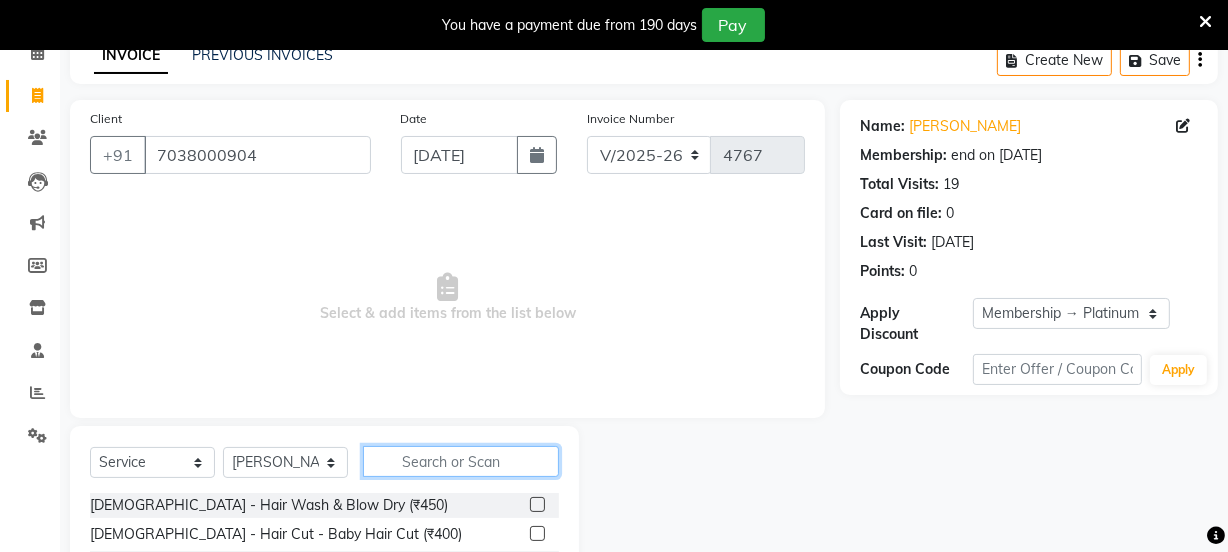 click 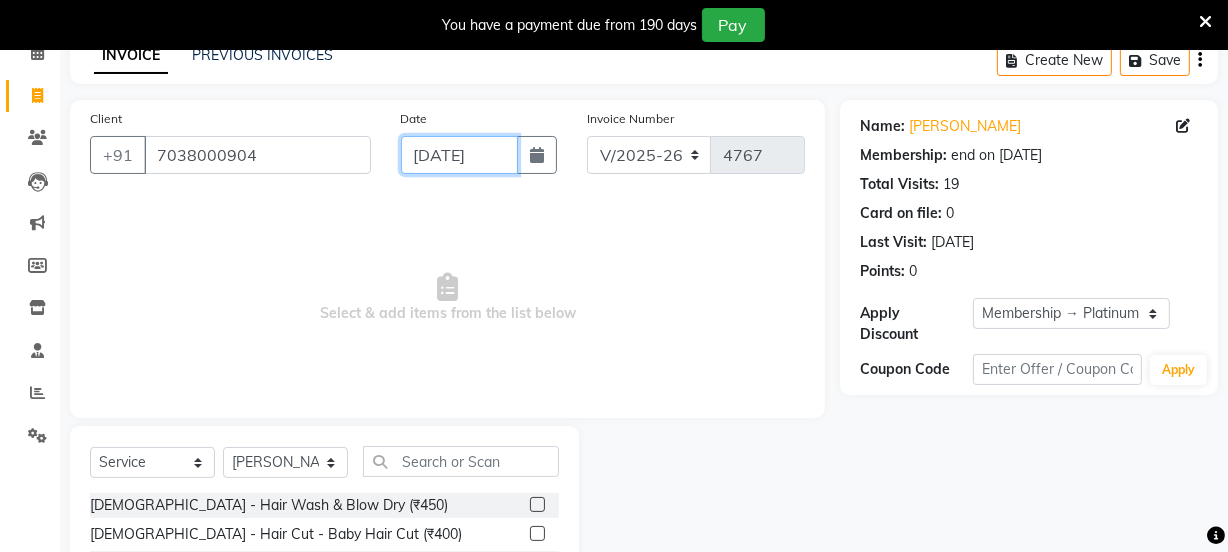 click on "[DATE]" 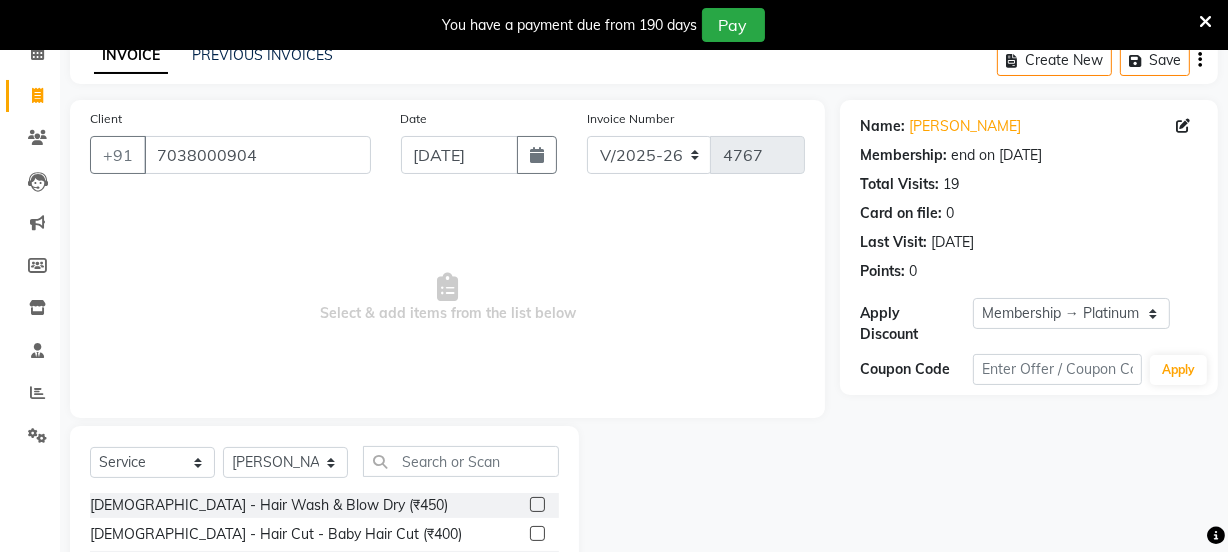 select on "7" 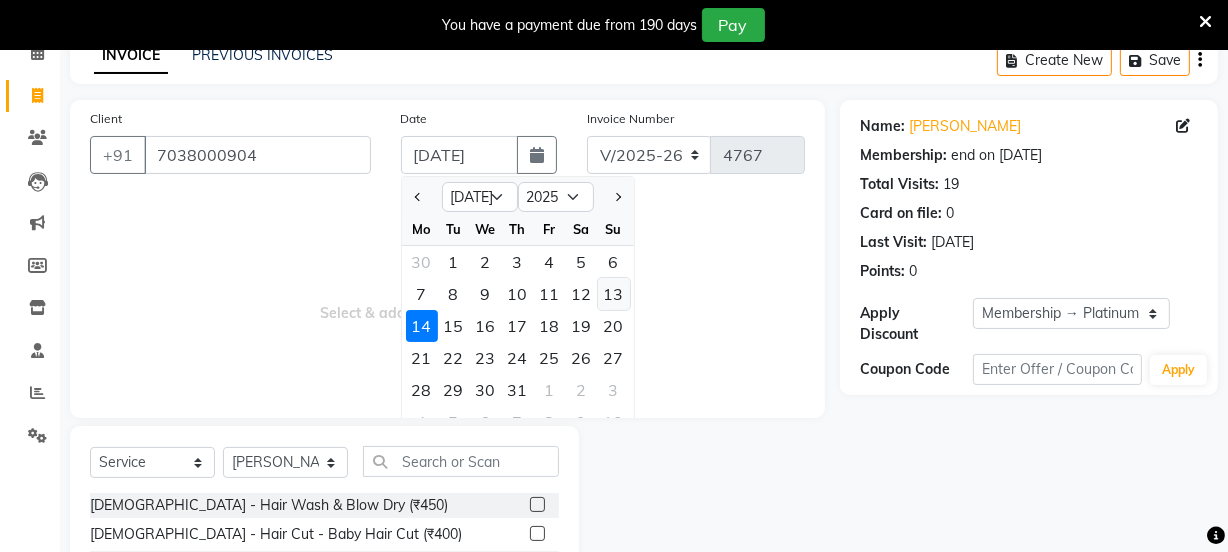 click on "13" 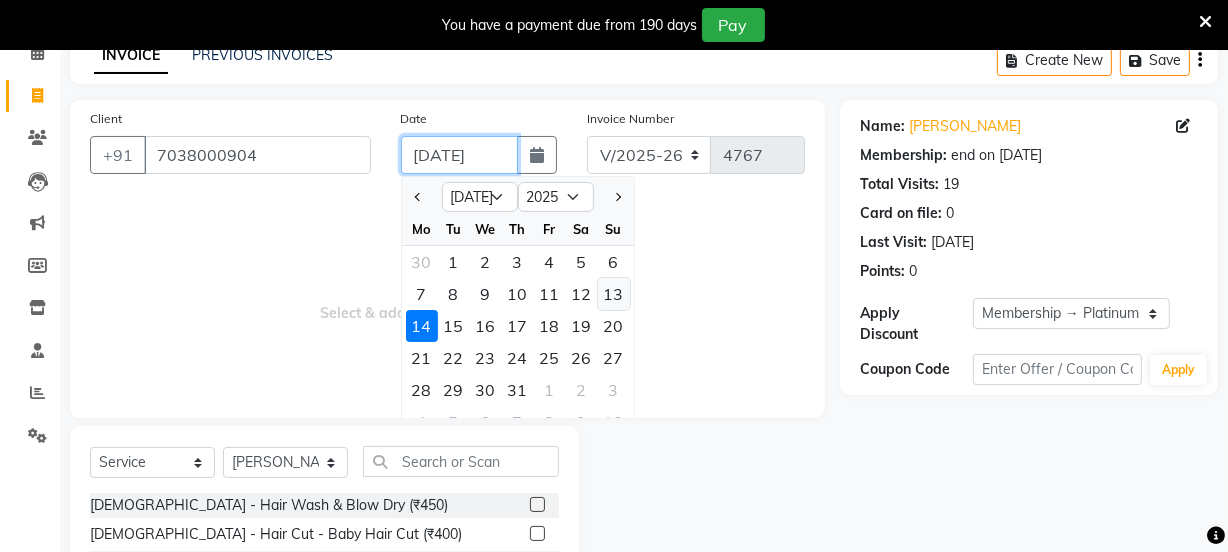 type on "[DATE]" 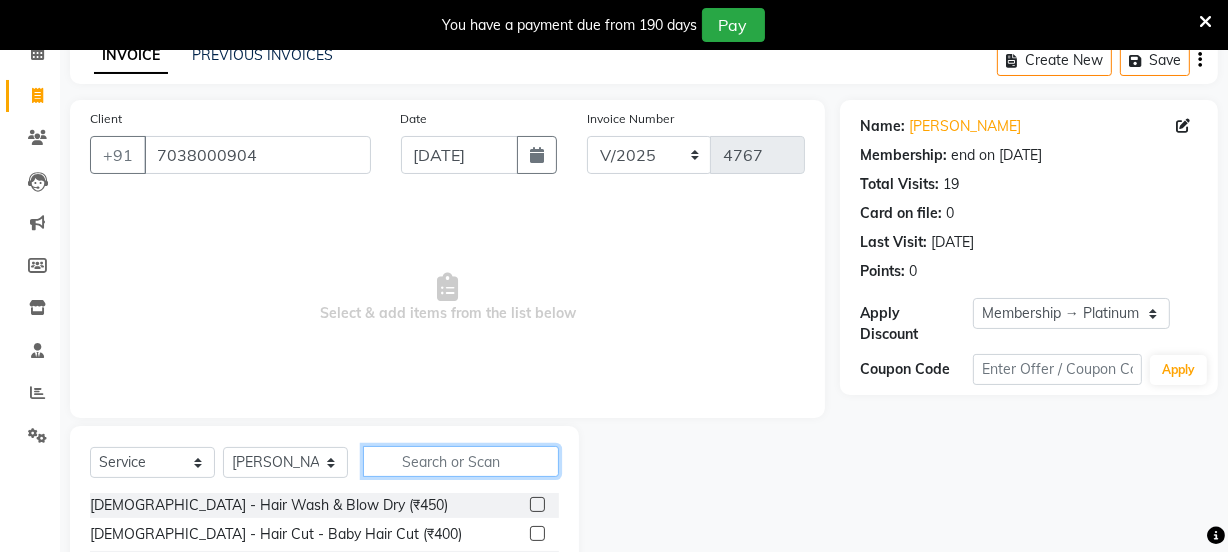 click 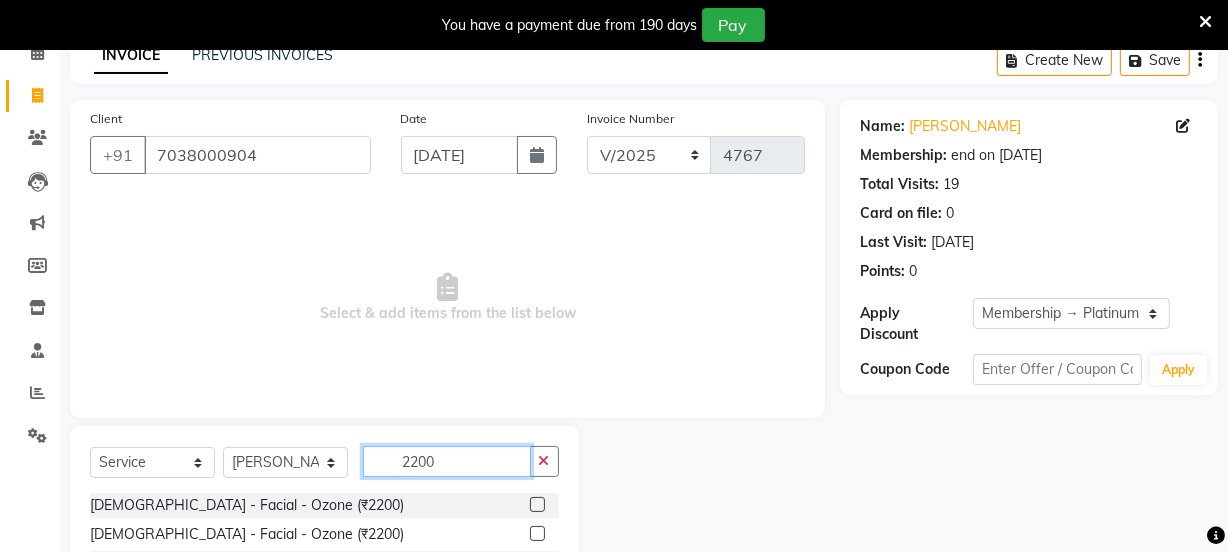 type on "2200" 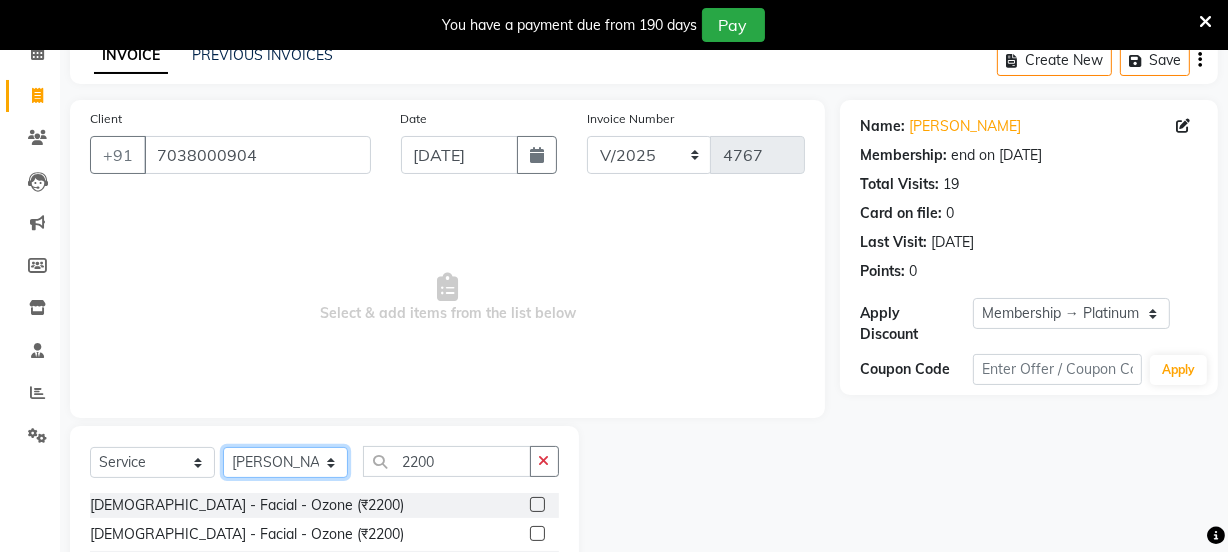 click on "Select Stylist [PERSON_NAME] Vaidyakar kokan  n Mahadev [PERSON_NAME] [PERSON_NAME] [PERSON_NAME]  Prem Mane Rajan Roma Rajput Sai [PERSON_NAME] Shop [PERSON_NAME] [PERSON_NAME] suport staff [PERSON_NAME]  [PERSON_NAME] [PERSON_NAME] [PERSON_NAME]" 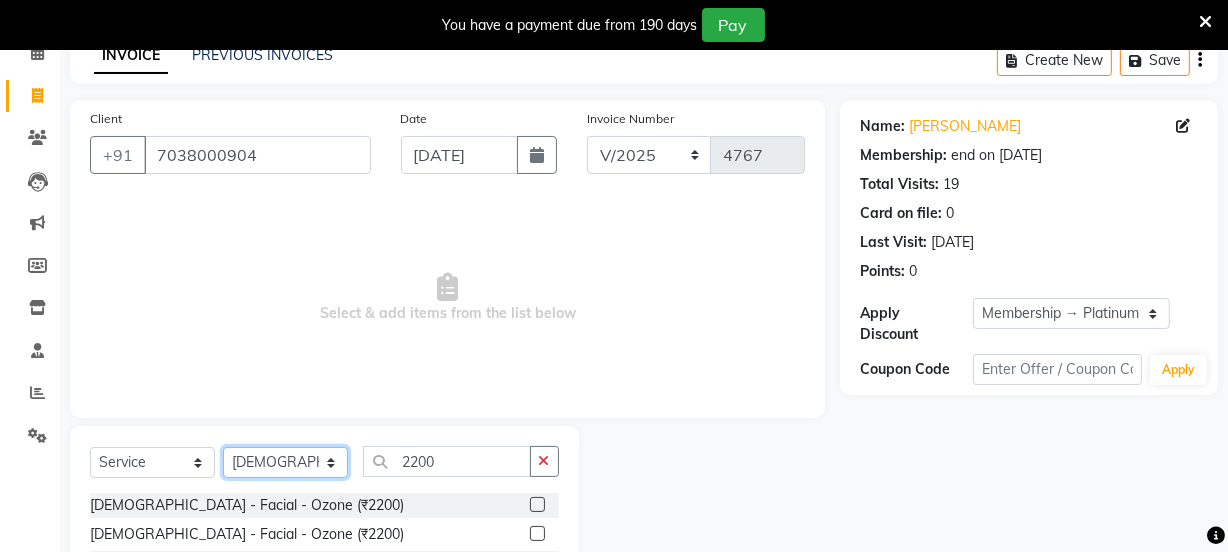 click on "Select Stylist [PERSON_NAME] Vaidyakar kokan  n Mahadev [PERSON_NAME] [PERSON_NAME] [PERSON_NAME]  Prem Mane Rajan Roma Rajput Sai [PERSON_NAME] Shop [PERSON_NAME] [PERSON_NAME] suport staff [PERSON_NAME]  [PERSON_NAME] [PERSON_NAME] [PERSON_NAME]" 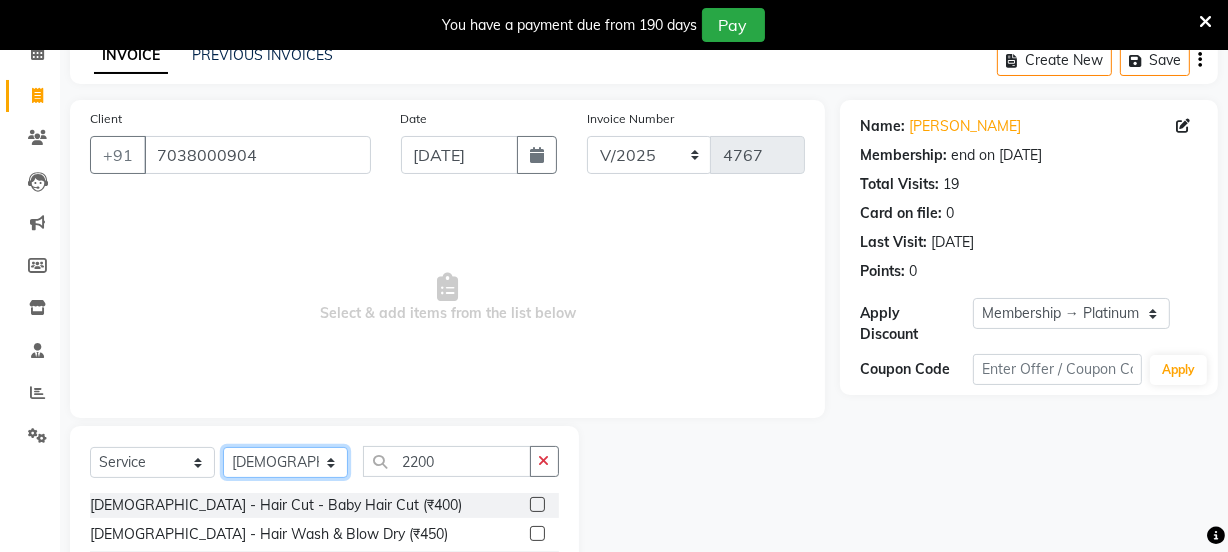 click on "Select Stylist [PERSON_NAME] Vaidyakar kokan  n Mahadev [PERSON_NAME] [PERSON_NAME] [PERSON_NAME]  Prem Mane Rajan Roma Rajput Sai [PERSON_NAME] Shop [PERSON_NAME] [PERSON_NAME] suport staff [PERSON_NAME]  [PERSON_NAME] [PERSON_NAME] [PERSON_NAME]" 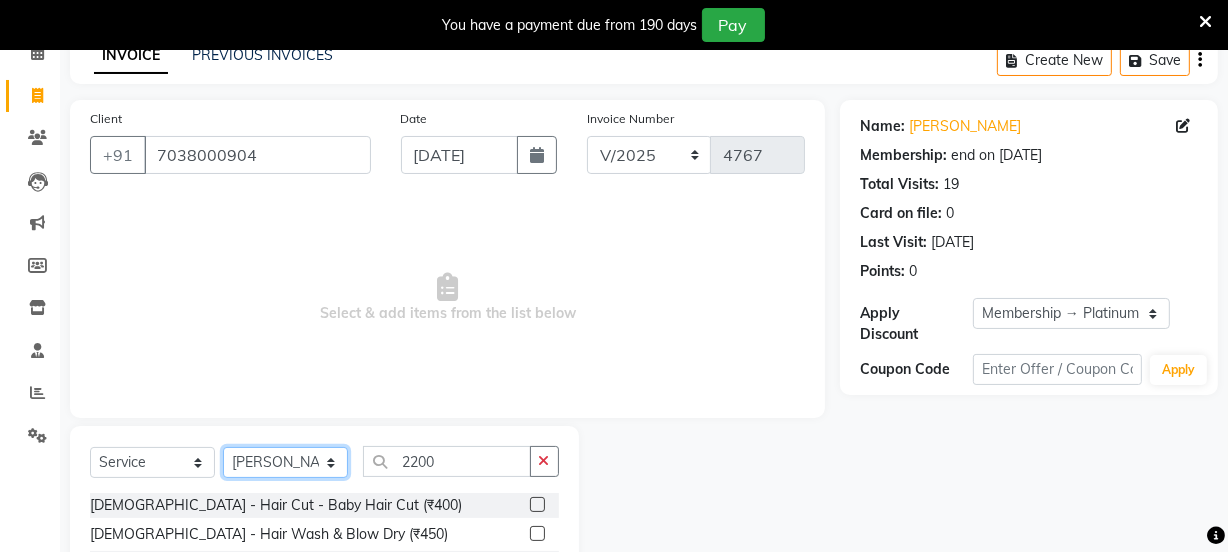 click on "Select Stylist [PERSON_NAME] Vaidyakar kokan  n Mahadev [PERSON_NAME] [PERSON_NAME] [PERSON_NAME]  Prem Mane Rajan Roma Rajput Sai [PERSON_NAME] Shop [PERSON_NAME] [PERSON_NAME] suport staff [PERSON_NAME]  [PERSON_NAME] [PERSON_NAME] [PERSON_NAME]" 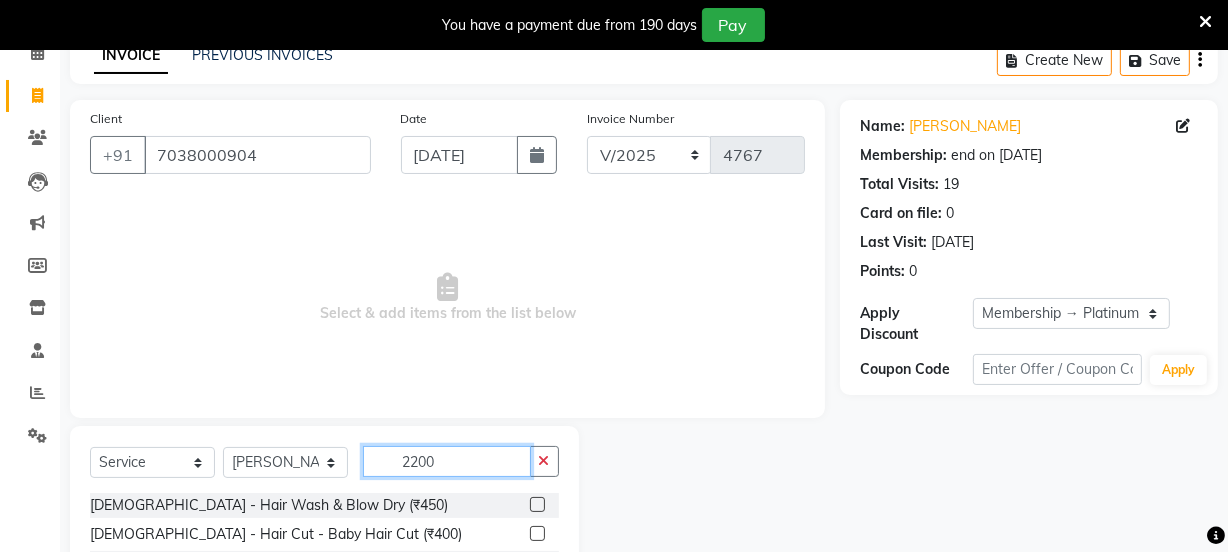 click on "2200" 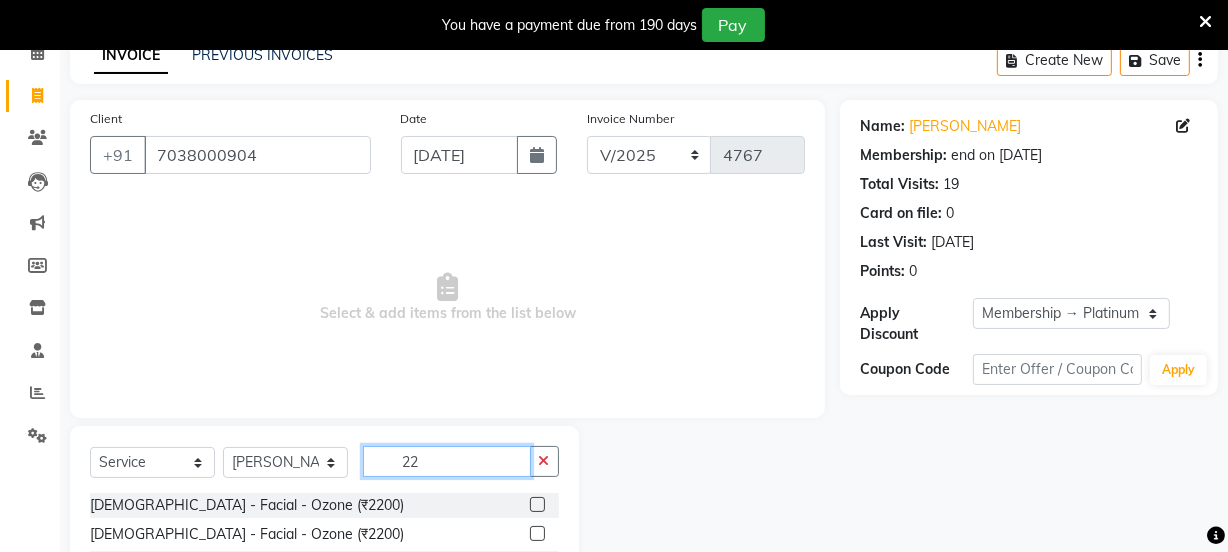 type on "2" 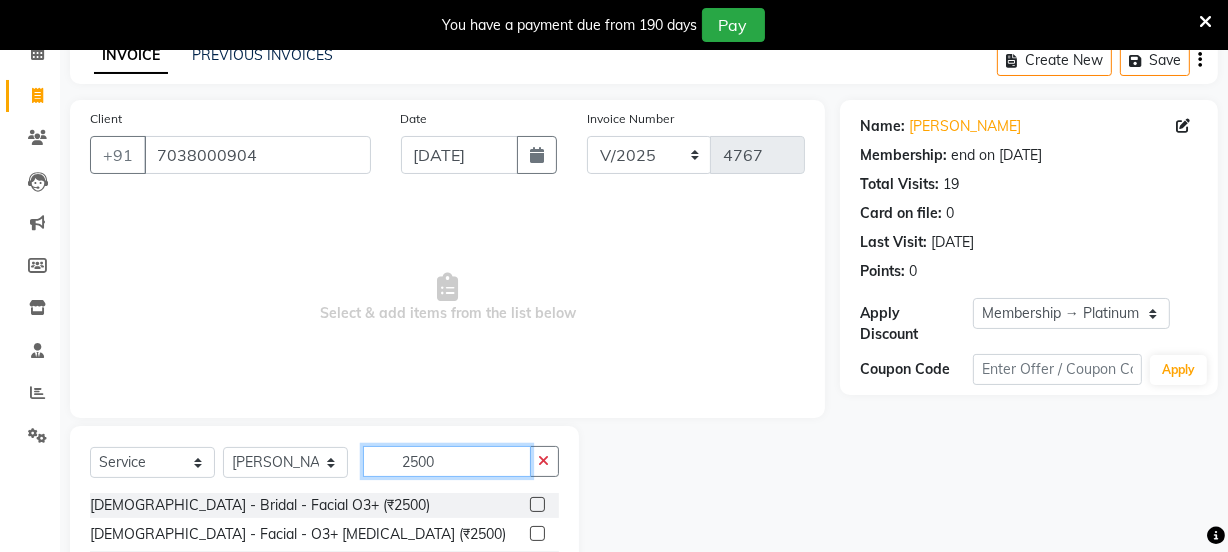 type on "2500" 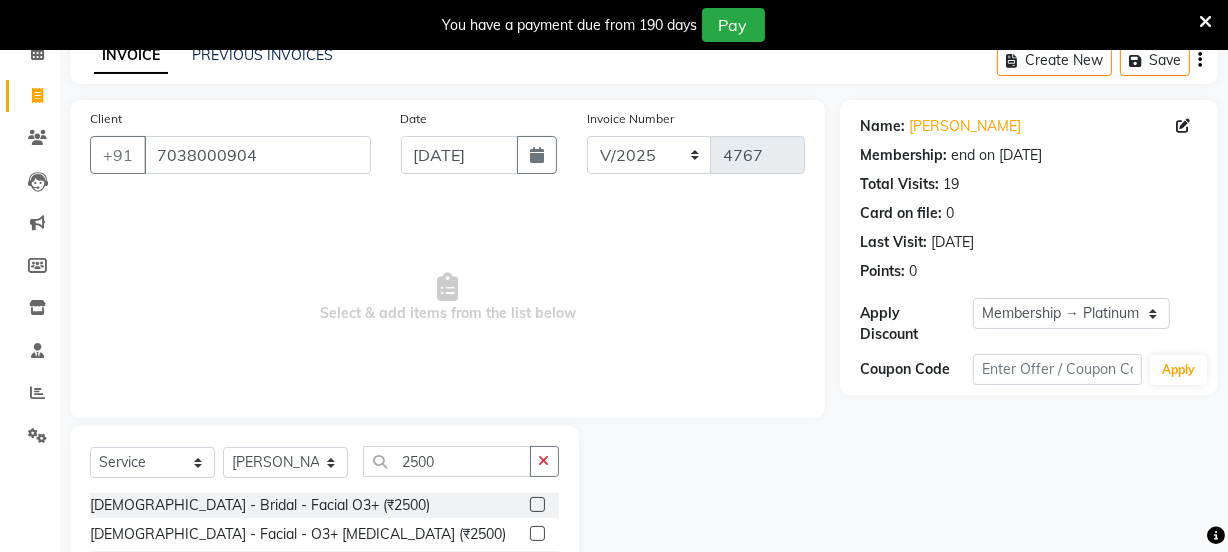 click 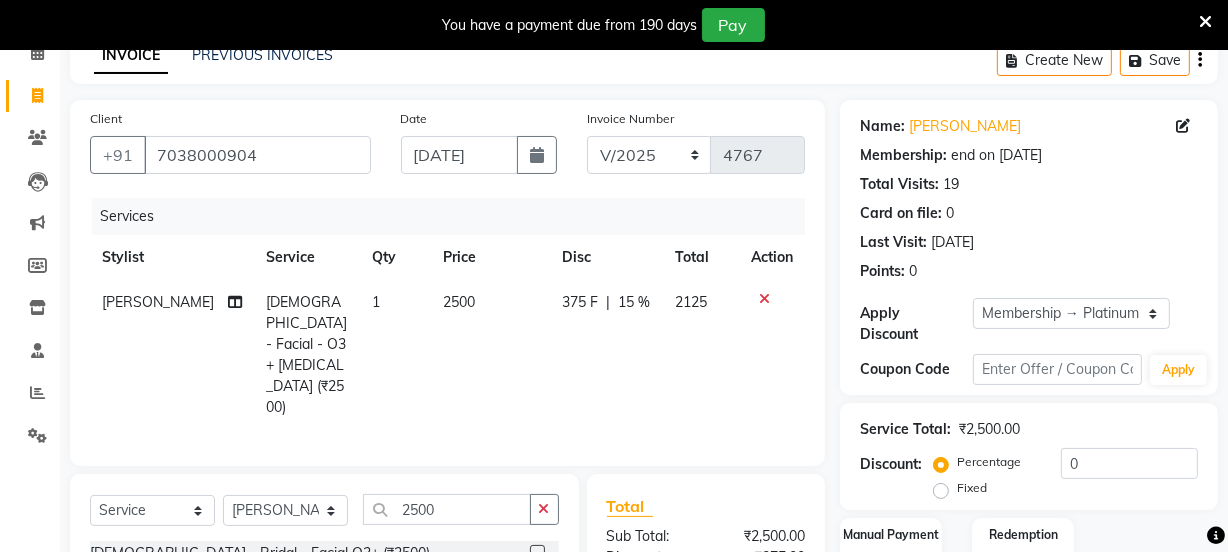 checkbox on "false" 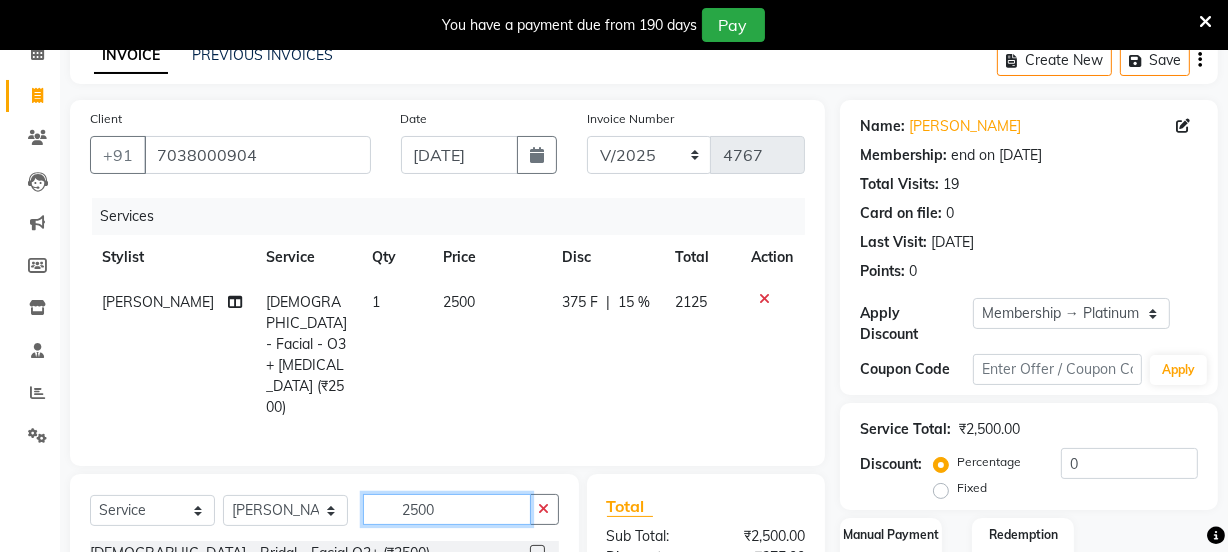 click on "2500" 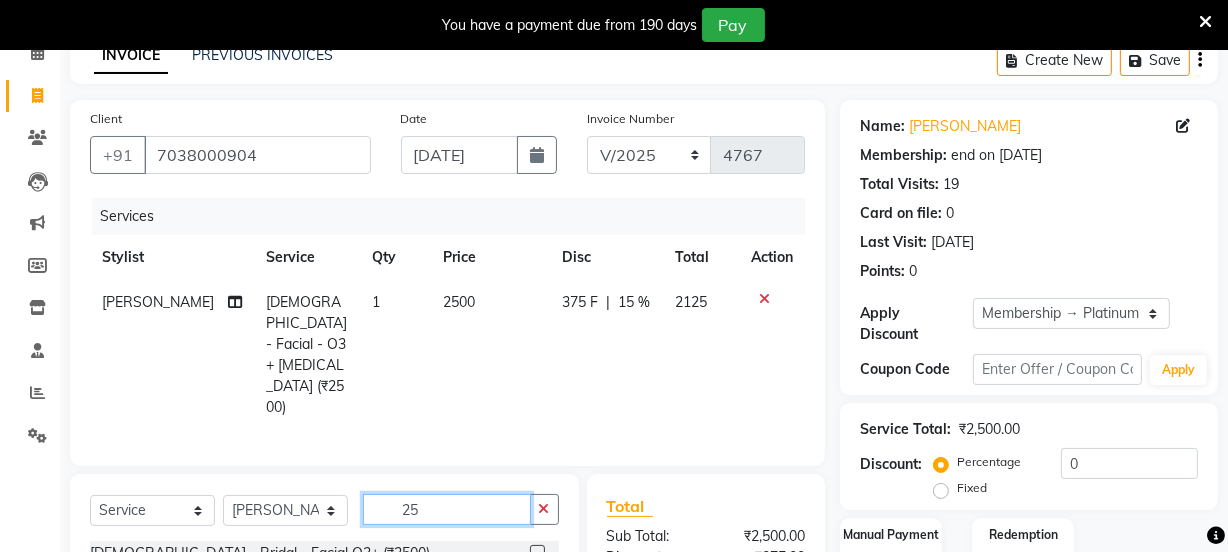 type on "2" 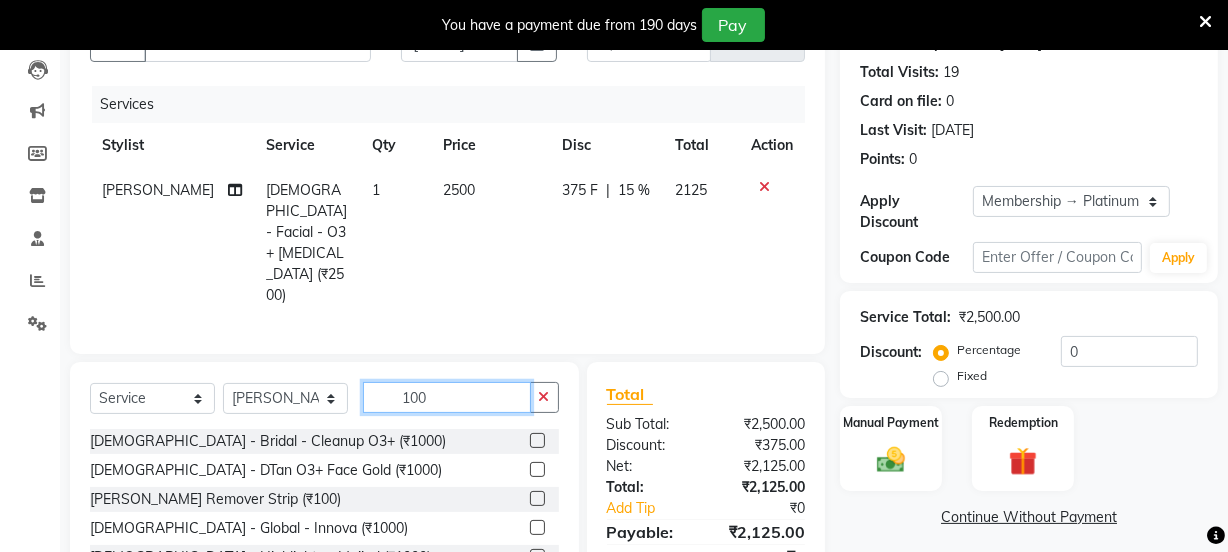 scroll, scrollTop: 319, scrollLeft: 0, axis: vertical 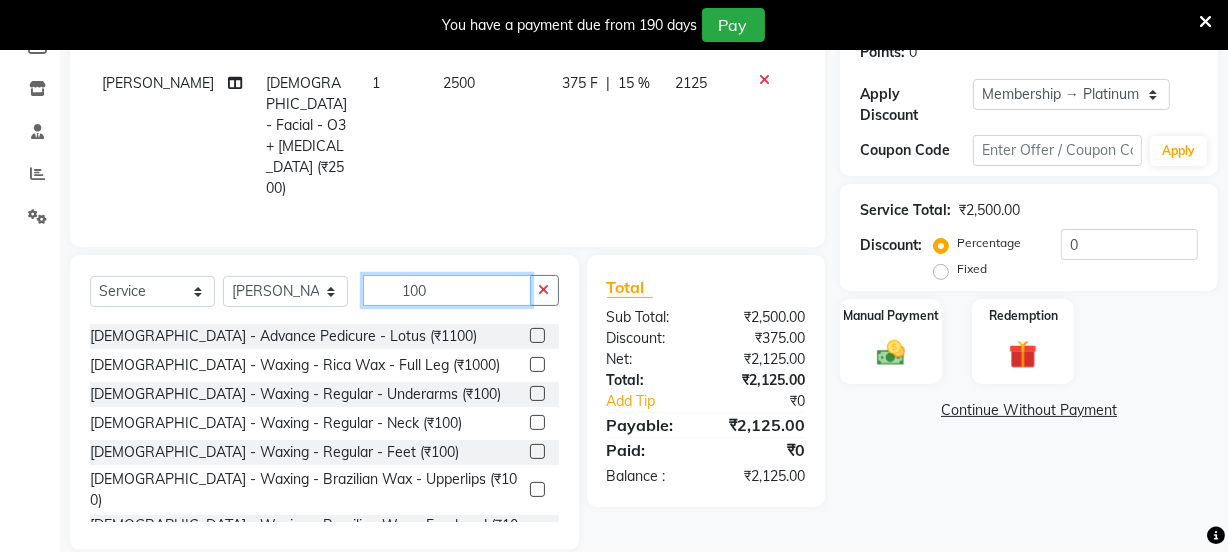 type on "100" 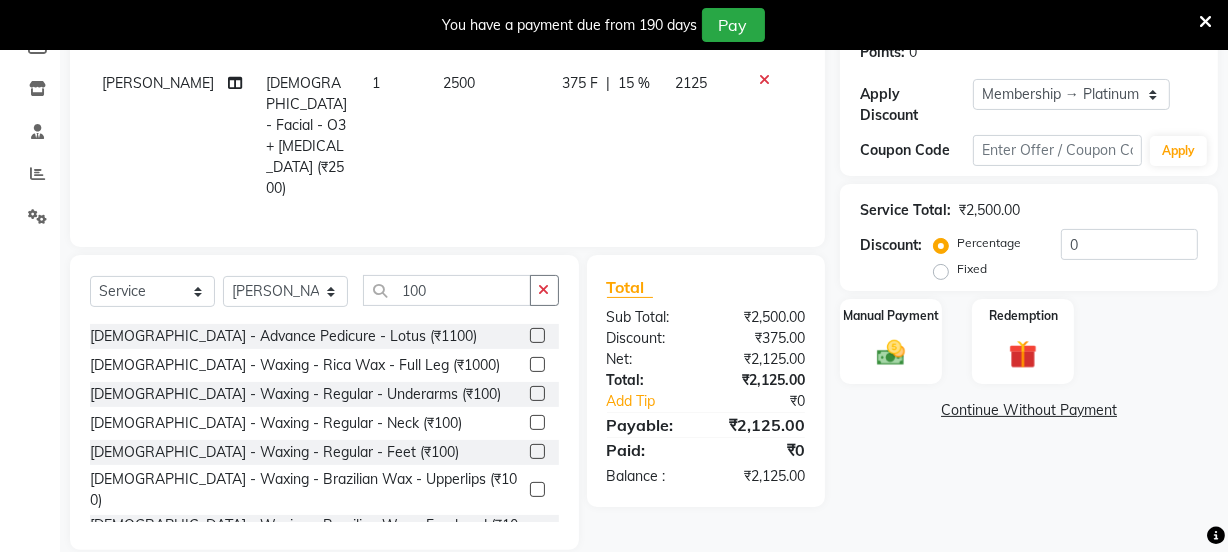 click 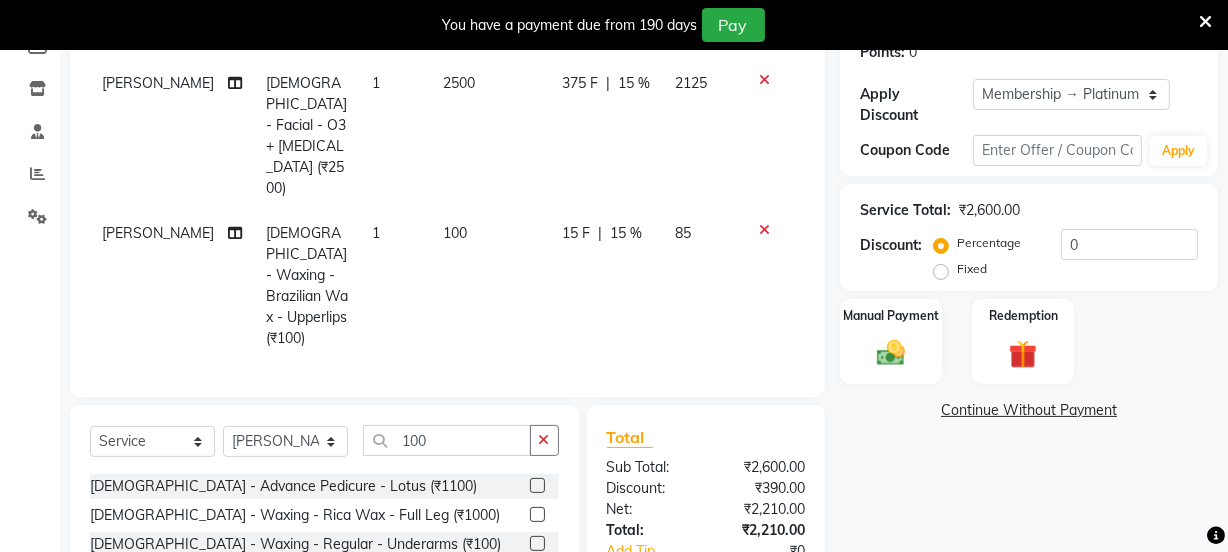 checkbox on "false" 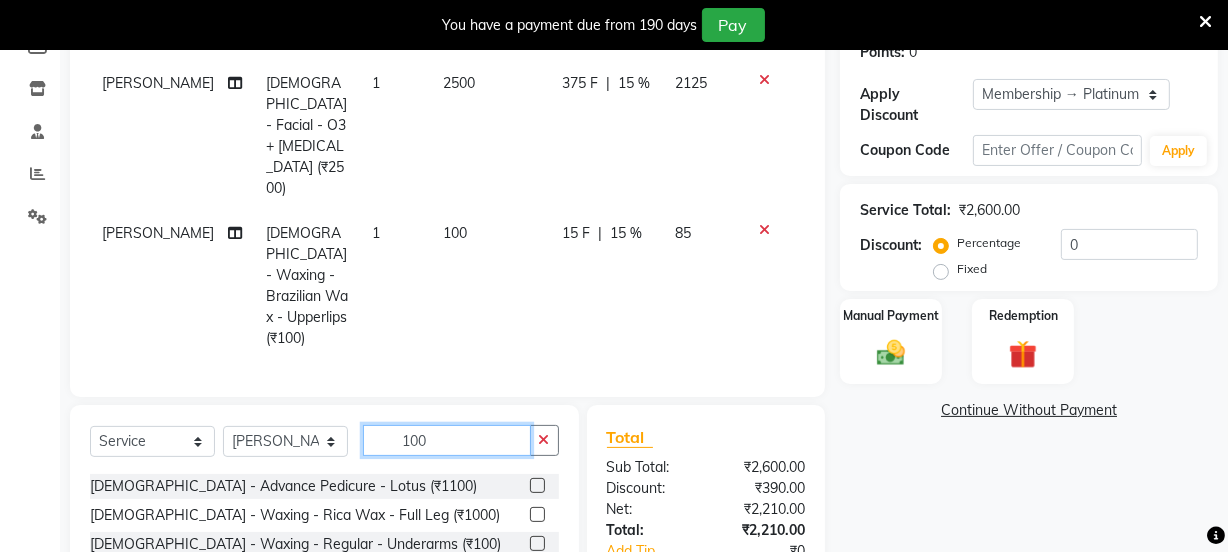 click on "100" 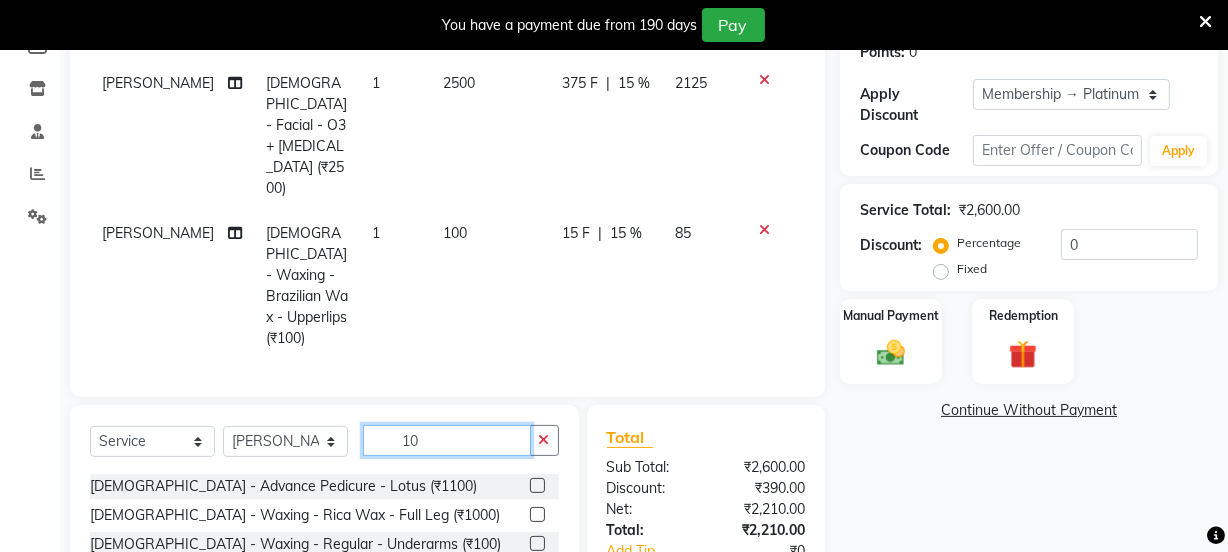 type on "1" 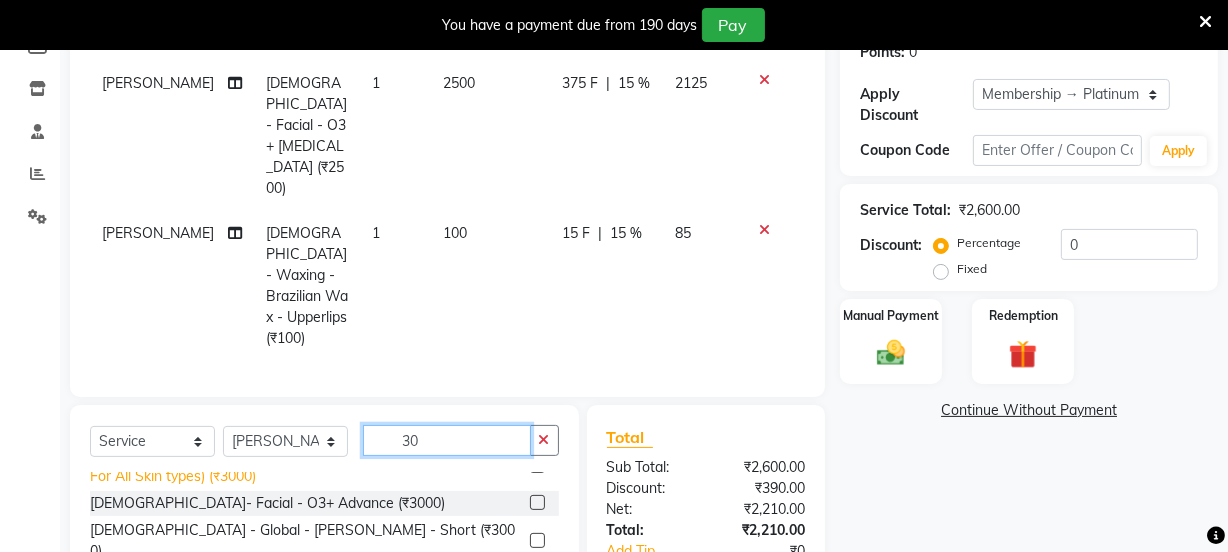 scroll, scrollTop: 630, scrollLeft: 0, axis: vertical 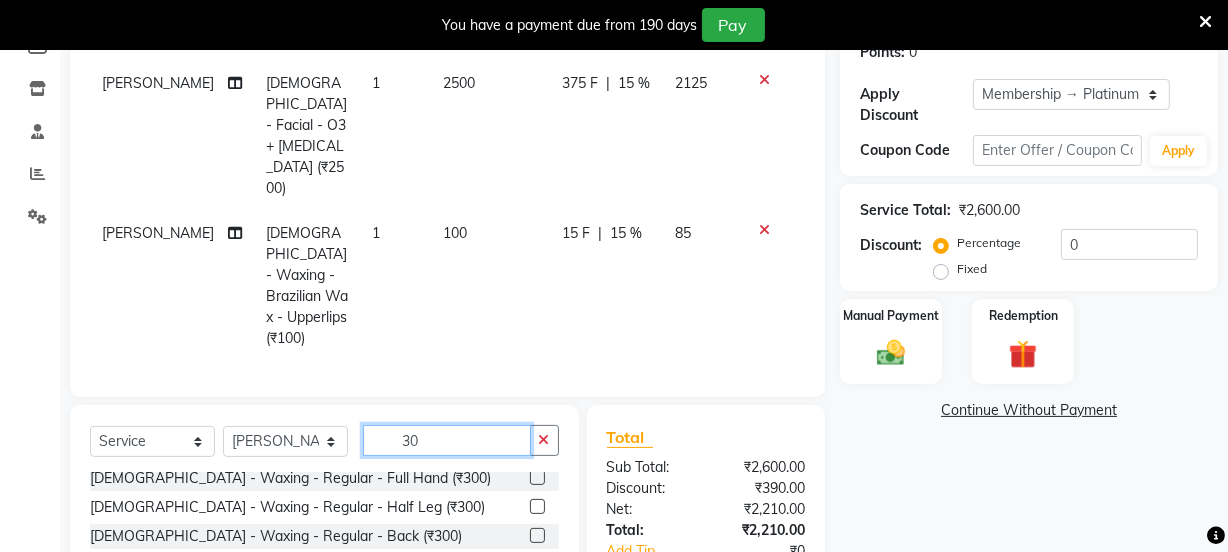 type on "30" 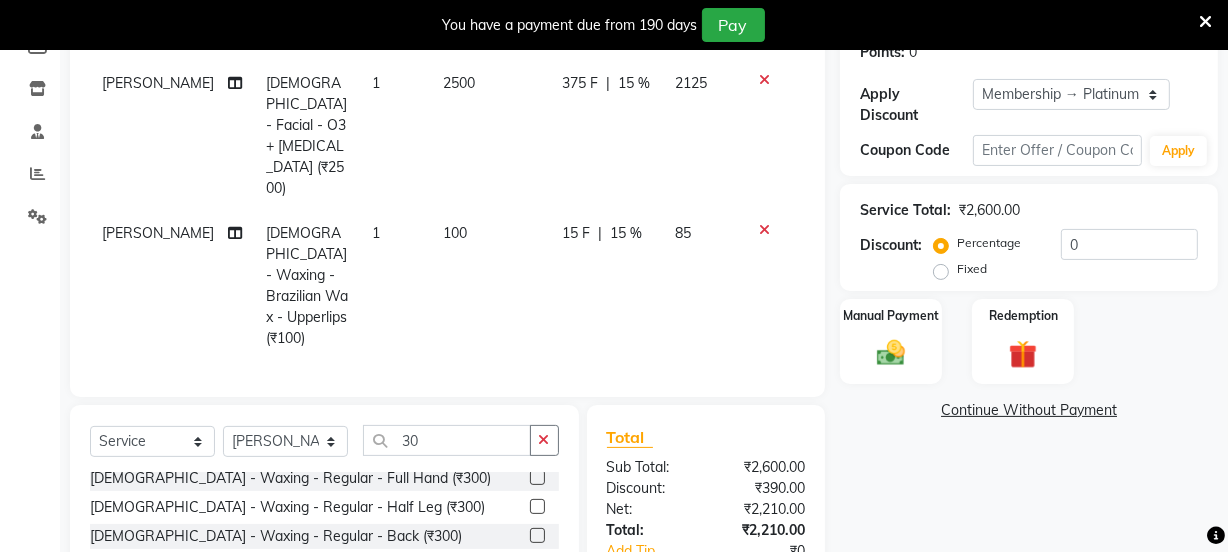 click at bounding box center [536, 594] 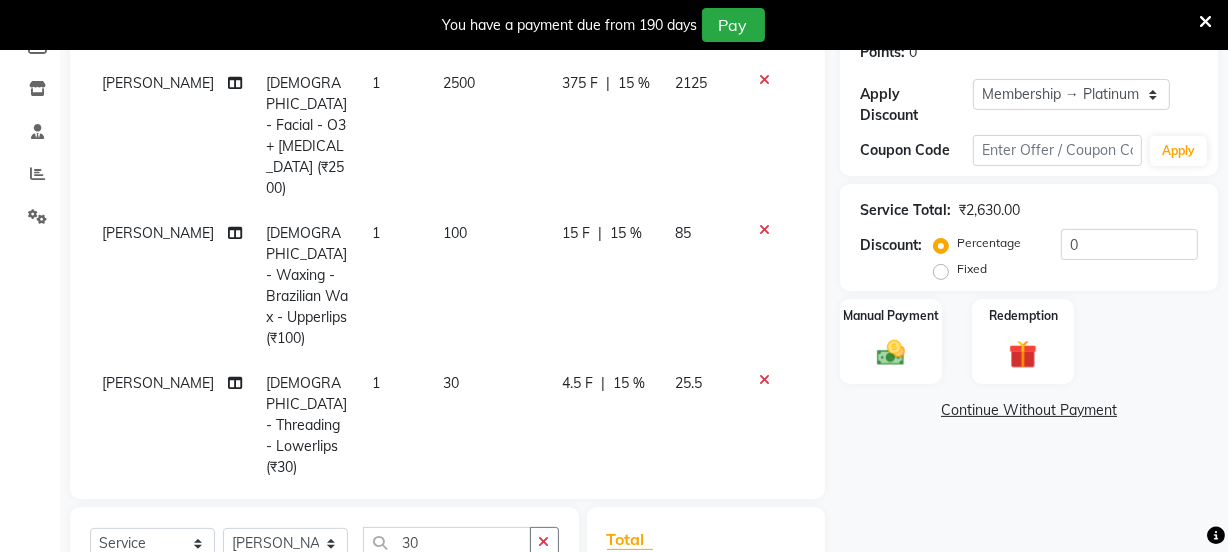 checkbox on "false" 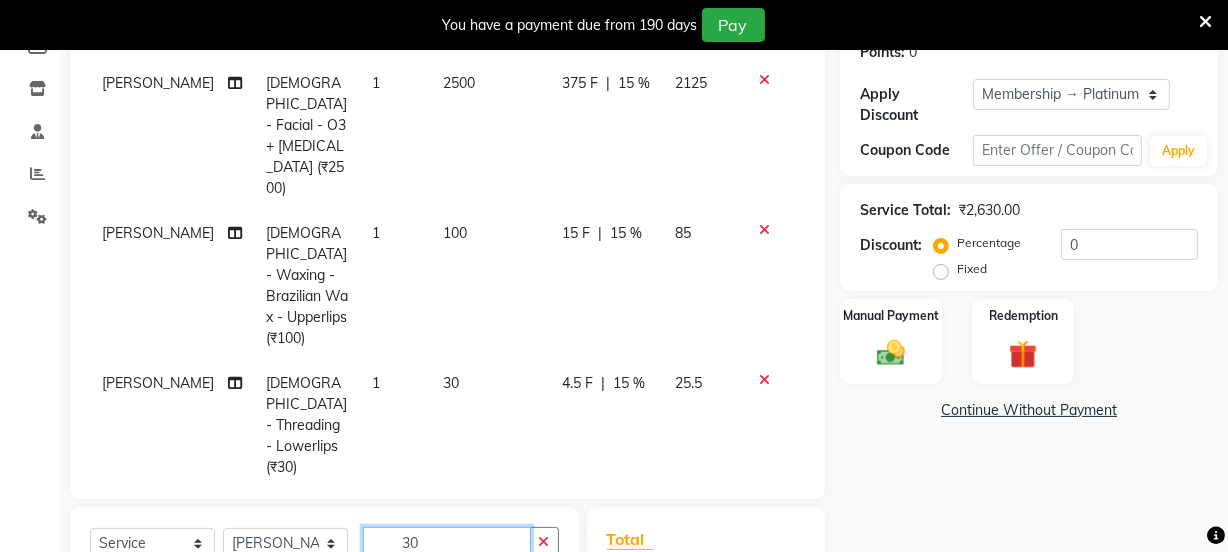 click on "30" 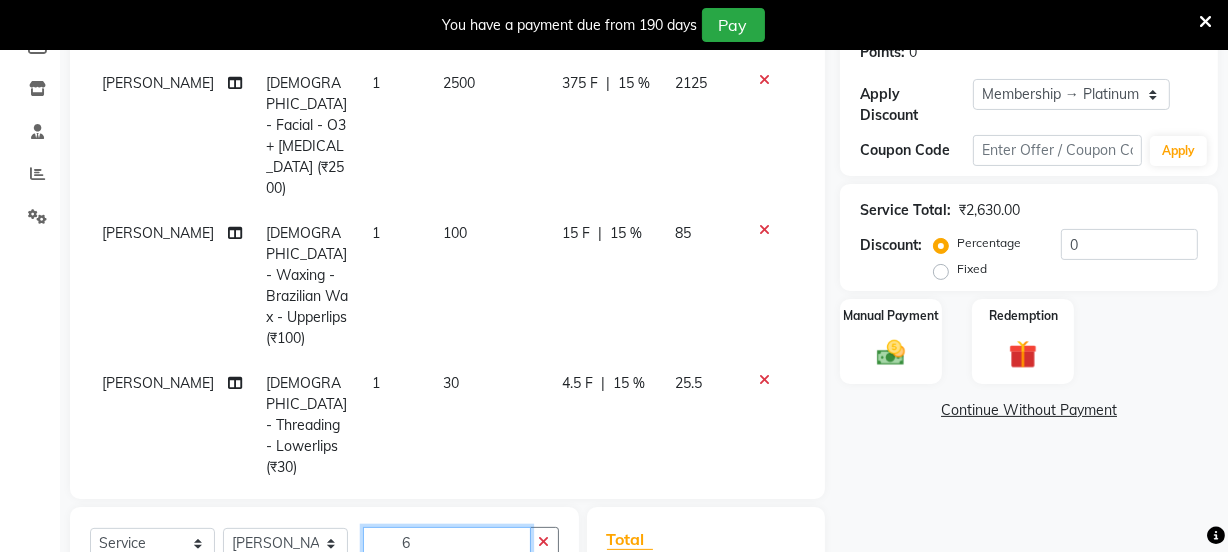 scroll, scrollTop: 0, scrollLeft: 0, axis: both 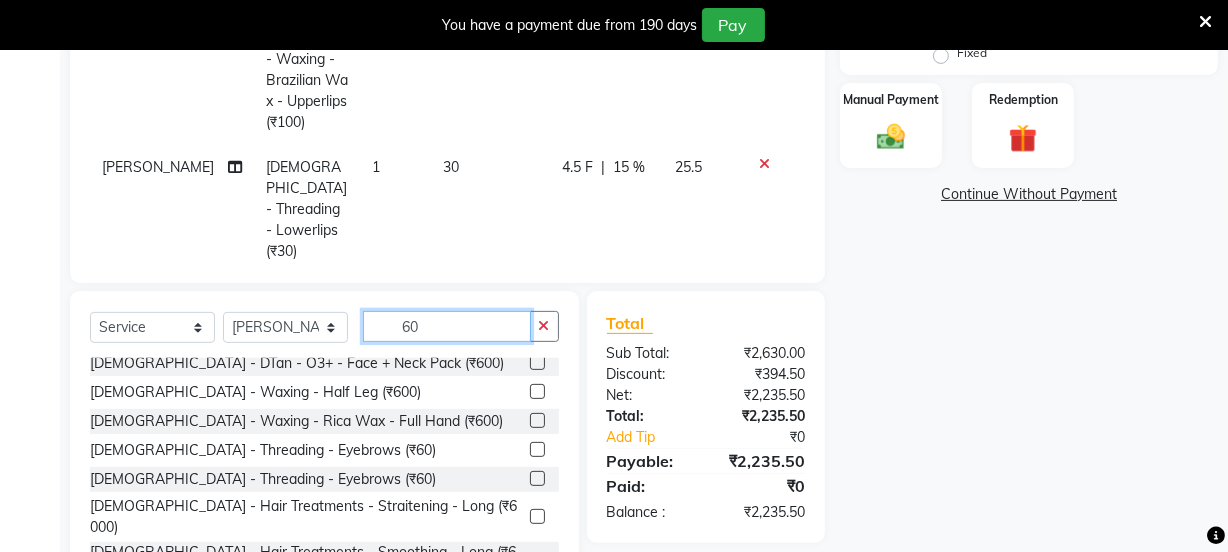 type on "60" 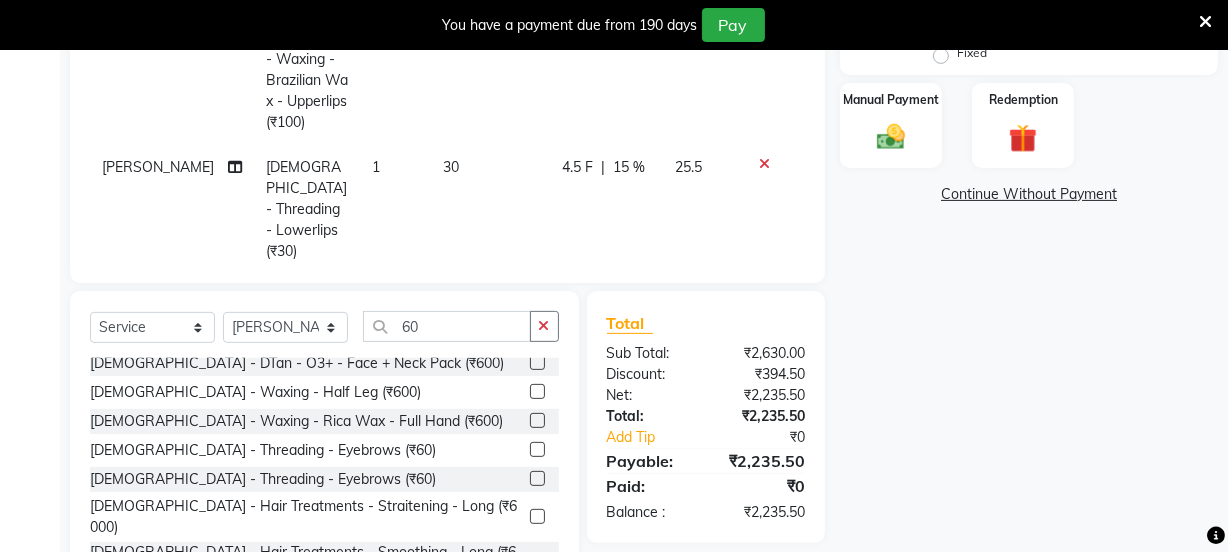 click 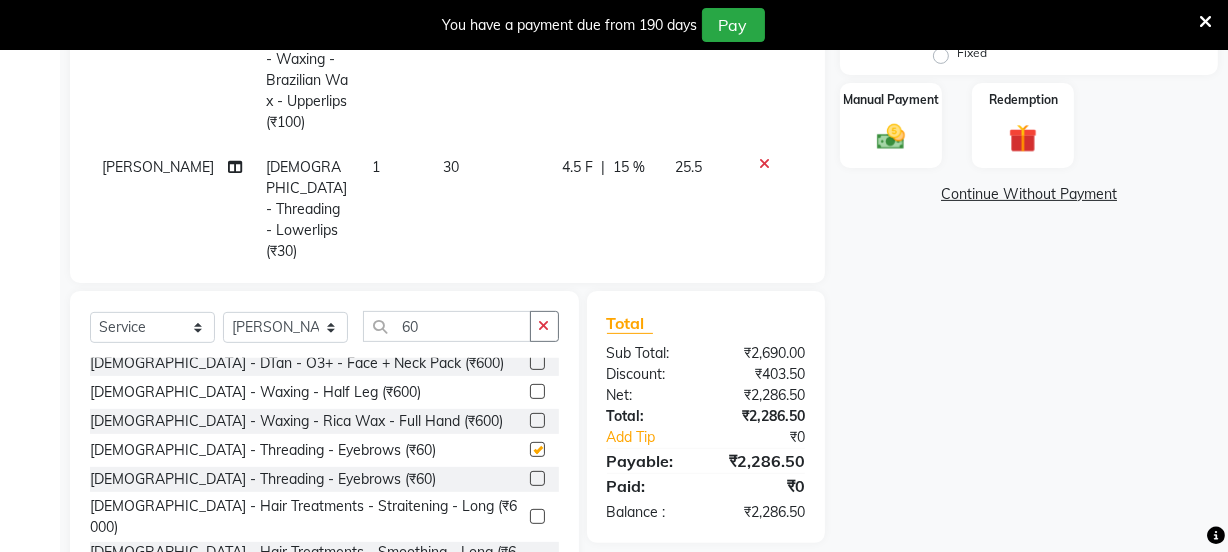 checkbox on "false" 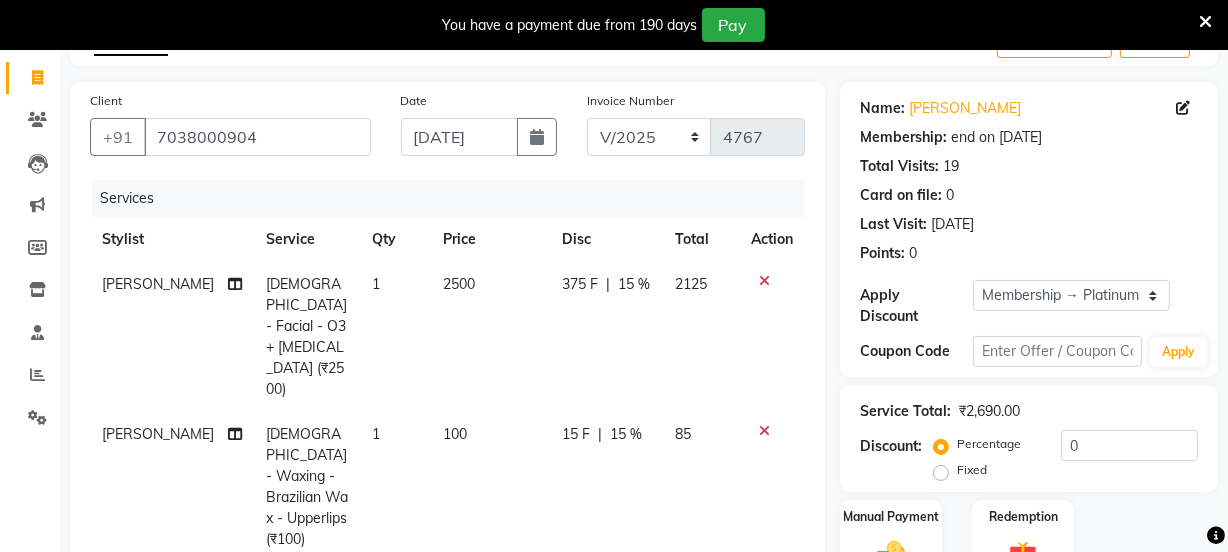 scroll, scrollTop: 80, scrollLeft: 0, axis: vertical 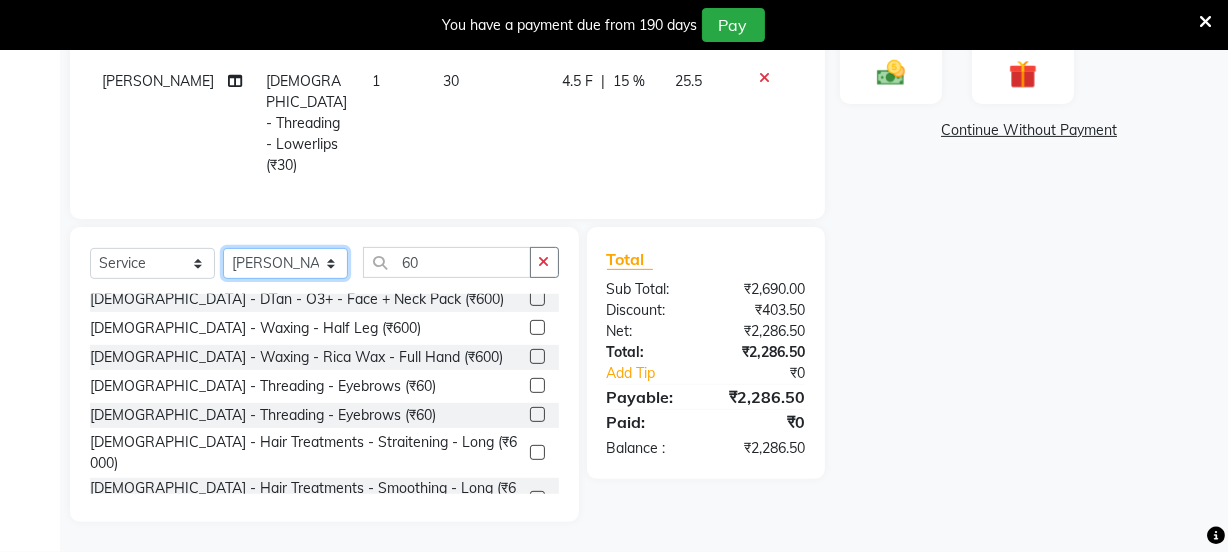 click on "Select Stylist [PERSON_NAME] Vaidyakar kokan  n Mahadev [PERSON_NAME] [PERSON_NAME] [PERSON_NAME]  Prem Mane Rajan Roma Rajput Sai [PERSON_NAME] Shop [PERSON_NAME] [PERSON_NAME] suport staff [PERSON_NAME]  [PERSON_NAME] [PERSON_NAME] [PERSON_NAME]" 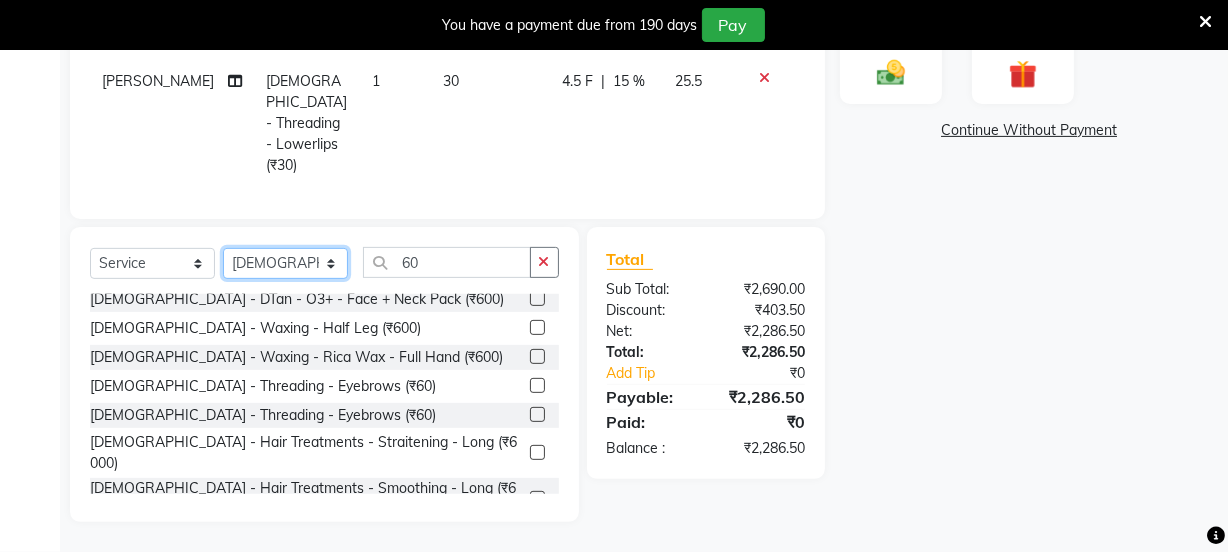 click on "Select Stylist [PERSON_NAME] Vaidyakar kokan  n Mahadev [PERSON_NAME] [PERSON_NAME] [PERSON_NAME]  Prem Mane Rajan Roma Rajput Sai [PERSON_NAME] Shop [PERSON_NAME] [PERSON_NAME] suport staff [PERSON_NAME]  [PERSON_NAME] [PERSON_NAME] [PERSON_NAME]" 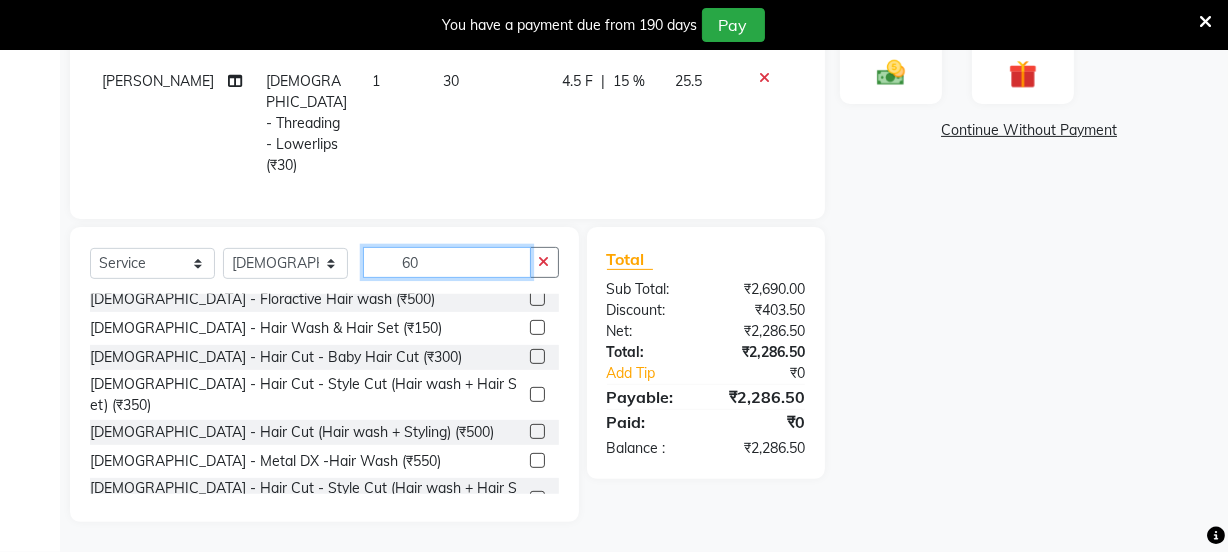 click on "60" 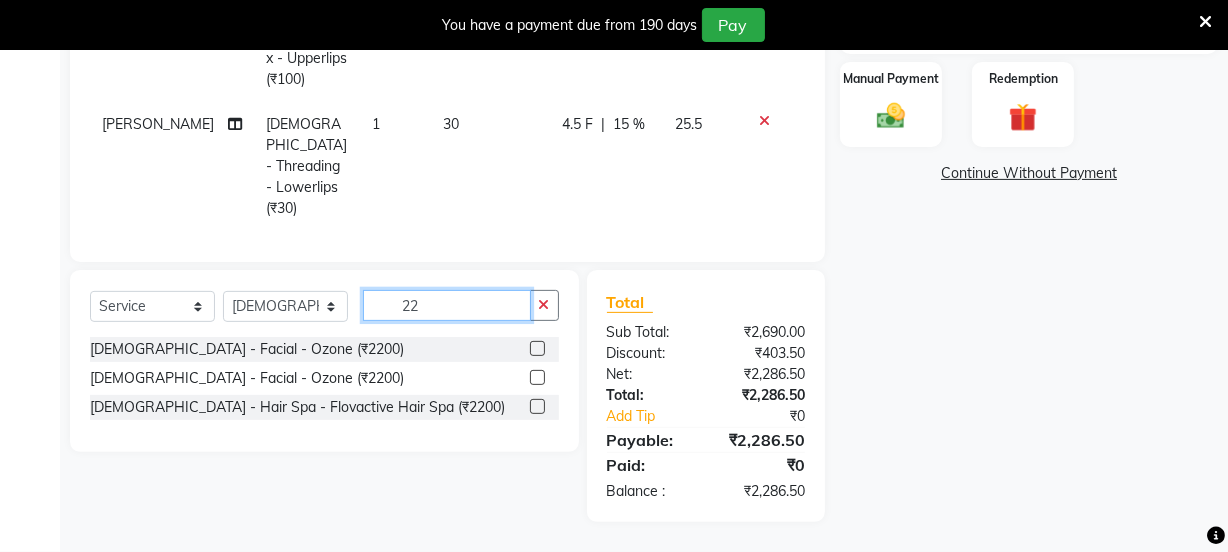 scroll, scrollTop: 556, scrollLeft: 0, axis: vertical 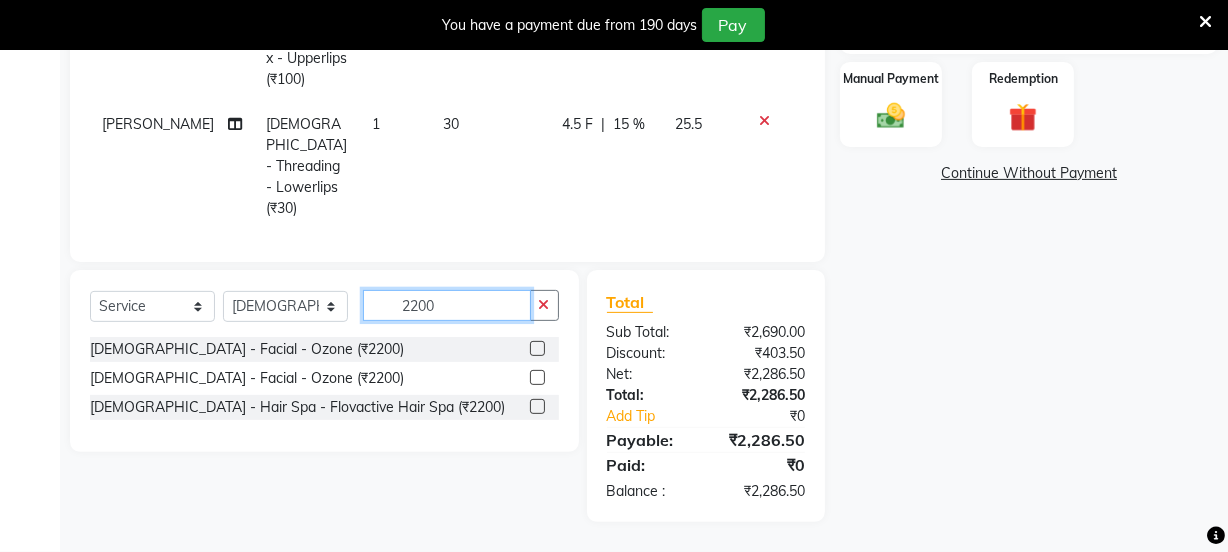 type on "2200" 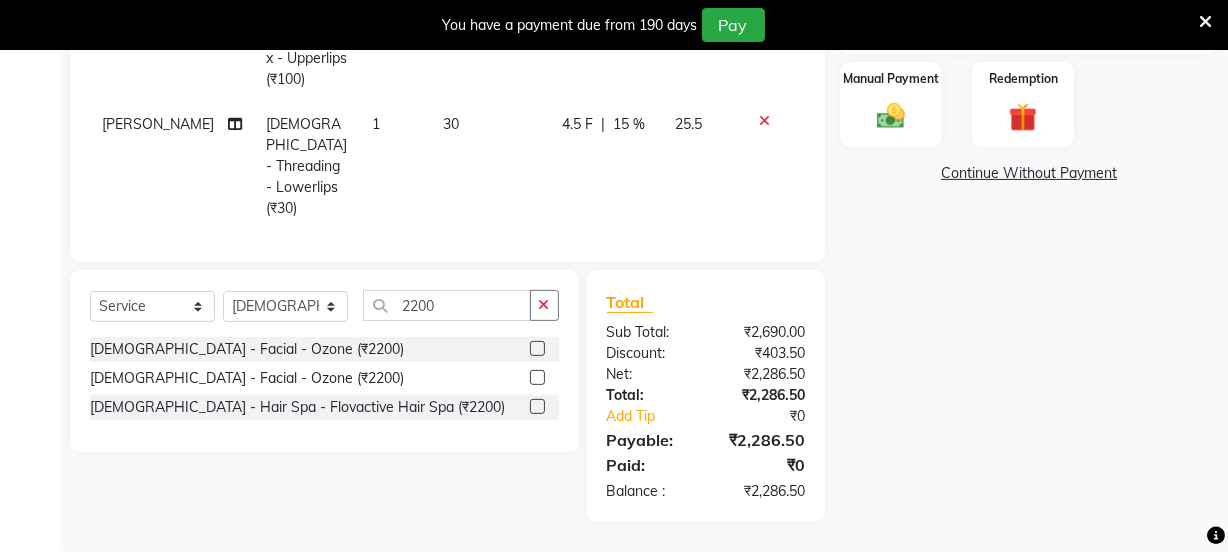 click 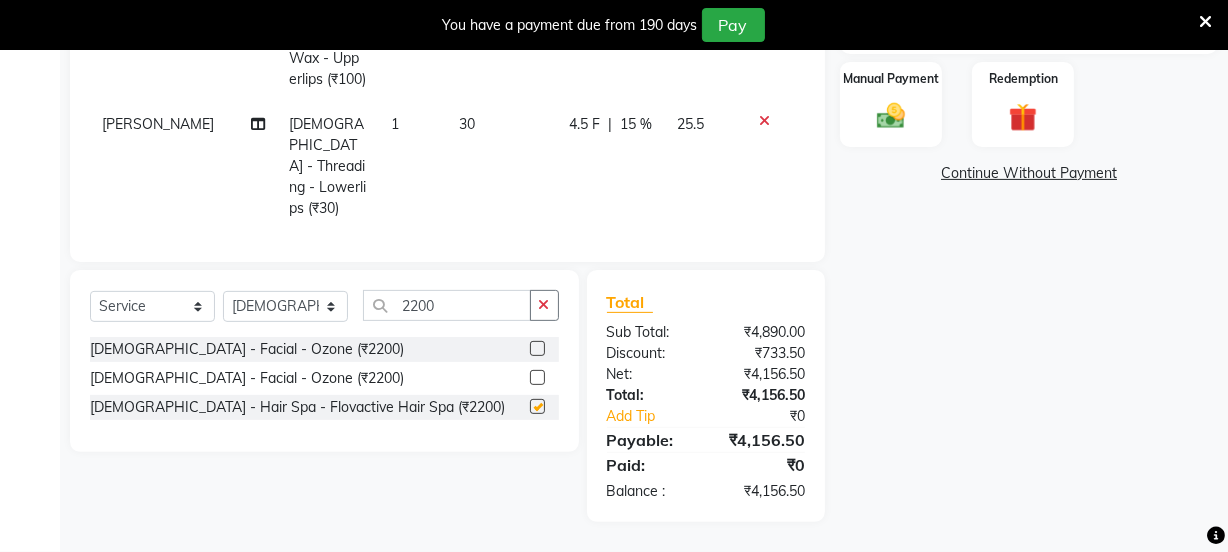 checkbox on "false" 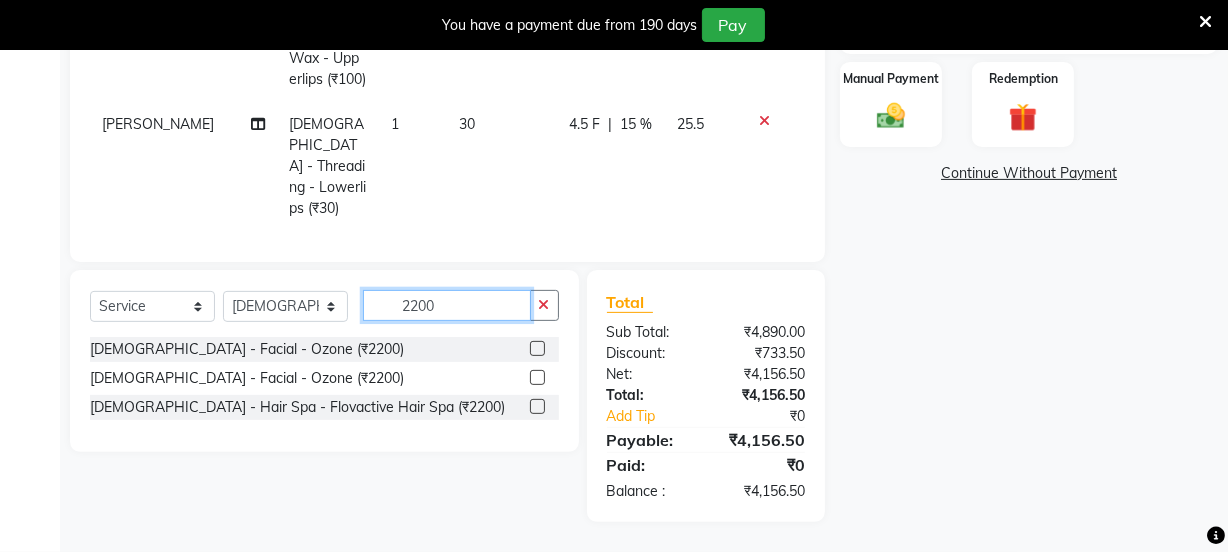 click on "2200" 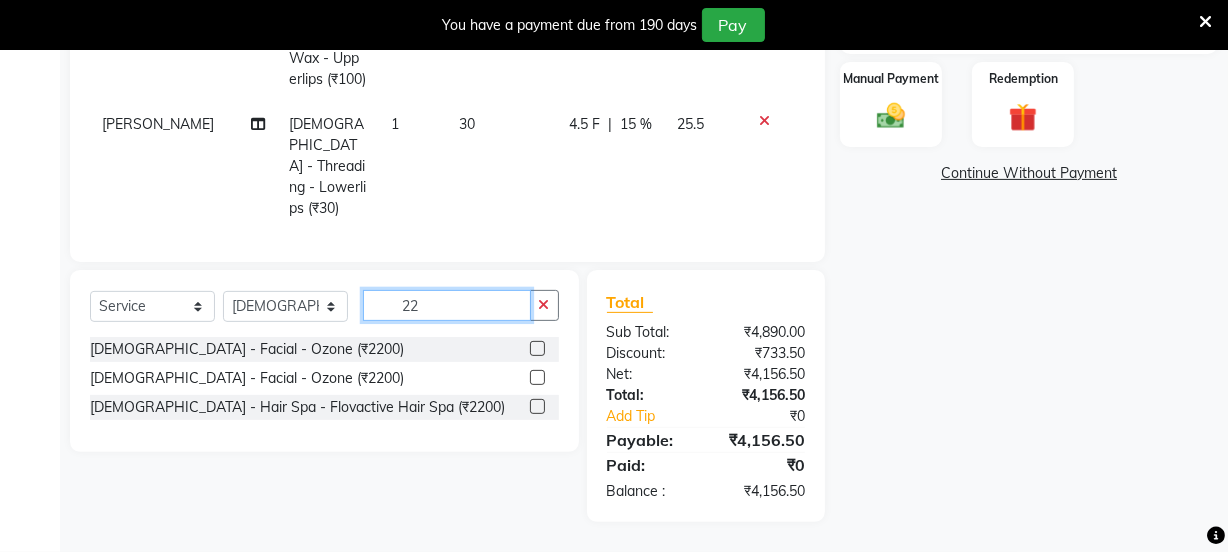 type on "2" 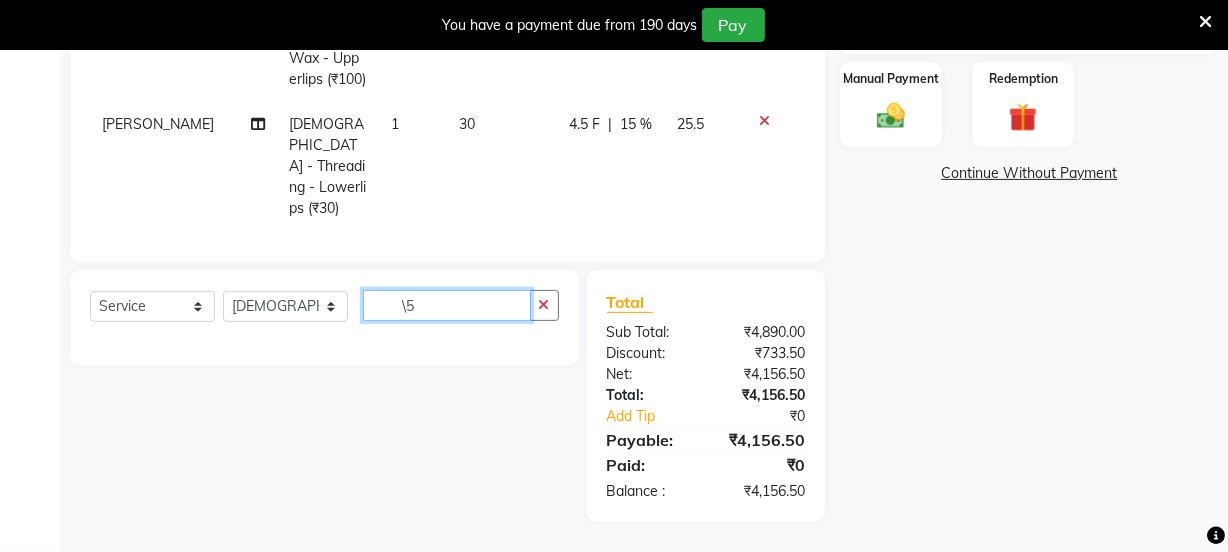 type on "\" 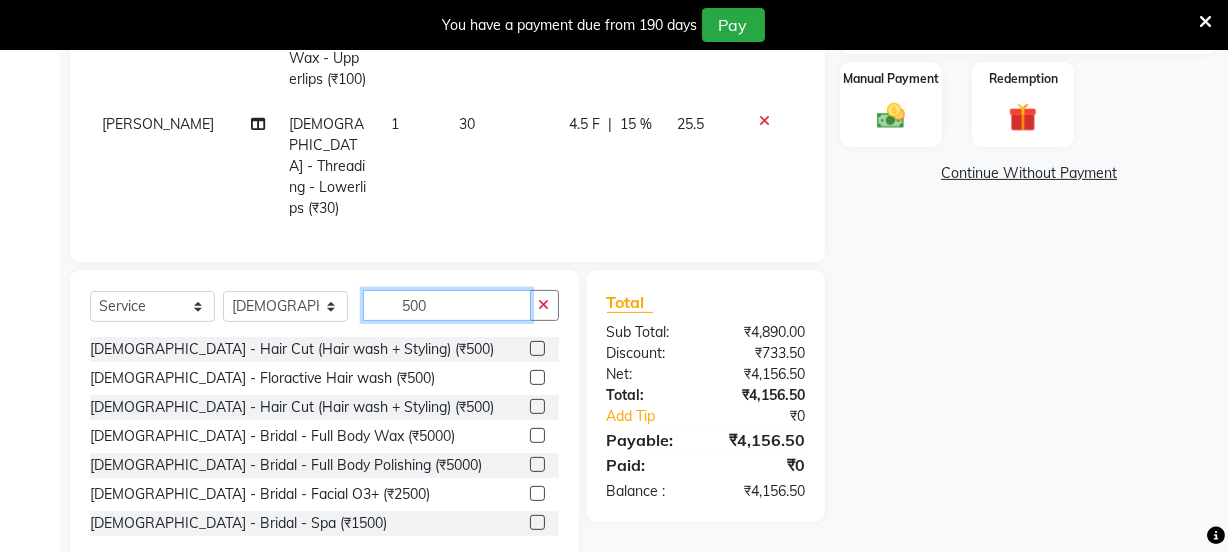 type on "500" 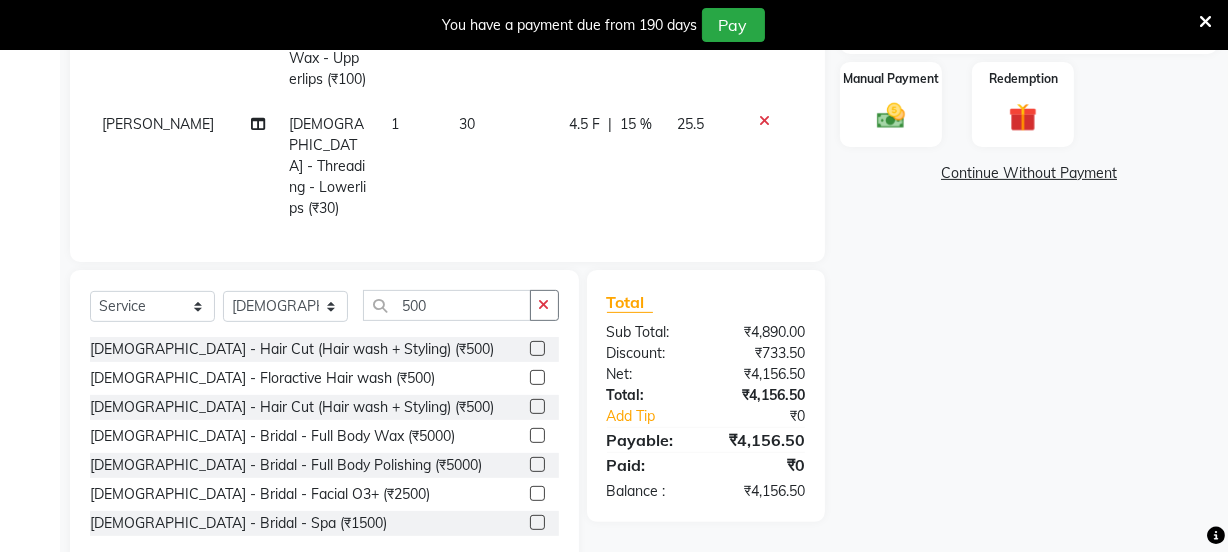 click 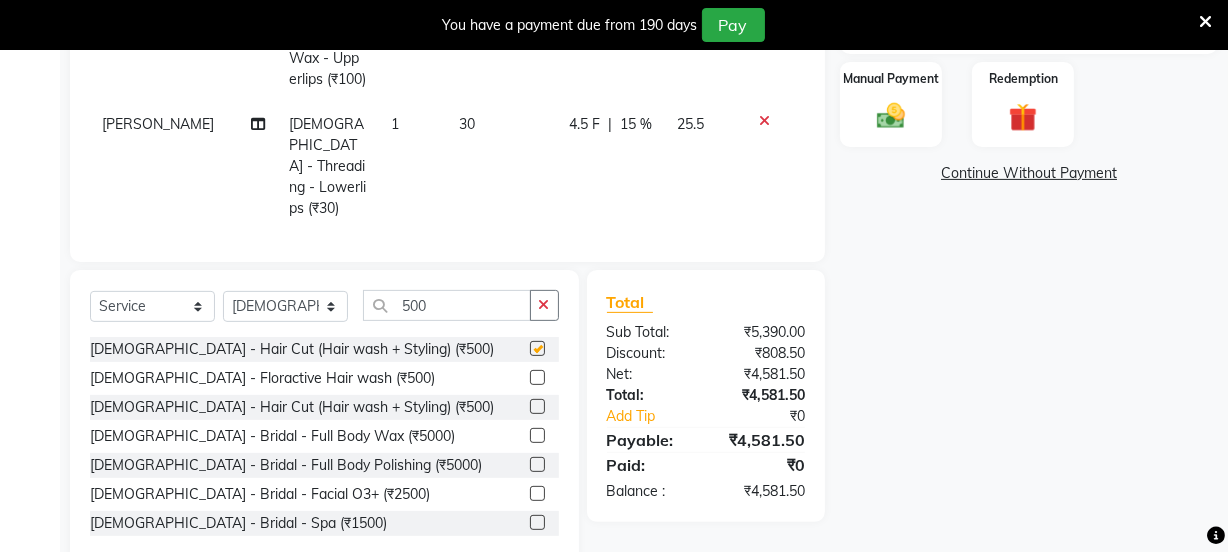 checkbox on "false" 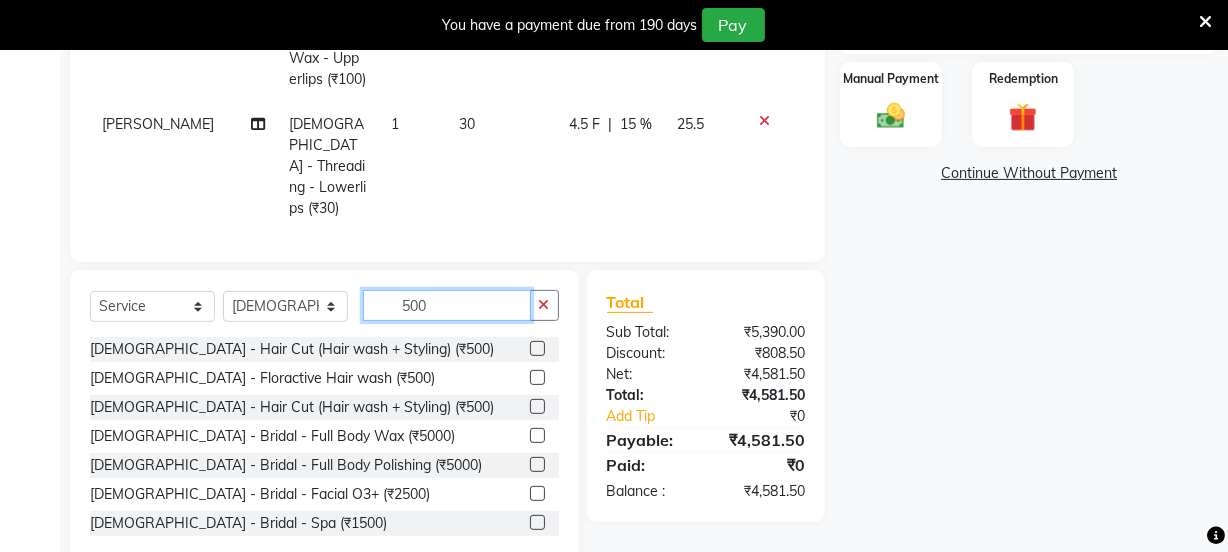 click on "500" 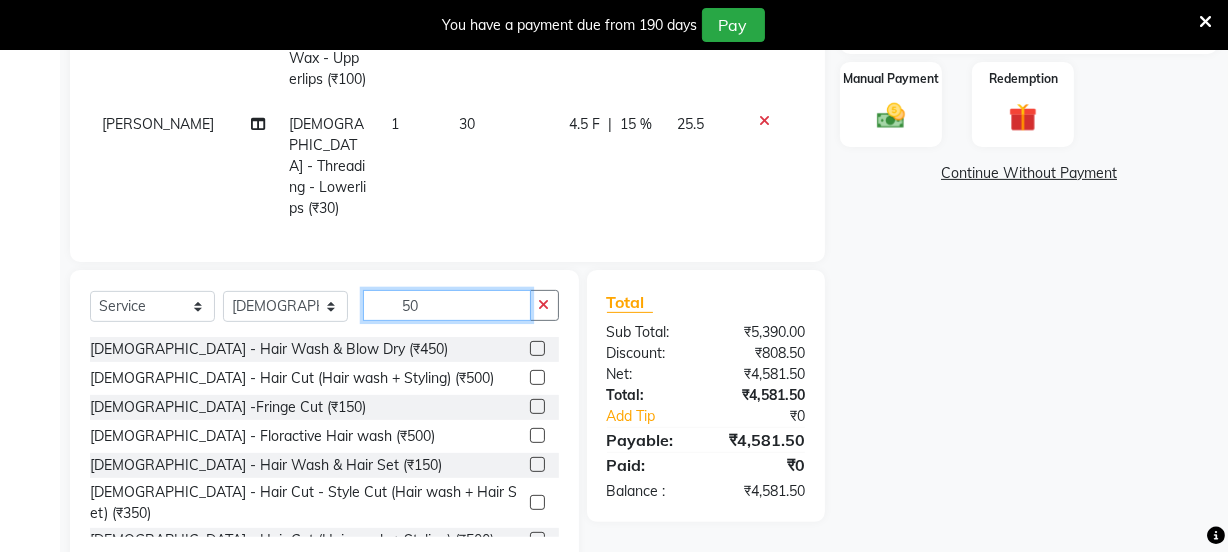 type on "5" 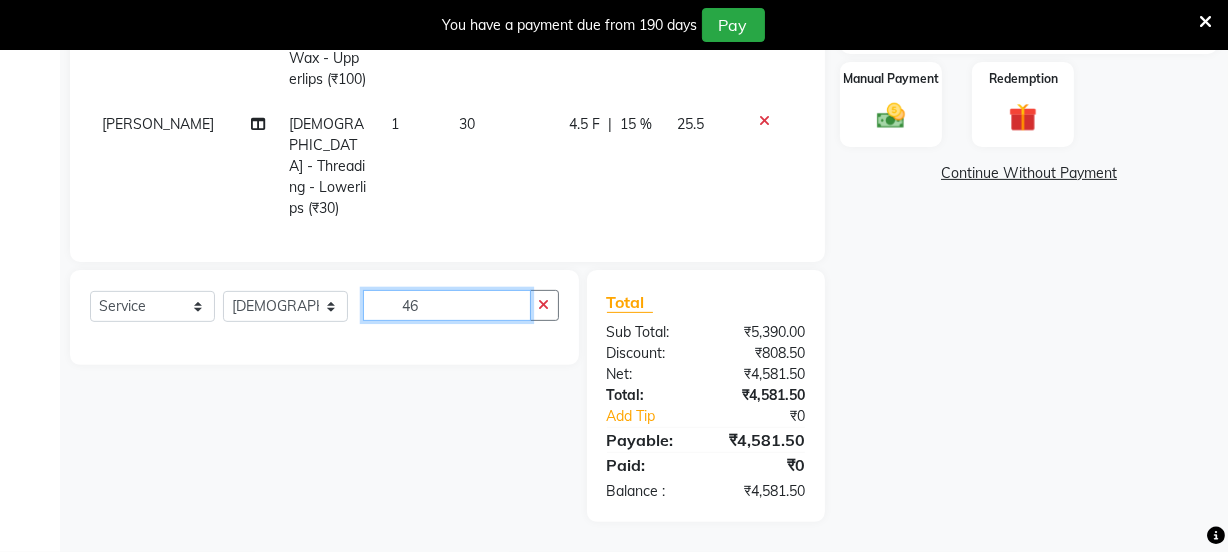 type on "4" 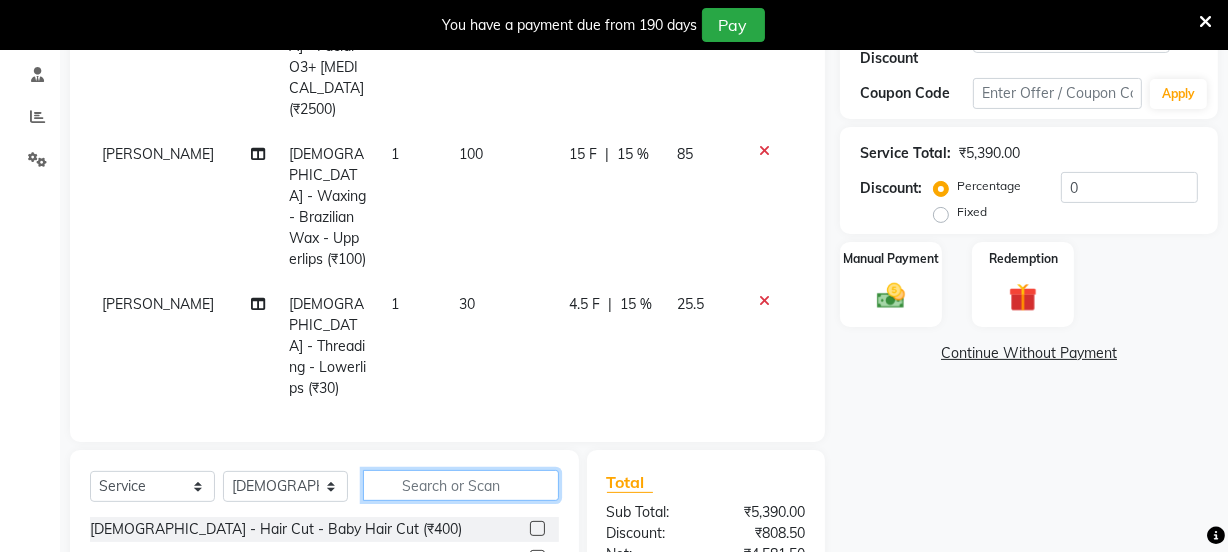 scroll, scrollTop: 374, scrollLeft: 0, axis: vertical 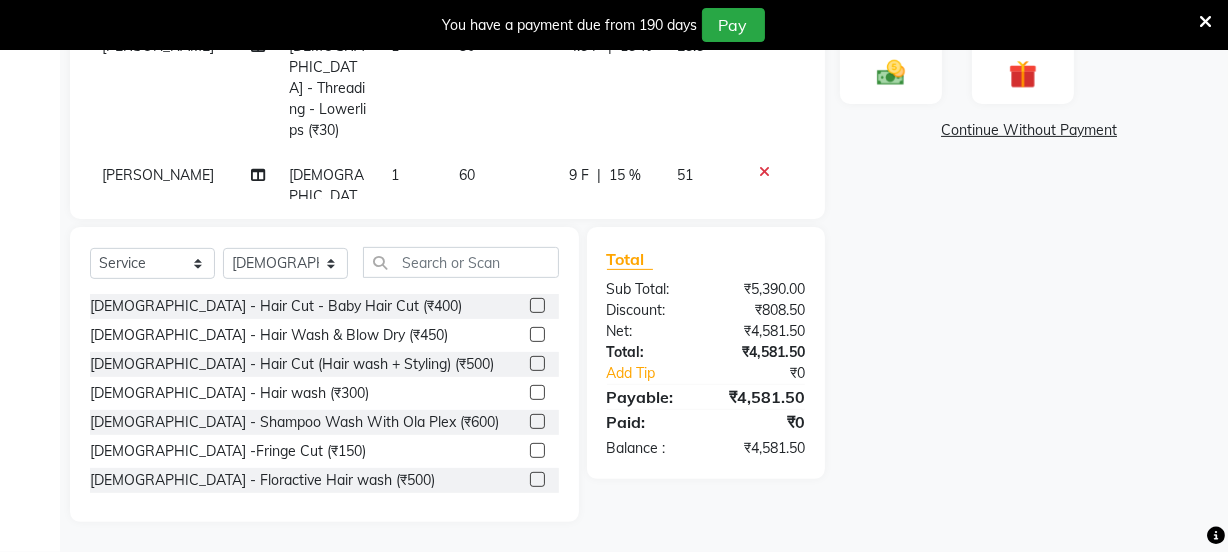 click 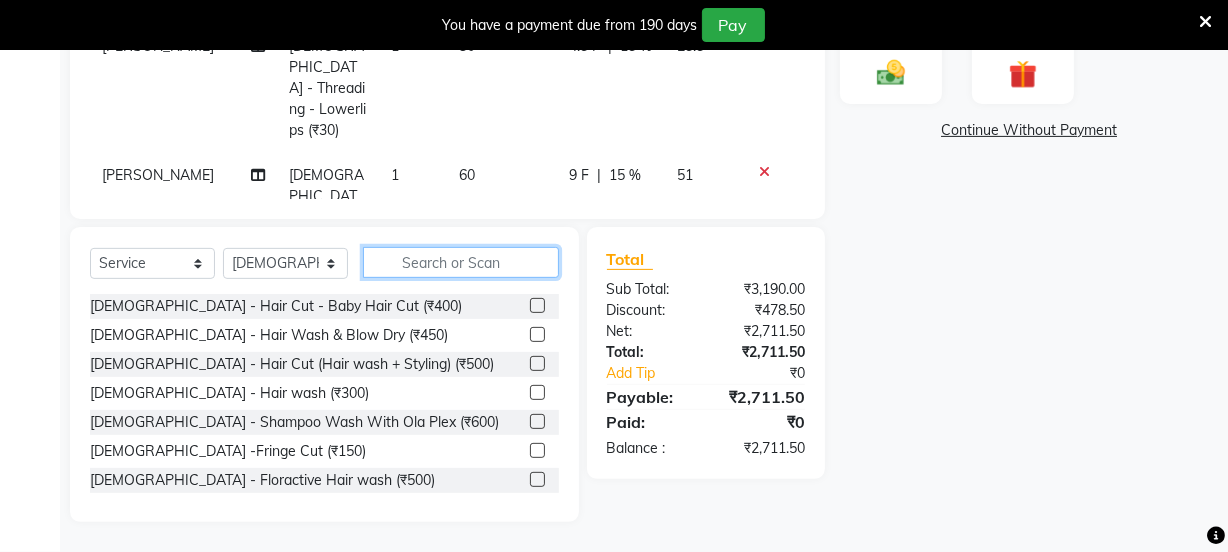 click 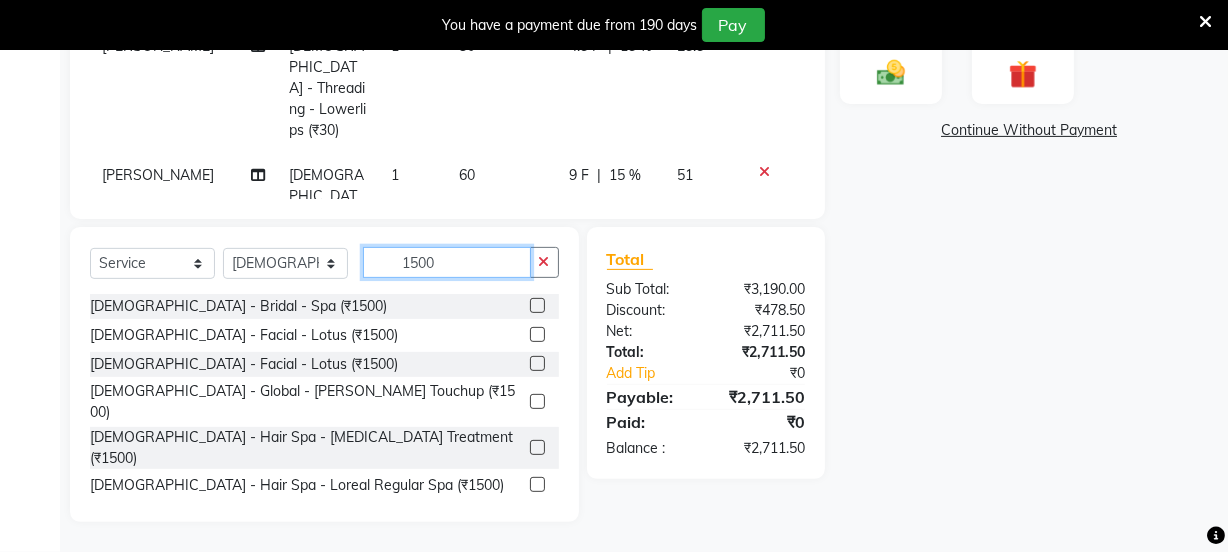 type on "1500" 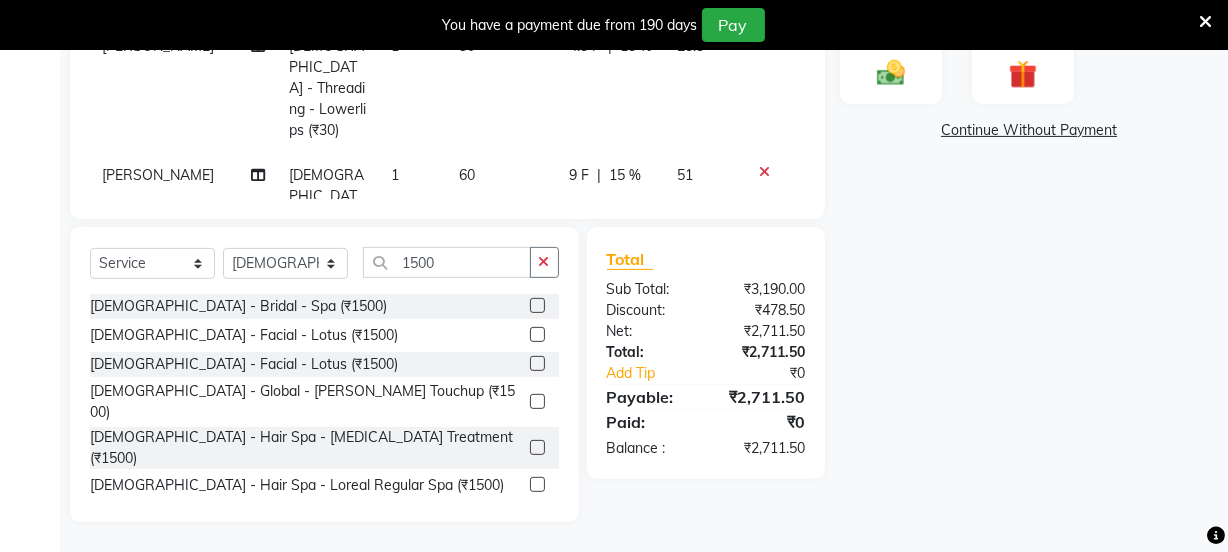 click 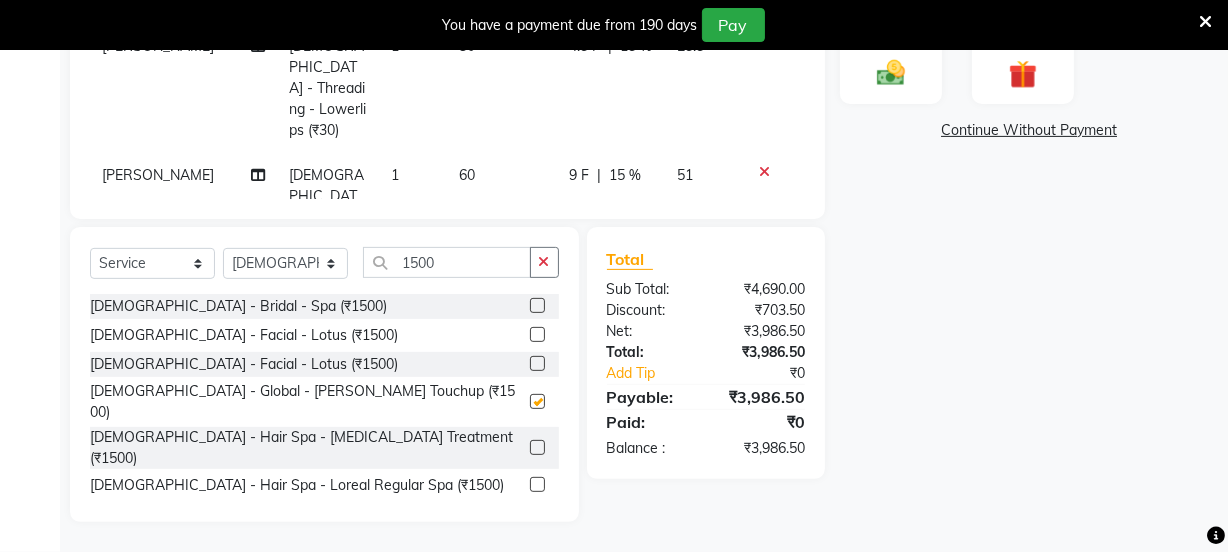 checkbox on "false" 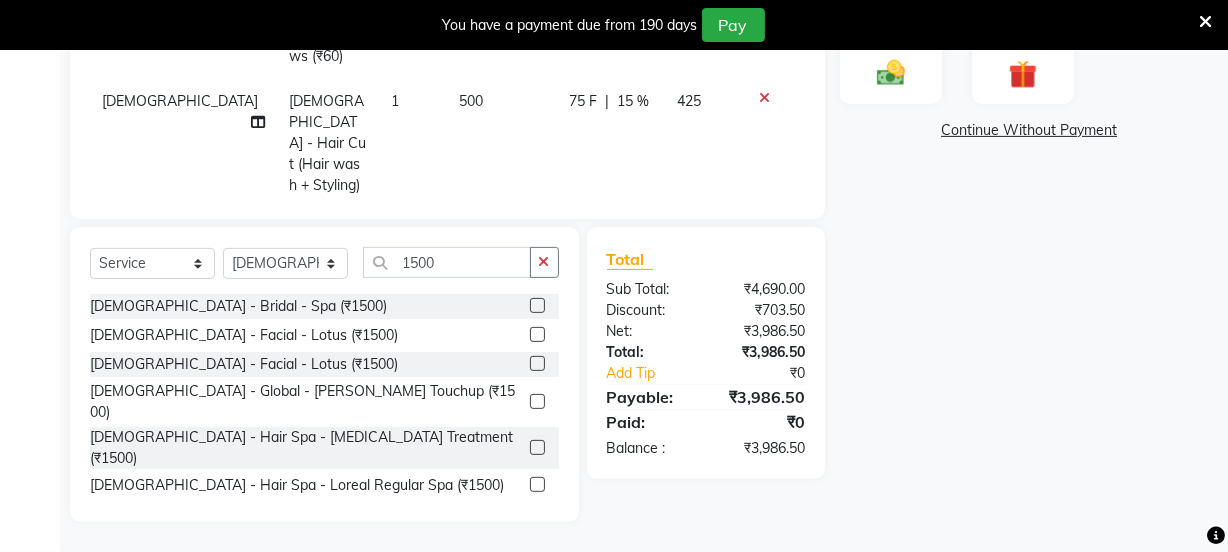 scroll, scrollTop: 169, scrollLeft: 0, axis: vertical 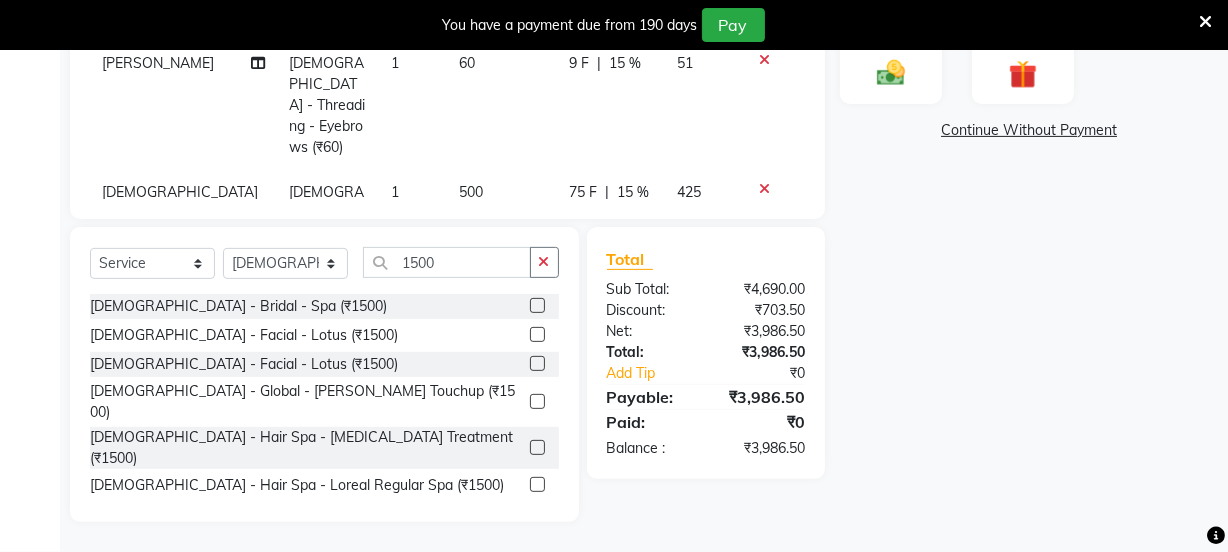 click on "1500" 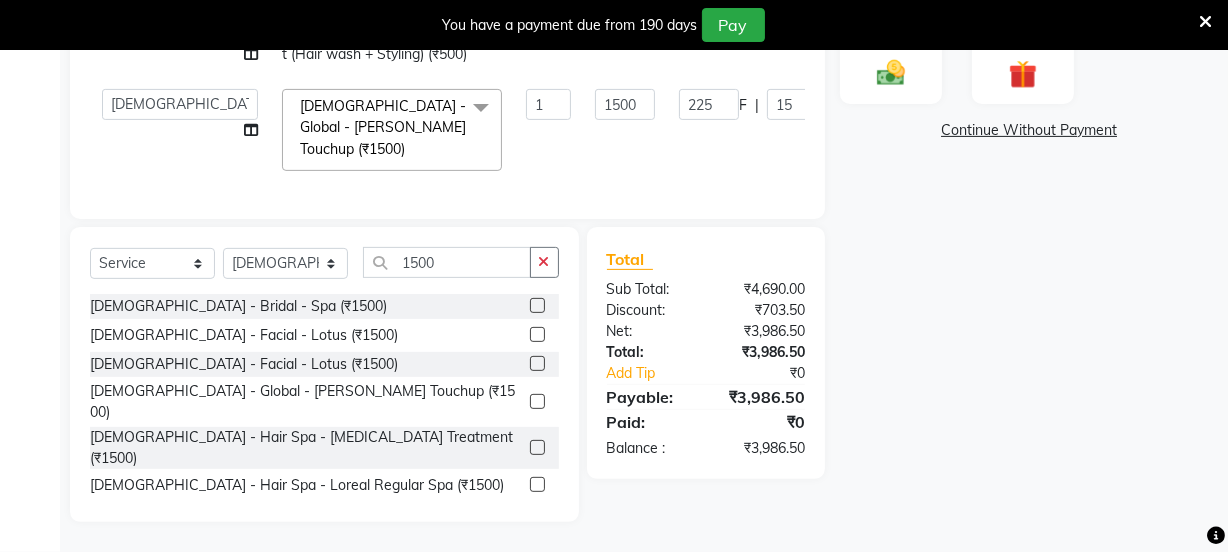 scroll, scrollTop: 47, scrollLeft: 0, axis: vertical 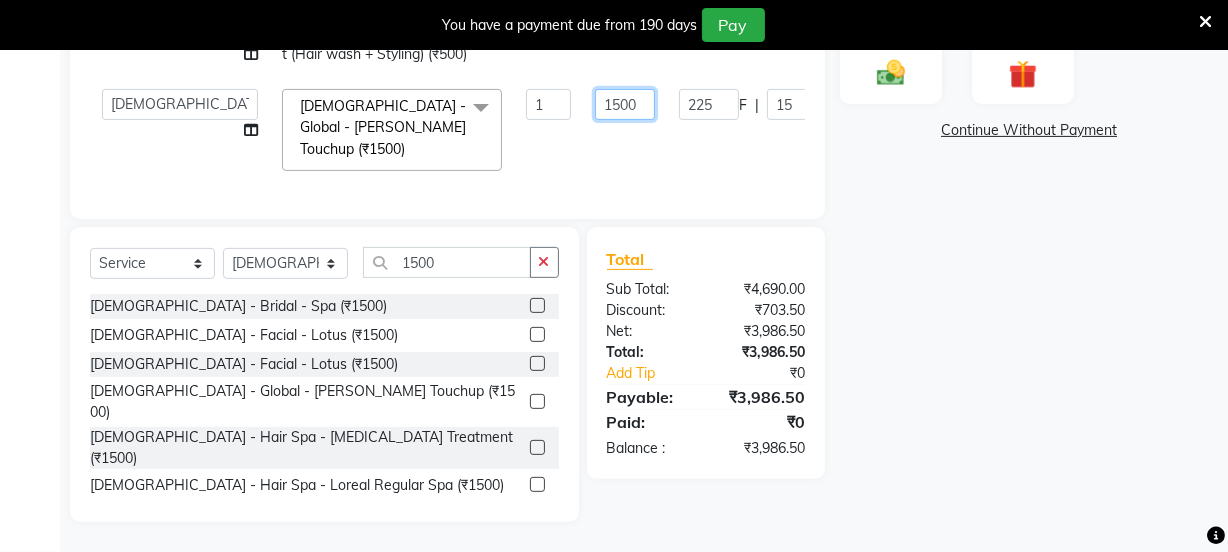 click on "1500" 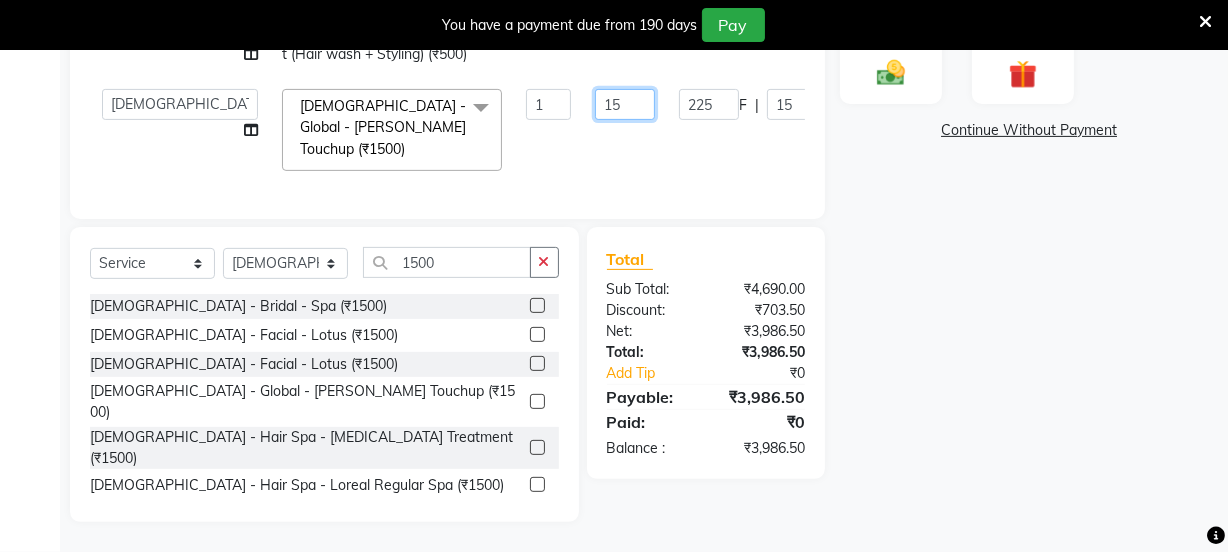 type on "1" 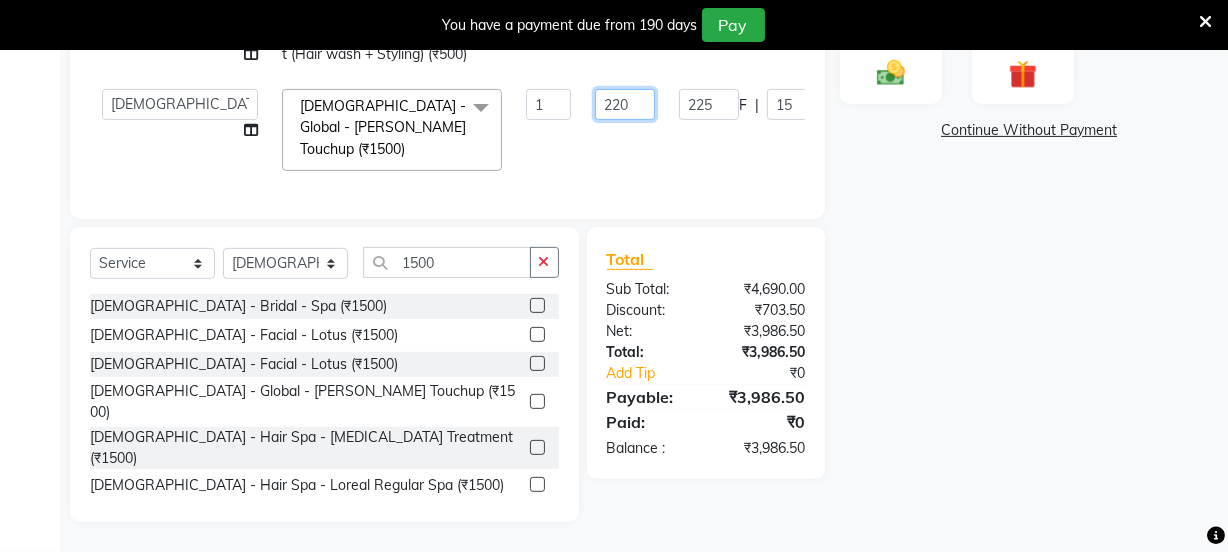 type on "2200" 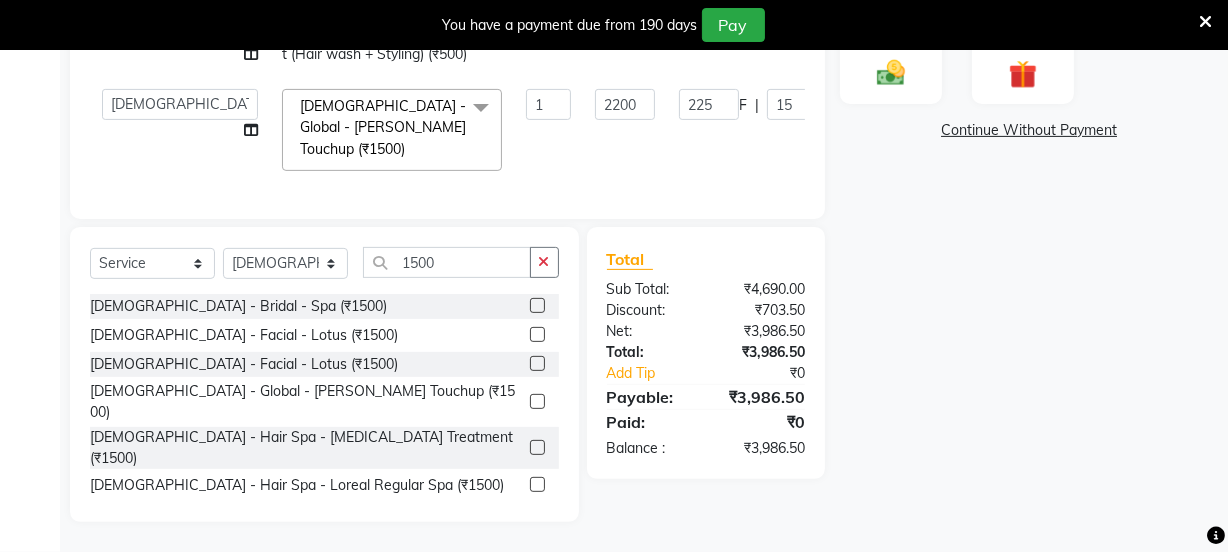 click on "Name: Arpita Dixit Membership: end on 17-04-2026 Total Visits:  19 Card on file:  0 Last Visit:   27-06-2025 Points:   0  Apply Discount Select Membership → Platinum Membership Coupon Code Apply Service Total:  ₹4,690.00  Discount:  Percentage   Fixed  0 Manual Payment Redemption  Continue Without Payment" 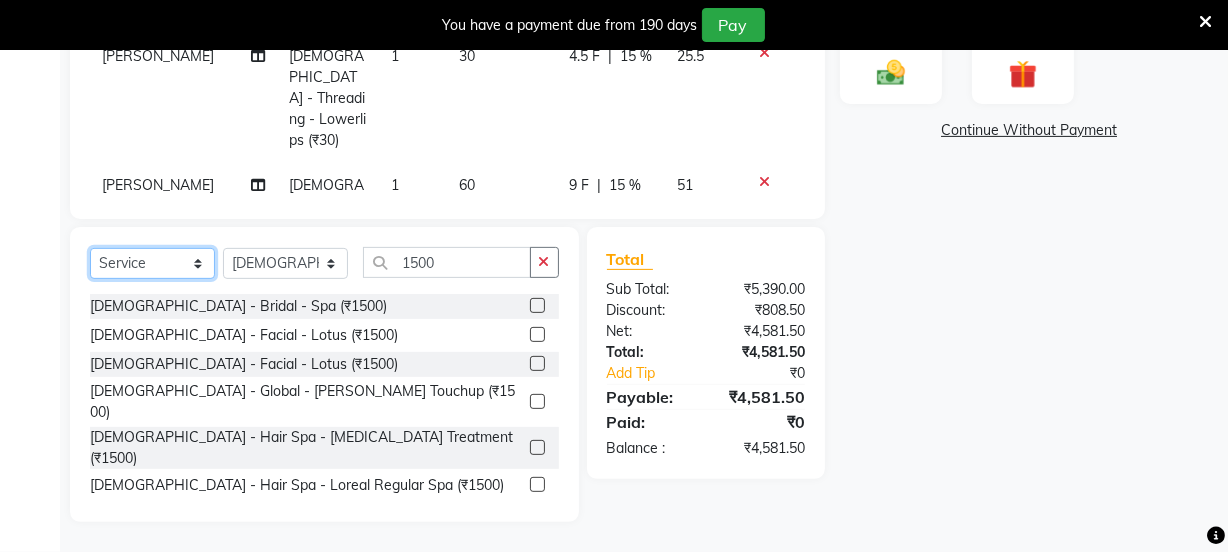 click on "Select  Service  Product  Membership  Package Voucher Prepaid Gift Card" 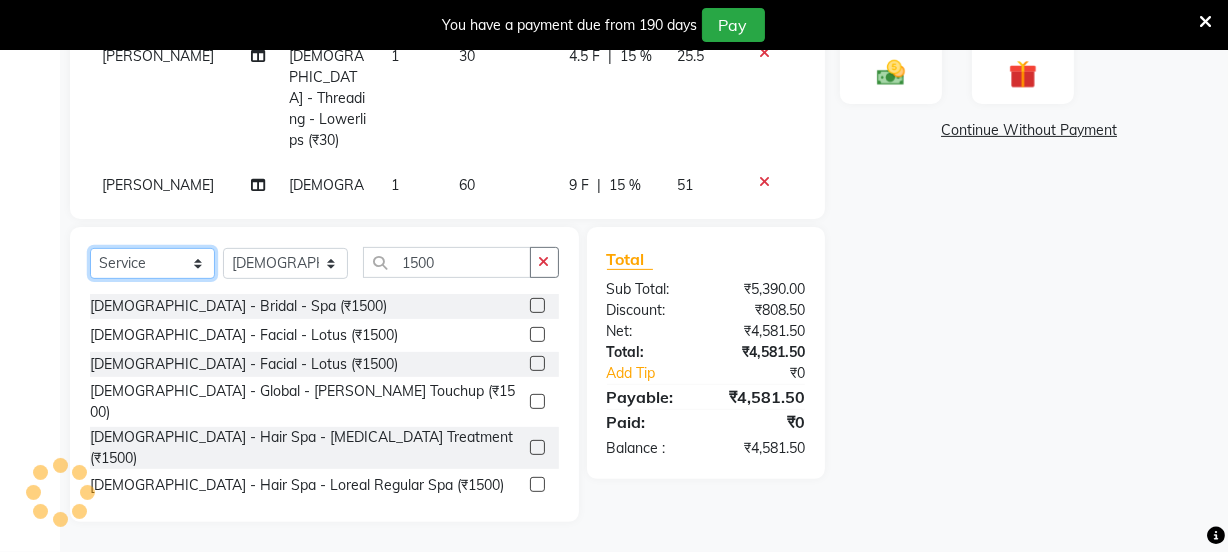 select on "product" 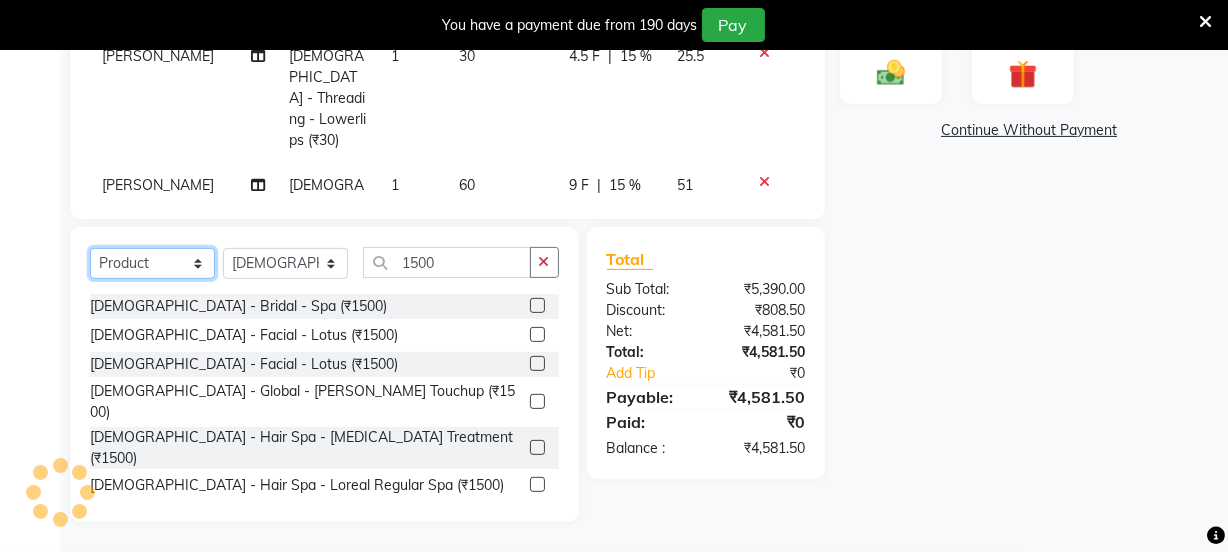 click on "Select  Service  Product  Membership  Package Voucher Prepaid Gift Card" 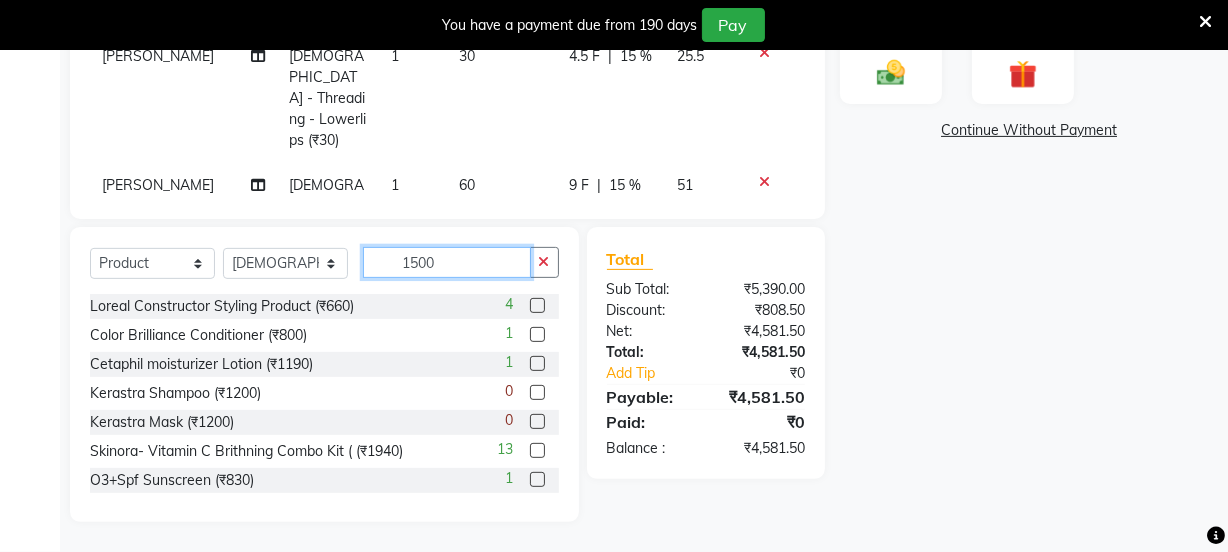 click on "1500" 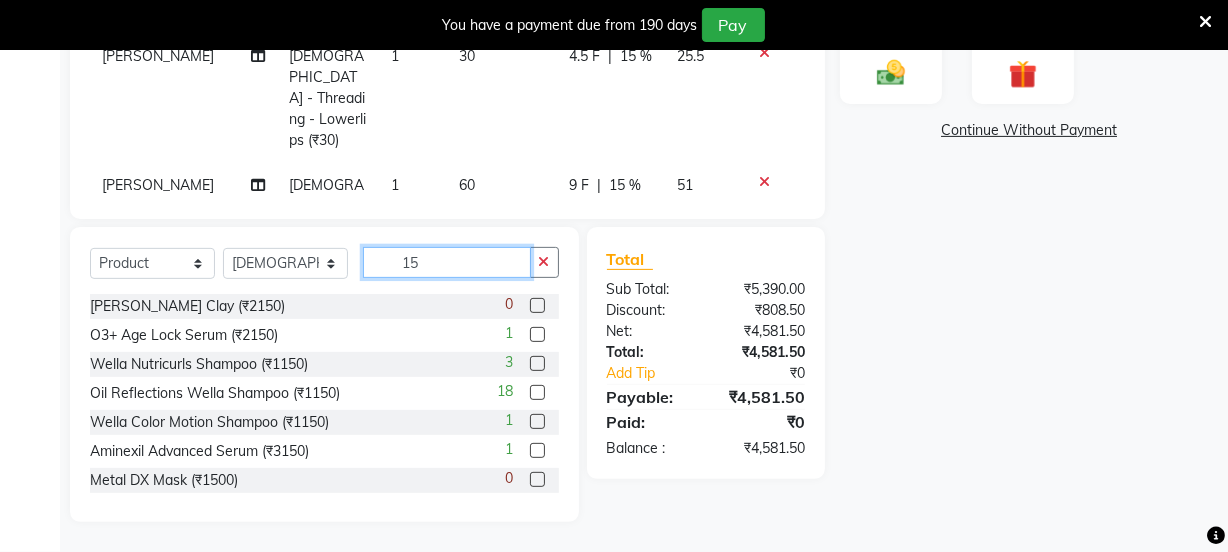 type on "1" 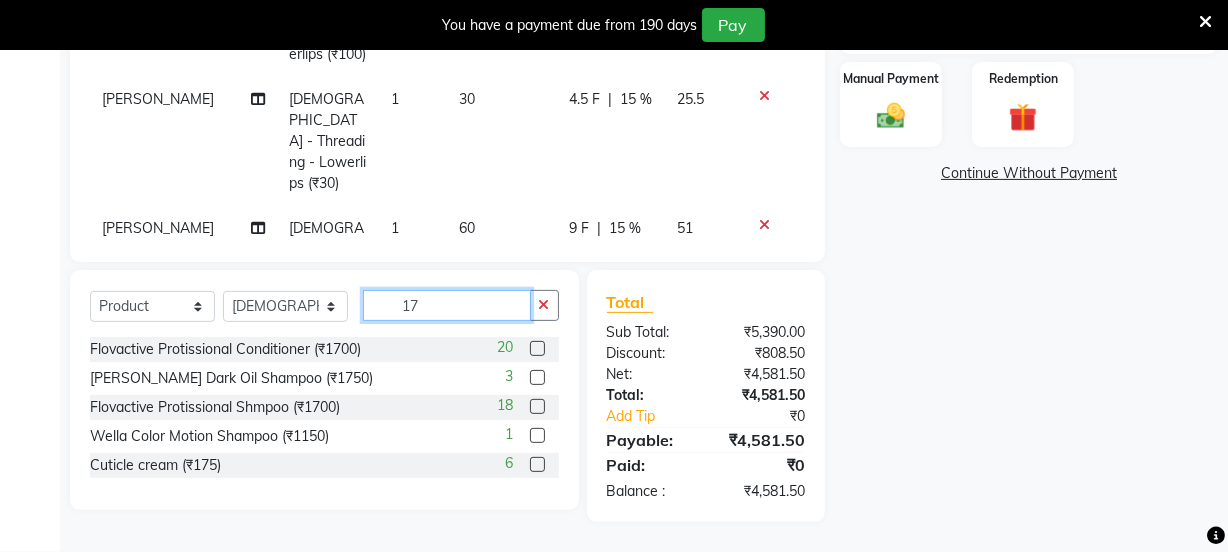 scroll, scrollTop: 556, scrollLeft: 0, axis: vertical 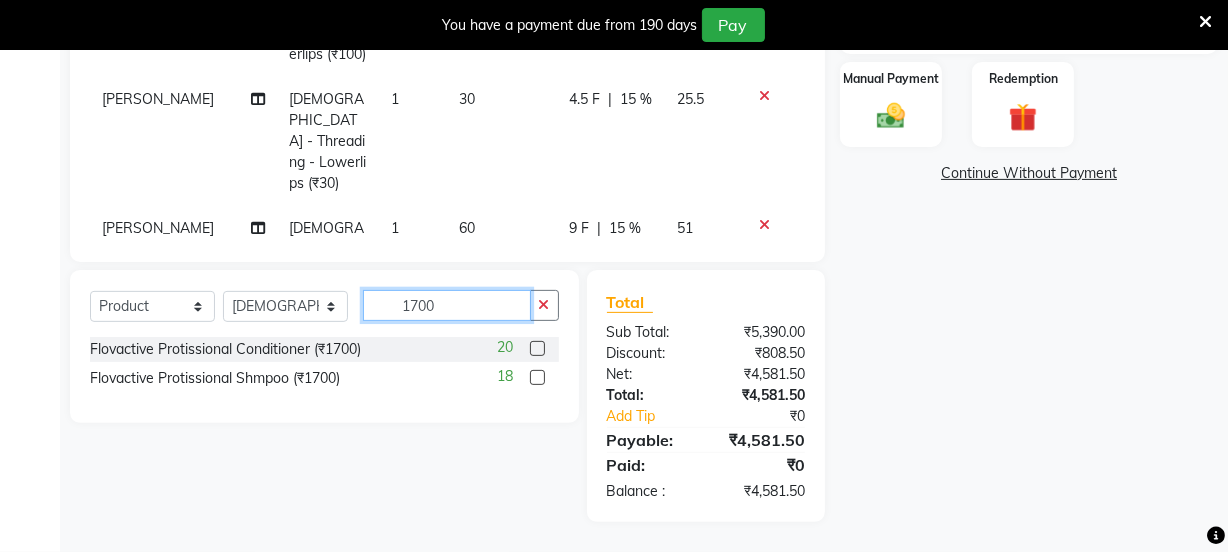 type on "1700" 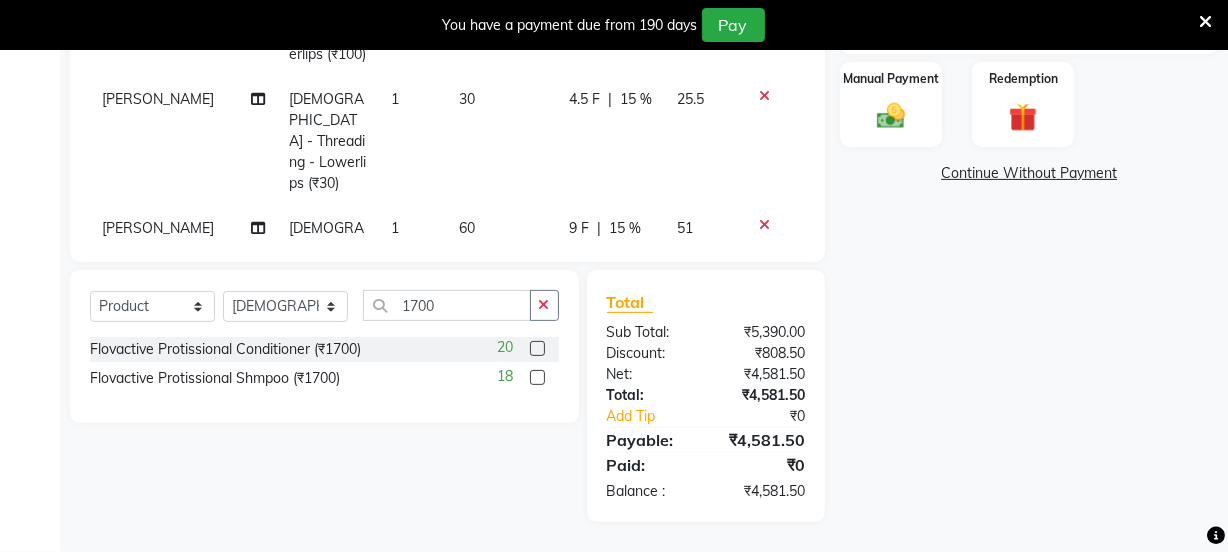 click 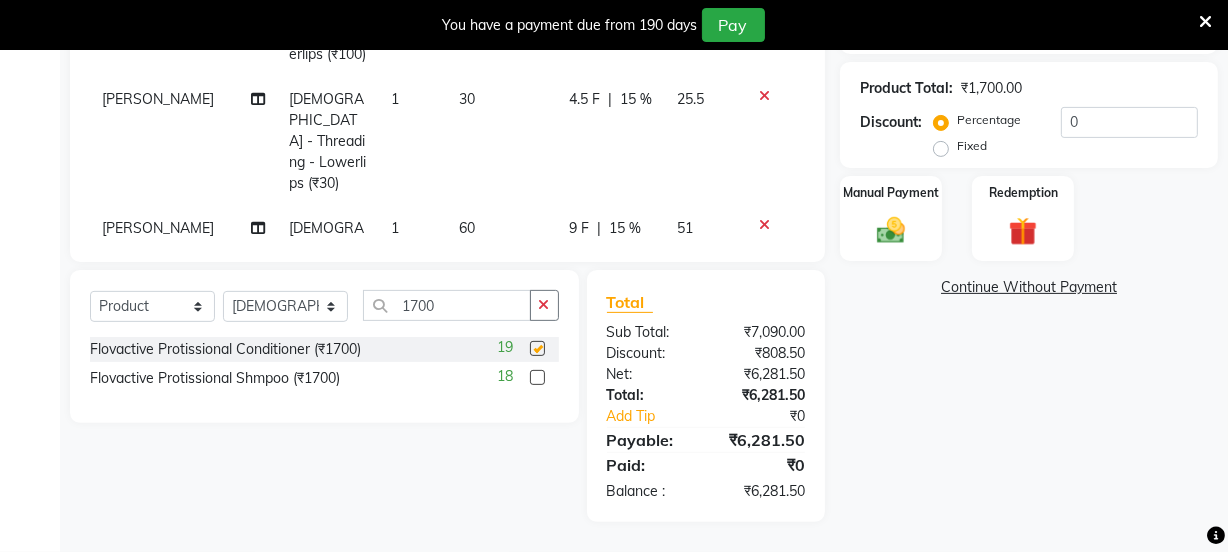 checkbox on "false" 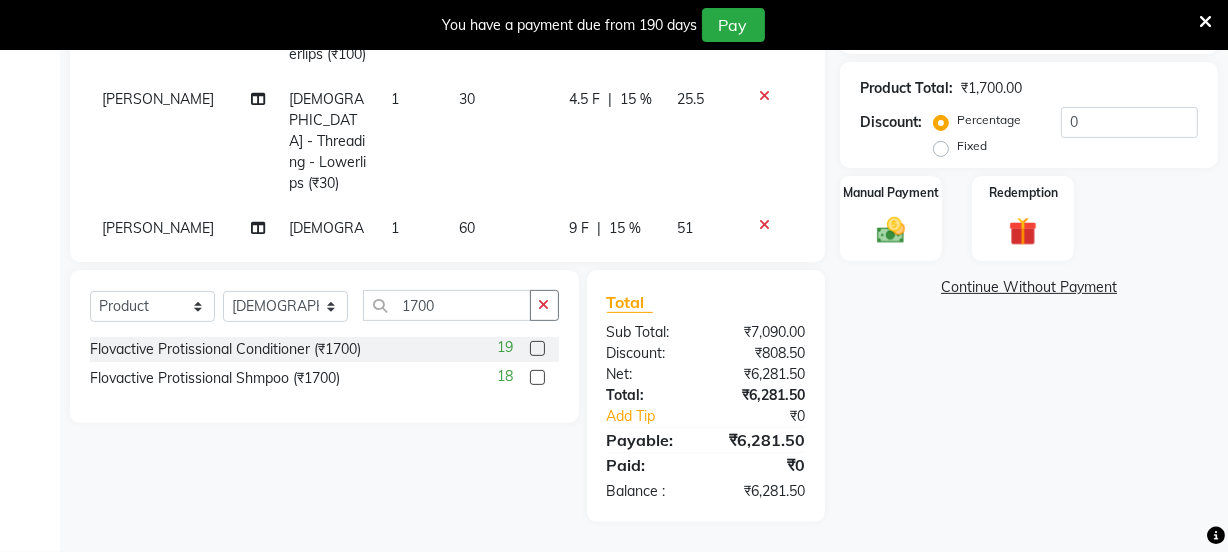 click 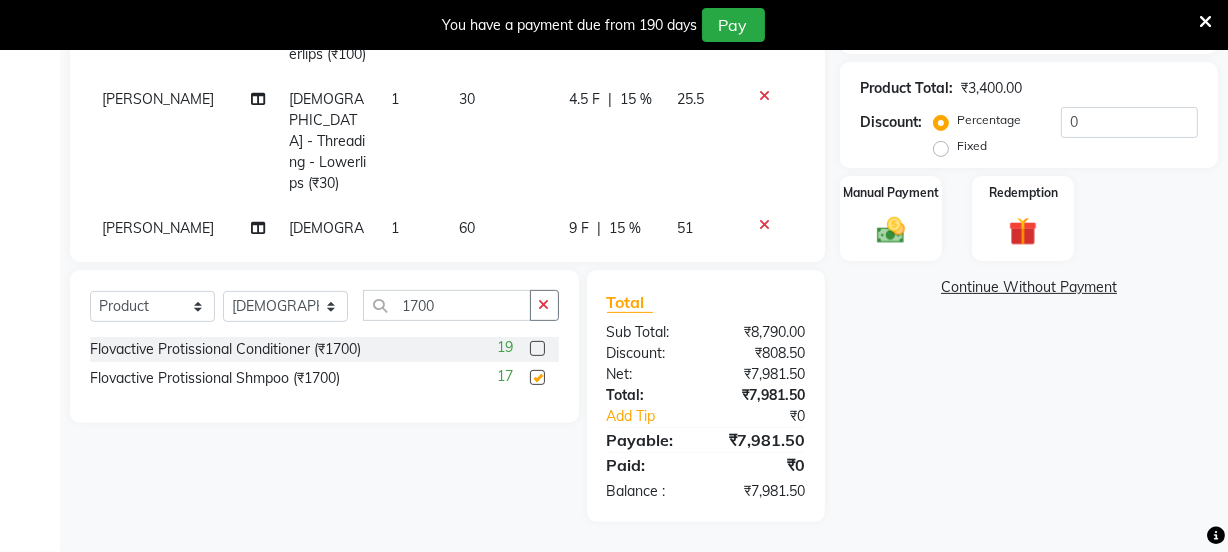 checkbox on "false" 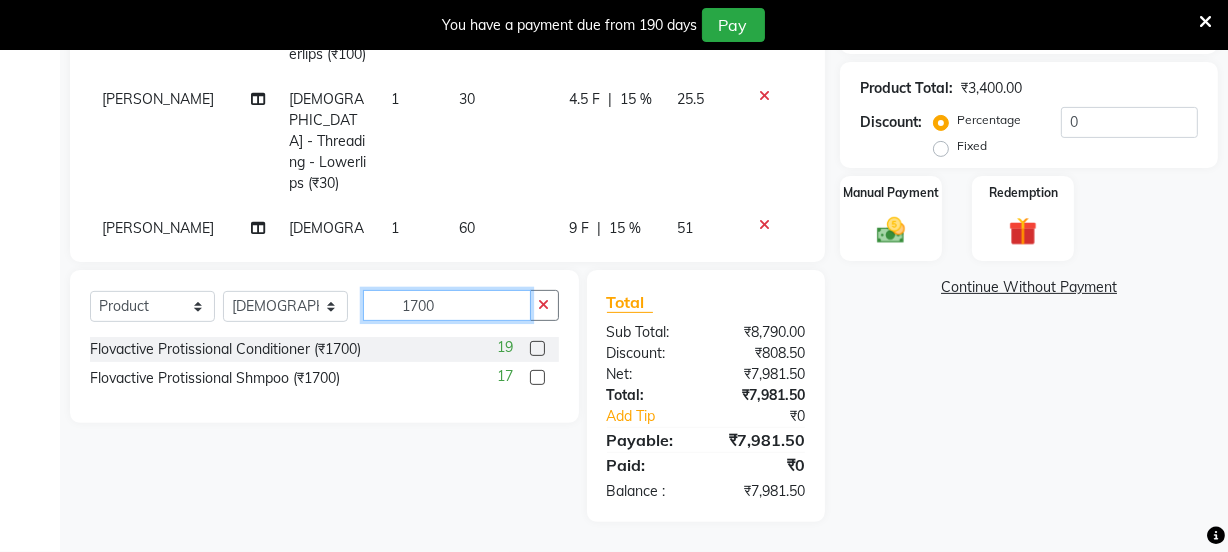 click on "1700" 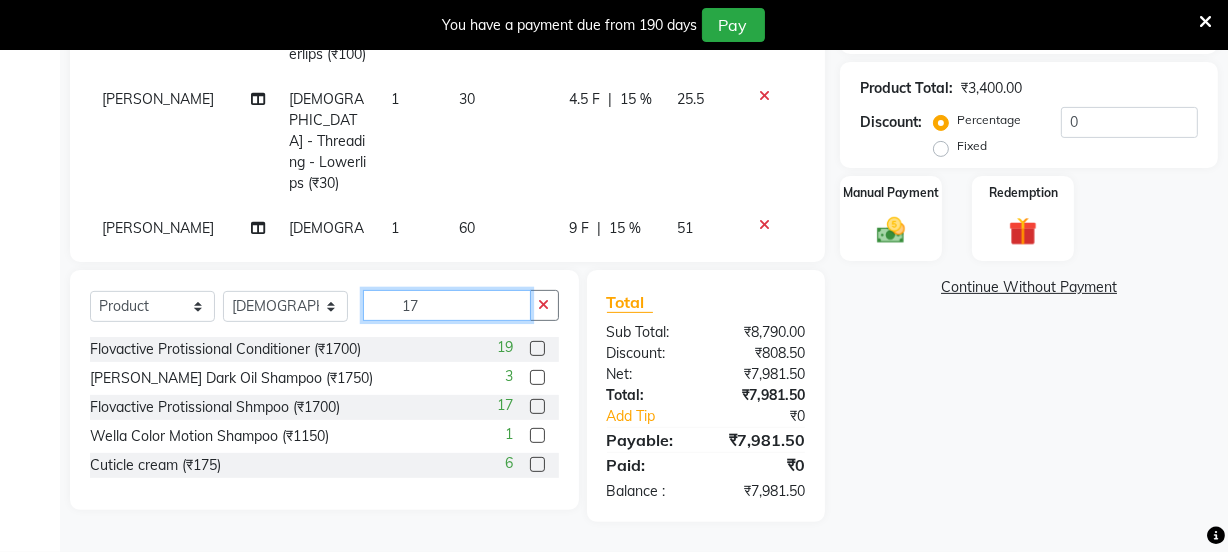 type on "1" 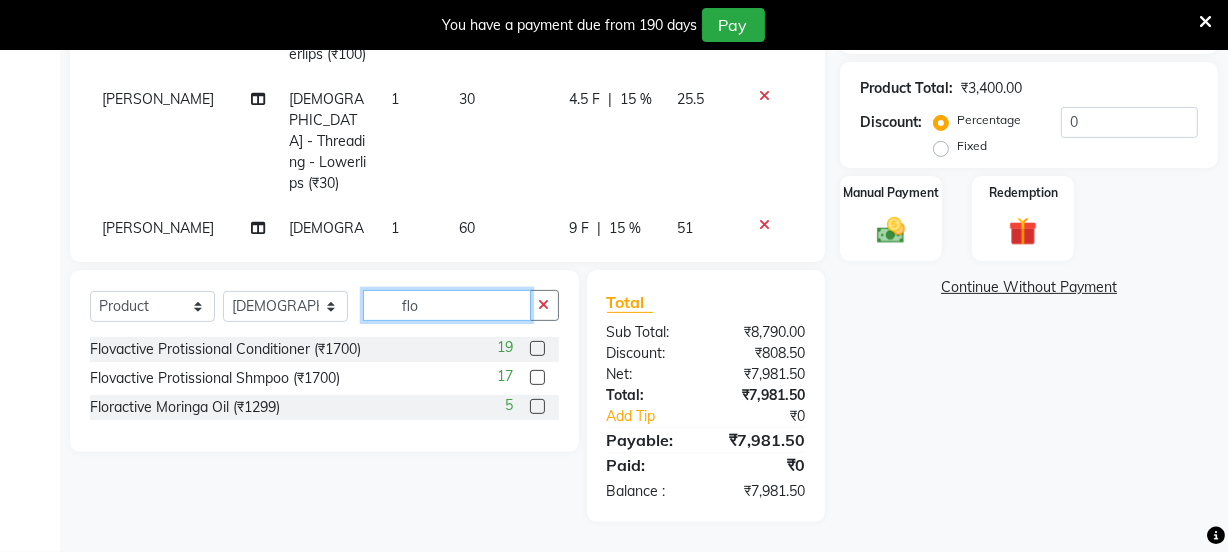 type on "flo" 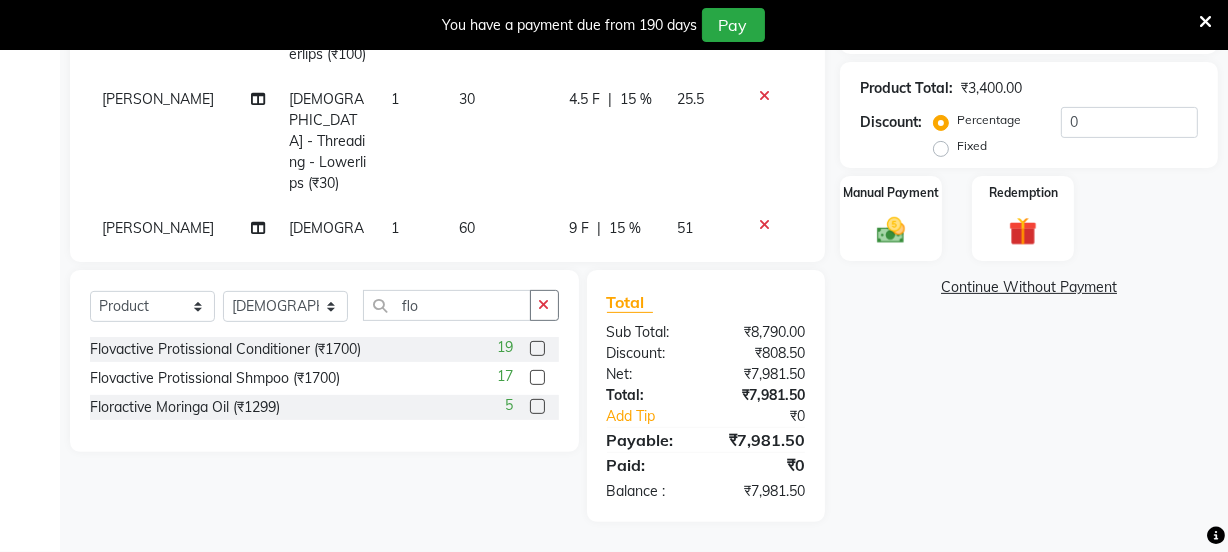 click 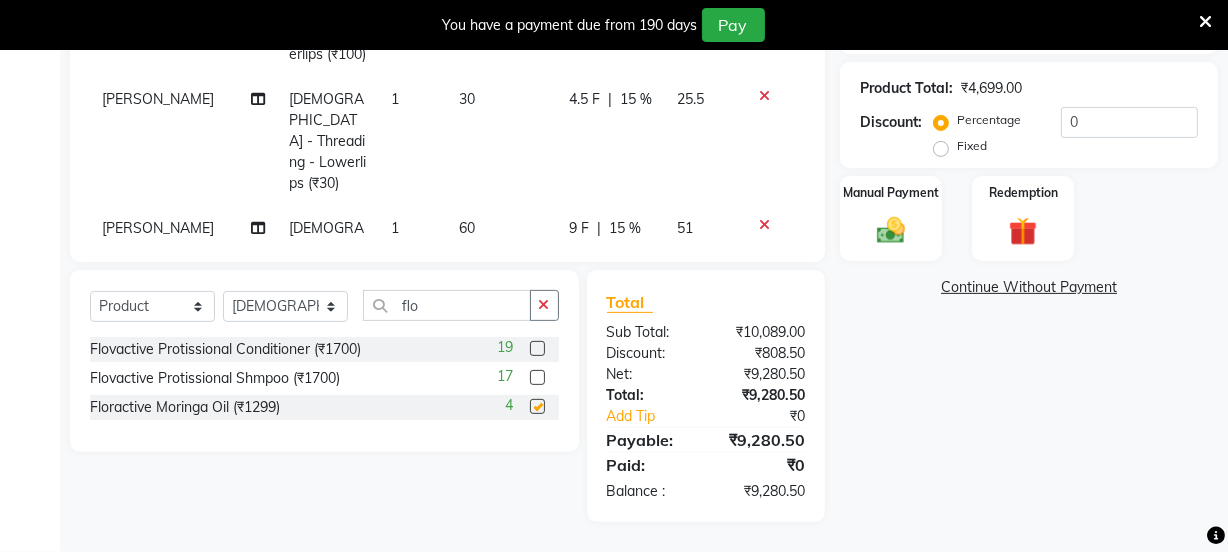 checkbox on "false" 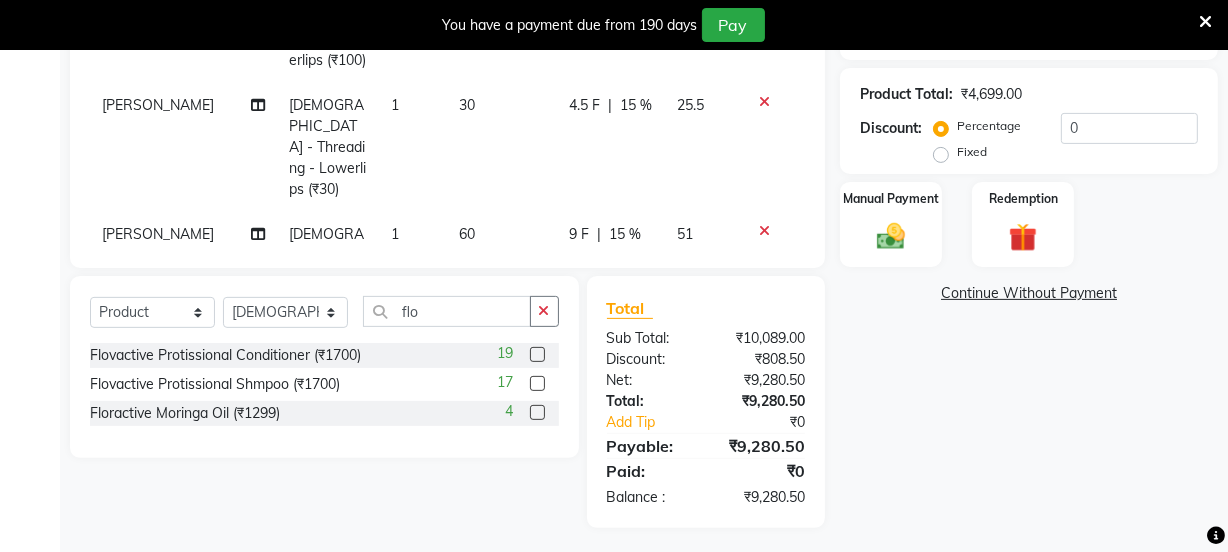 scroll, scrollTop: 556, scrollLeft: 0, axis: vertical 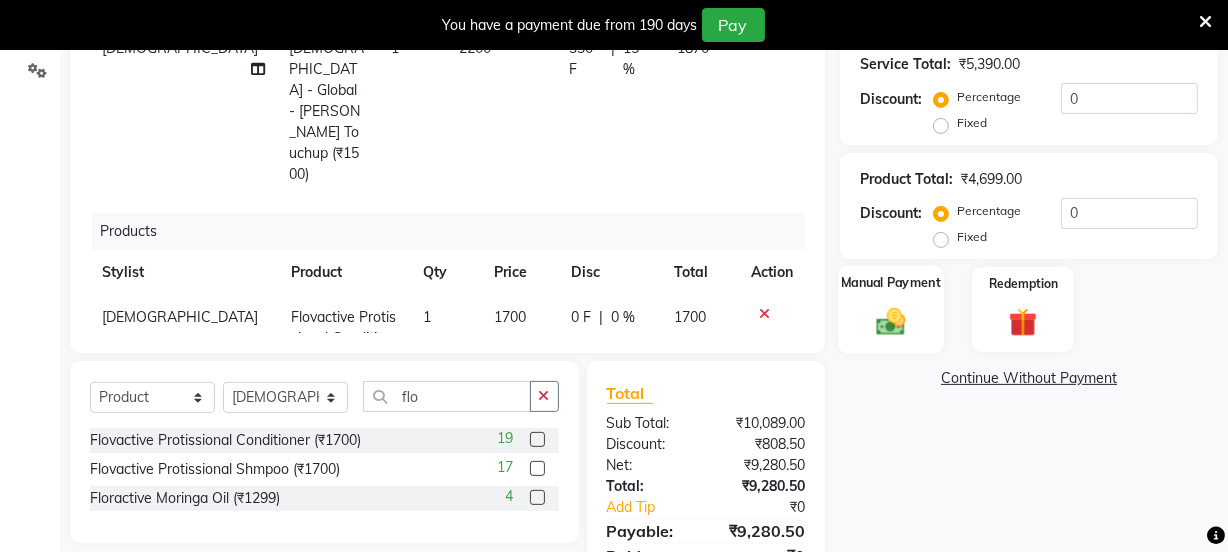 click 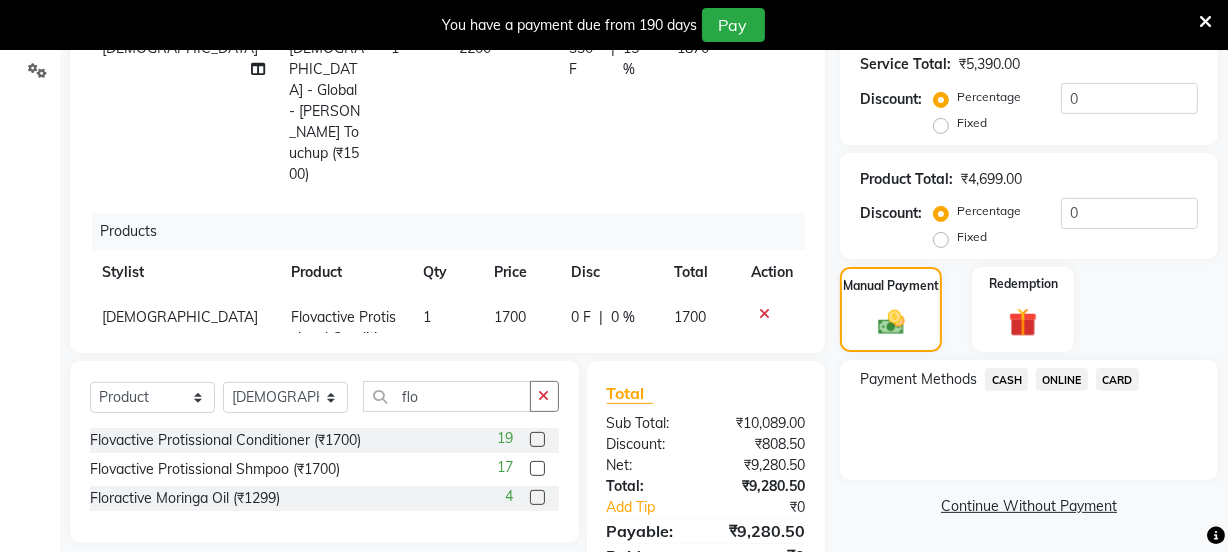 click on "ONLINE" 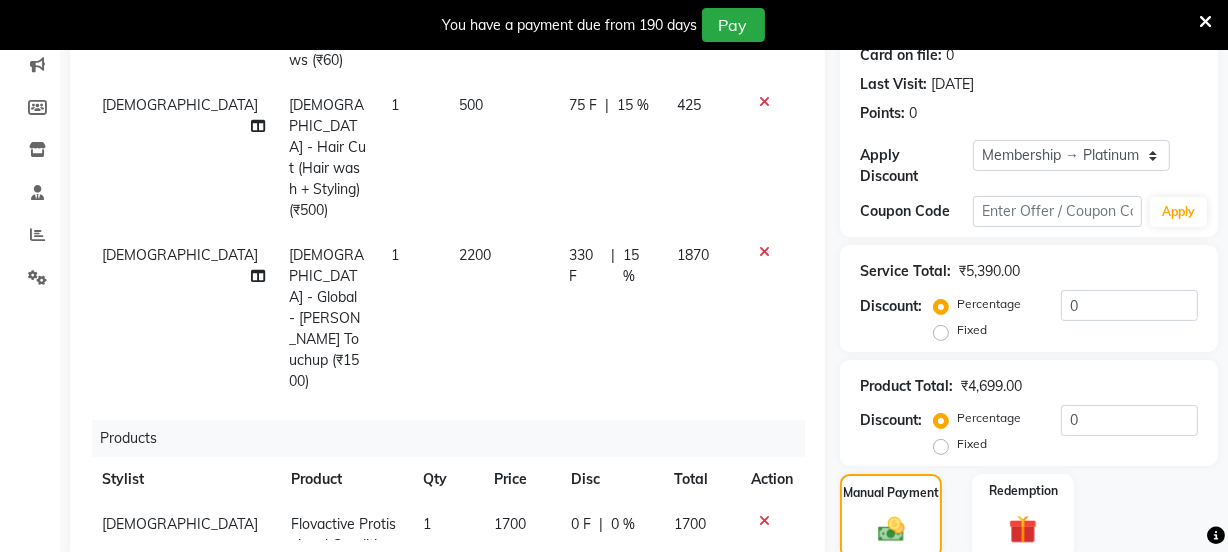 scroll, scrollTop: 556, scrollLeft: 0, axis: vertical 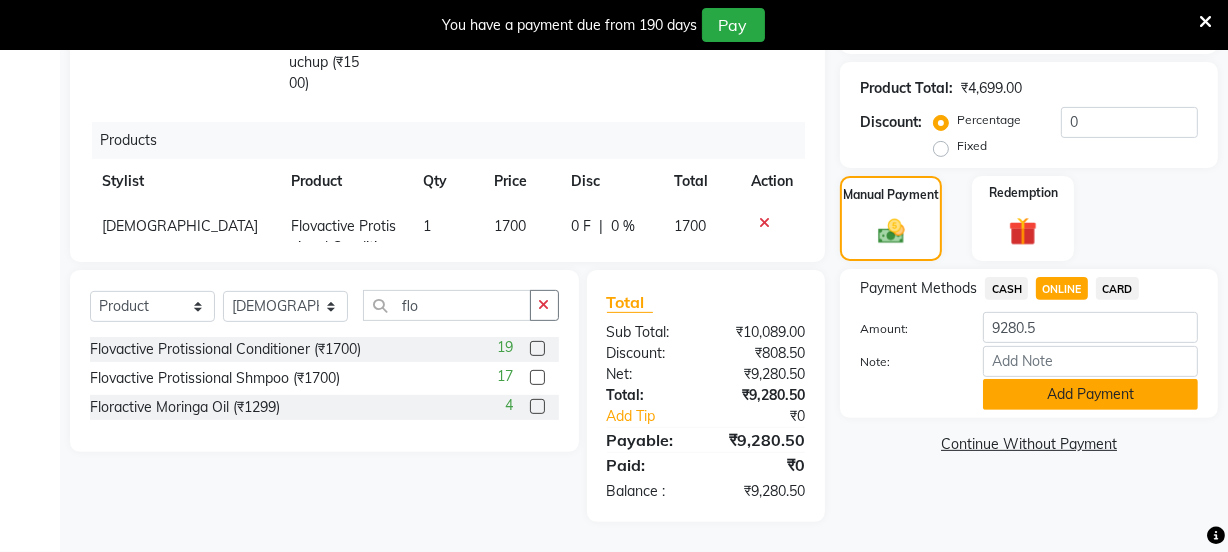 click on "Add Payment" 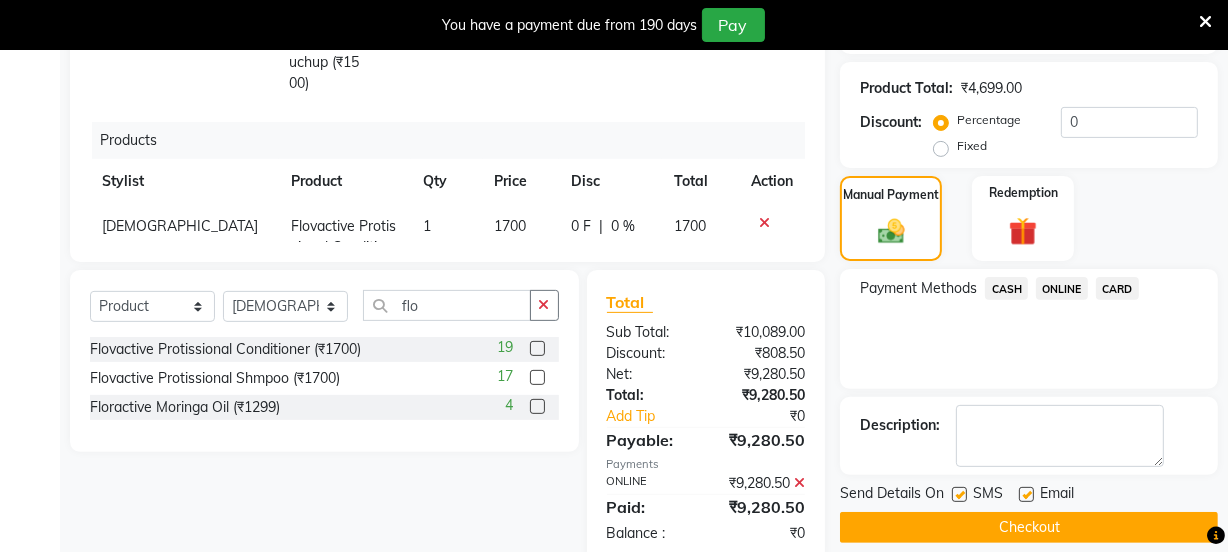 click on "Checkout" 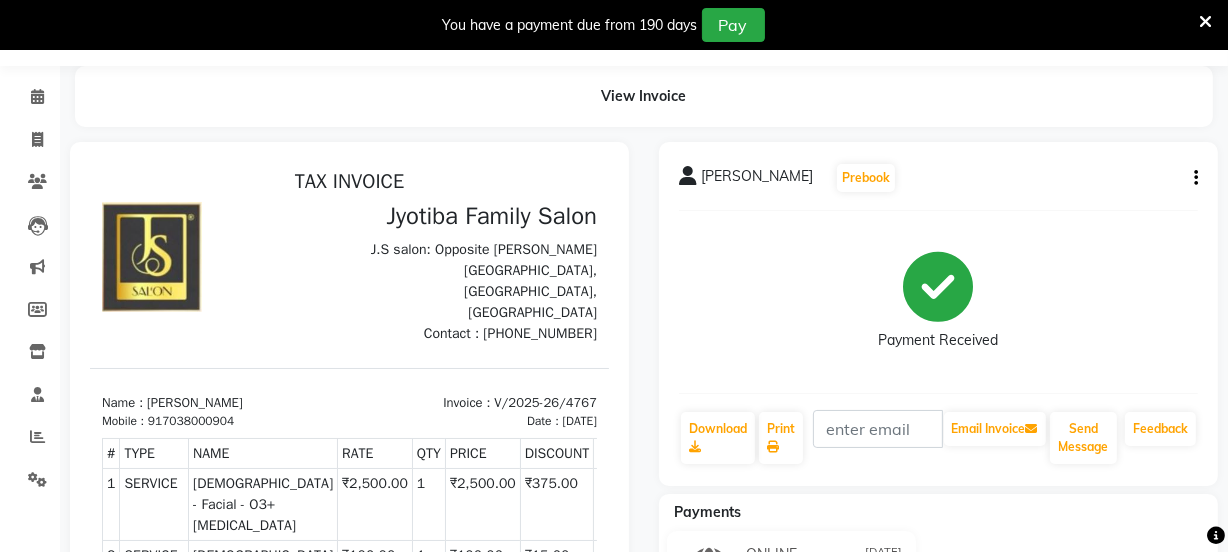 scroll, scrollTop: 0, scrollLeft: 0, axis: both 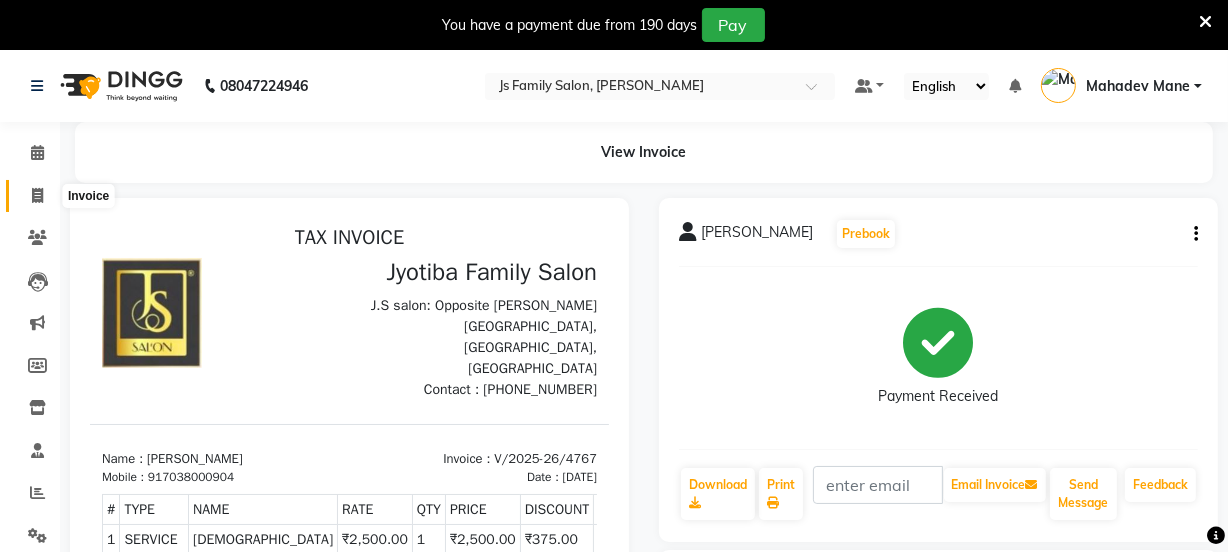 click 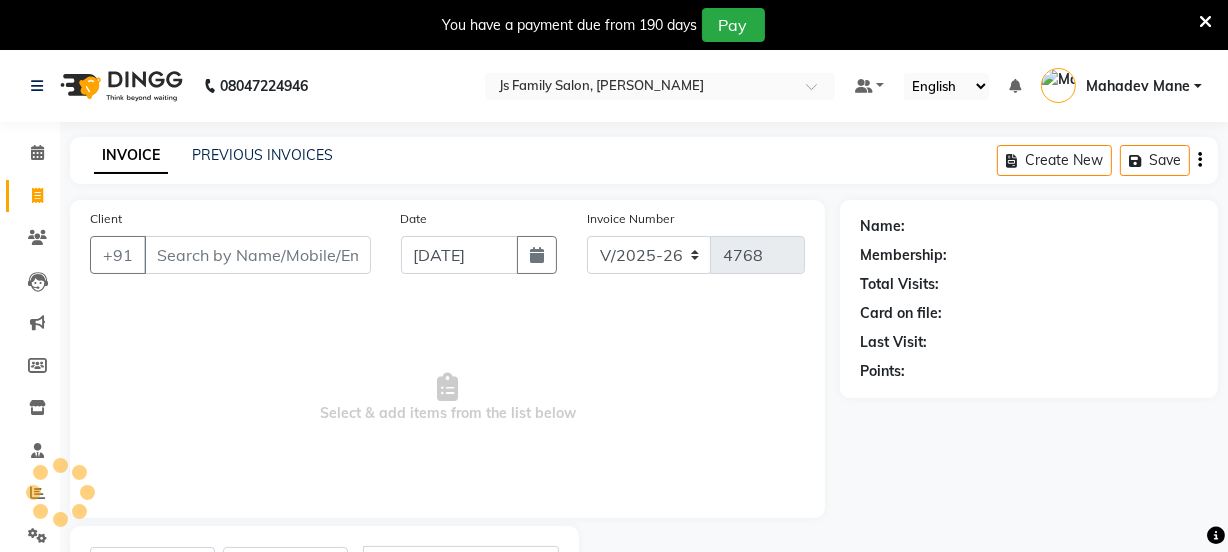 scroll, scrollTop: 100, scrollLeft: 0, axis: vertical 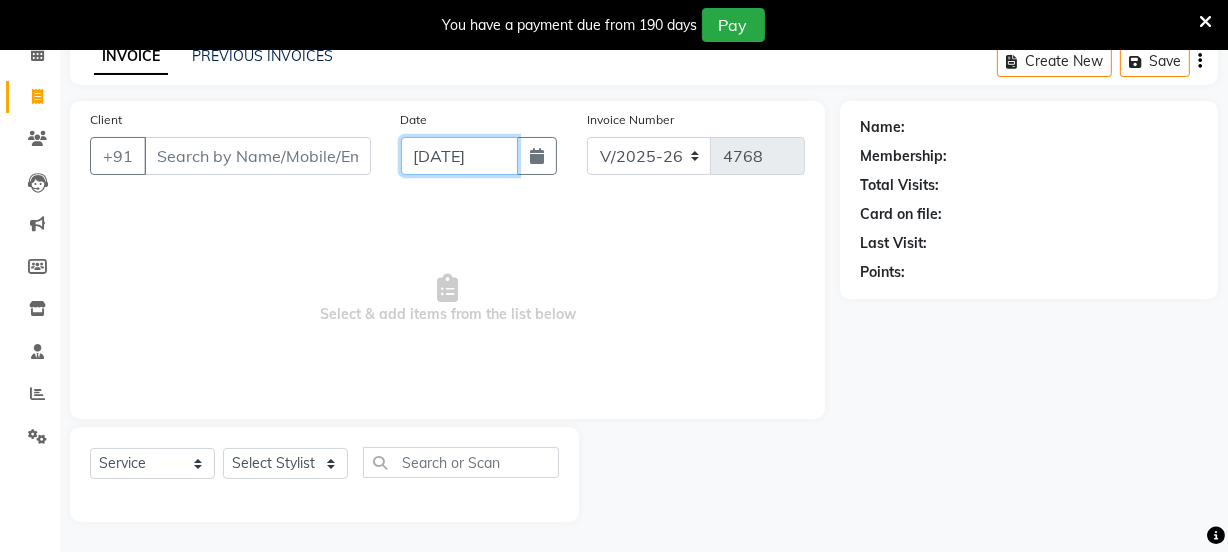 click on "[DATE]" 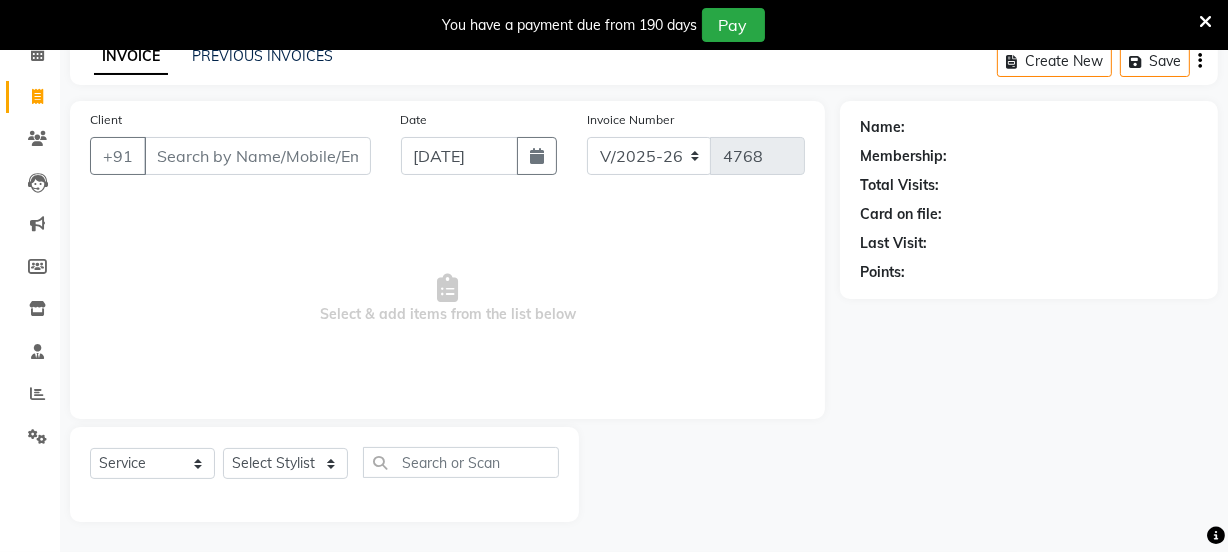 select on "7" 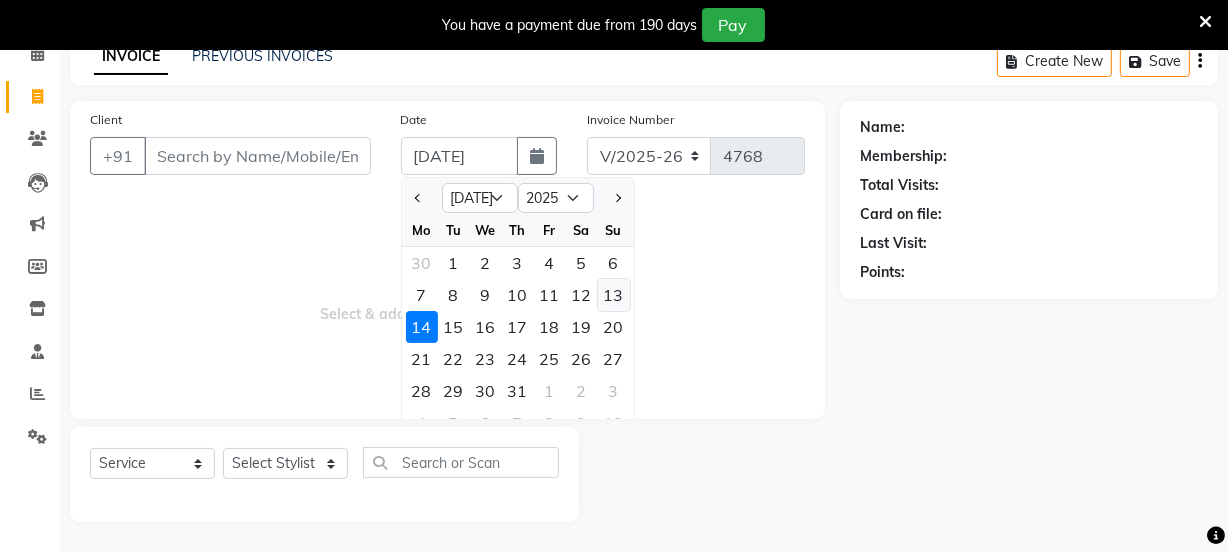 click on "13" 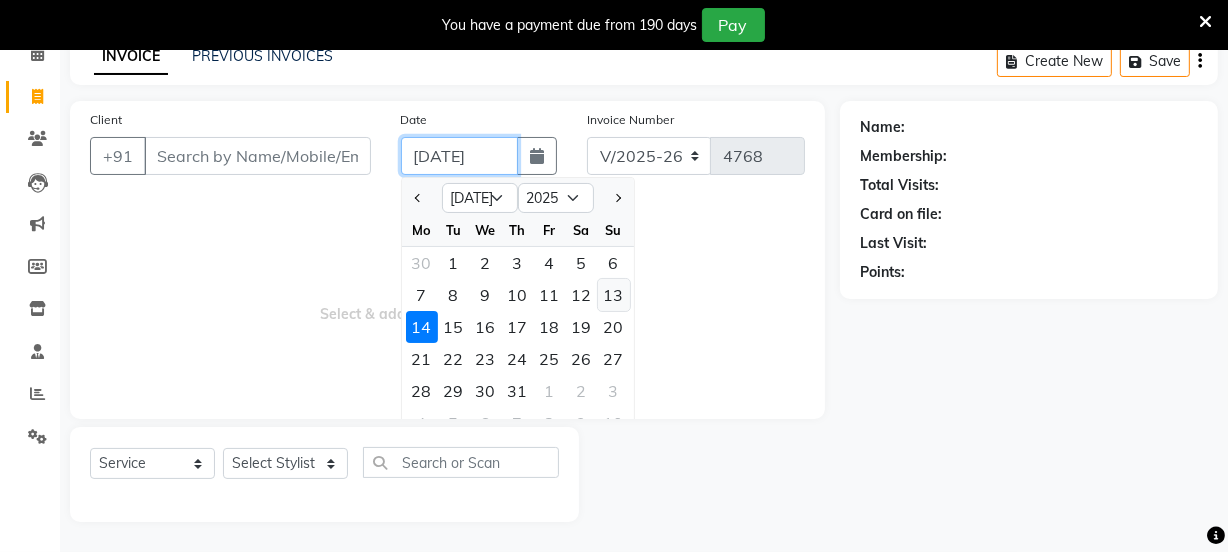 type on "[DATE]" 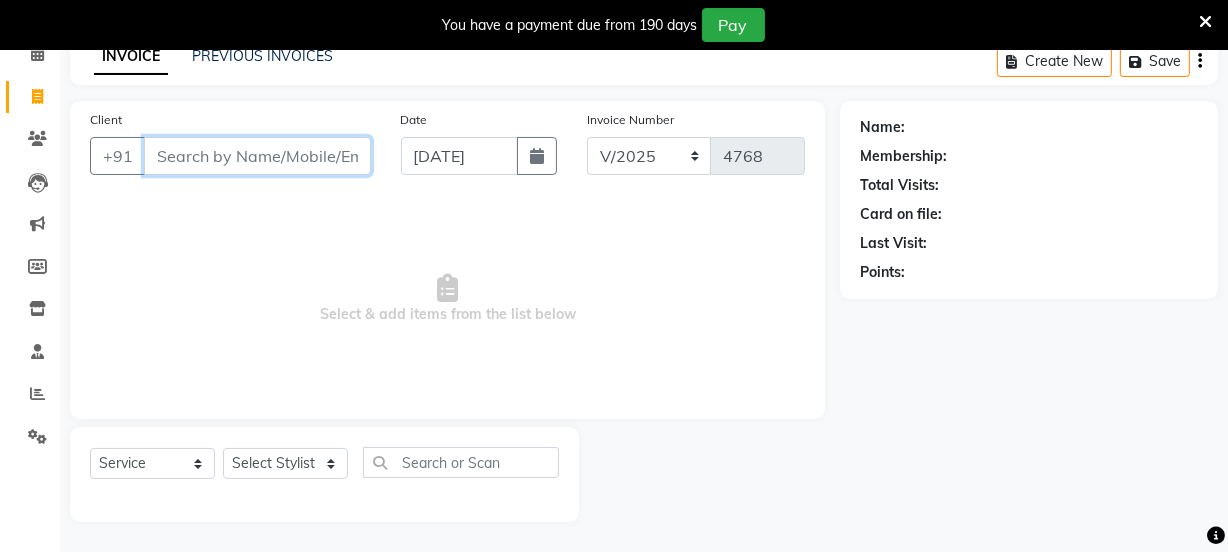click on "Client" at bounding box center [257, 156] 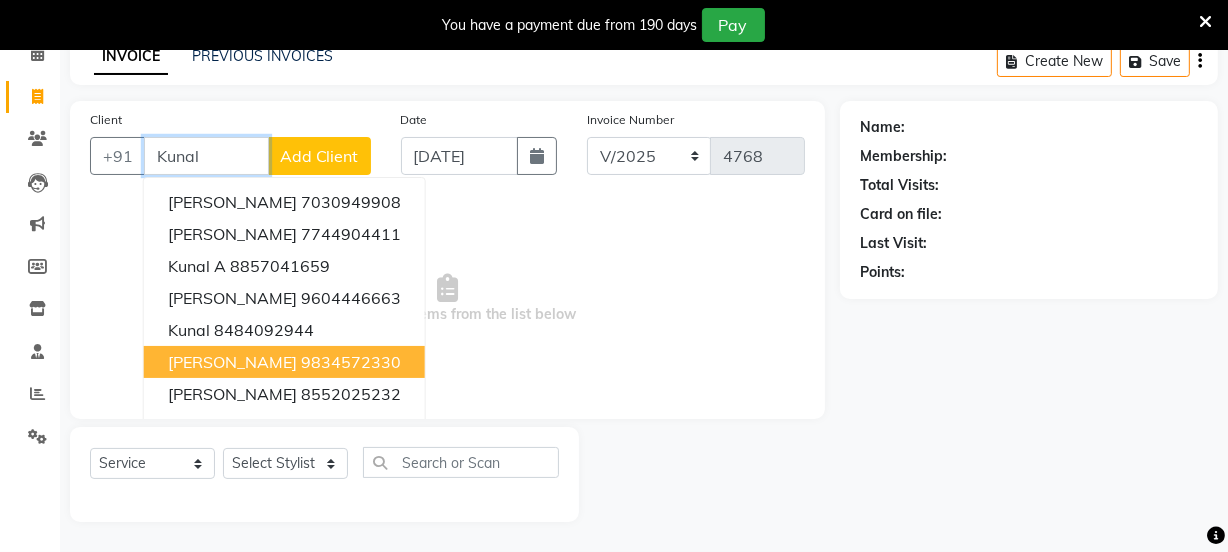 click on "Kunal Deshle" at bounding box center (232, 362) 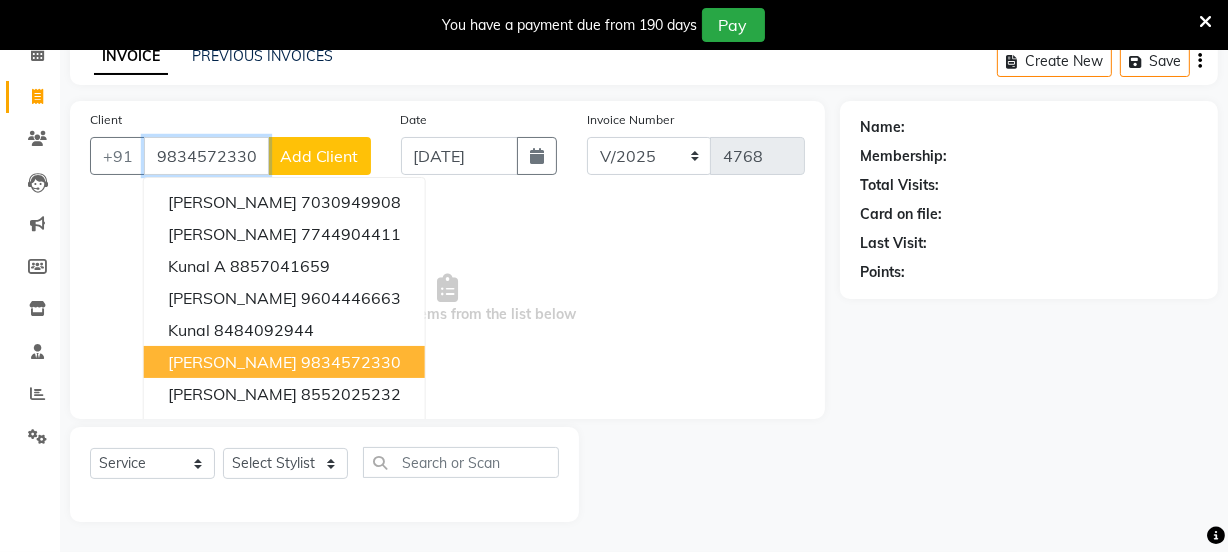 type on "9834572330" 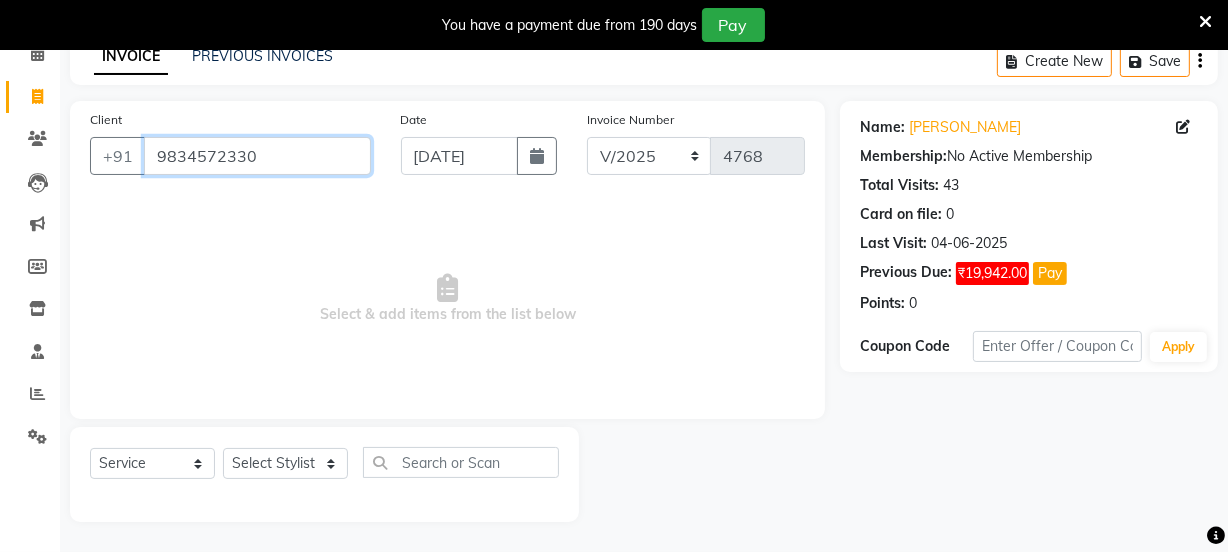 click on "9834572330" at bounding box center [257, 156] 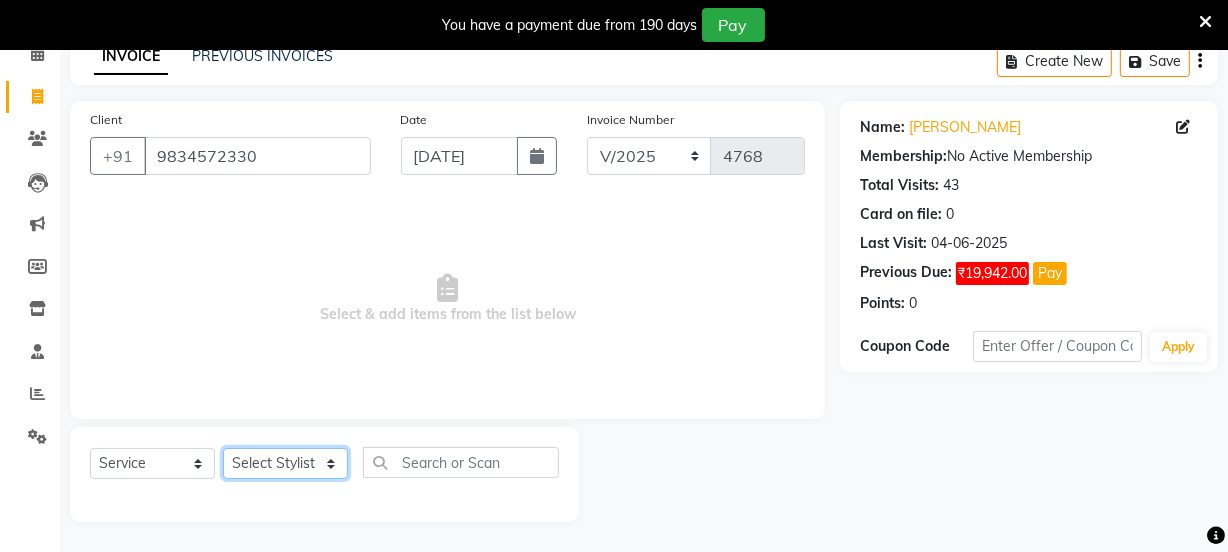 click on "Select Stylist [PERSON_NAME] Vaidyakar kokan  n Mahadev [PERSON_NAME] [PERSON_NAME] [PERSON_NAME]  Prem Mane Rajan Roma Rajput Sai [PERSON_NAME] Shop [PERSON_NAME] [PERSON_NAME] suport staff [PERSON_NAME]  [PERSON_NAME] [PERSON_NAME] [PERSON_NAME]" 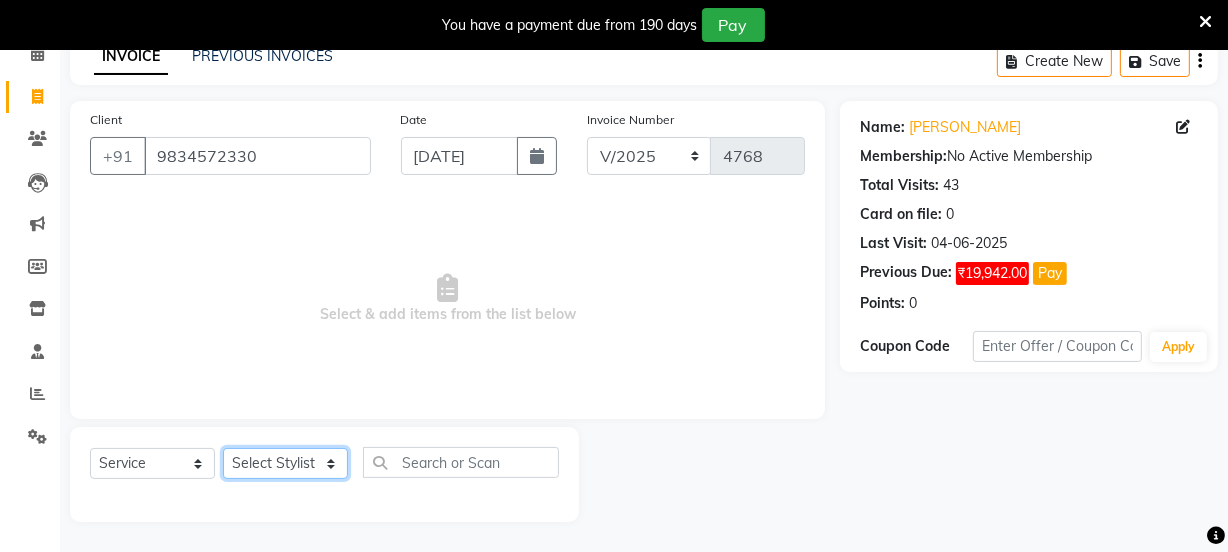 select on "47417" 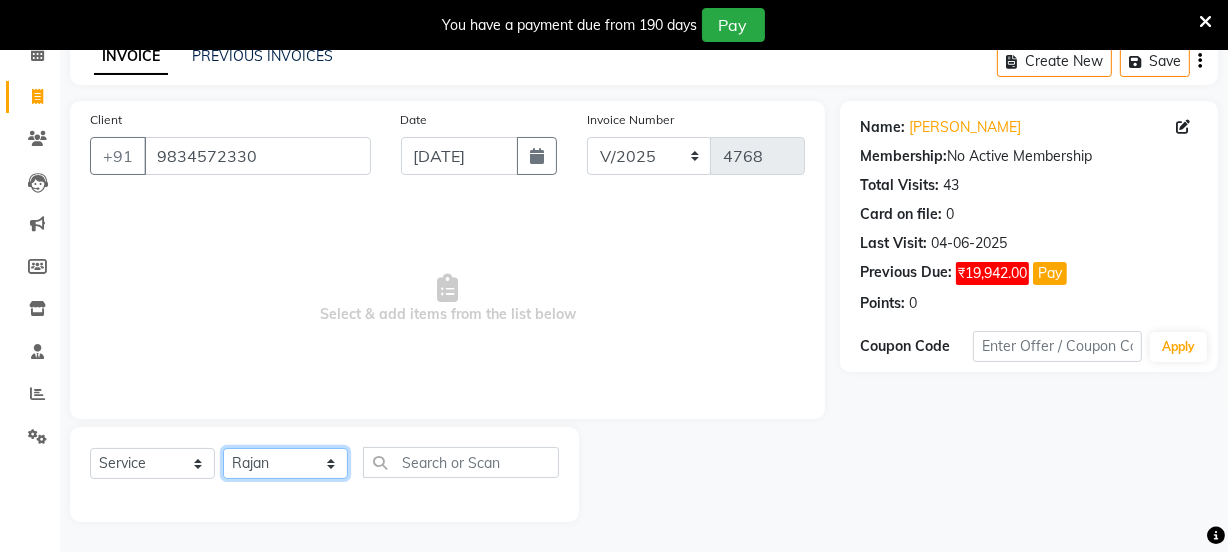 click on "Select Stylist [PERSON_NAME] Vaidyakar kokan  n Mahadev [PERSON_NAME] [PERSON_NAME] [PERSON_NAME]  Prem Mane Rajan Roma Rajput Sai [PERSON_NAME] Shop [PERSON_NAME] [PERSON_NAME] suport staff [PERSON_NAME]  [PERSON_NAME] [PERSON_NAME] [PERSON_NAME]" 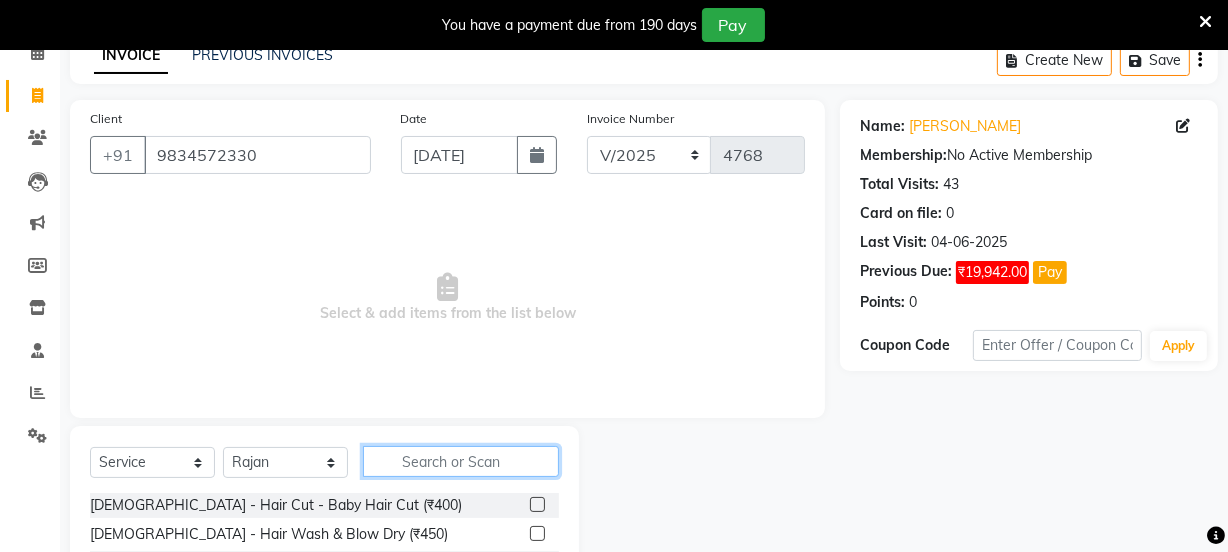 click 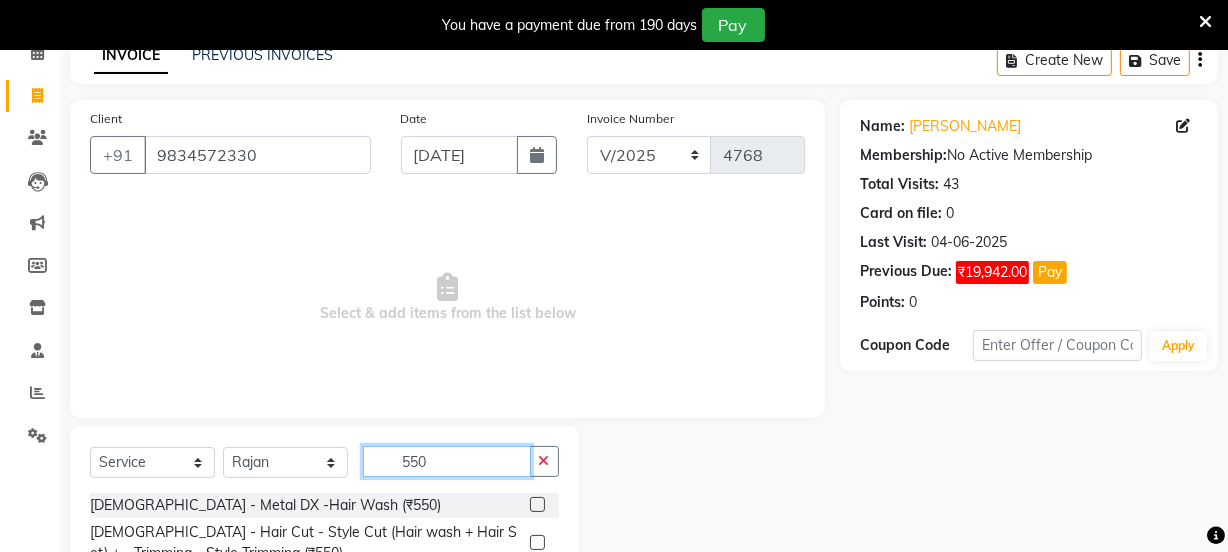 type on "550" 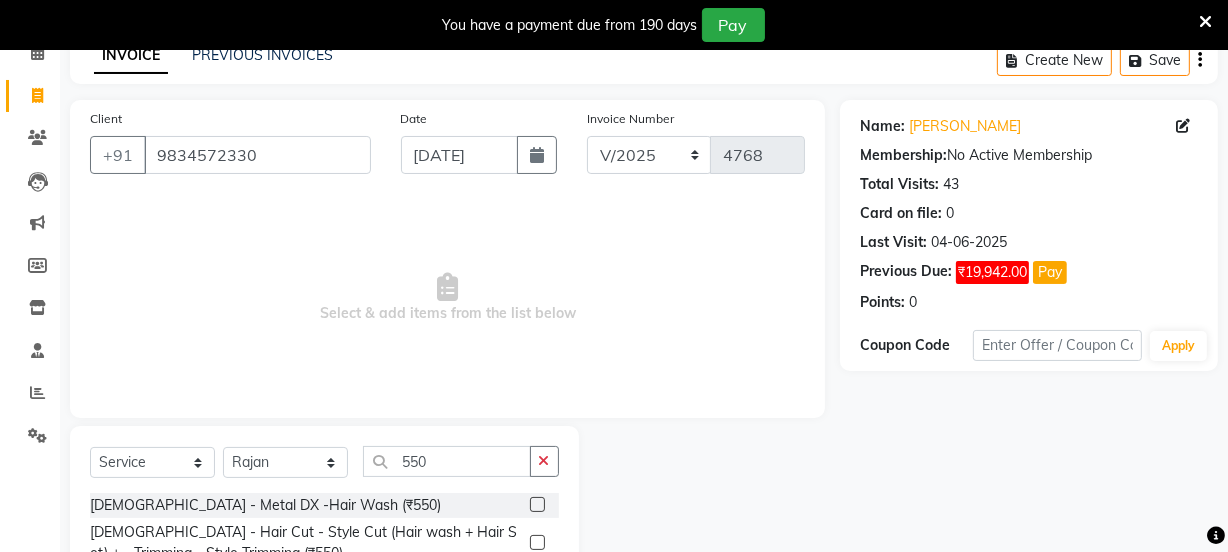click 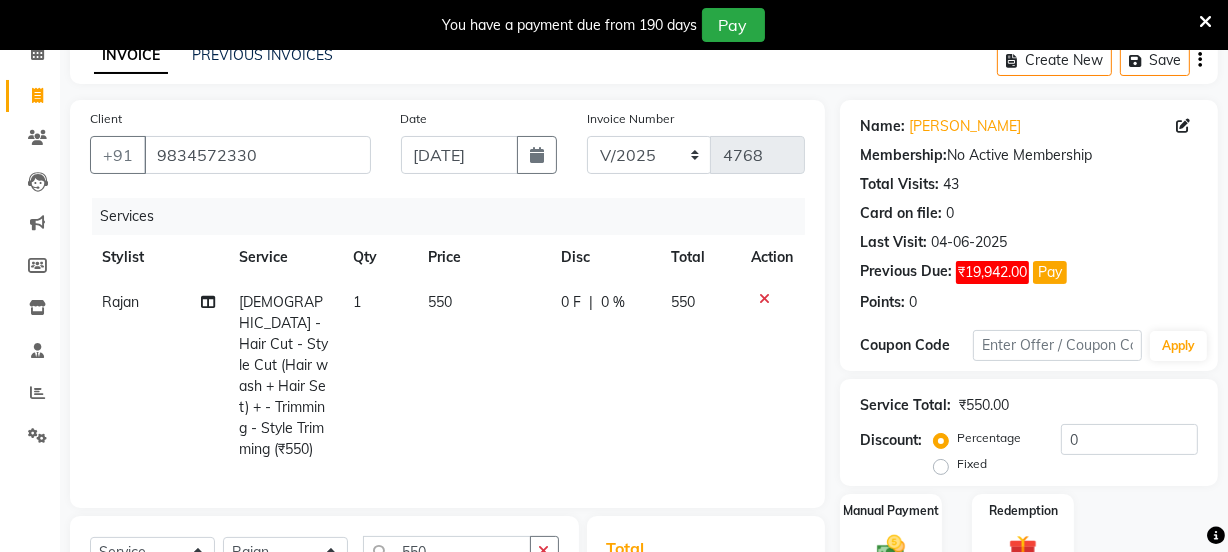 checkbox on "false" 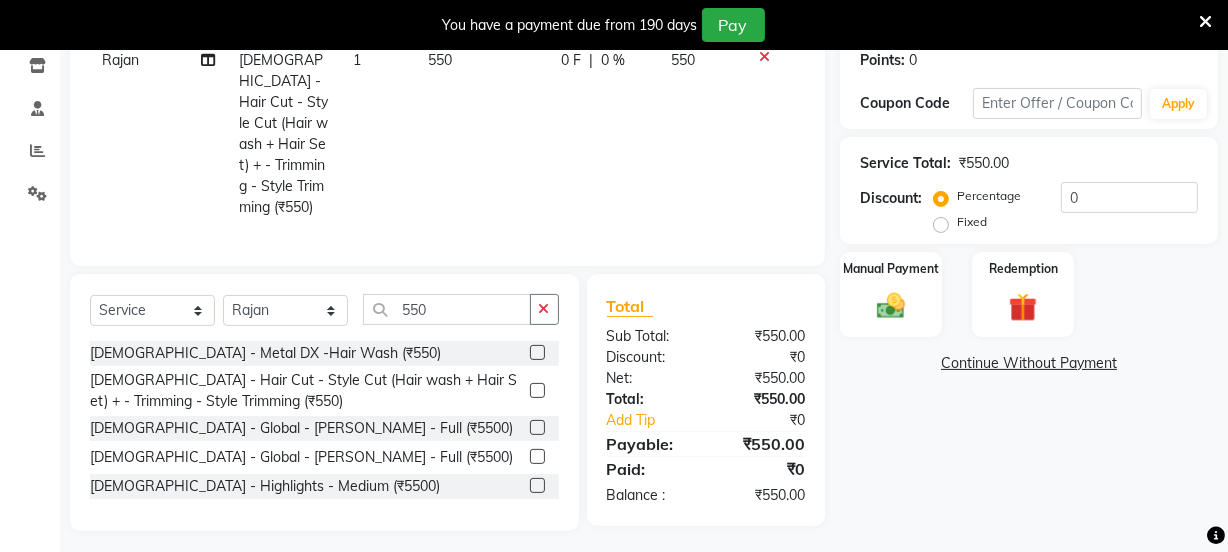 scroll, scrollTop: 344, scrollLeft: 0, axis: vertical 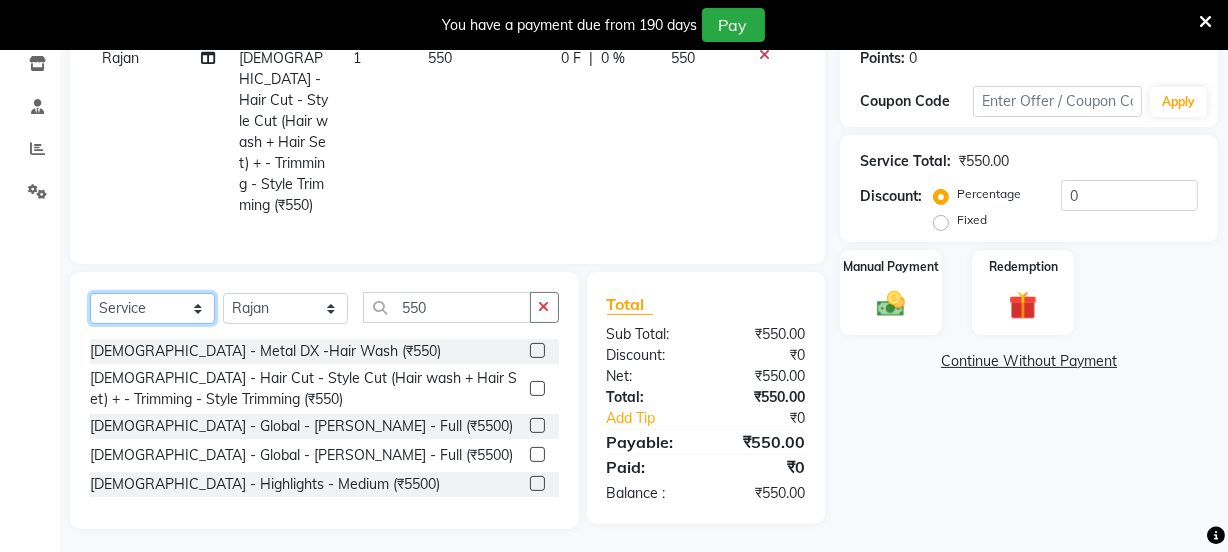 click on "Select  Service  Product  Membership  Package Voucher Prepaid Gift Card" 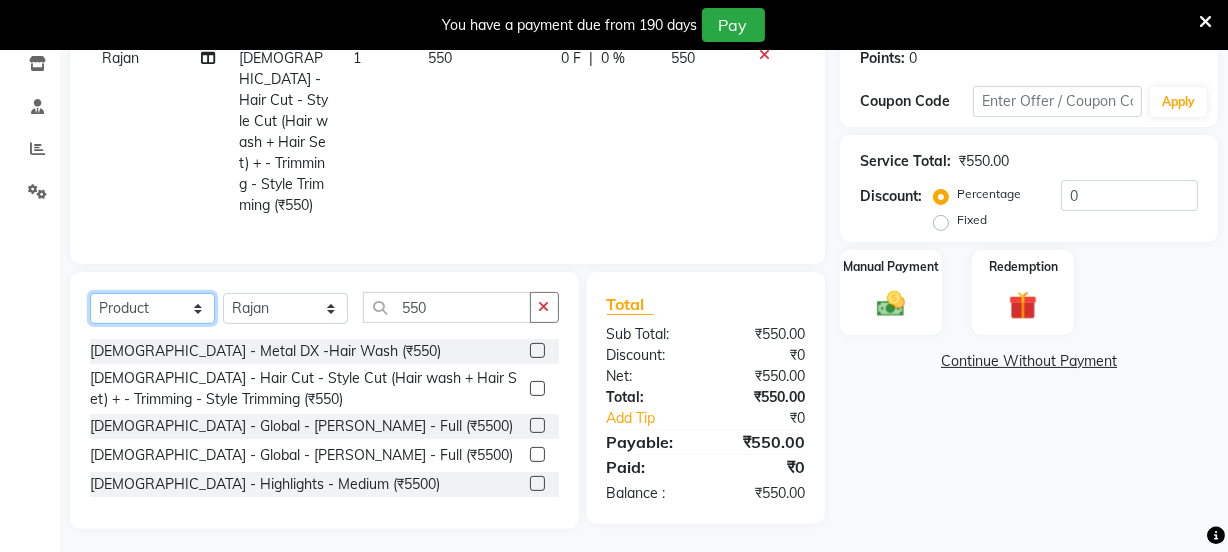 click on "Select  Service  Product  Membership  Package Voucher Prepaid Gift Card" 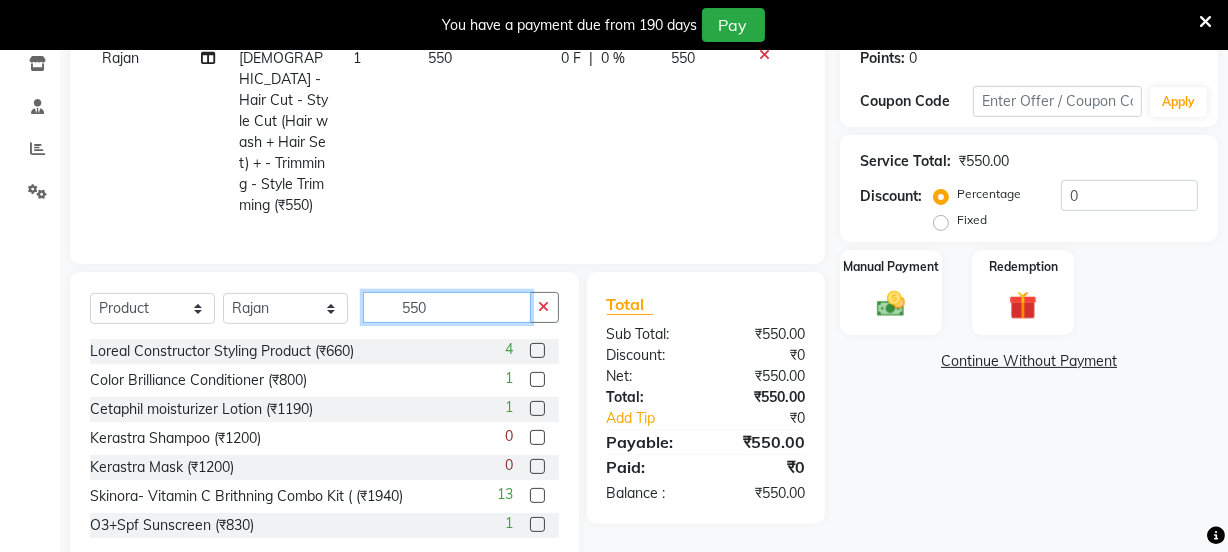 click on "550" 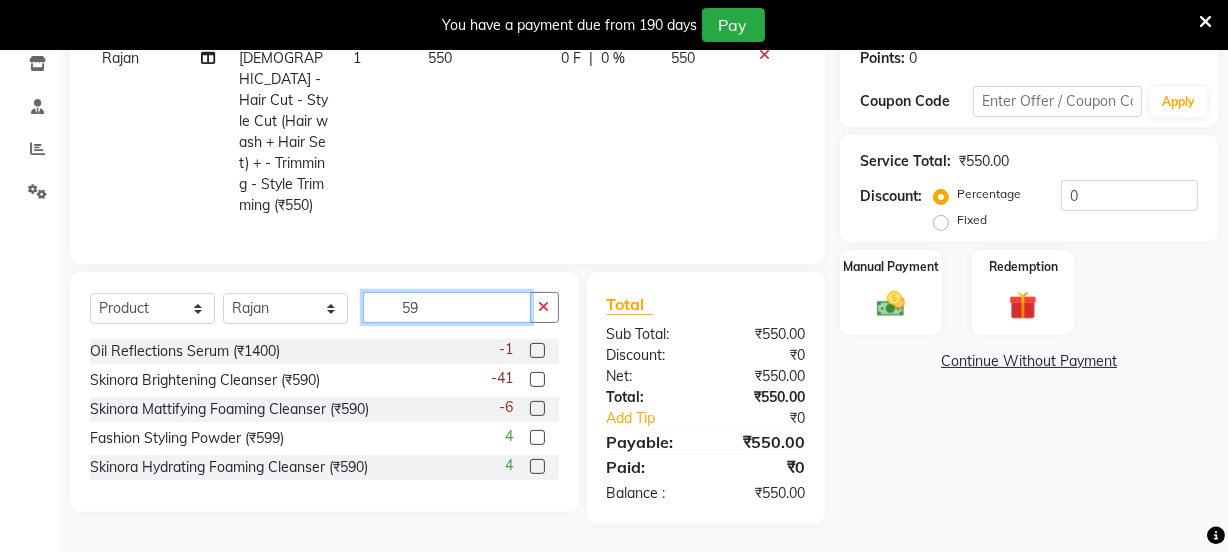 scroll, scrollTop: 339, scrollLeft: 0, axis: vertical 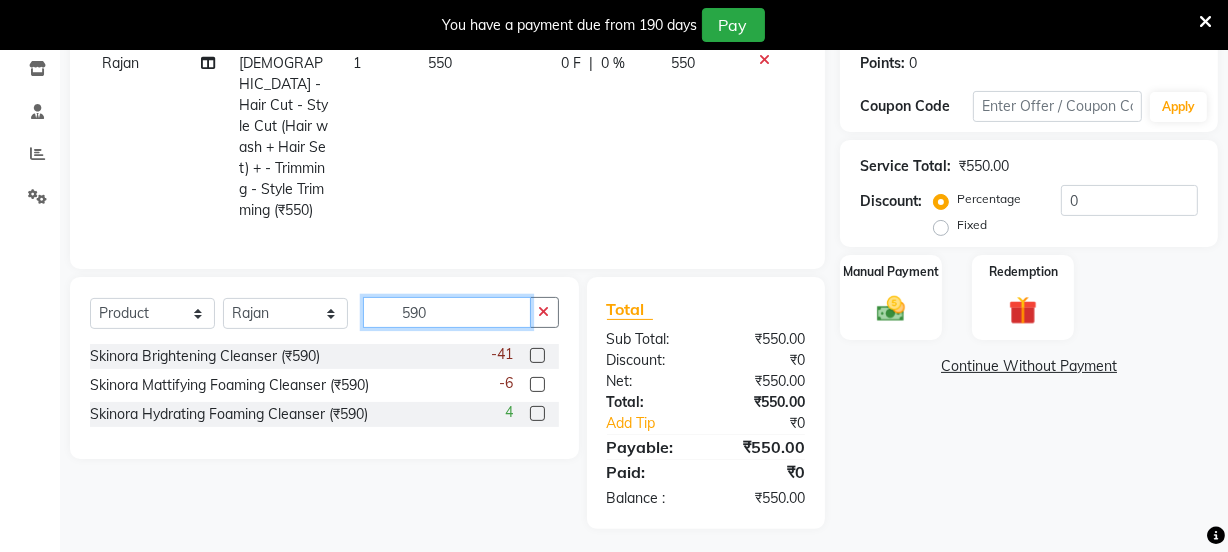 type on "590" 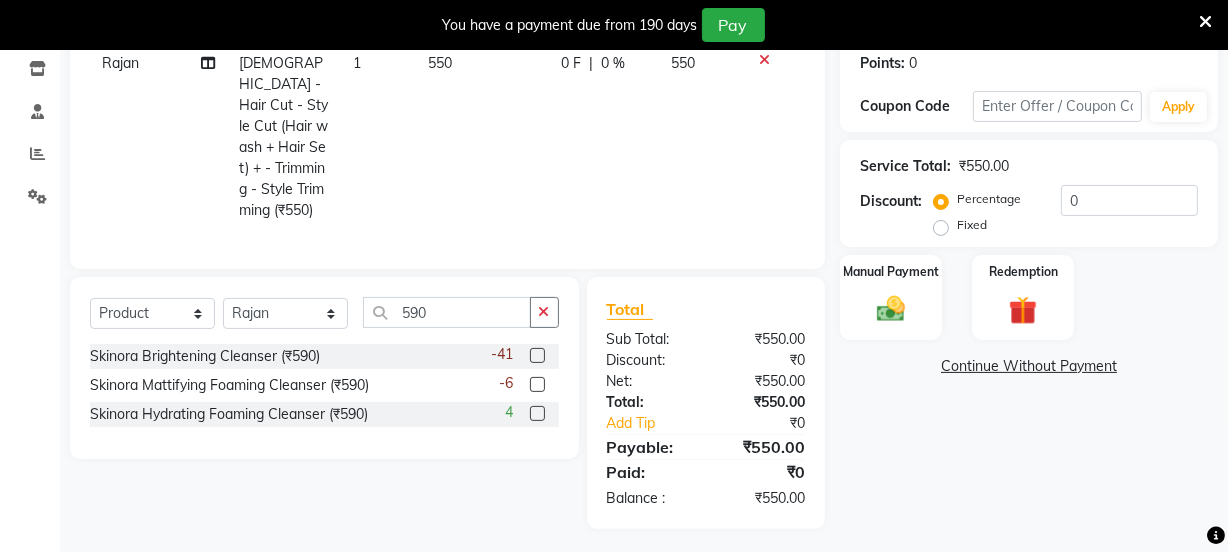 click 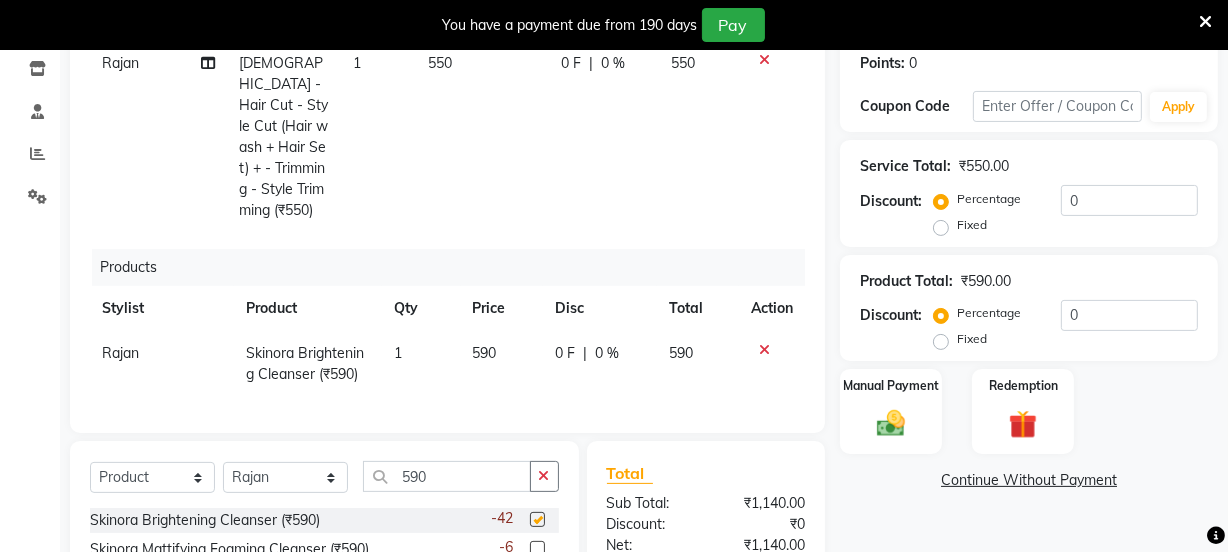 checkbox on "false" 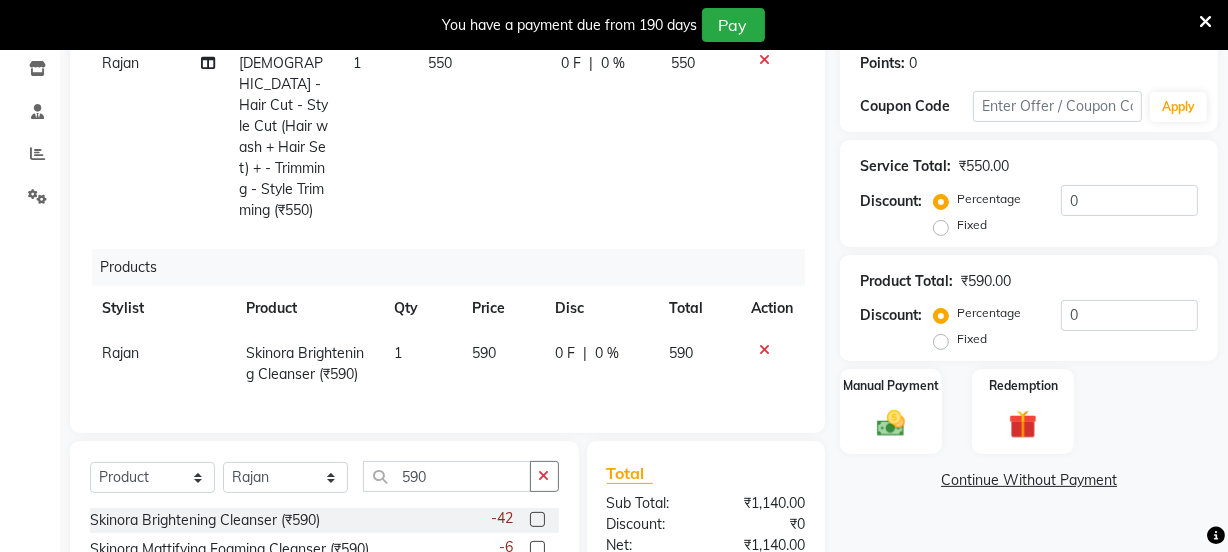 click on "590" 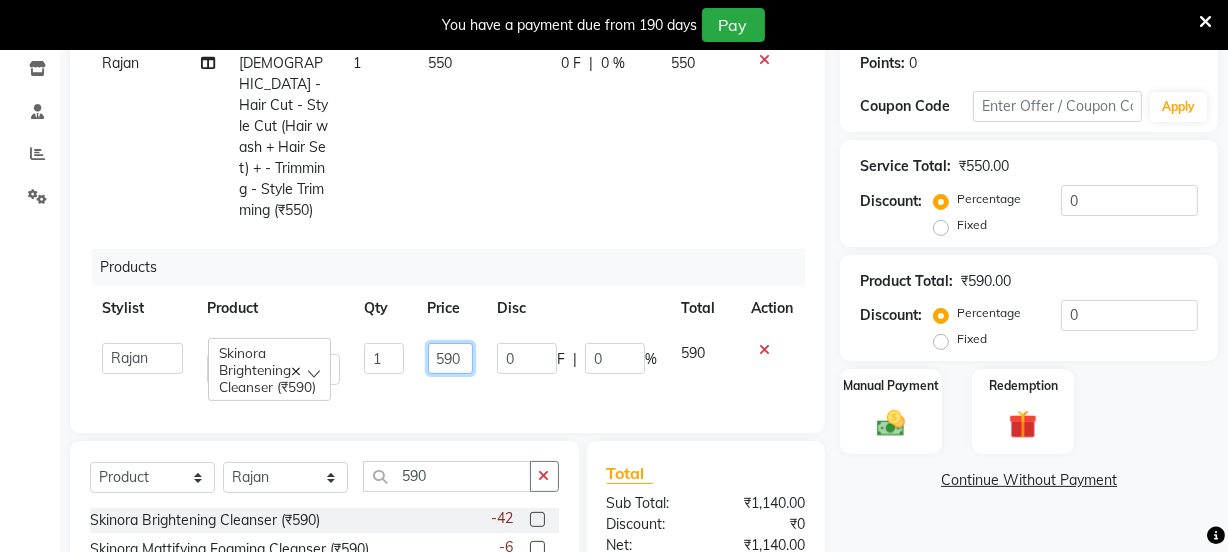 click on "590" 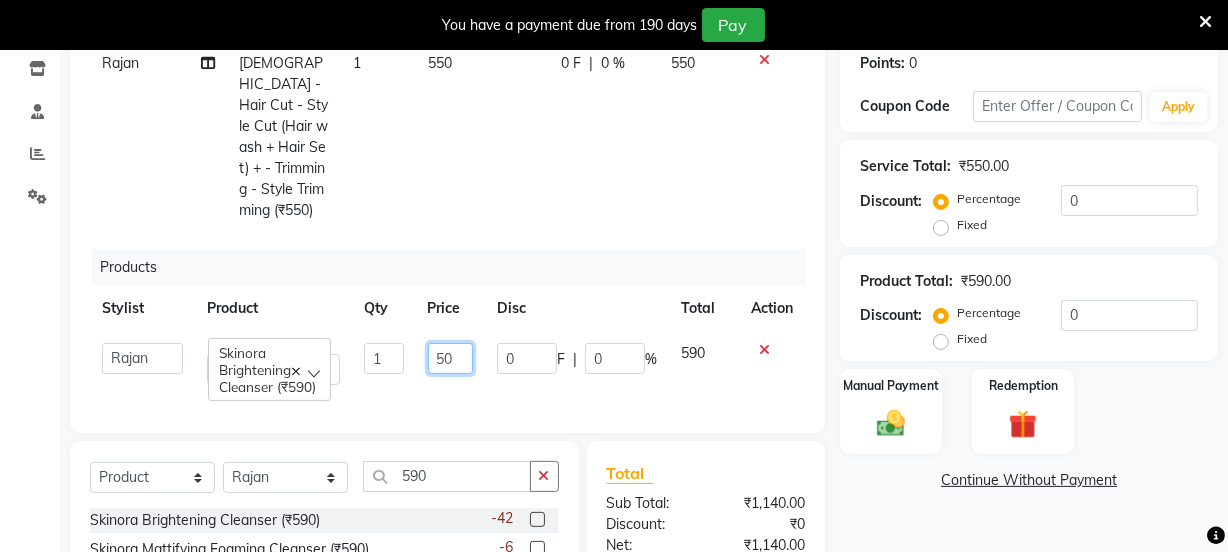 type on "500" 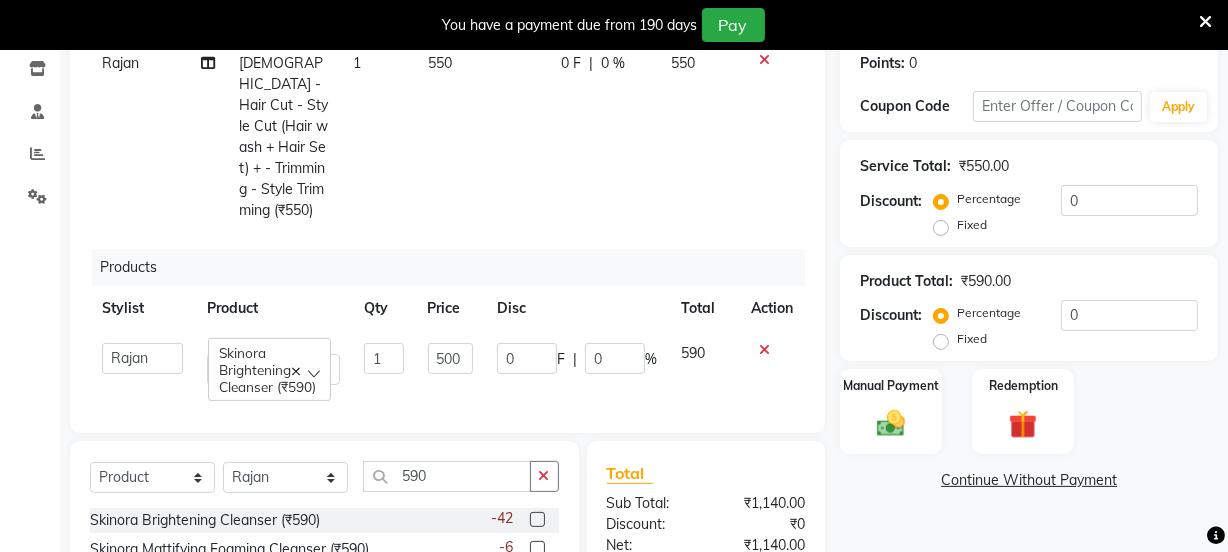 click on "Continue Without Payment" 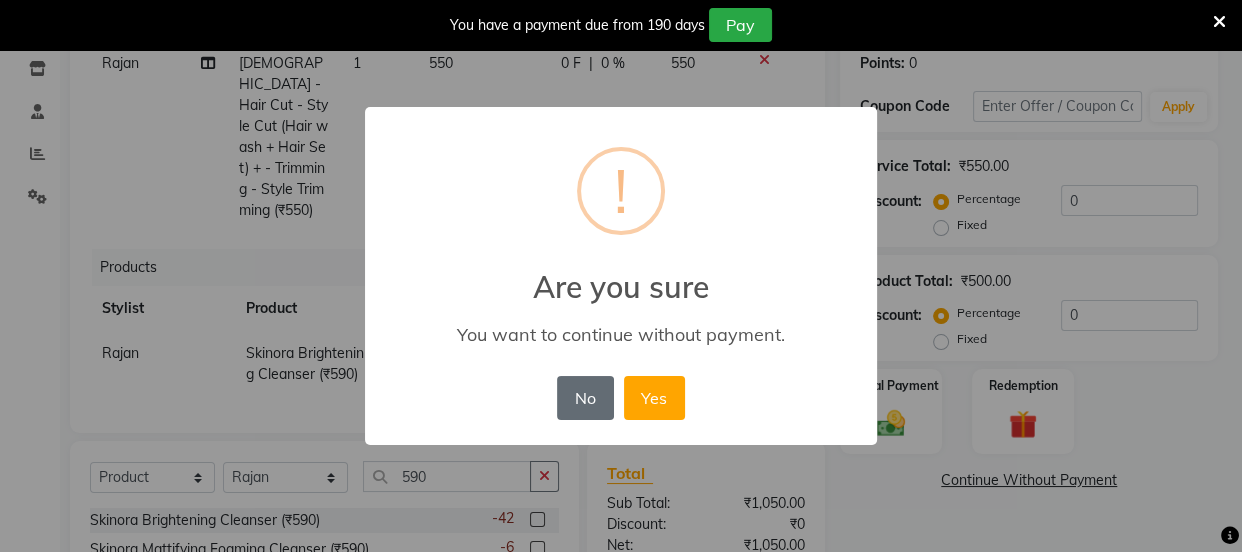 click on "No" at bounding box center (585, 398) 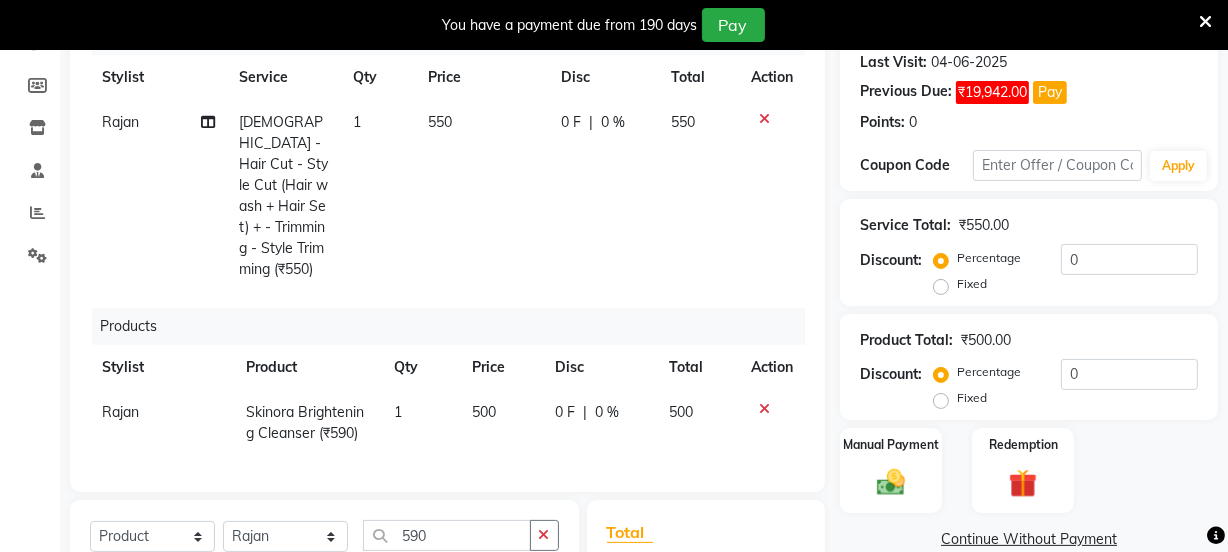 scroll, scrollTop: 248, scrollLeft: 0, axis: vertical 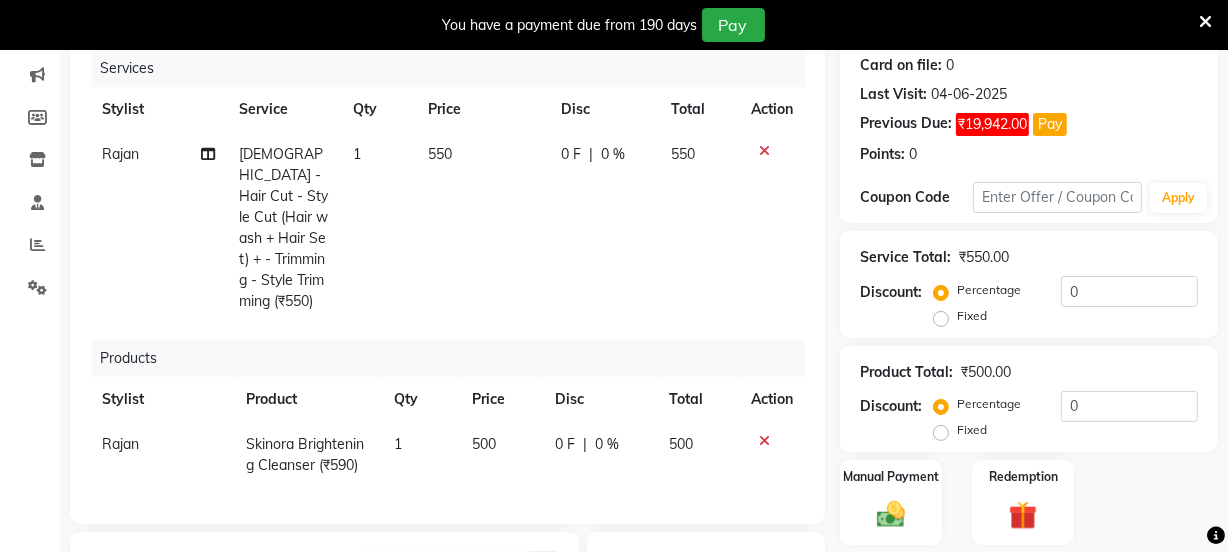 click on "550" 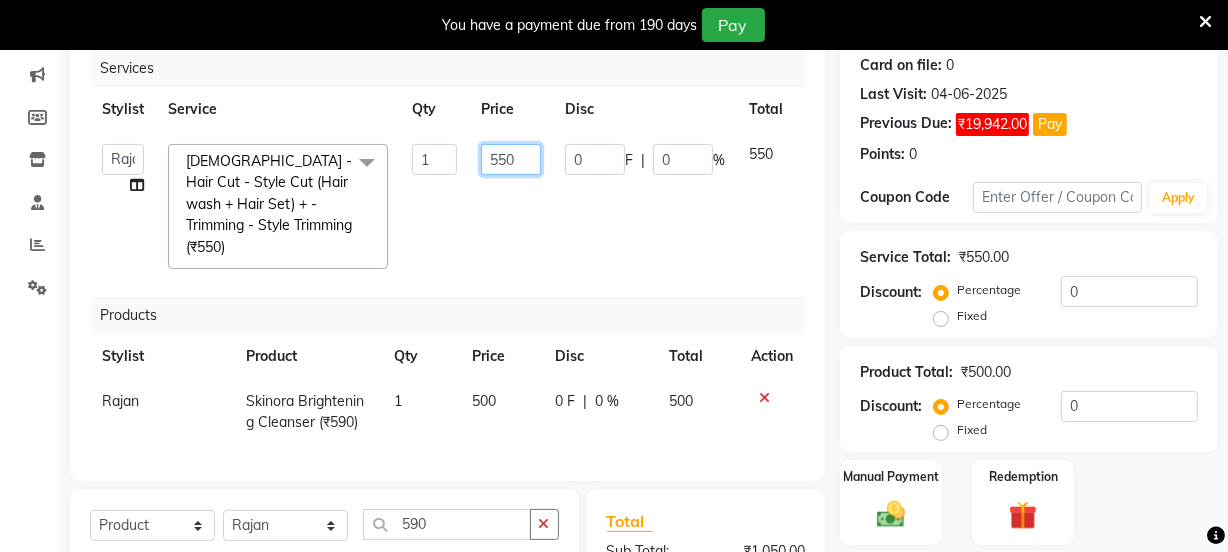 click on "550" 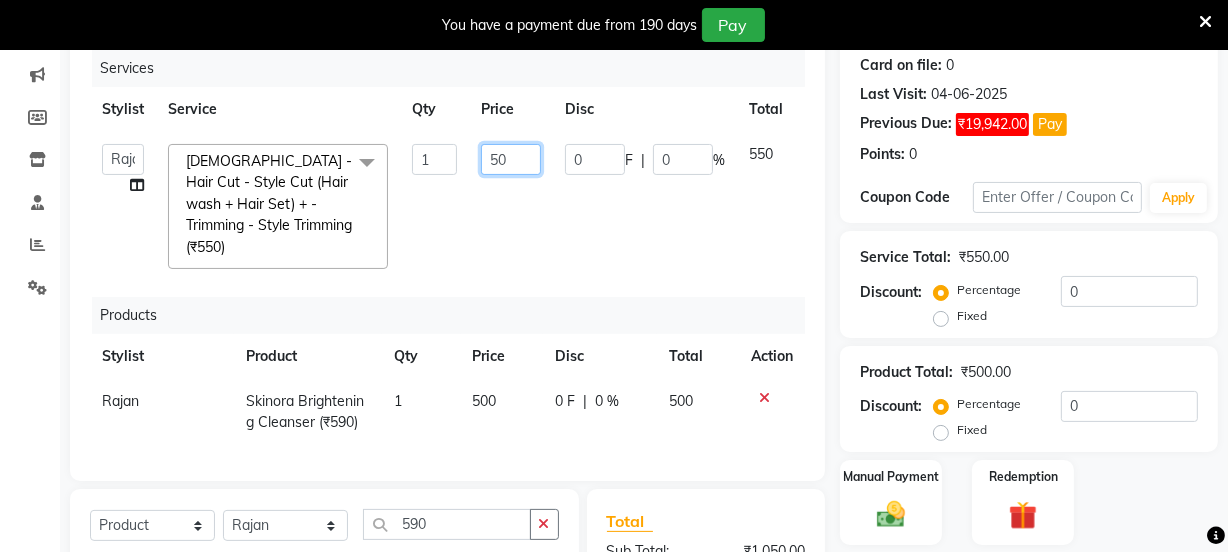 type on "500" 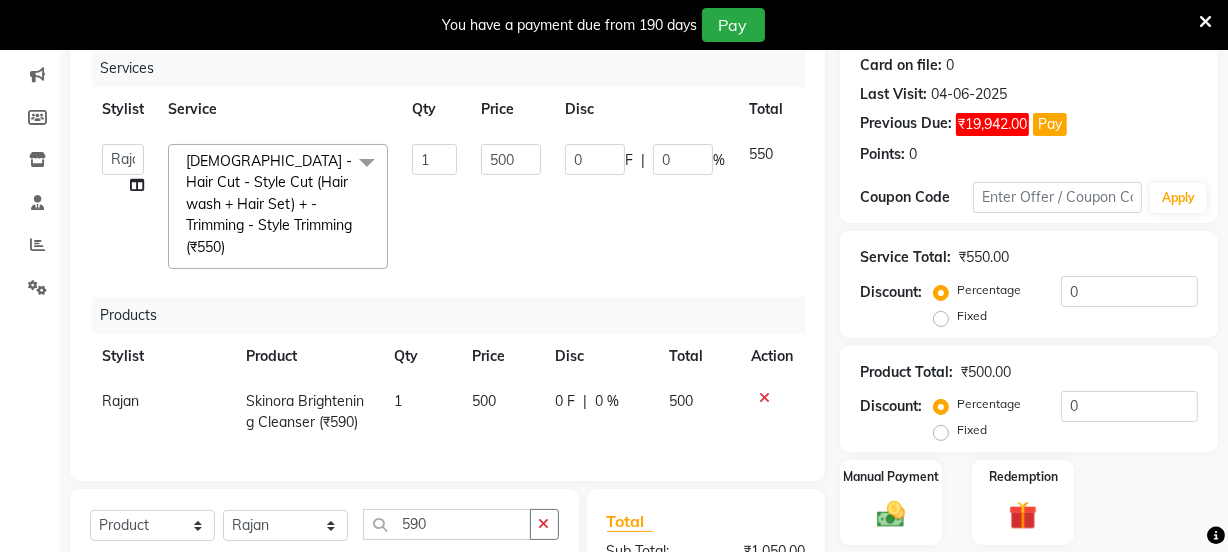 click on "Manual Payment Redemption" 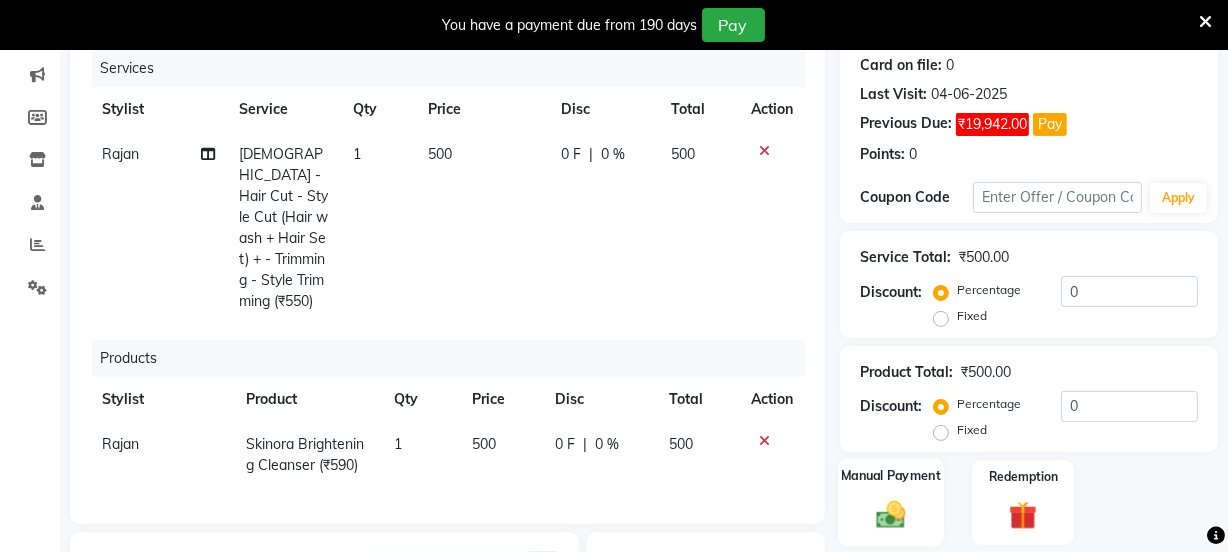 click 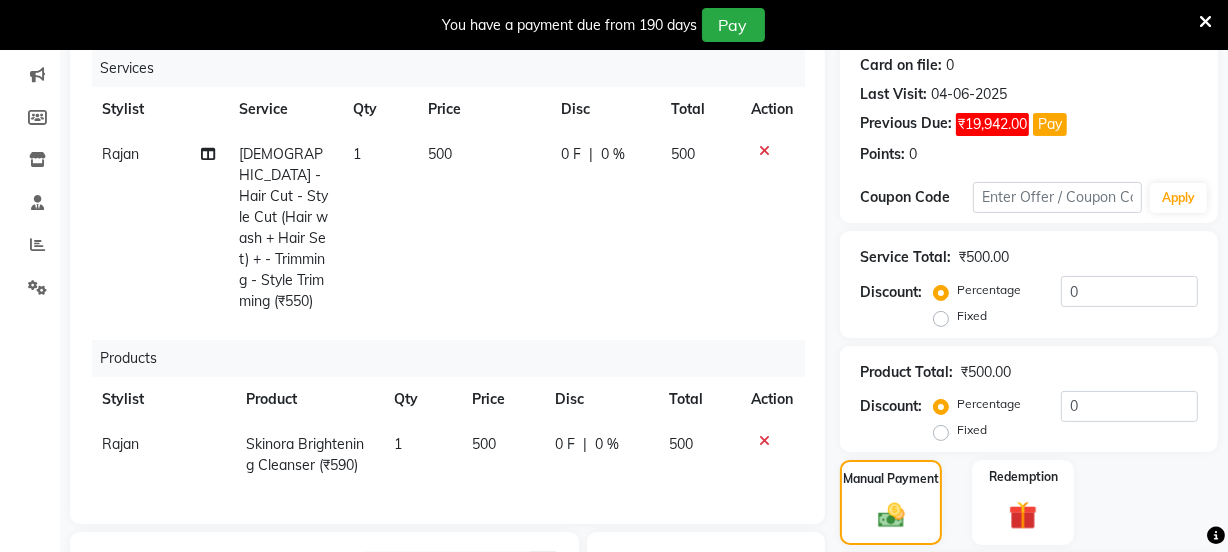 scroll, scrollTop: 502, scrollLeft: 0, axis: vertical 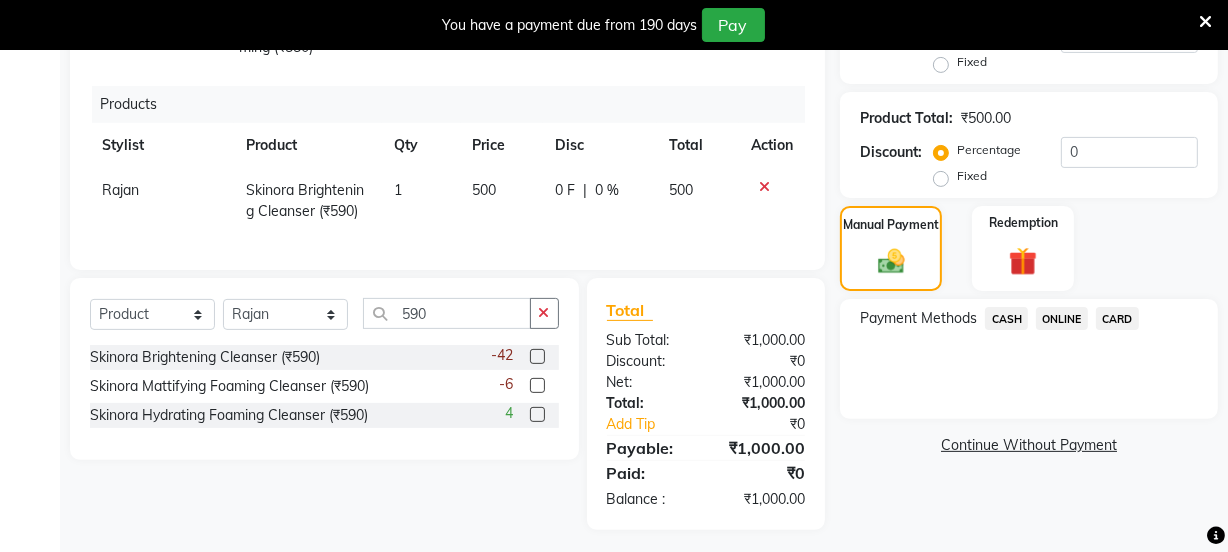 click on "ONLINE" 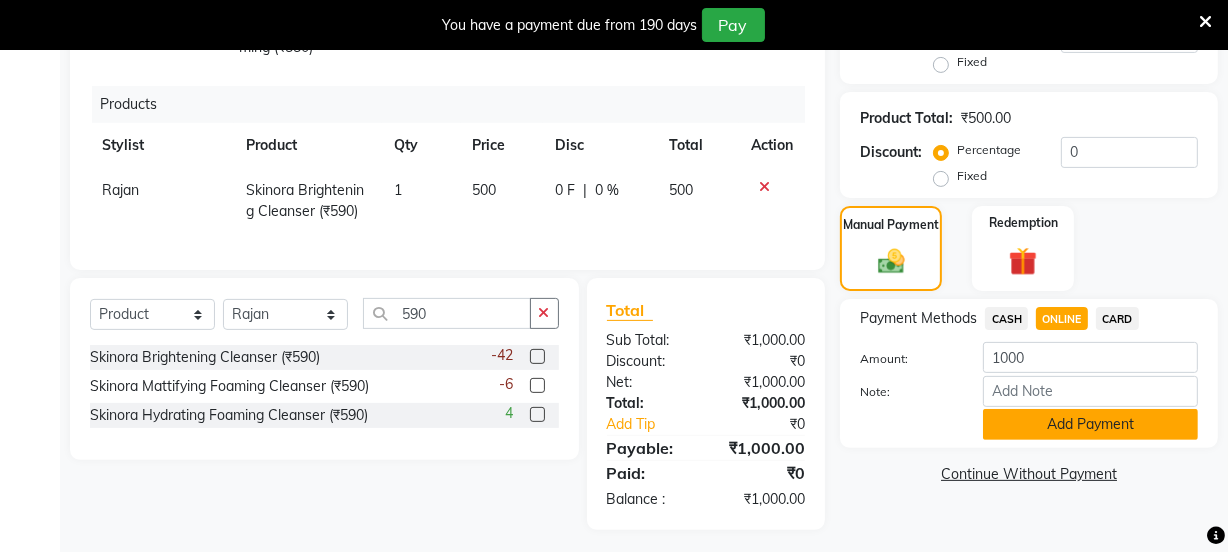 click on "Add Payment" 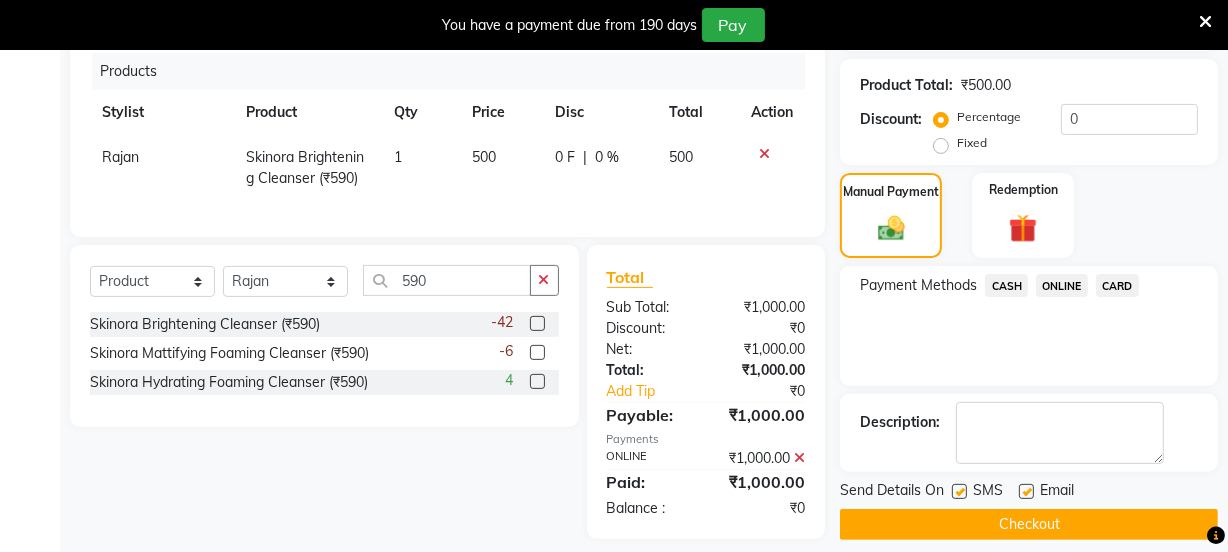 scroll, scrollTop: 552, scrollLeft: 0, axis: vertical 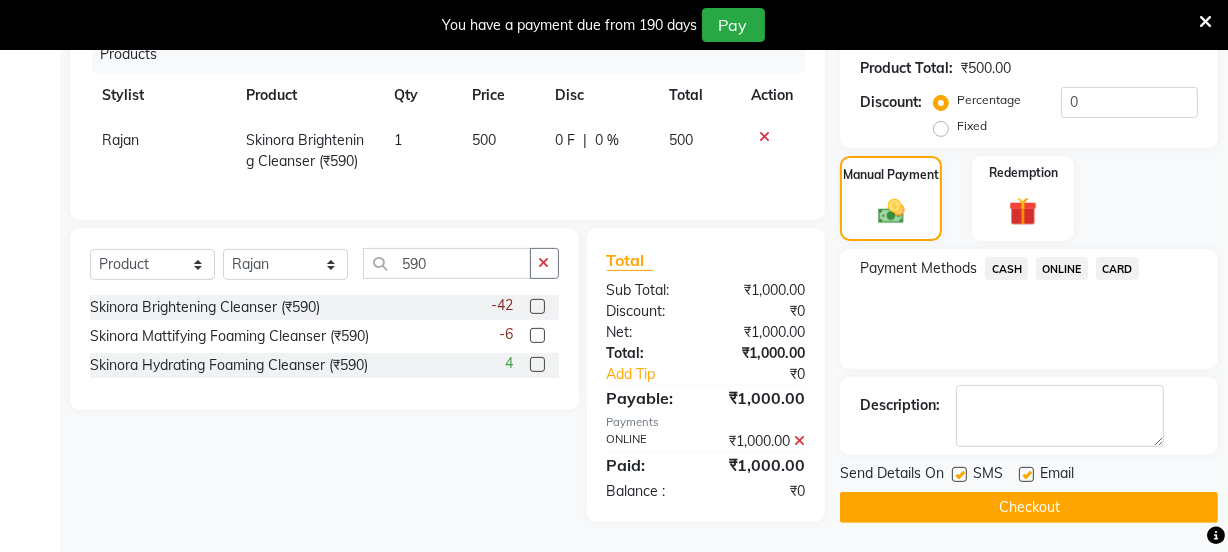 click on "Checkout" 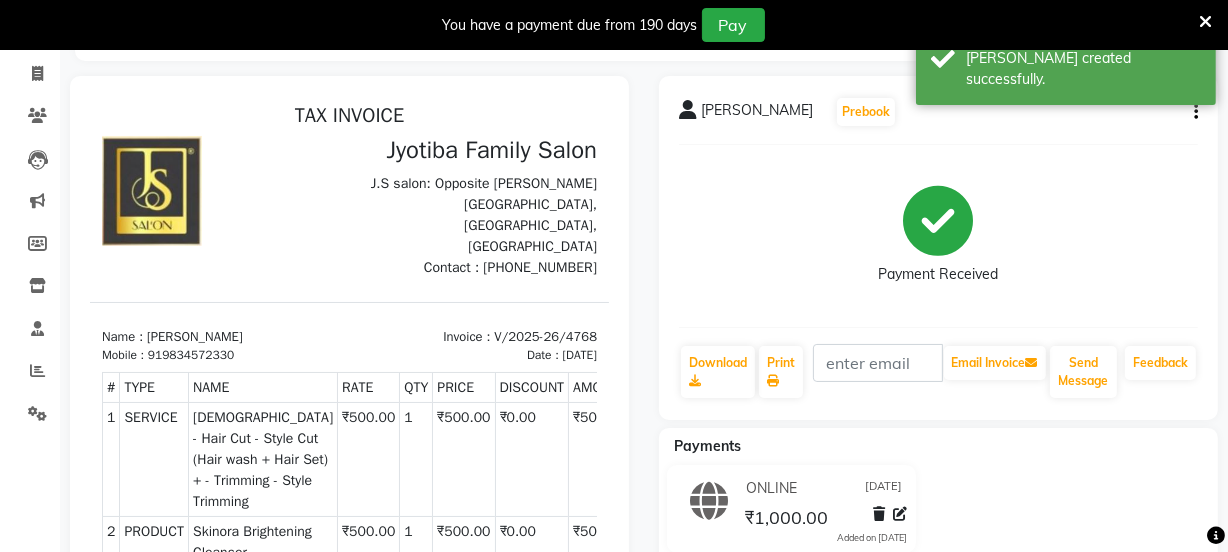 scroll, scrollTop: 80, scrollLeft: 0, axis: vertical 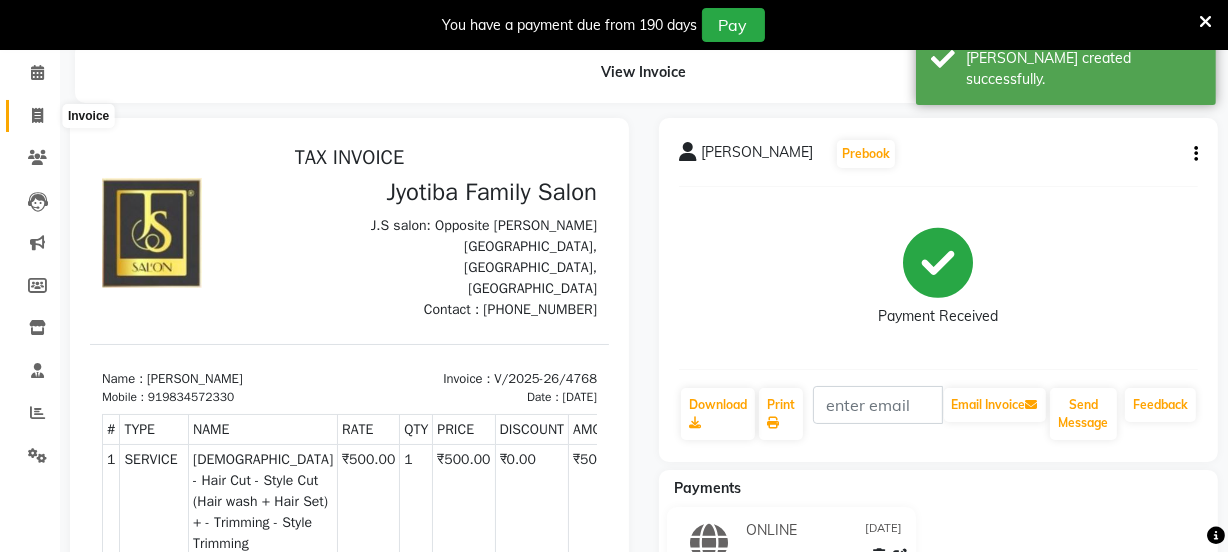 click 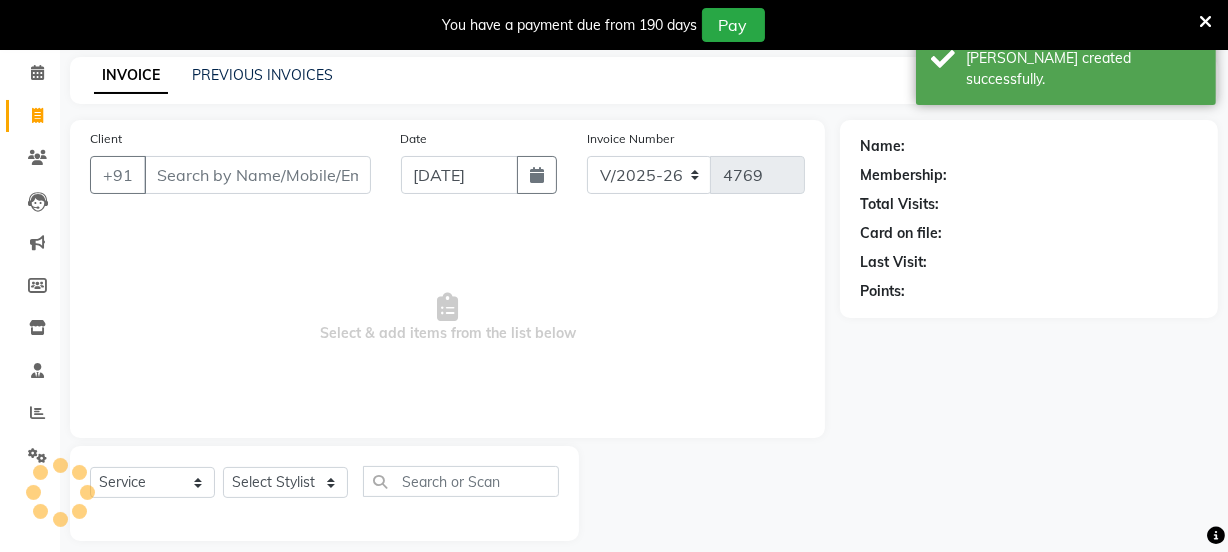 scroll, scrollTop: 100, scrollLeft: 0, axis: vertical 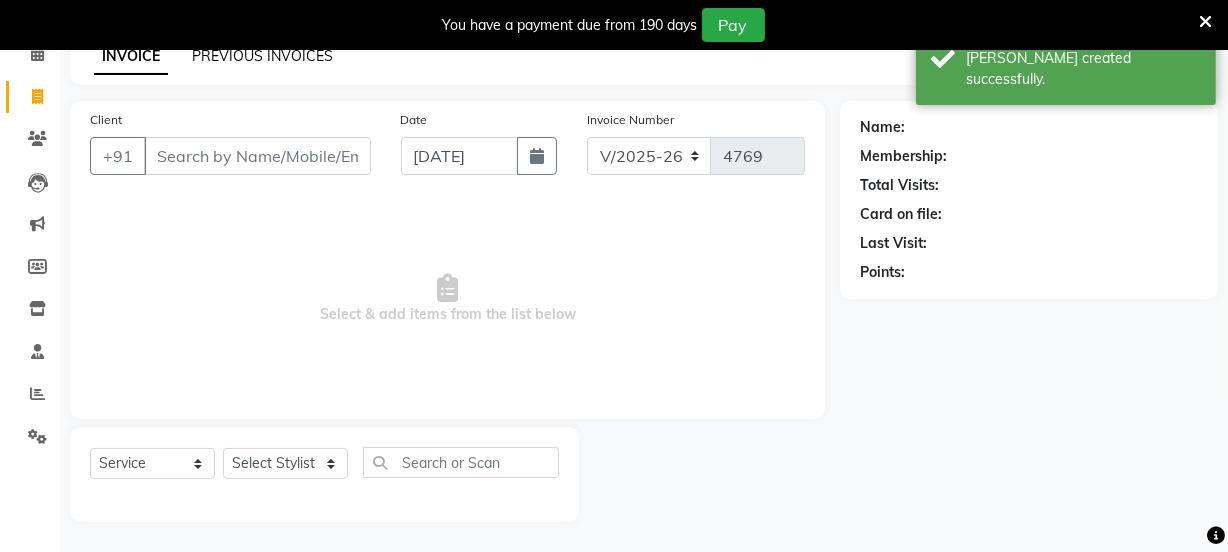 click on "PREVIOUS INVOICES" 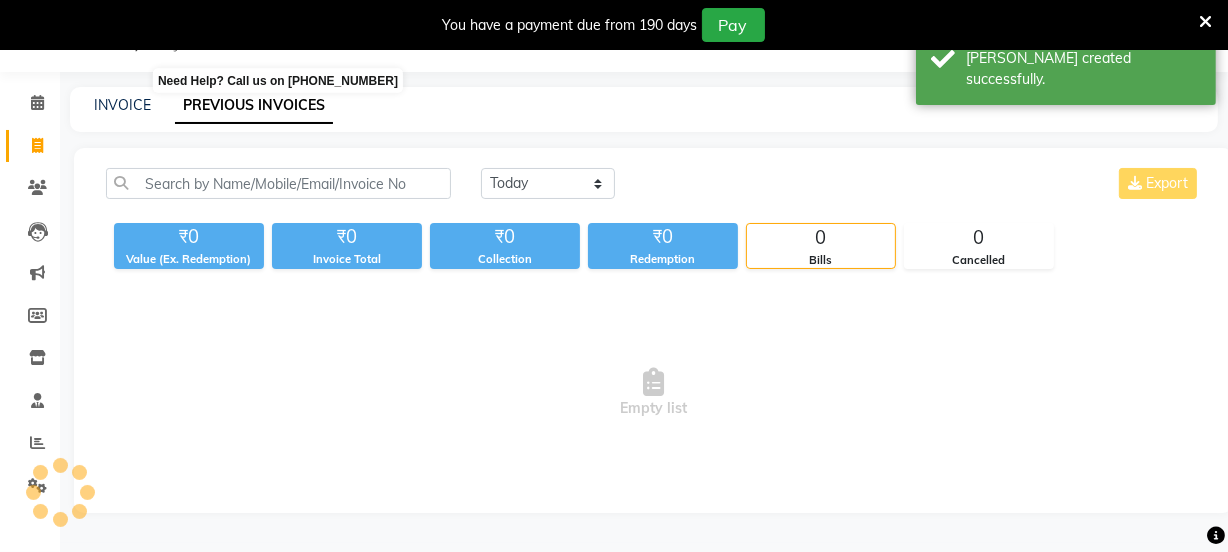 scroll, scrollTop: 50, scrollLeft: 0, axis: vertical 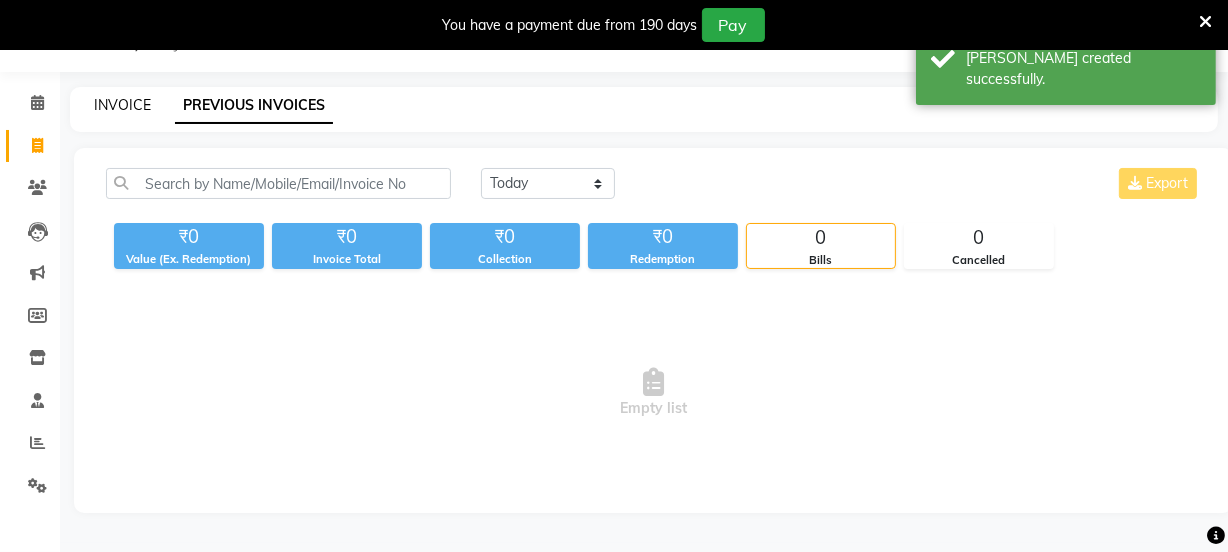 click on "INVOICE" 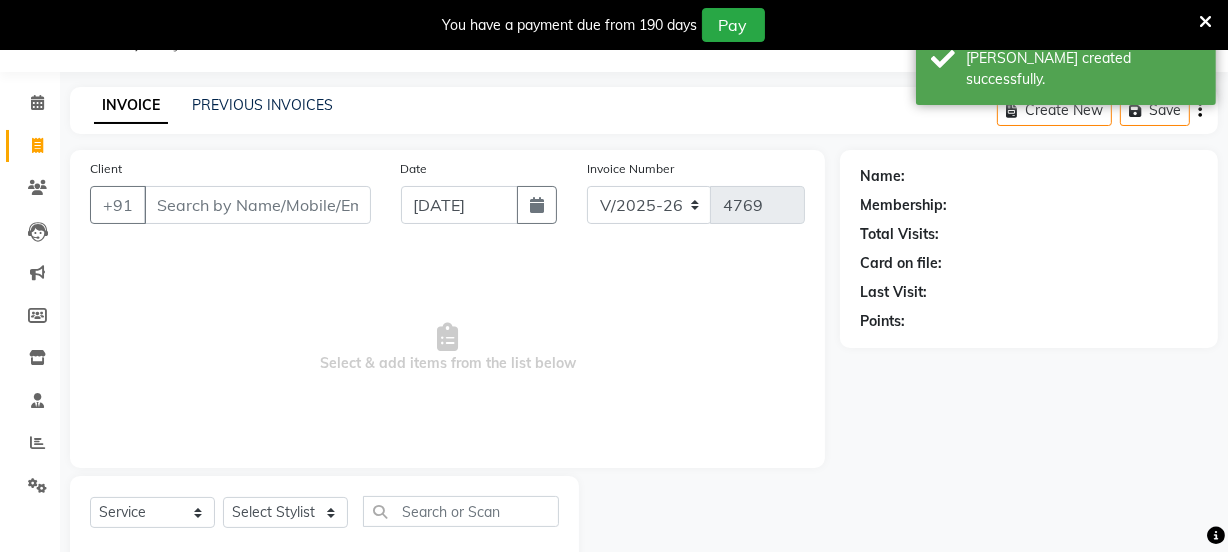 scroll, scrollTop: 100, scrollLeft: 0, axis: vertical 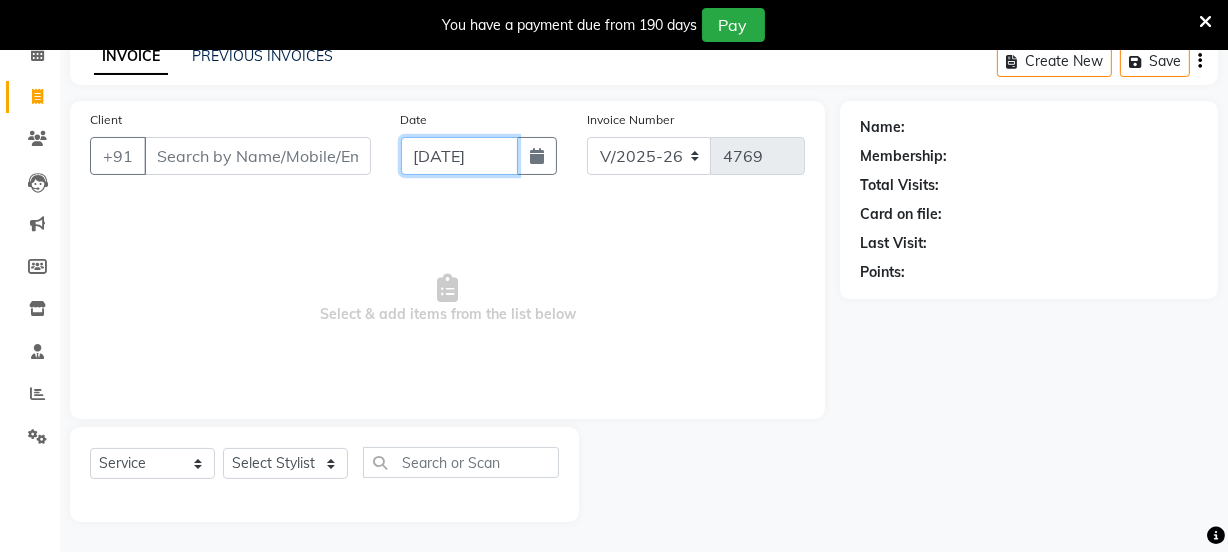 click on "[DATE]" 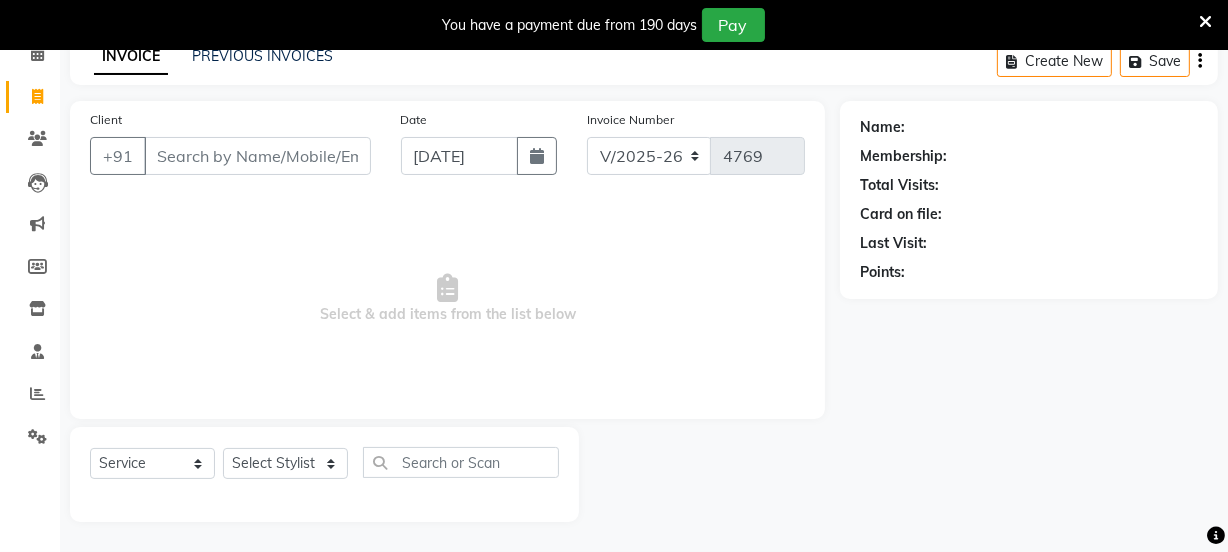 select on "7" 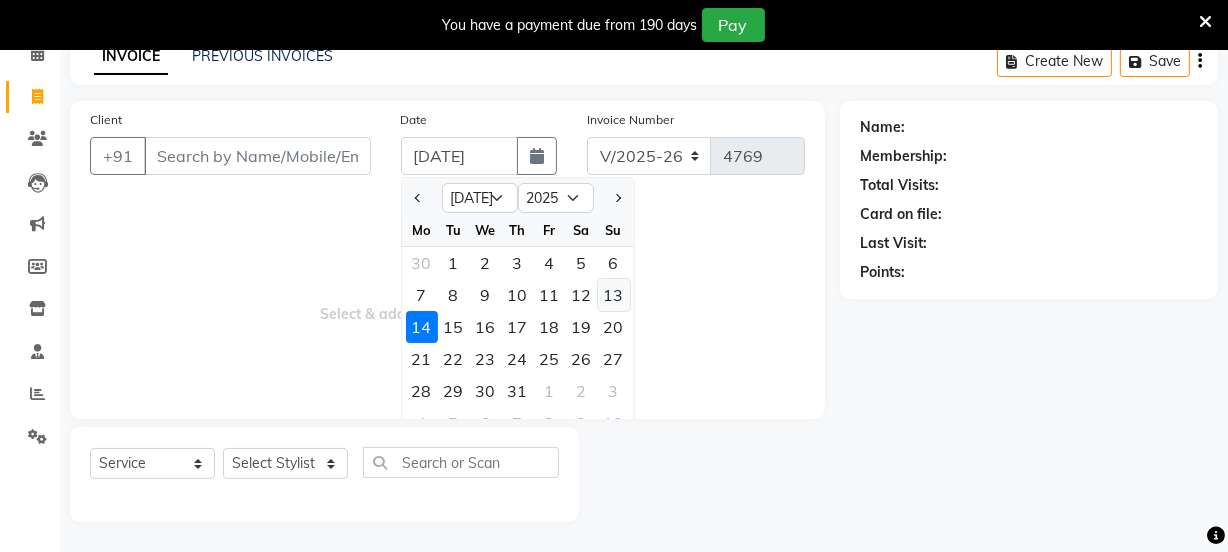 click on "13" 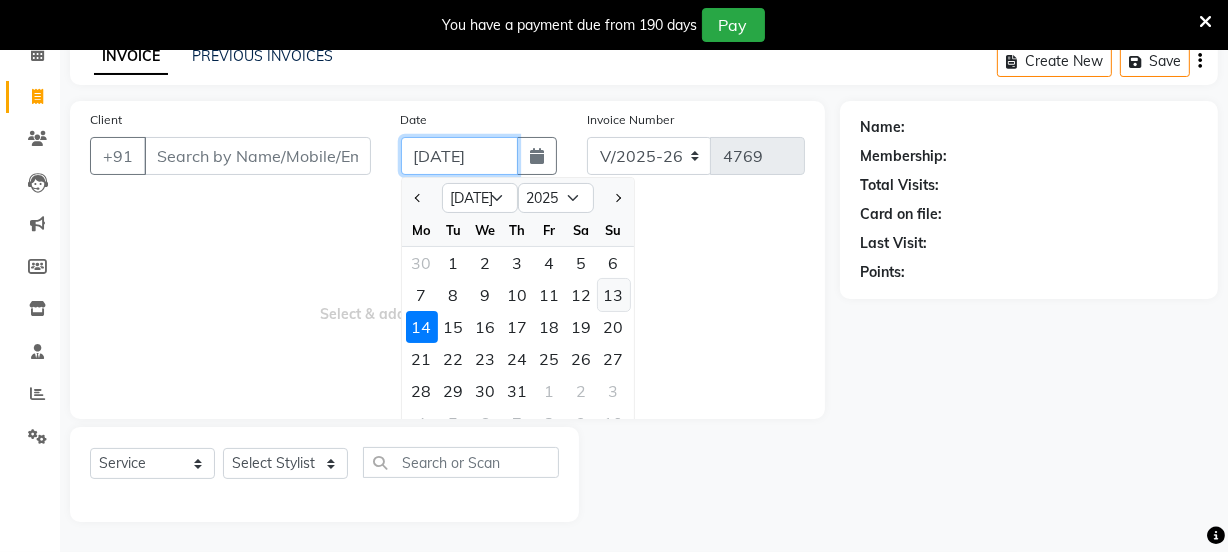 type on "[DATE]" 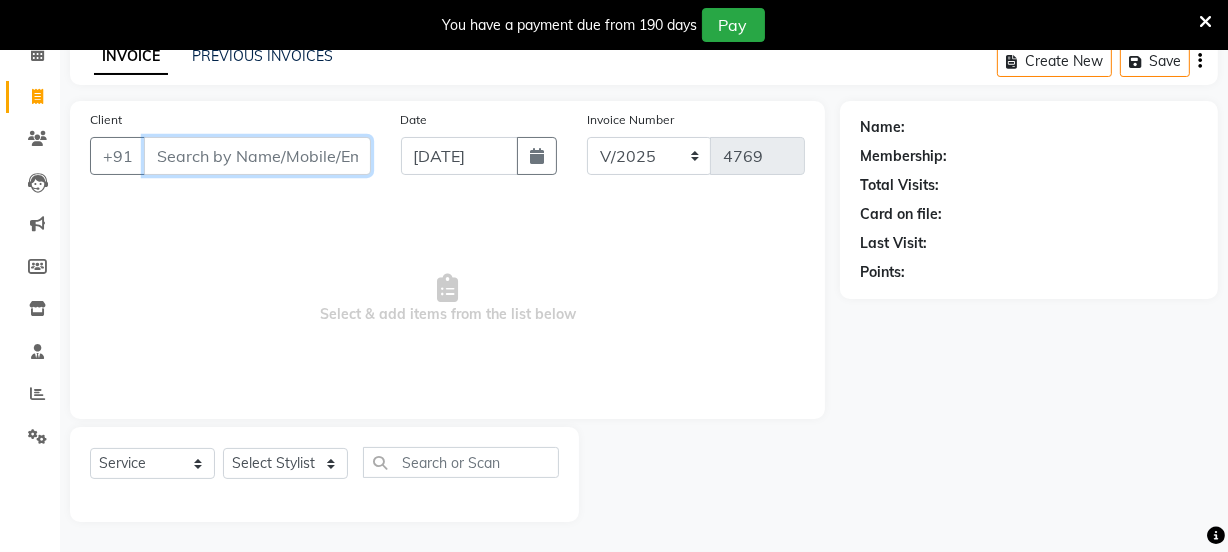 click on "Client" at bounding box center [257, 156] 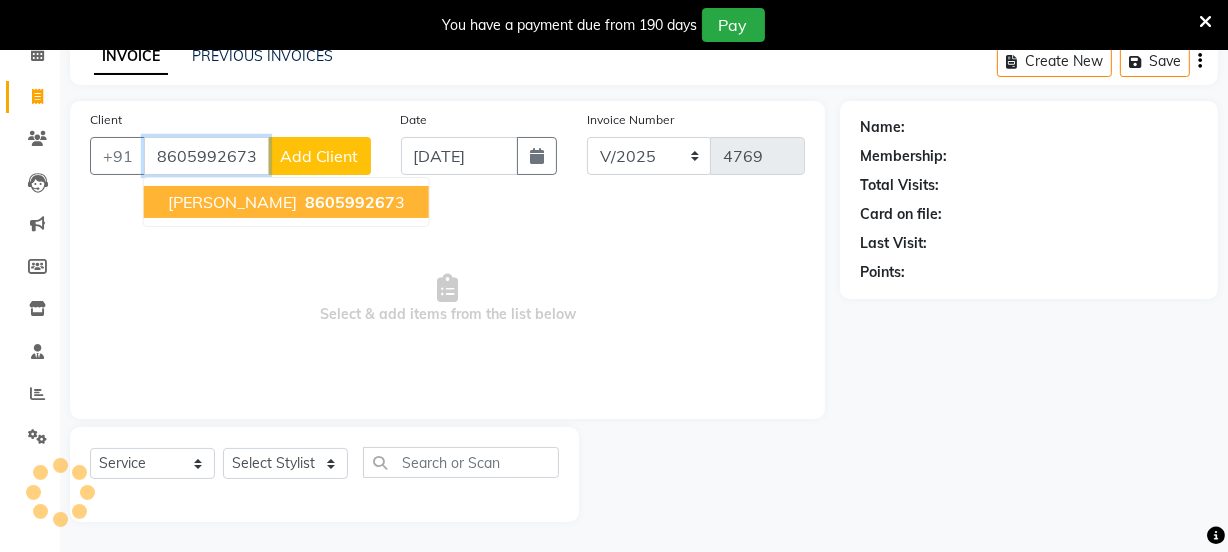 type on "8605992673" 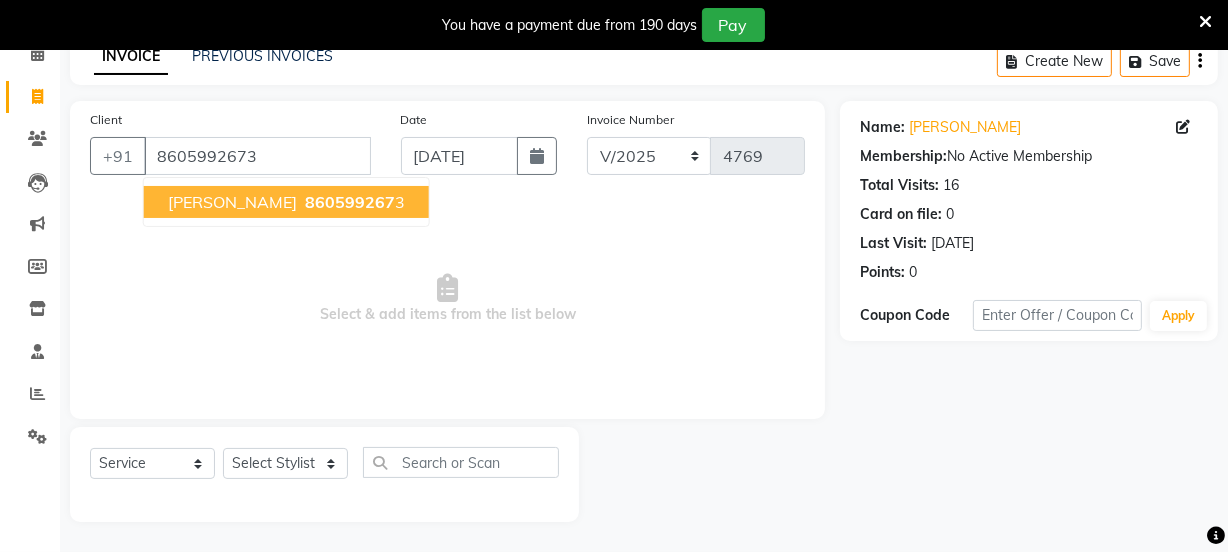 click on "Tushar Lale" at bounding box center [232, 202] 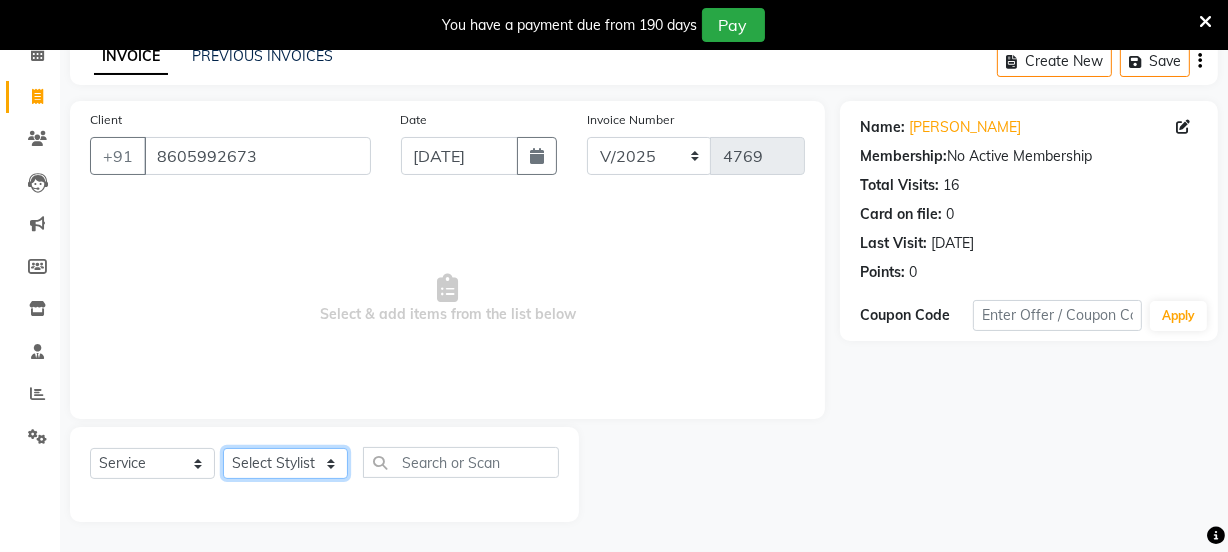 click on "Select Stylist [PERSON_NAME] Vaidyakar kokan  n Mahadev [PERSON_NAME] [PERSON_NAME] [PERSON_NAME]  Prem Mane Rajan Roma Rajput Sai [PERSON_NAME] Shop [PERSON_NAME] [PERSON_NAME] suport staff [PERSON_NAME]  [PERSON_NAME] [PERSON_NAME] [PERSON_NAME]" 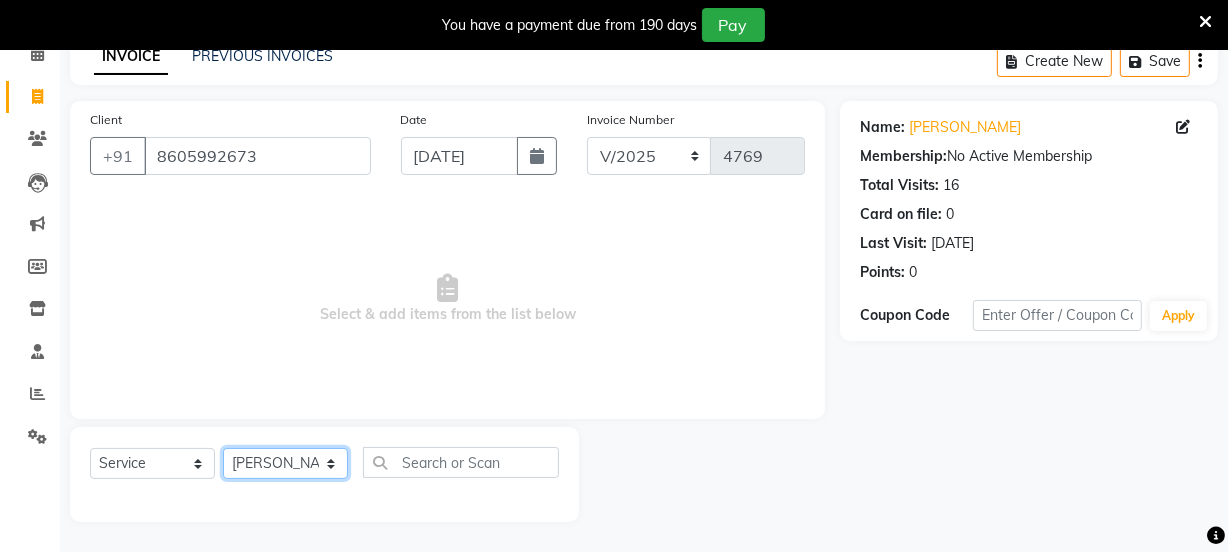 click on "Select Stylist [PERSON_NAME] Vaidyakar kokan  n Mahadev [PERSON_NAME] [PERSON_NAME] [PERSON_NAME]  Prem Mane Rajan Roma Rajput Sai [PERSON_NAME] Shop [PERSON_NAME] [PERSON_NAME] suport staff [PERSON_NAME]  [PERSON_NAME] [PERSON_NAME] [PERSON_NAME]" 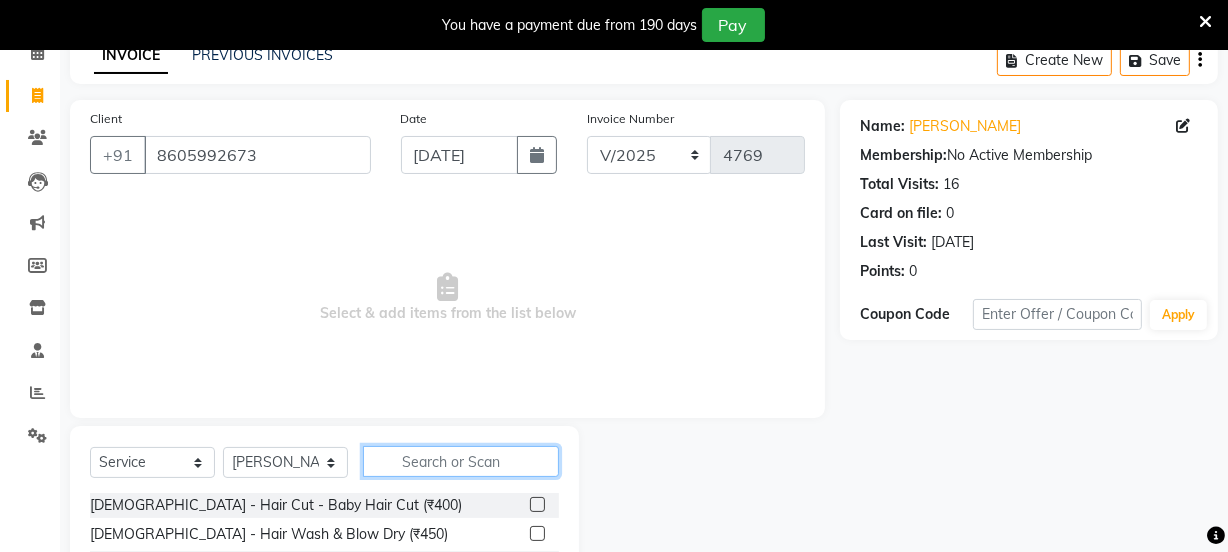 click 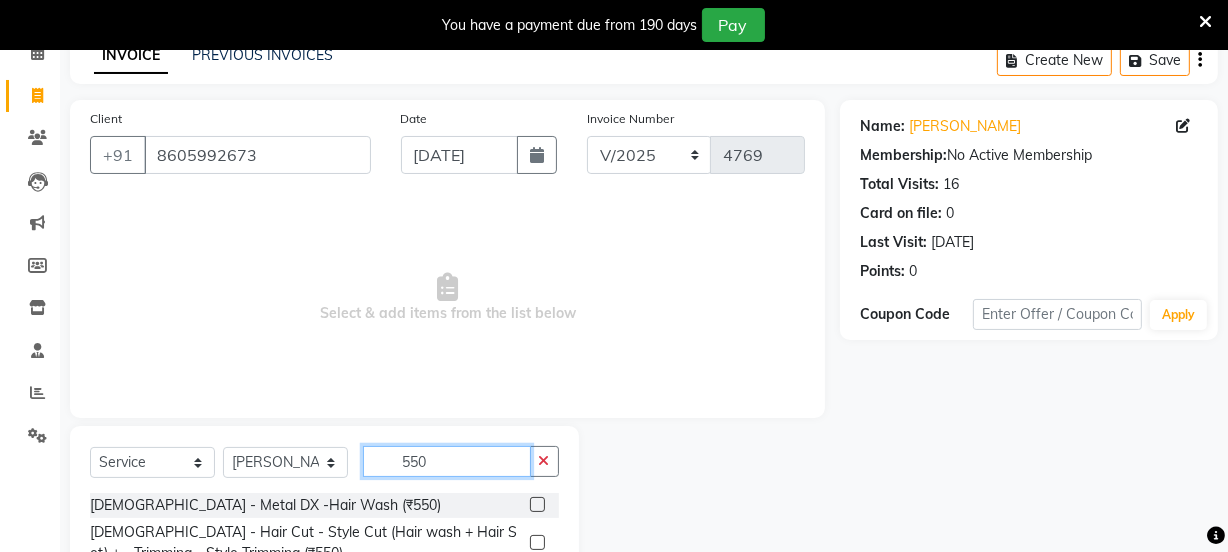 type on "550" 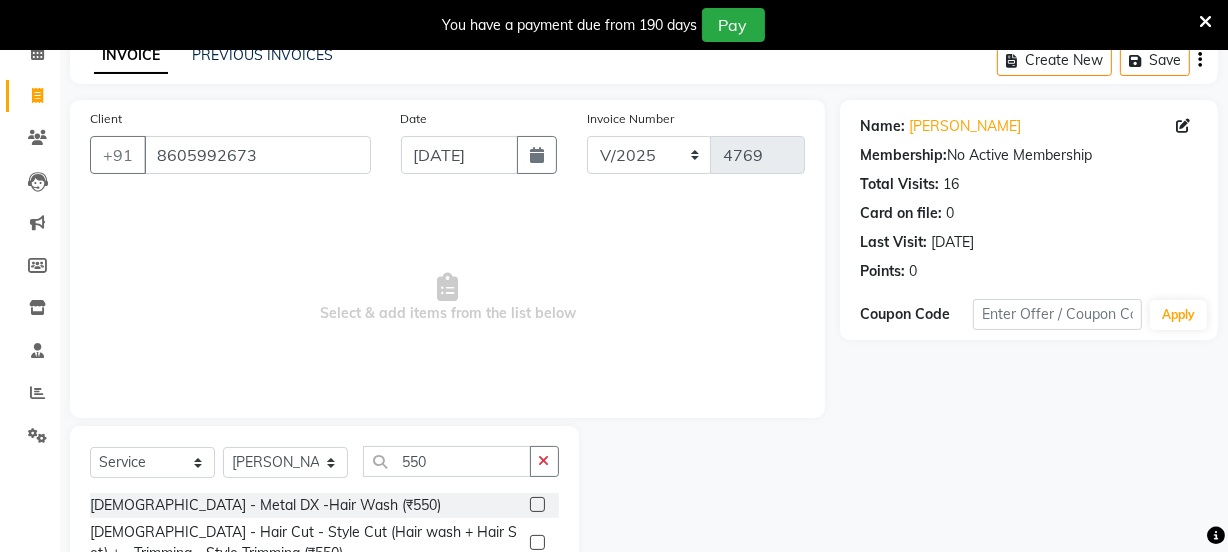 click 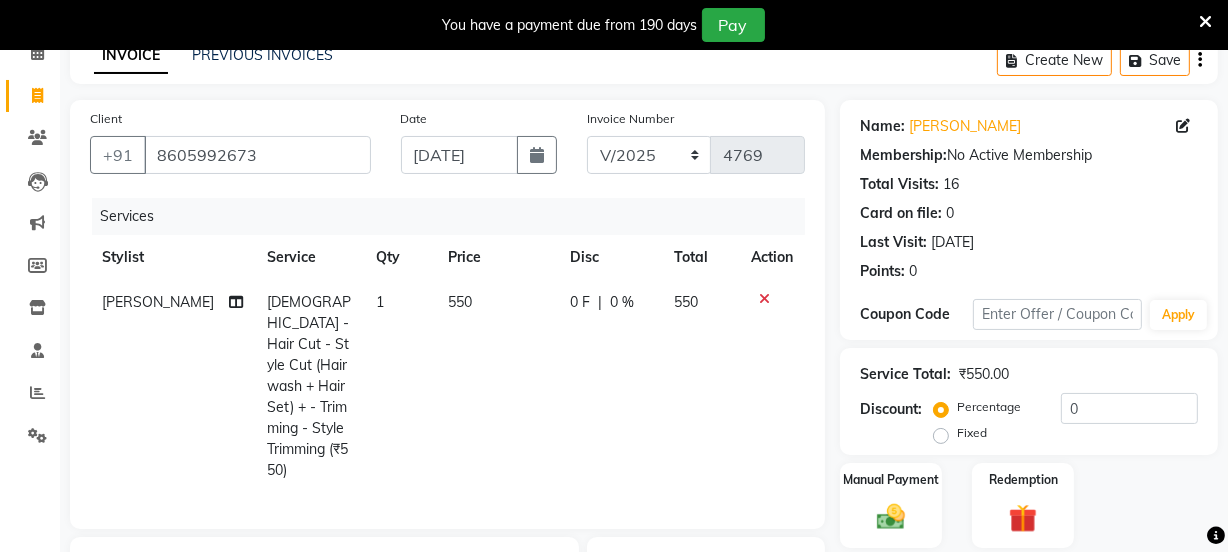 checkbox on "false" 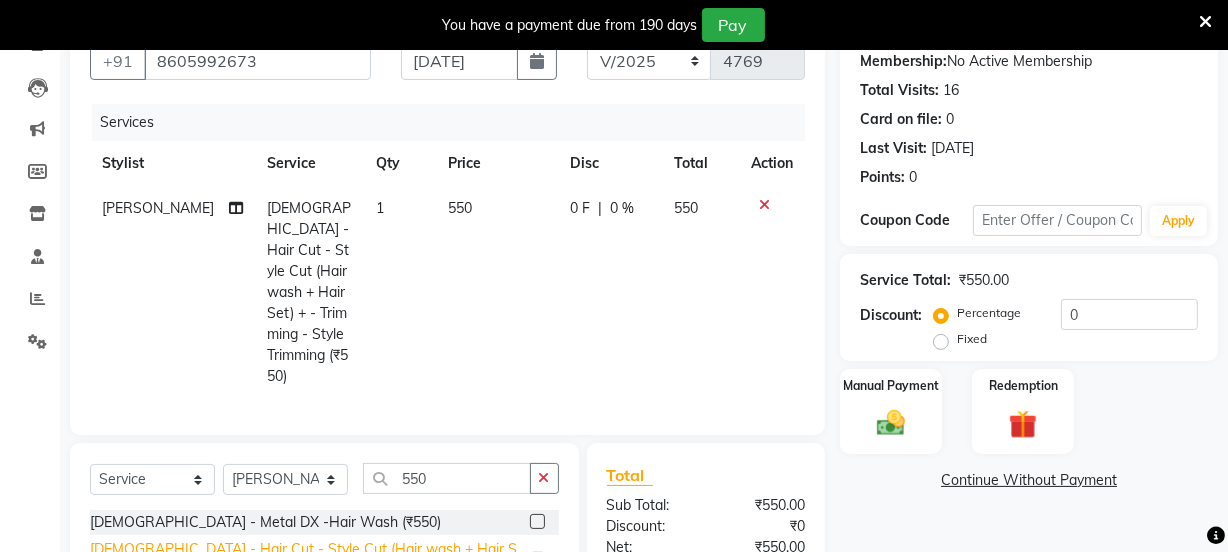 scroll, scrollTop: 281, scrollLeft: 0, axis: vertical 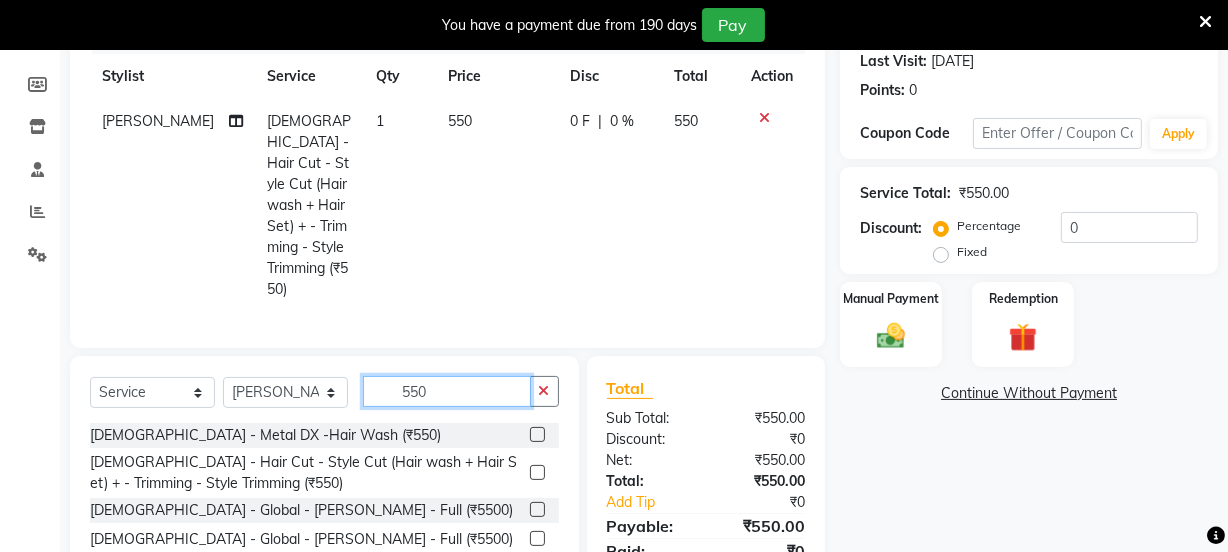 click on "550" 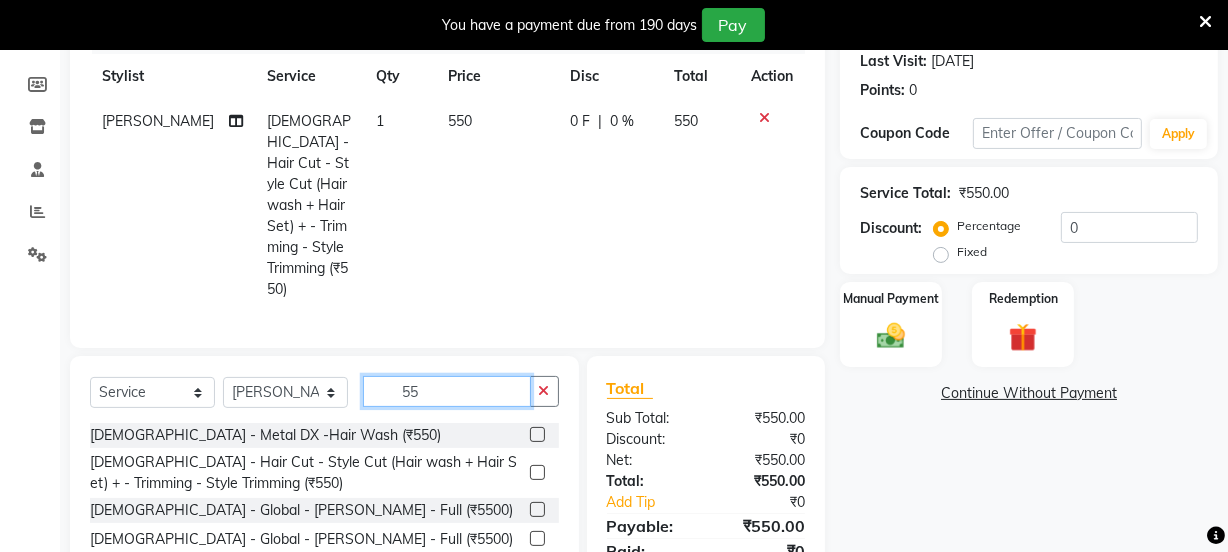 type on "5" 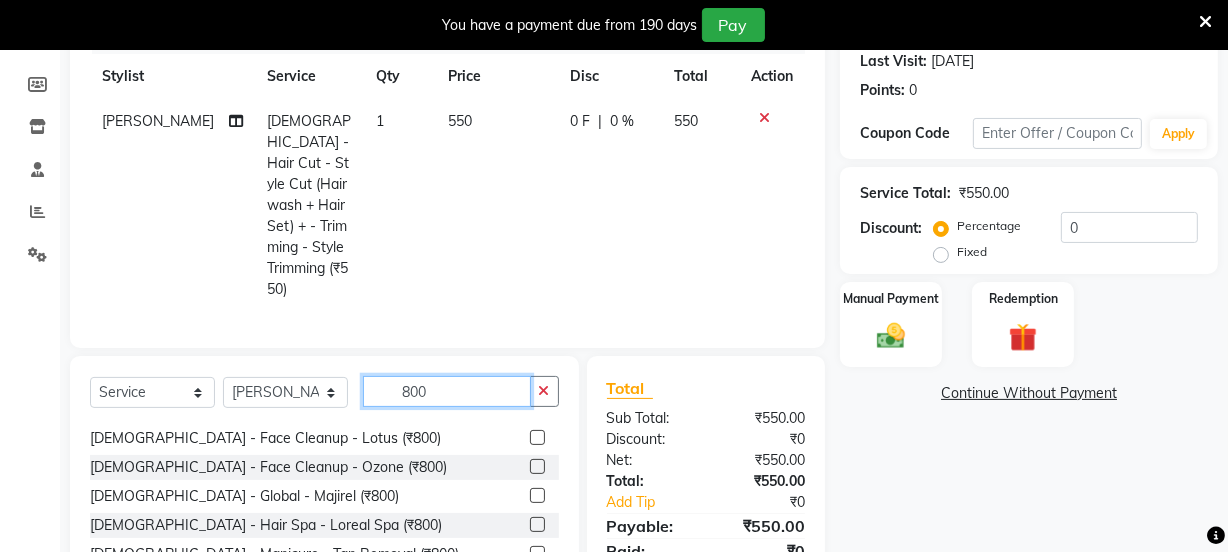 scroll, scrollTop: 272, scrollLeft: 0, axis: vertical 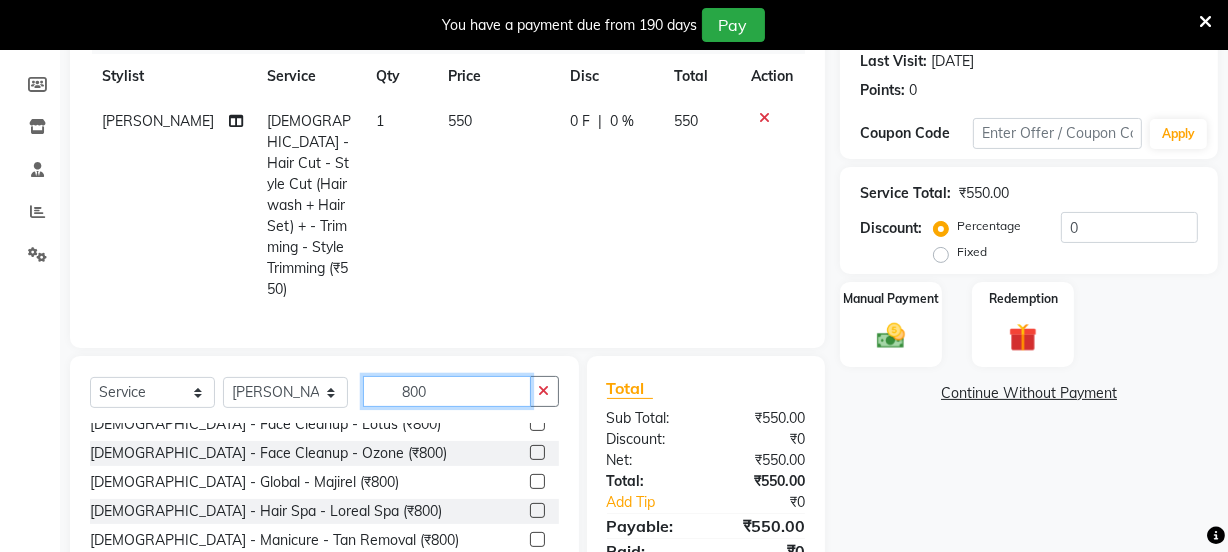 type on "800" 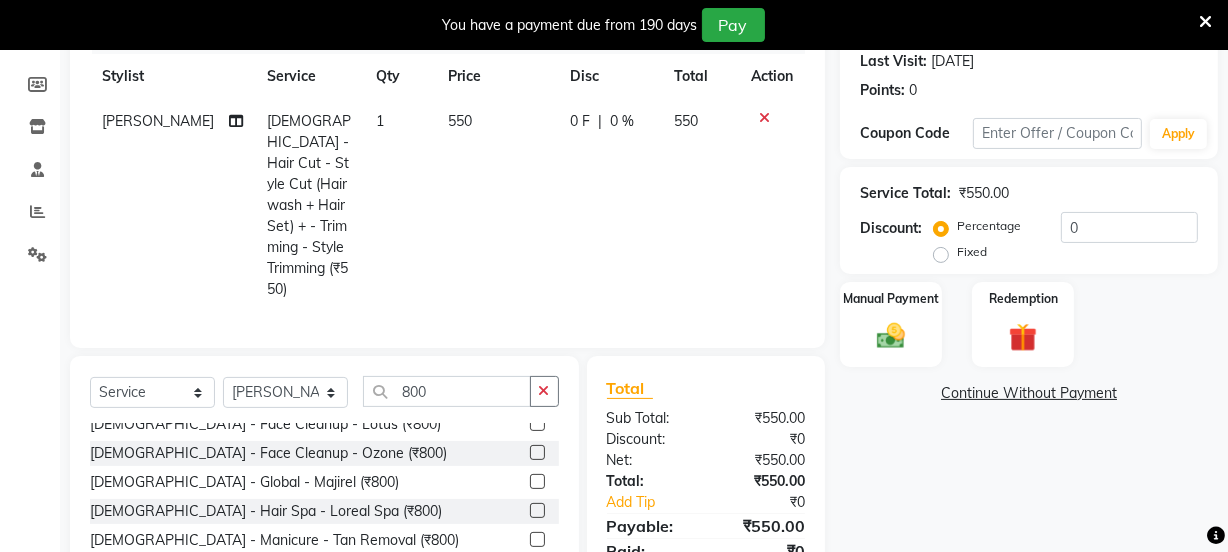 click 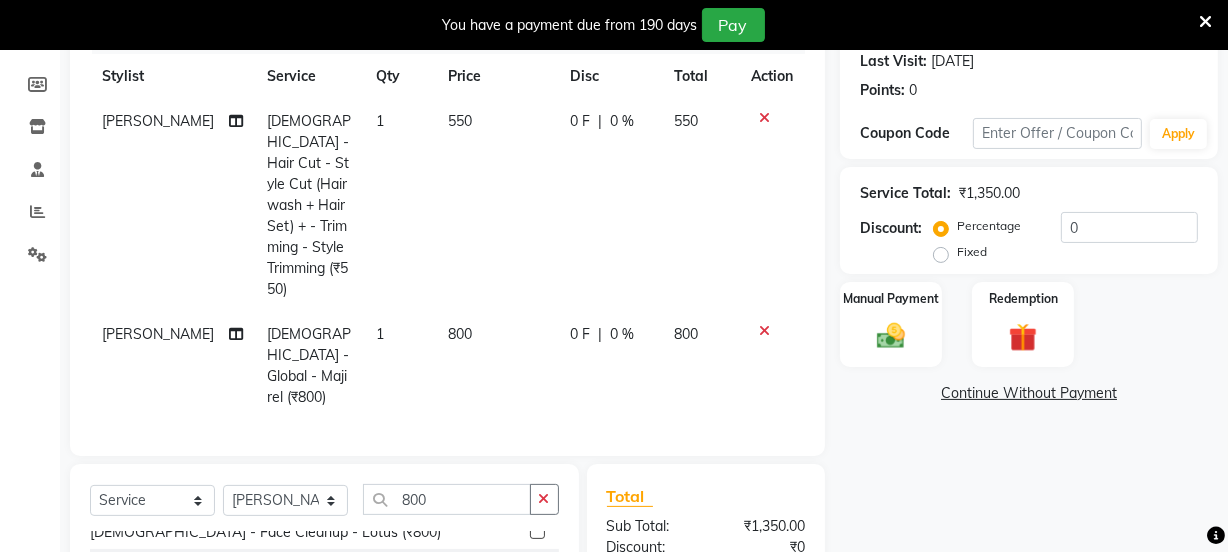checkbox on "false" 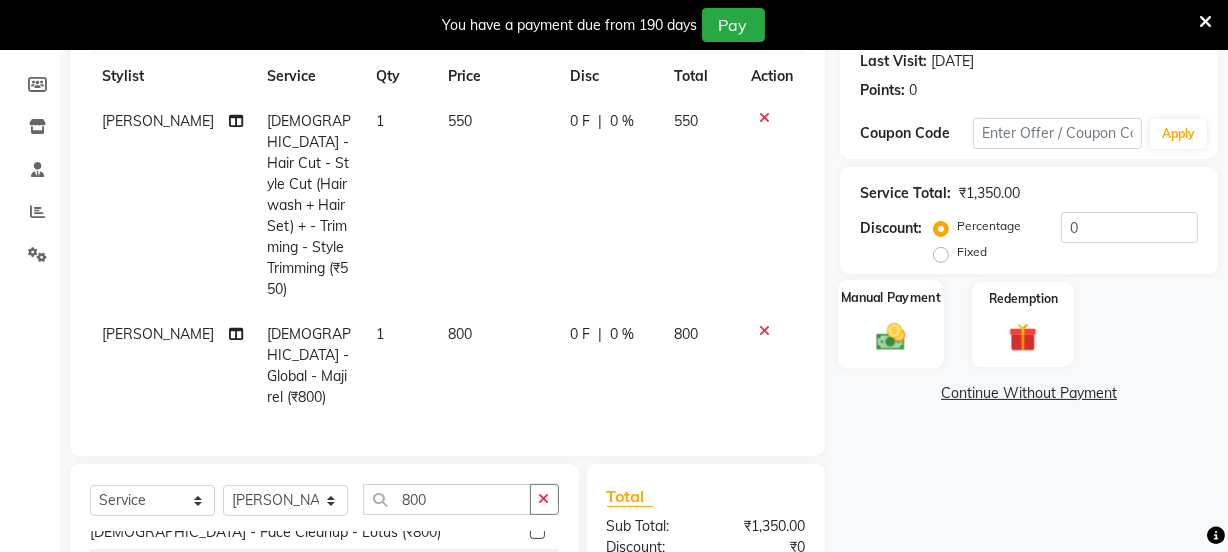 click 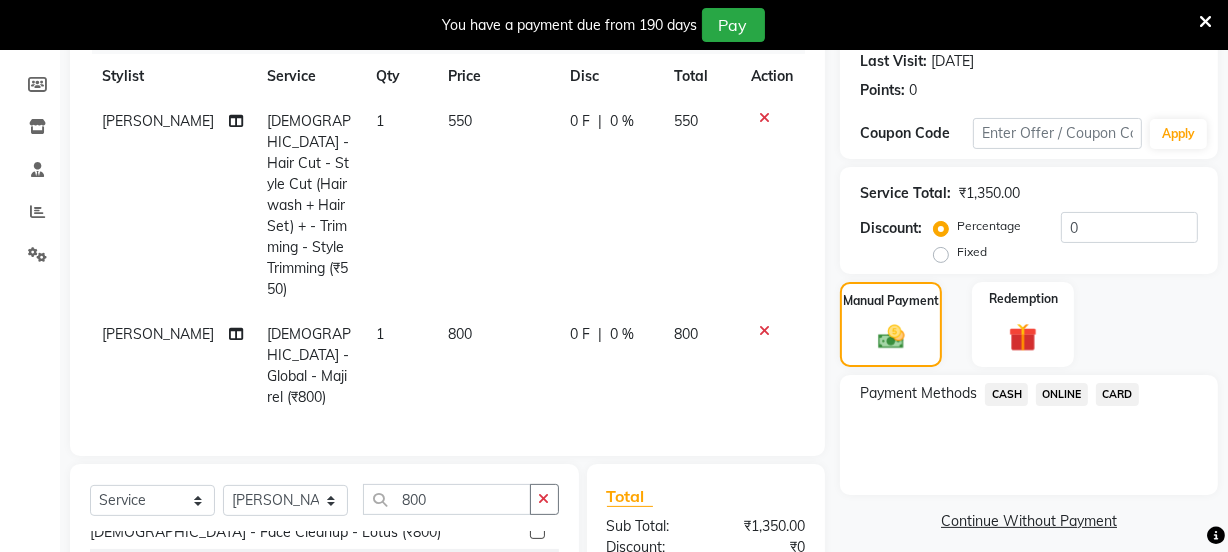 click on "ONLINE" 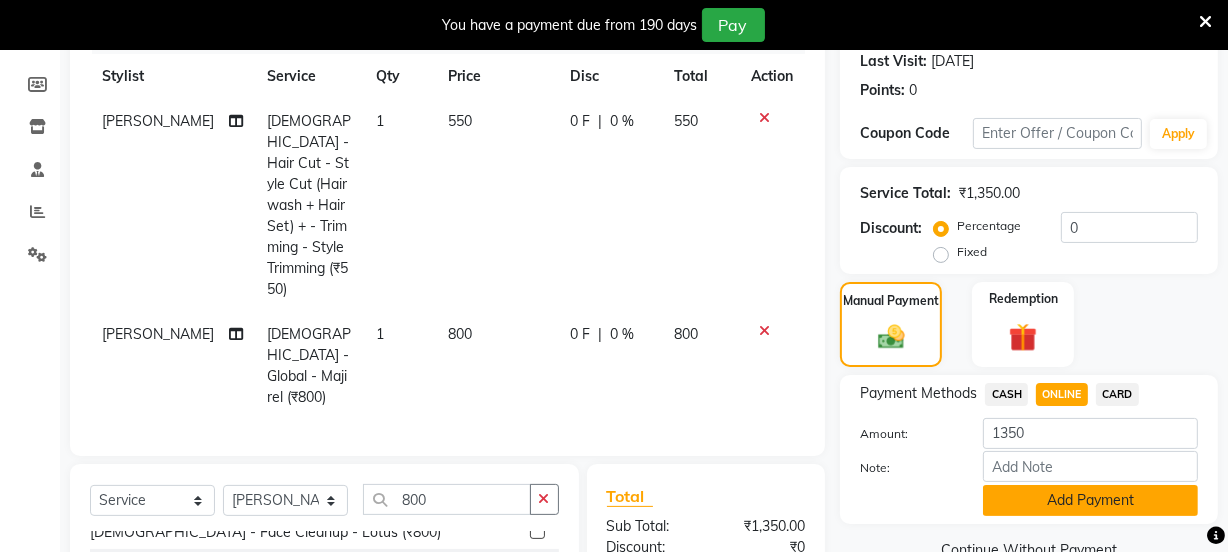 click on "Add Payment" 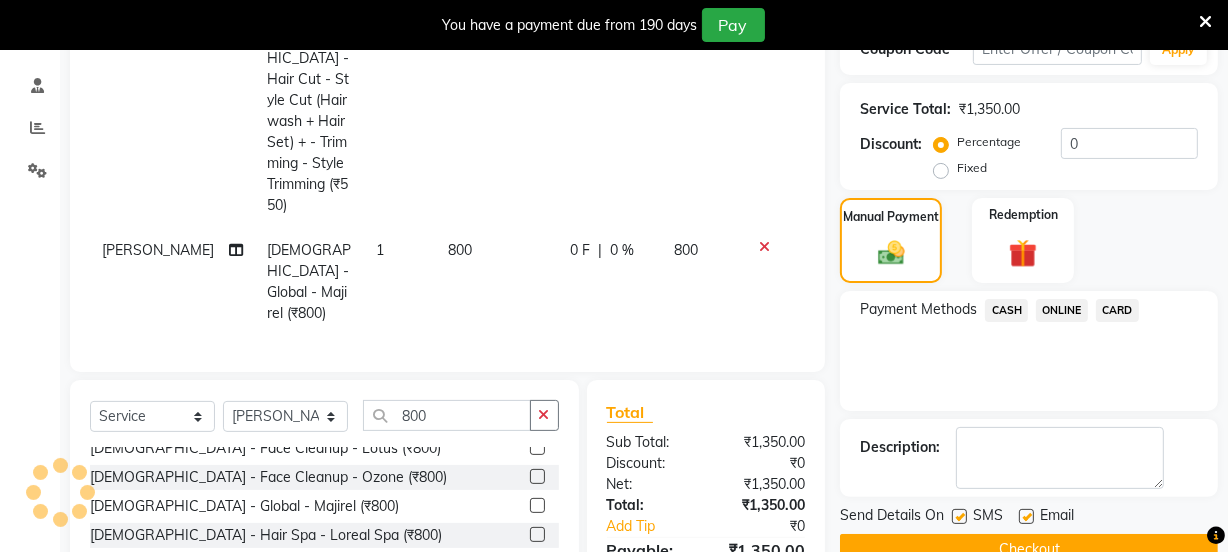 scroll, scrollTop: 469, scrollLeft: 0, axis: vertical 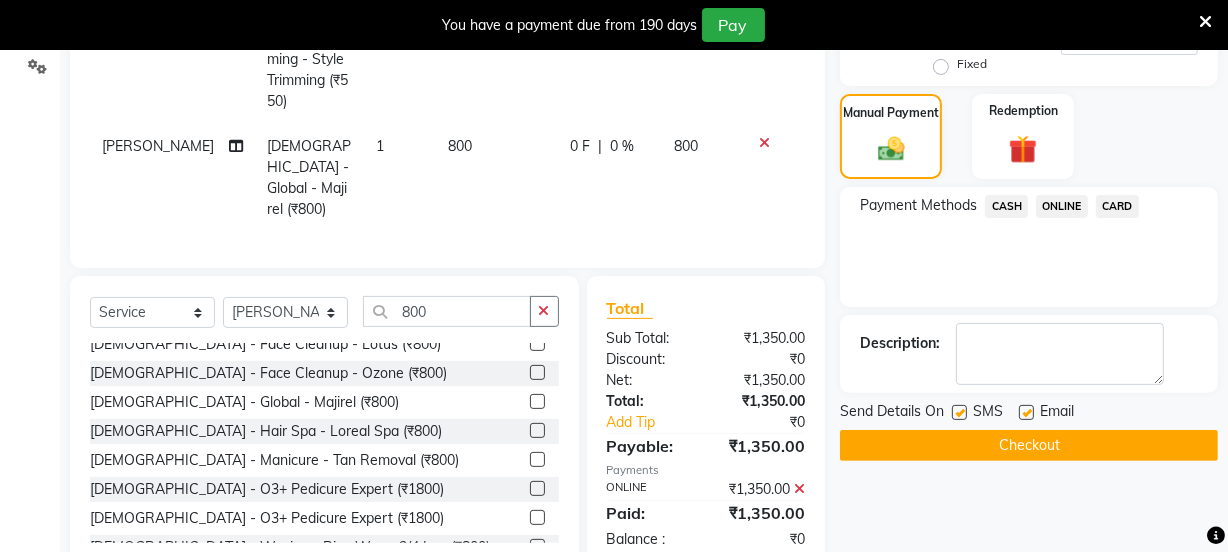 click on "Checkout" 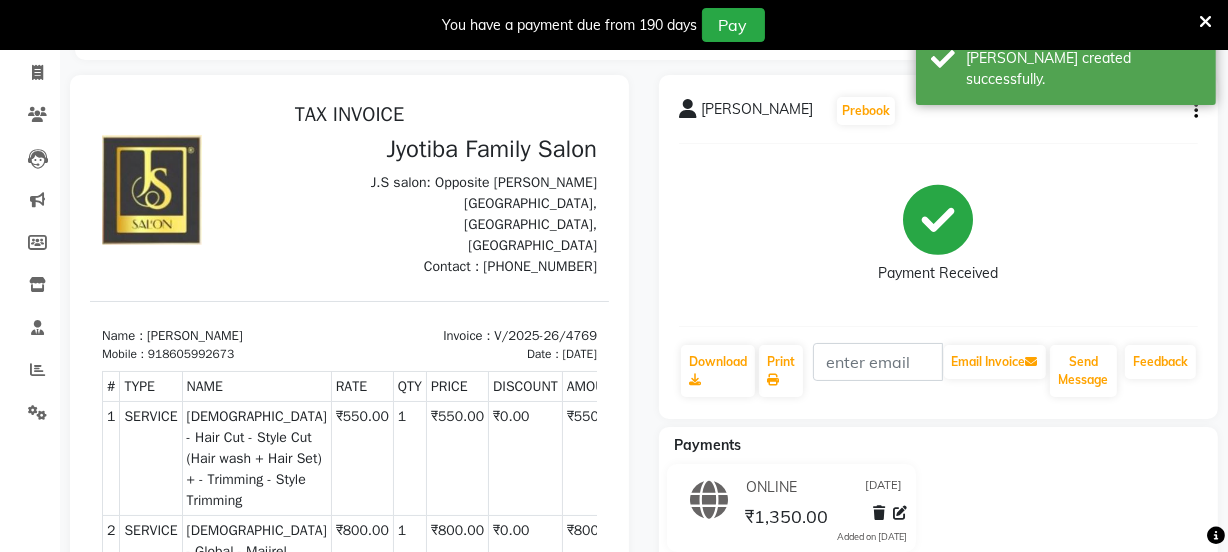 scroll, scrollTop: 0, scrollLeft: 0, axis: both 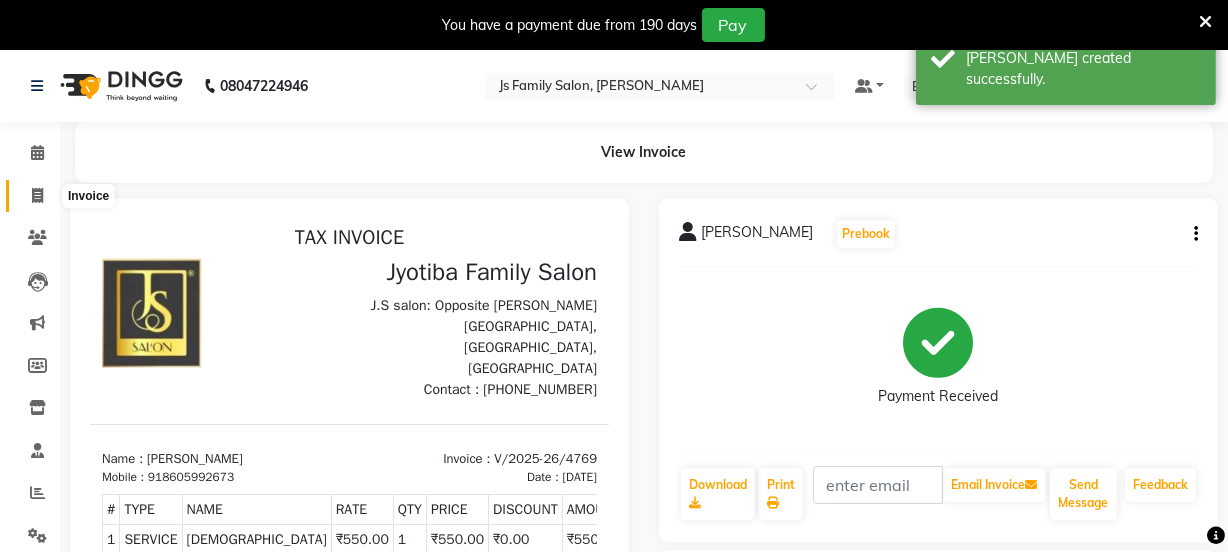 click 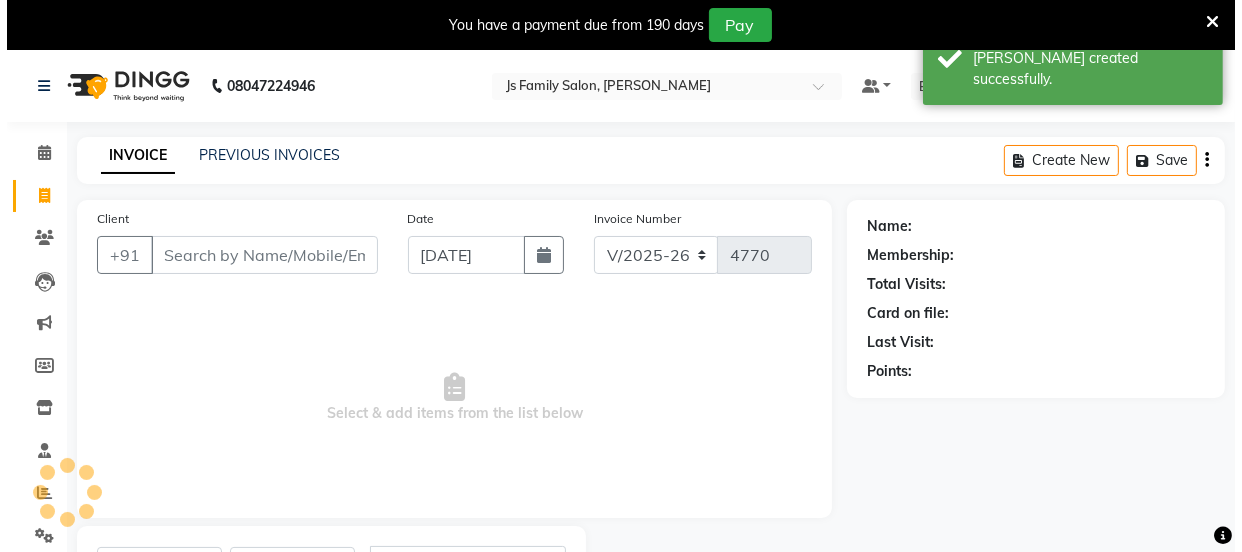 scroll, scrollTop: 100, scrollLeft: 0, axis: vertical 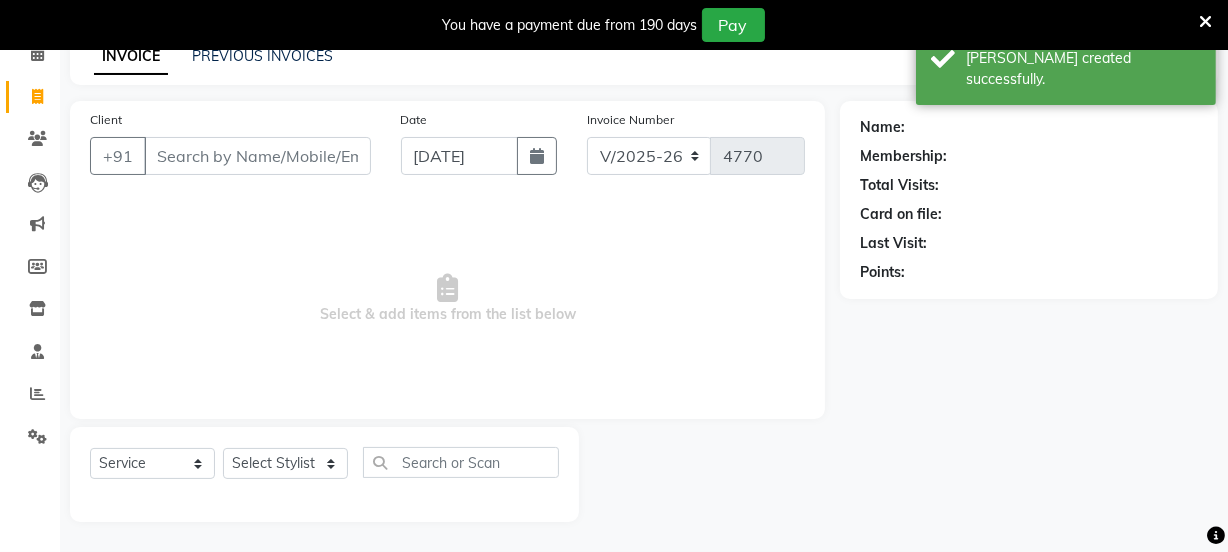 click on "Client" at bounding box center [257, 156] 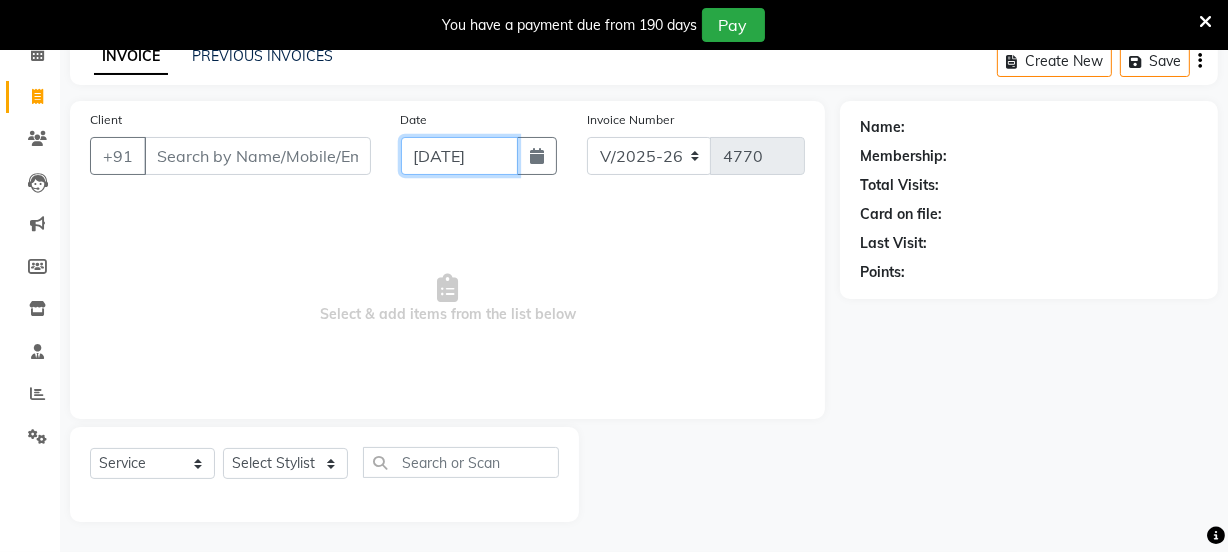 click on "[DATE]" 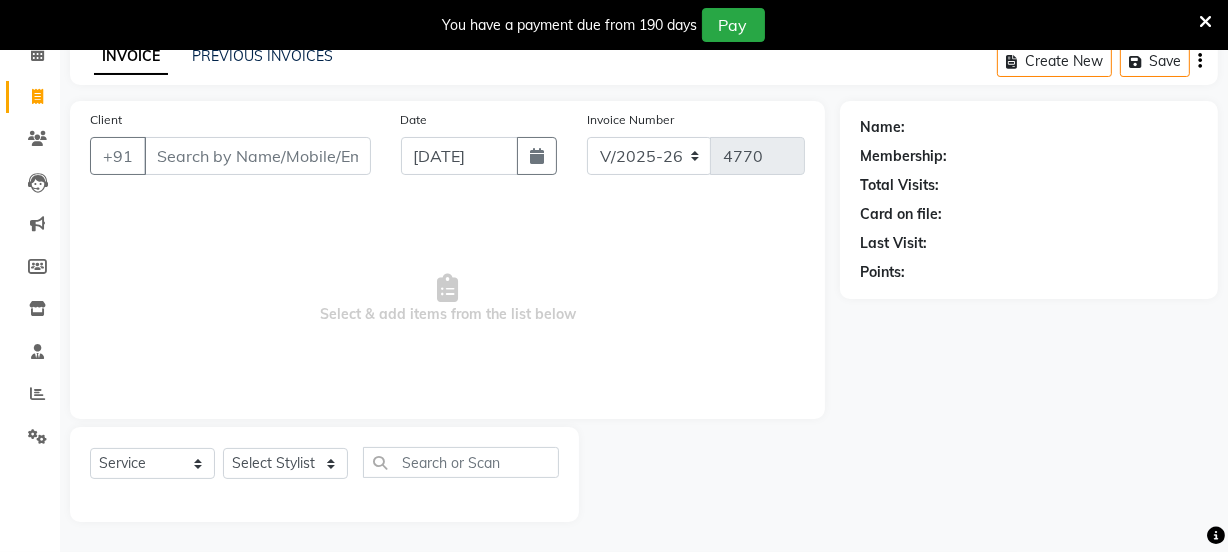 select on "7" 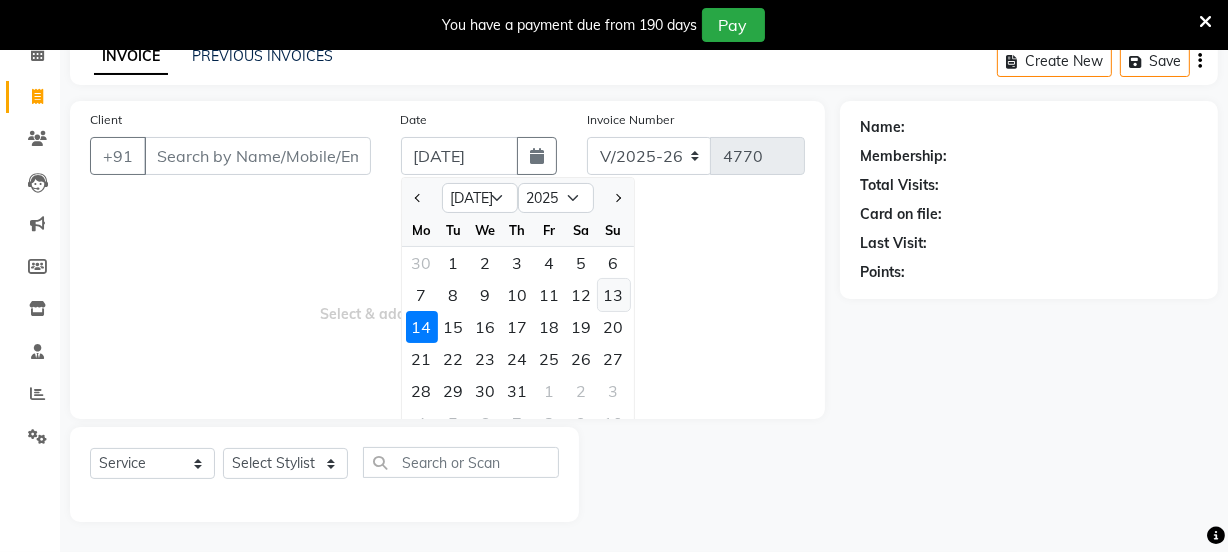 click on "13" 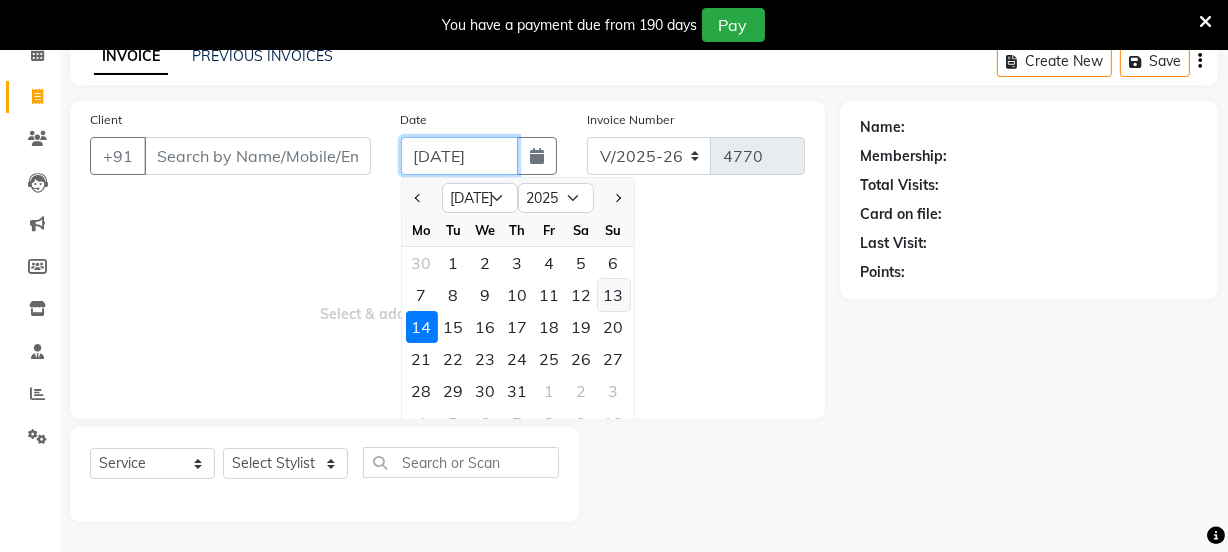 type on "[DATE]" 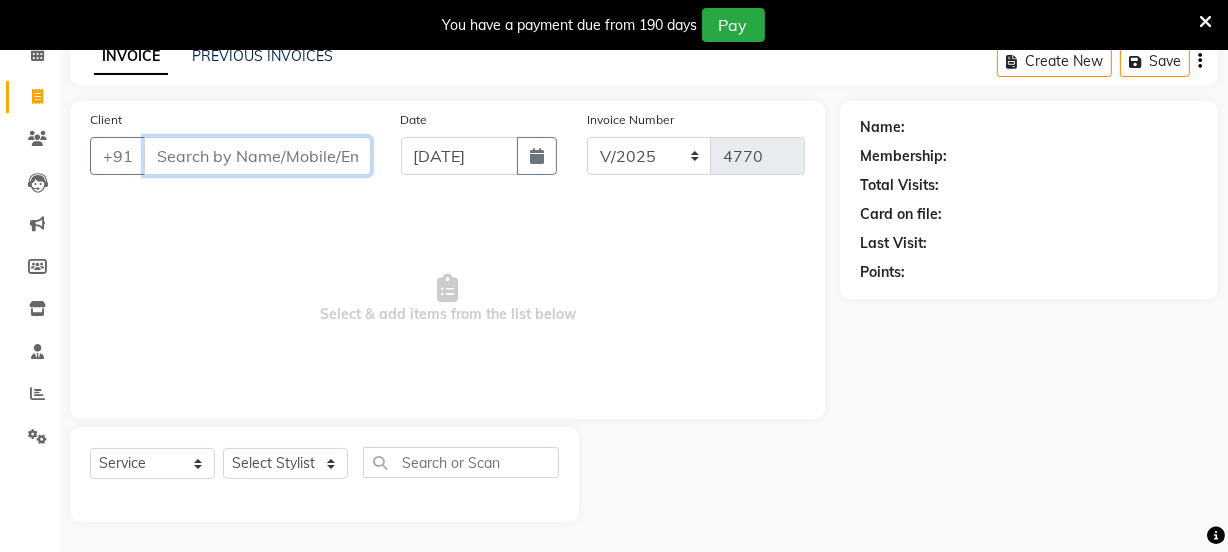 click on "Client" at bounding box center [257, 156] 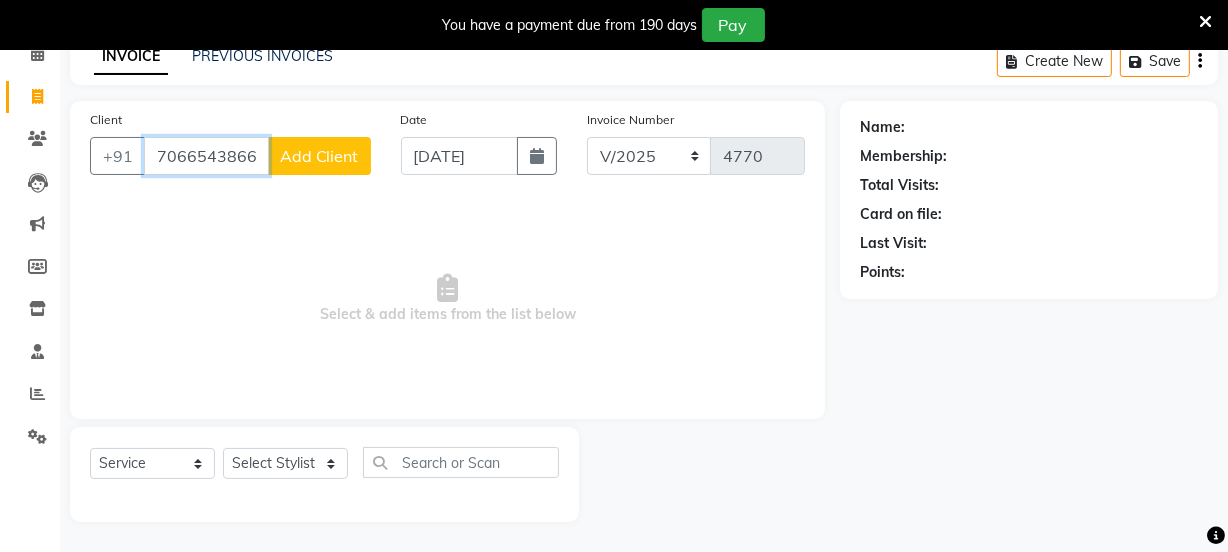 type on "7066543866" 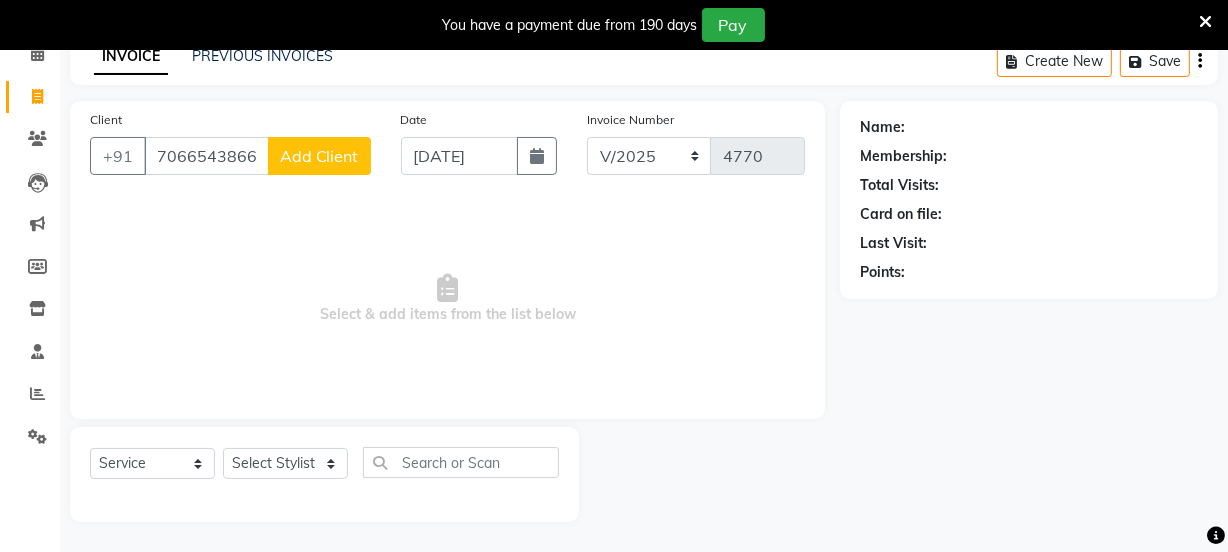 click on "Add Client" 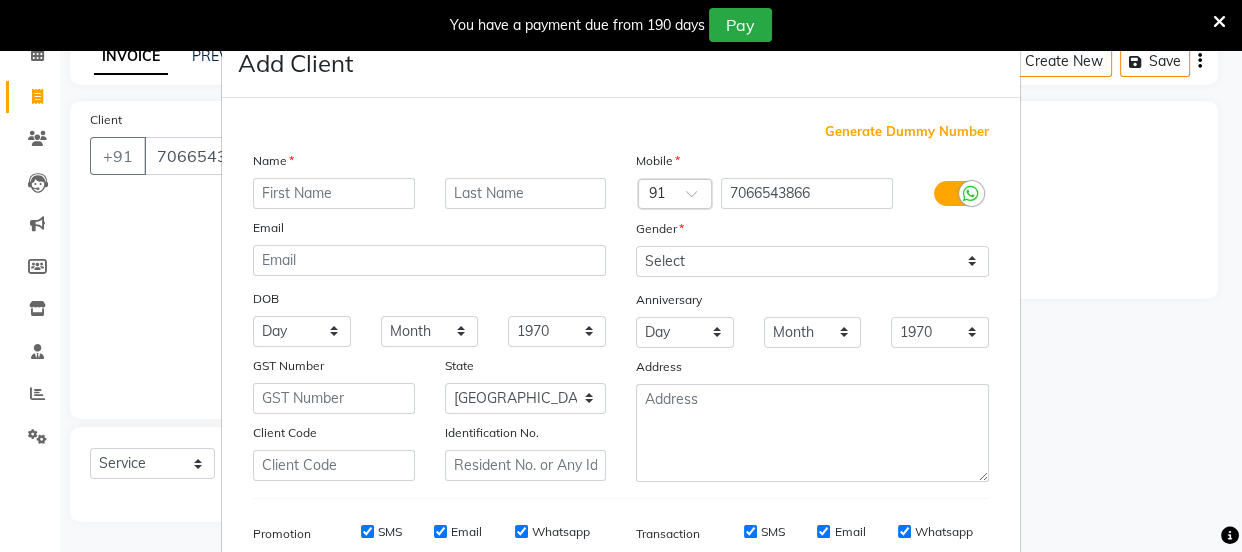 click at bounding box center [334, 193] 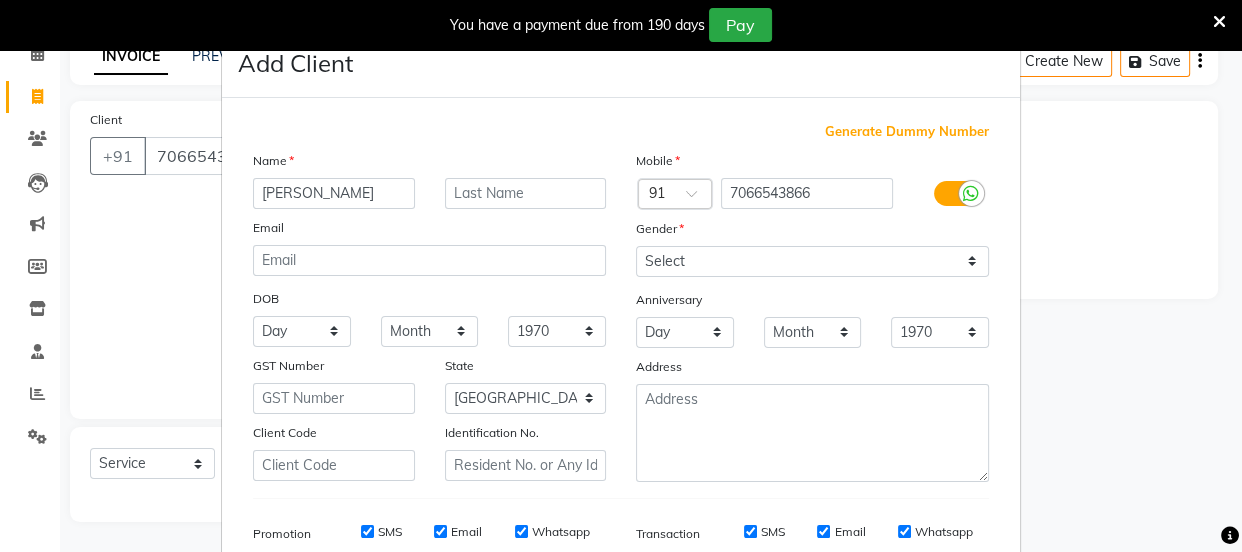 type on "Rafik" 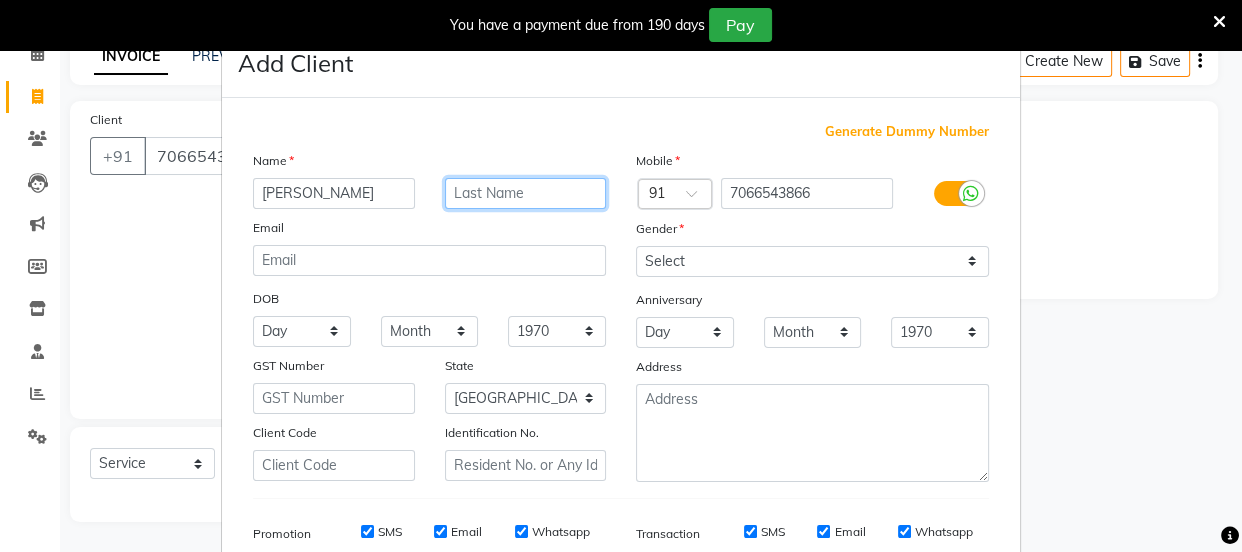 click at bounding box center [526, 193] 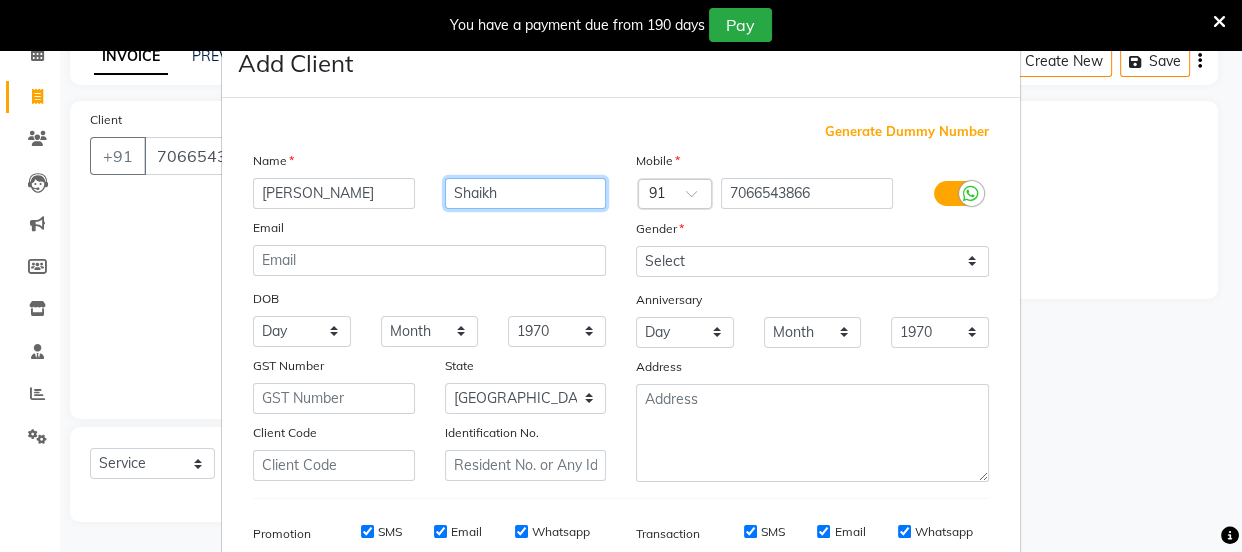 type on "Shaikh" 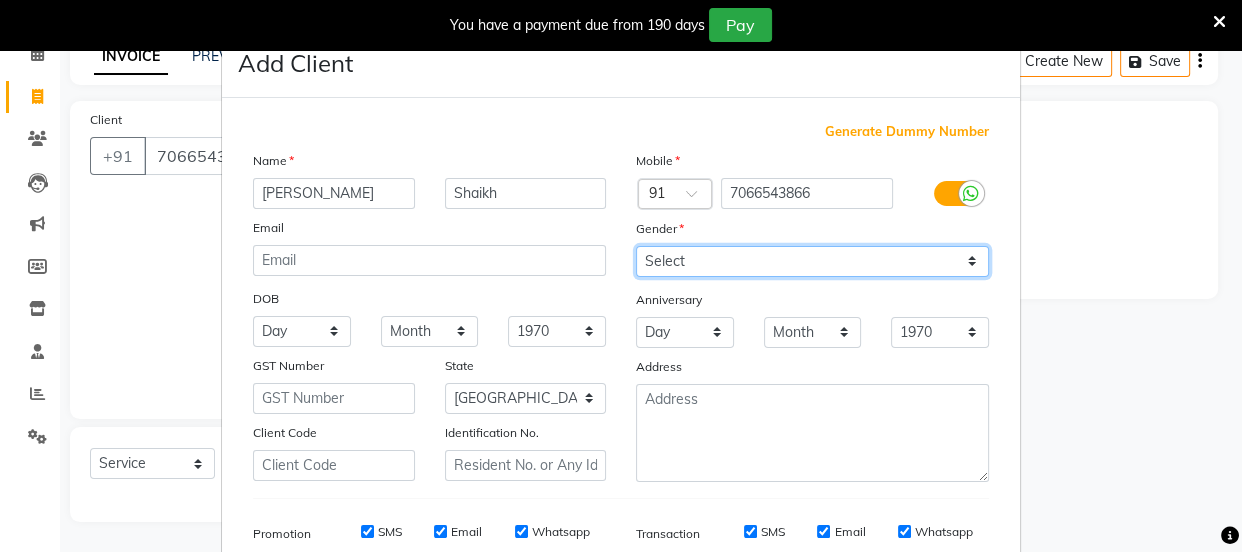 click on "Select [DEMOGRAPHIC_DATA] [DEMOGRAPHIC_DATA] Other Prefer Not To Say" at bounding box center (812, 261) 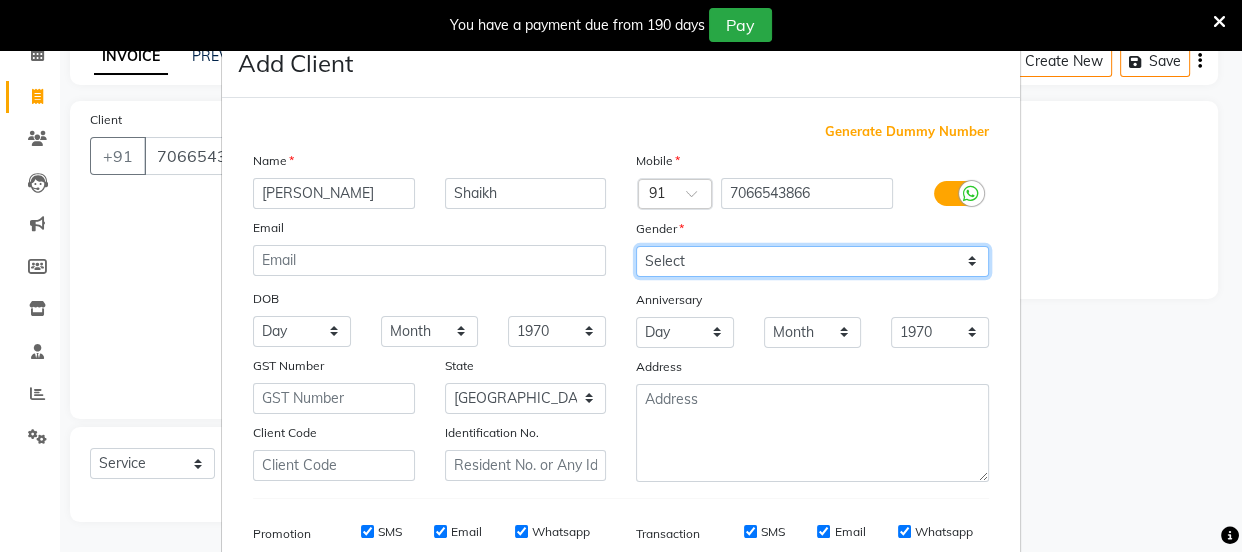 select on "[DEMOGRAPHIC_DATA]" 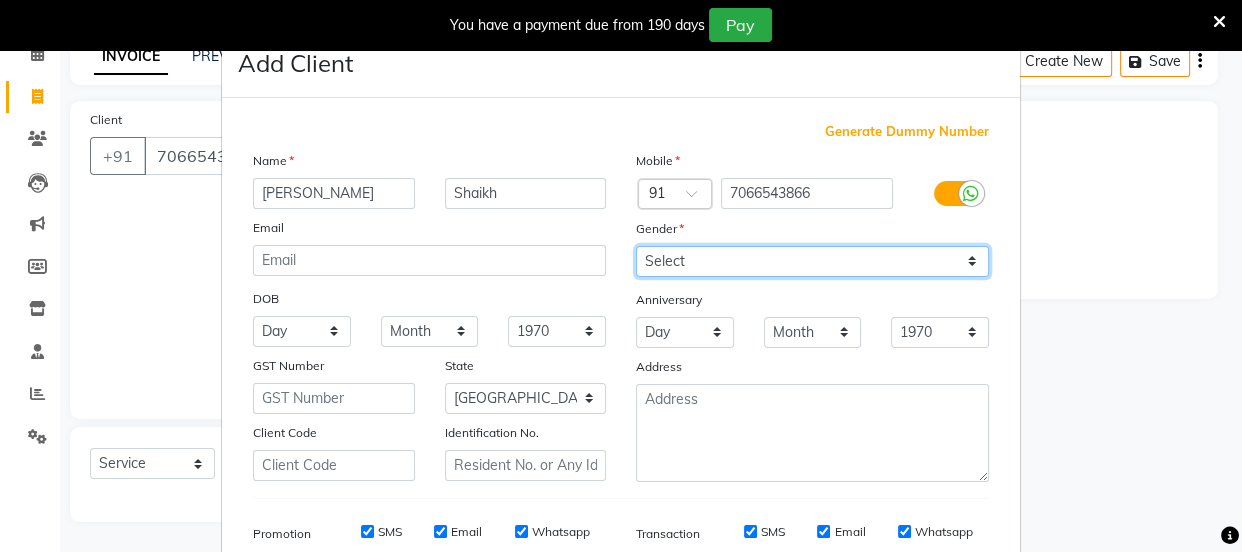click on "Select [DEMOGRAPHIC_DATA] [DEMOGRAPHIC_DATA] Other Prefer Not To Say" at bounding box center [812, 261] 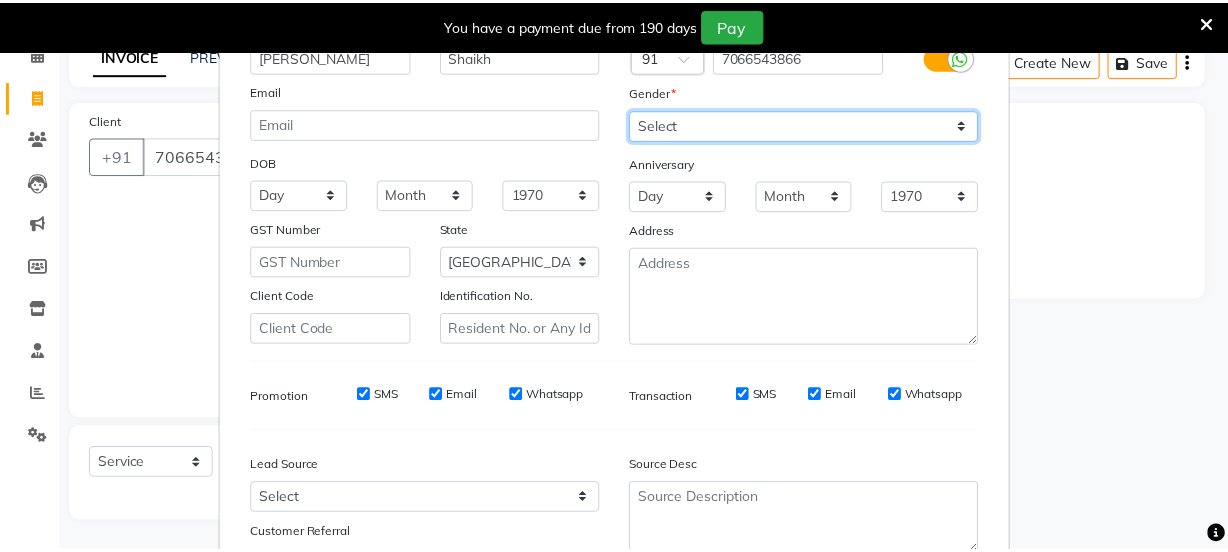 scroll, scrollTop: 301, scrollLeft: 0, axis: vertical 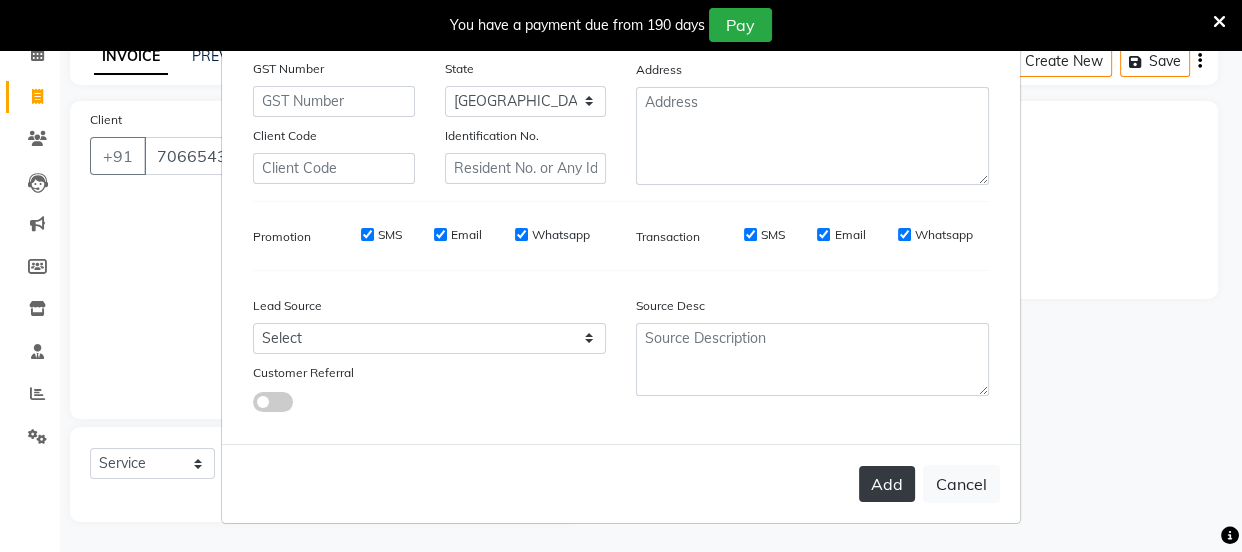 click on "Add" at bounding box center [887, 484] 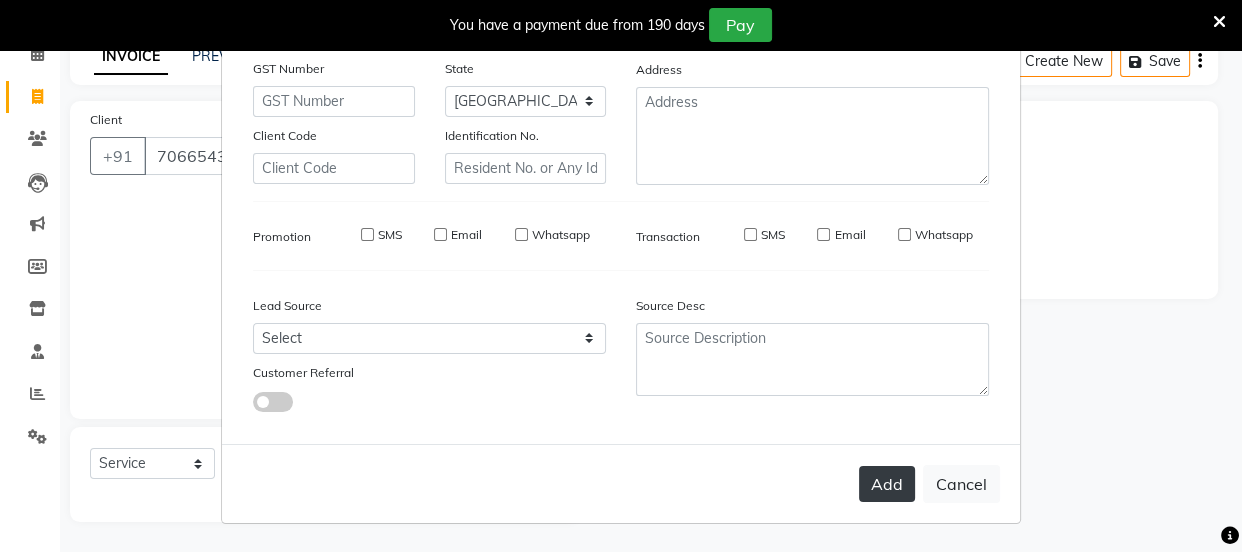 type 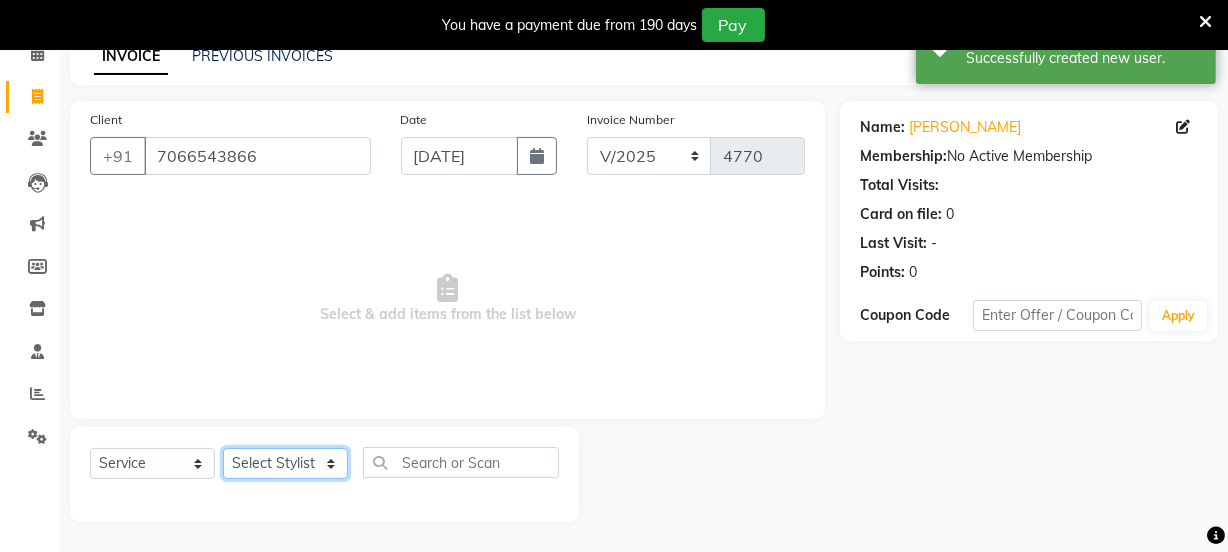 click on "Select Stylist [PERSON_NAME] Vaidyakar kokan  n Mahadev [PERSON_NAME] [PERSON_NAME] [PERSON_NAME]  Prem Mane Rajan Roma Rajput Sai [PERSON_NAME] Shop [PERSON_NAME] [PERSON_NAME] suport staff [PERSON_NAME]  [PERSON_NAME] [PERSON_NAME] [PERSON_NAME]" 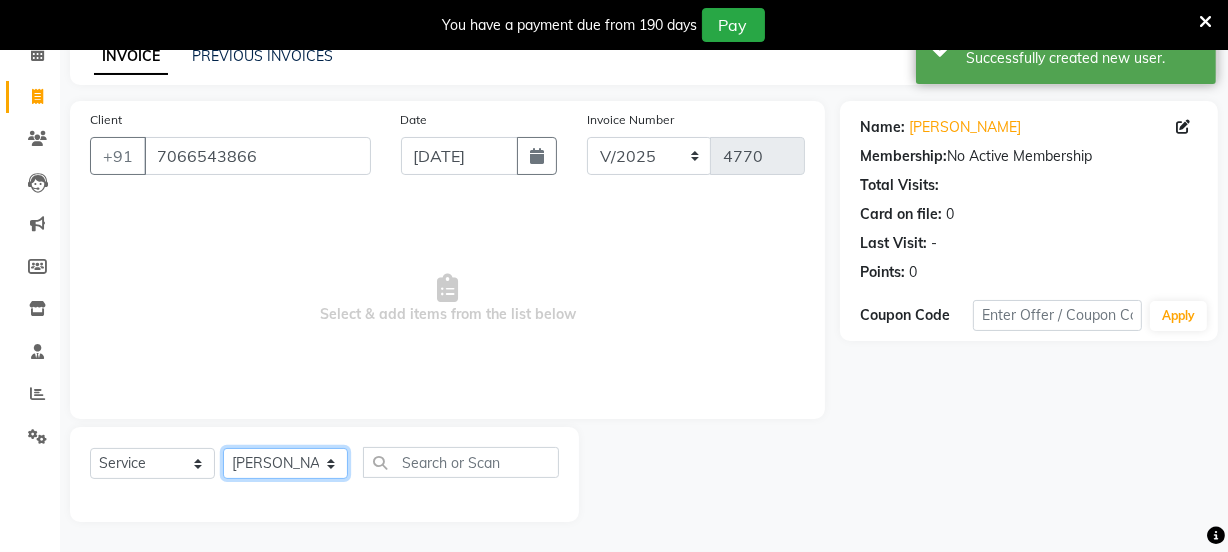 click on "Select Stylist [PERSON_NAME] Vaidyakar kokan  n Mahadev [PERSON_NAME] [PERSON_NAME] [PERSON_NAME]  Prem Mane Rajan Roma Rajput Sai [PERSON_NAME] Shop [PERSON_NAME] [PERSON_NAME] suport staff [PERSON_NAME]  [PERSON_NAME] [PERSON_NAME] [PERSON_NAME]" 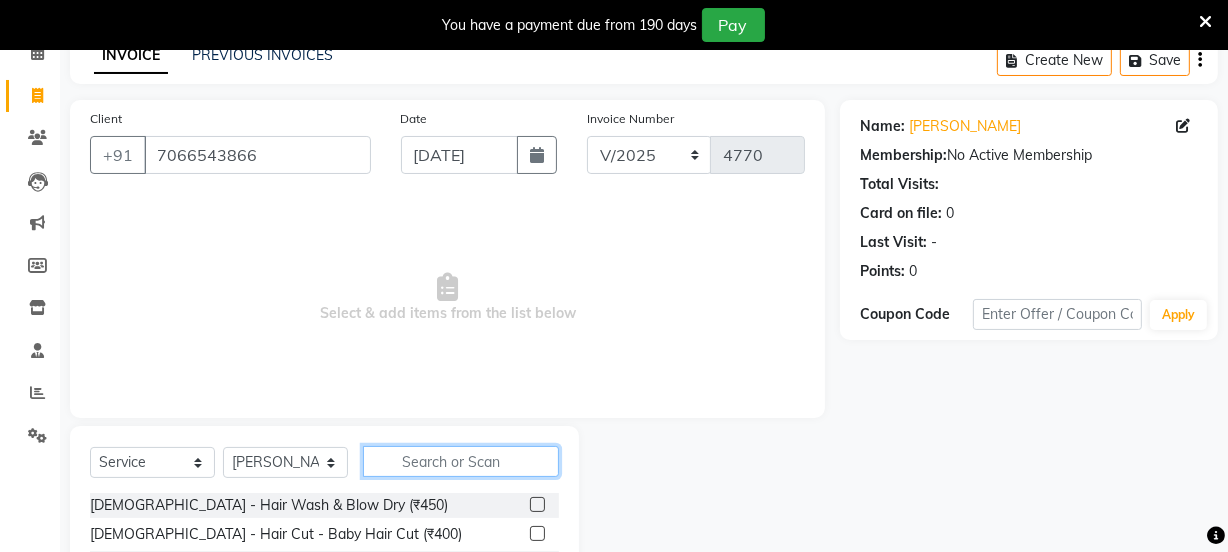 click 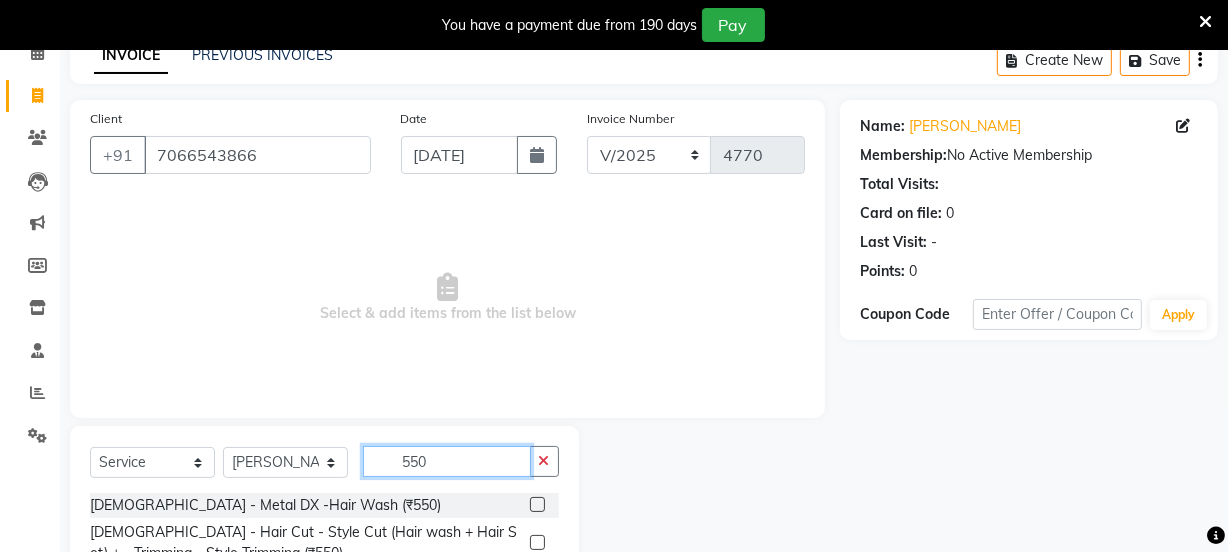type on "550" 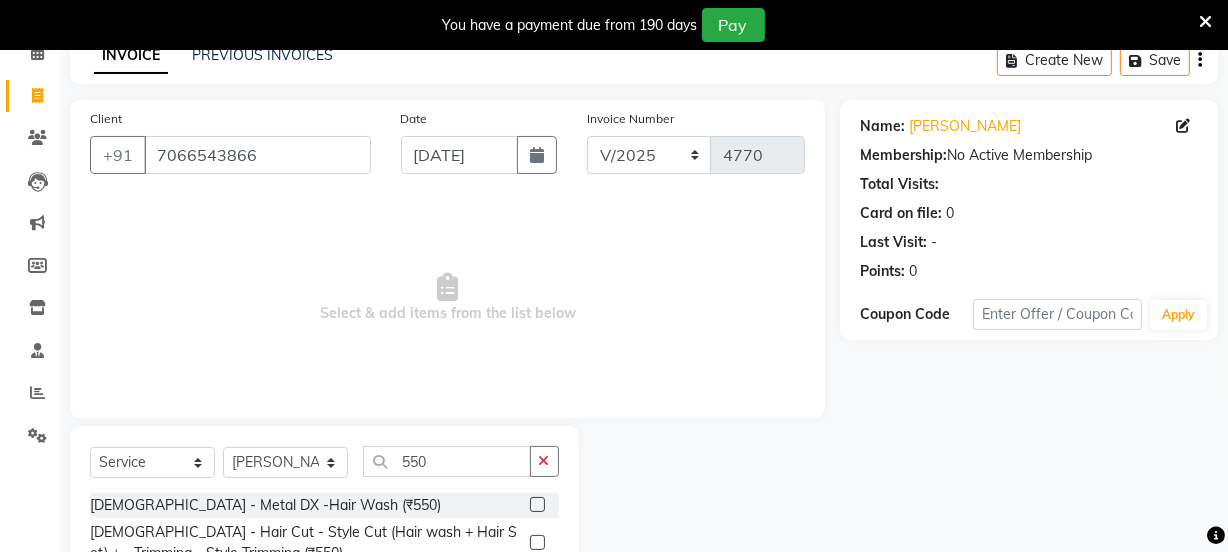click 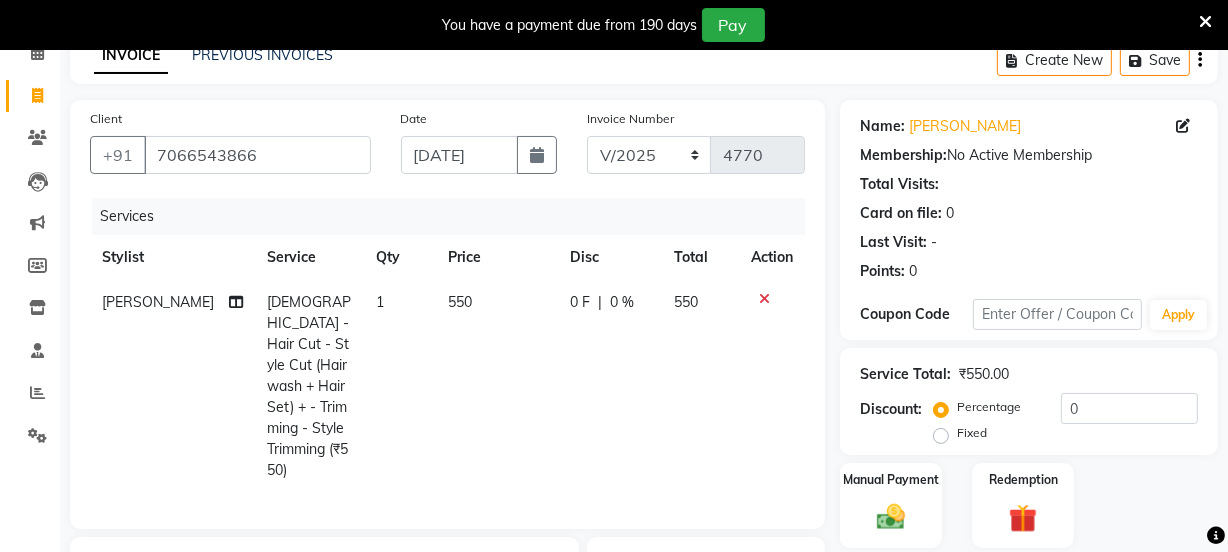 checkbox on "false" 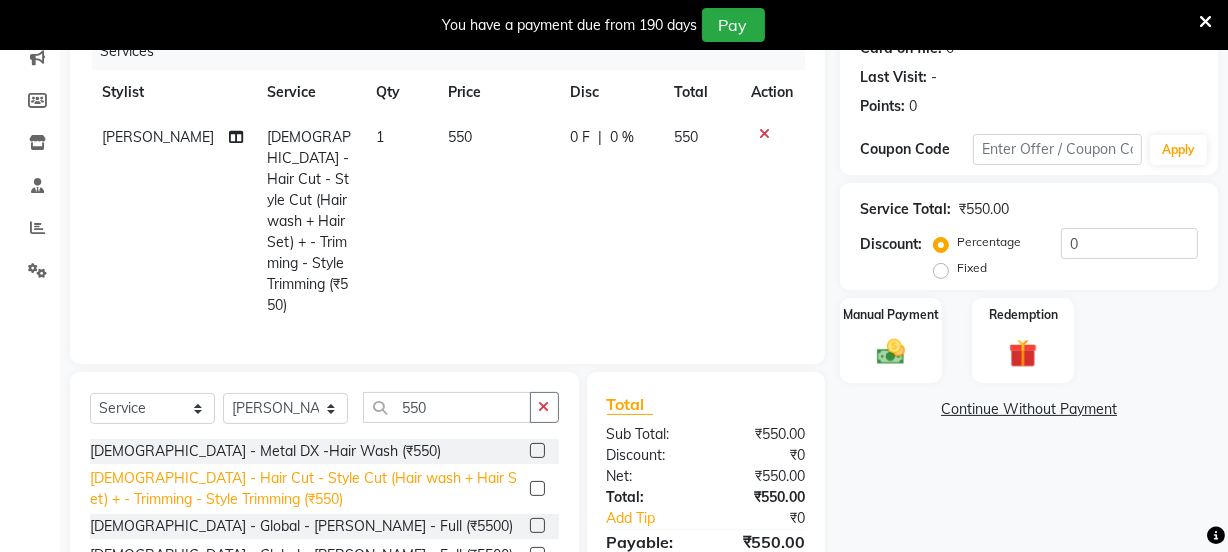scroll, scrollTop: 281, scrollLeft: 0, axis: vertical 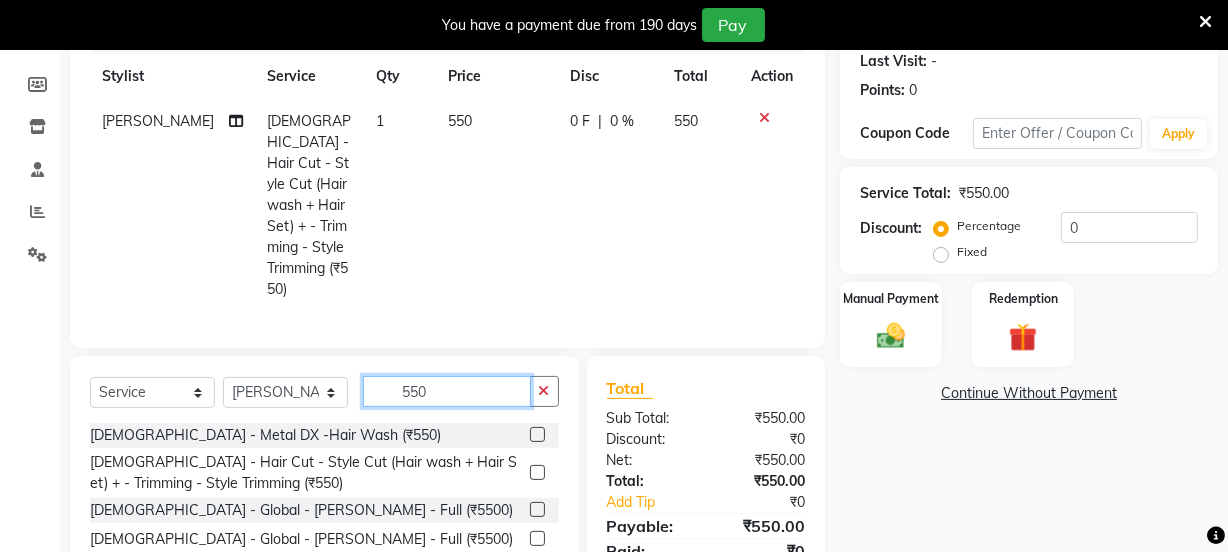 click on "550" 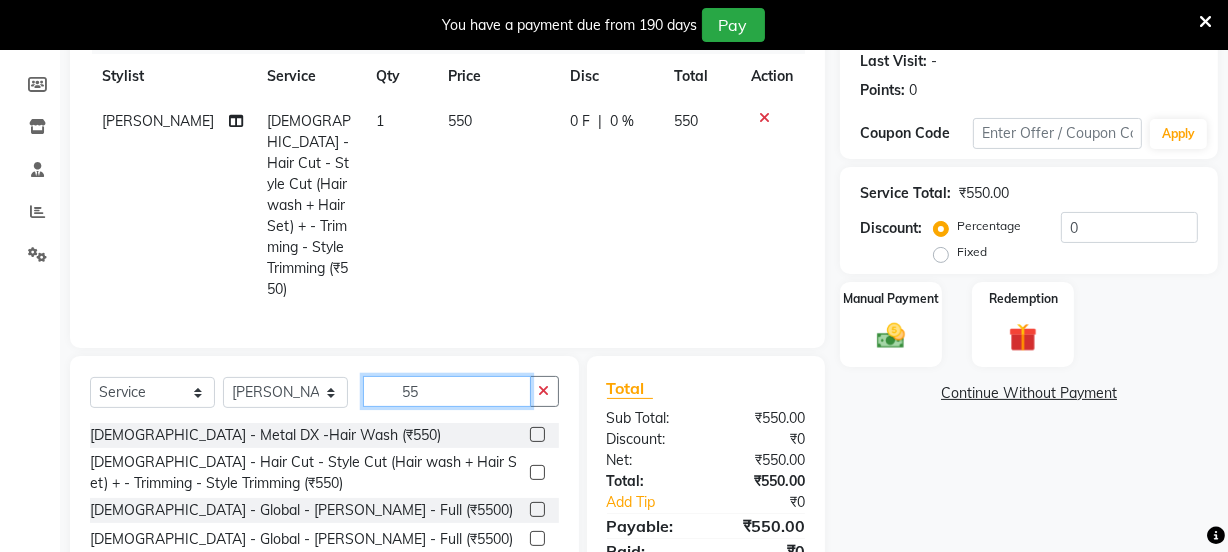 type on "5" 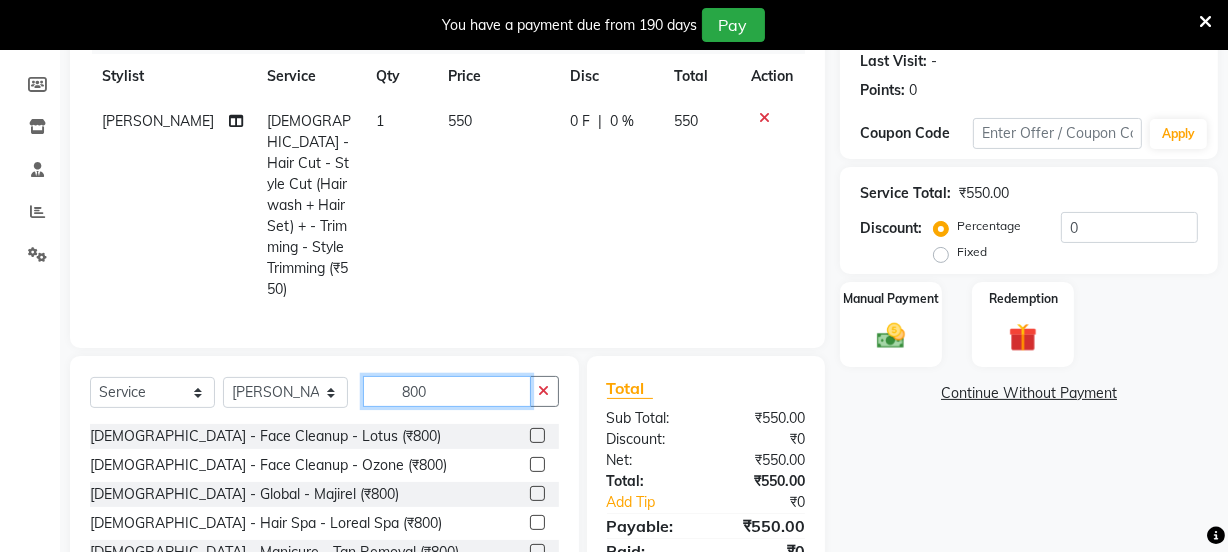 scroll, scrollTop: 272, scrollLeft: 0, axis: vertical 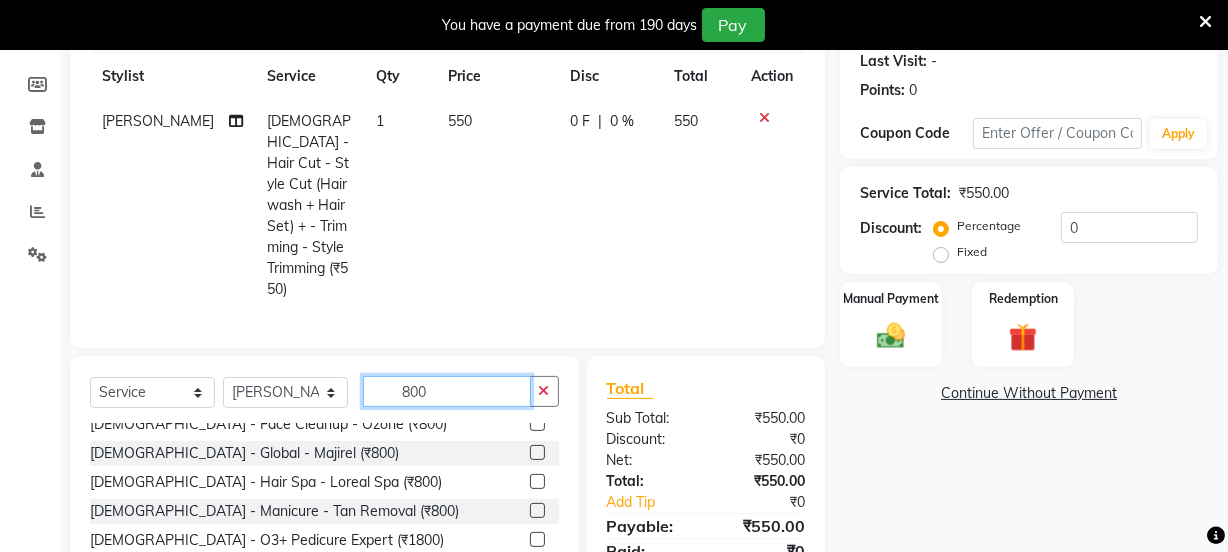 type on "800" 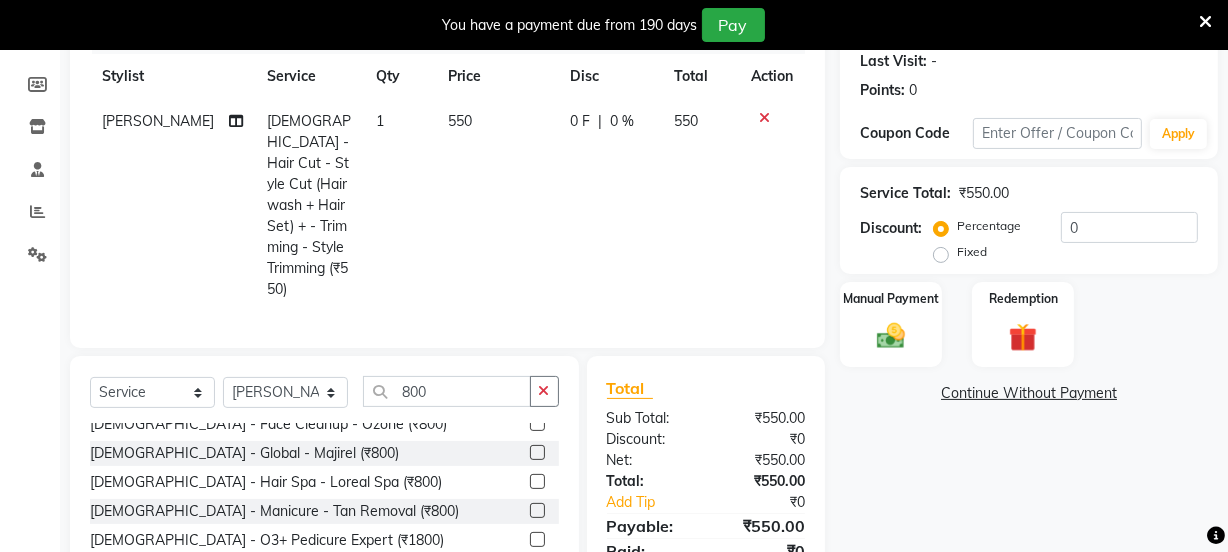 click 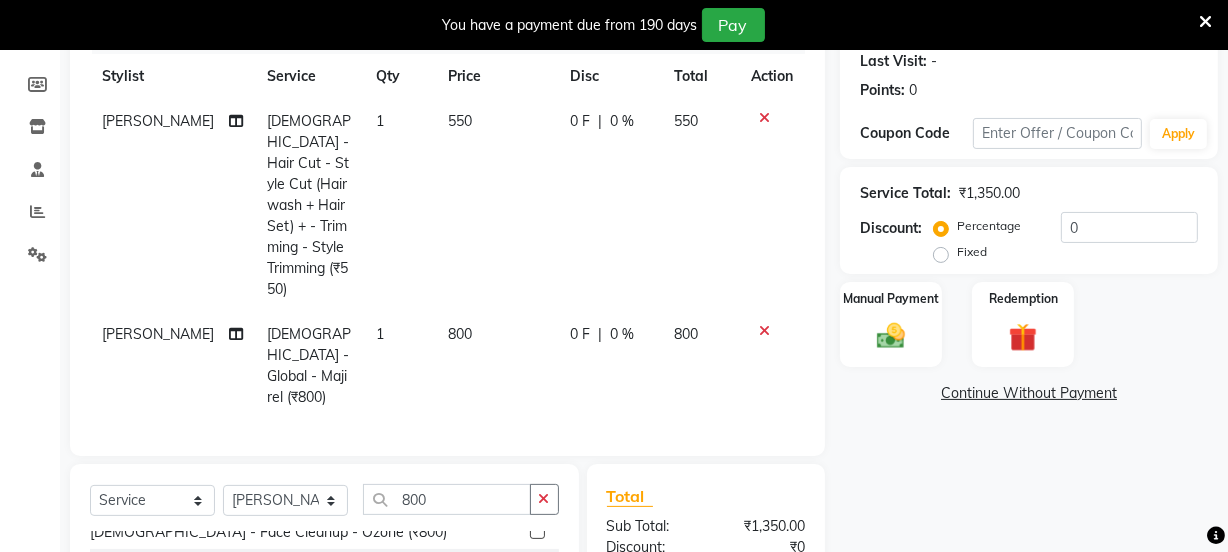 checkbox on "false" 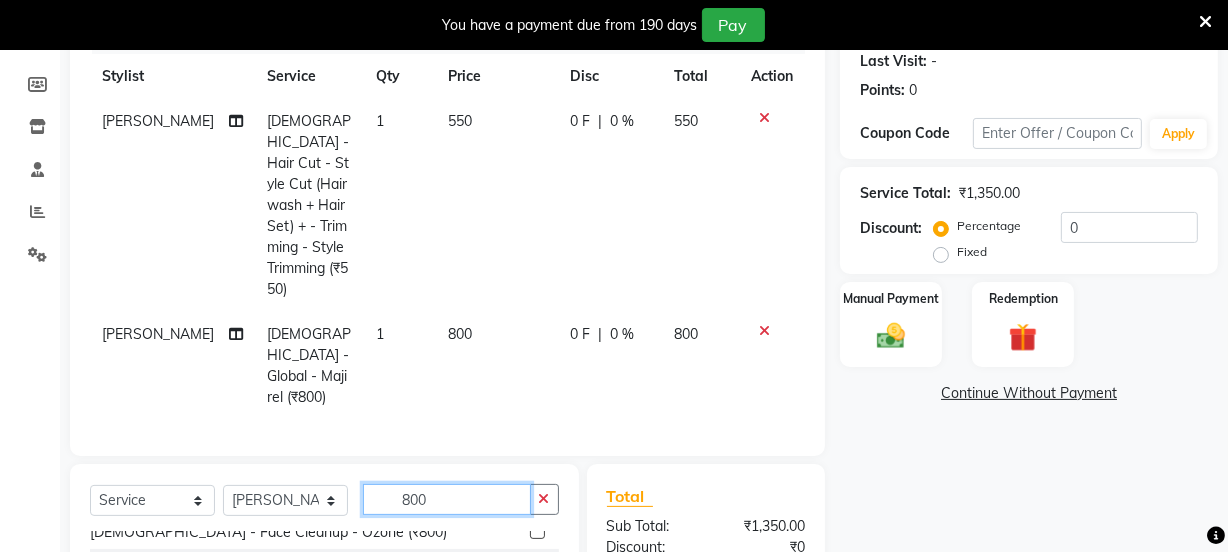 click on "800" 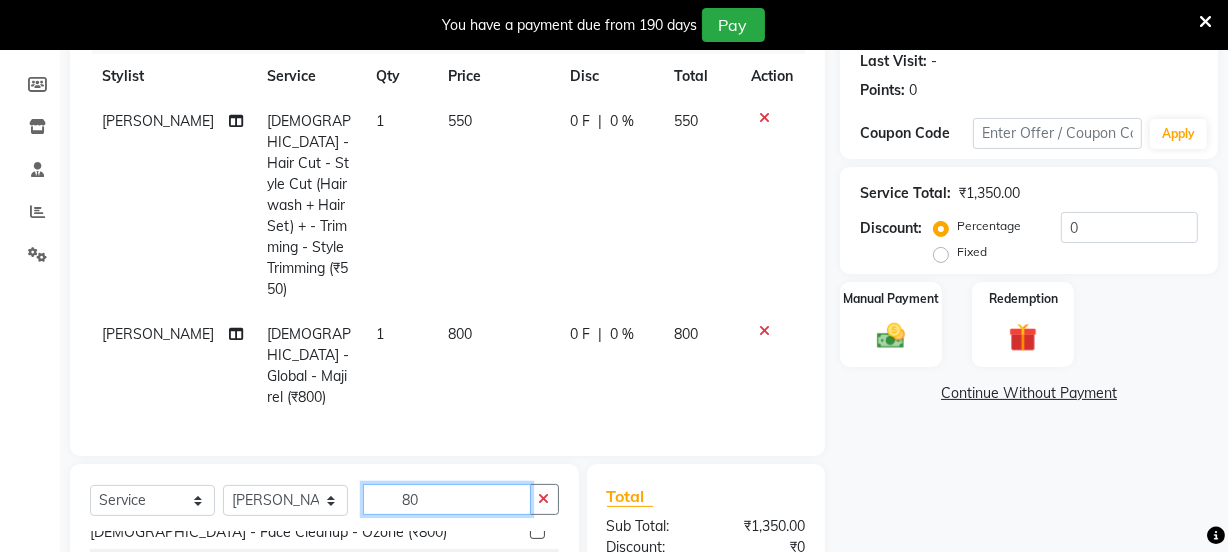 type on "8" 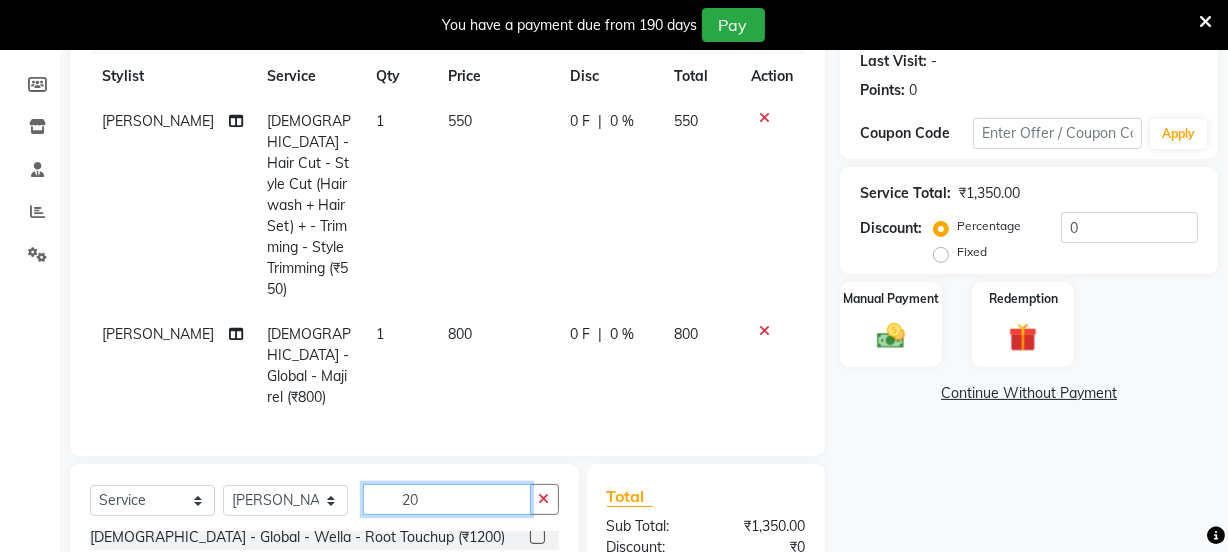 scroll, scrollTop: 186, scrollLeft: 0, axis: vertical 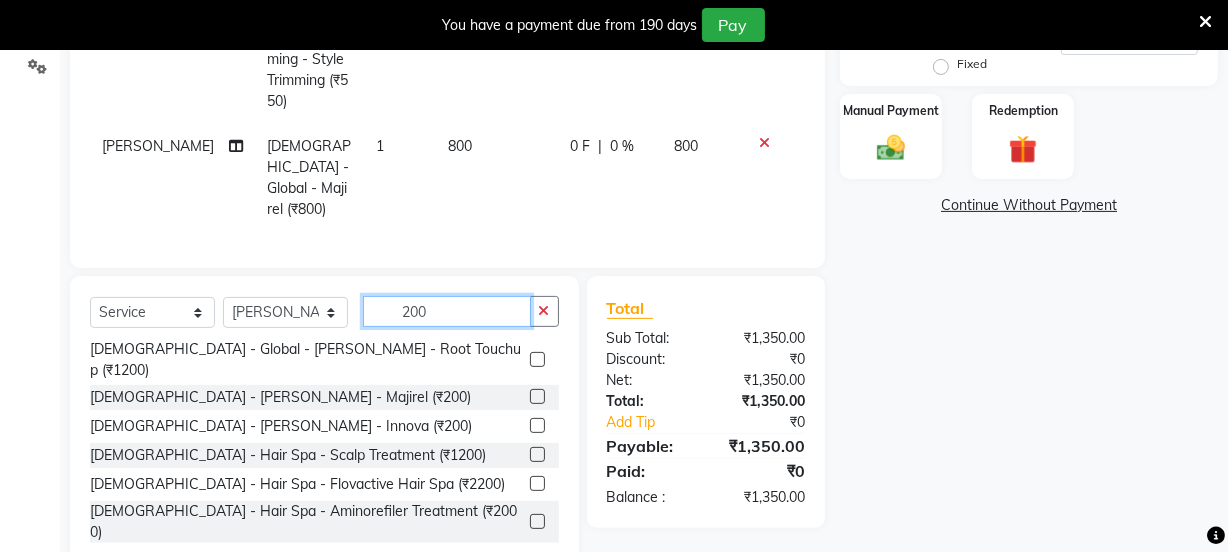 type on "200" 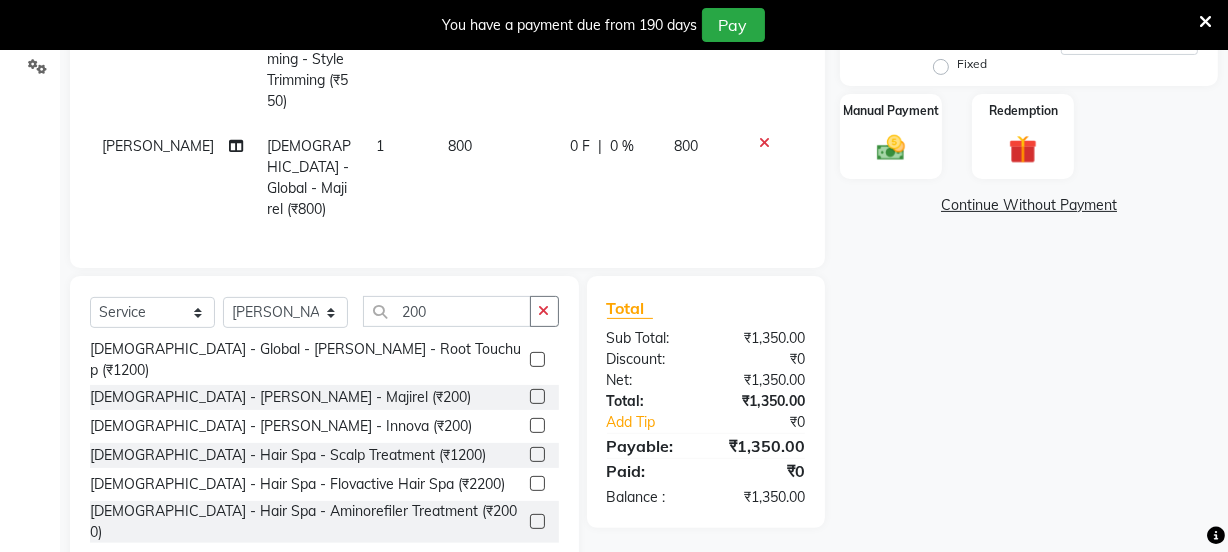 click 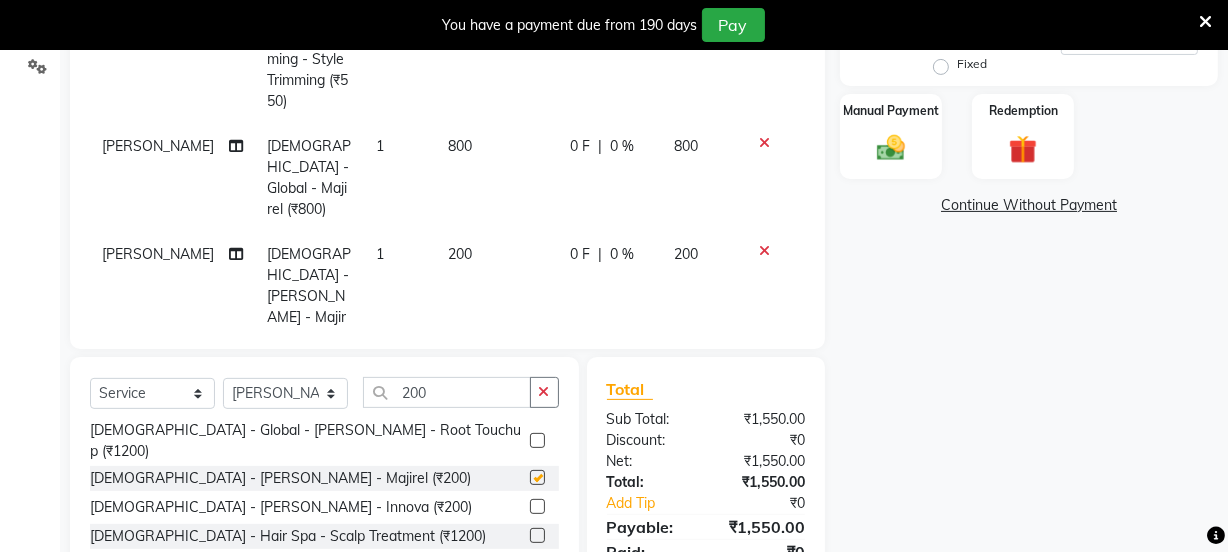 checkbox on "false" 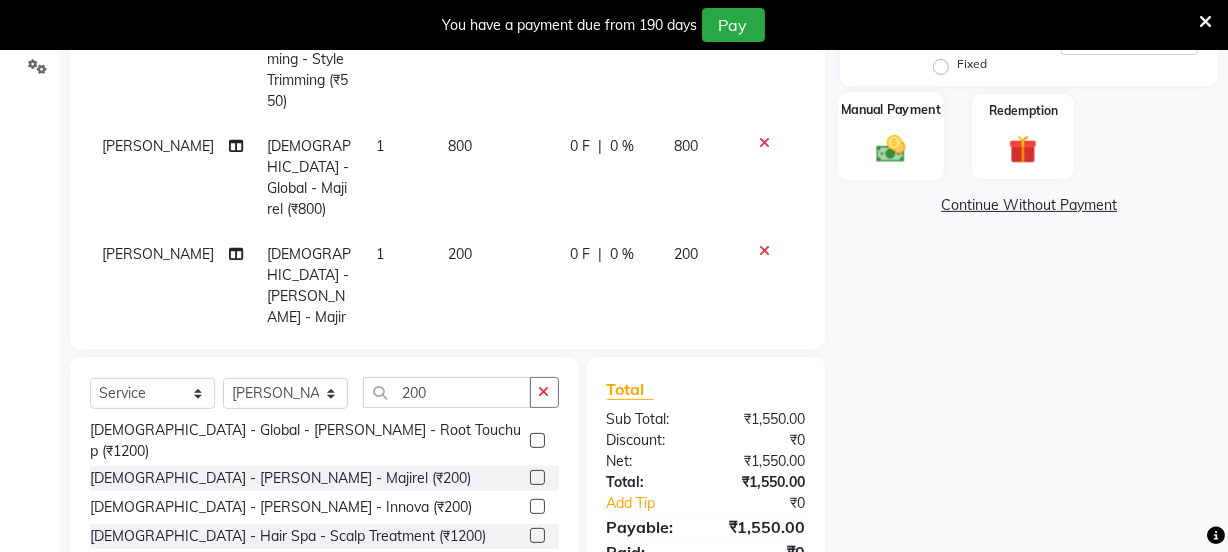 click 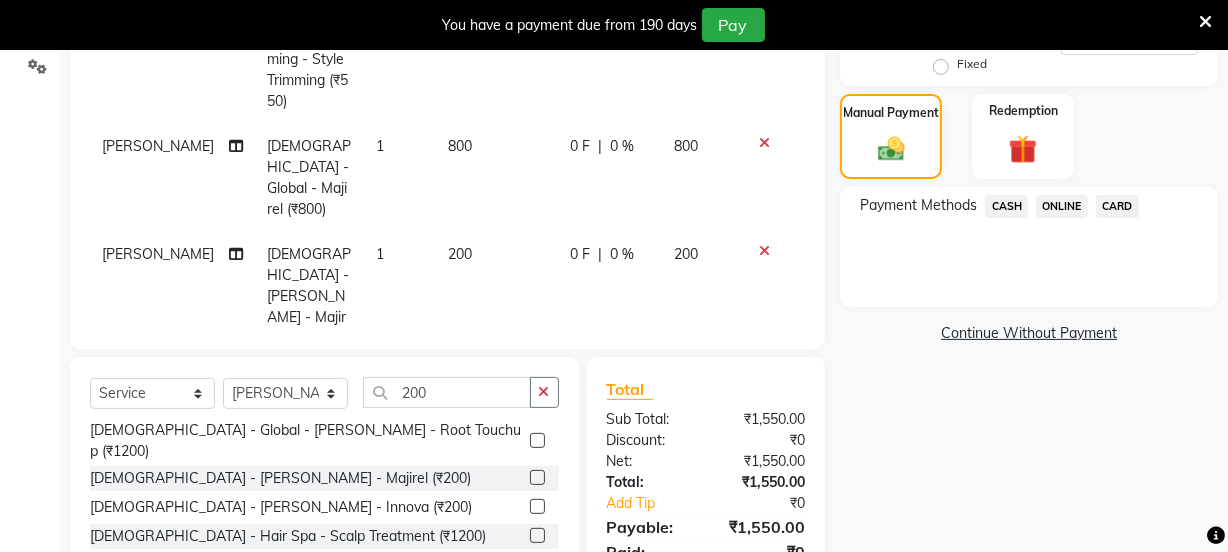 click on "CASH" 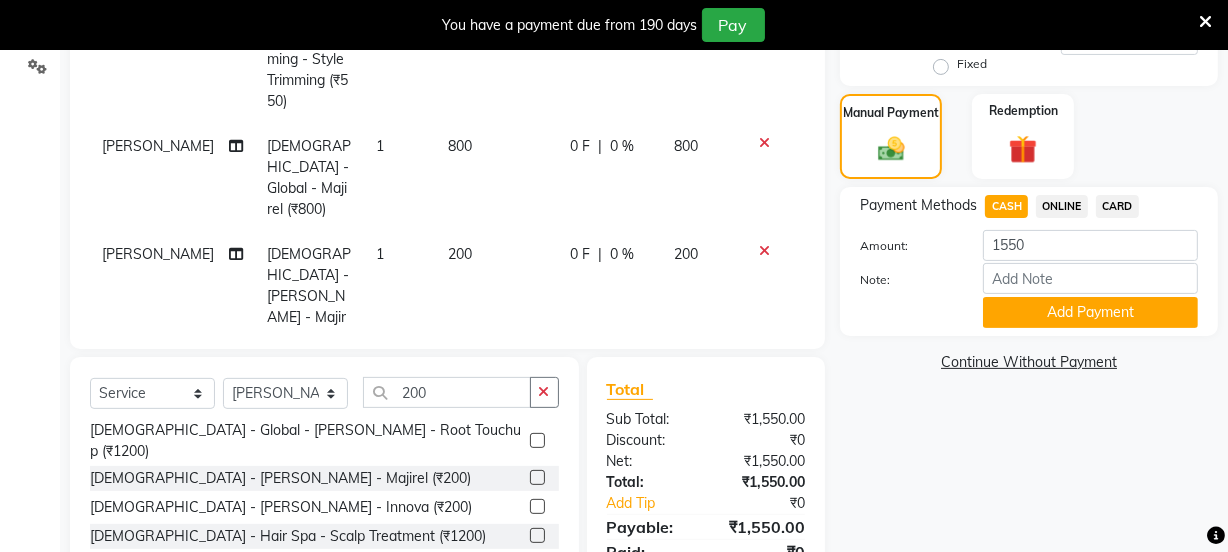 click on "ONLINE" 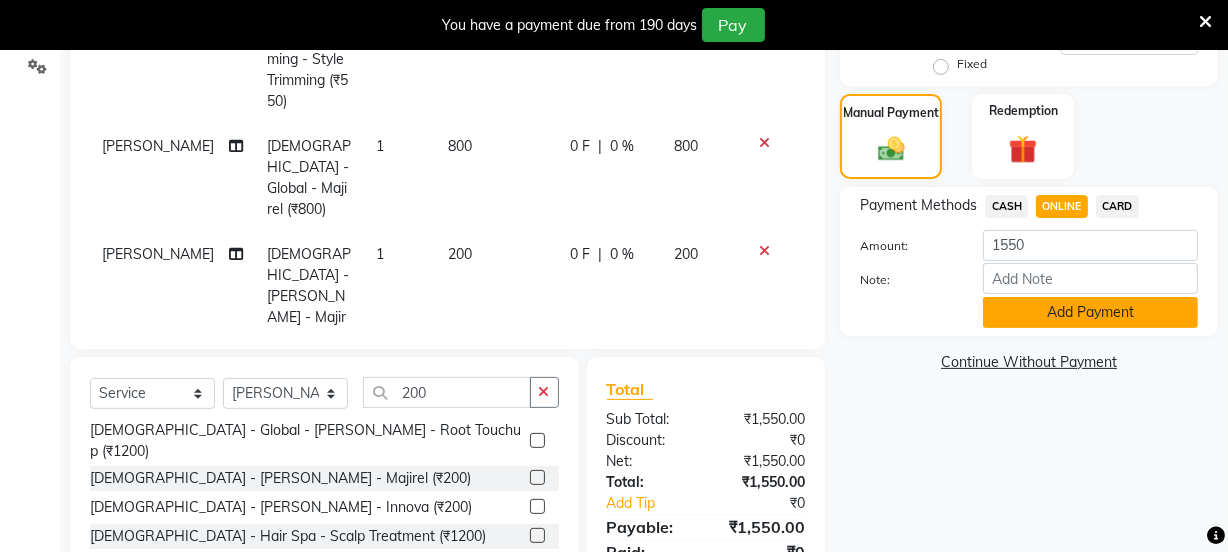 click on "Add Payment" 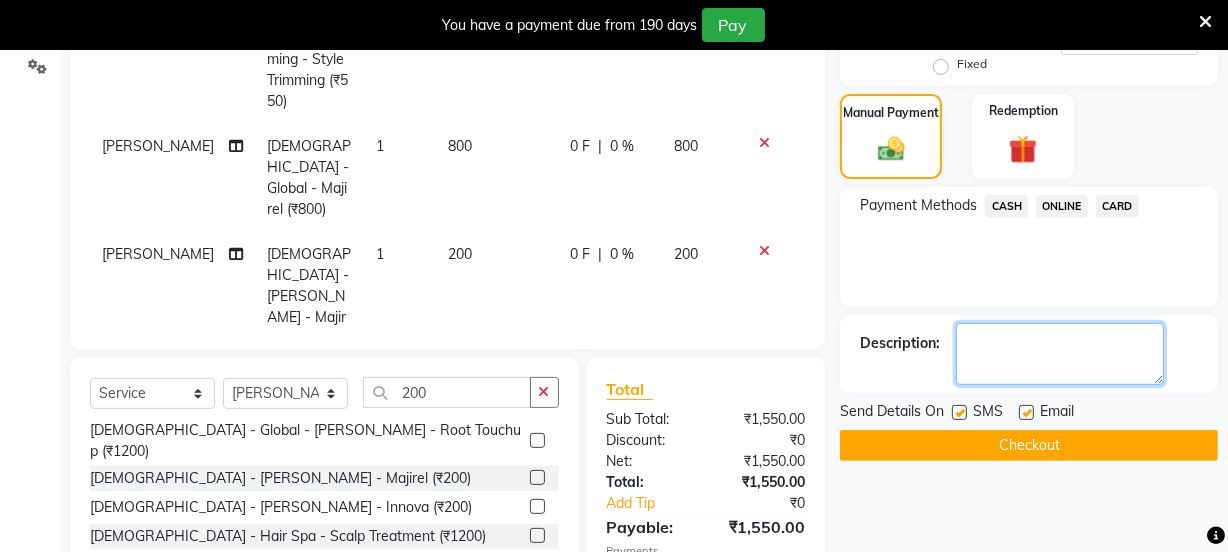 click 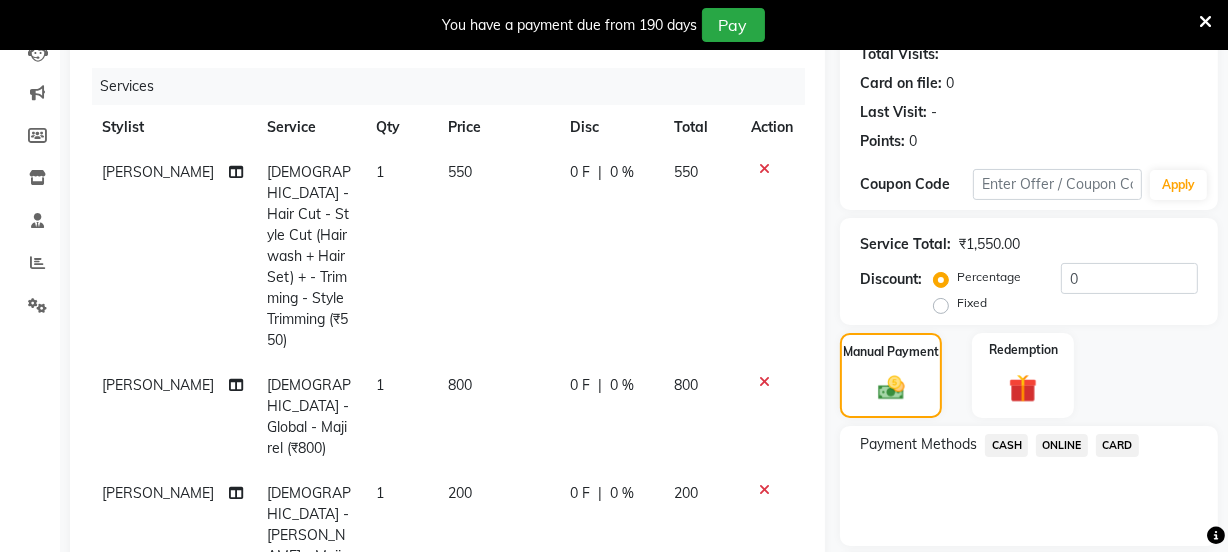 scroll, scrollTop: 556, scrollLeft: 0, axis: vertical 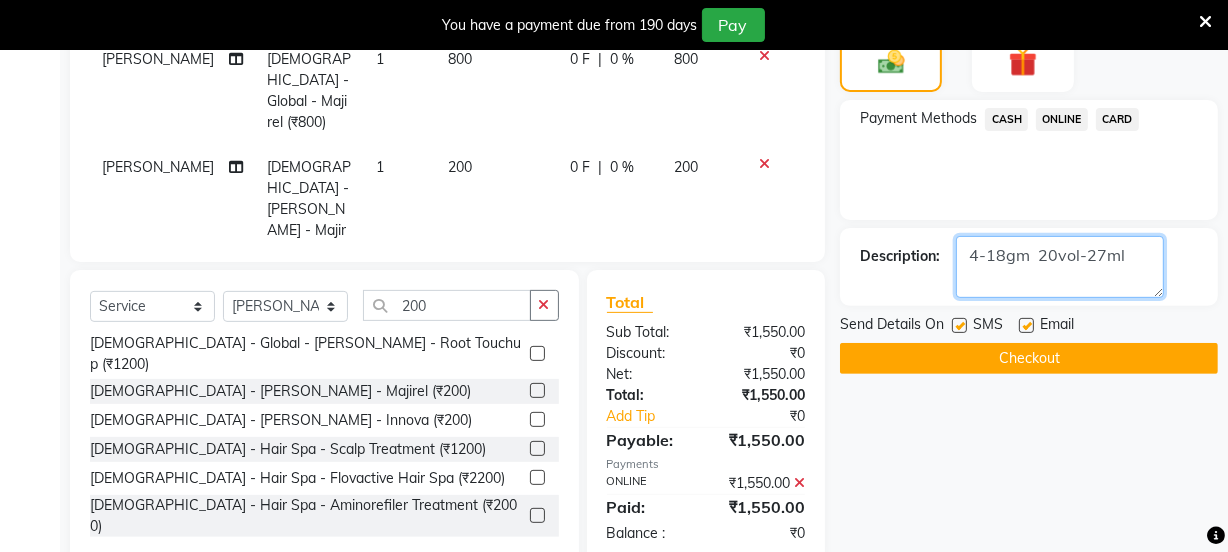 type on "4-18gm  20vol-27ml" 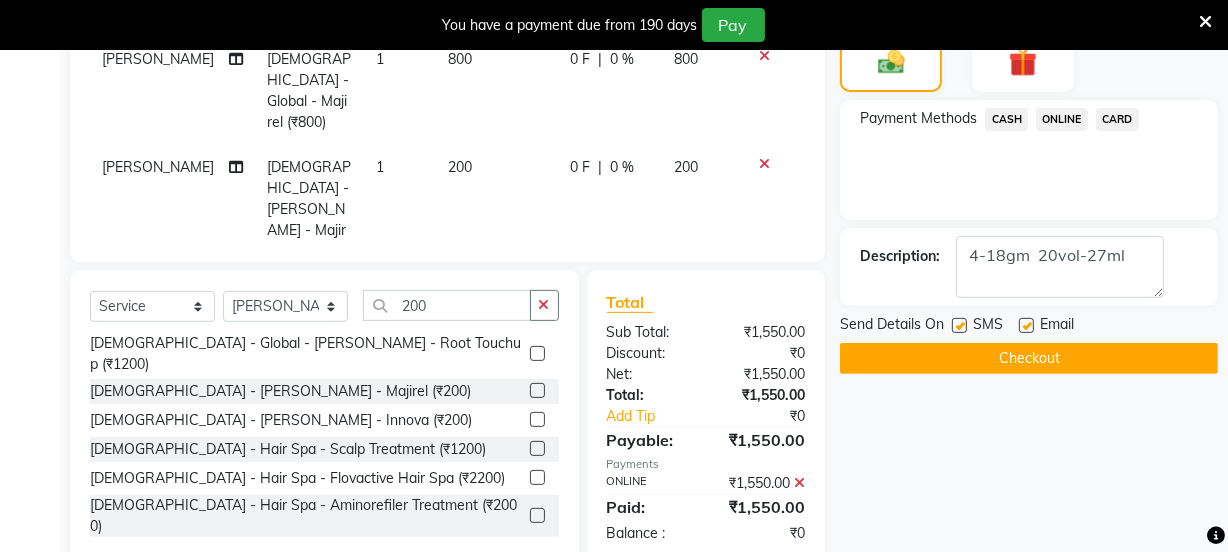 click on "Checkout" 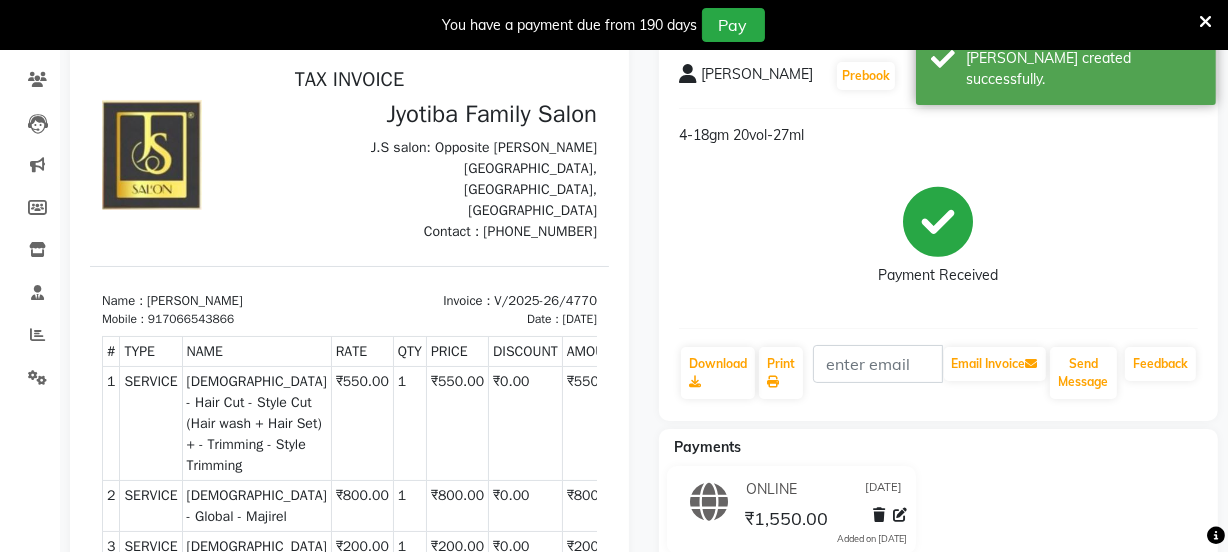 scroll, scrollTop: 0, scrollLeft: 0, axis: both 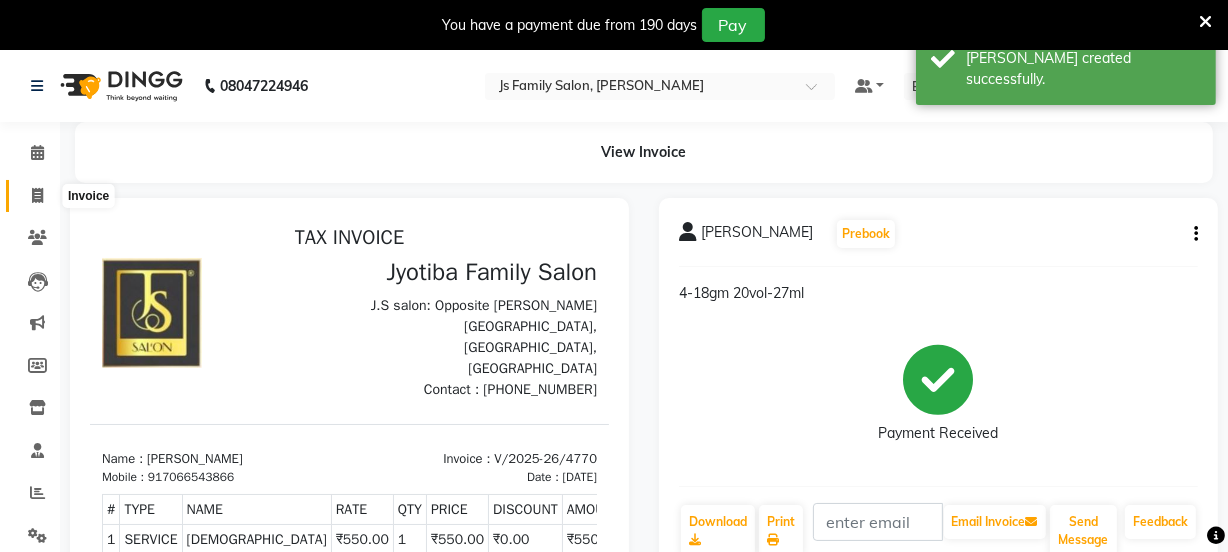 click 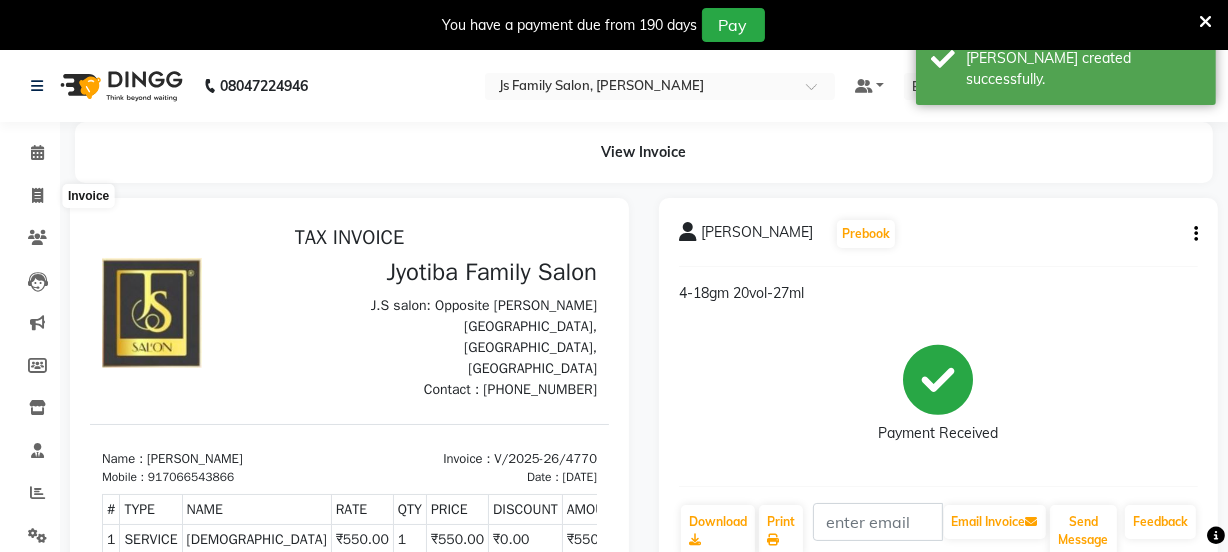 select on "3729" 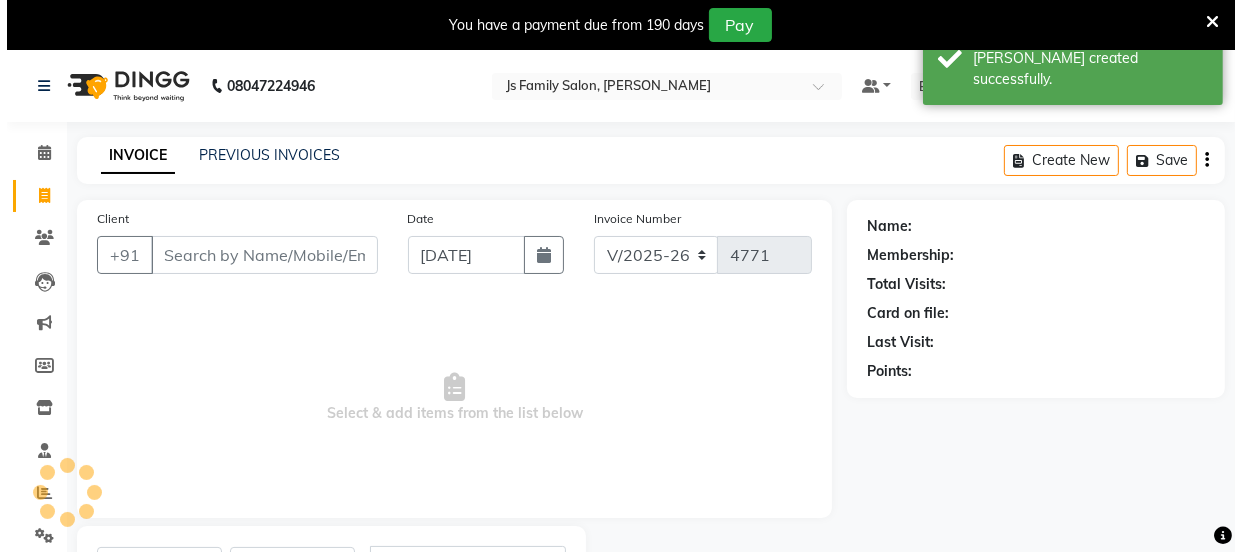 scroll, scrollTop: 100, scrollLeft: 0, axis: vertical 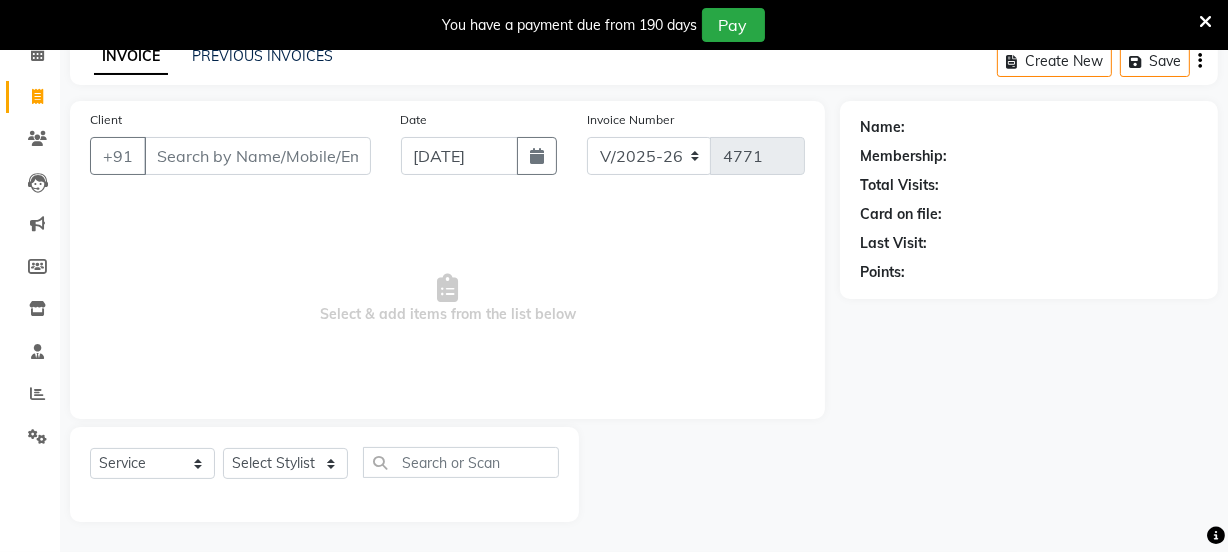 click on "Client" at bounding box center [257, 156] 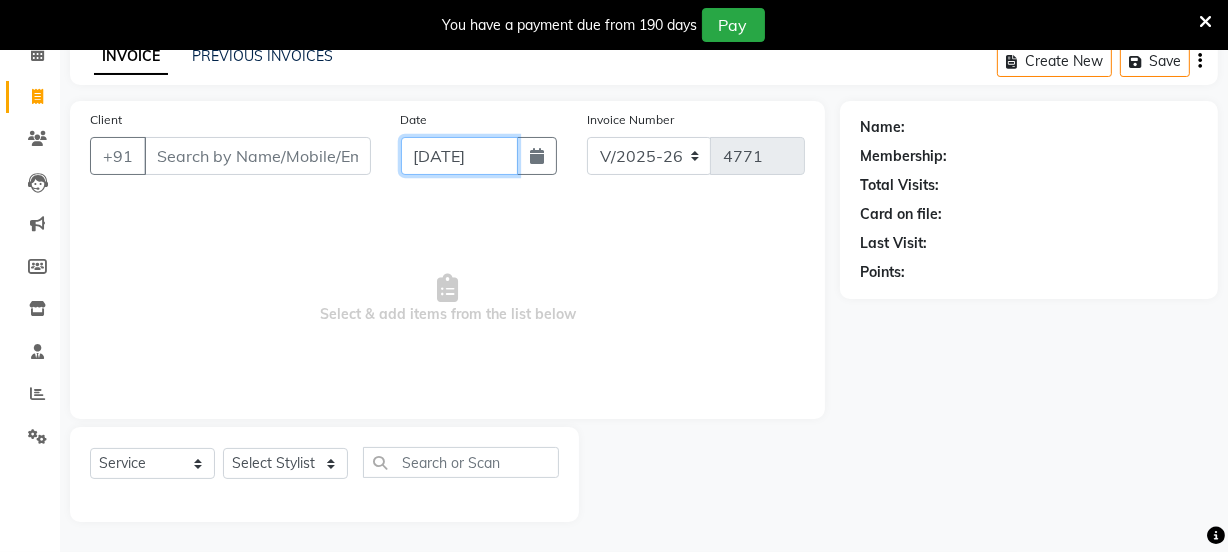 click on "[DATE]" 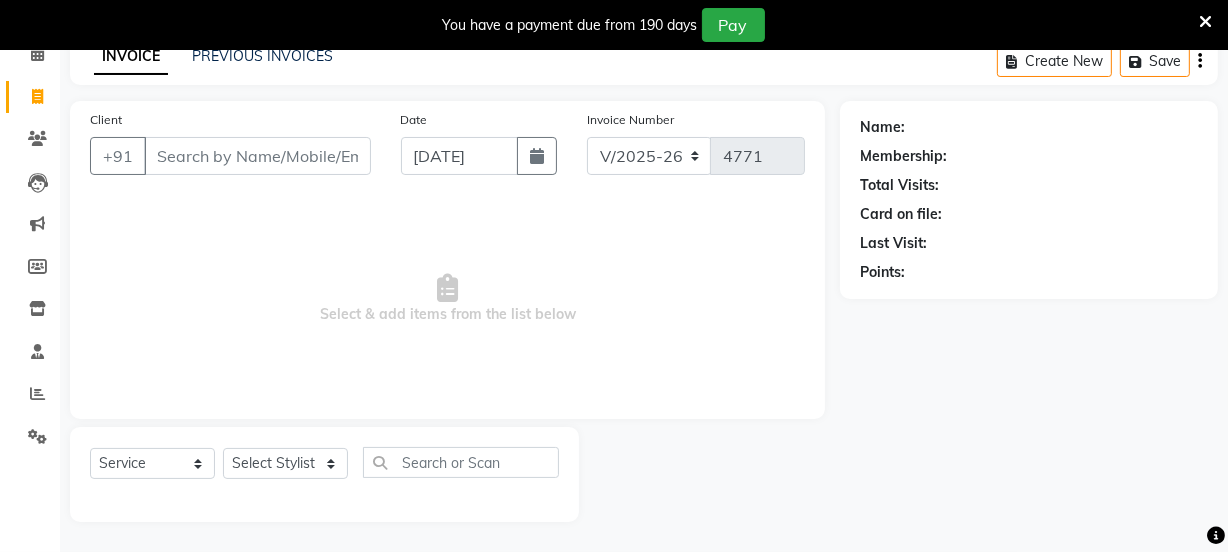 select on "7" 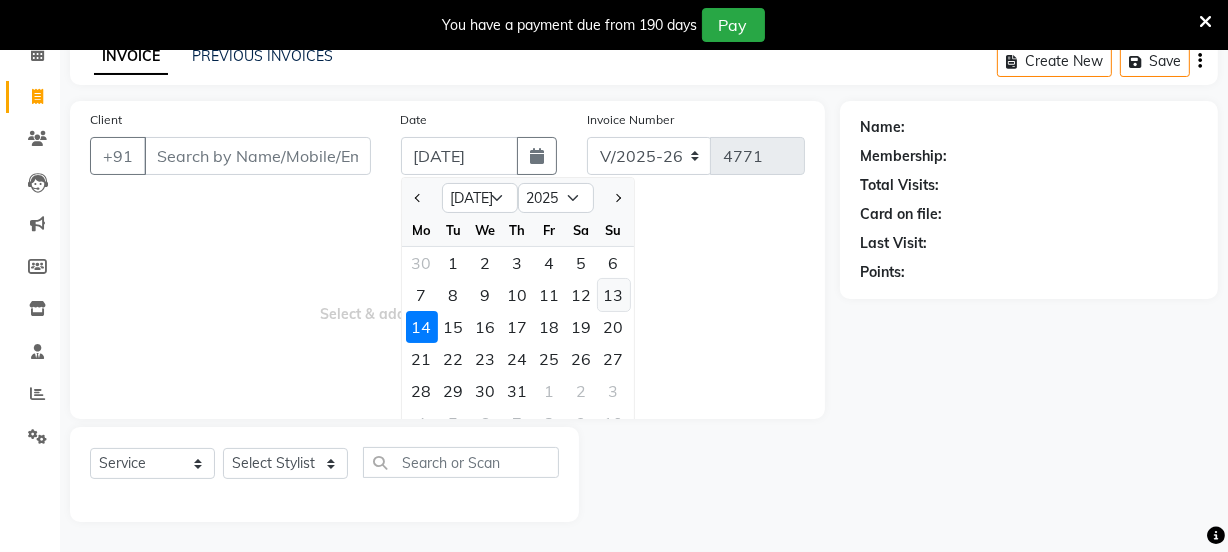 click on "13" 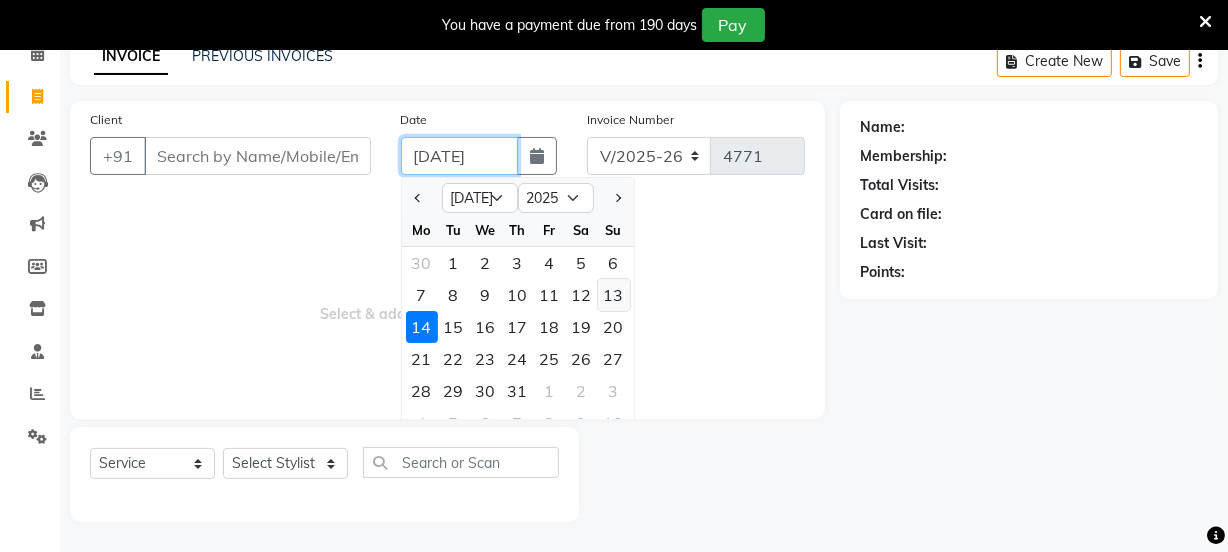 type on "[DATE]" 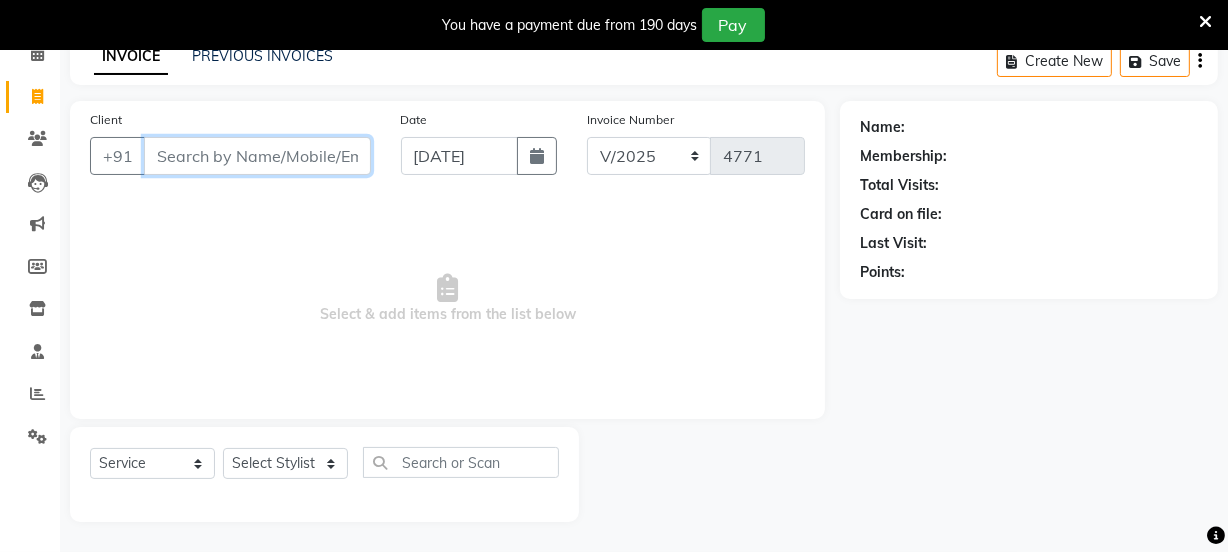 click on "Client" at bounding box center [257, 156] 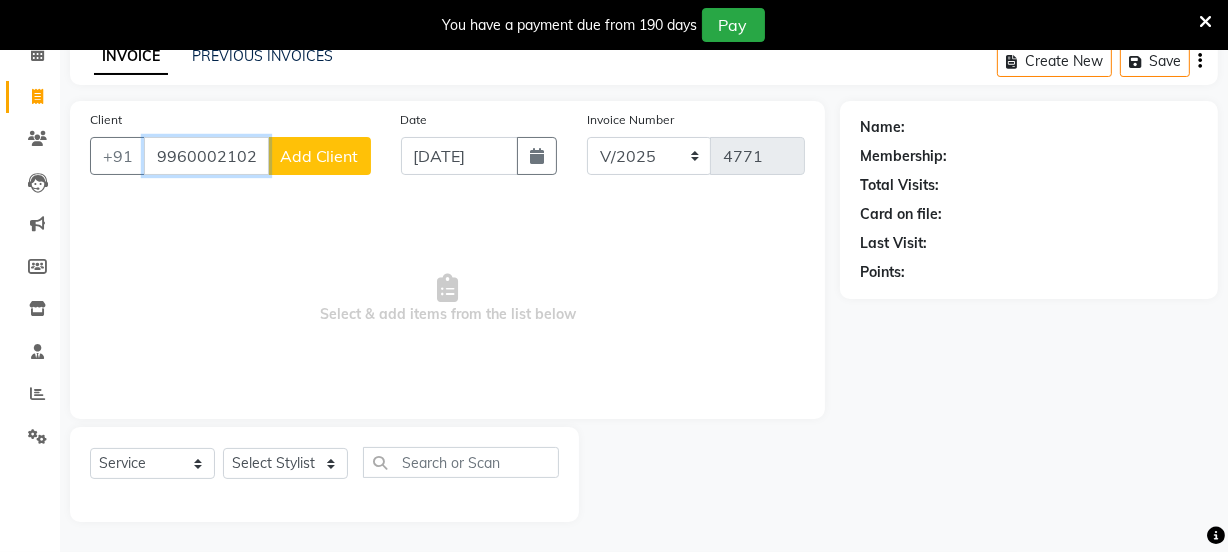 type on "9960002102" 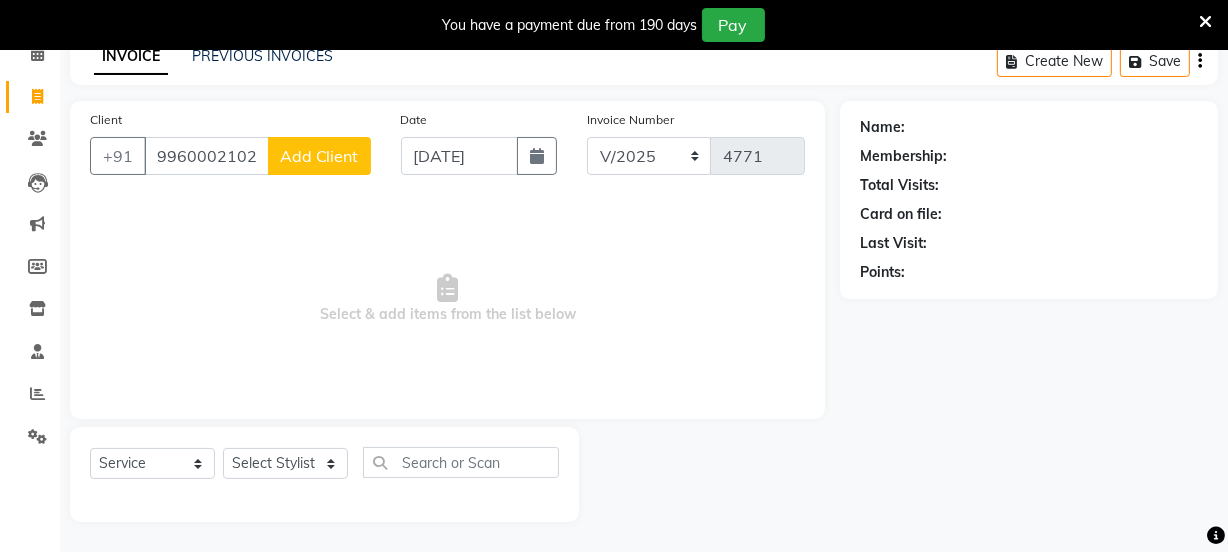 click on "Add Client" 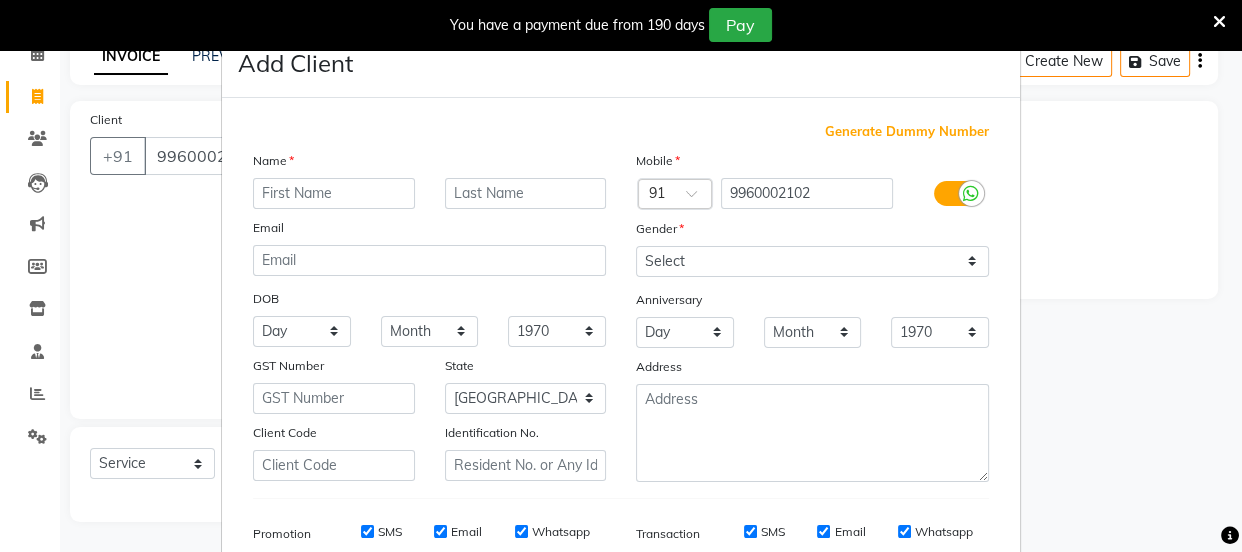 click at bounding box center (334, 193) 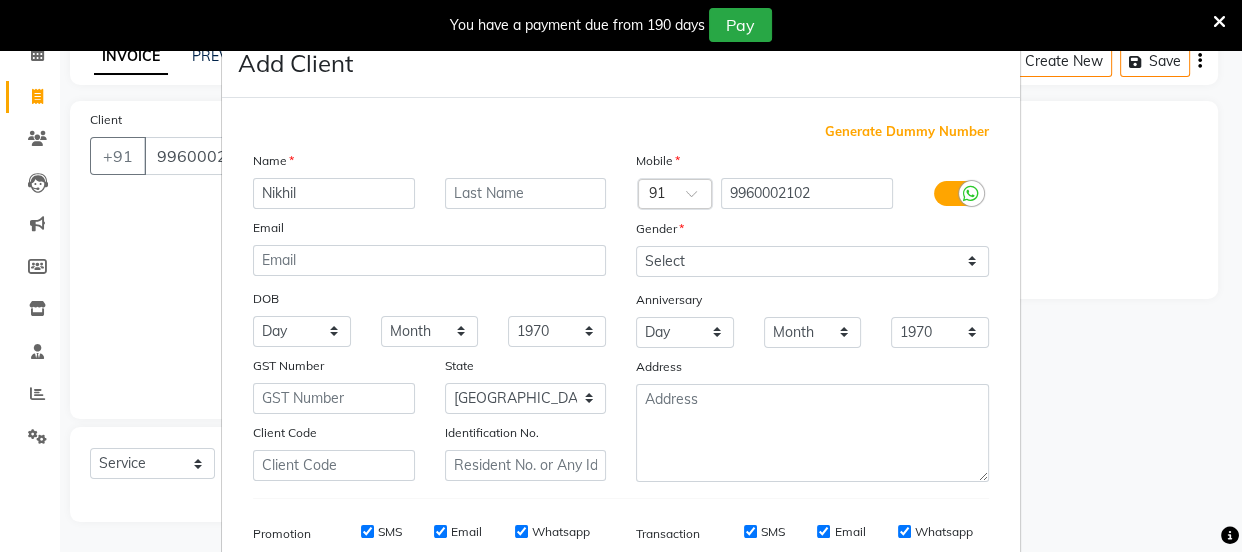 type on "Nikhil" 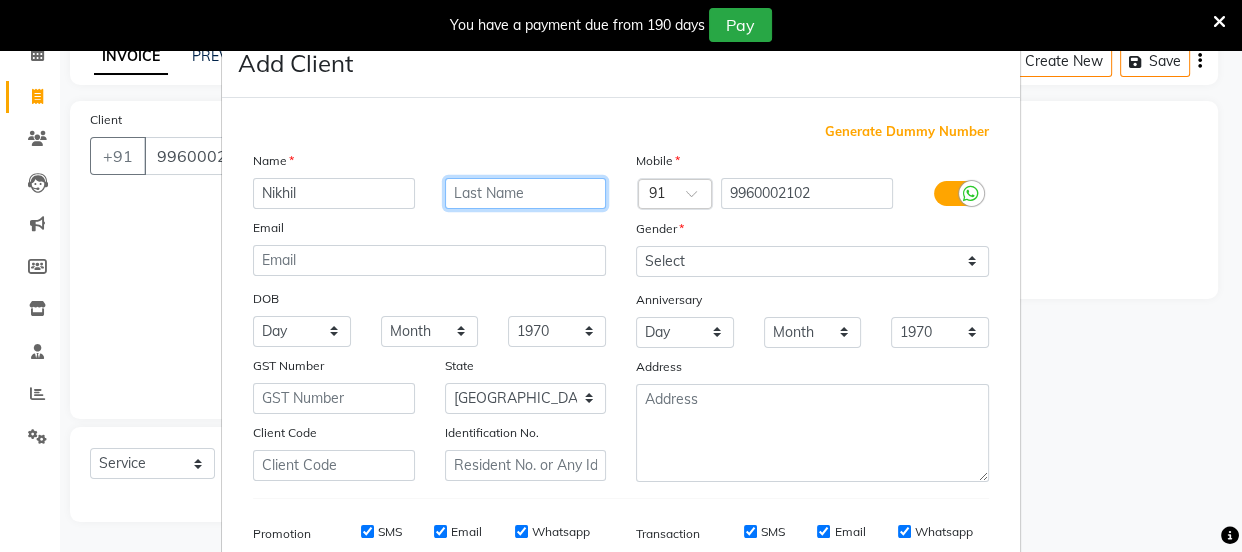 click at bounding box center (526, 193) 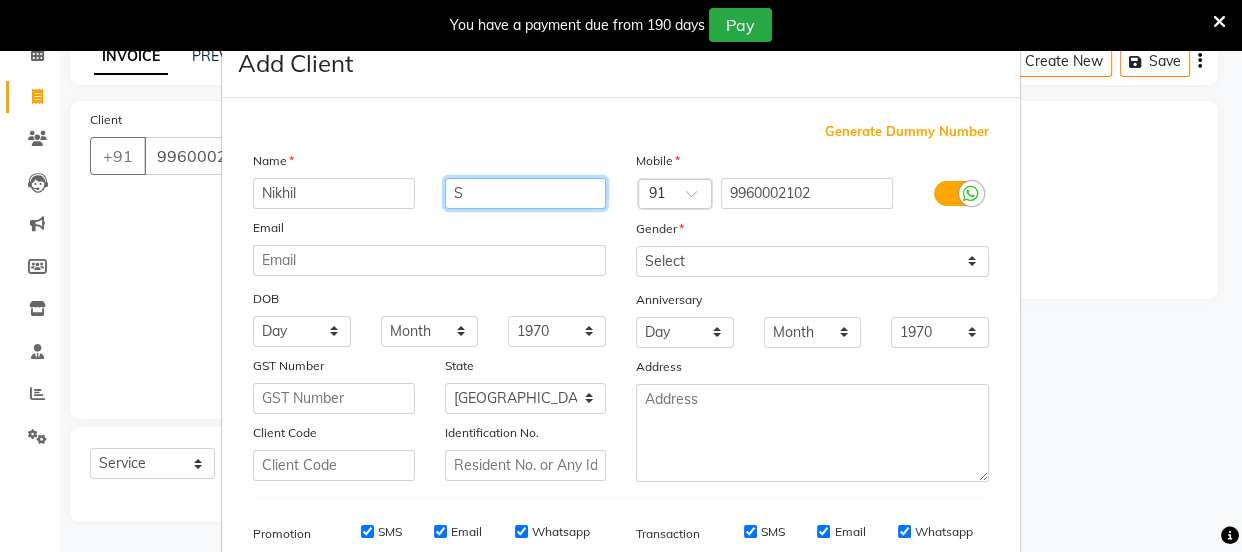 type on "S" 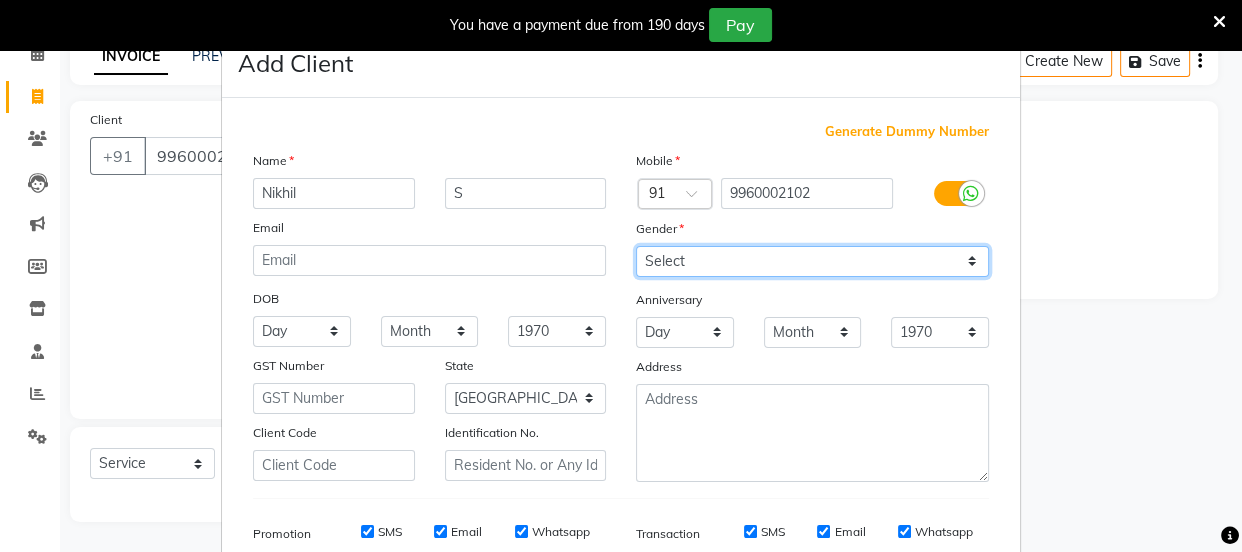 click on "Select [DEMOGRAPHIC_DATA] [DEMOGRAPHIC_DATA] Other Prefer Not To Say" at bounding box center [812, 261] 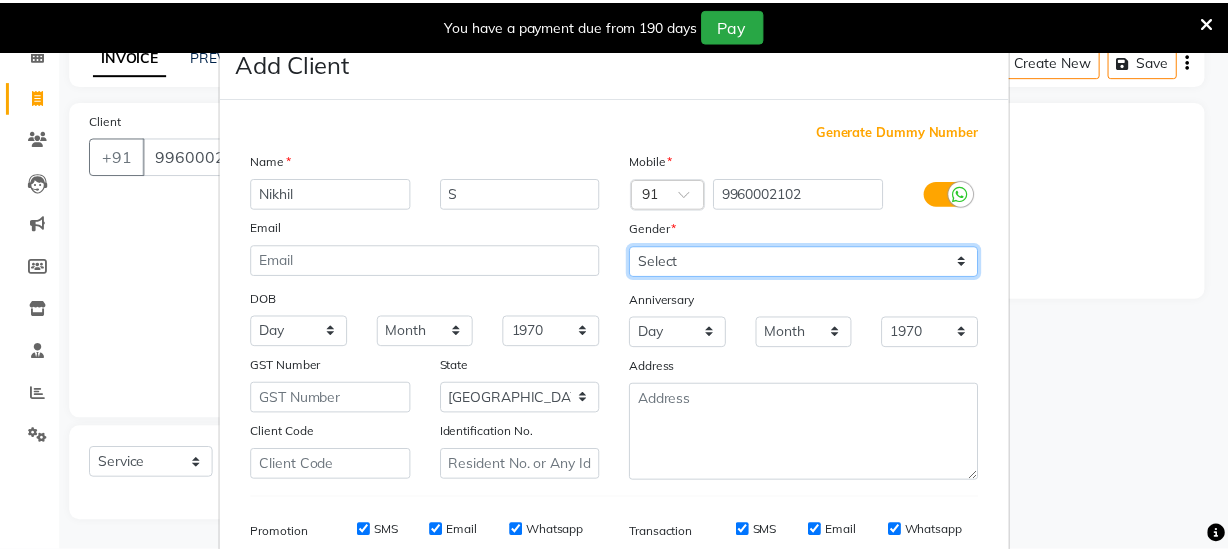 scroll, scrollTop: 301, scrollLeft: 0, axis: vertical 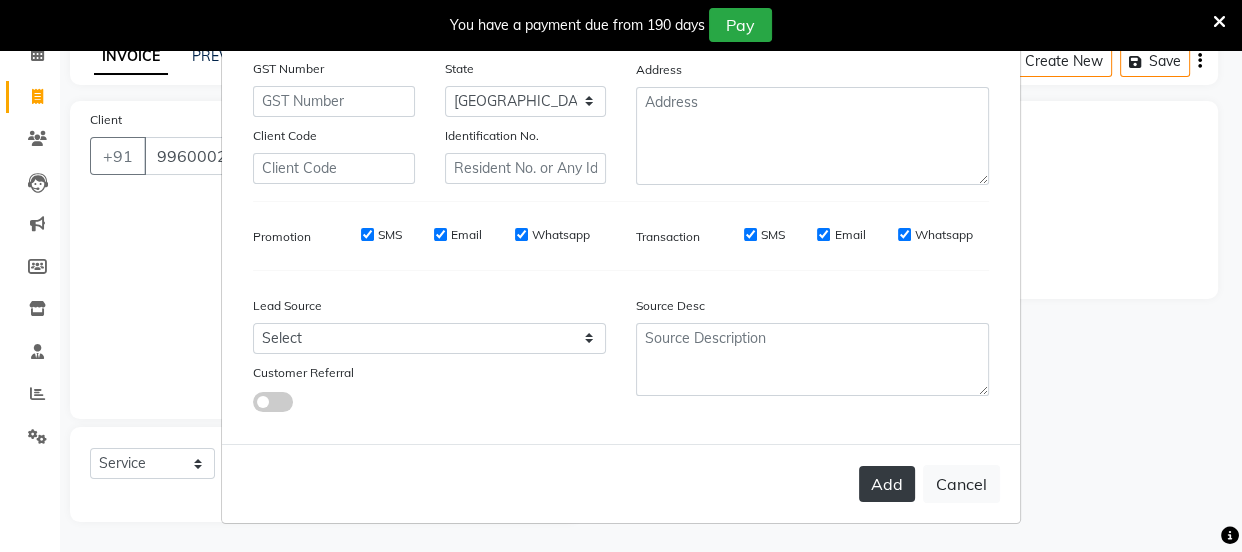 click on "Add" at bounding box center (887, 484) 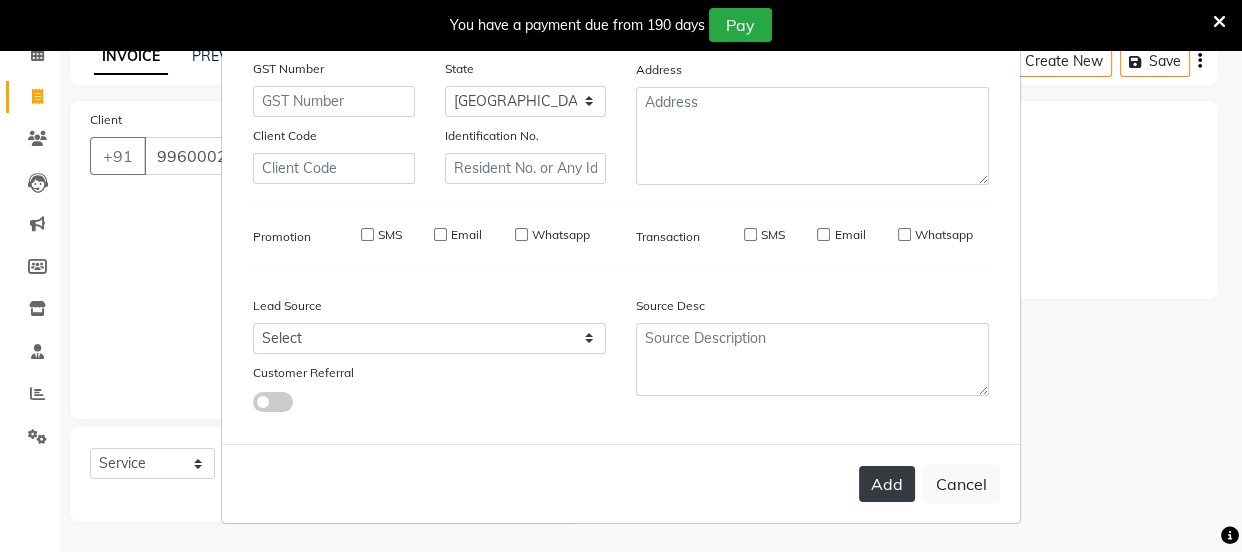 type 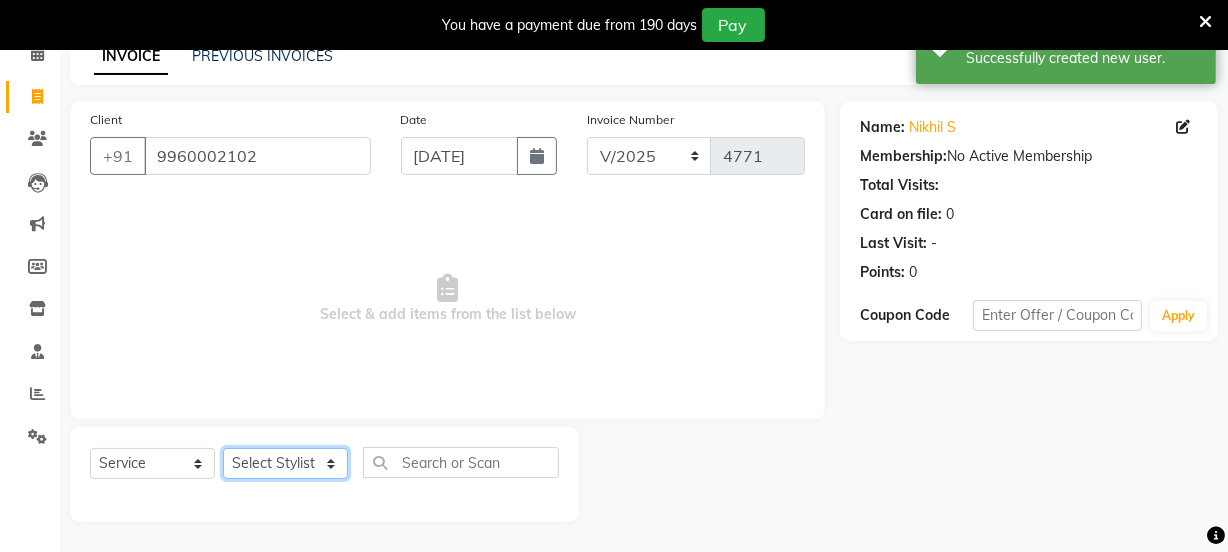 click on "Select Stylist [PERSON_NAME] Vaidyakar kokan  n Mahadev [PERSON_NAME] [PERSON_NAME] [PERSON_NAME]  Prem Mane Rajan Roma Rajput Sai [PERSON_NAME] Shop [PERSON_NAME] [PERSON_NAME] suport staff [PERSON_NAME]  [PERSON_NAME] [PERSON_NAME] [PERSON_NAME]" 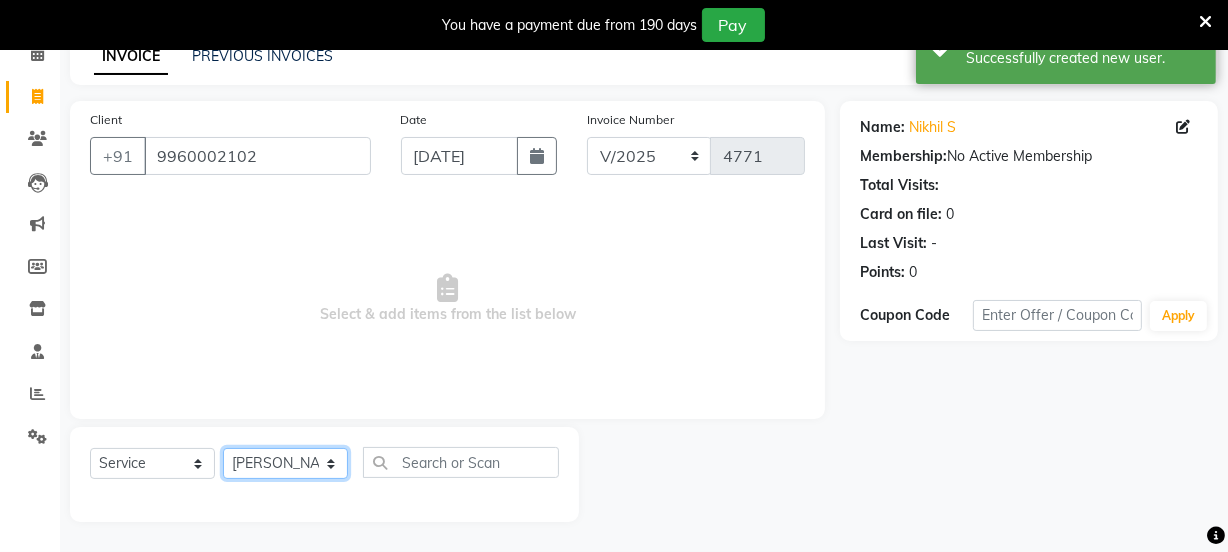 click on "Select Stylist [PERSON_NAME] Vaidyakar kokan  n Mahadev [PERSON_NAME] [PERSON_NAME] [PERSON_NAME]  Prem Mane Rajan Roma Rajput Sai [PERSON_NAME] Shop [PERSON_NAME] [PERSON_NAME] suport staff [PERSON_NAME]  [PERSON_NAME] [PERSON_NAME] [PERSON_NAME]" 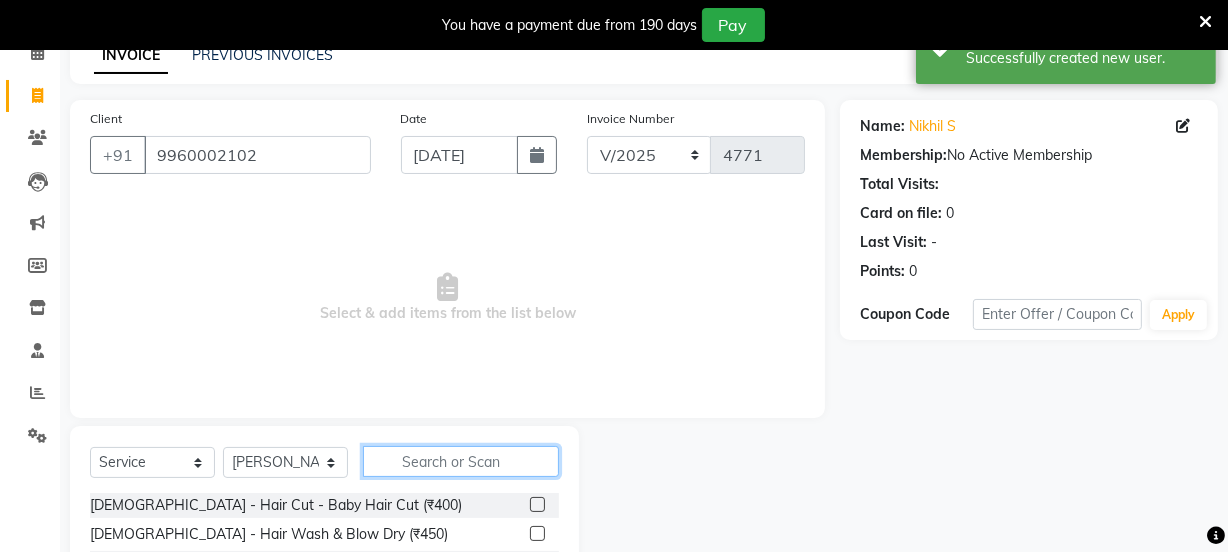 click 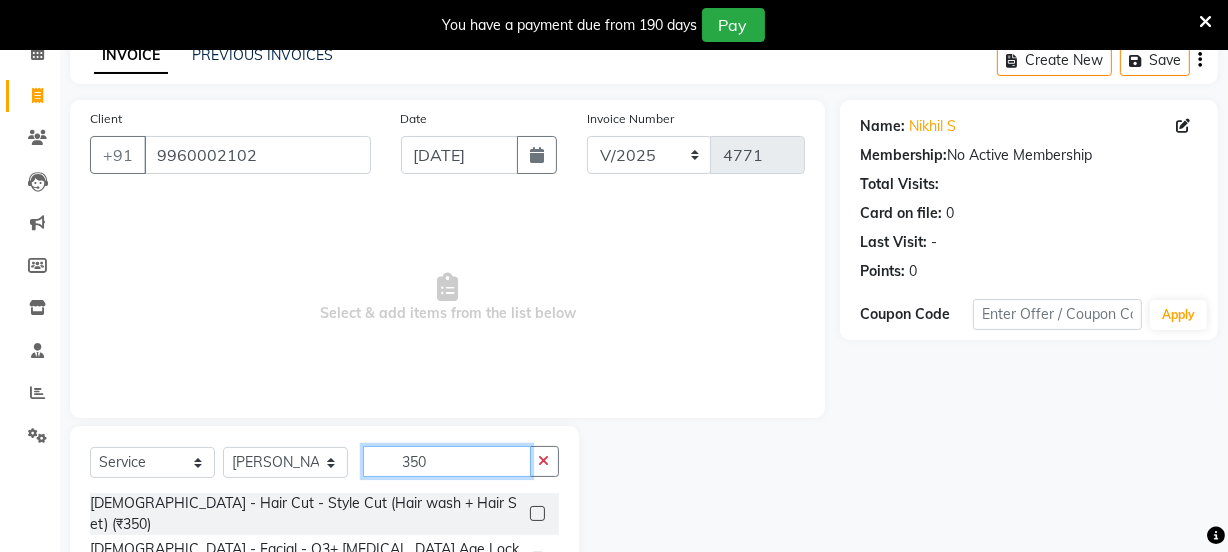 type on "350" 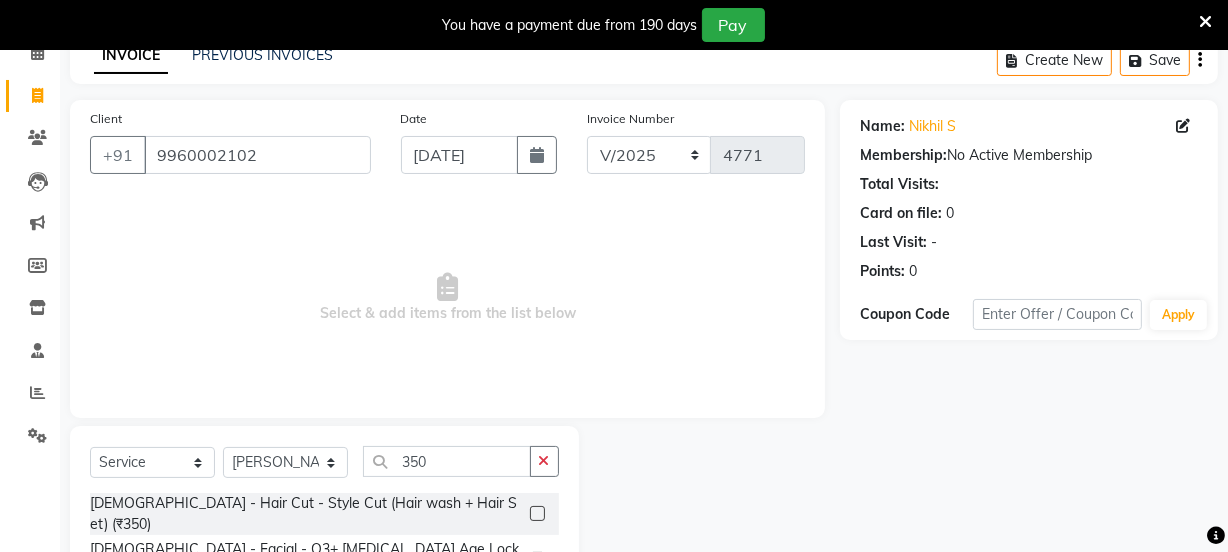 click 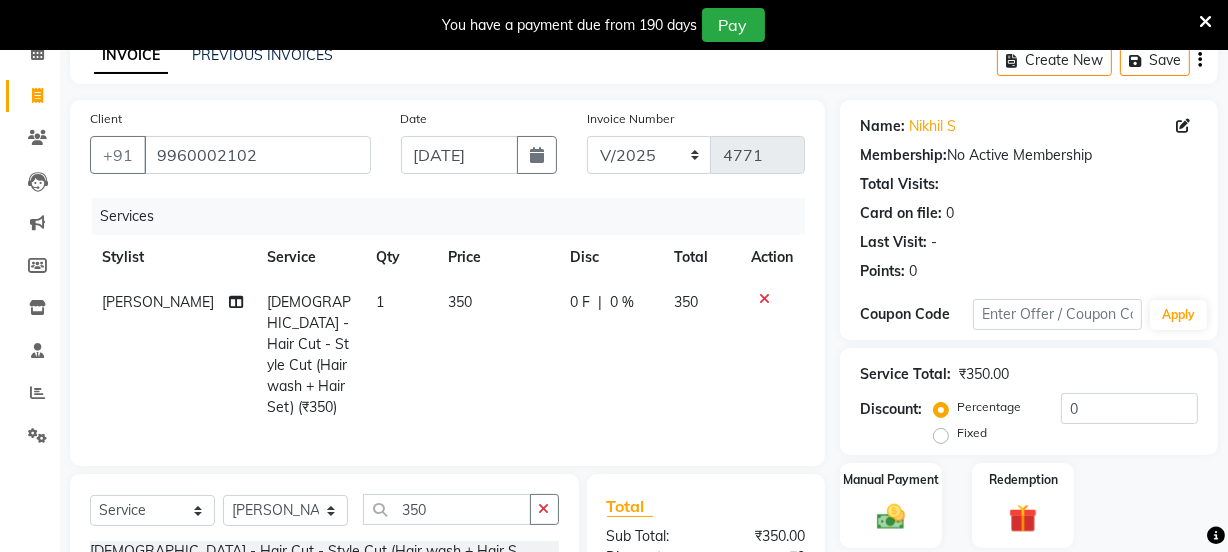 checkbox on "false" 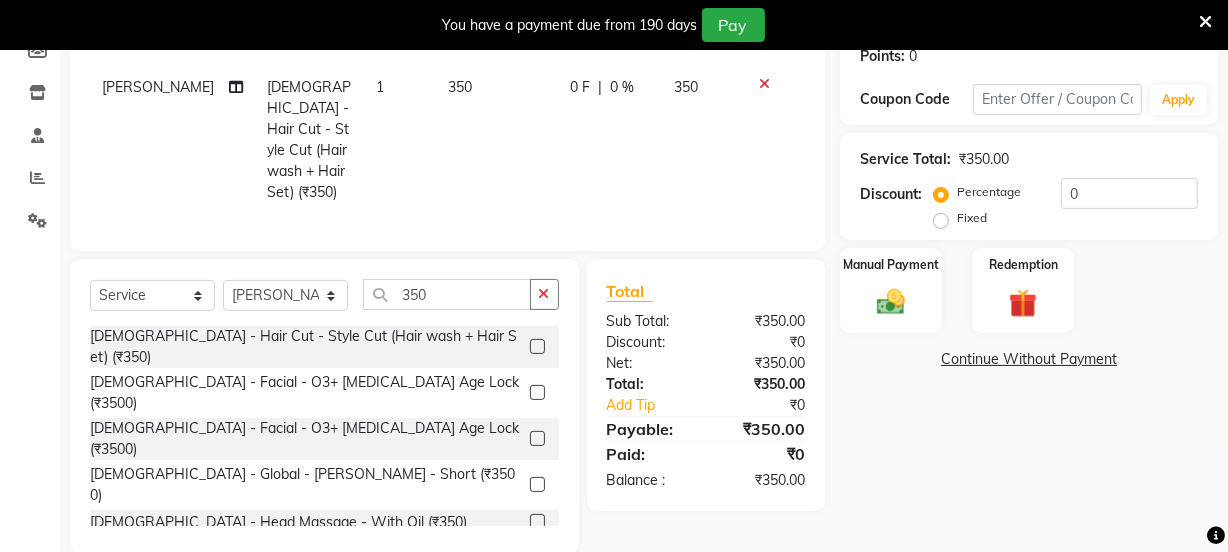 scroll, scrollTop: 340, scrollLeft: 0, axis: vertical 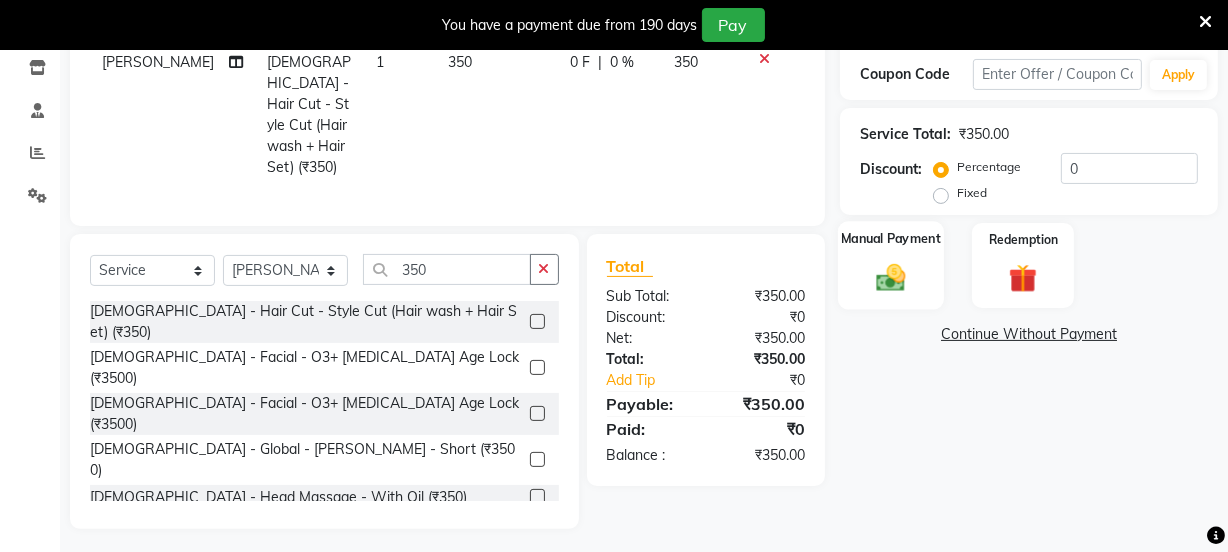 click 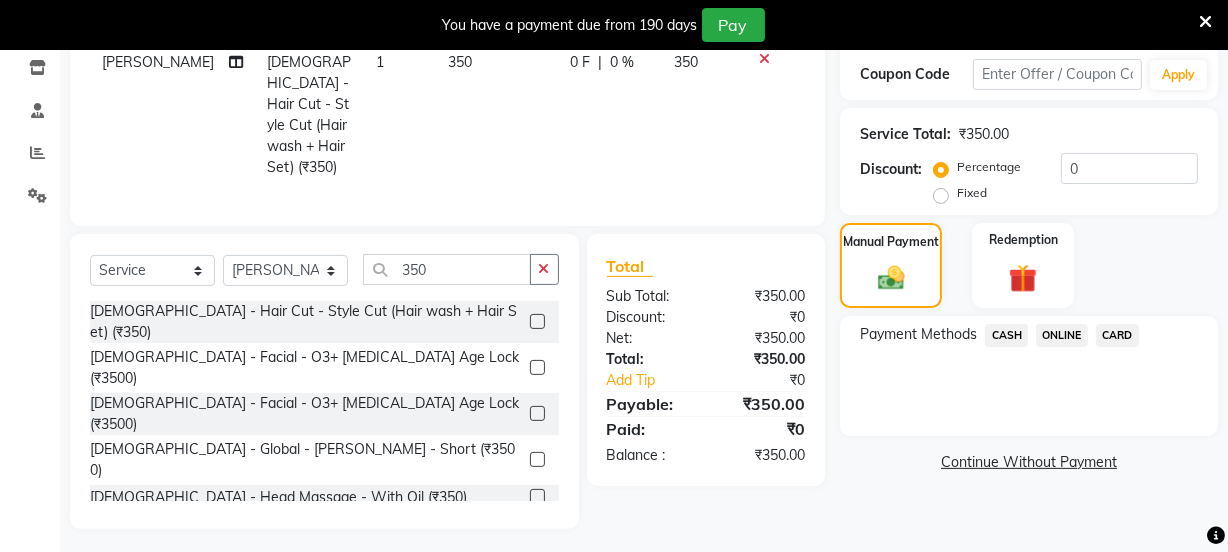 click on "ONLINE" 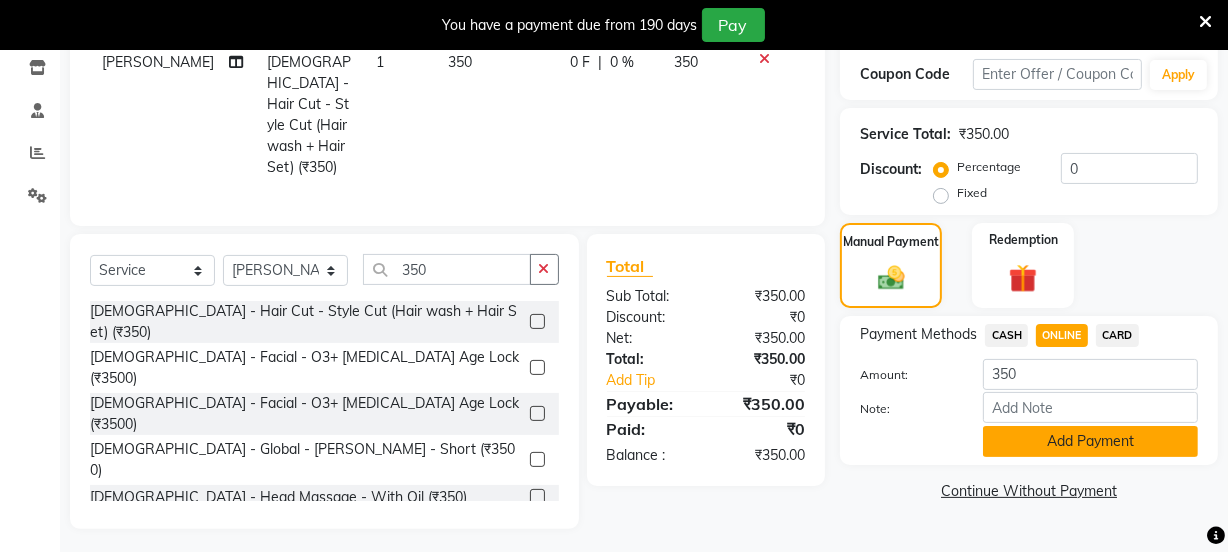 click on "Add Payment" 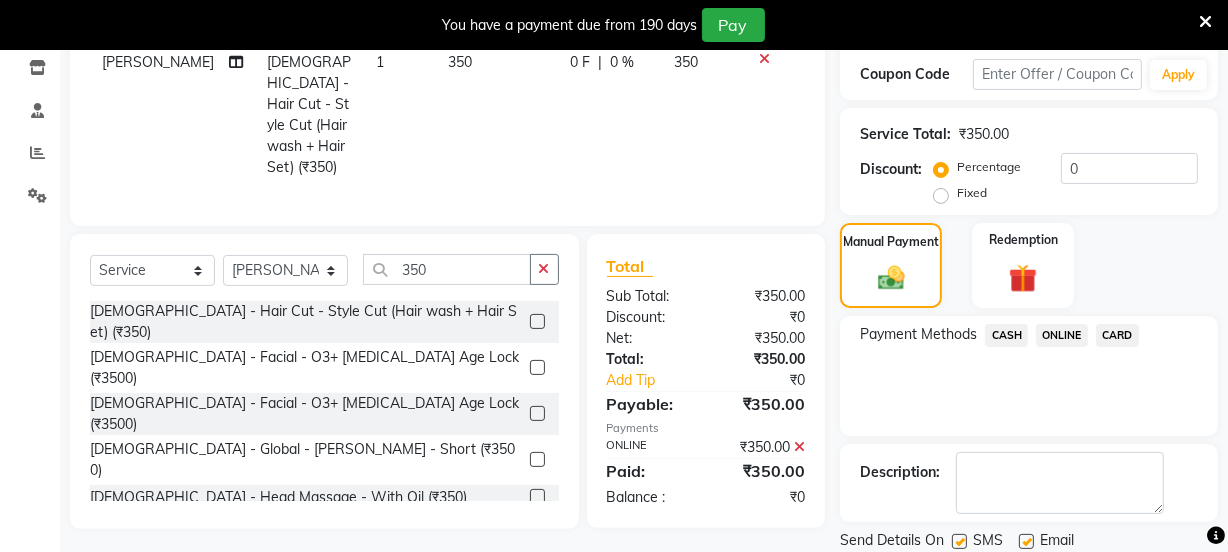 scroll, scrollTop: 407, scrollLeft: 0, axis: vertical 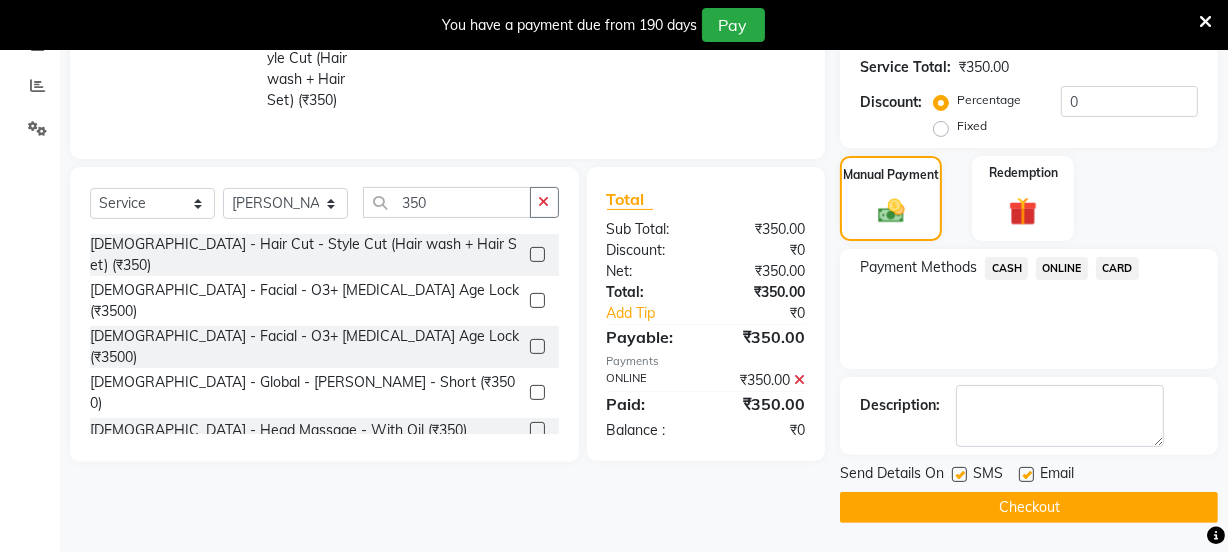 click on "Checkout" 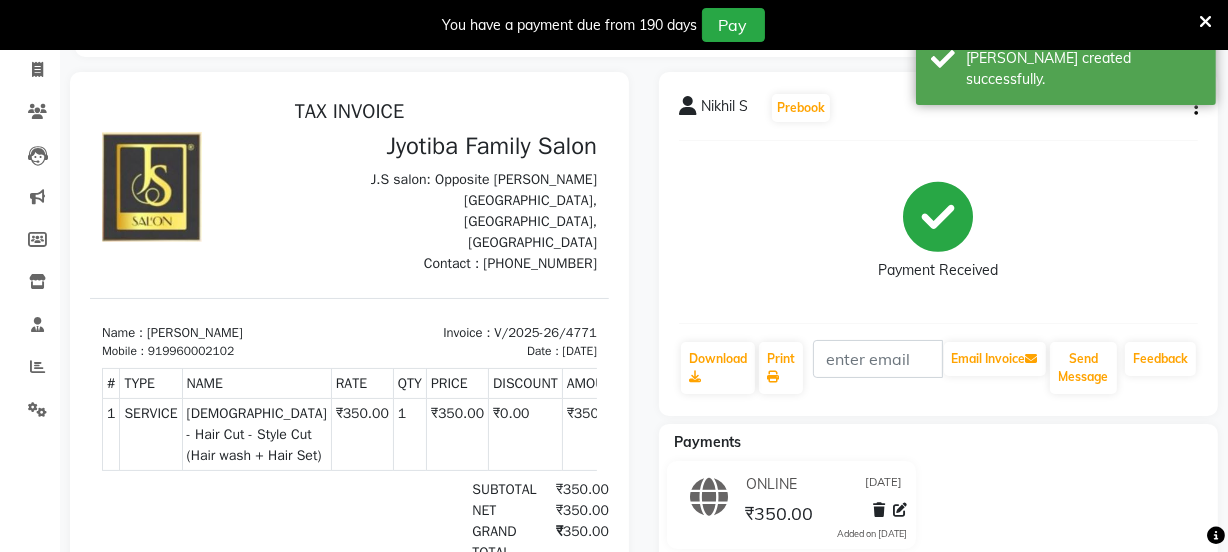 scroll, scrollTop: 0, scrollLeft: 0, axis: both 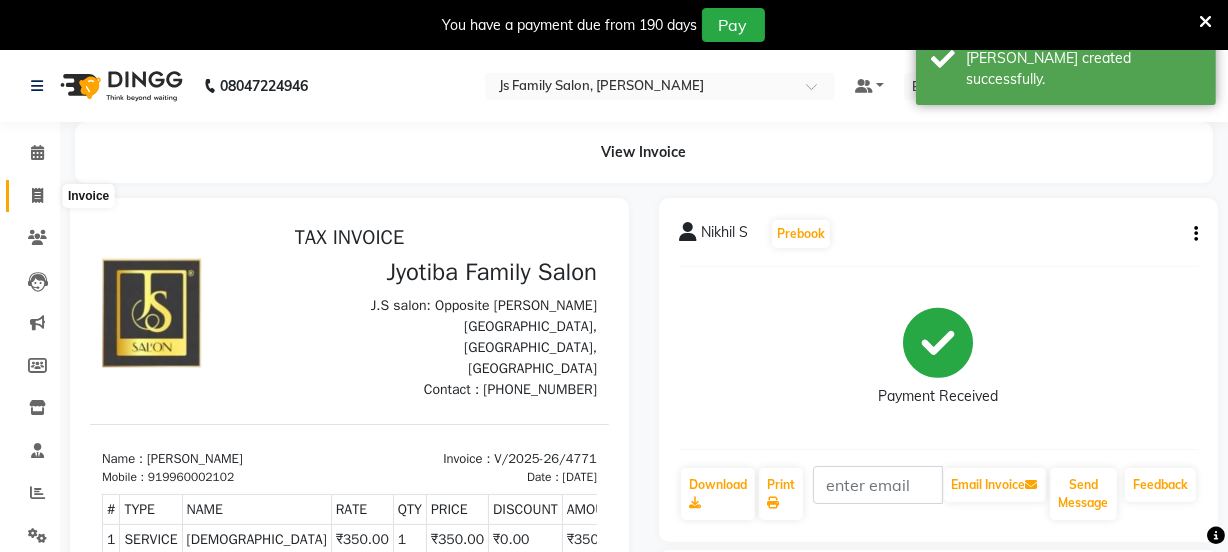 click 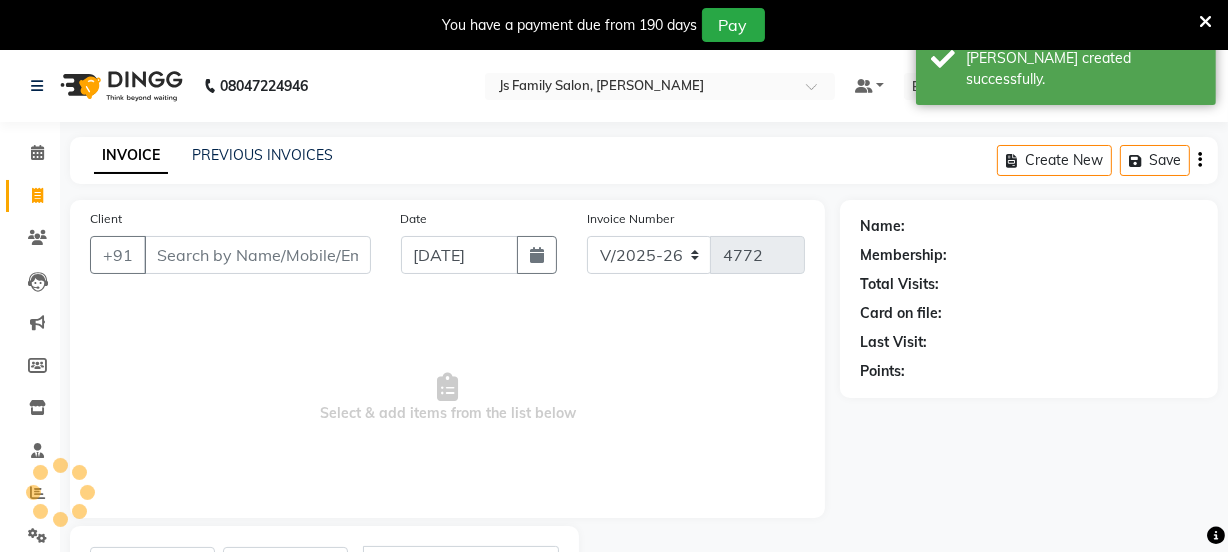 scroll, scrollTop: 100, scrollLeft: 0, axis: vertical 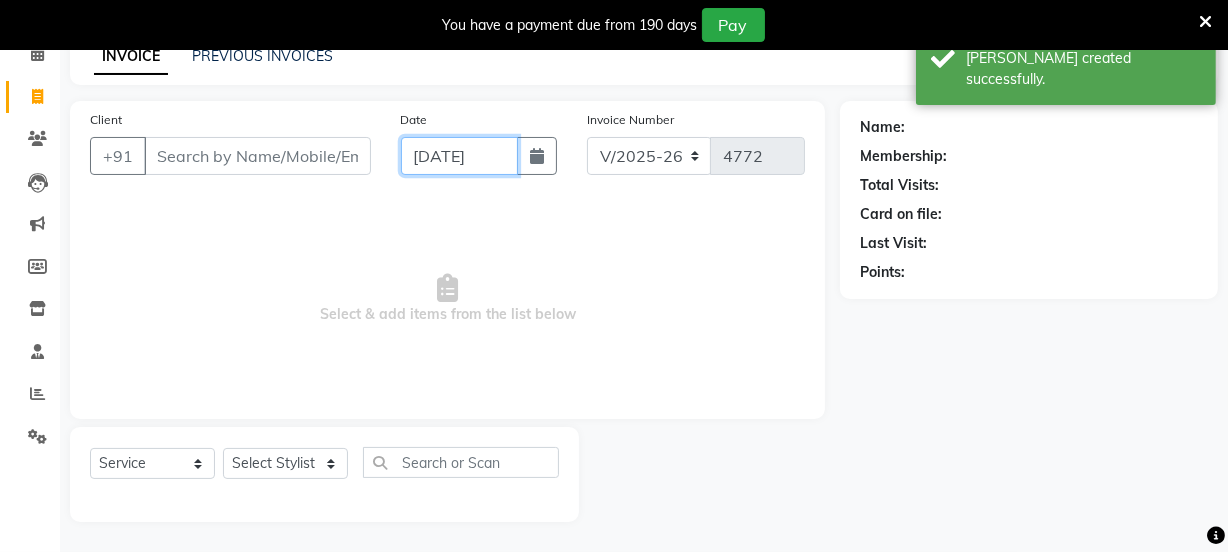 click on "[DATE]" 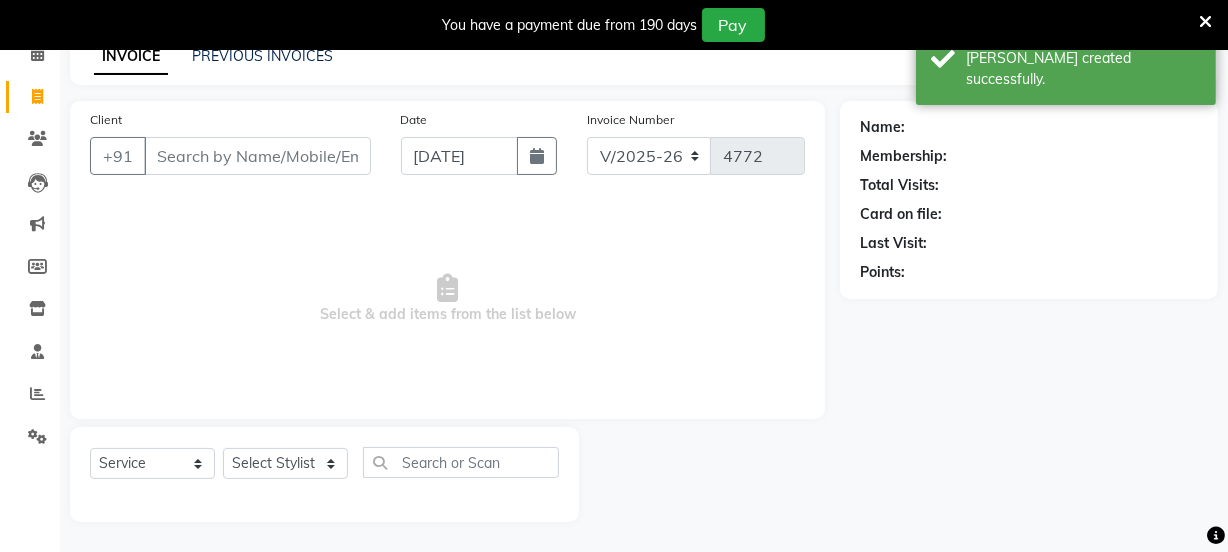 select on "7" 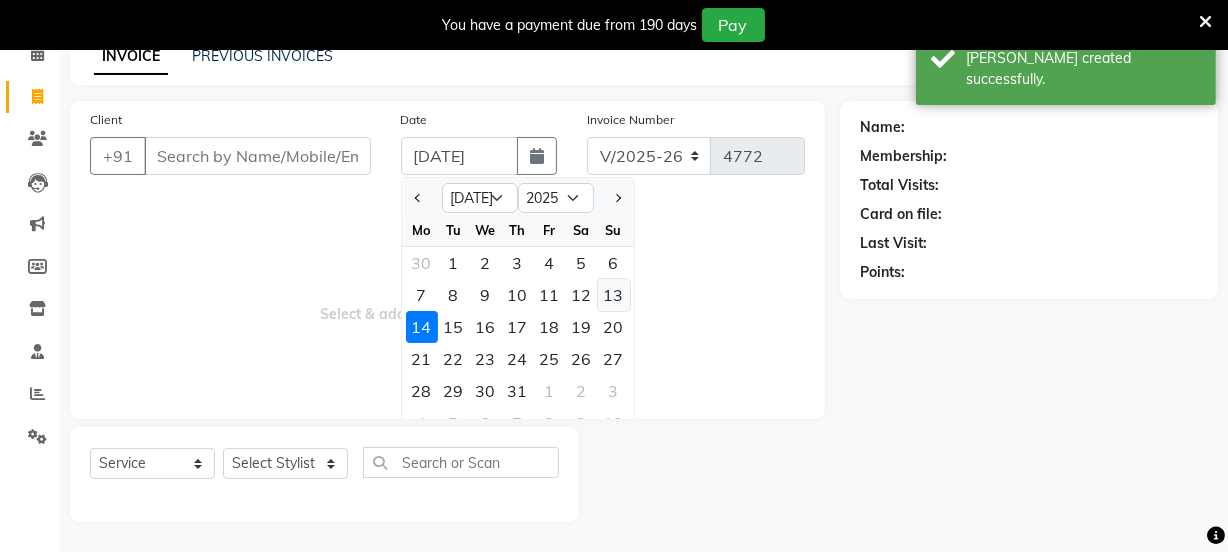 click on "13" 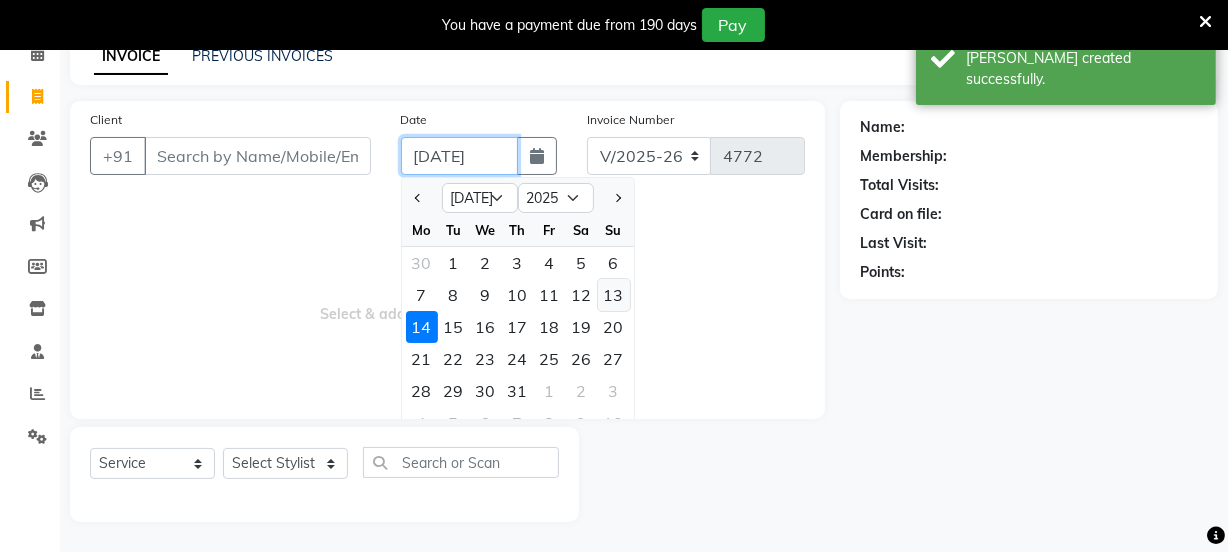 type on "[DATE]" 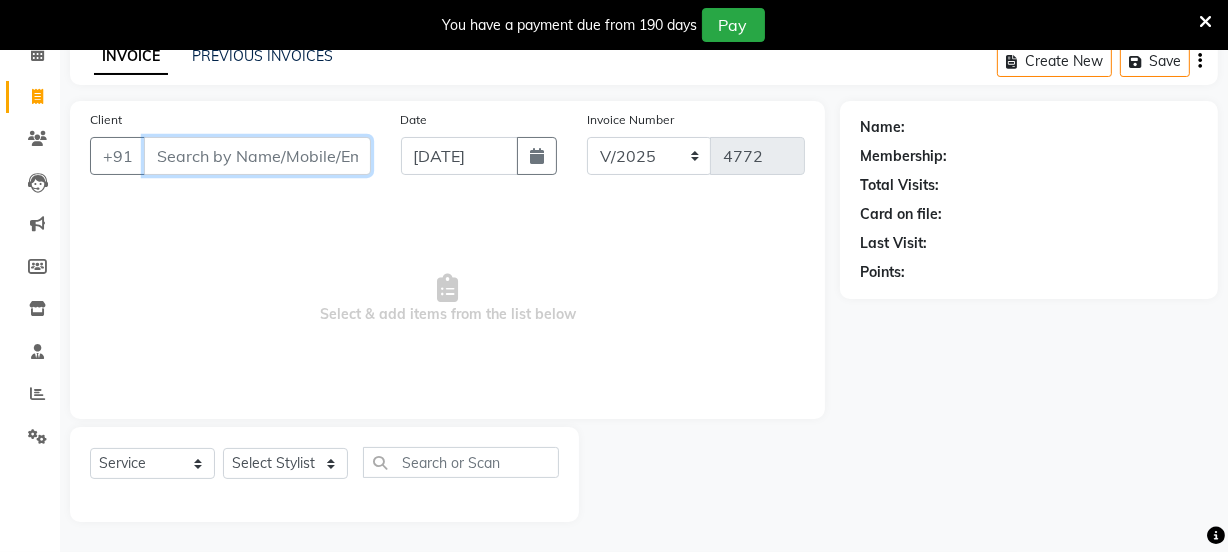 click on "Client" at bounding box center (257, 156) 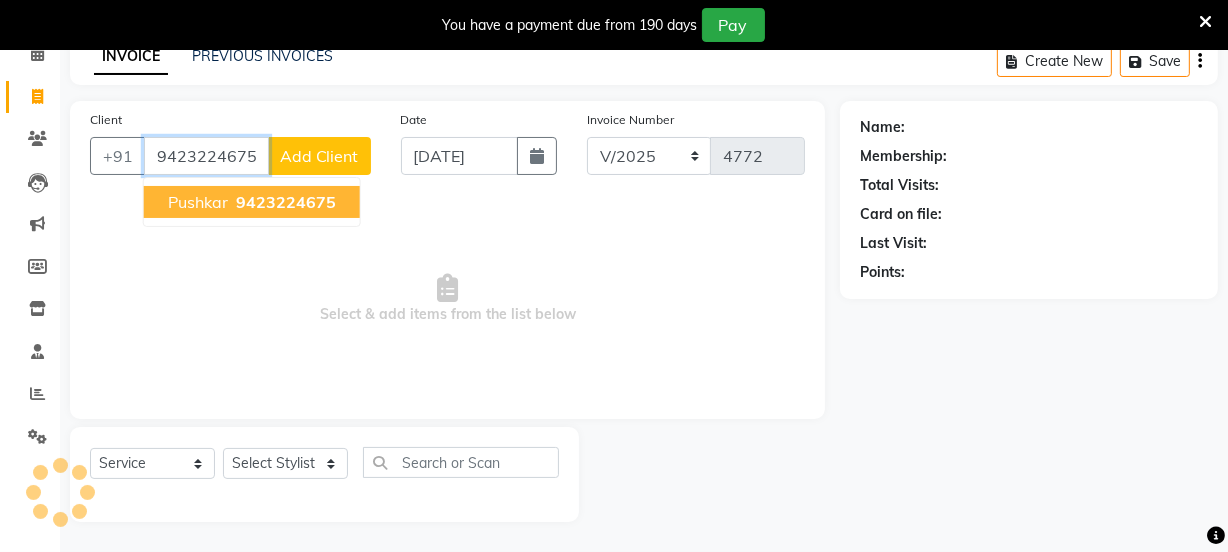 type on "9423224675" 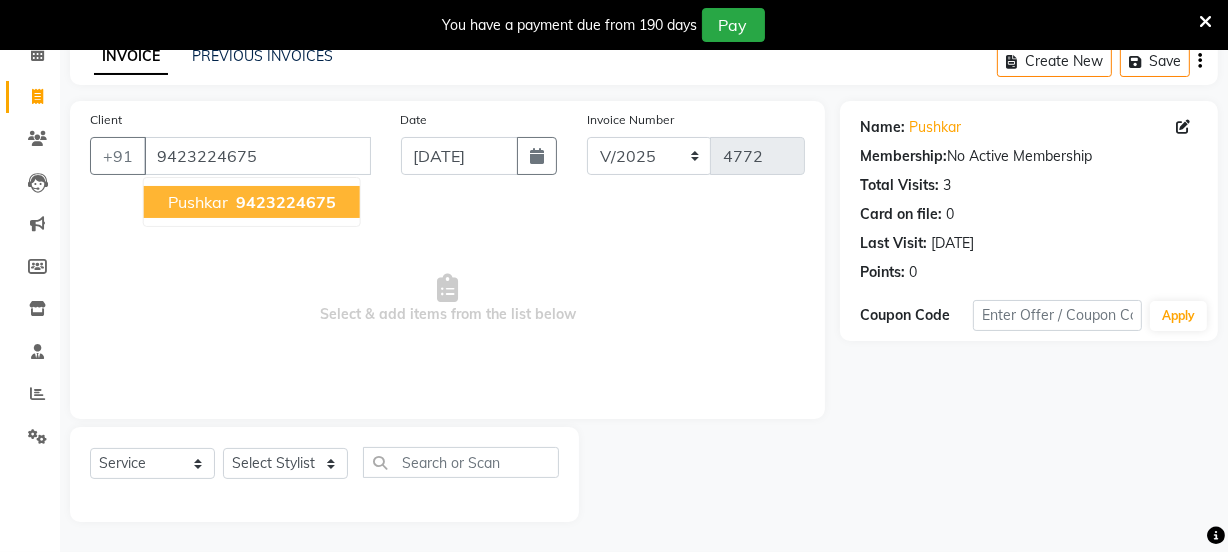 click on "pushkar" at bounding box center [198, 202] 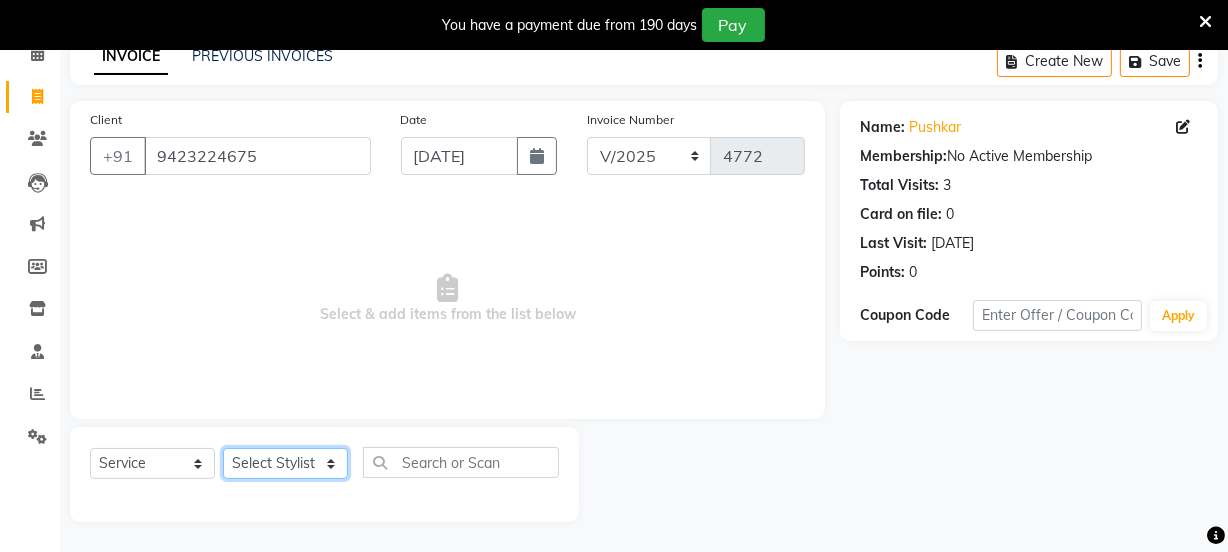 click on "Select Stylist [PERSON_NAME] Vaidyakar kokan  n Mahadev [PERSON_NAME] [PERSON_NAME] [PERSON_NAME]  Prem Mane Rajan Roma Rajput Sai [PERSON_NAME] Shop [PERSON_NAME] [PERSON_NAME] suport staff [PERSON_NAME]  [PERSON_NAME] [PERSON_NAME] [PERSON_NAME]" 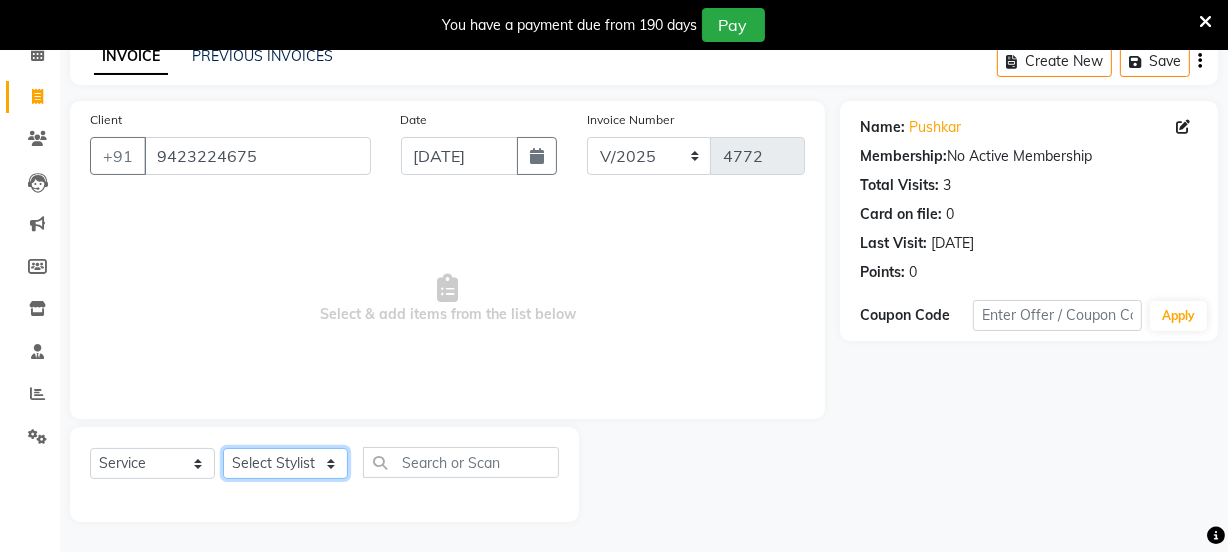 select on "58002" 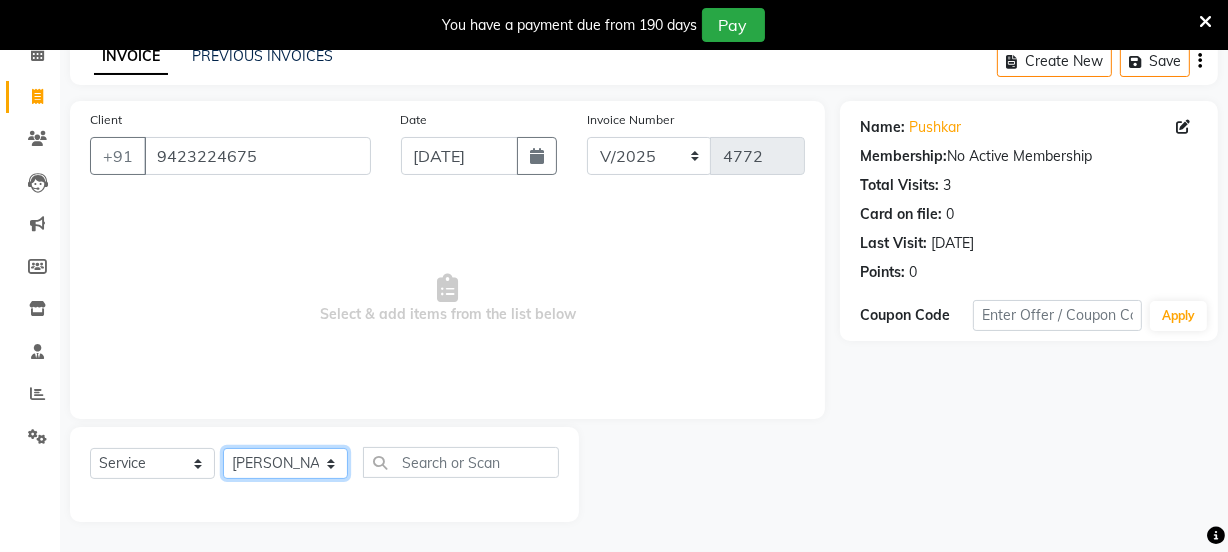click on "Select Stylist [PERSON_NAME] Vaidyakar kokan  n Mahadev [PERSON_NAME] [PERSON_NAME] [PERSON_NAME]  Prem Mane Rajan Roma Rajput Sai [PERSON_NAME] Shop [PERSON_NAME] [PERSON_NAME] suport staff [PERSON_NAME]  [PERSON_NAME] [PERSON_NAME] [PERSON_NAME]" 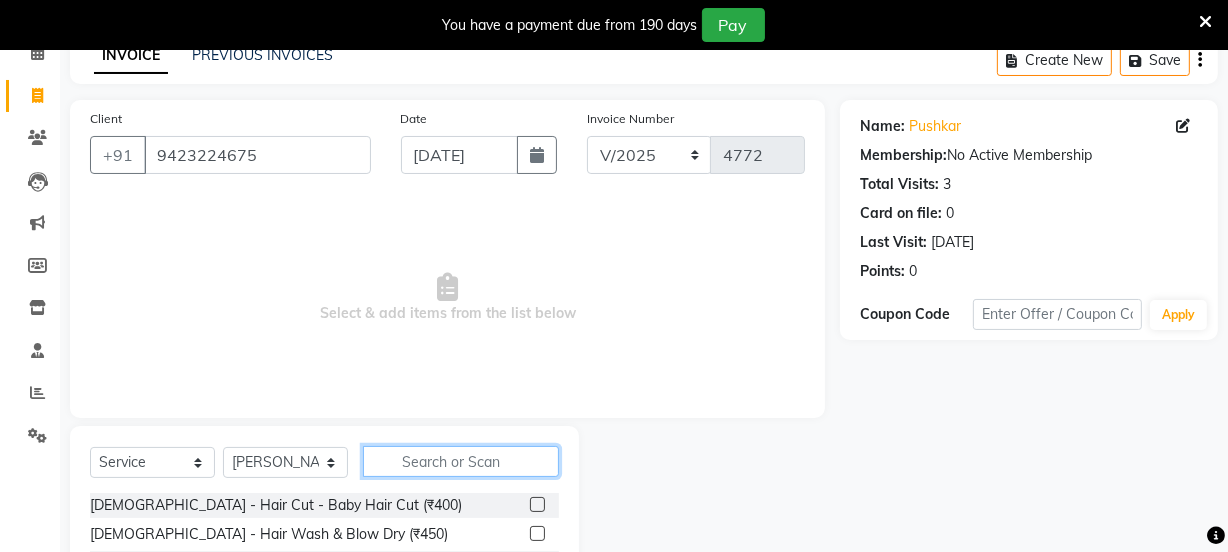 click 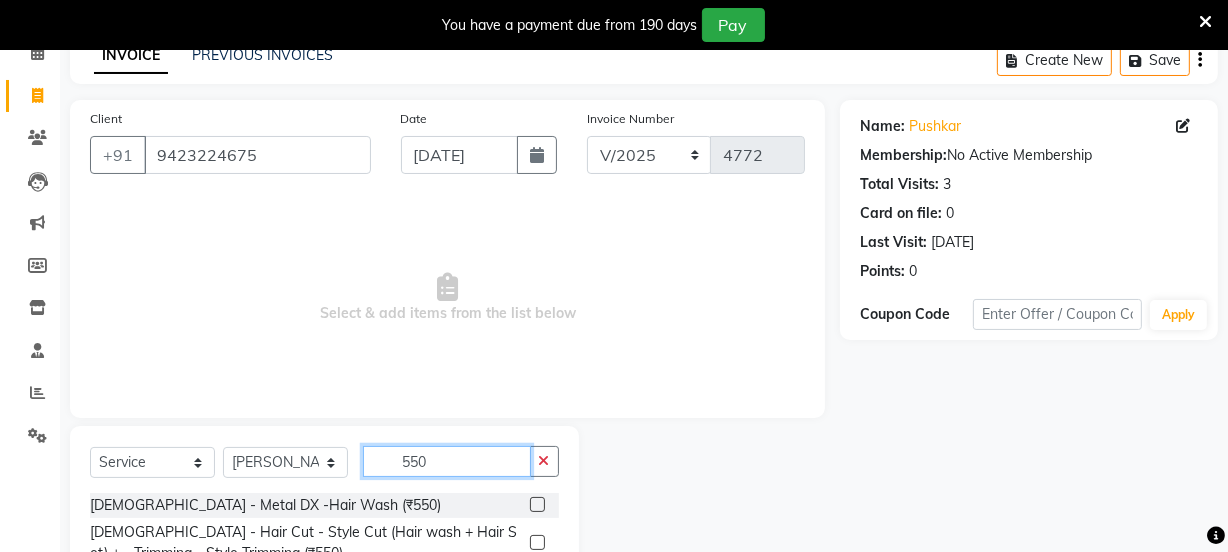 type on "550" 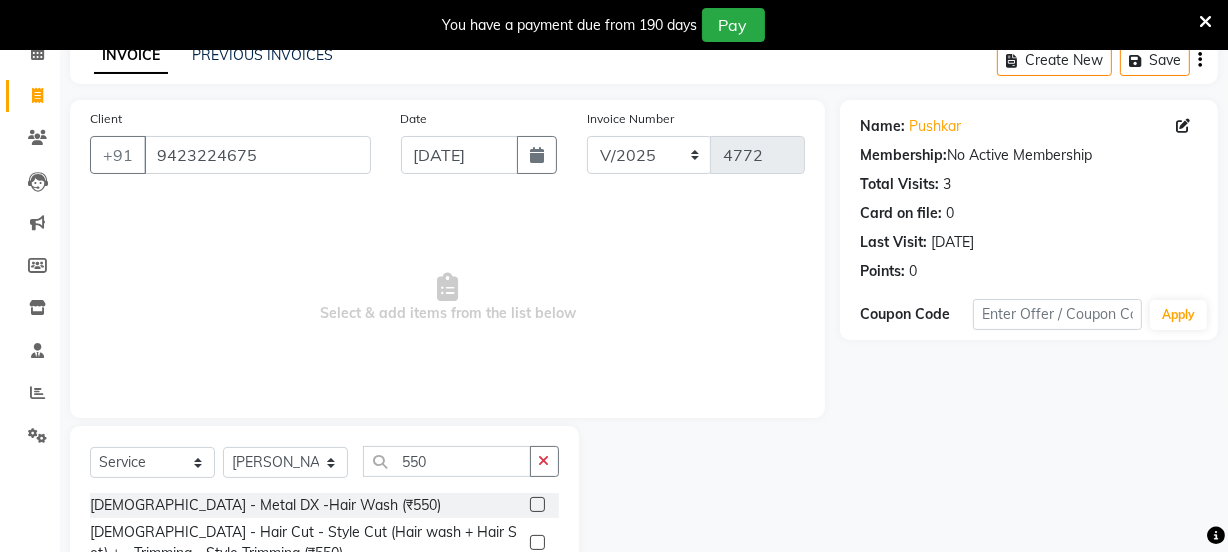 drag, startPoint x: 539, startPoint y: 548, endPoint x: 530, endPoint y: 520, distance: 29.410883 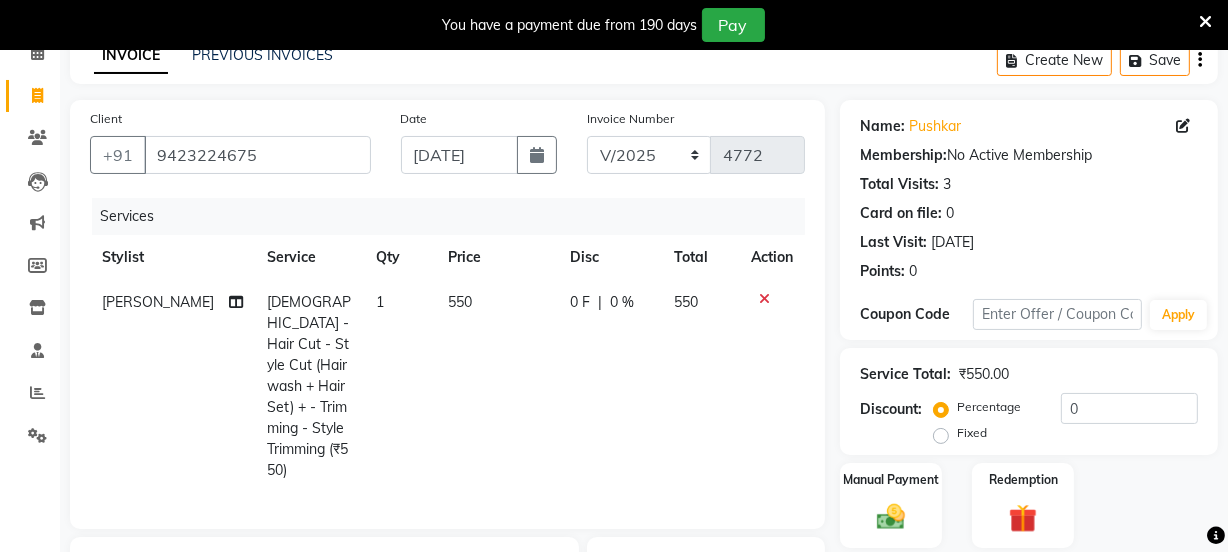 checkbox on "false" 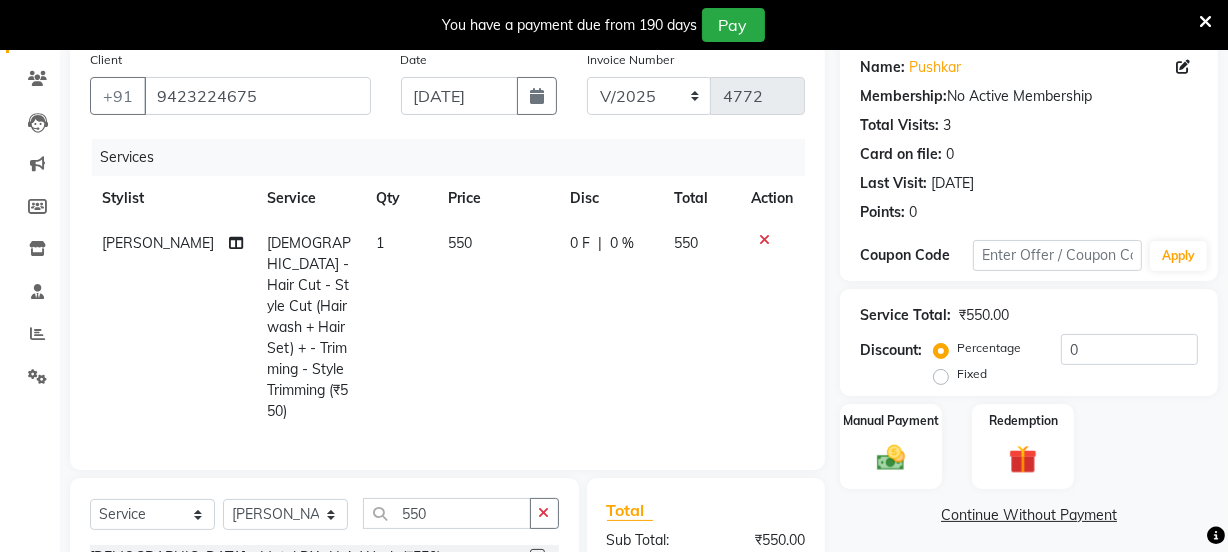 scroll, scrollTop: 190, scrollLeft: 0, axis: vertical 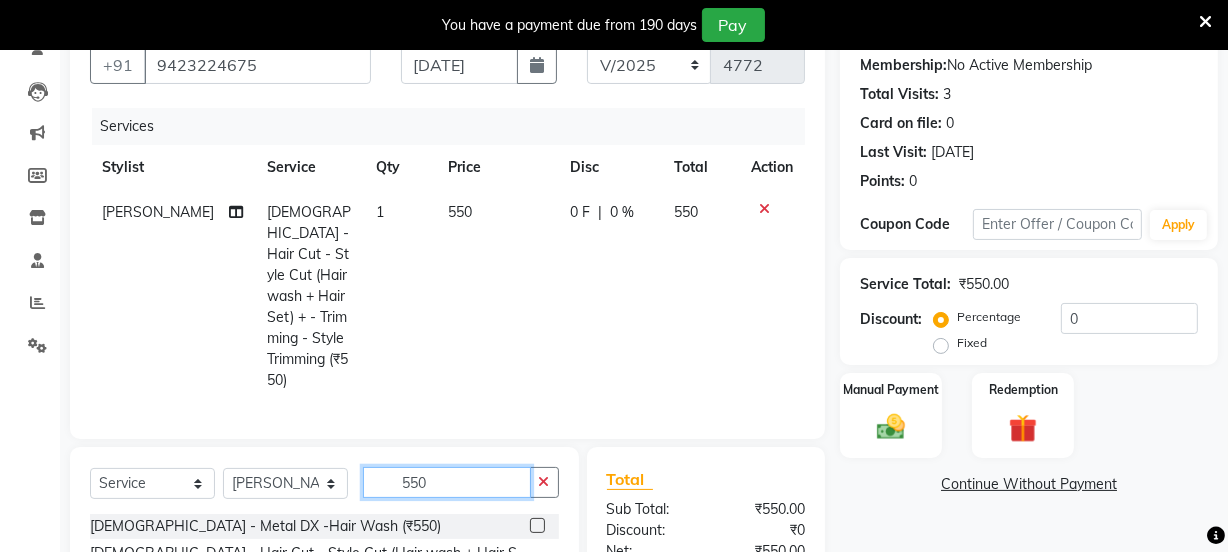 click on "550" 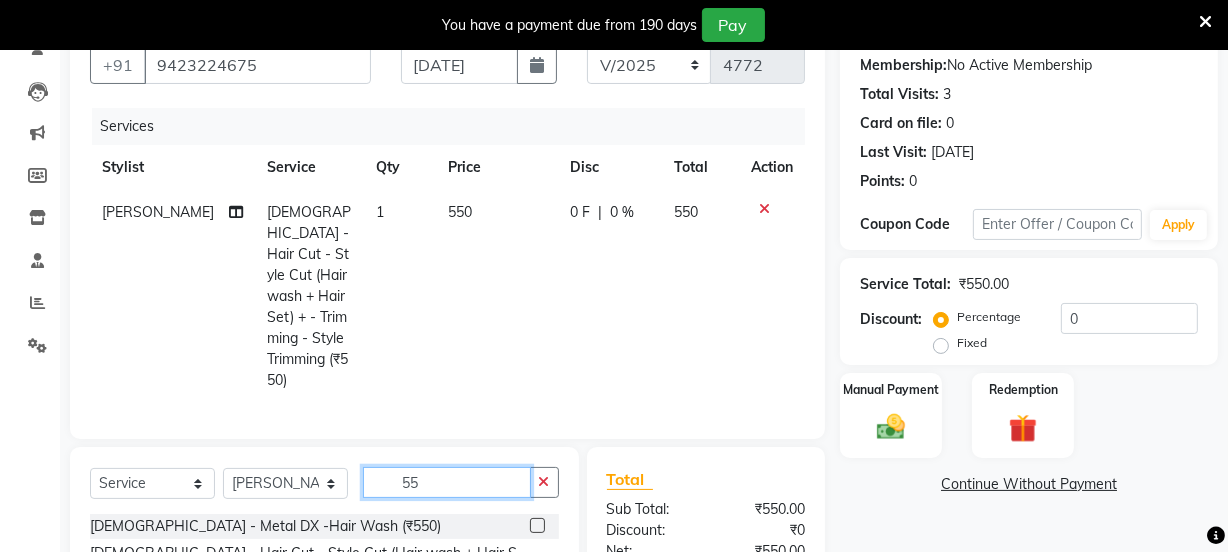 type on "5" 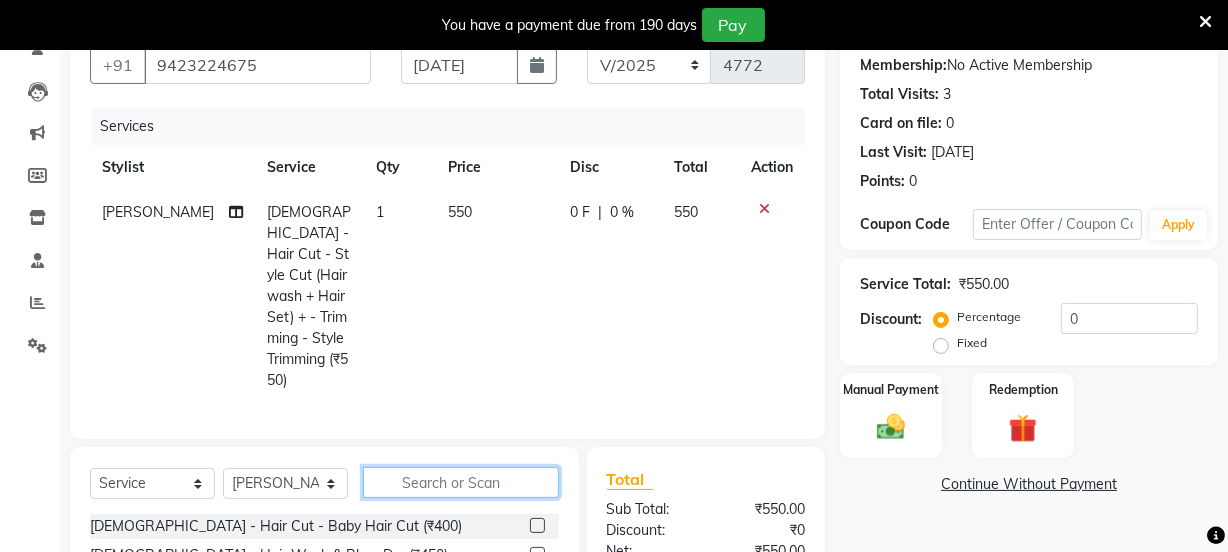 type 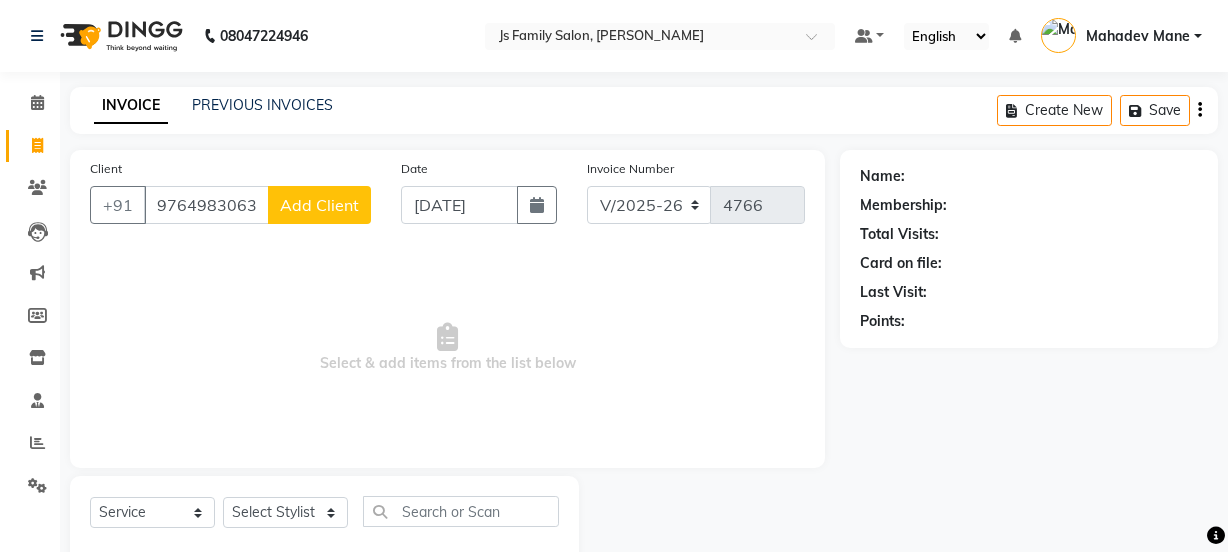 select on "3729" 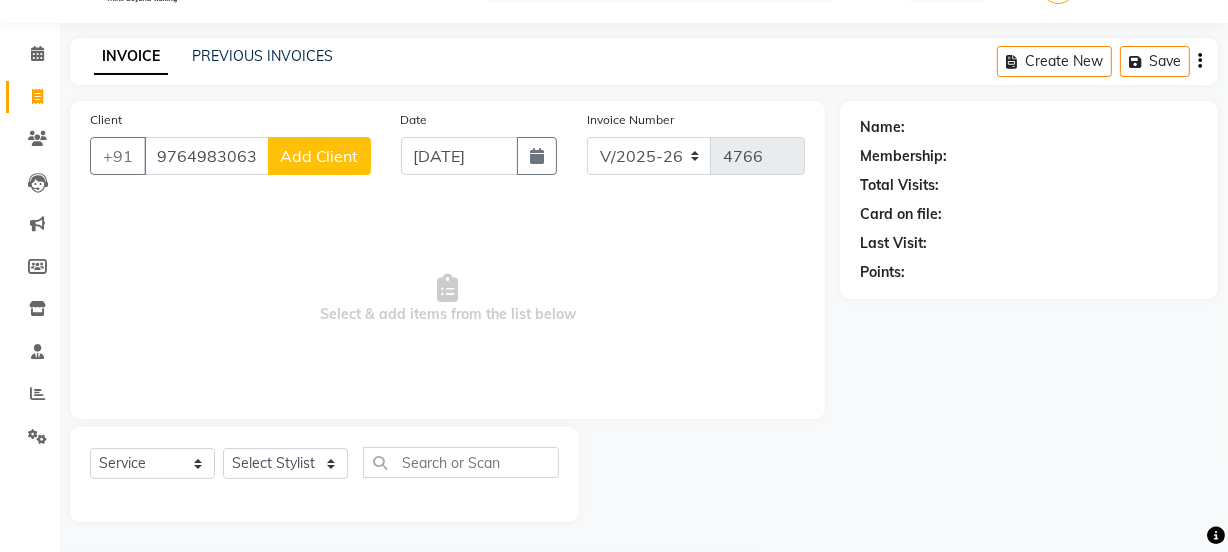 scroll, scrollTop: 0, scrollLeft: 0, axis: both 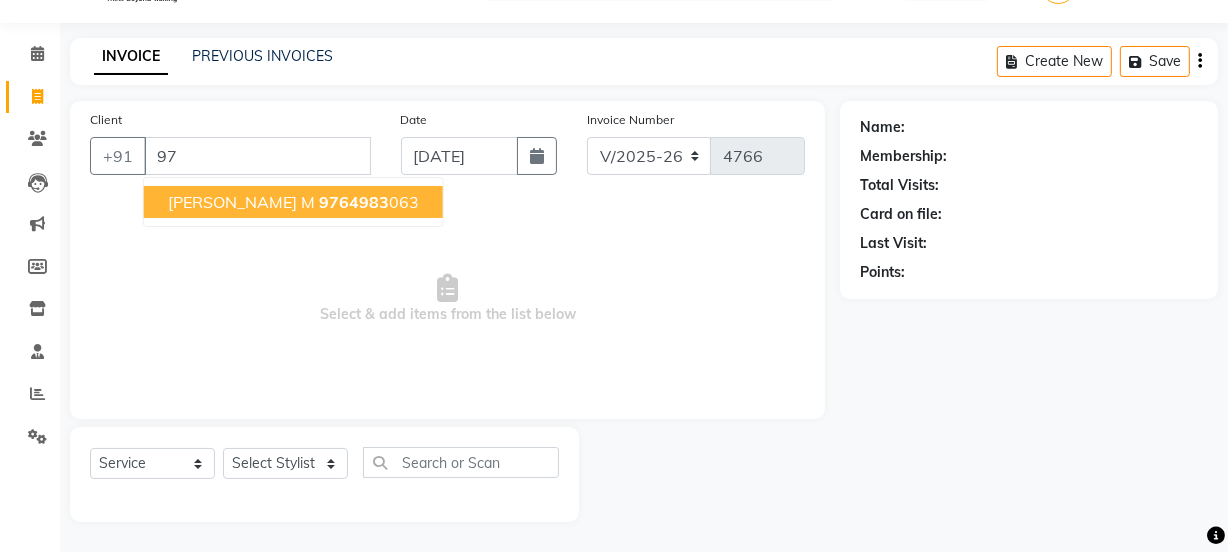 type on "9" 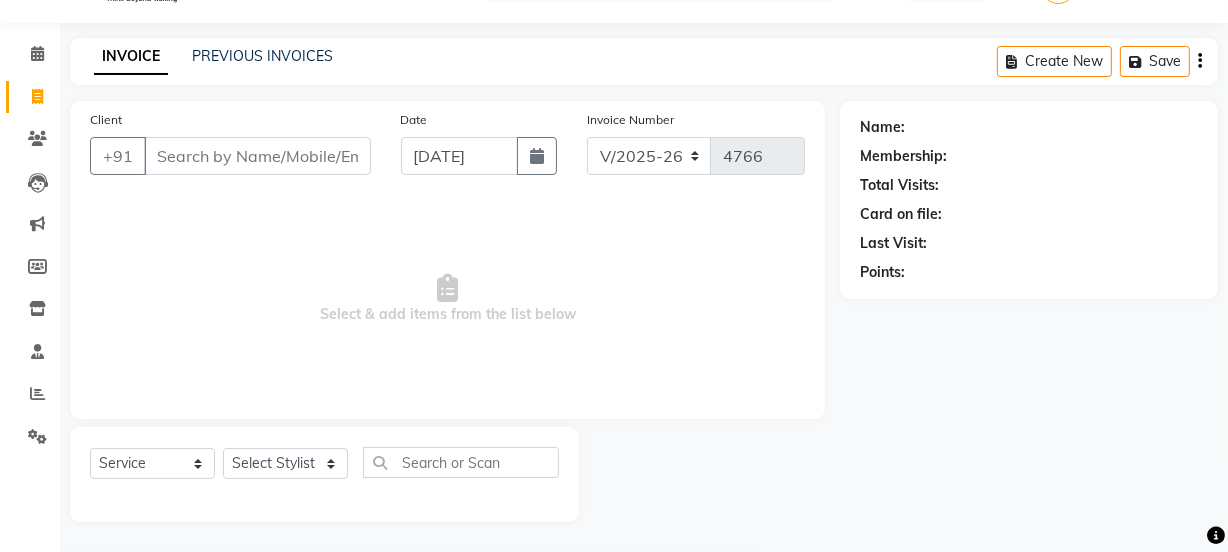 click on "Client" at bounding box center [257, 156] 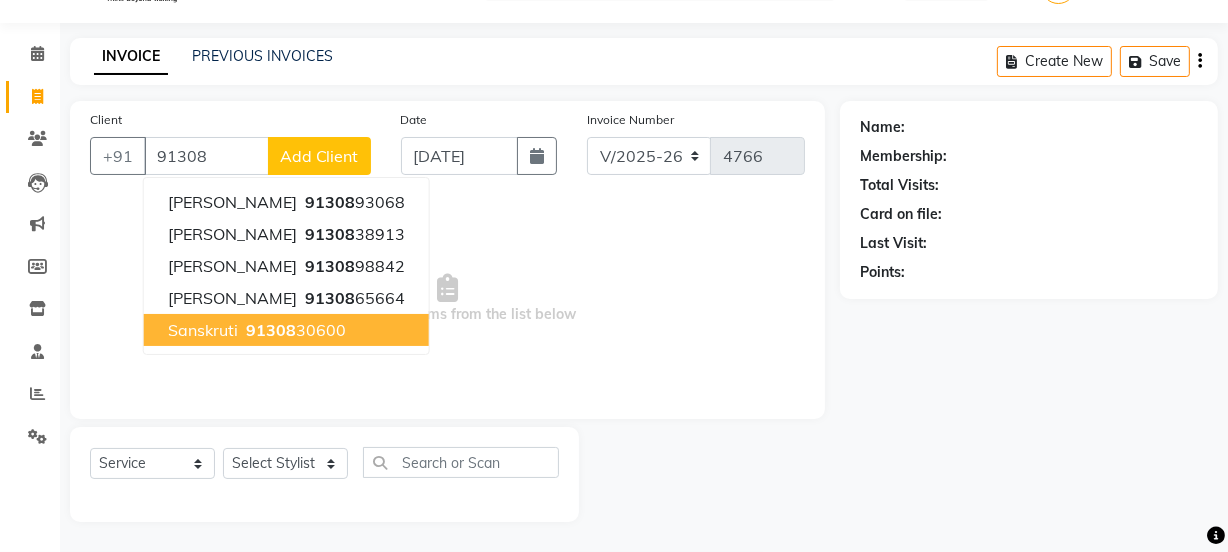 click on "91308" at bounding box center [271, 330] 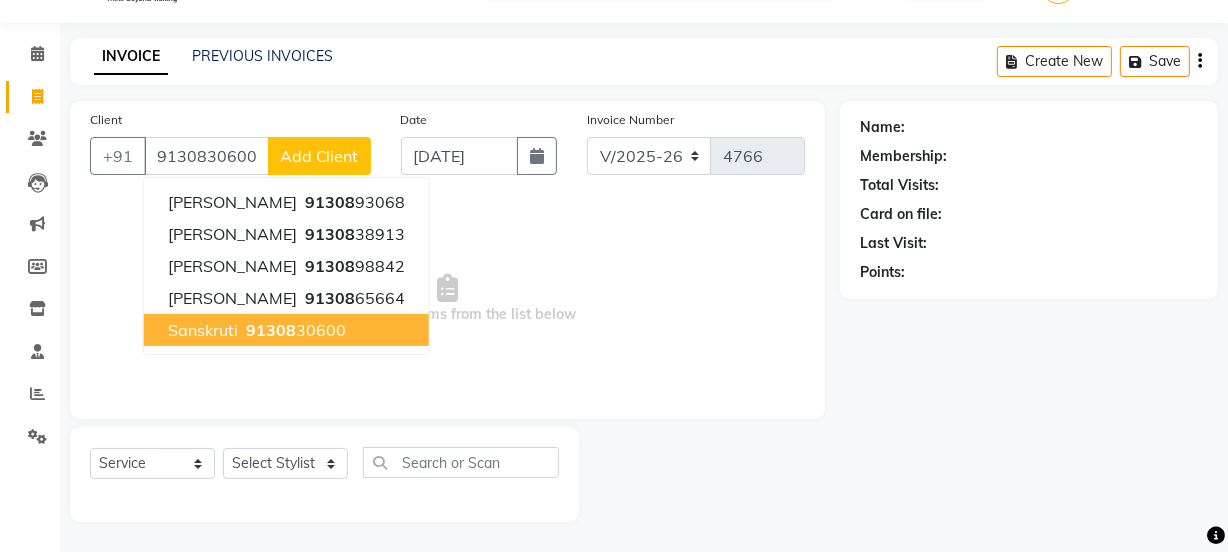 type on "9130830600" 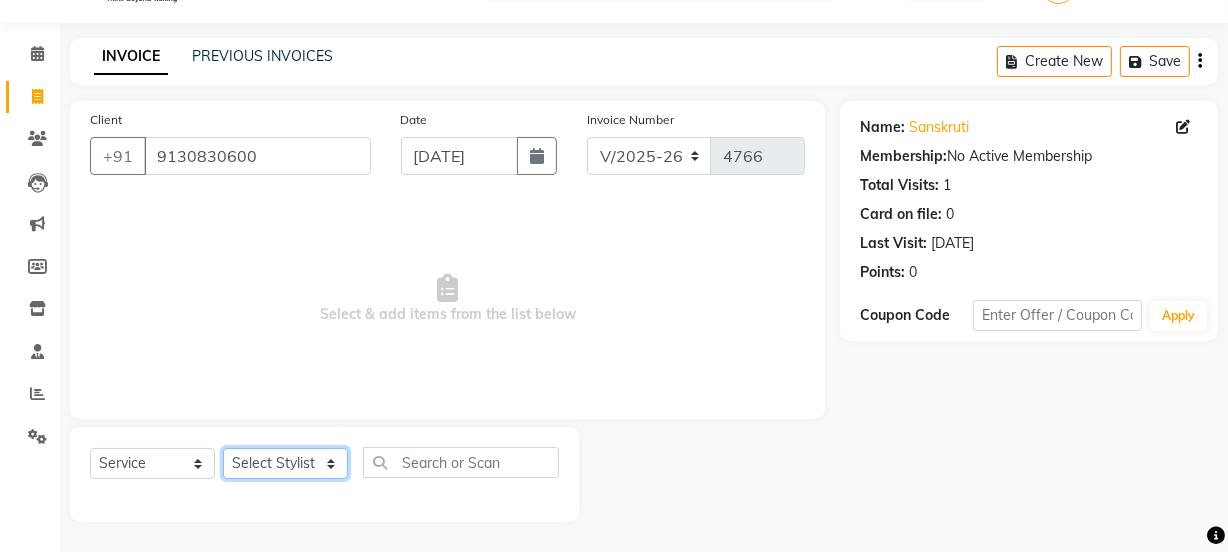 click on "Select Stylist [PERSON_NAME] Vaidyakar kokan  n Mahadev [PERSON_NAME] [PERSON_NAME] [PERSON_NAME]  Prem Mane Rajan Roma Rajput Sai [PERSON_NAME] Shop [PERSON_NAME] [PERSON_NAME] suport staff [PERSON_NAME]  [PERSON_NAME] [PERSON_NAME] [PERSON_NAME]" 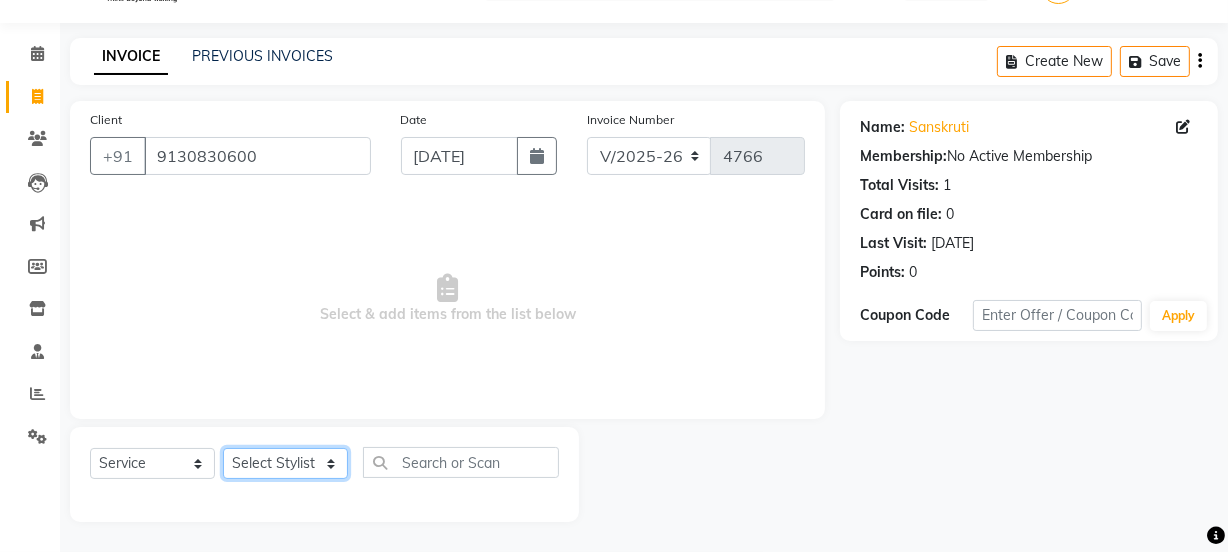 select on "43386" 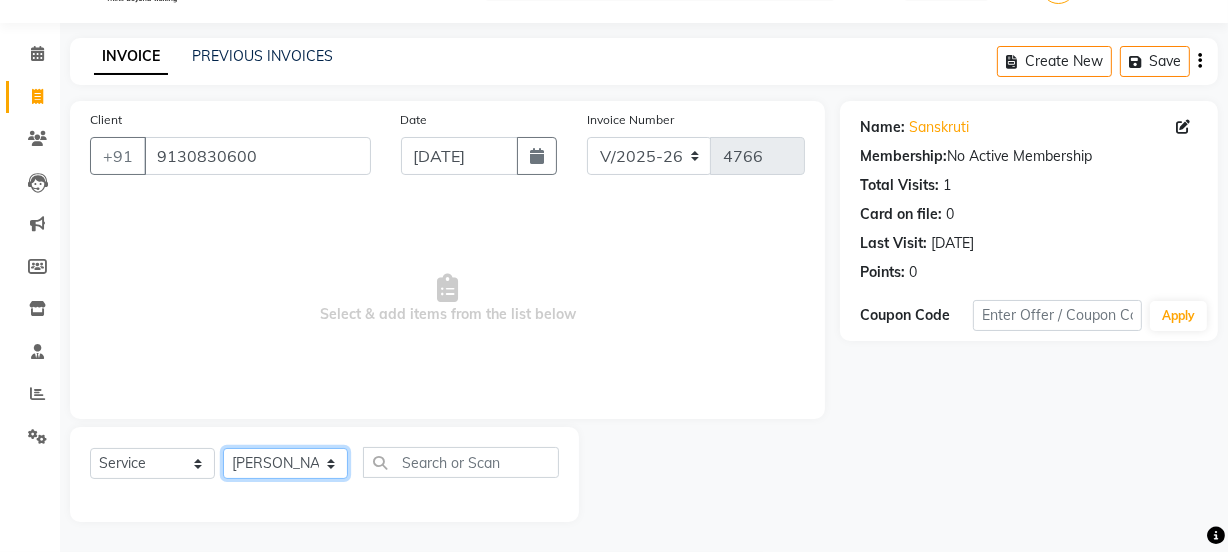 click on "Select Stylist [PERSON_NAME] Vaidyakar kokan  n Mahadev [PERSON_NAME] [PERSON_NAME] [PERSON_NAME]  Prem Mane Rajan Roma Rajput Sai [PERSON_NAME] Shop [PERSON_NAME] [PERSON_NAME] suport staff [PERSON_NAME]  [PERSON_NAME] [PERSON_NAME] [PERSON_NAME]" 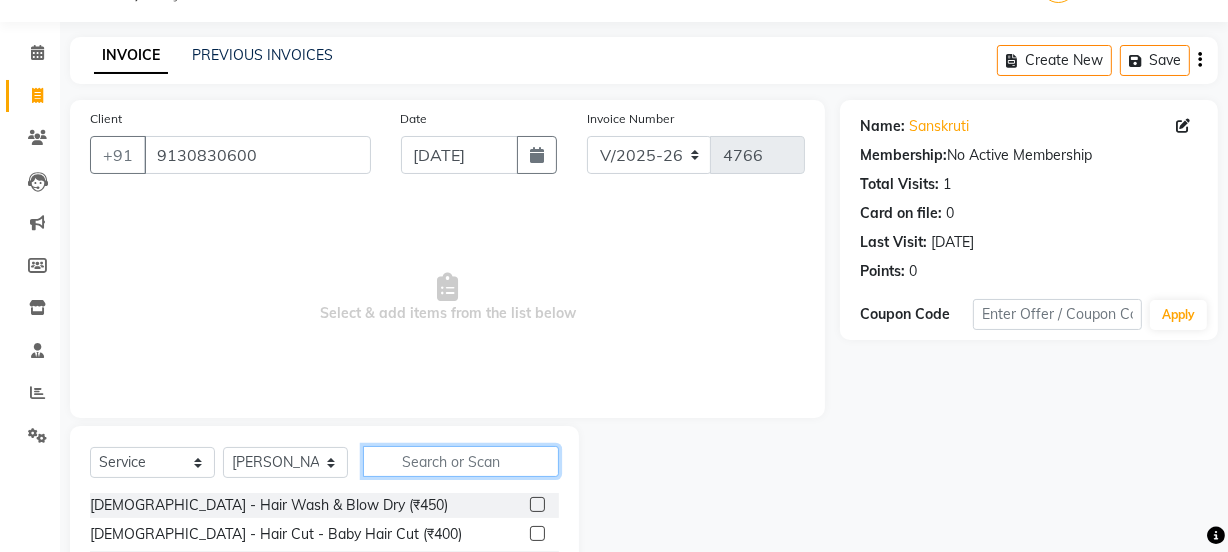 click 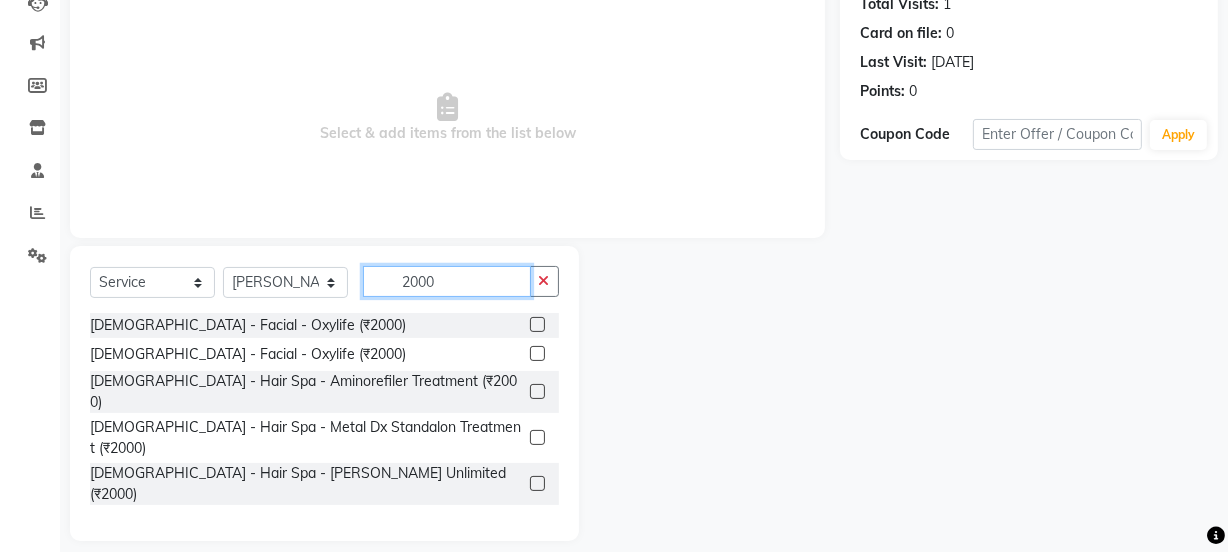 scroll, scrollTop: 250, scrollLeft: 0, axis: vertical 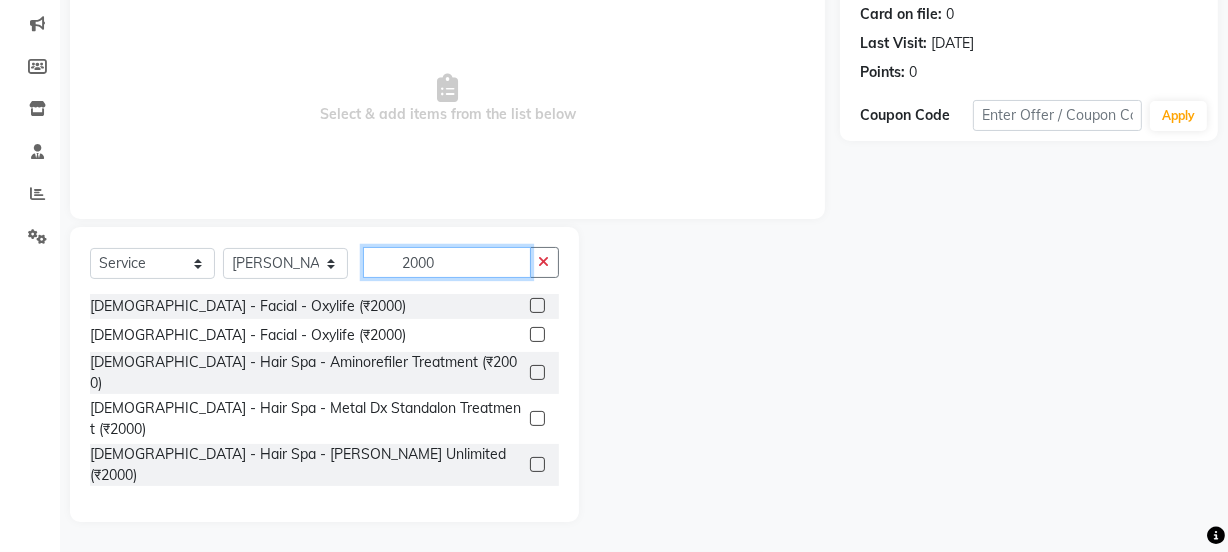 type on "2000" 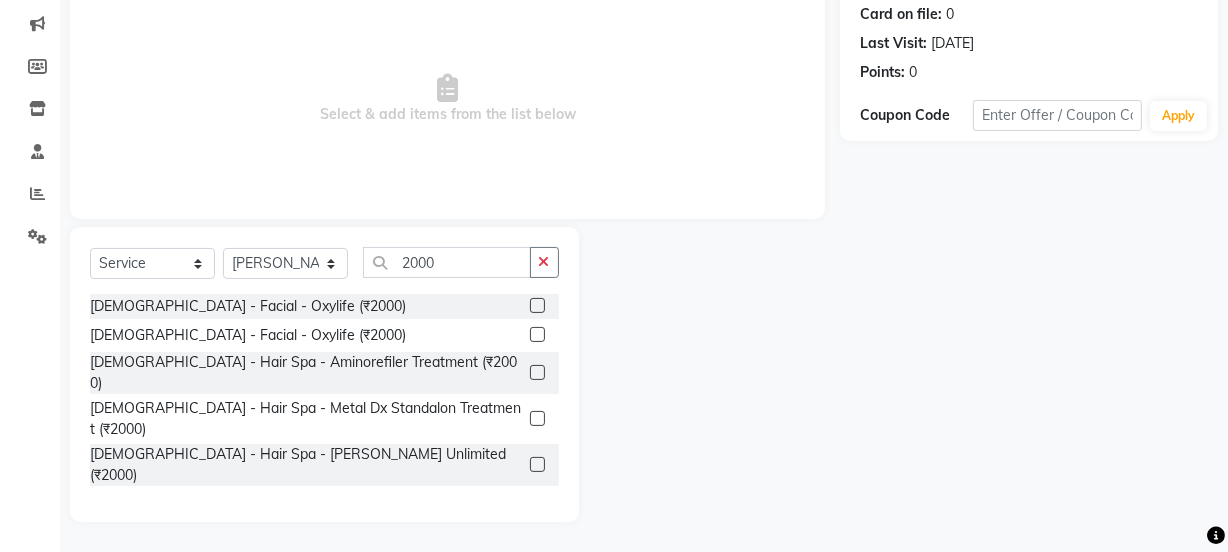 click 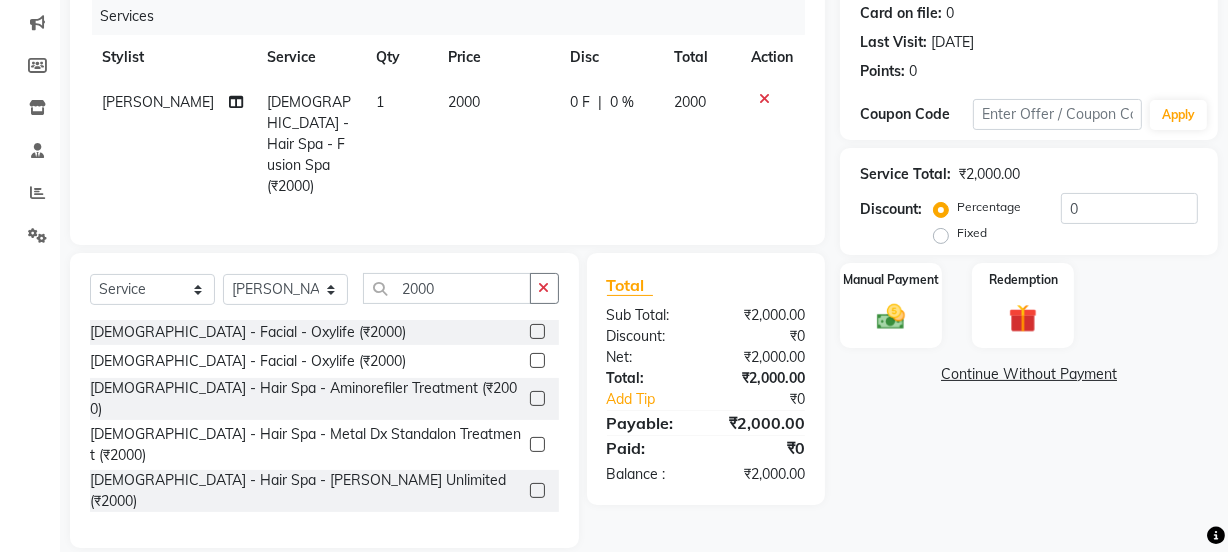 checkbox on "false" 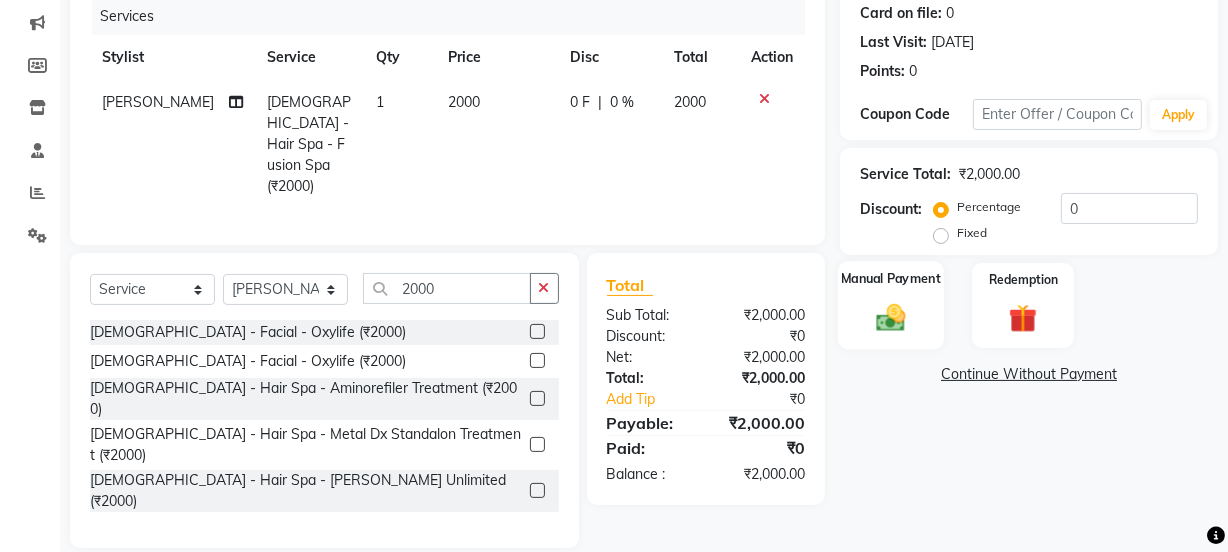 click 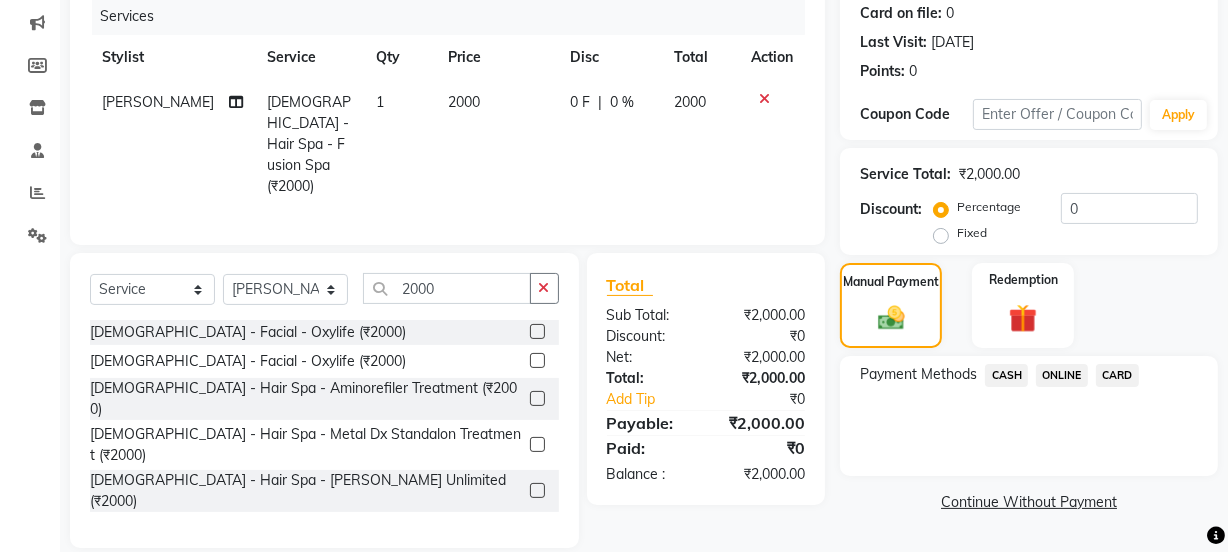 click on "CASH" 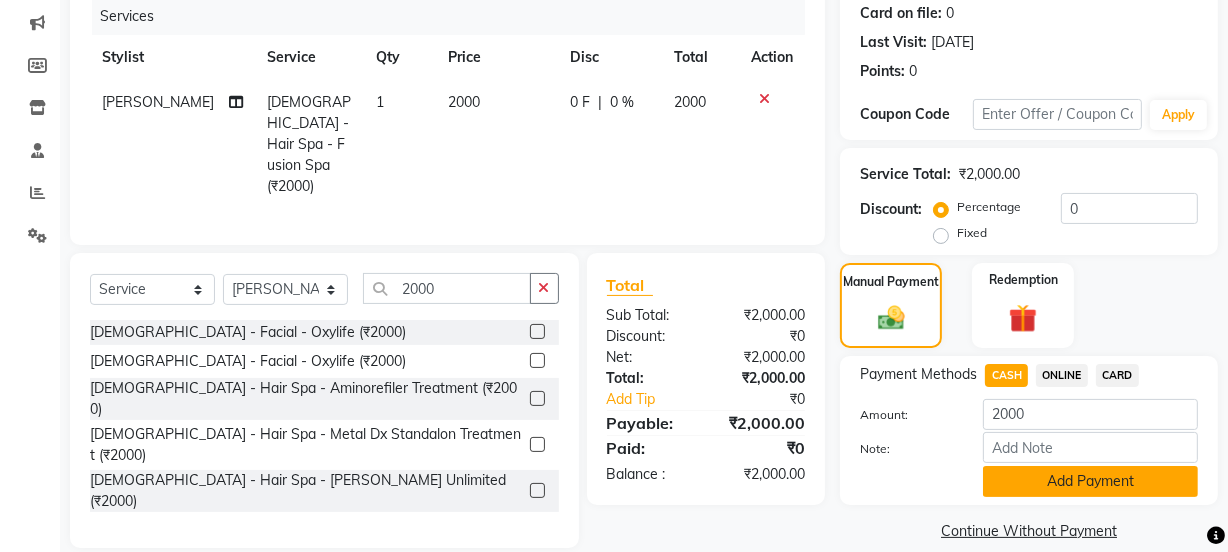 click on "Add Payment" 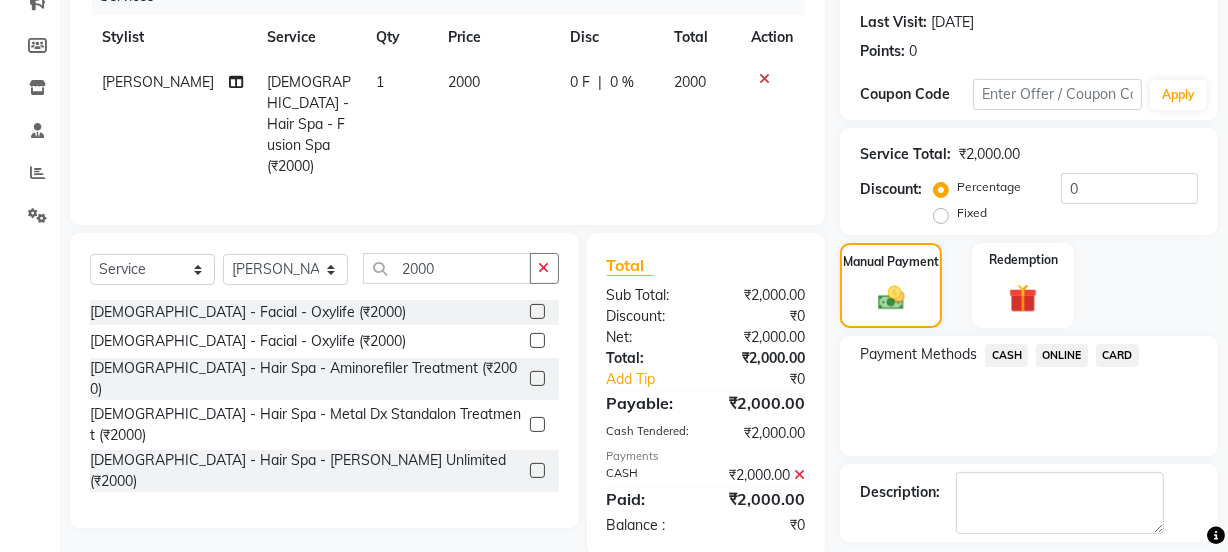 scroll, scrollTop: 357, scrollLeft: 0, axis: vertical 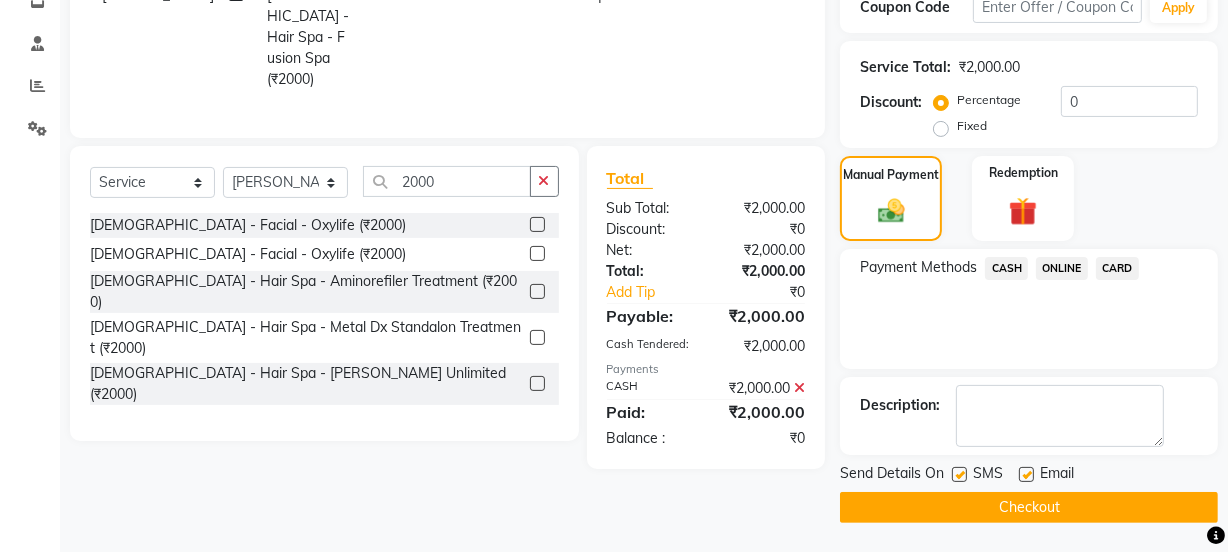 click on "Checkout" 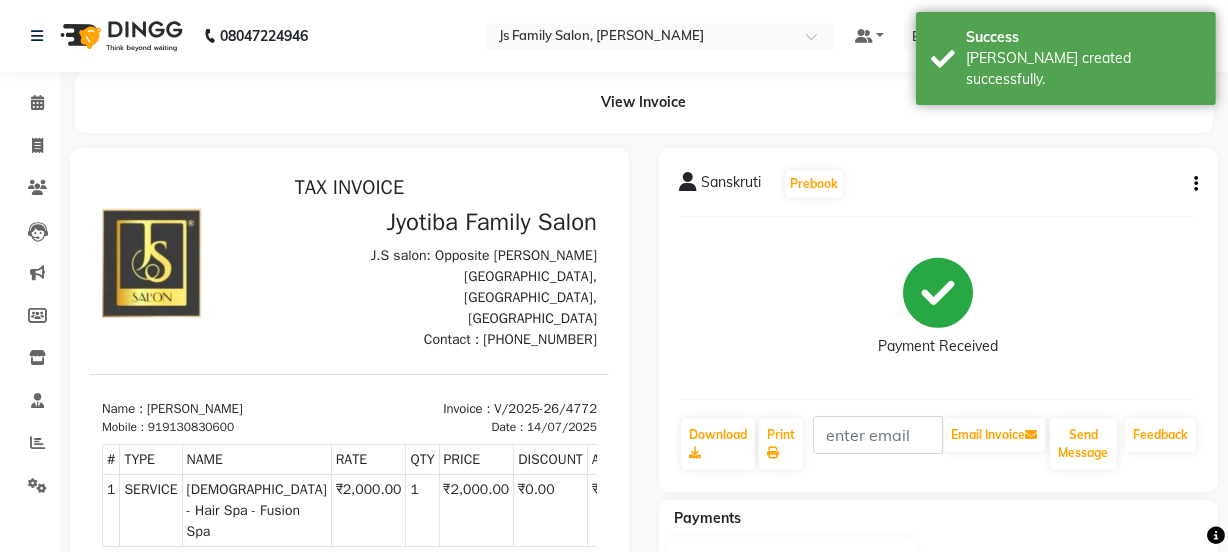 scroll, scrollTop: 0, scrollLeft: 0, axis: both 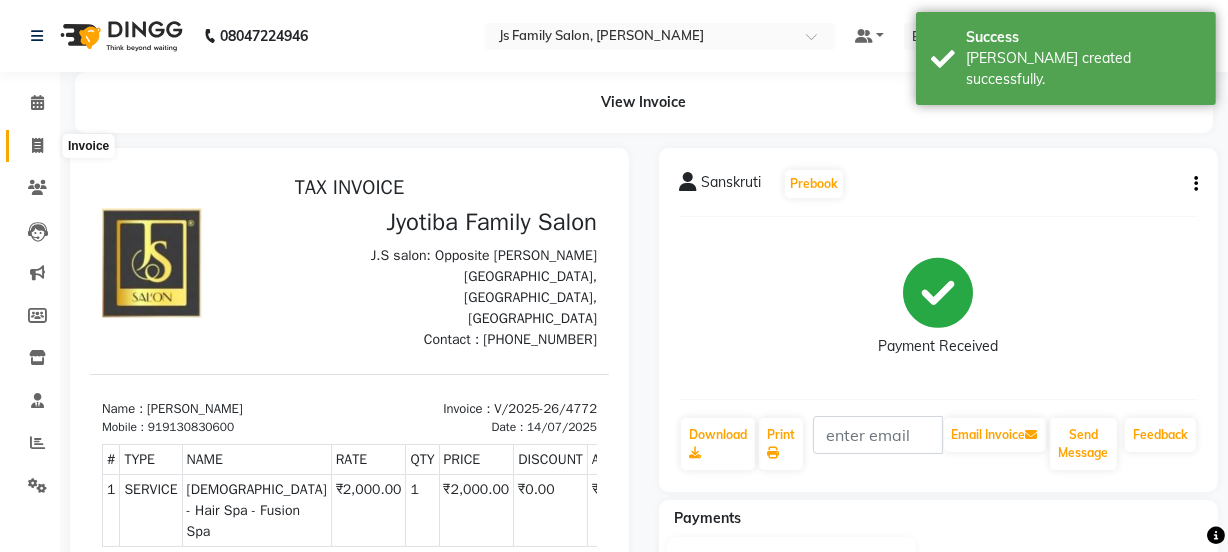 click 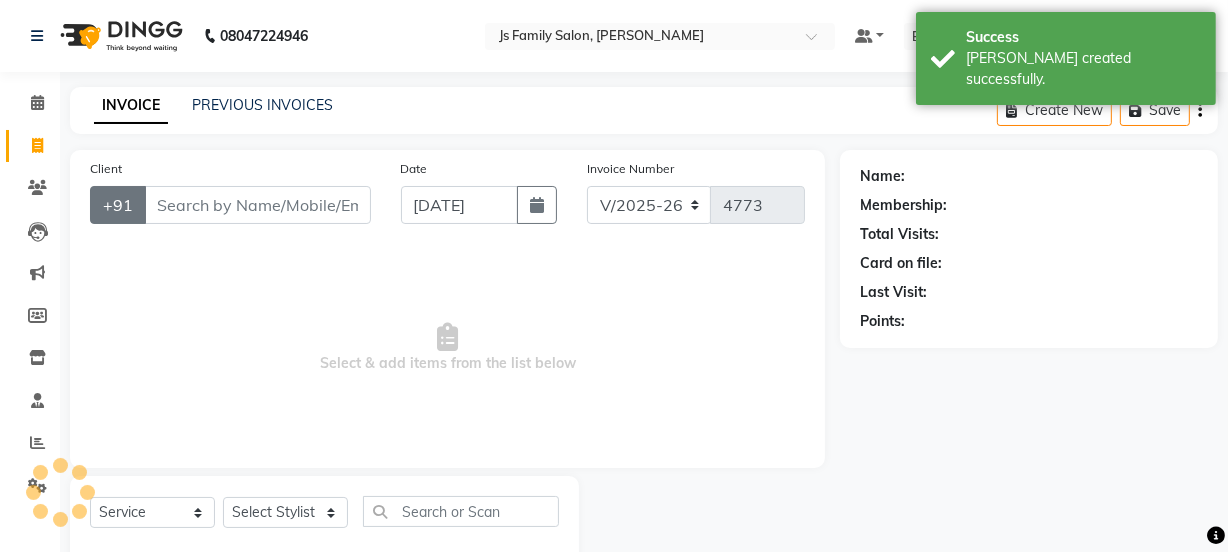 scroll, scrollTop: 50, scrollLeft: 0, axis: vertical 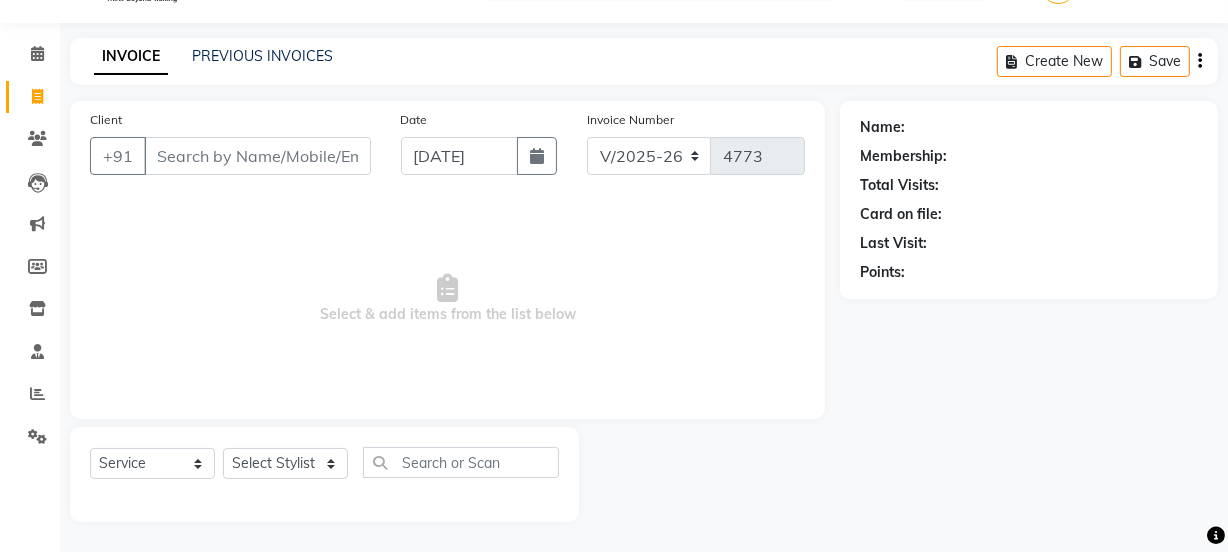 click on "Client" at bounding box center (257, 156) 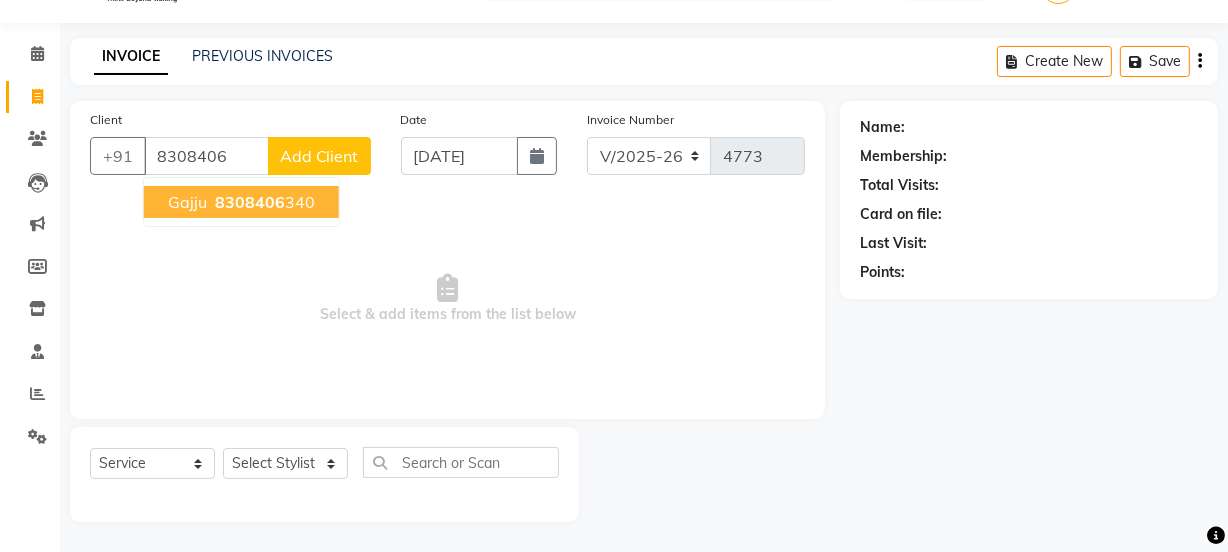 click on "8308406" at bounding box center [250, 202] 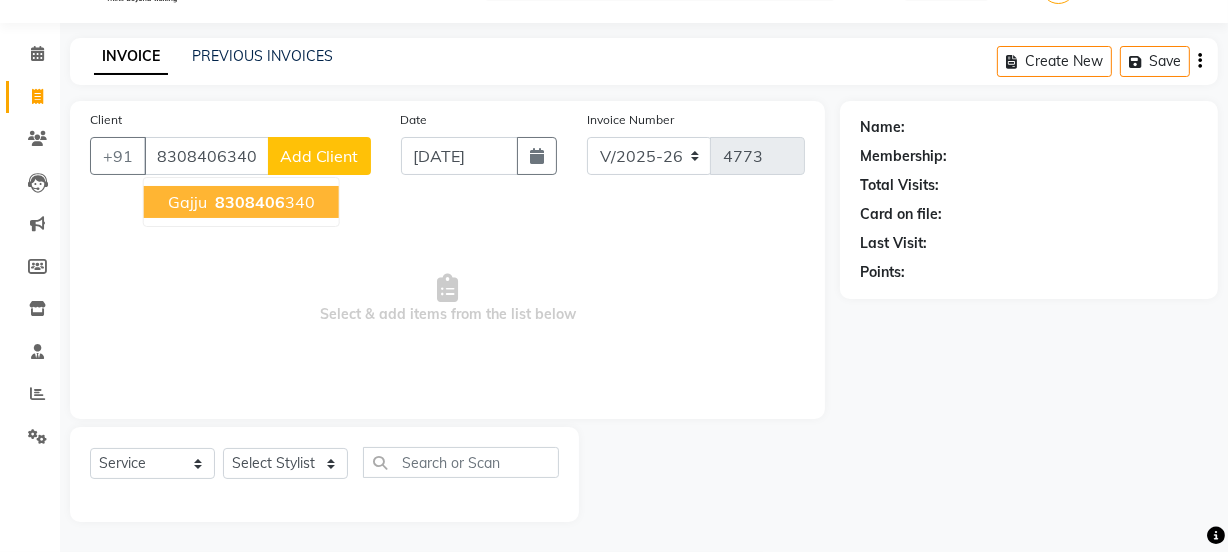 type on "8308406340" 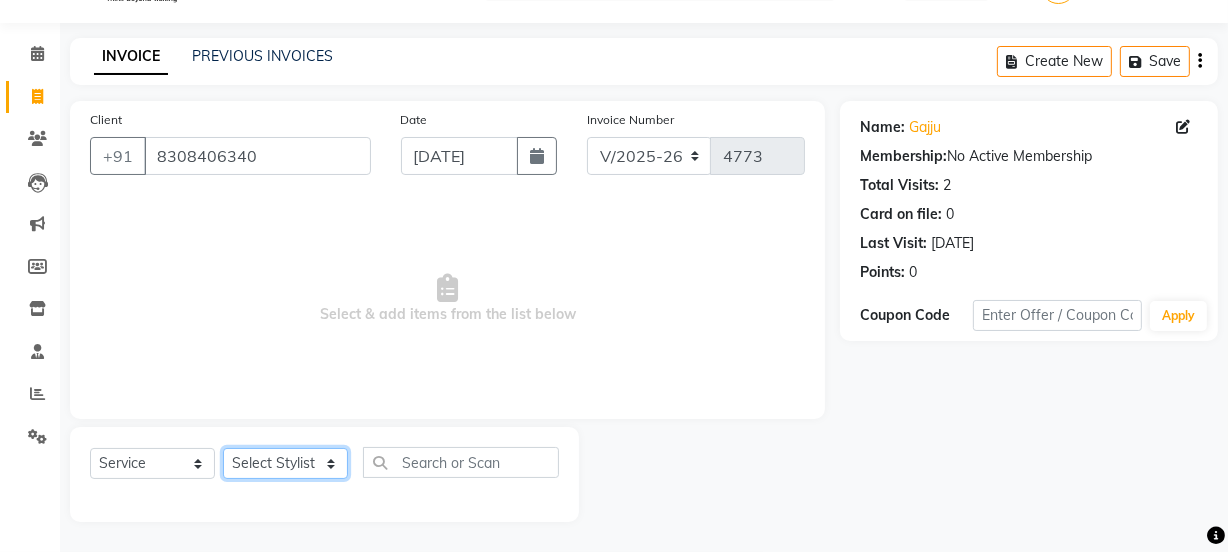 click on "Select Stylist [PERSON_NAME] Vaidyakar kokan  n Mahadev [PERSON_NAME] [PERSON_NAME] [PERSON_NAME]  Prem Mane Rajan Roma Rajput Sai [PERSON_NAME] Shop [PERSON_NAME] [PERSON_NAME] suport staff [PERSON_NAME]  [PERSON_NAME] [PERSON_NAME] [PERSON_NAME]" 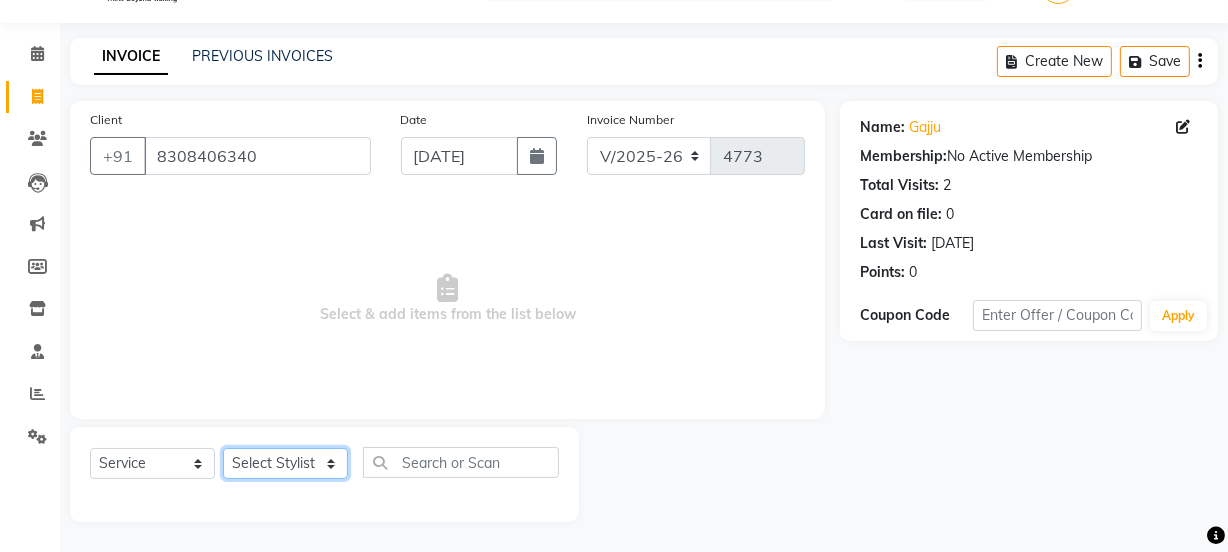 select on "58002" 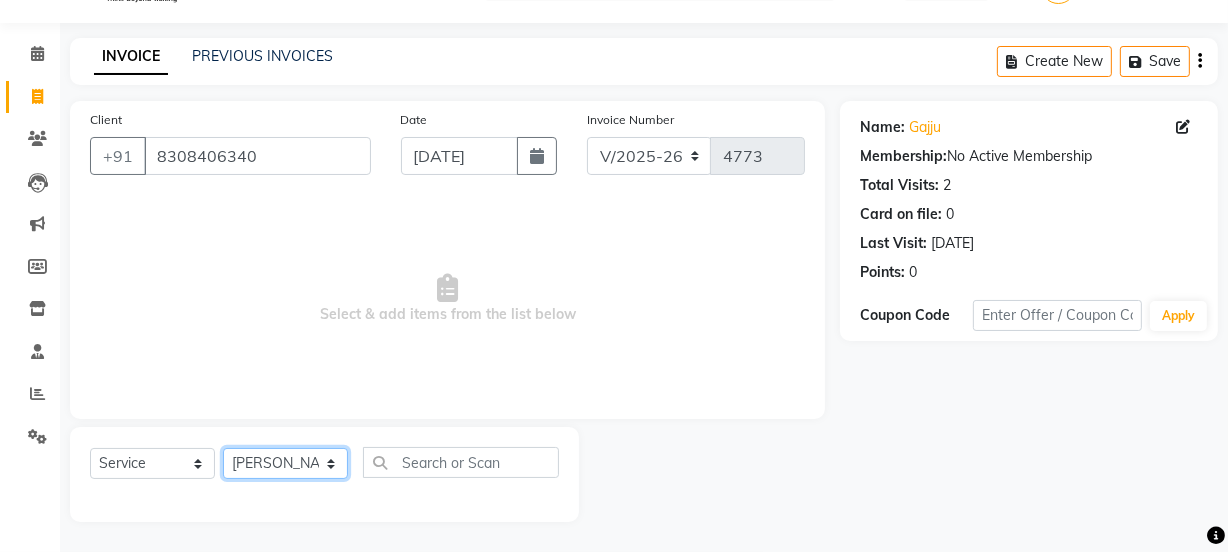 click on "Select Stylist [PERSON_NAME] Vaidyakar kokan  n Mahadev [PERSON_NAME] [PERSON_NAME] [PERSON_NAME]  Prem Mane Rajan Roma Rajput Sai [PERSON_NAME] Shop [PERSON_NAME] [PERSON_NAME] suport staff [PERSON_NAME]  [PERSON_NAME] [PERSON_NAME] [PERSON_NAME]" 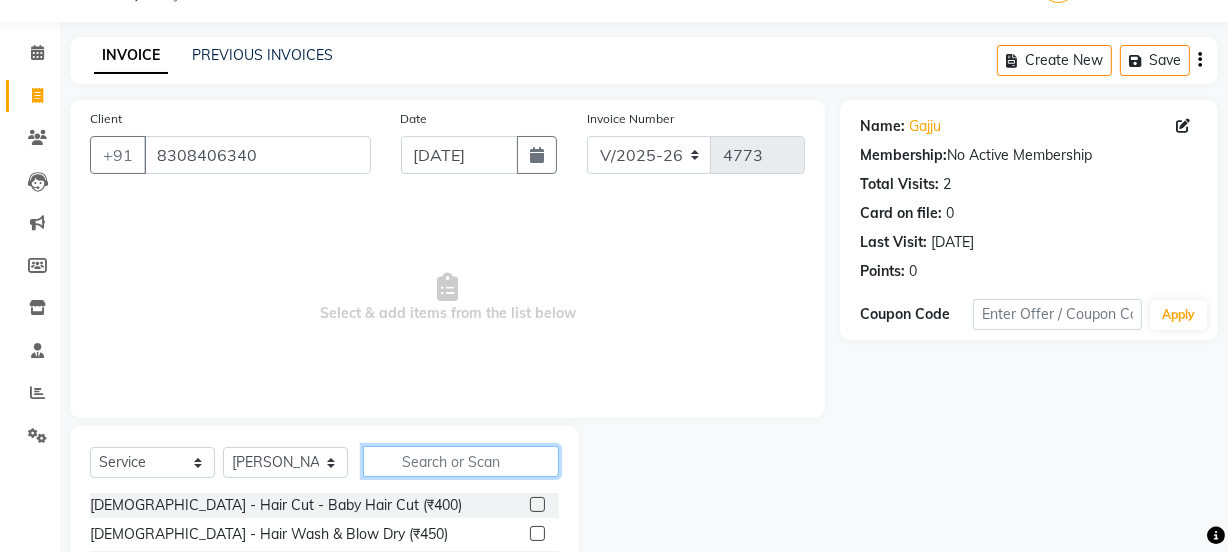 click 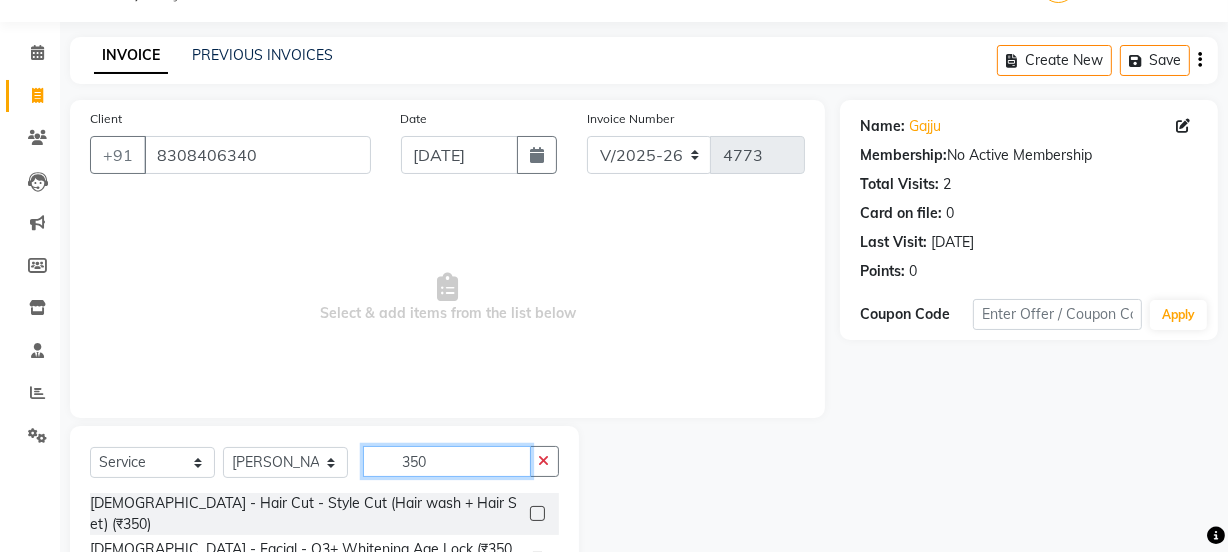 type on "350" 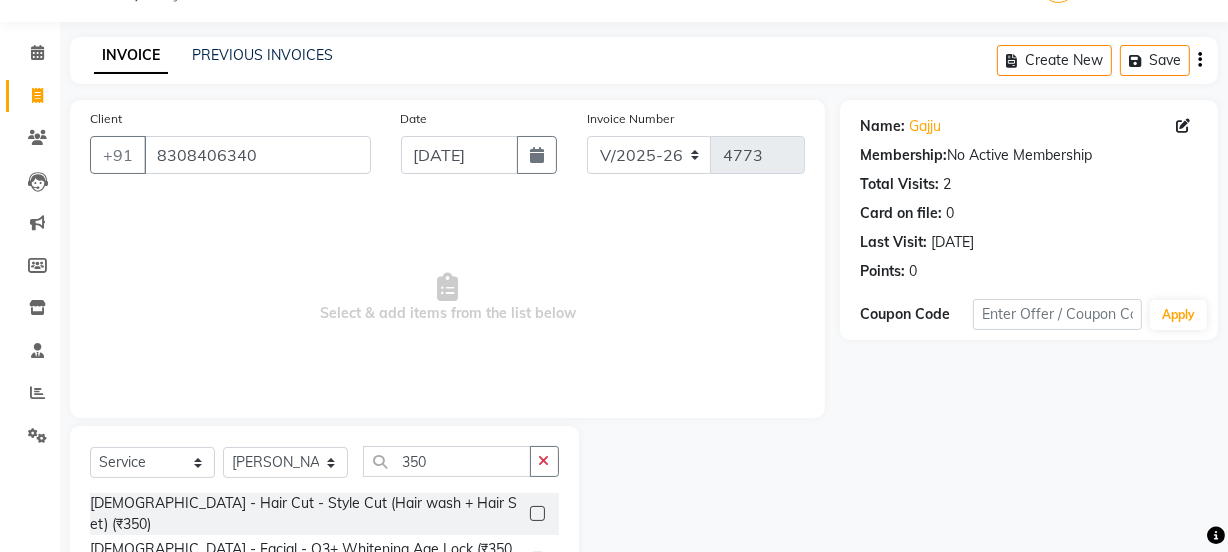 drag, startPoint x: 524, startPoint y: 504, endPoint x: 539, endPoint y: 510, distance: 16.155495 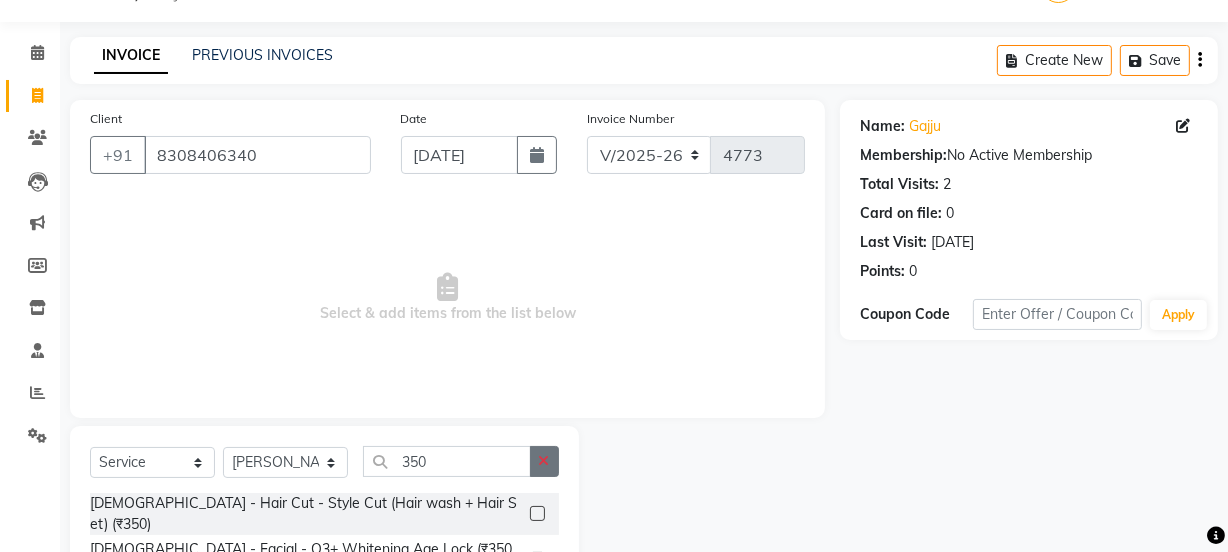 click 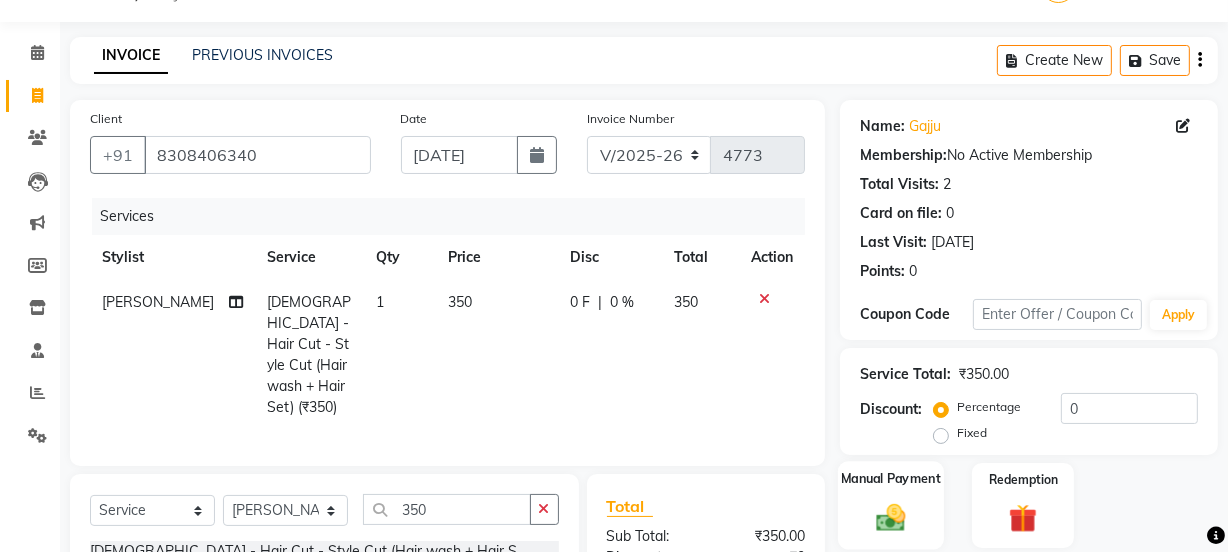 checkbox on "false" 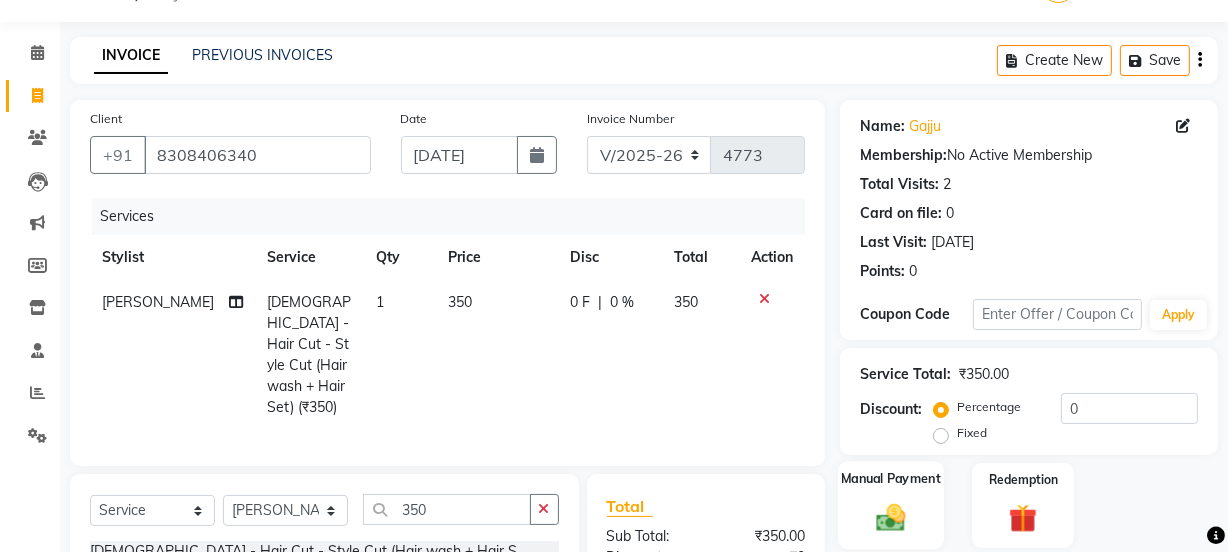 click 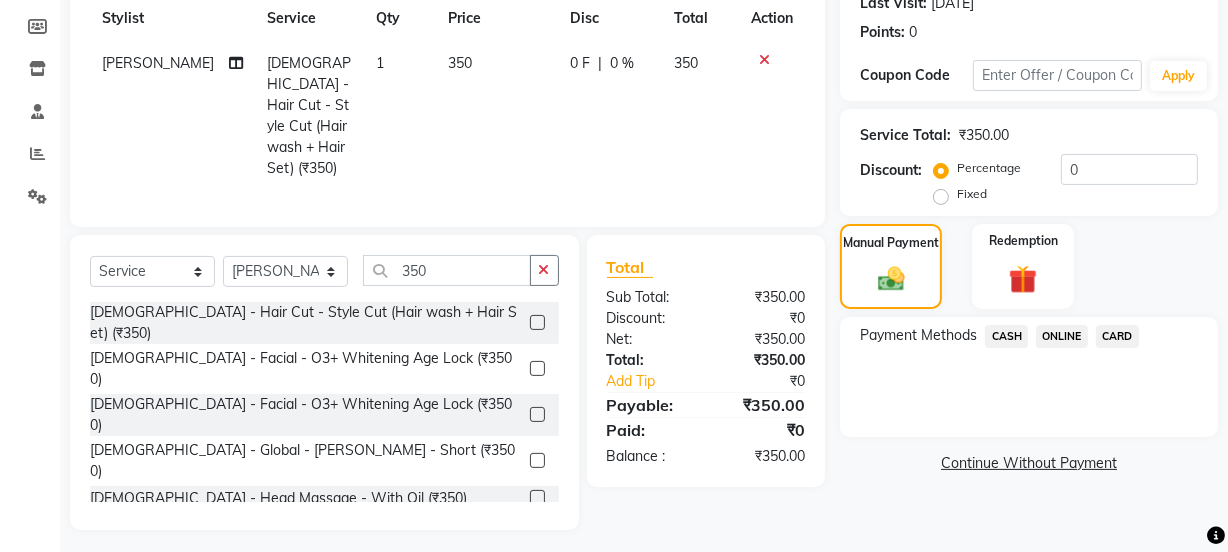 scroll, scrollTop: 290, scrollLeft: 0, axis: vertical 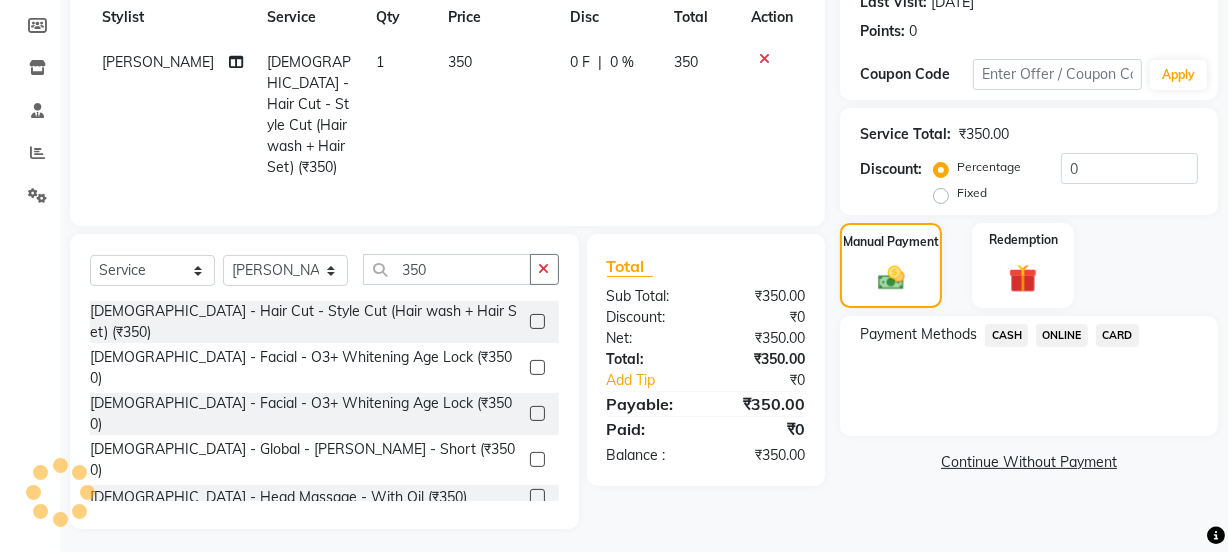 click on "ONLINE" 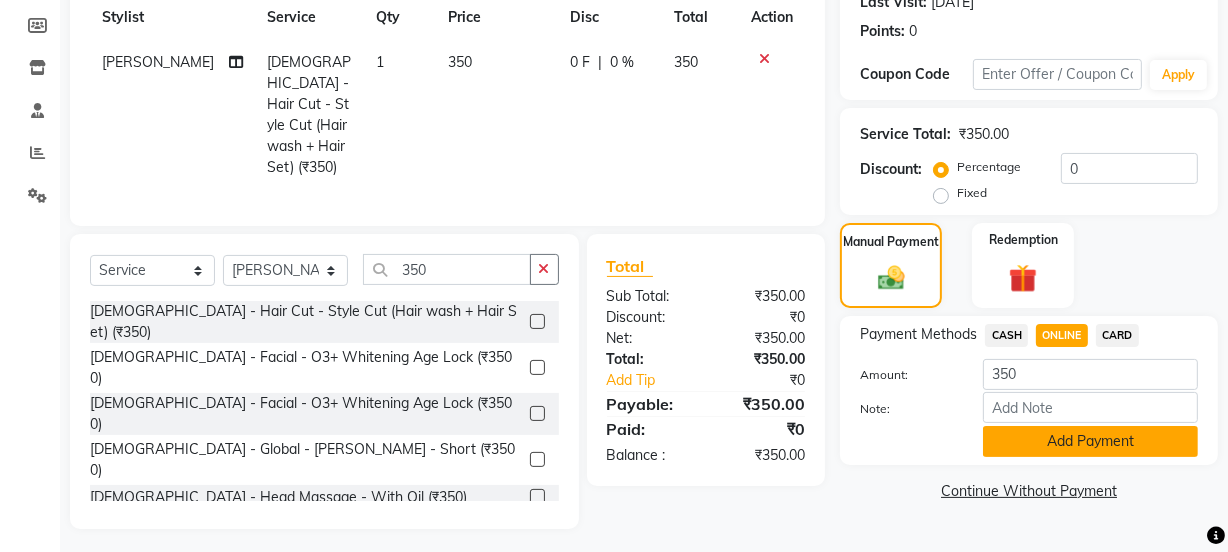 click on "Add Payment" 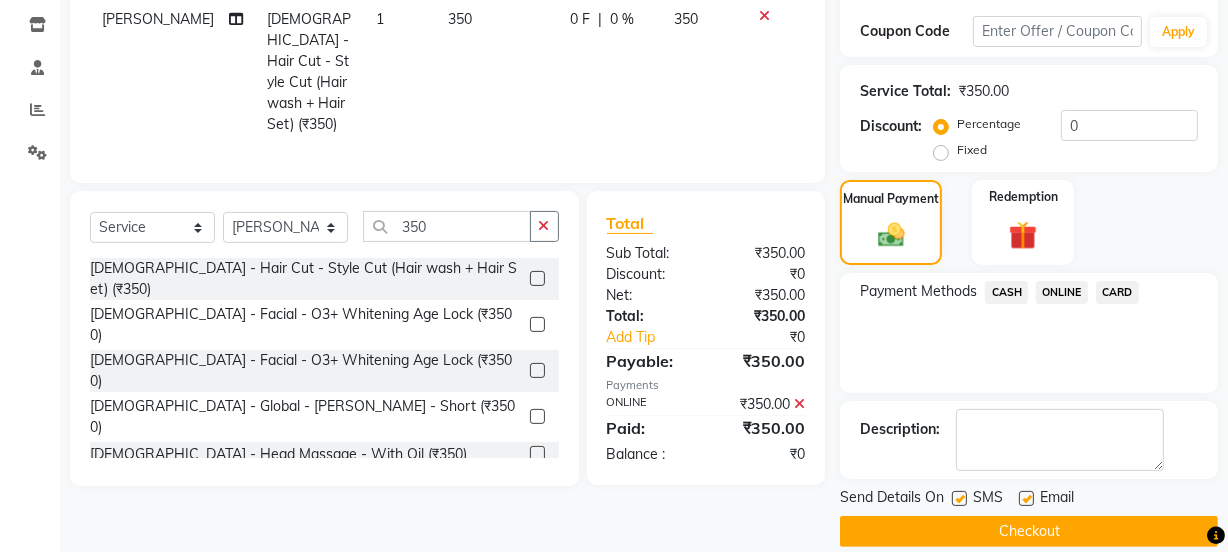 scroll, scrollTop: 357, scrollLeft: 0, axis: vertical 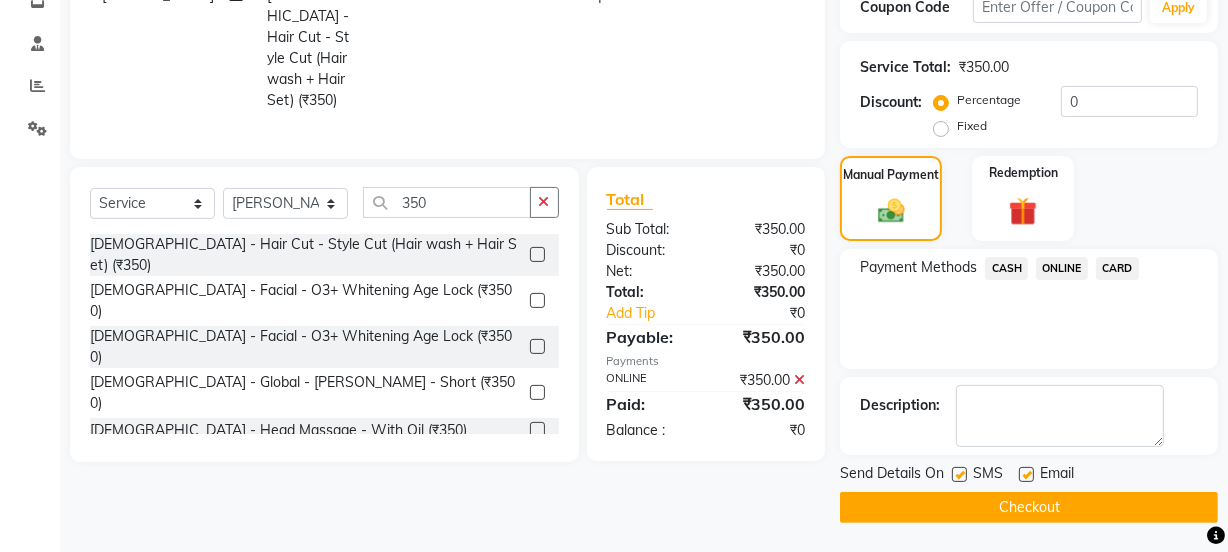 click on "Checkout" 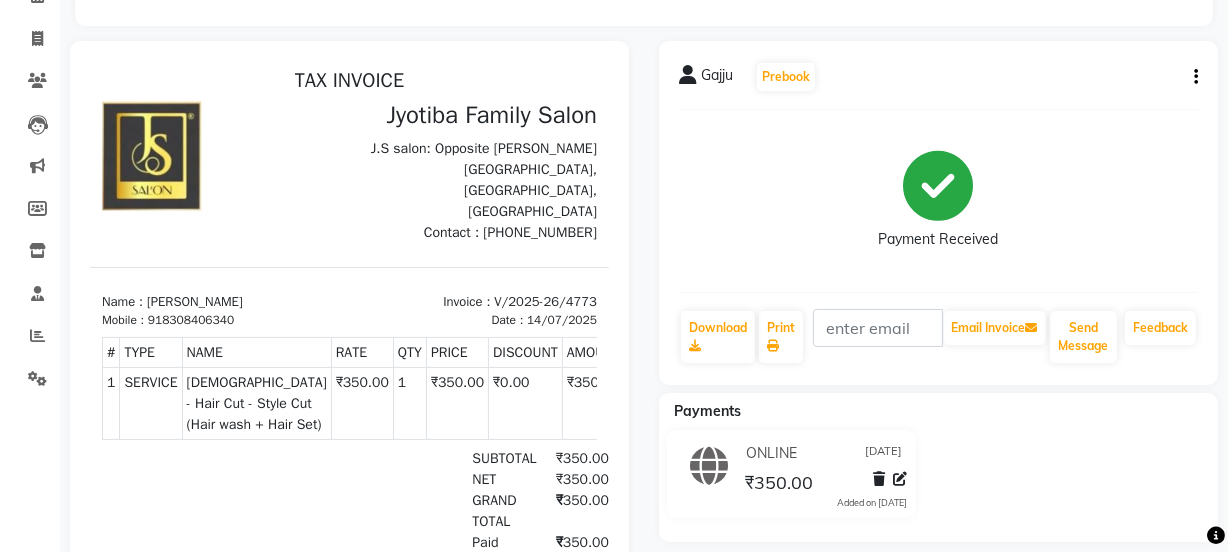 scroll, scrollTop: 0, scrollLeft: 0, axis: both 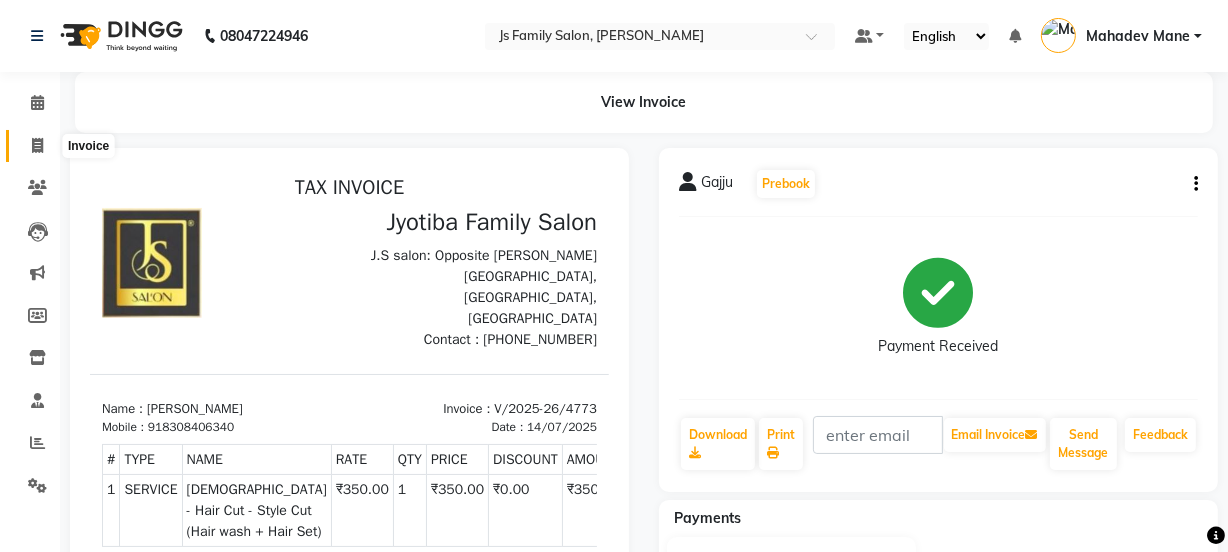 click 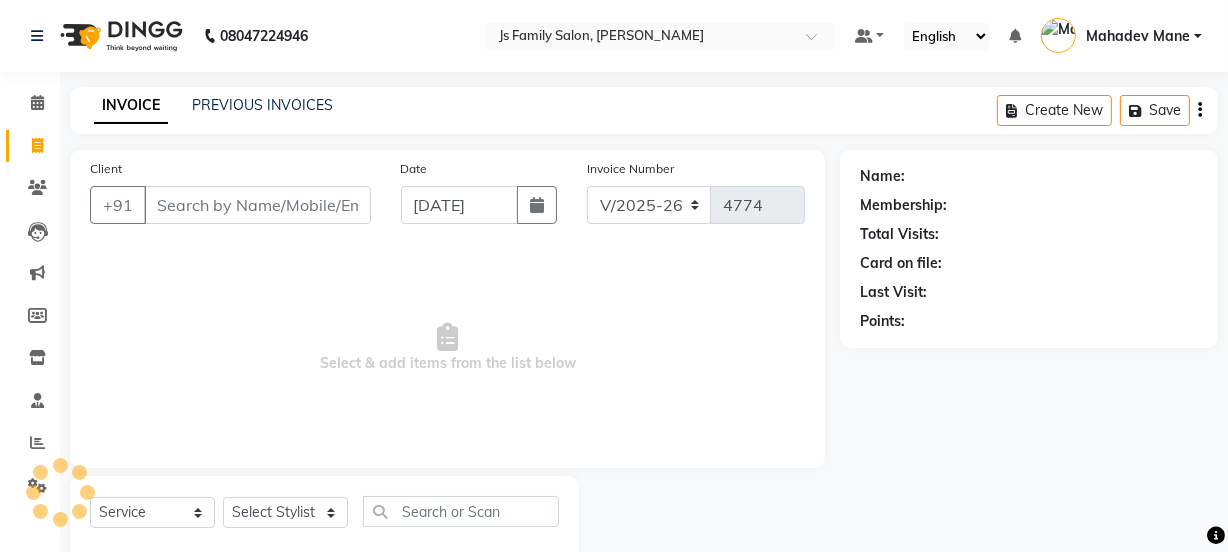 scroll, scrollTop: 50, scrollLeft: 0, axis: vertical 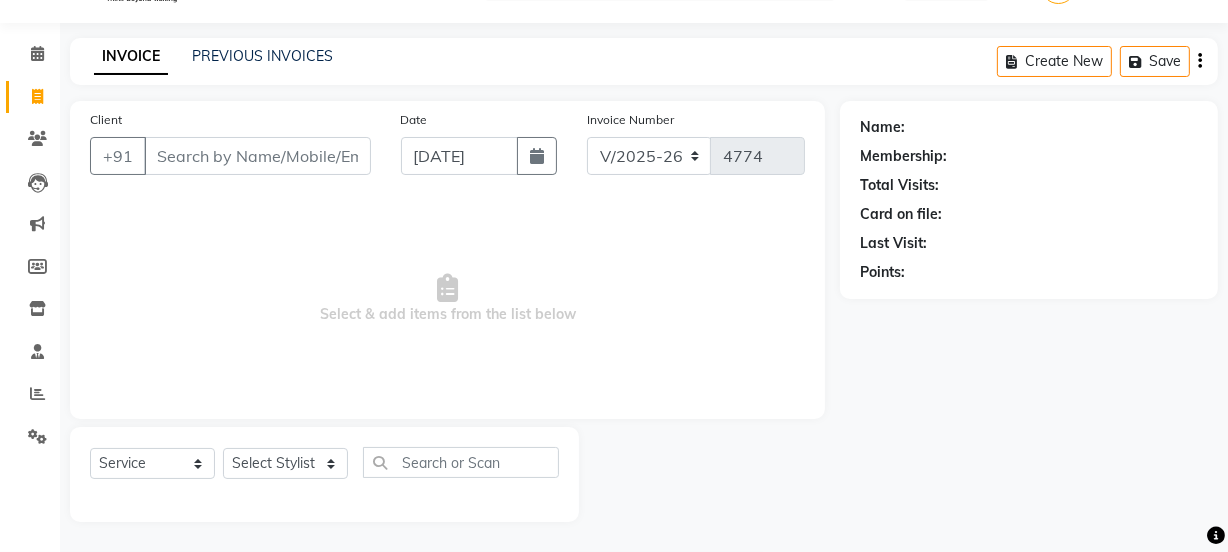 click on "Client" at bounding box center [257, 156] 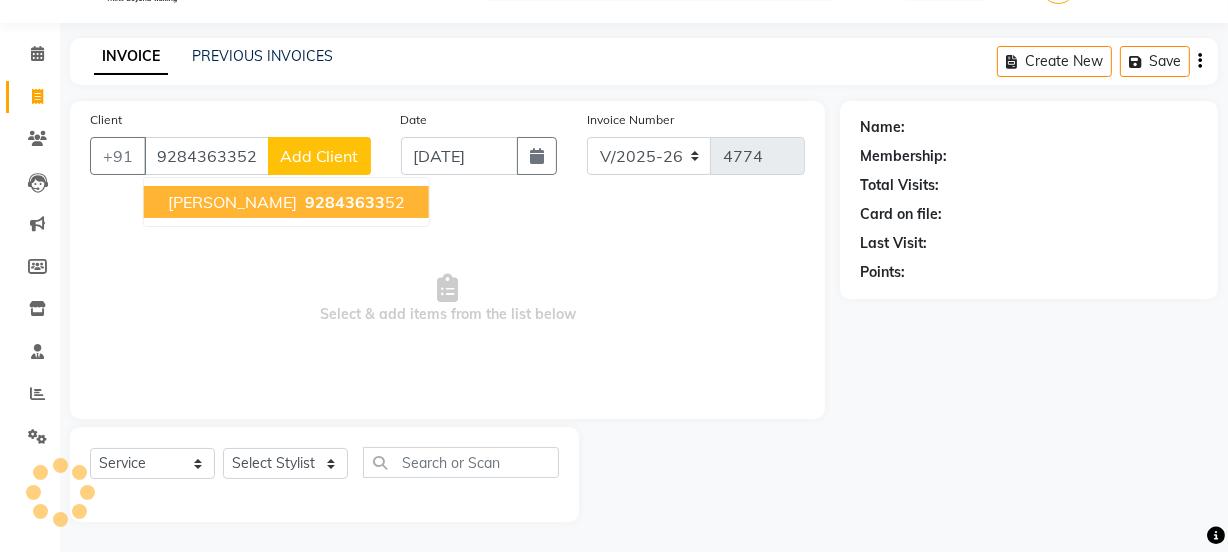type on "9284363352" 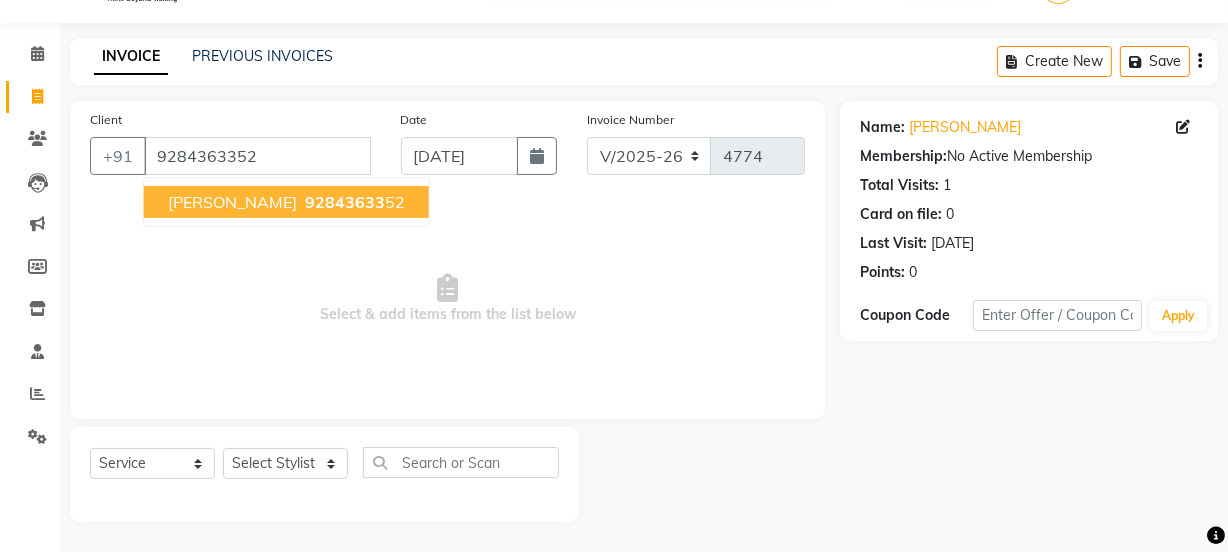 click on "[PERSON_NAME]" at bounding box center (232, 202) 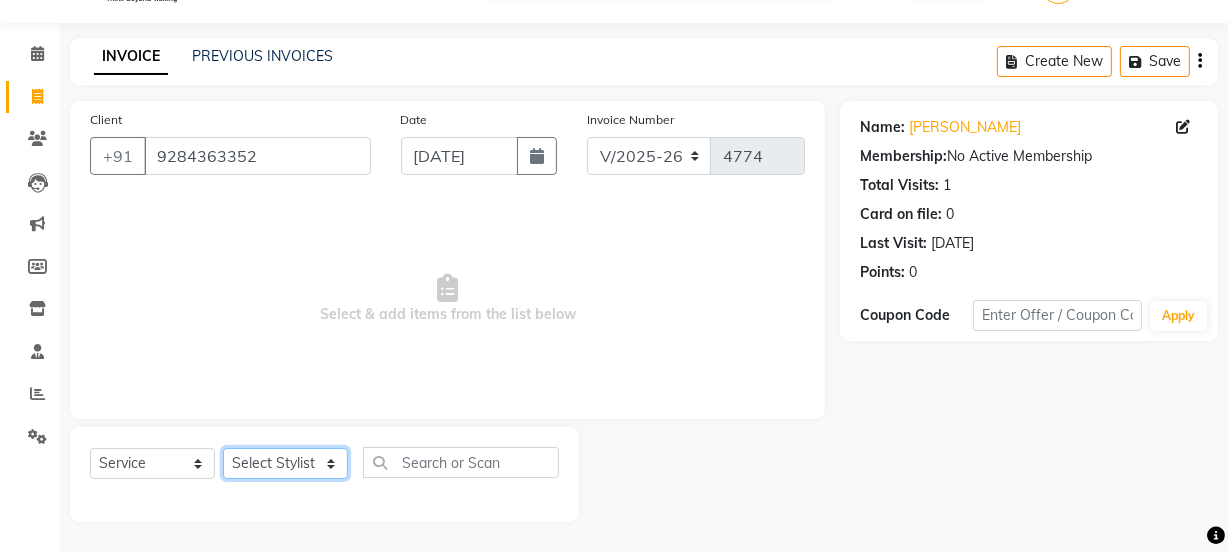 click on "Select Stylist [PERSON_NAME] Vaidyakar kokan  n Mahadev [PERSON_NAME] [PERSON_NAME] [PERSON_NAME]  Prem Mane Rajan Roma Rajput Sai [PERSON_NAME] Shop [PERSON_NAME] [PERSON_NAME] suport staff [PERSON_NAME]  [PERSON_NAME] [PERSON_NAME] [PERSON_NAME]" 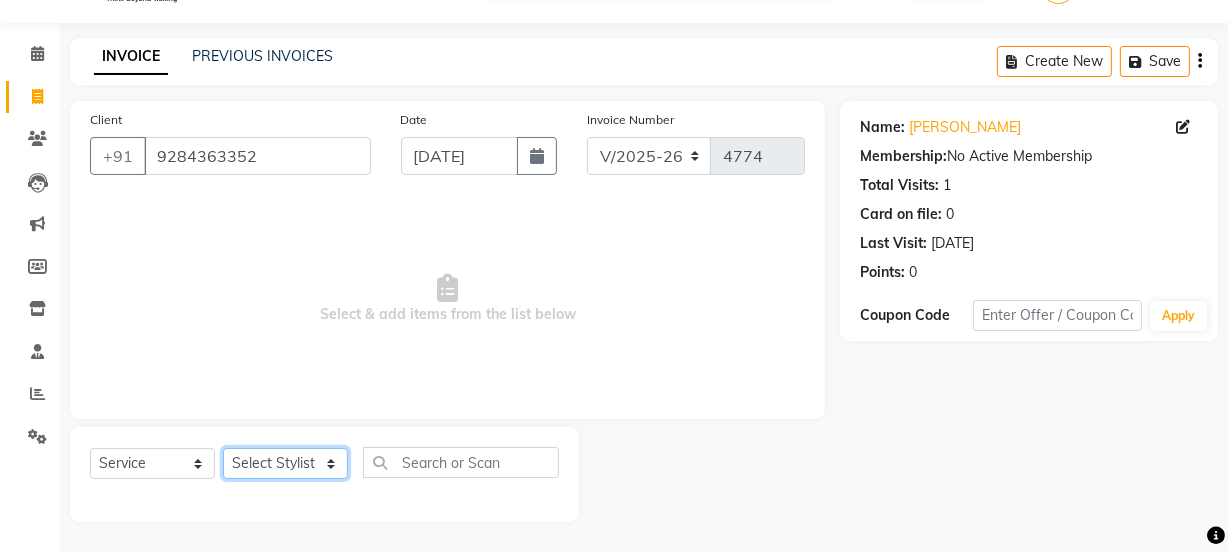 select on "59101" 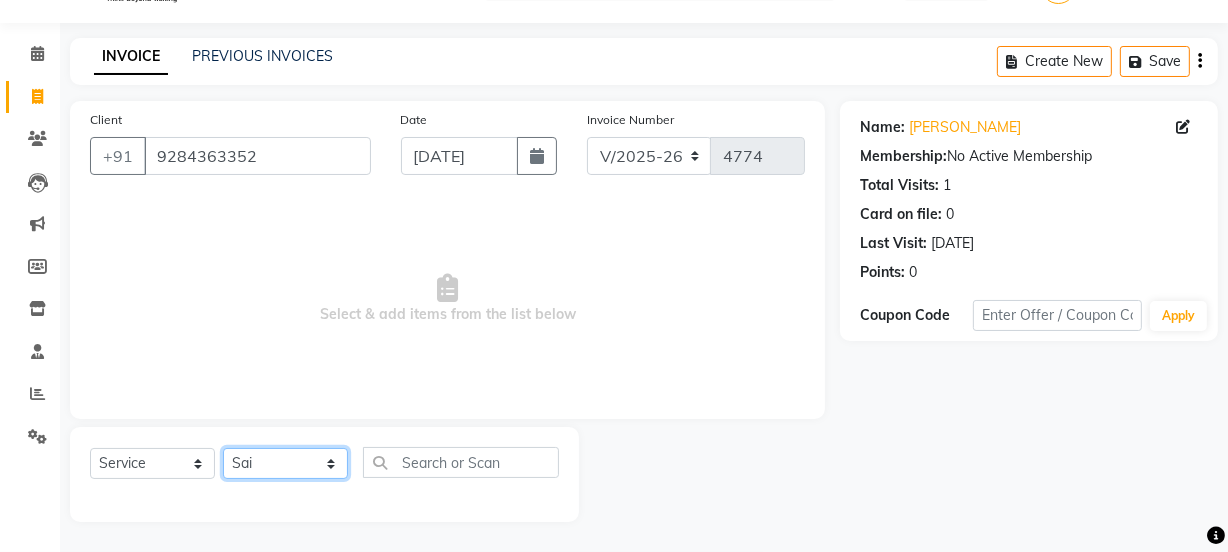 click on "Select Stylist [PERSON_NAME] Vaidyakar kokan  n Mahadev [PERSON_NAME] [PERSON_NAME] [PERSON_NAME]  Prem Mane Rajan Roma Rajput Sai [PERSON_NAME] Shop [PERSON_NAME] [PERSON_NAME] suport staff [PERSON_NAME]  [PERSON_NAME] [PERSON_NAME] [PERSON_NAME]" 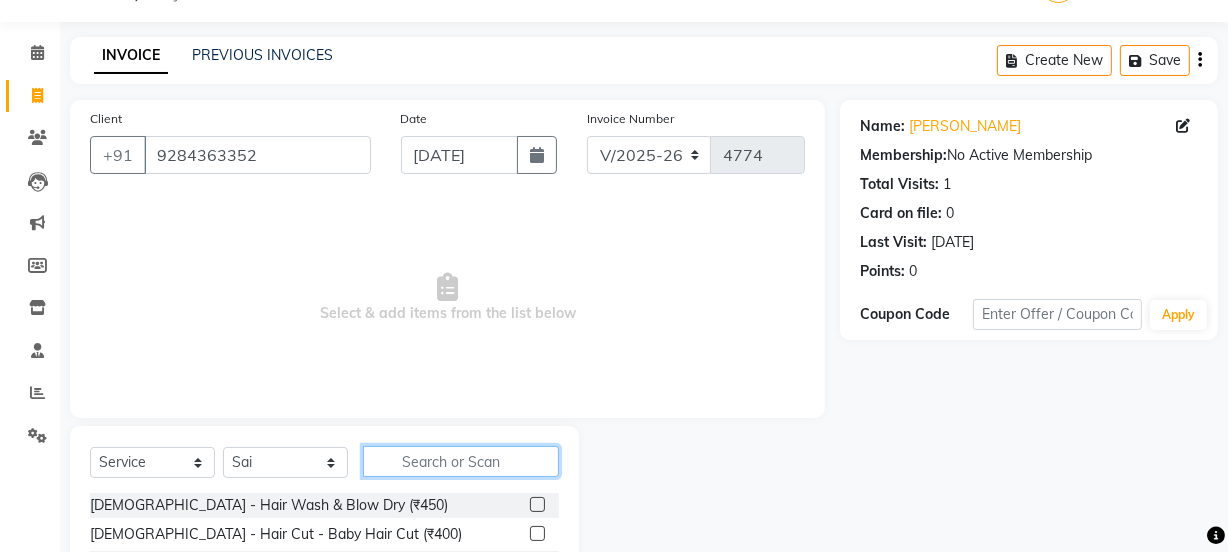 click 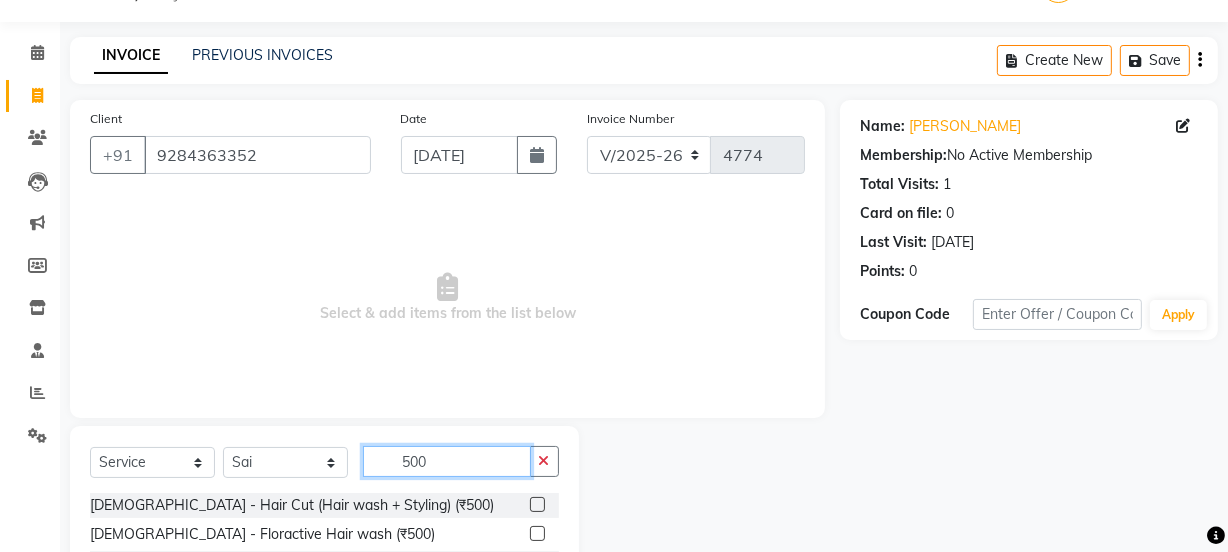 type on "500" 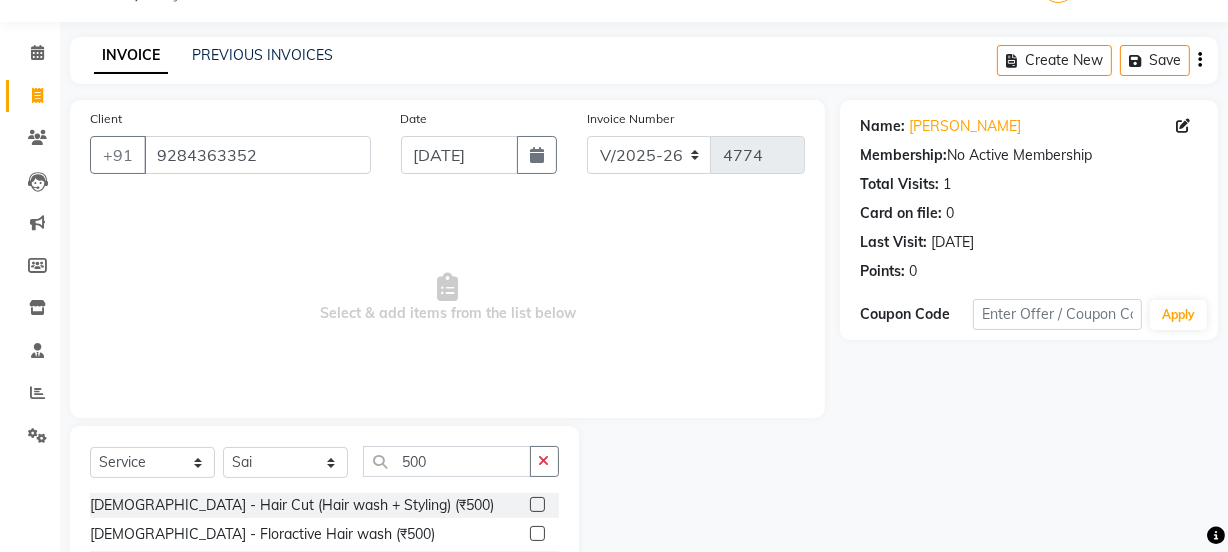 click 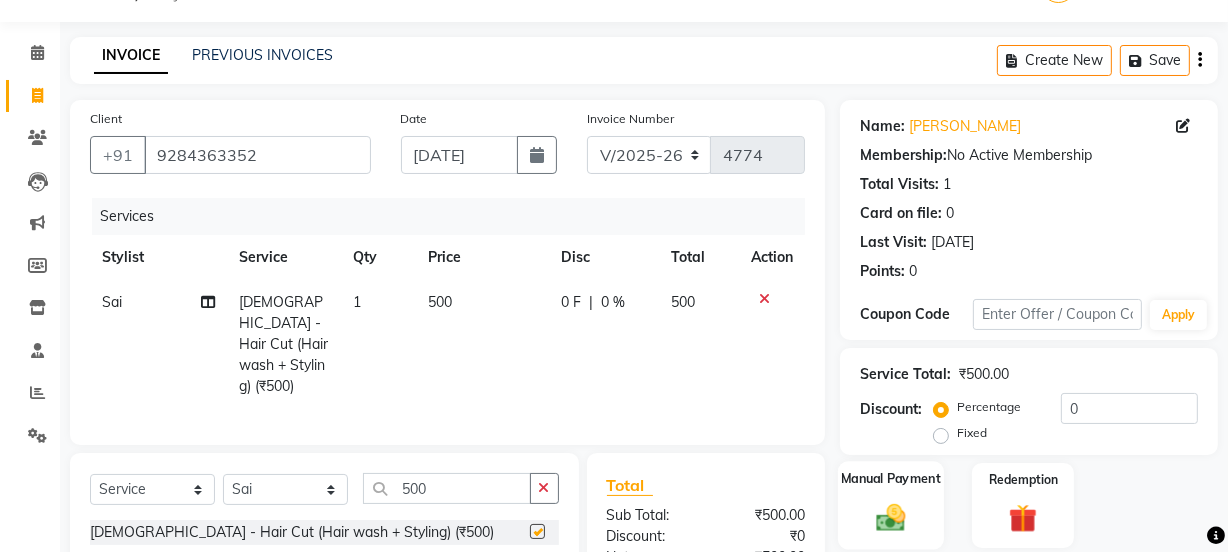 checkbox on "false" 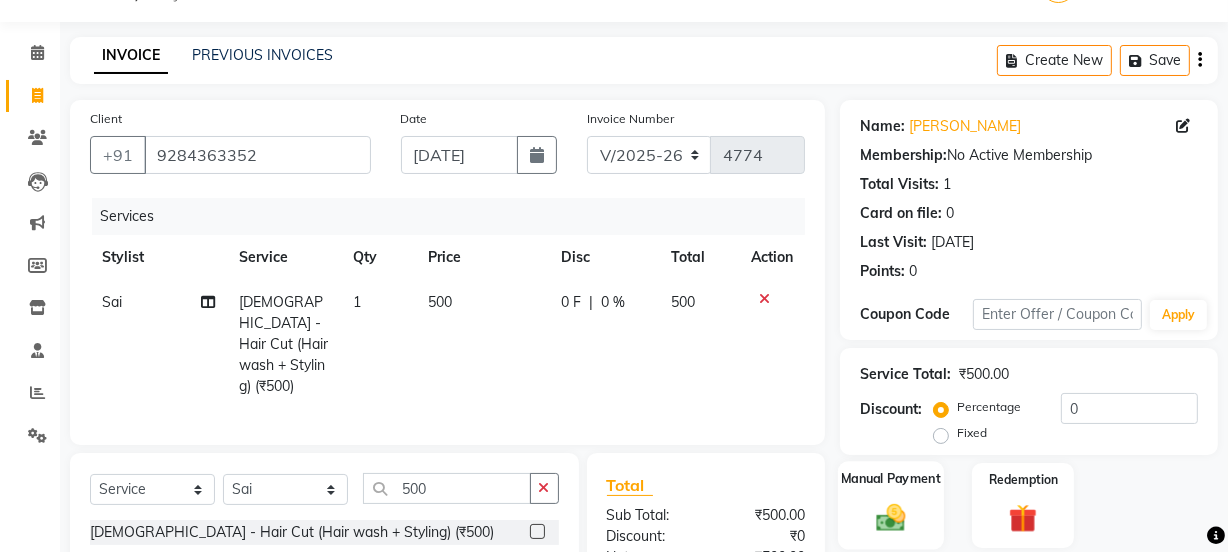 click 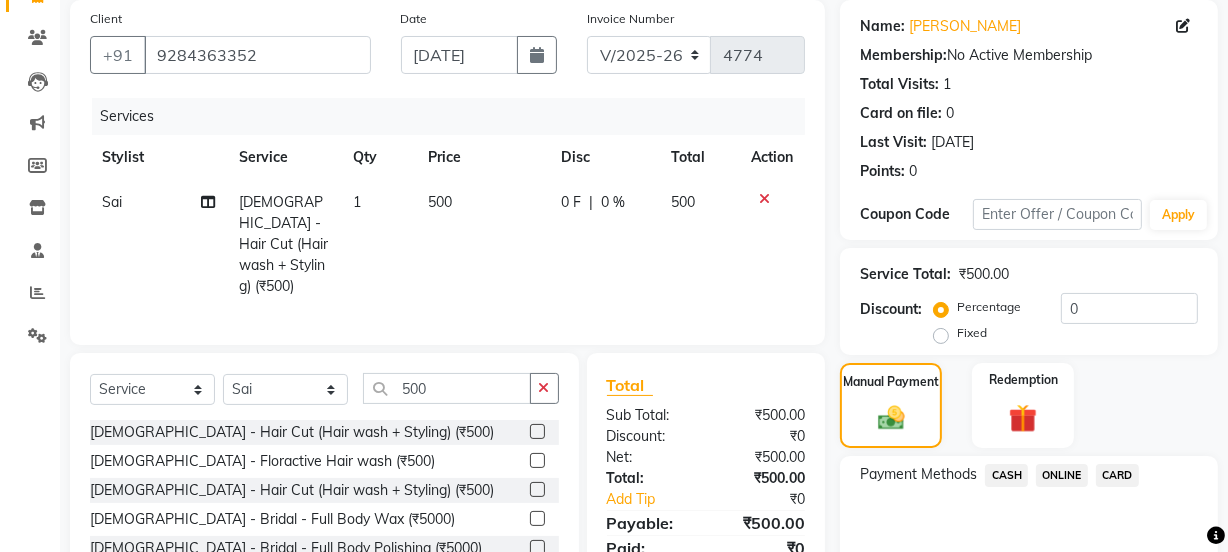 scroll, scrollTop: 269, scrollLeft: 0, axis: vertical 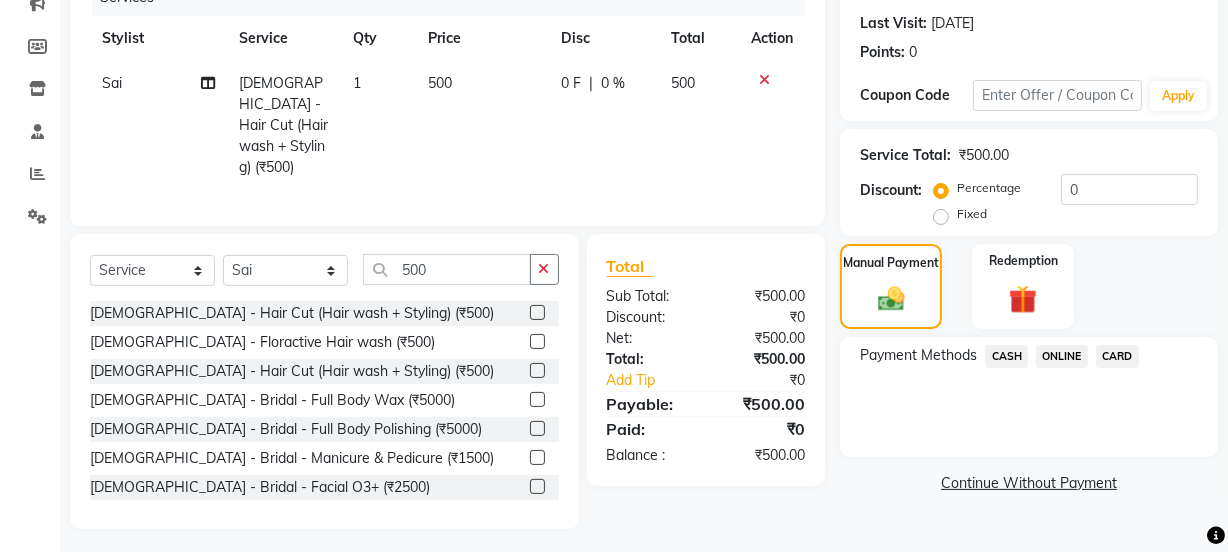 click on "ONLINE" 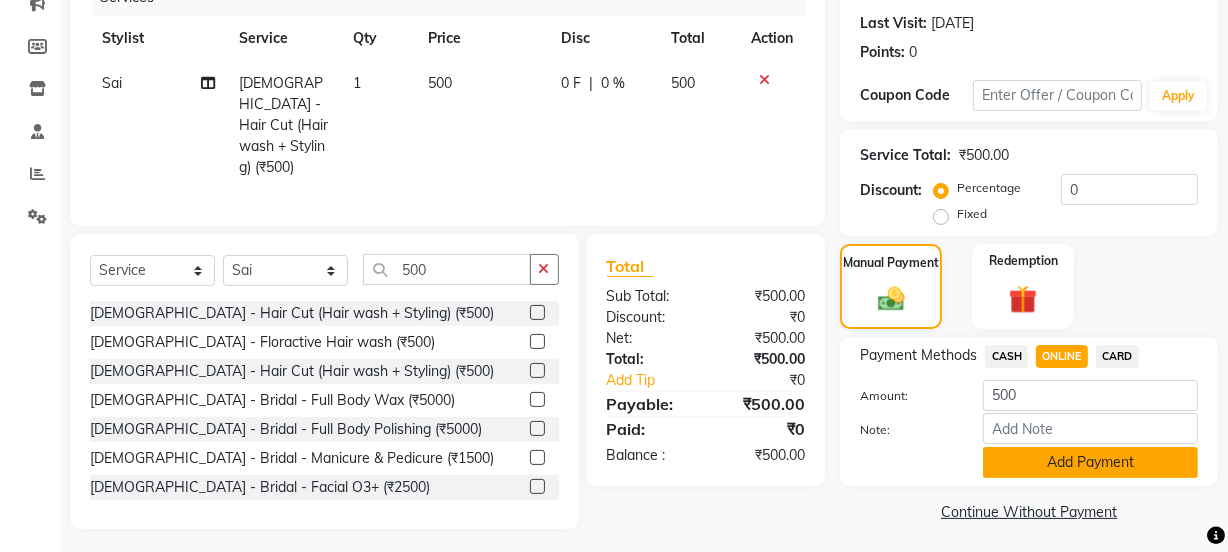 click on "Add Payment" 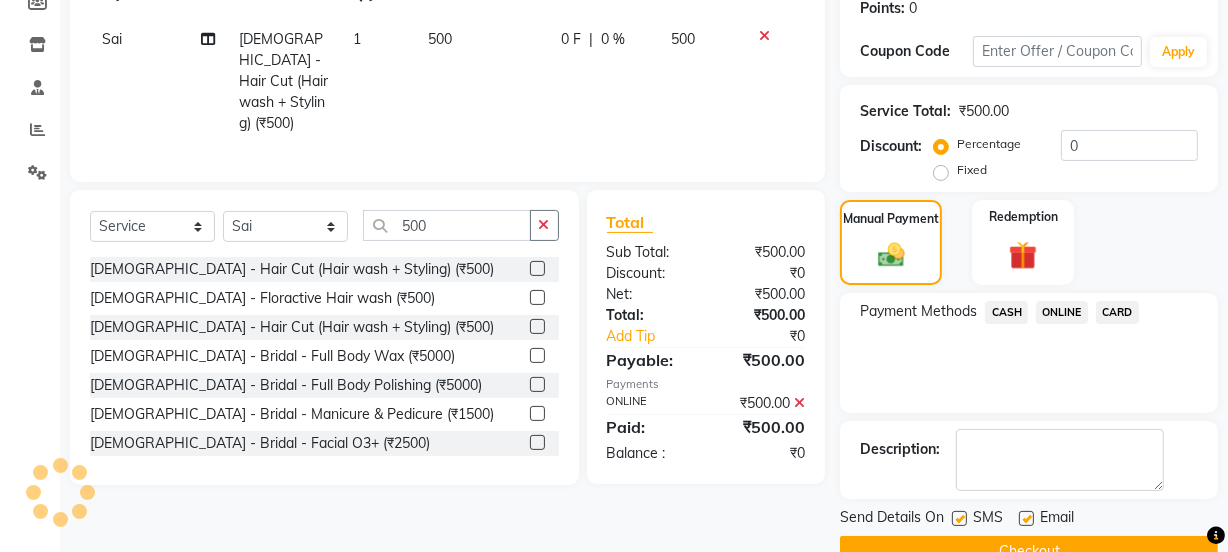 scroll, scrollTop: 357, scrollLeft: 0, axis: vertical 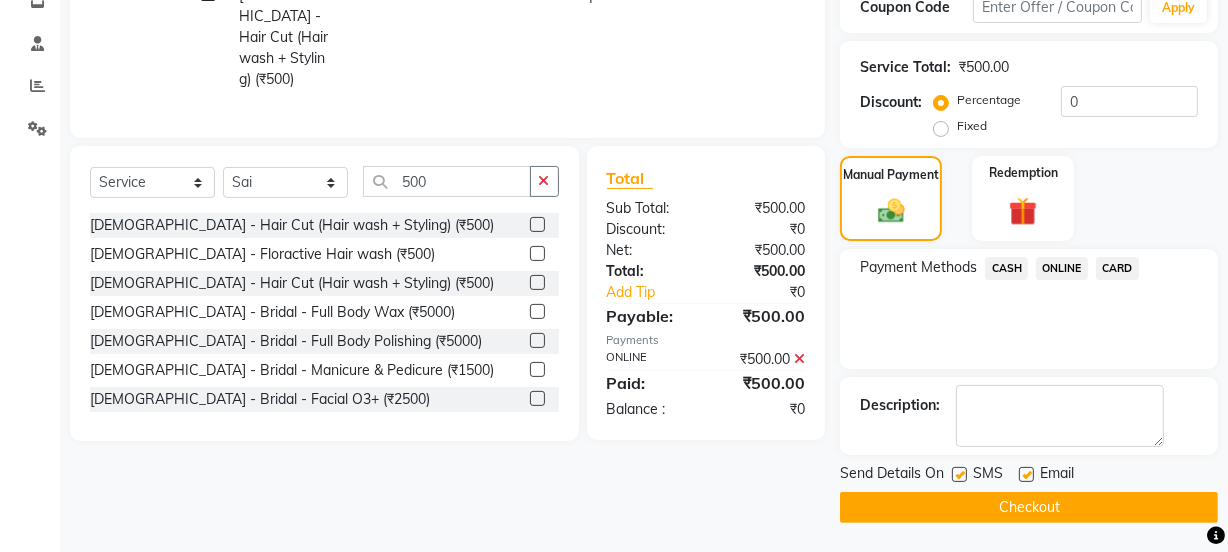 click on "Checkout" 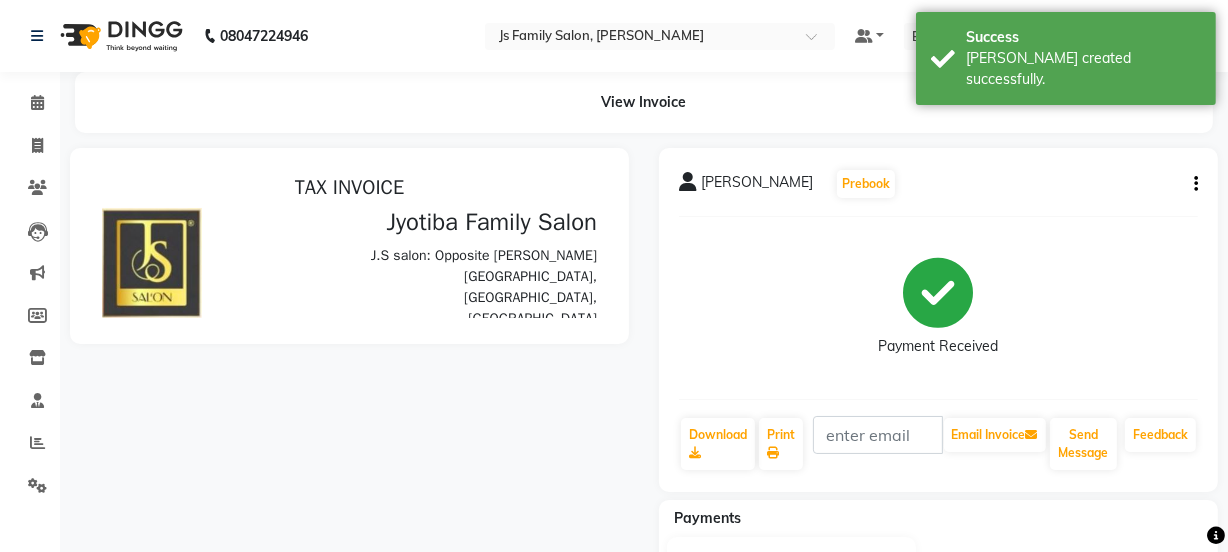 scroll, scrollTop: 0, scrollLeft: 0, axis: both 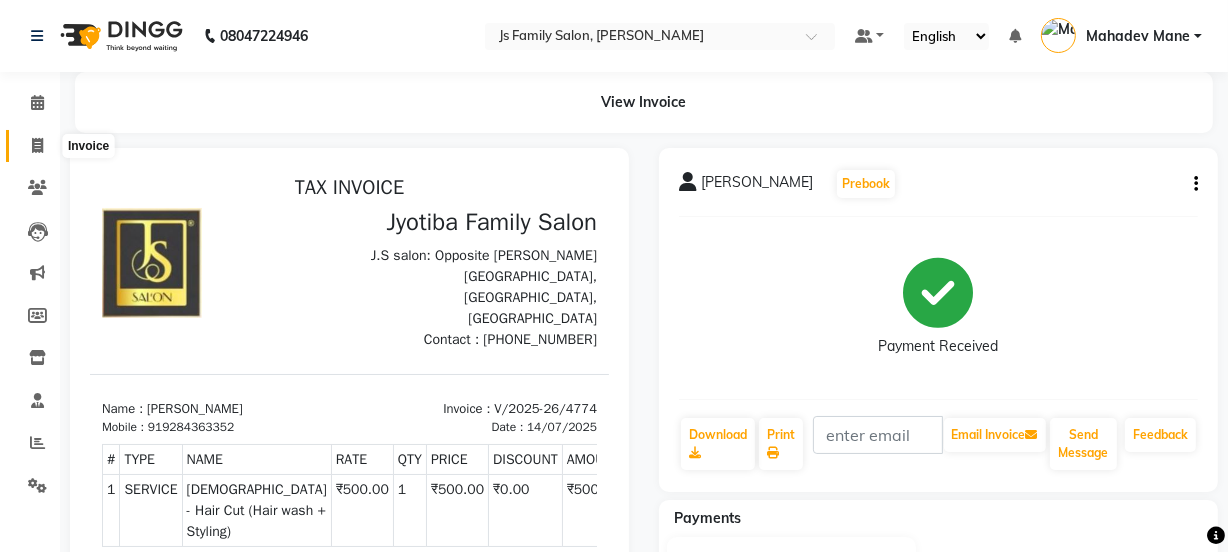 click 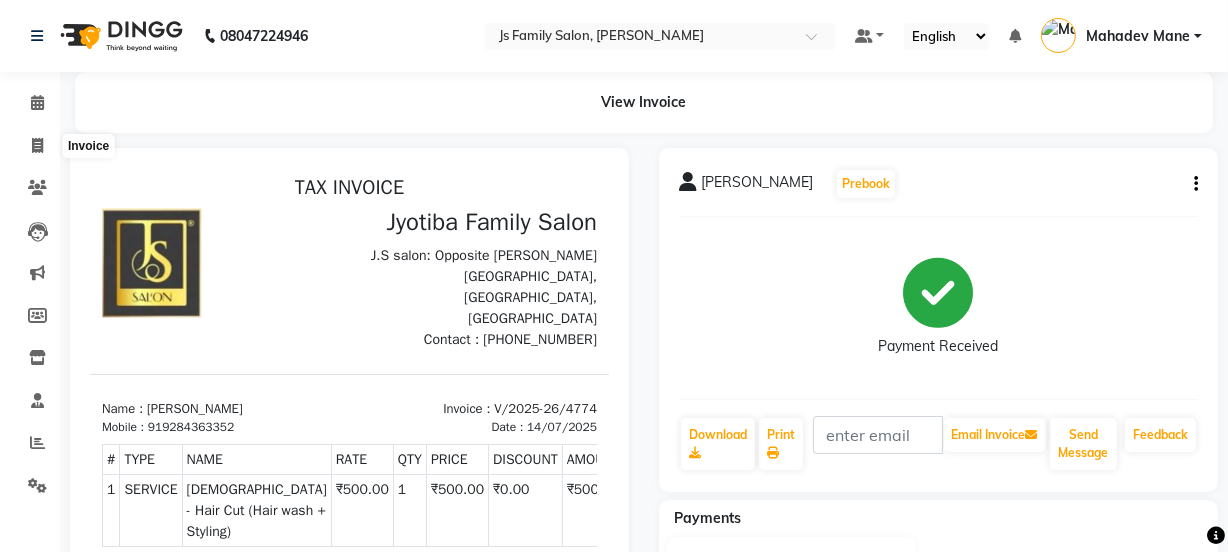 select on "3729" 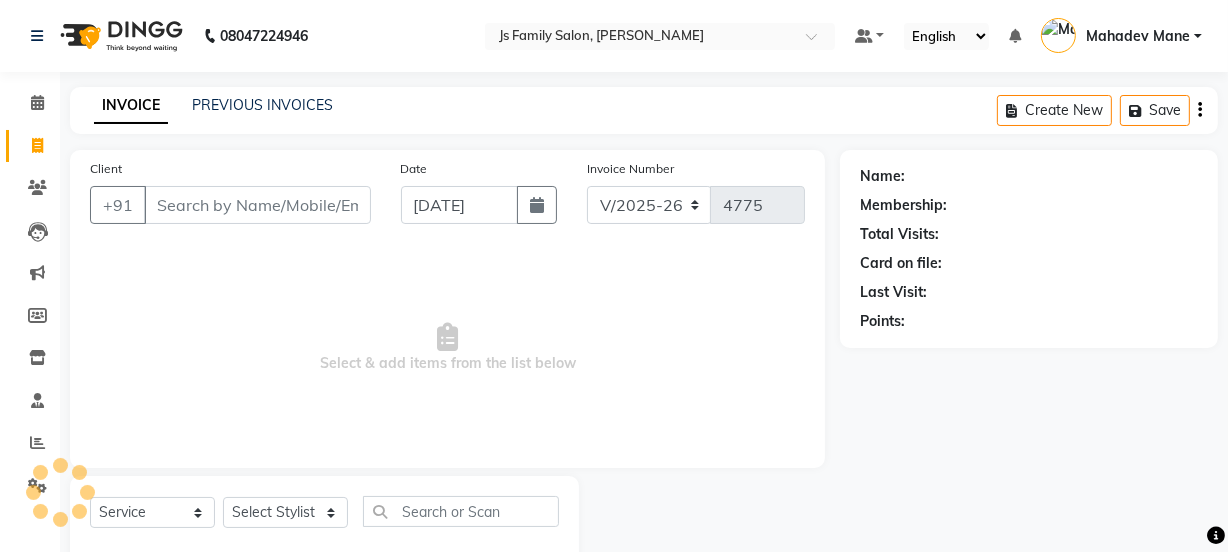 scroll, scrollTop: 50, scrollLeft: 0, axis: vertical 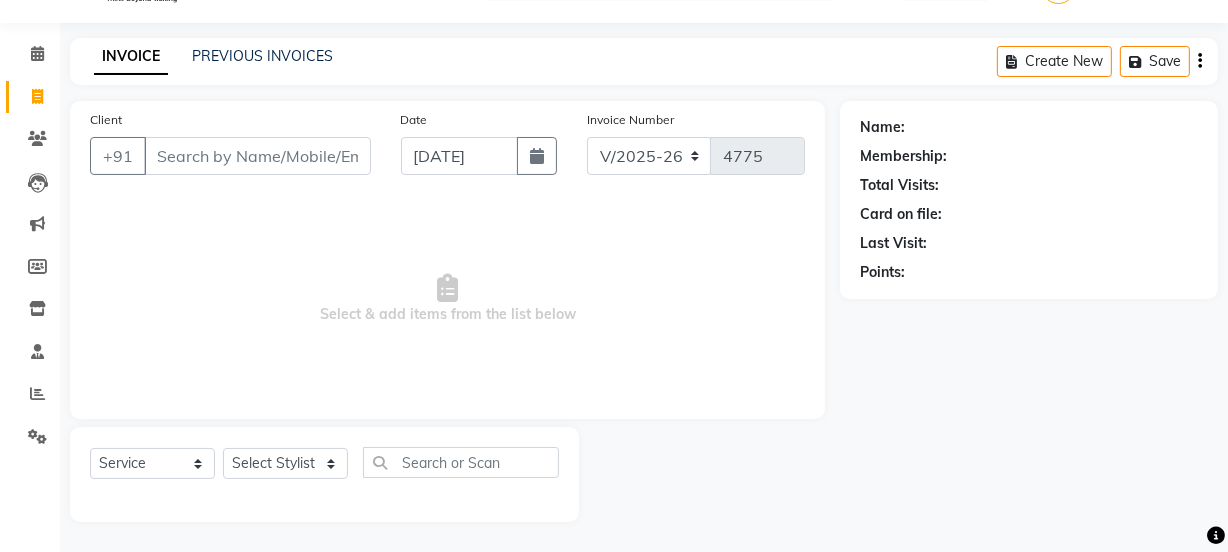 click on "Client" at bounding box center (257, 156) 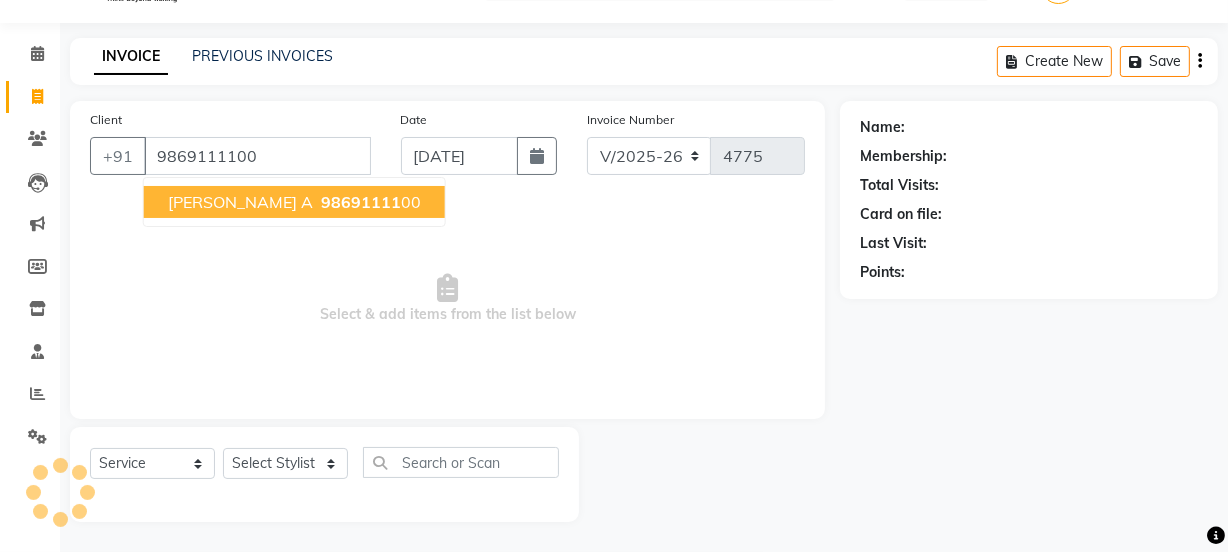 type on "9869111100" 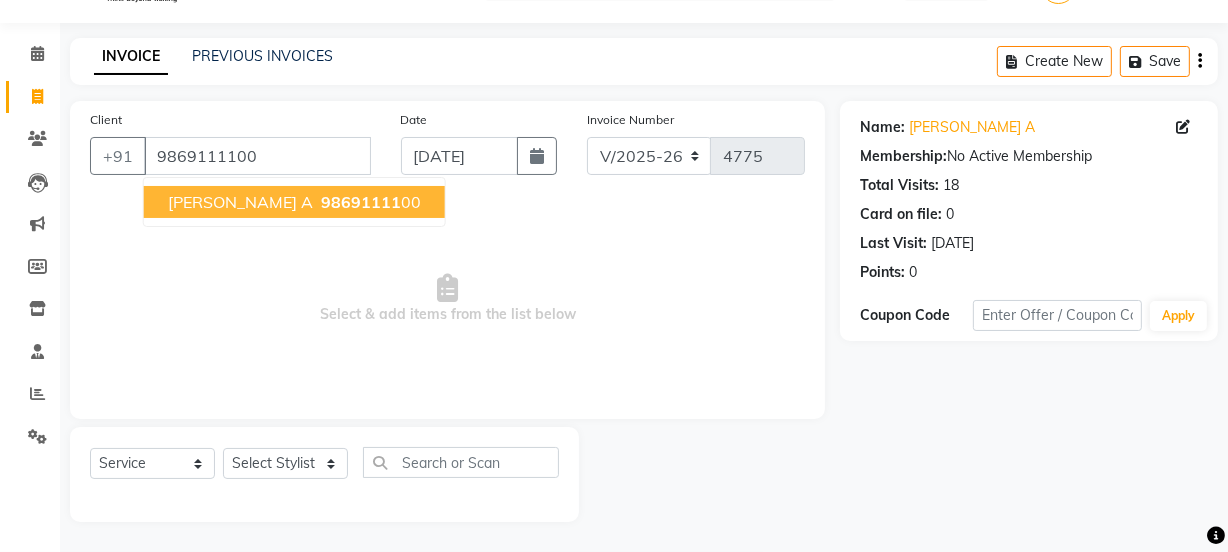 click on "[PERSON_NAME] A" at bounding box center (240, 202) 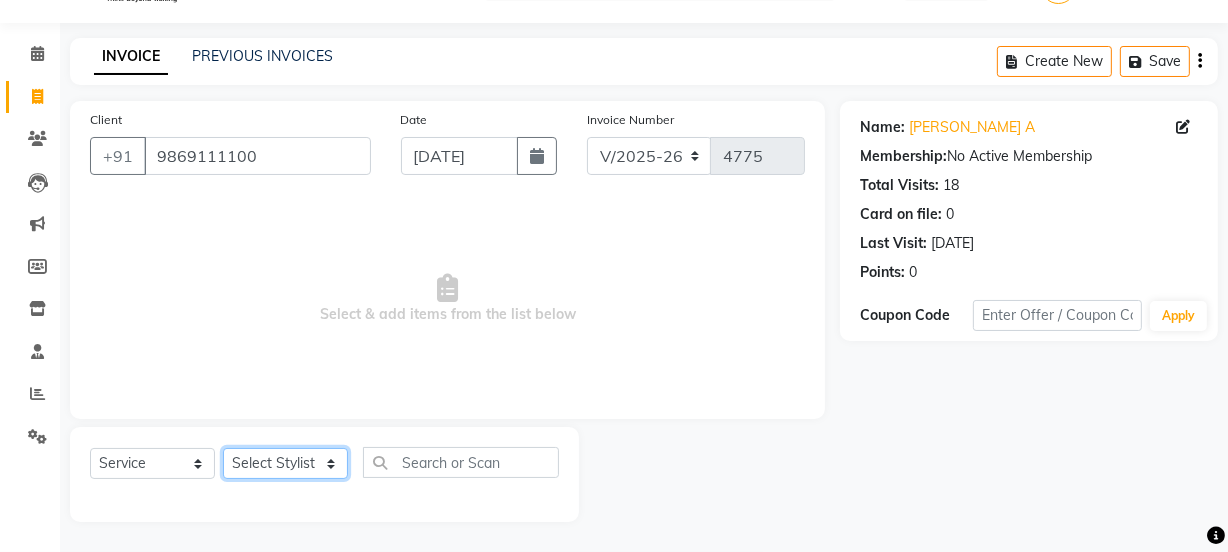 click on "Select Stylist [PERSON_NAME] Vaidyakar kokan  n Mahadev [PERSON_NAME] [PERSON_NAME] [PERSON_NAME]  Prem Mane Rajan Roma Rajput Sai [PERSON_NAME] Shop [PERSON_NAME] [PERSON_NAME] suport staff [PERSON_NAME]  [PERSON_NAME] [PERSON_NAME] [PERSON_NAME]" 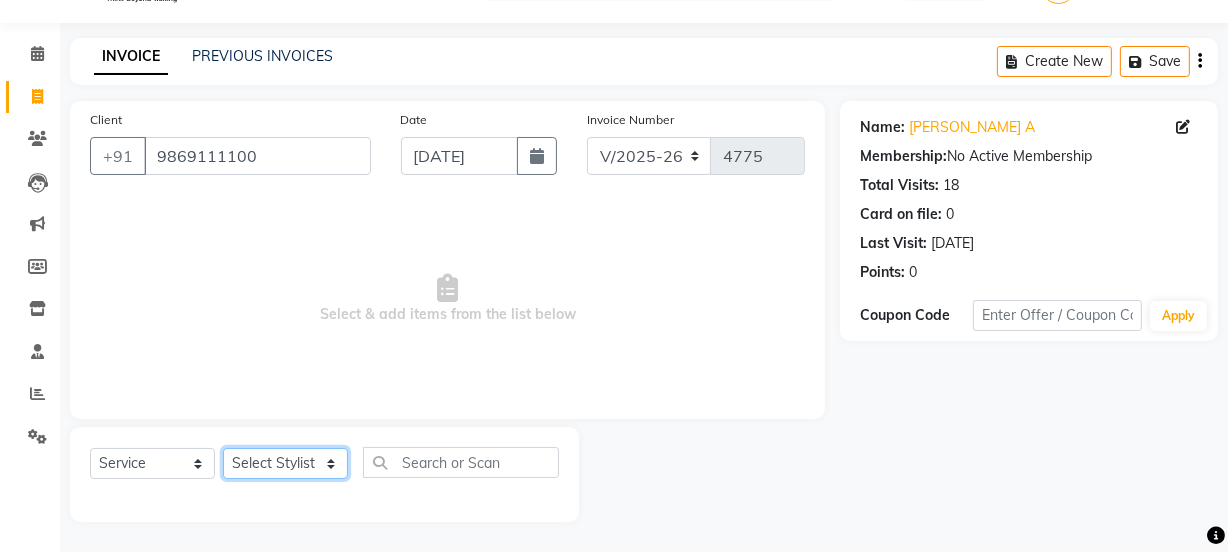 select on "20007" 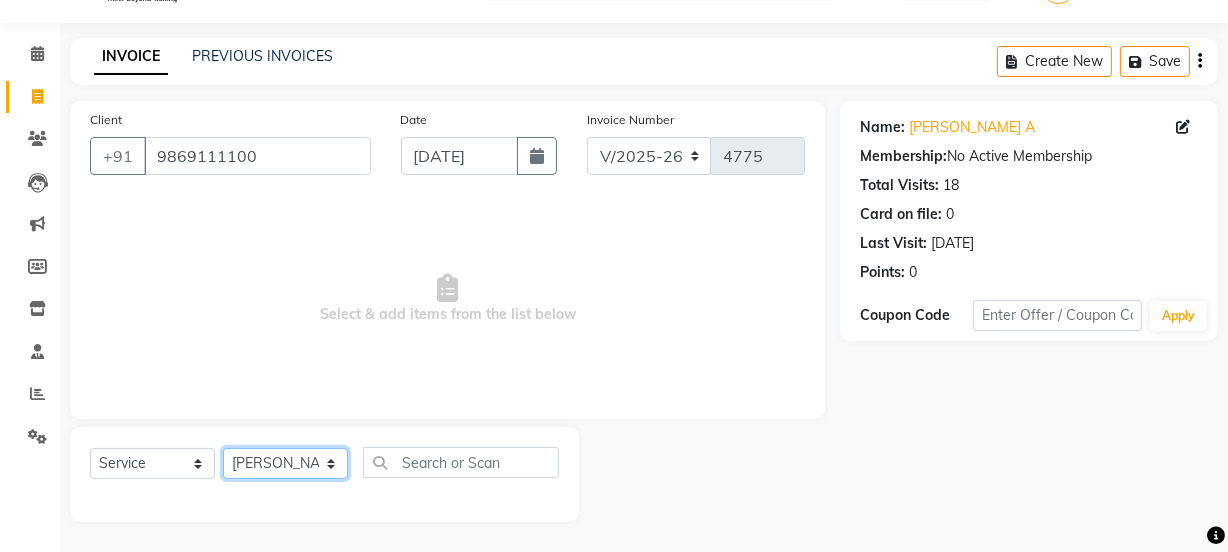 click on "Select Stylist [PERSON_NAME] Vaidyakar kokan  n Mahadev [PERSON_NAME] [PERSON_NAME] [PERSON_NAME]  Prem Mane Rajan Roma Rajput Sai [PERSON_NAME] Shop [PERSON_NAME] [PERSON_NAME] suport staff [PERSON_NAME]  [PERSON_NAME] [PERSON_NAME] [PERSON_NAME]" 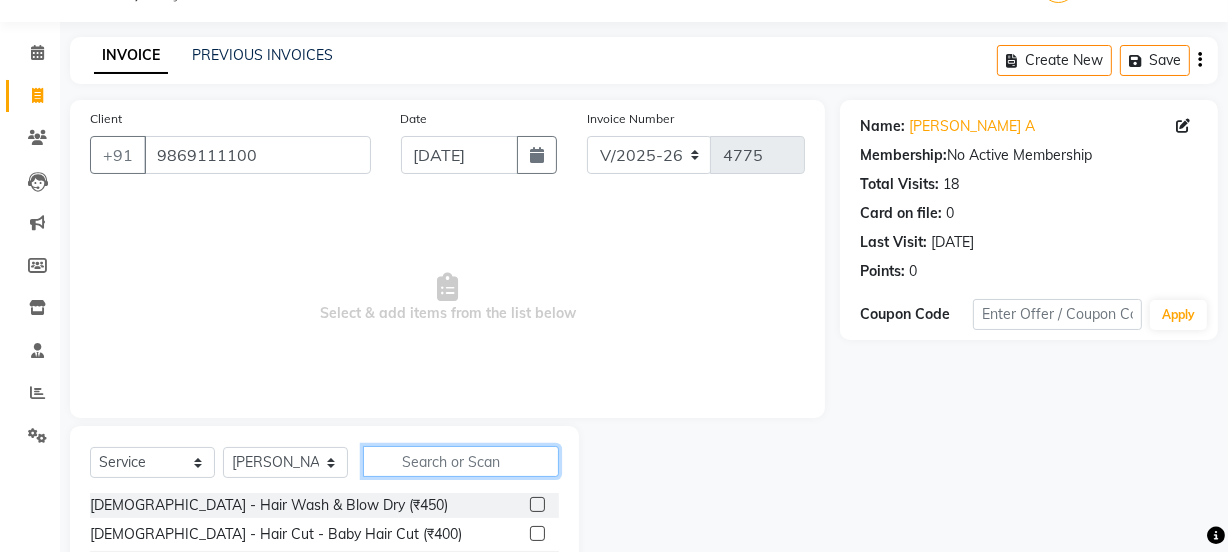 click 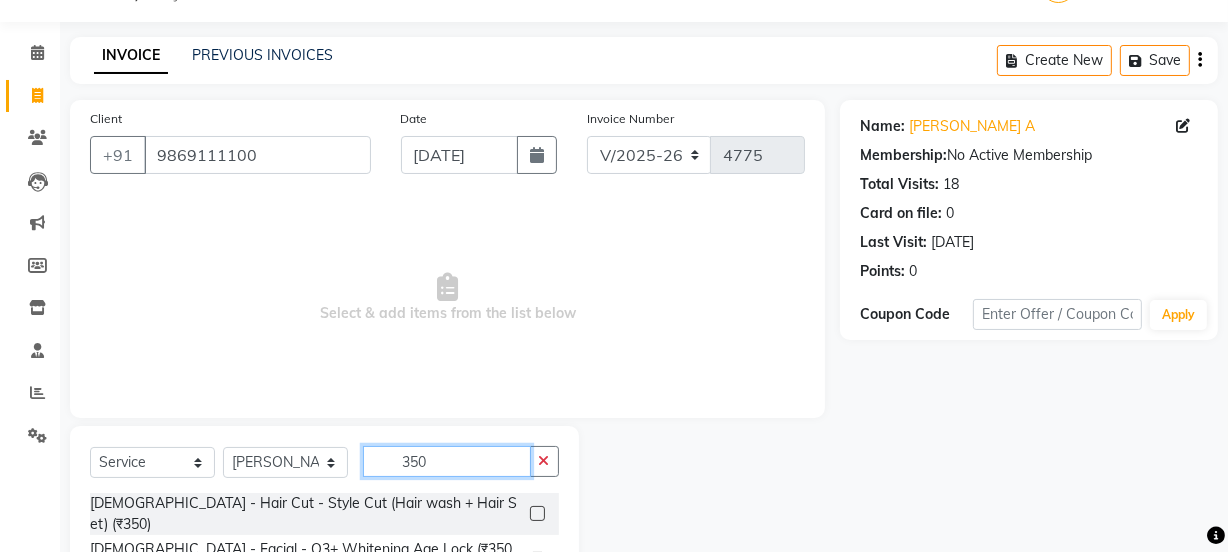 type on "350" 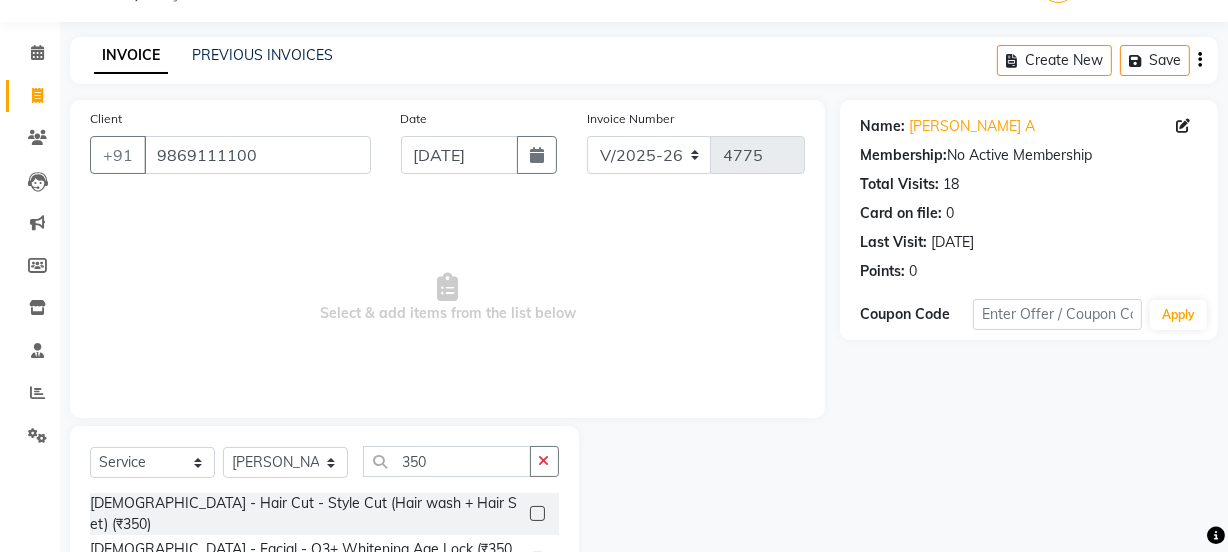 click 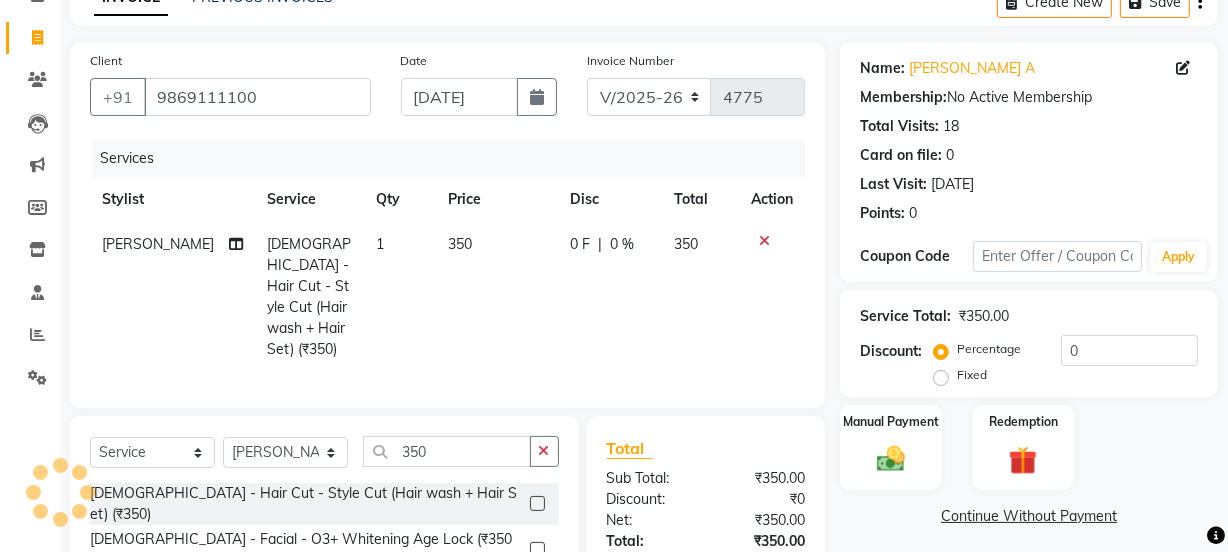 scroll, scrollTop: 140, scrollLeft: 0, axis: vertical 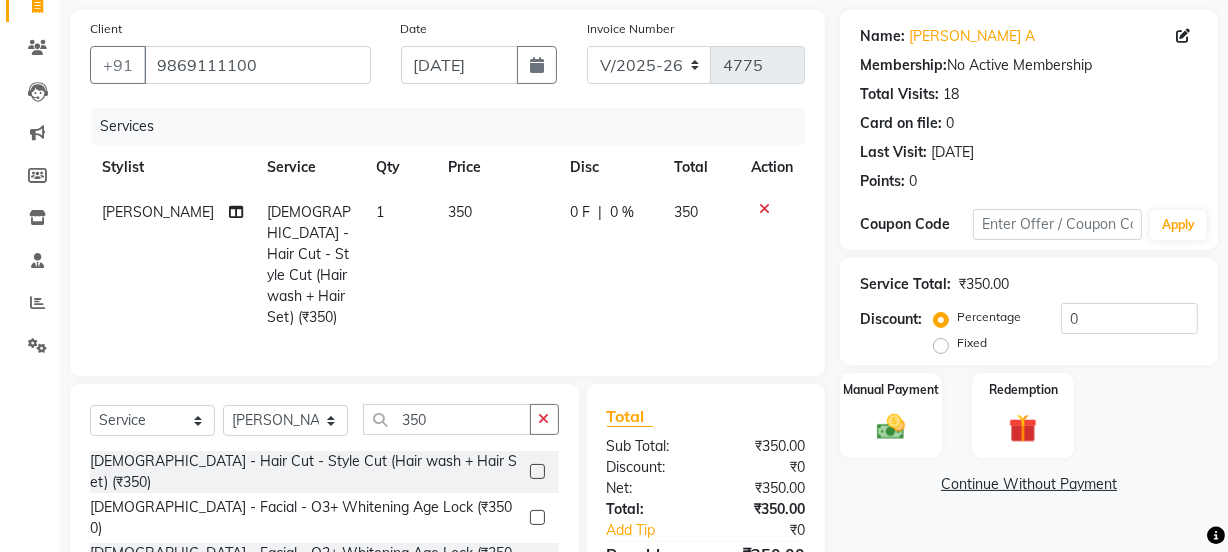 click 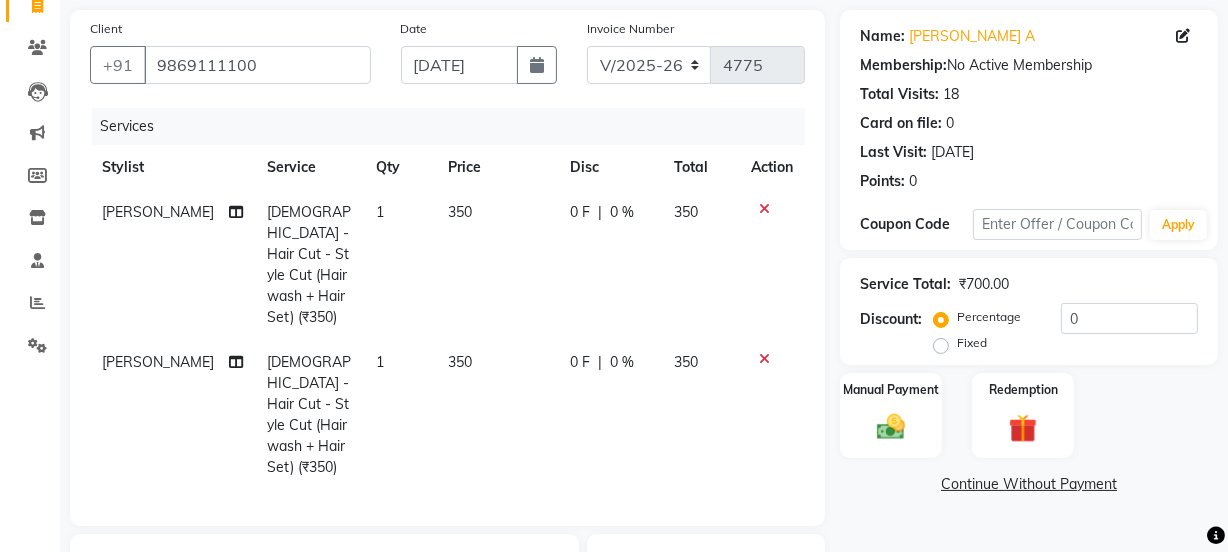 checkbox on "false" 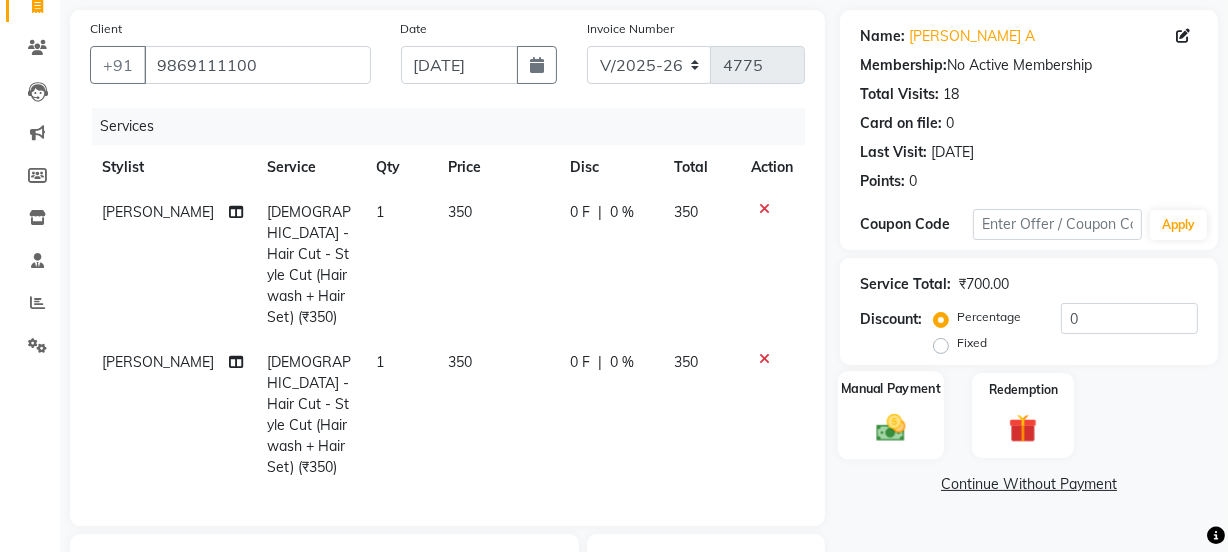 click 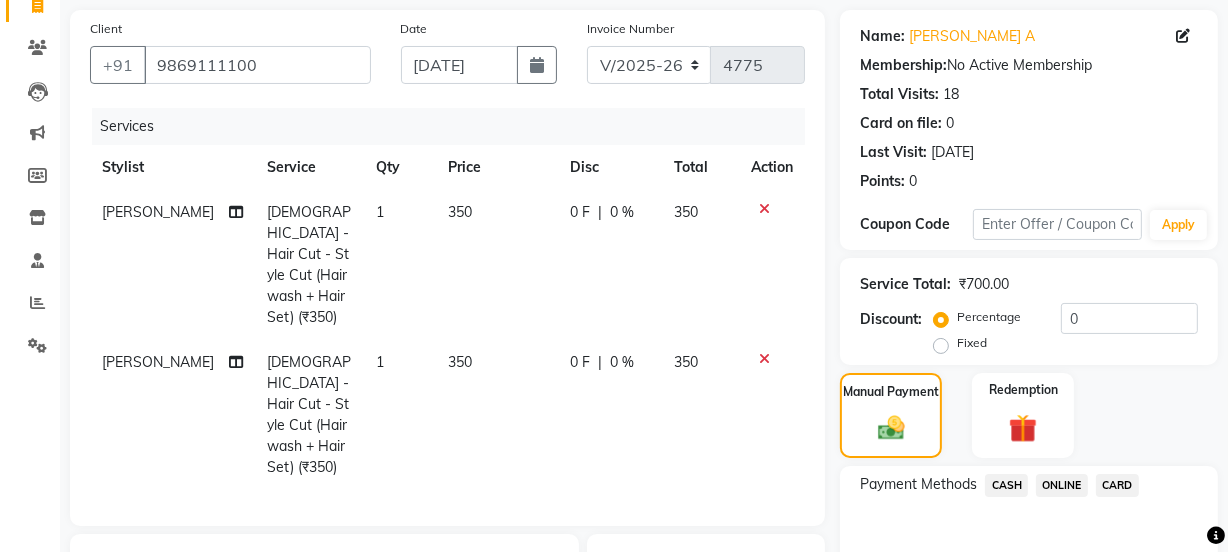 click on "ONLINE" 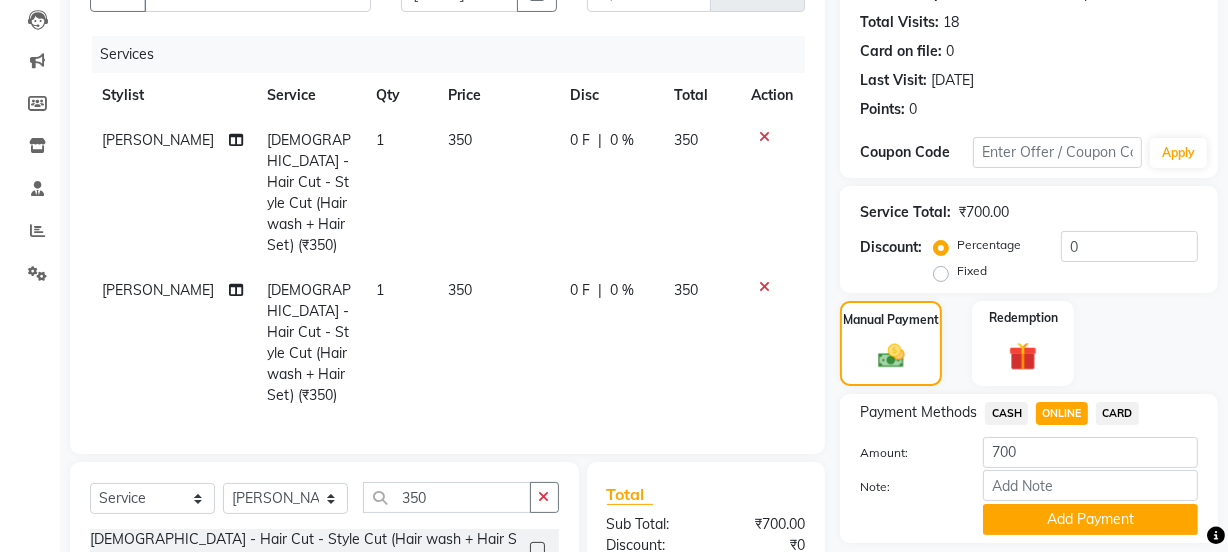 scroll, scrollTop: 322, scrollLeft: 0, axis: vertical 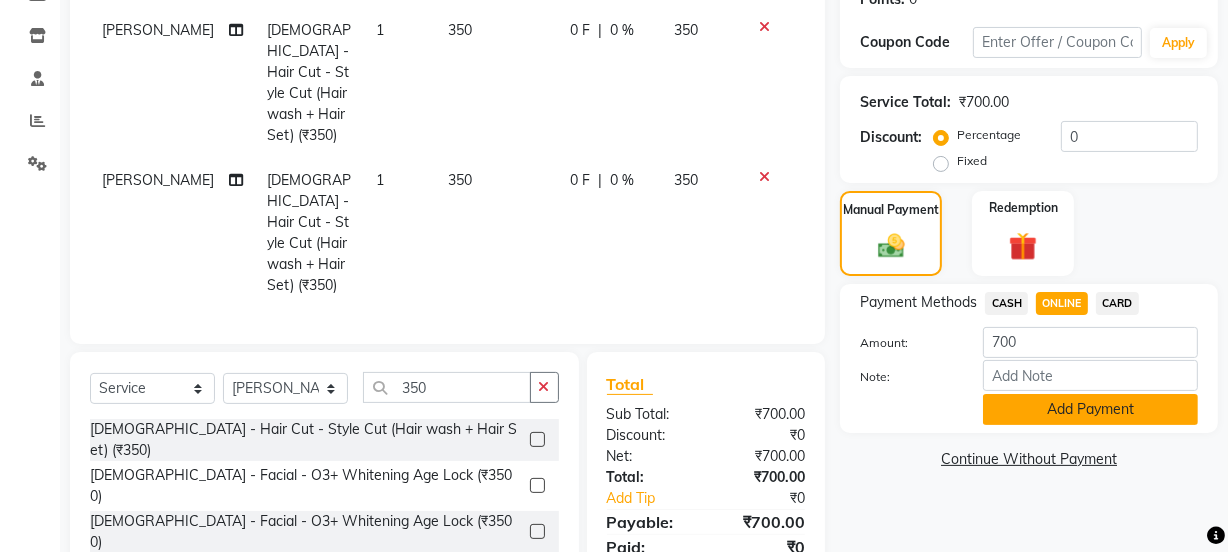 click on "Add Payment" 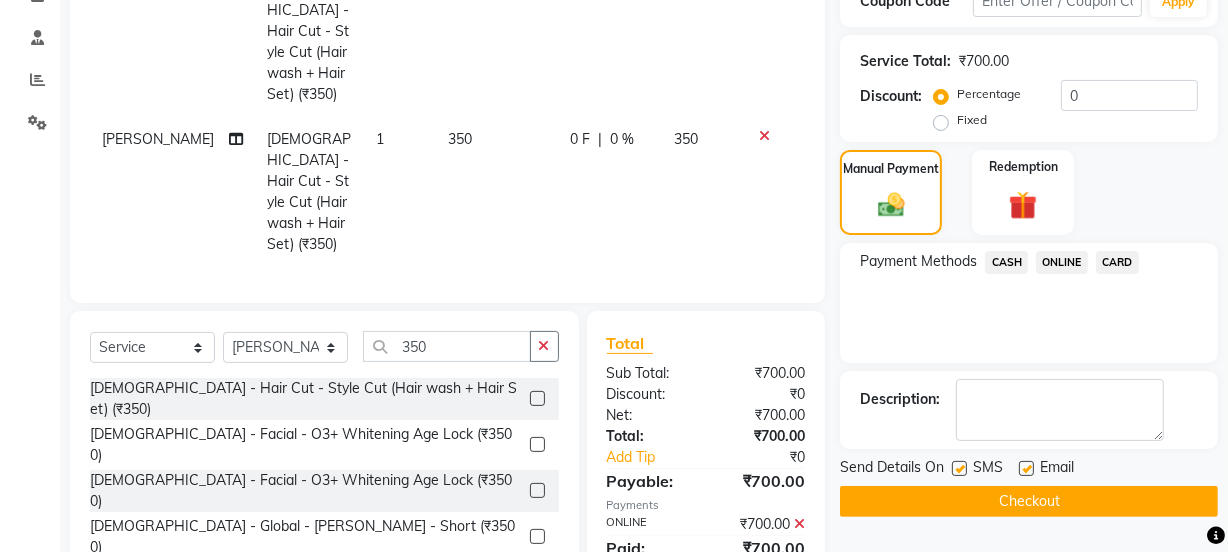 scroll, scrollTop: 419, scrollLeft: 0, axis: vertical 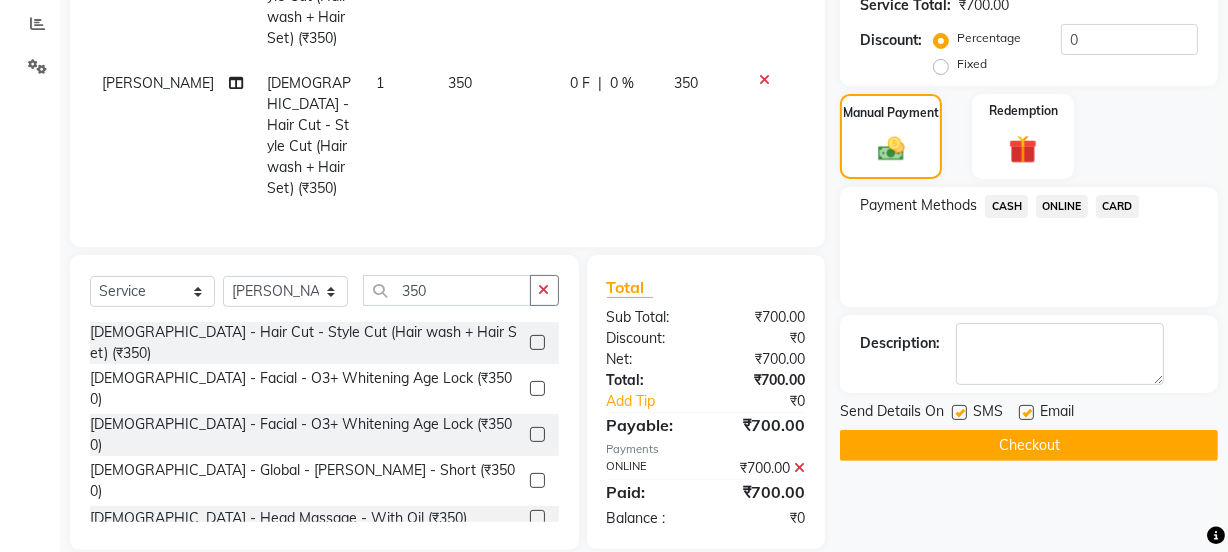 click on "Checkout" 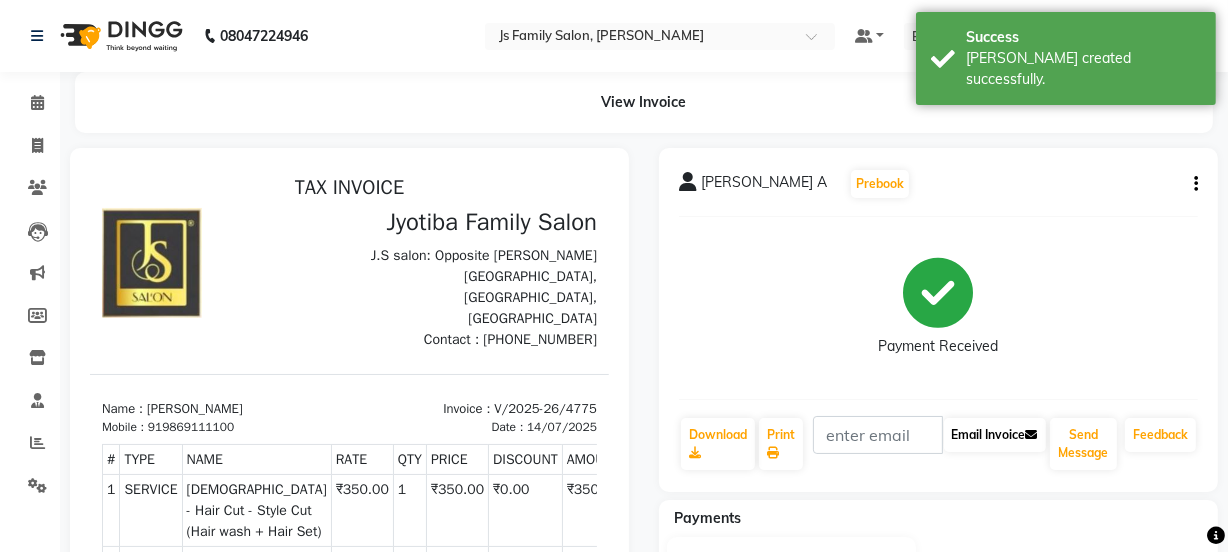 scroll, scrollTop: 0, scrollLeft: 0, axis: both 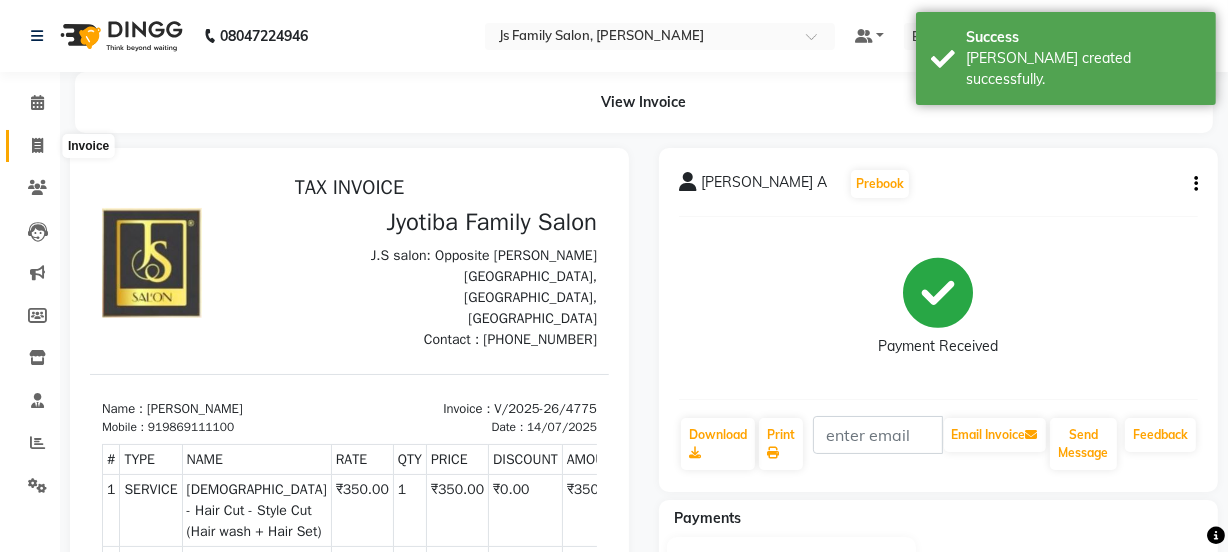 click 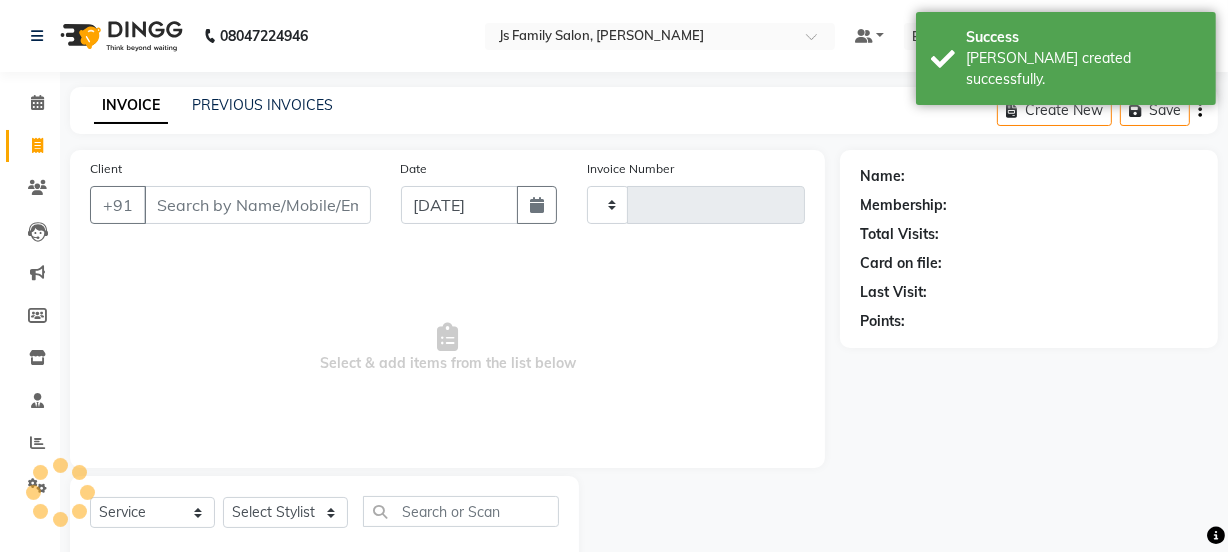 type on "4776" 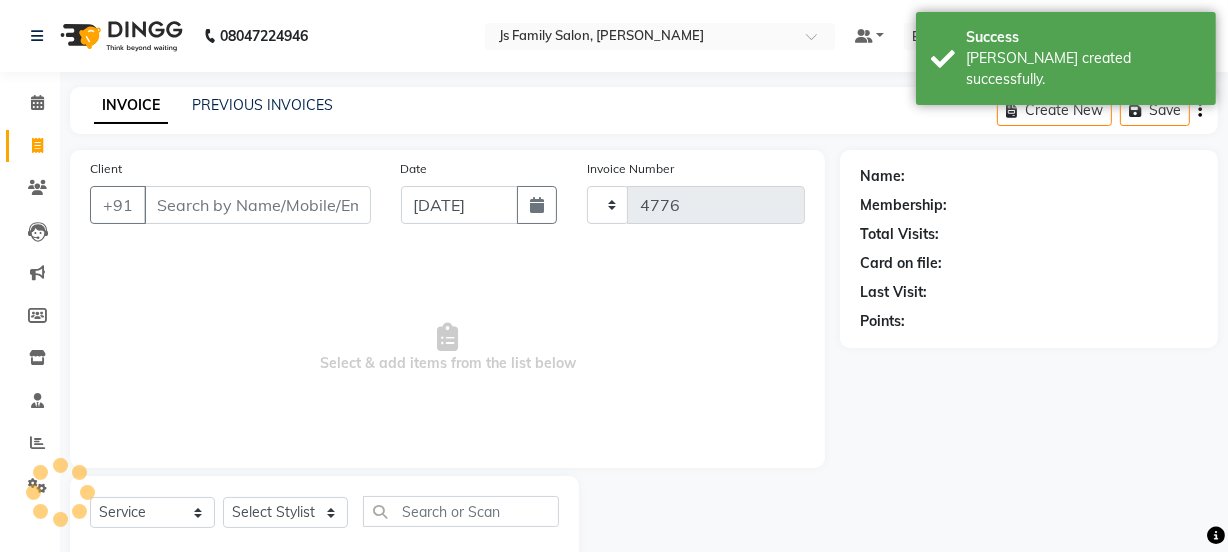 select on "3729" 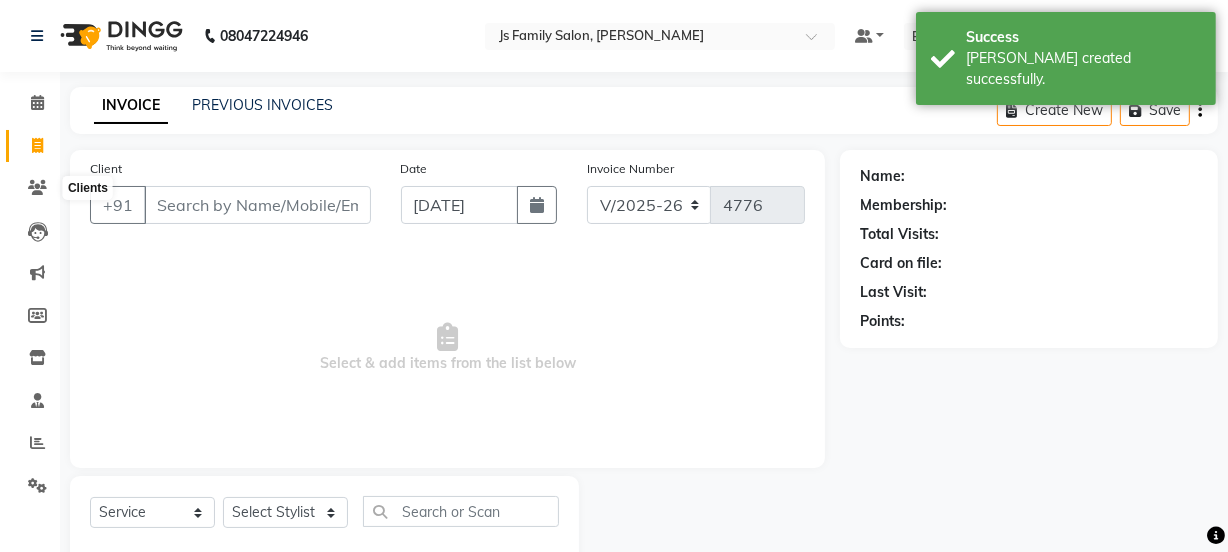 scroll, scrollTop: 50, scrollLeft: 0, axis: vertical 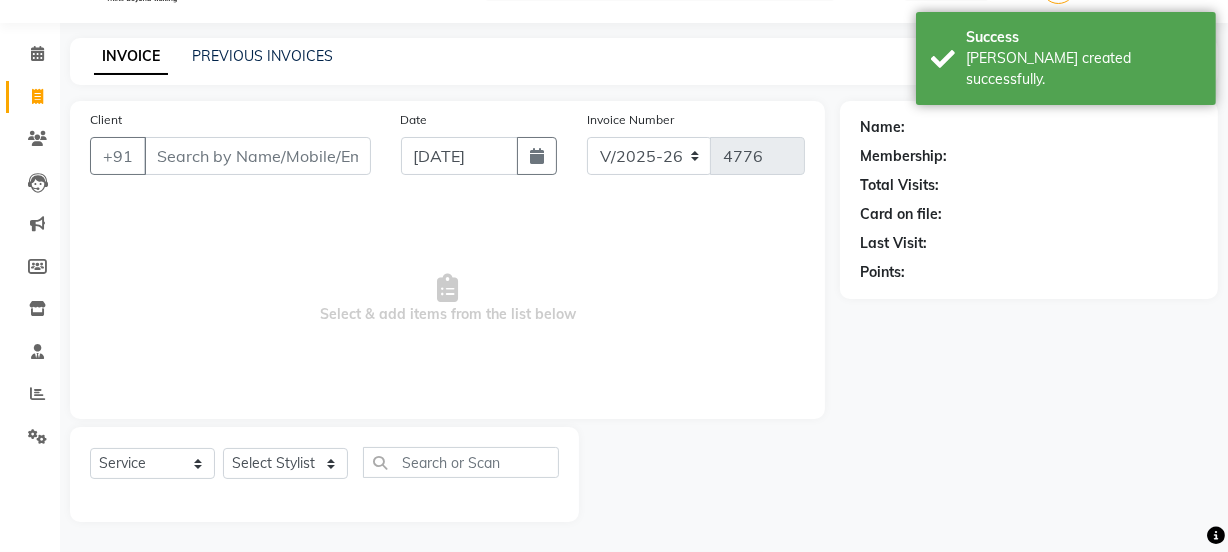 click on "Client" at bounding box center (257, 156) 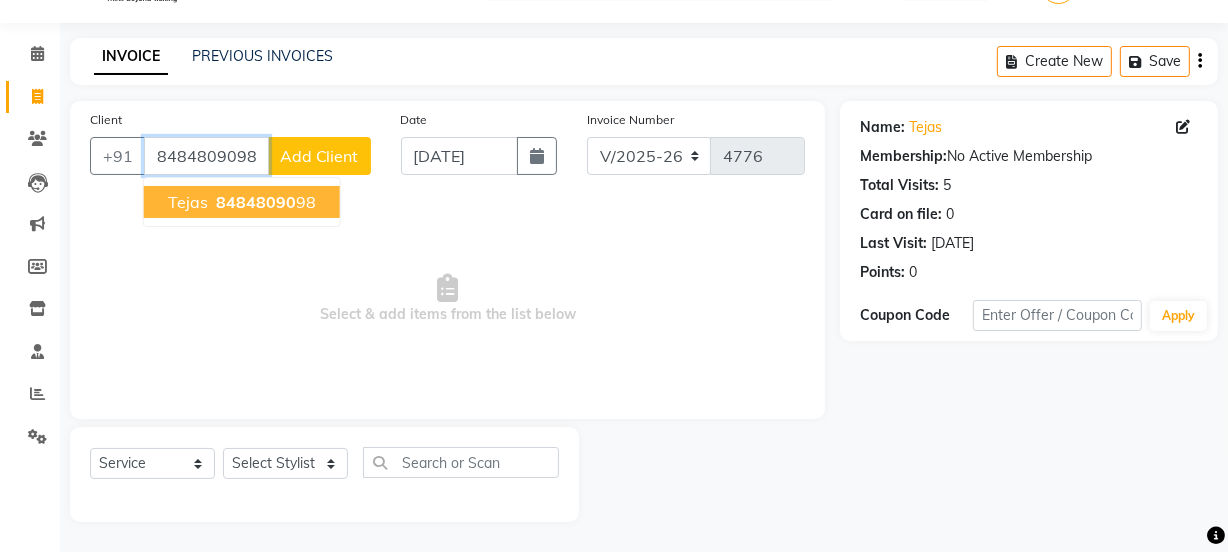 click on "8484809098" at bounding box center (206, 156) 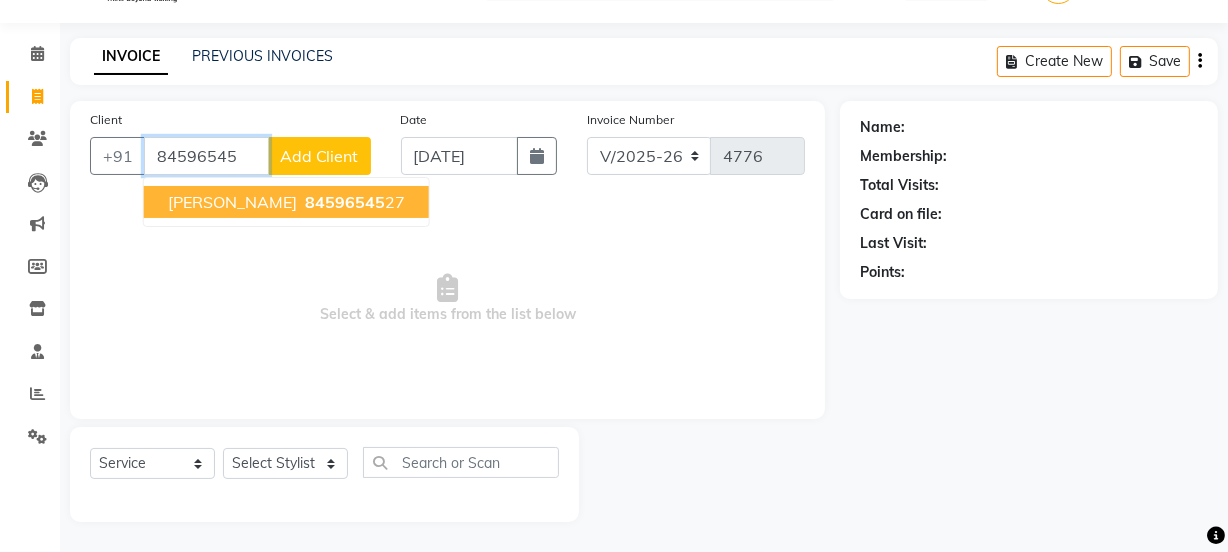 click on "[PERSON_NAME]" at bounding box center [232, 202] 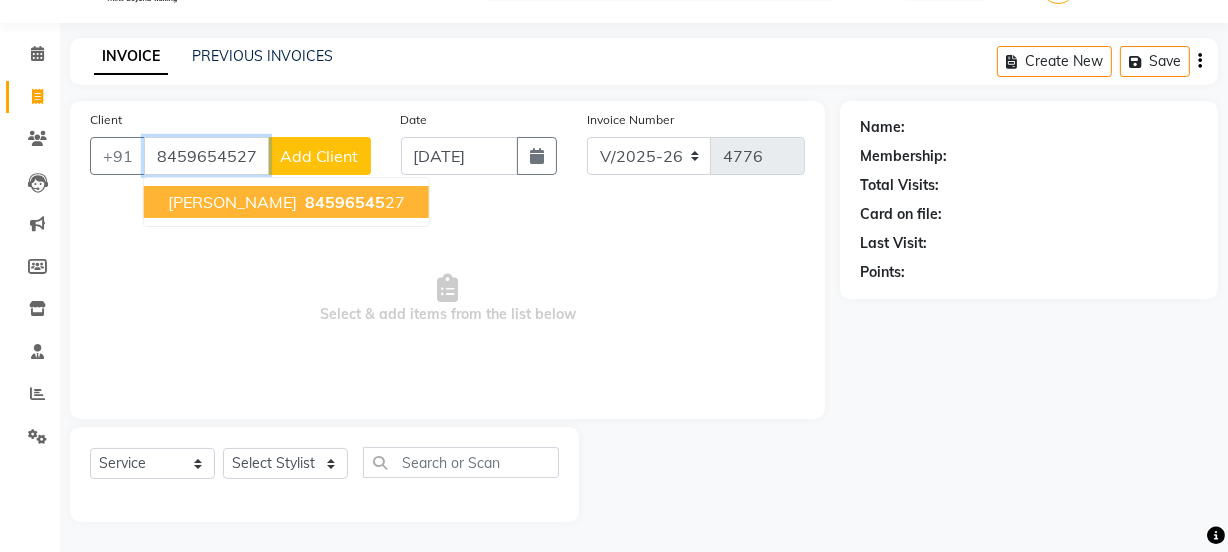 type on "8459654527" 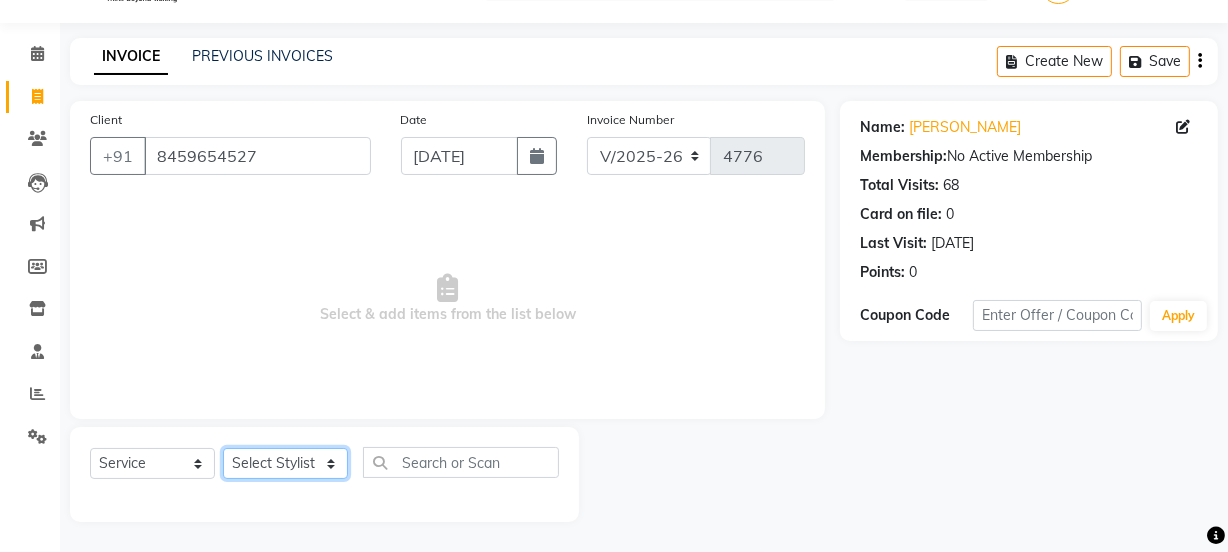 click on "Select Stylist [PERSON_NAME] Vaidyakar kokan  n Mahadev [PERSON_NAME] [PERSON_NAME] [PERSON_NAME]  Prem Mane Rajan Roma Rajput Sai [PERSON_NAME] Shop [PERSON_NAME] [PERSON_NAME] suport staff [PERSON_NAME]  [PERSON_NAME] [PERSON_NAME] [PERSON_NAME]" 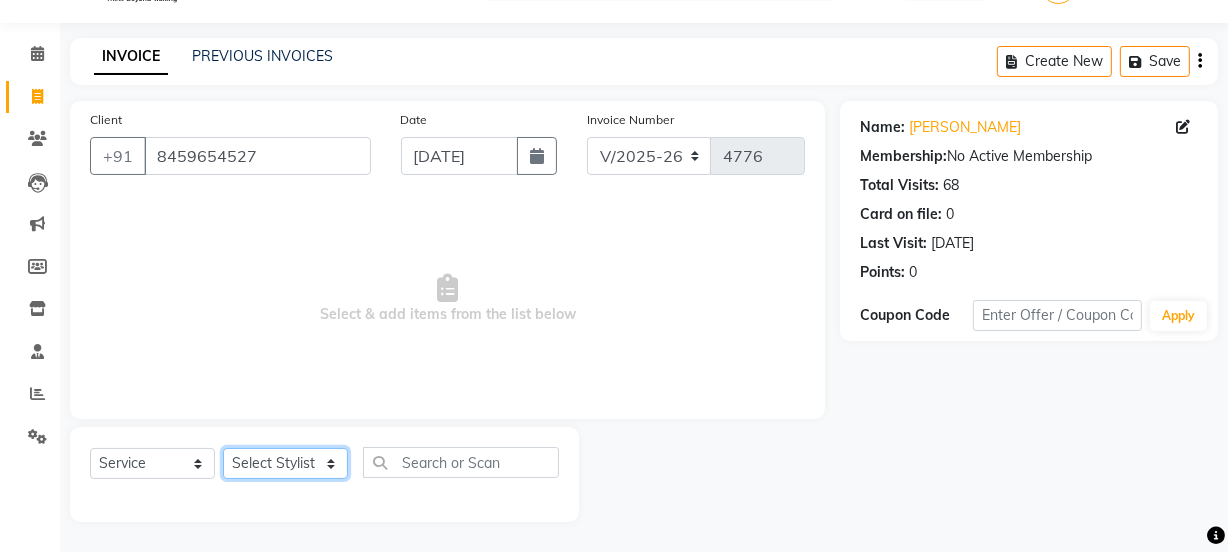 select on "22902" 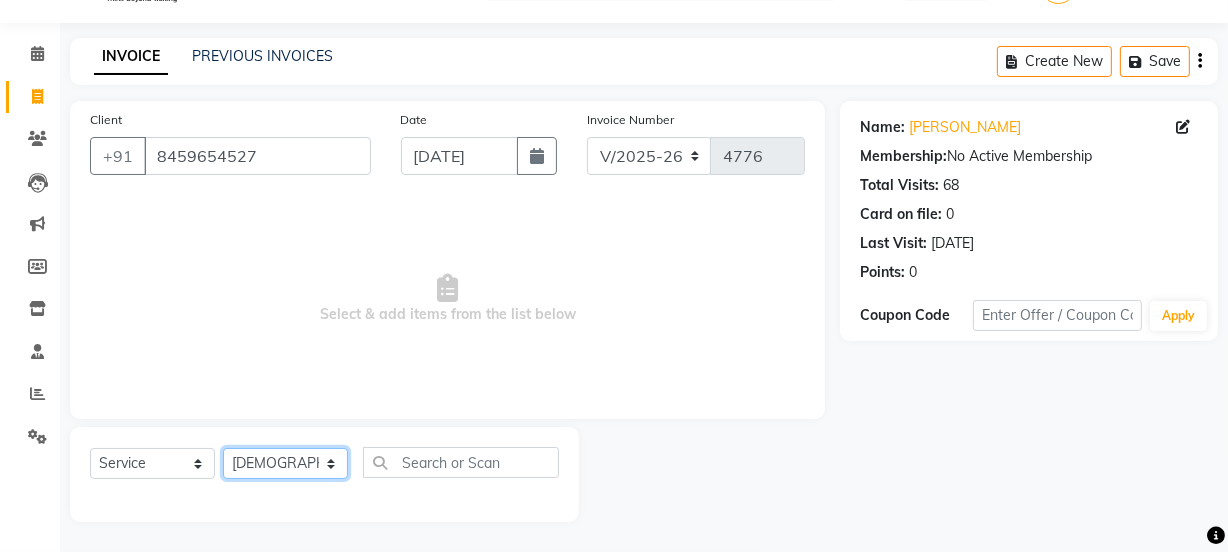 click on "Select Stylist [PERSON_NAME] Vaidyakar kokan  n Mahadev [PERSON_NAME] [PERSON_NAME] [PERSON_NAME]  Prem Mane Rajan Roma Rajput Sai [PERSON_NAME] Shop [PERSON_NAME] [PERSON_NAME] suport staff [PERSON_NAME]  [PERSON_NAME] [PERSON_NAME] [PERSON_NAME]" 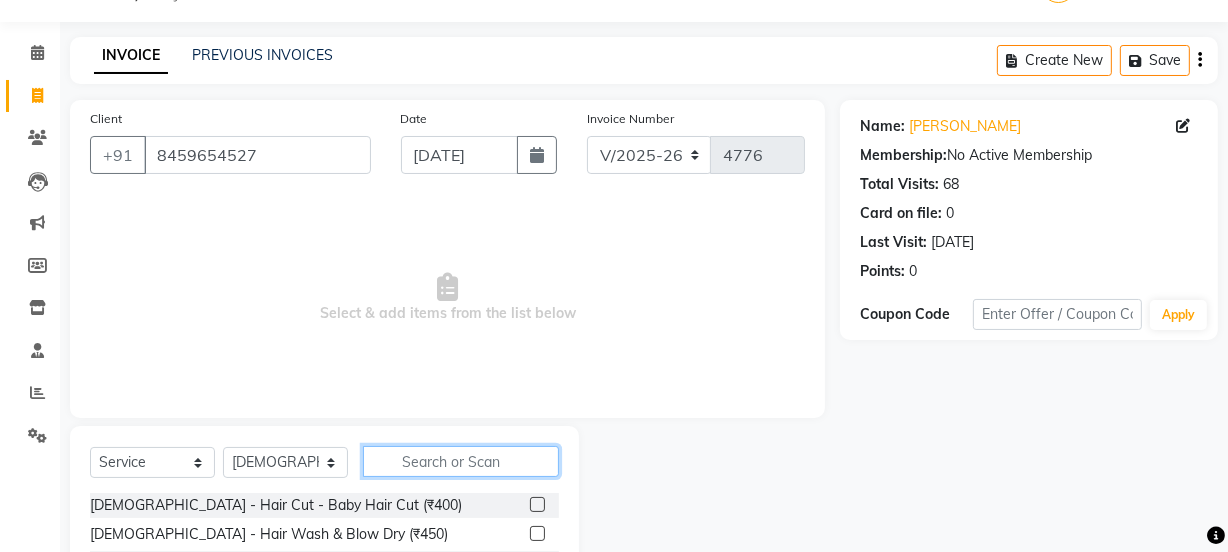 click 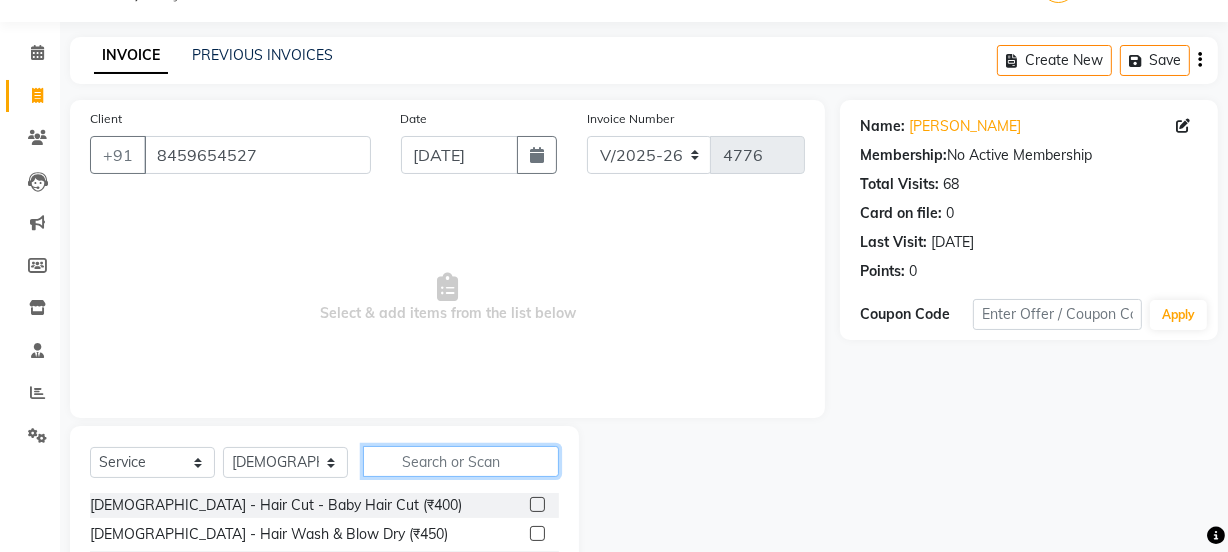 type on "4" 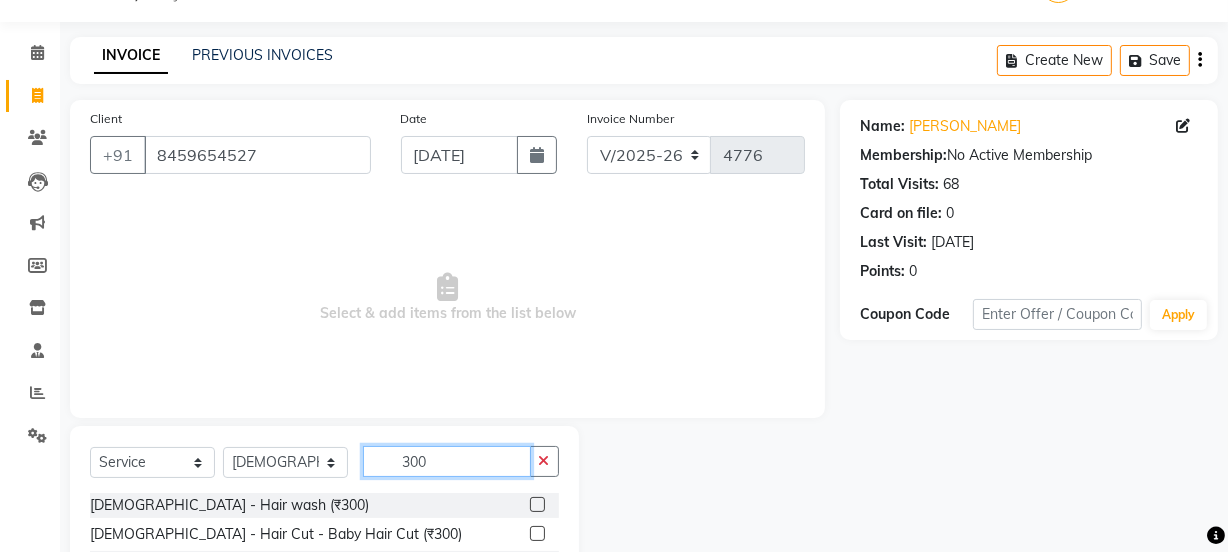 type on "300" 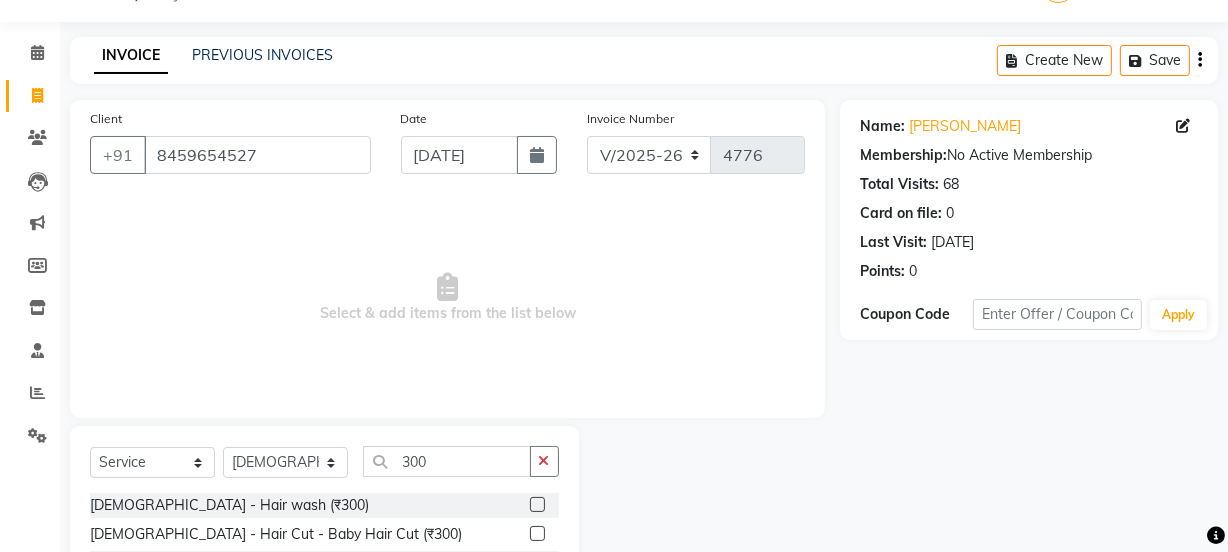 click 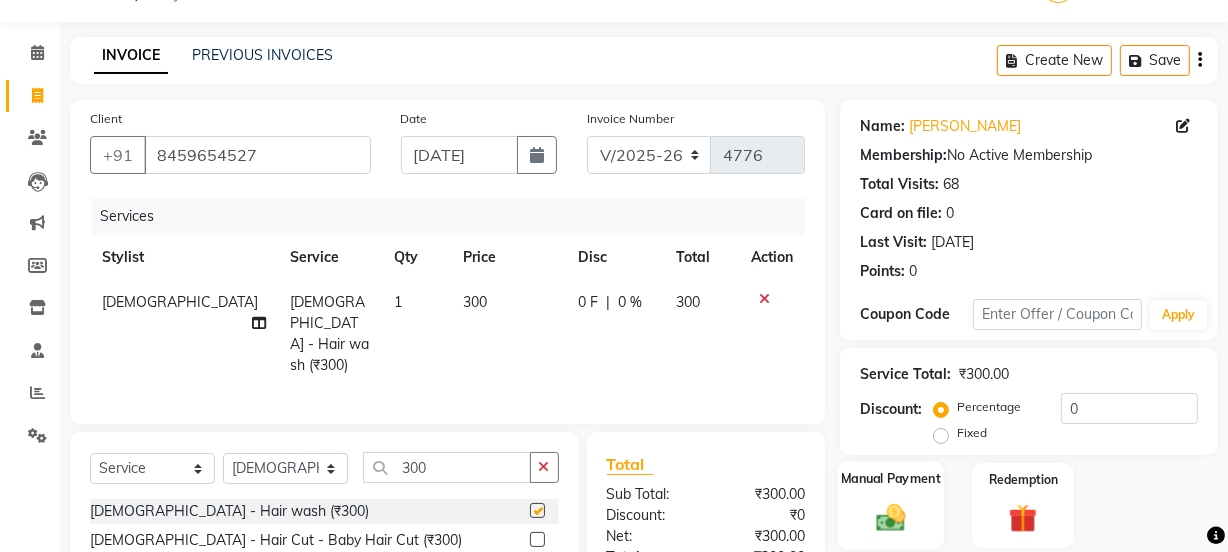 checkbox on "false" 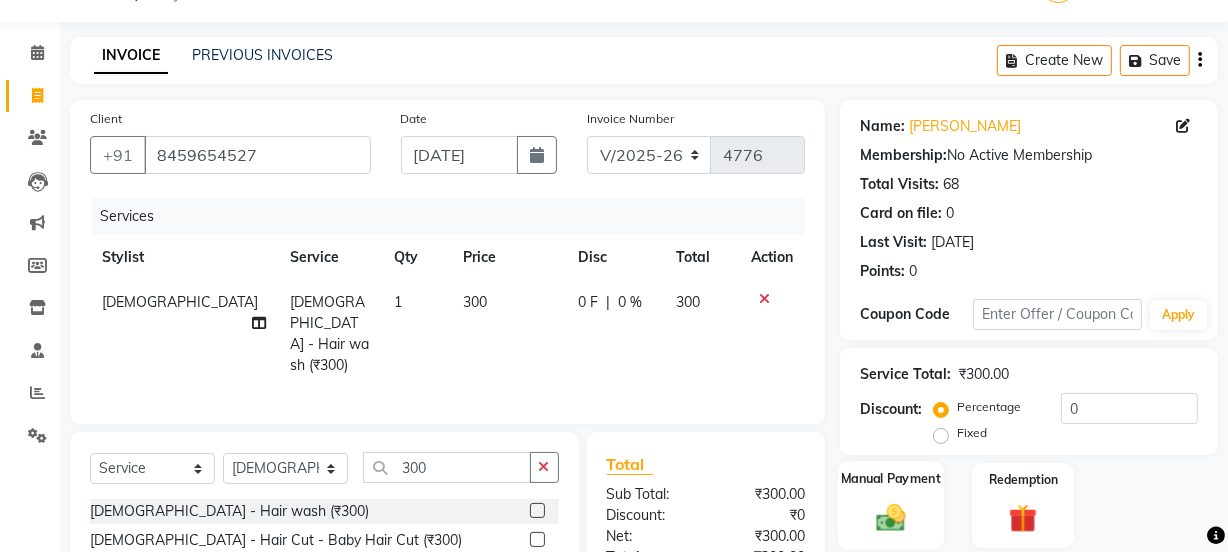 drag, startPoint x: 890, startPoint y: 520, endPoint x: 905, endPoint y: 525, distance: 15.811388 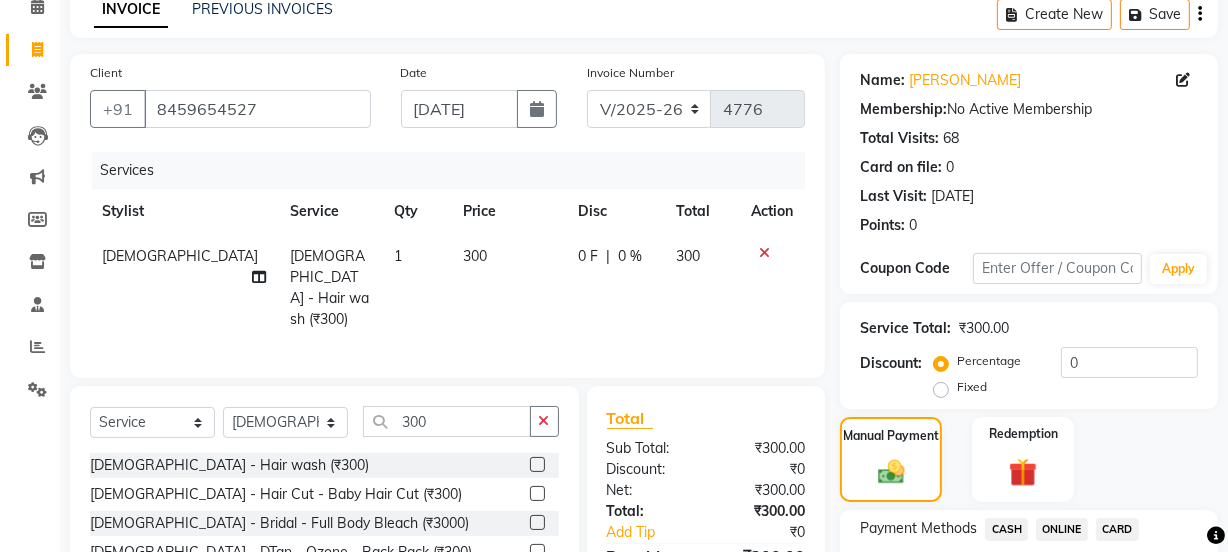 scroll, scrollTop: 140, scrollLeft: 0, axis: vertical 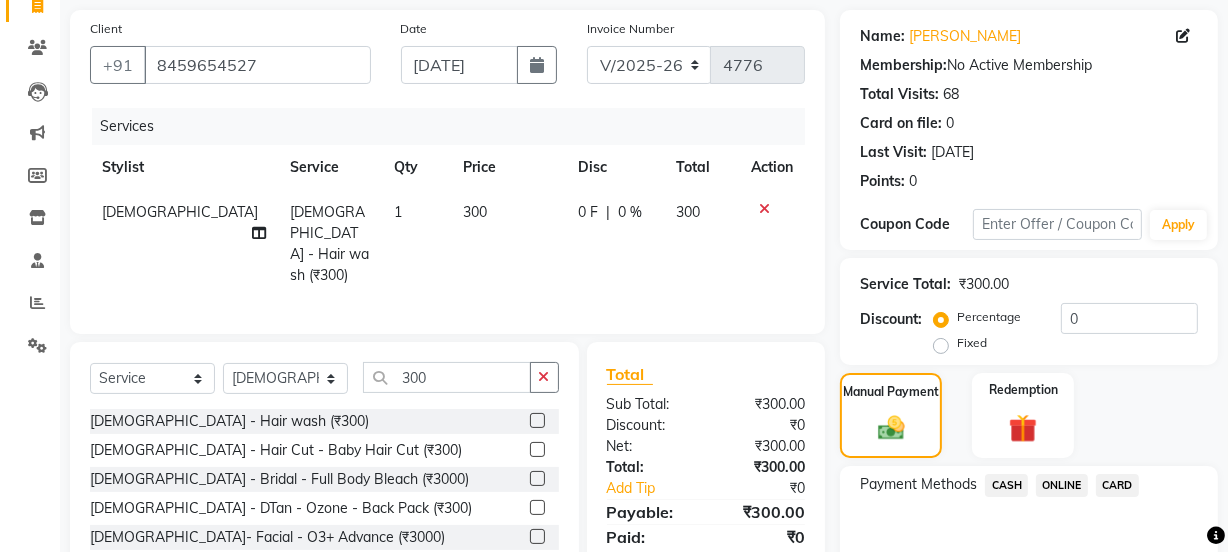 click on "ONLINE" 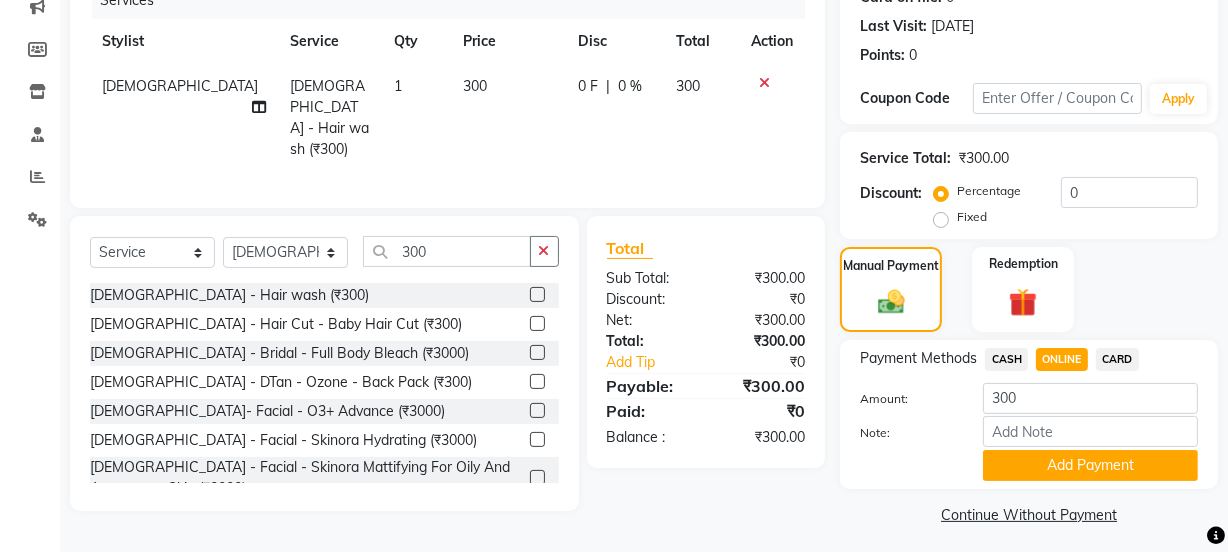 scroll, scrollTop: 274, scrollLeft: 0, axis: vertical 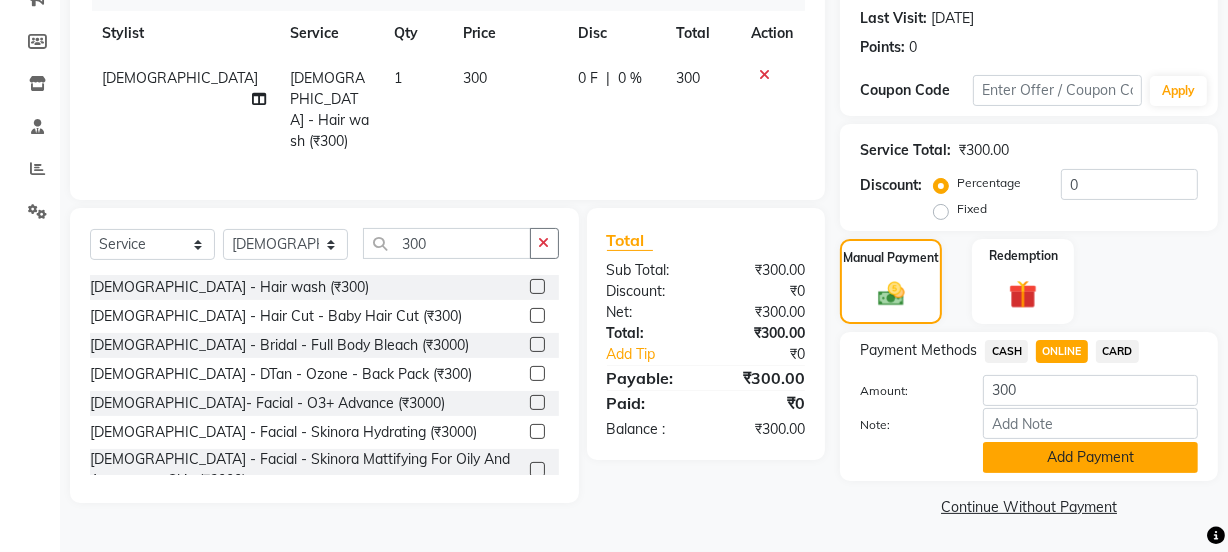 click on "Add Payment" 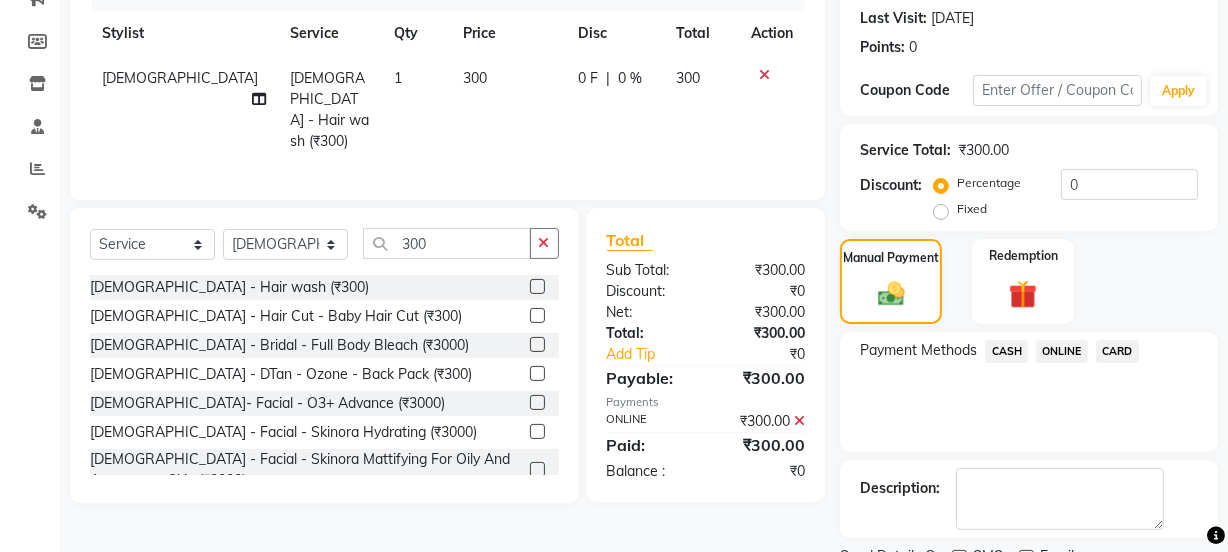click on "ONLINE" 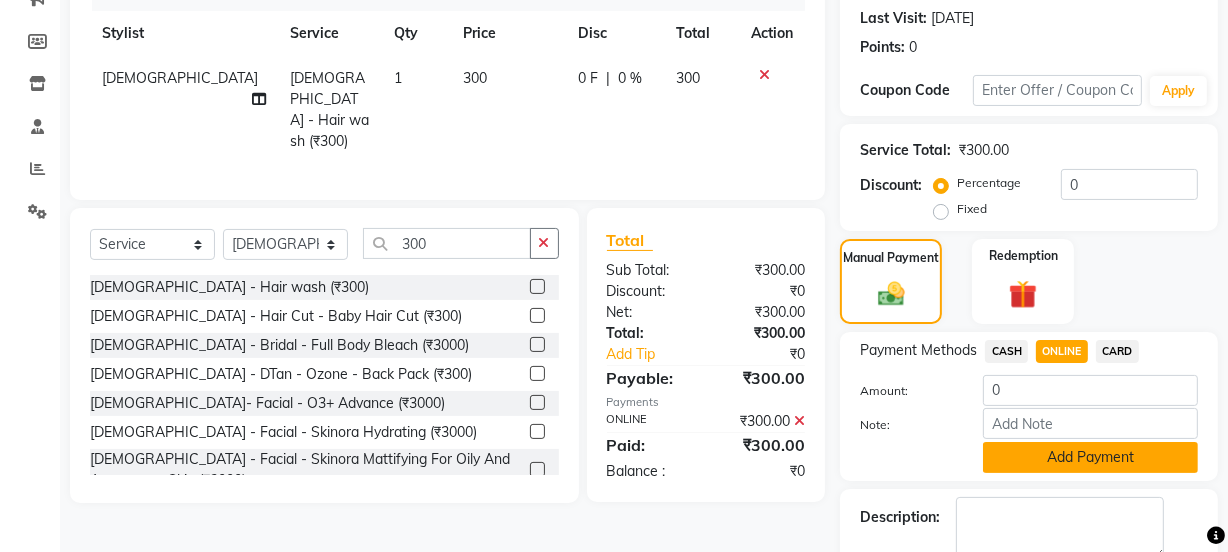 click on "Add Payment" 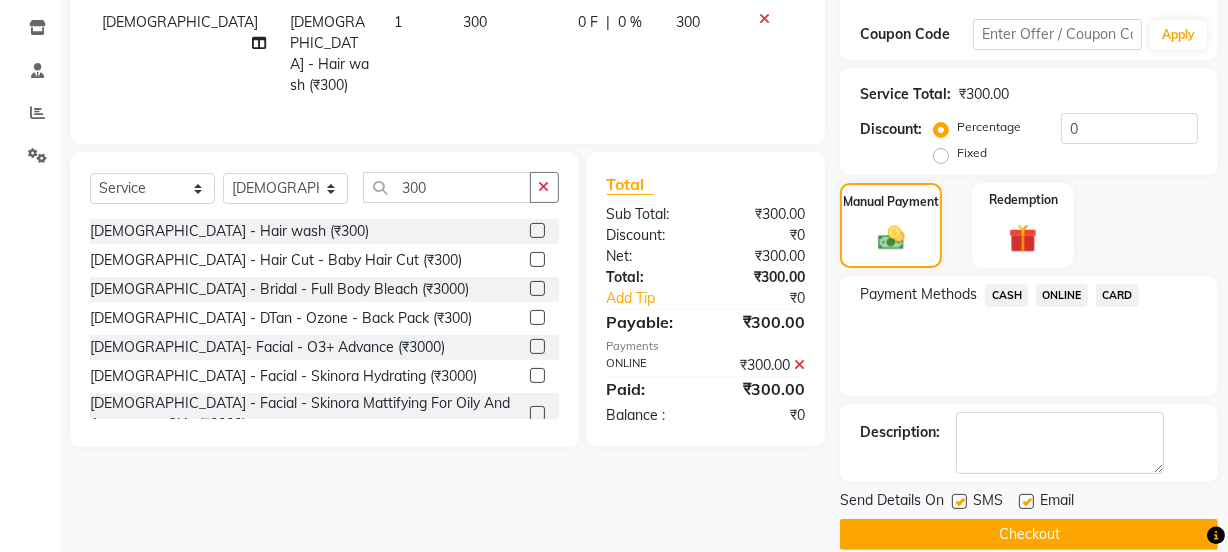scroll, scrollTop: 357, scrollLeft: 0, axis: vertical 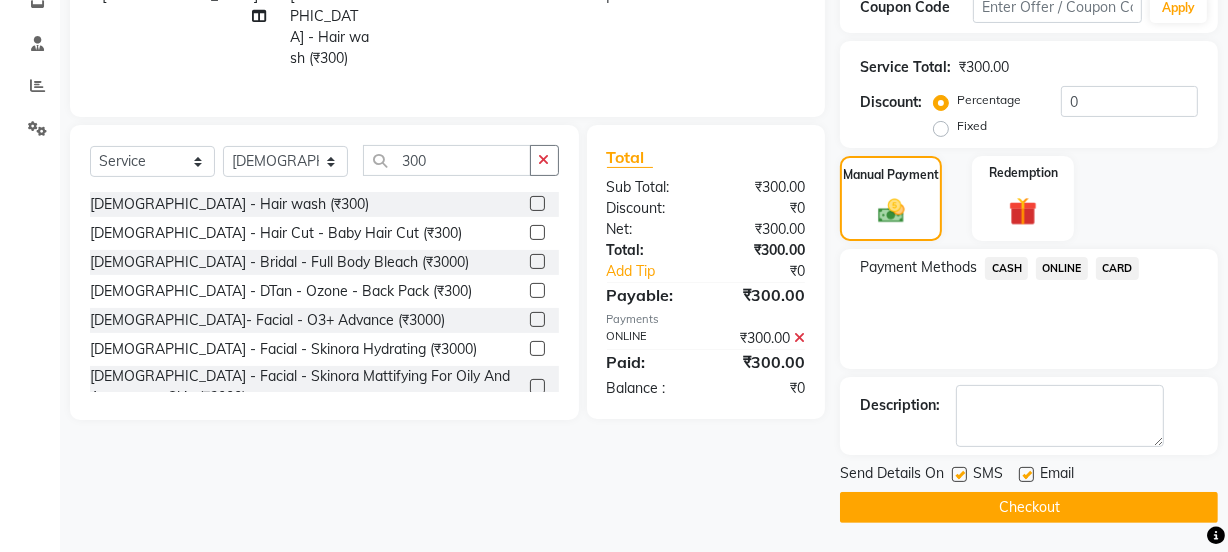 click on "Checkout" 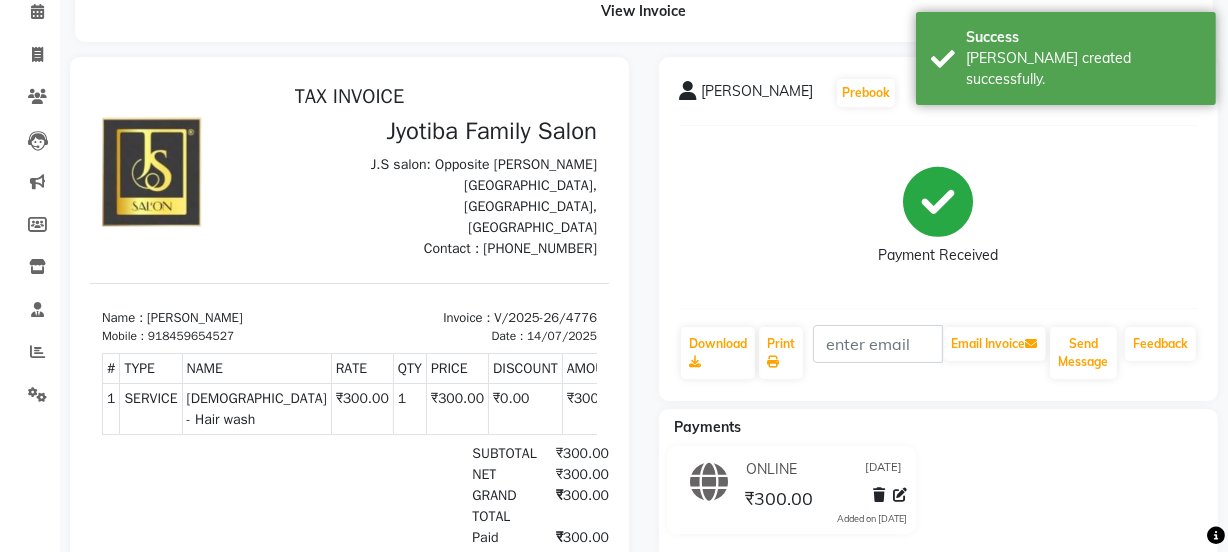 scroll, scrollTop: 0, scrollLeft: 0, axis: both 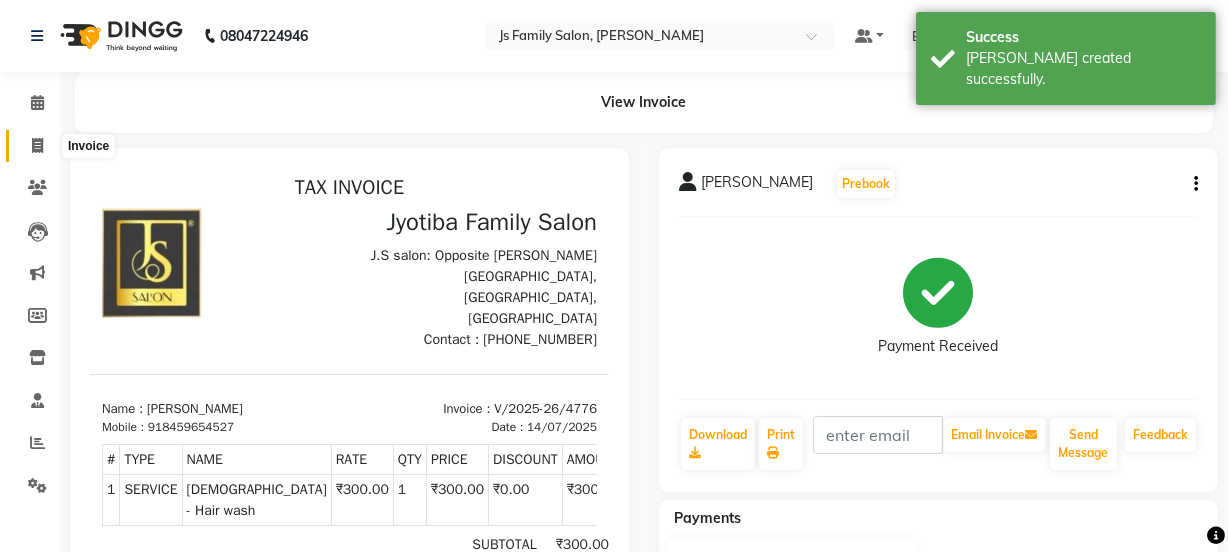 click 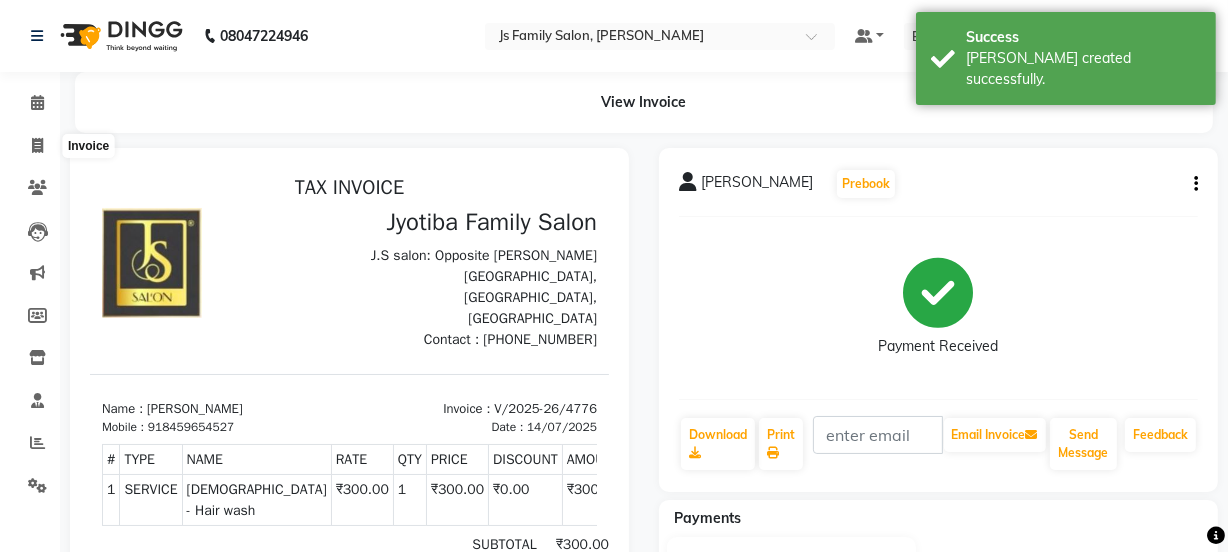 select on "3729" 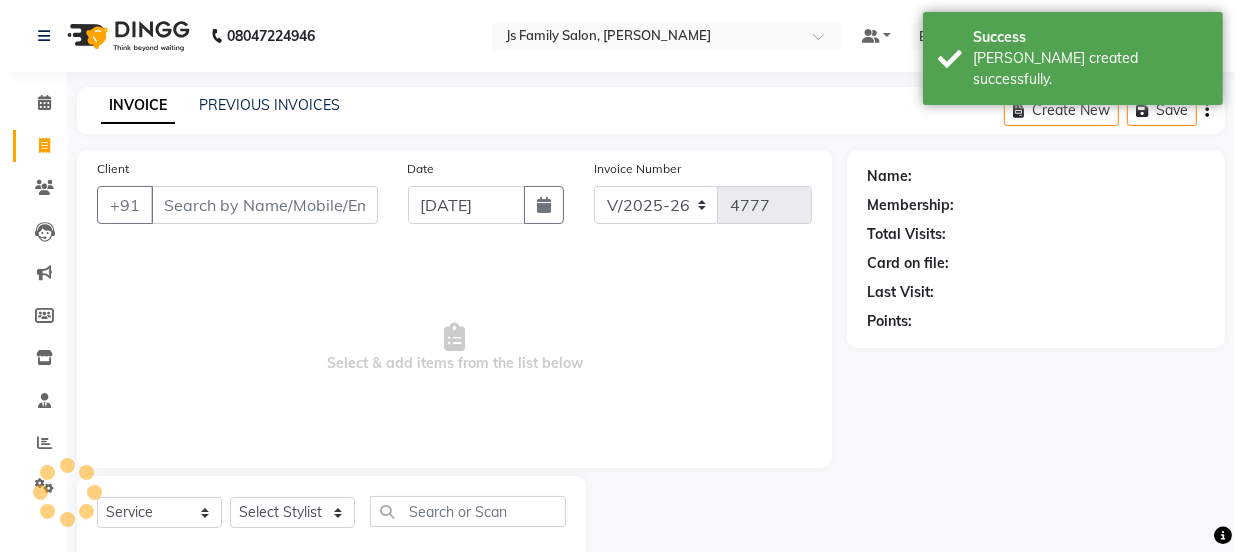 scroll, scrollTop: 50, scrollLeft: 0, axis: vertical 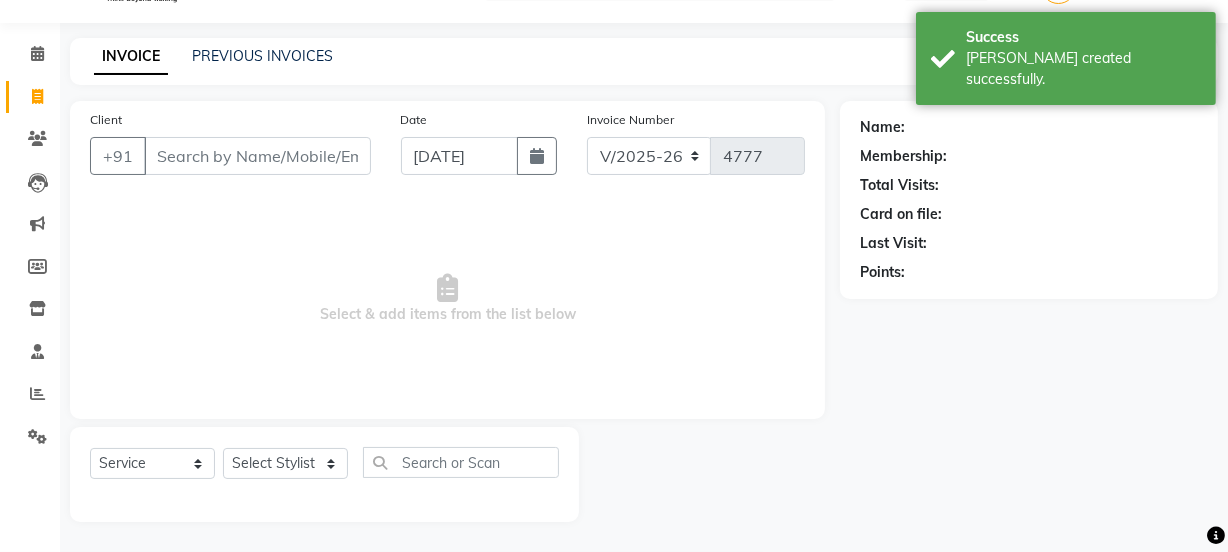 click on "Client" at bounding box center (257, 156) 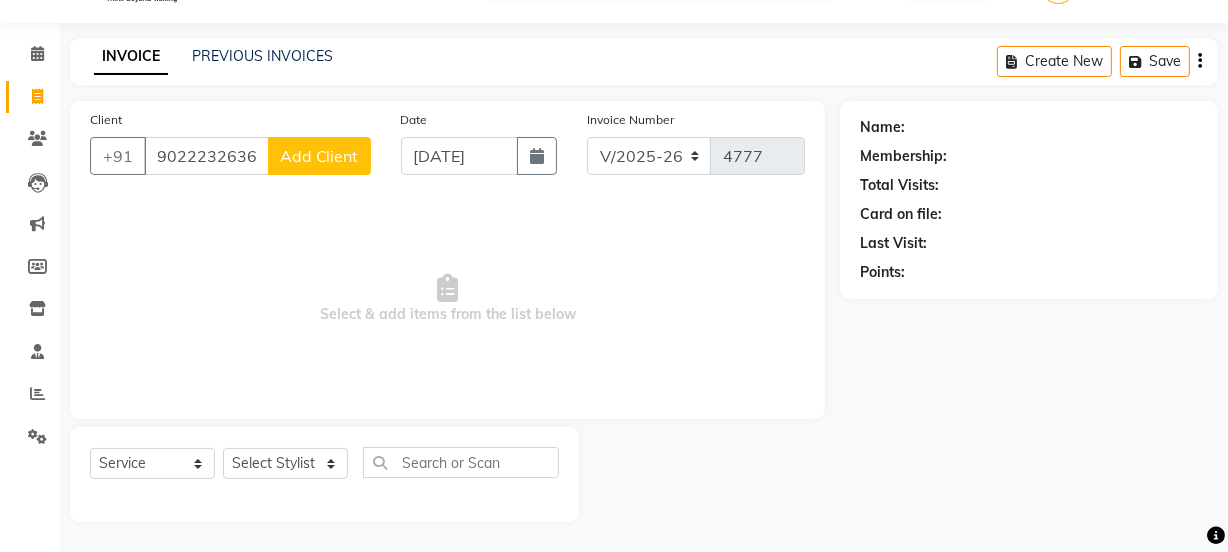 type on "9022232636" 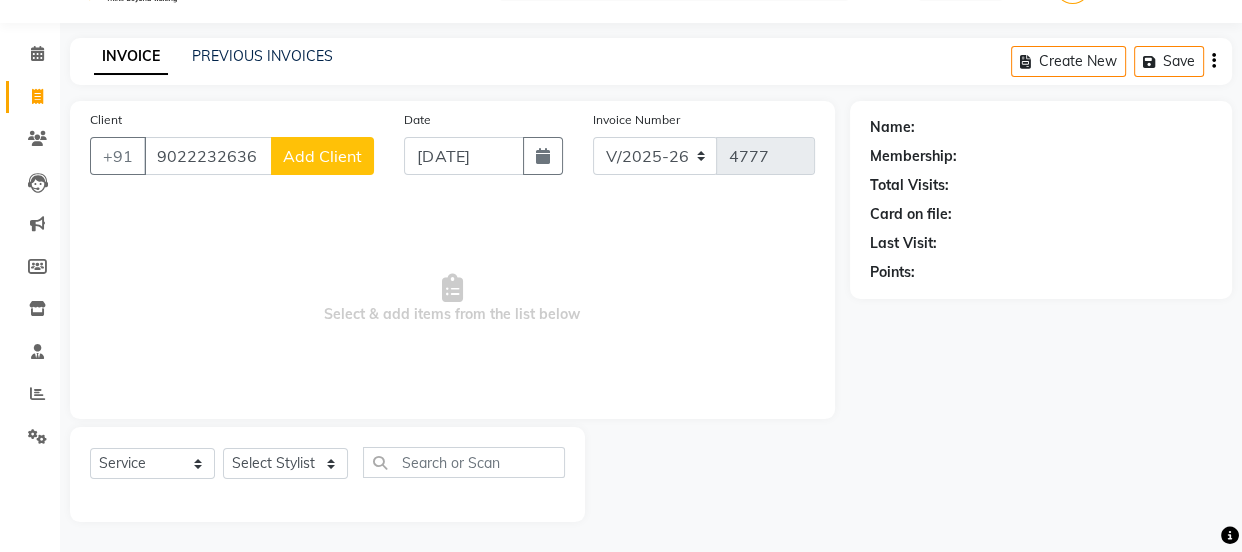 select on "22" 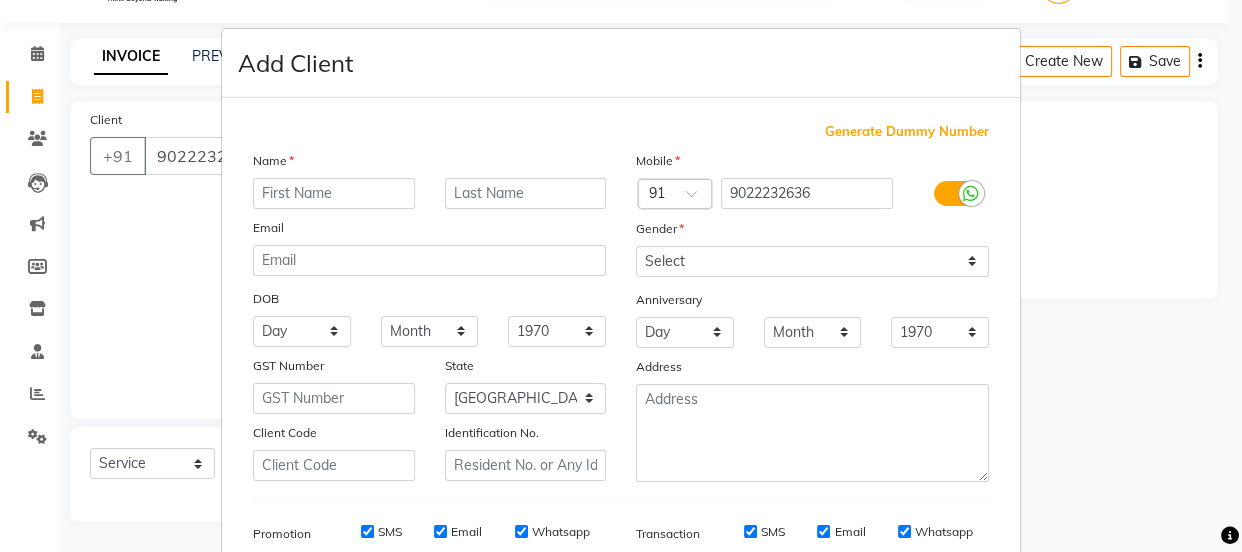 click at bounding box center [334, 193] 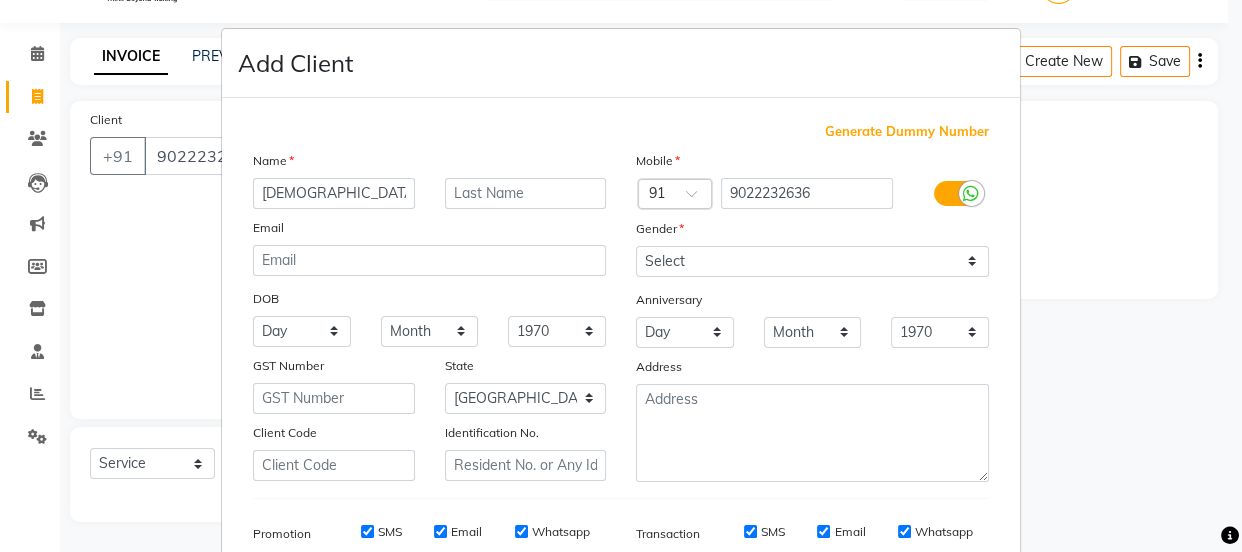 type on "[DEMOGRAPHIC_DATA]" 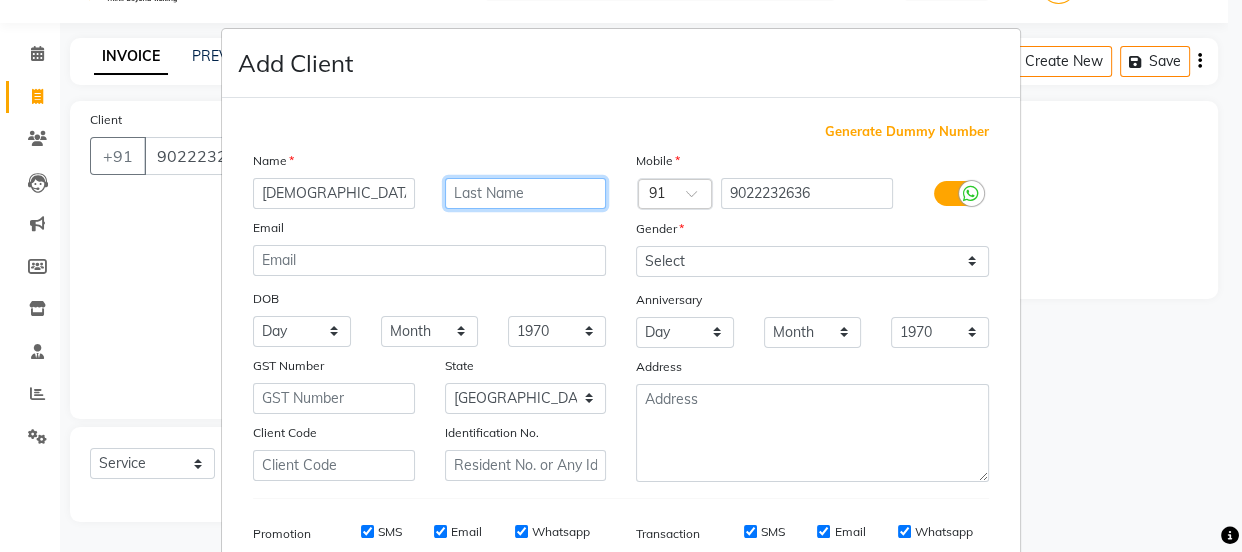 click at bounding box center [526, 193] 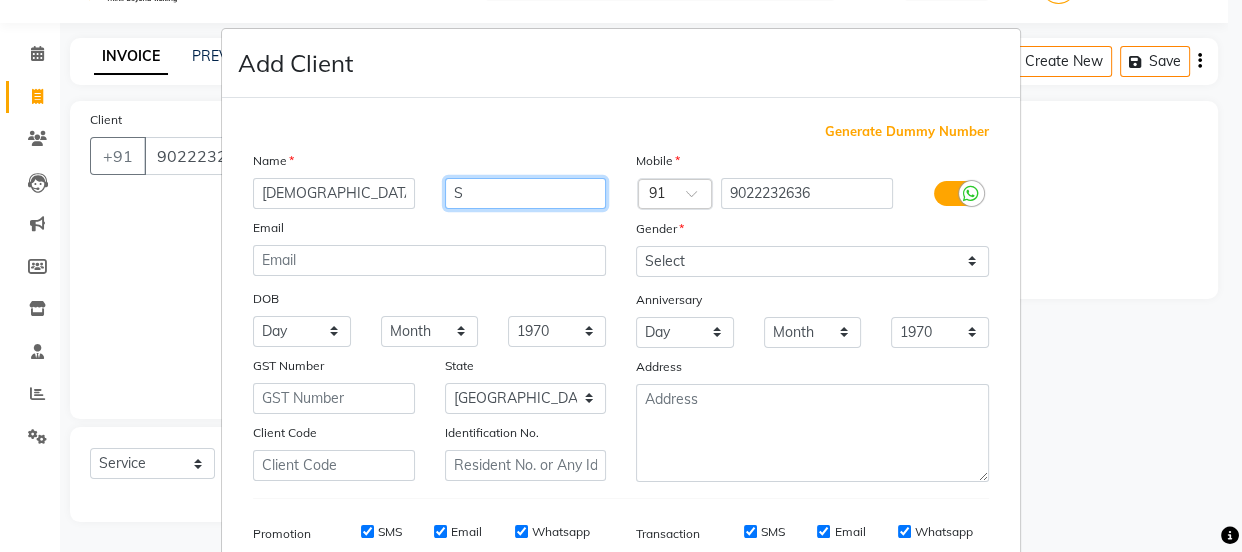 type on "S" 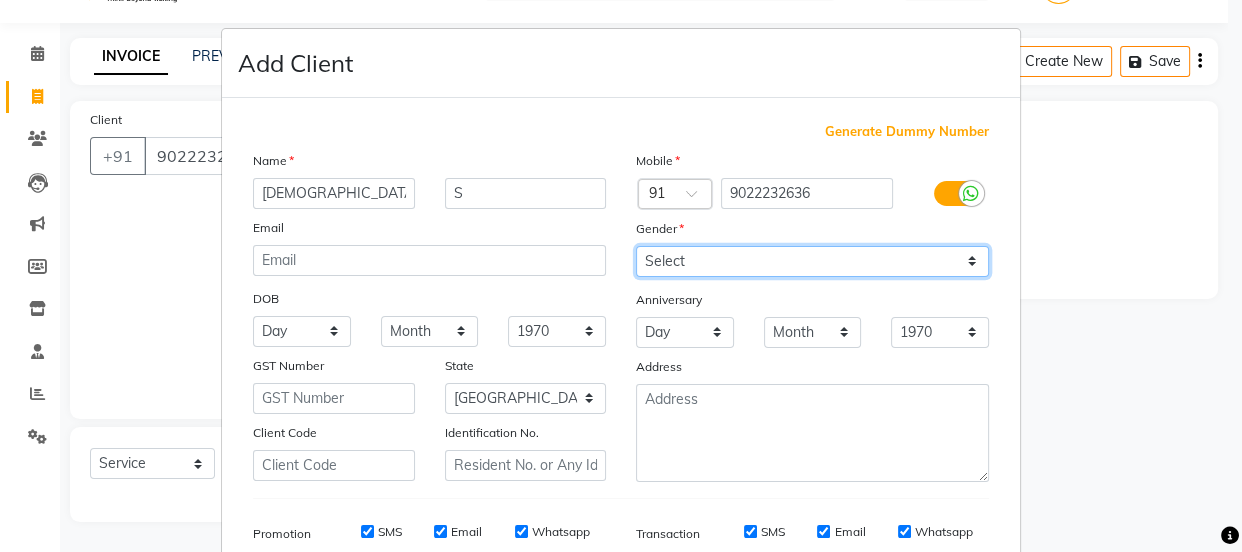 click on "Select [DEMOGRAPHIC_DATA] [DEMOGRAPHIC_DATA] Other Prefer Not To Say" at bounding box center (812, 261) 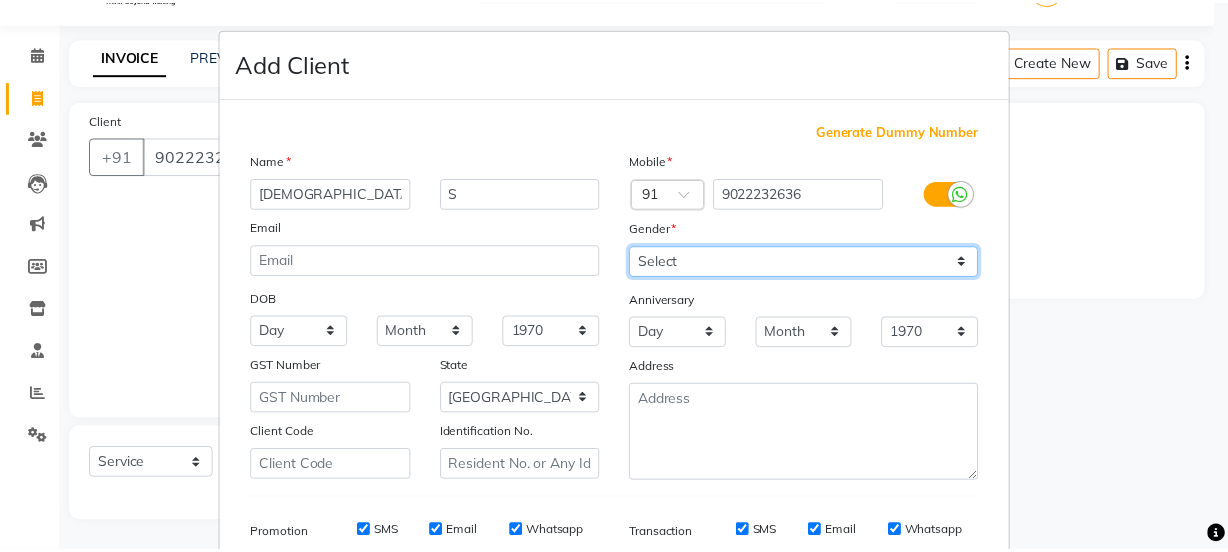 scroll, scrollTop: 301, scrollLeft: 0, axis: vertical 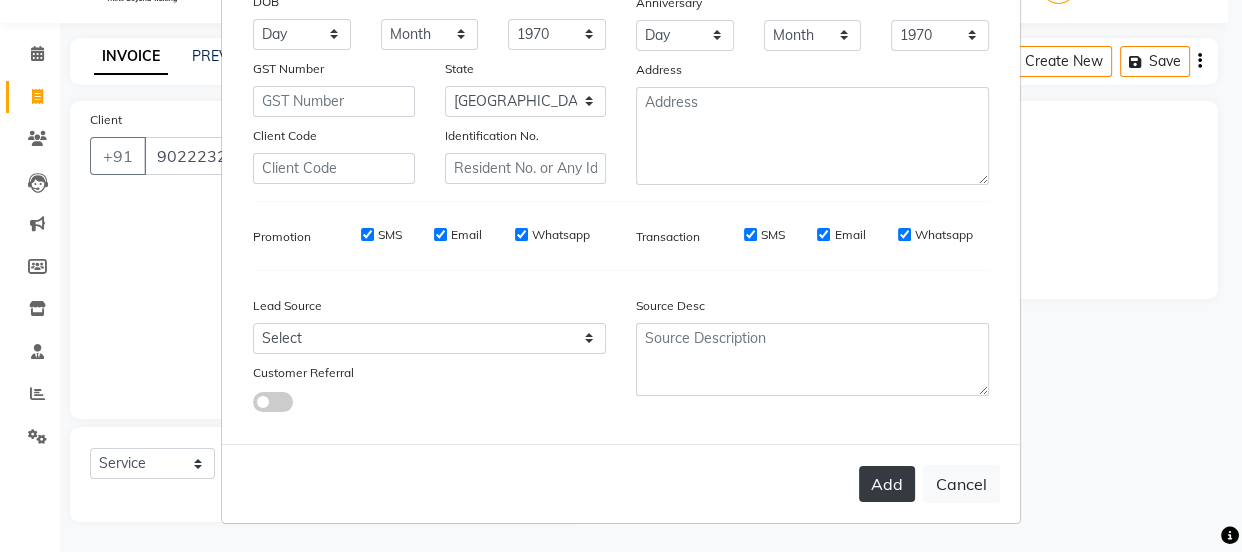 click on "Add" at bounding box center (887, 484) 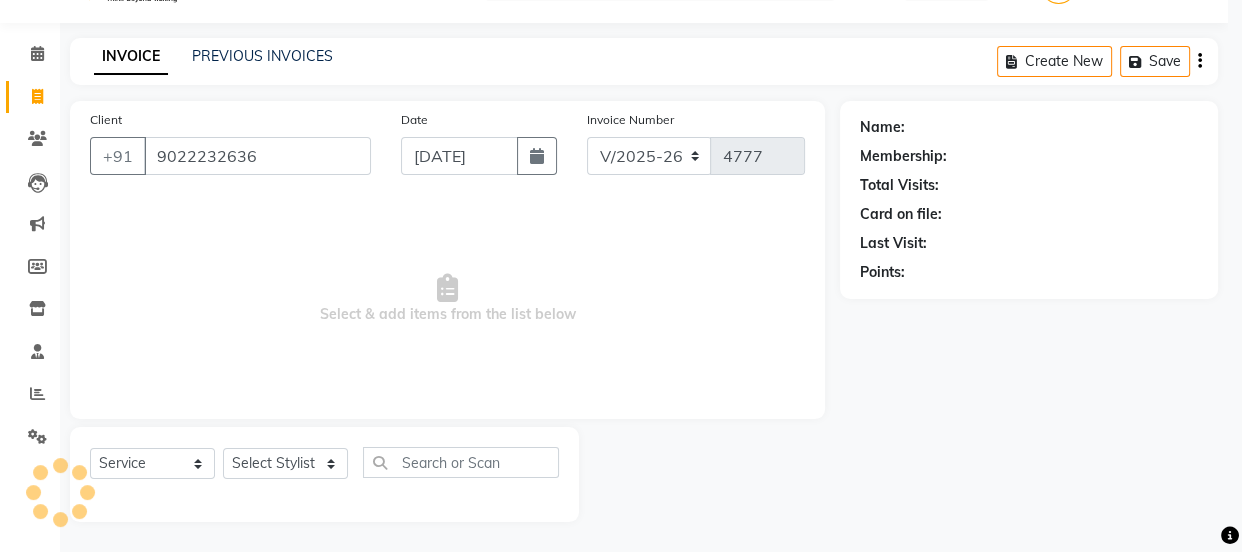 type 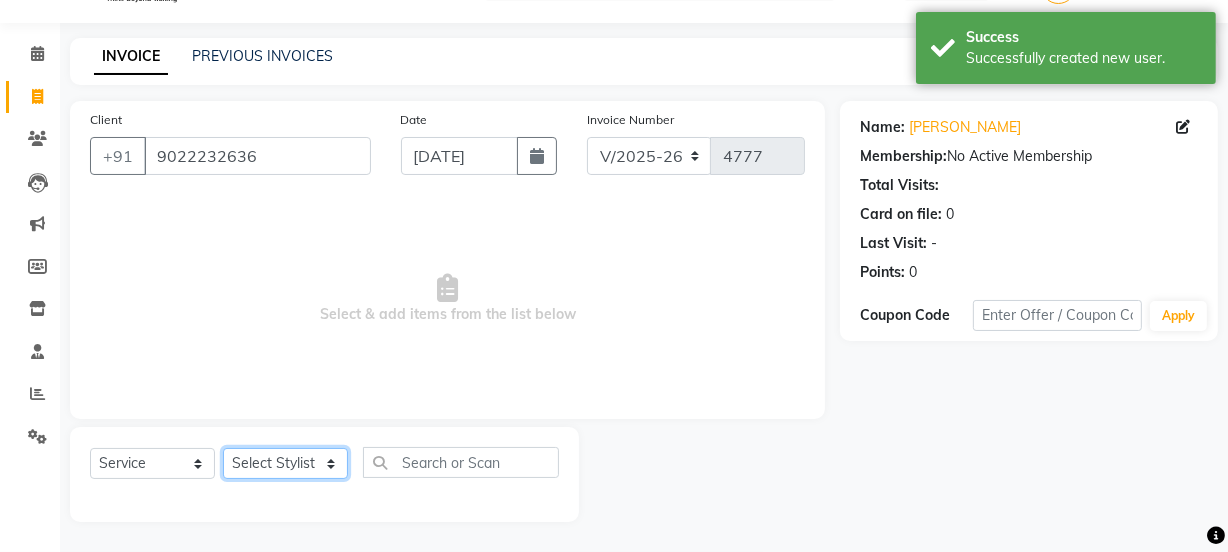 click on "Select Stylist [PERSON_NAME] Vaidyakar kokan  n Mahadev [PERSON_NAME] [PERSON_NAME] [PERSON_NAME]  Prem Mane Rajan Roma Rajput Sai [PERSON_NAME] Shop [PERSON_NAME] [PERSON_NAME] suport staff [PERSON_NAME]  [PERSON_NAME] [PERSON_NAME] [PERSON_NAME]" 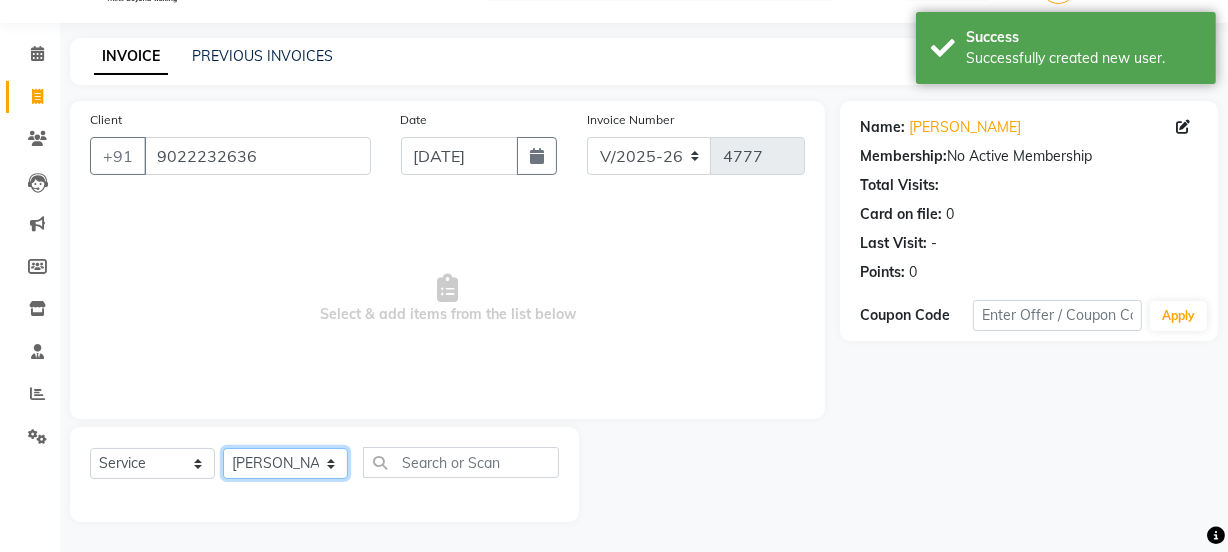 click on "Select Stylist [PERSON_NAME] Vaidyakar kokan  n Mahadev [PERSON_NAME] [PERSON_NAME] [PERSON_NAME]  Prem Mane Rajan Roma Rajput Sai [PERSON_NAME] Shop [PERSON_NAME] [PERSON_NAME] suport staff [PERSON_NAME]  [PERSON_NAME] [PERSON_NAME] [PERSON_NAME]" 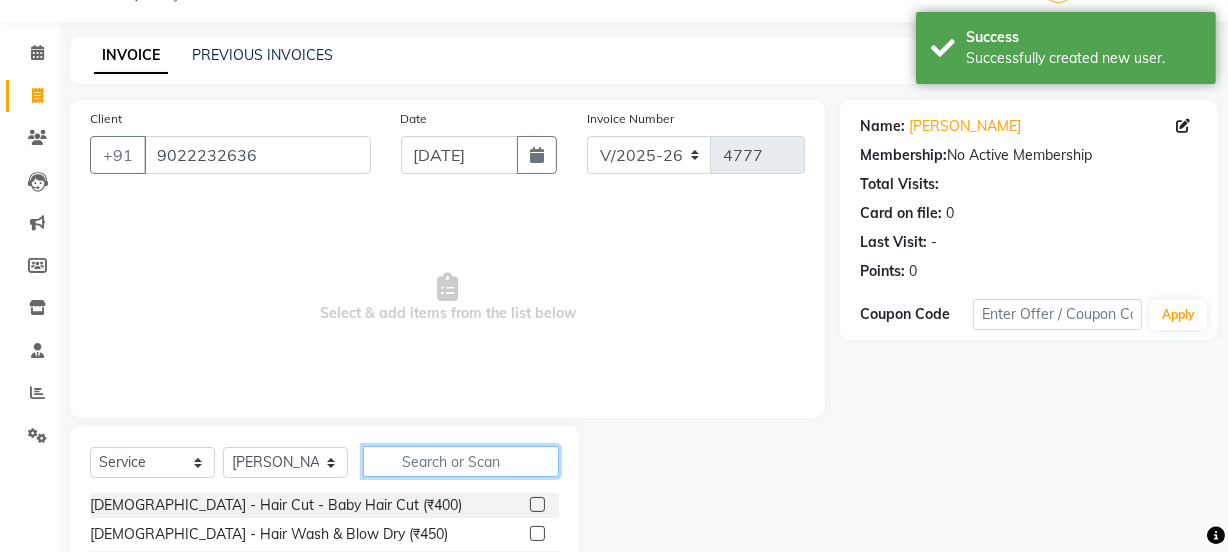 click 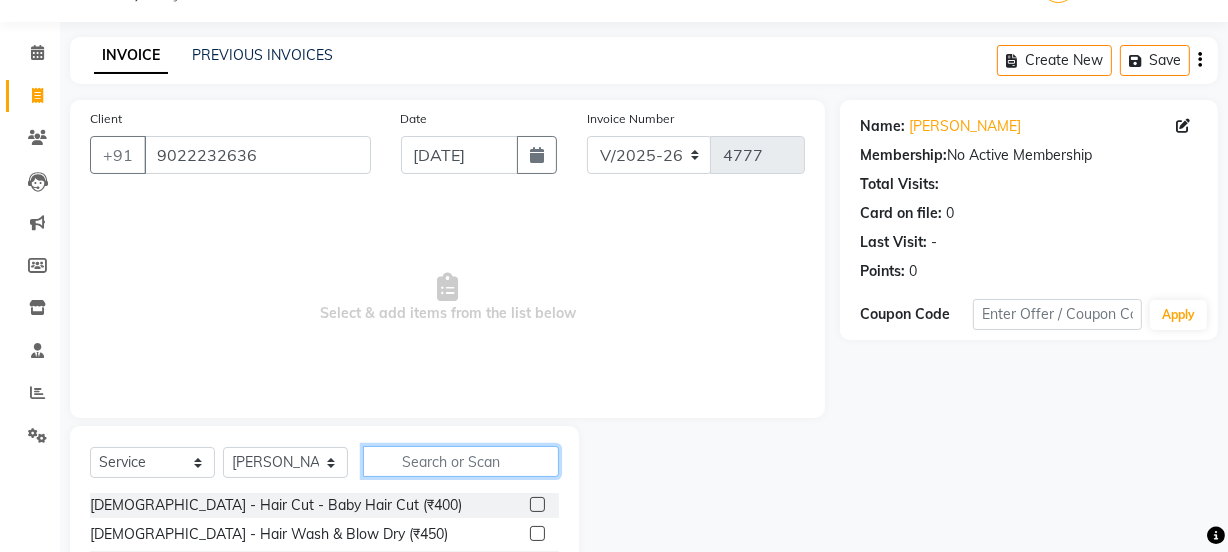 click 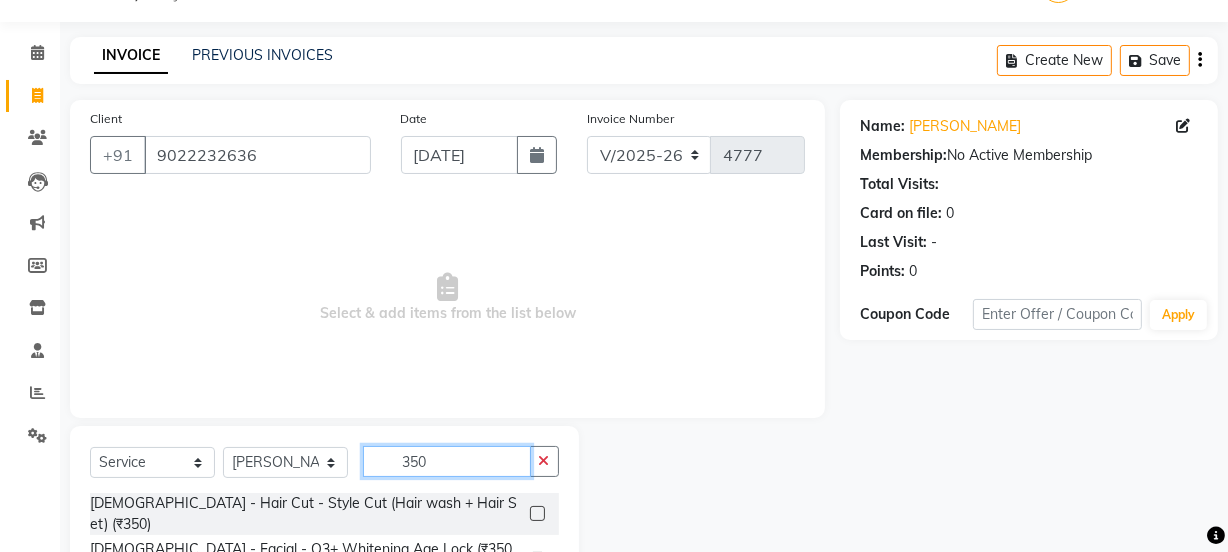 type on "350" 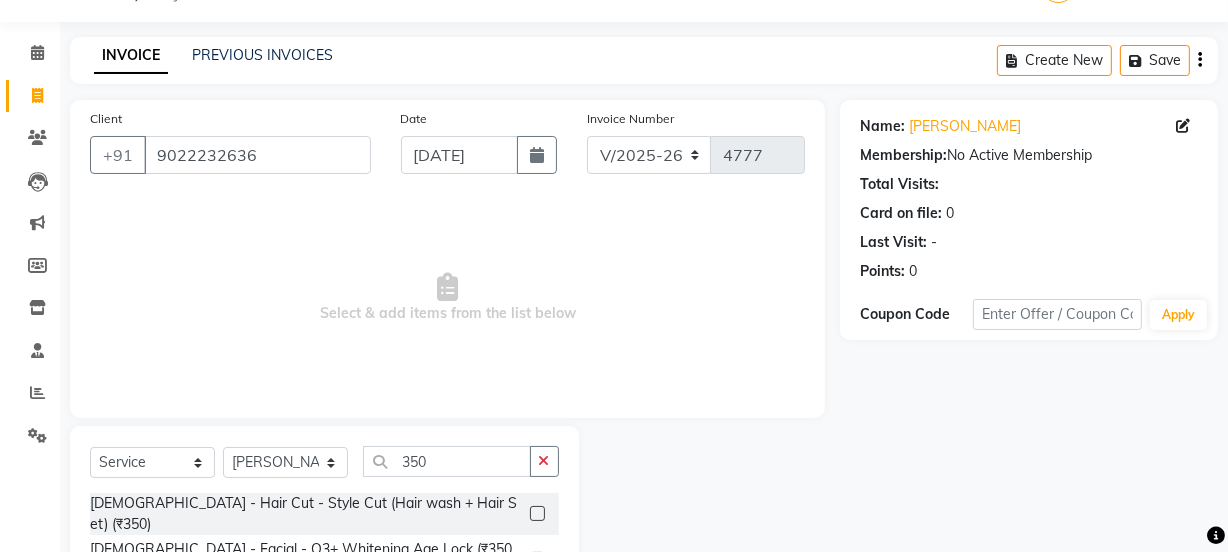 click 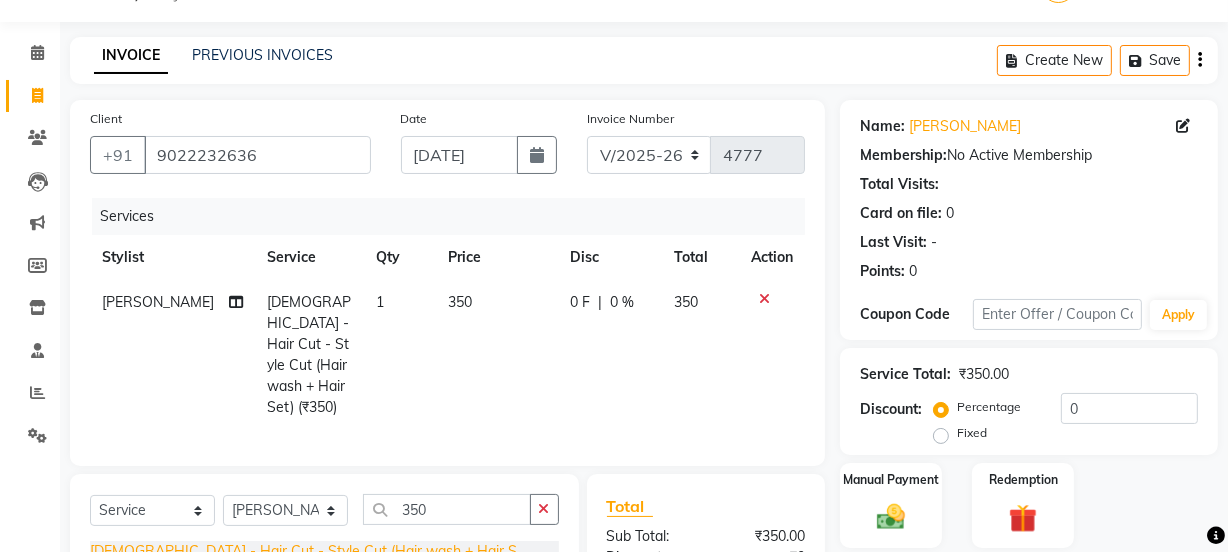 checkbox on "false" 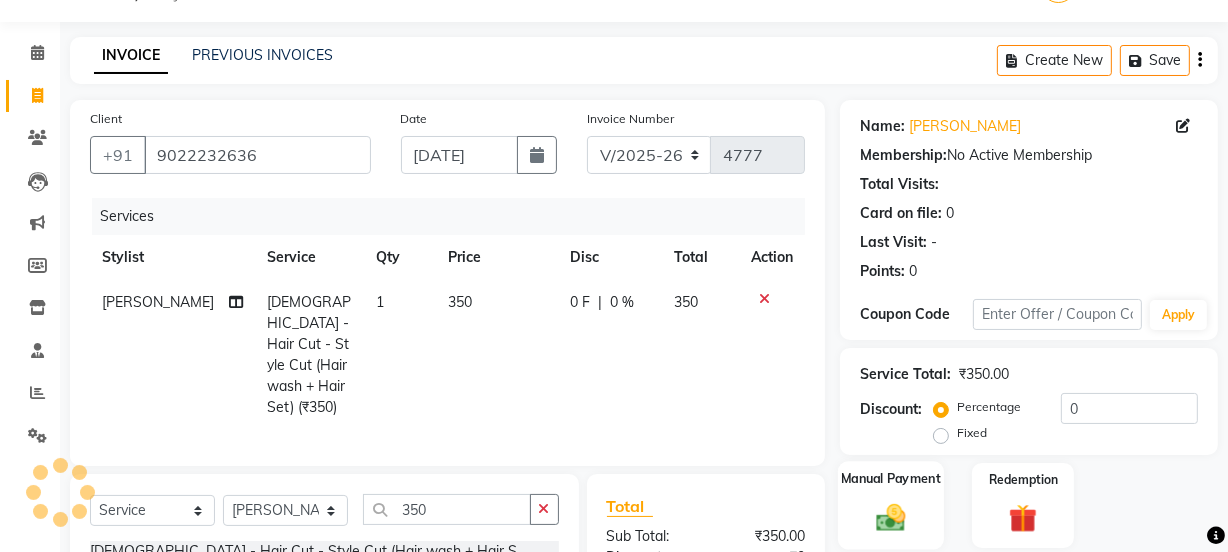 click 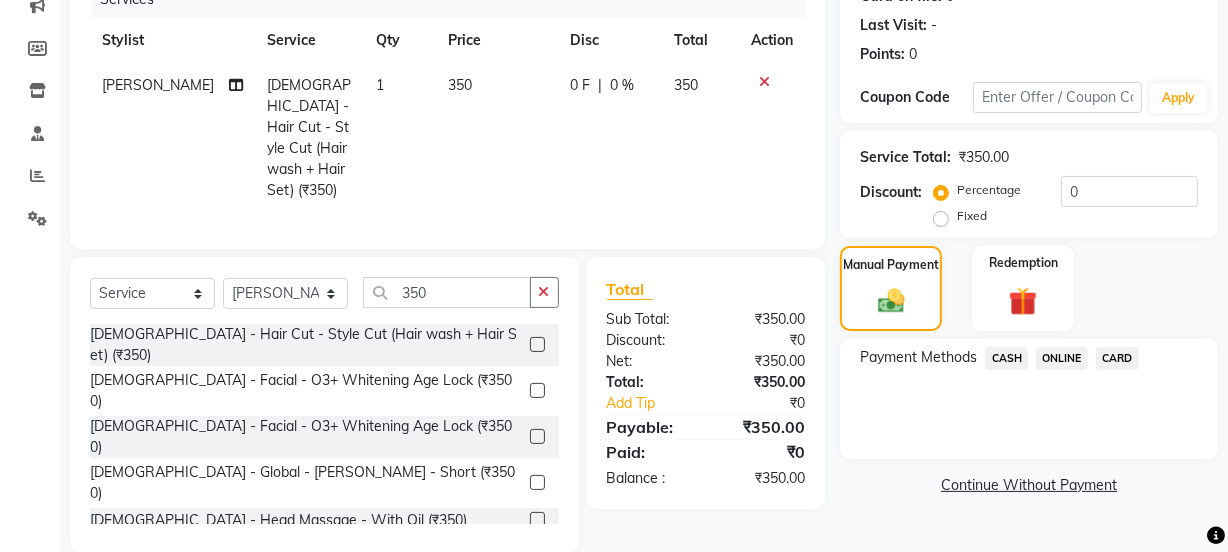 scroll, scrollTop: 290, scrollLeft: 0, axis: vertical 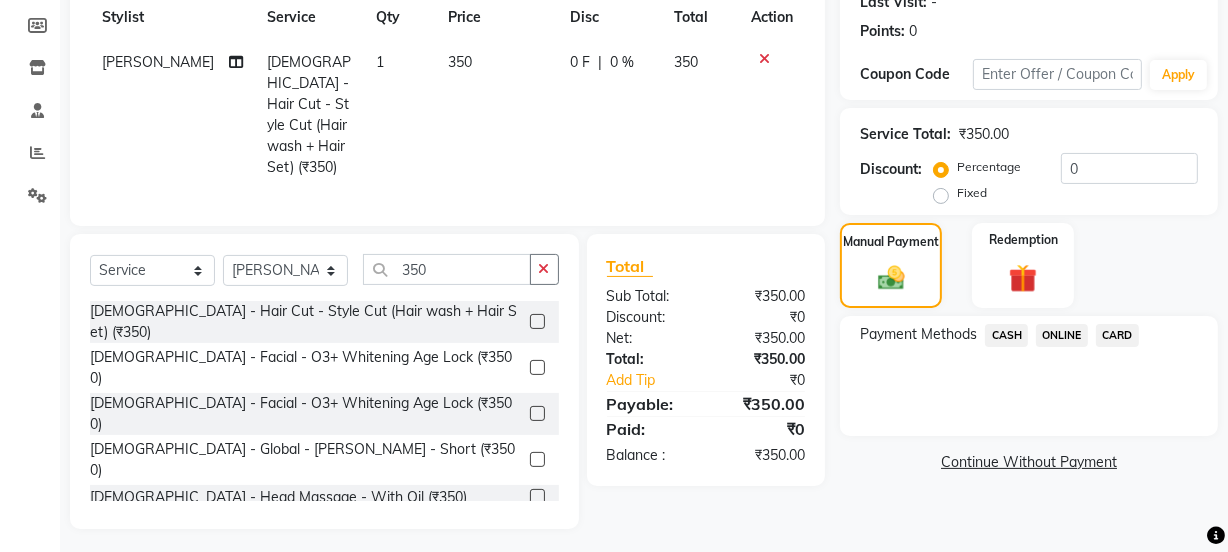 click on "CASH" 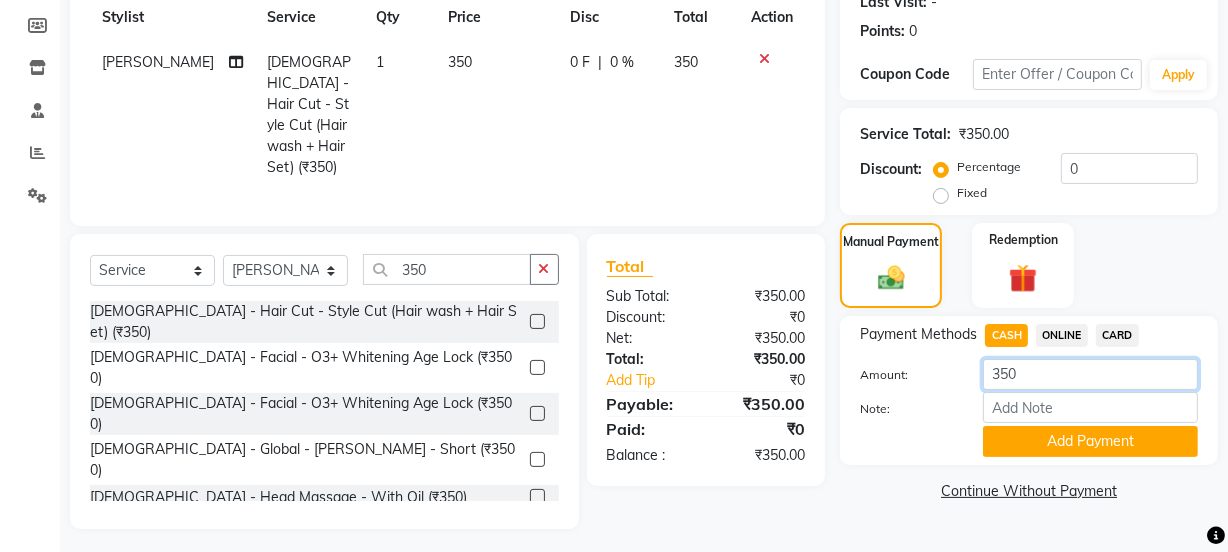 click on "350" 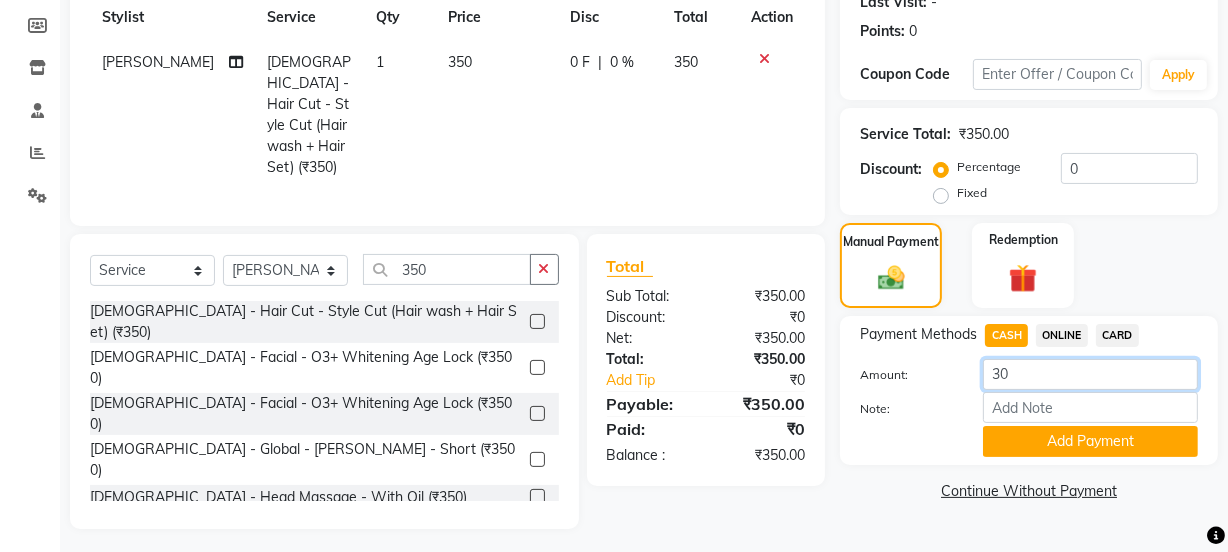 type on "3" 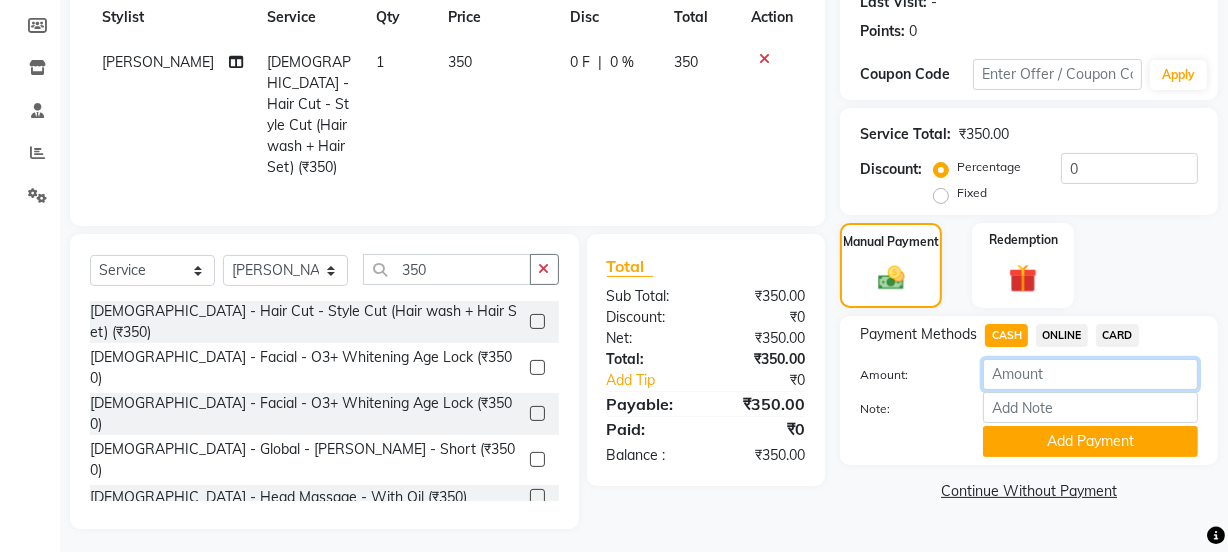 type 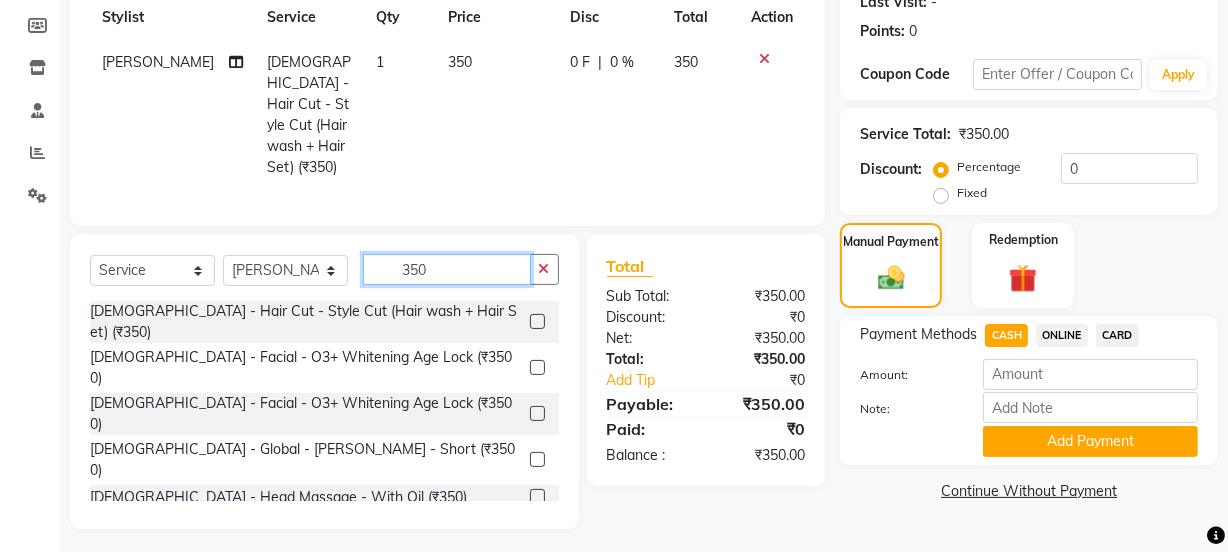 click on "350" 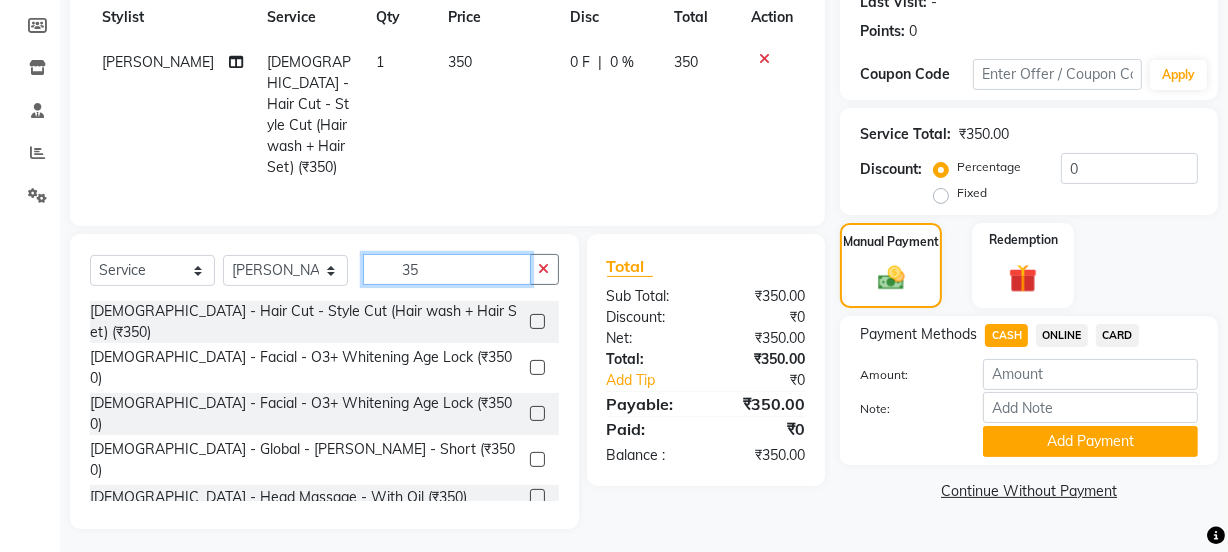 type on "3" 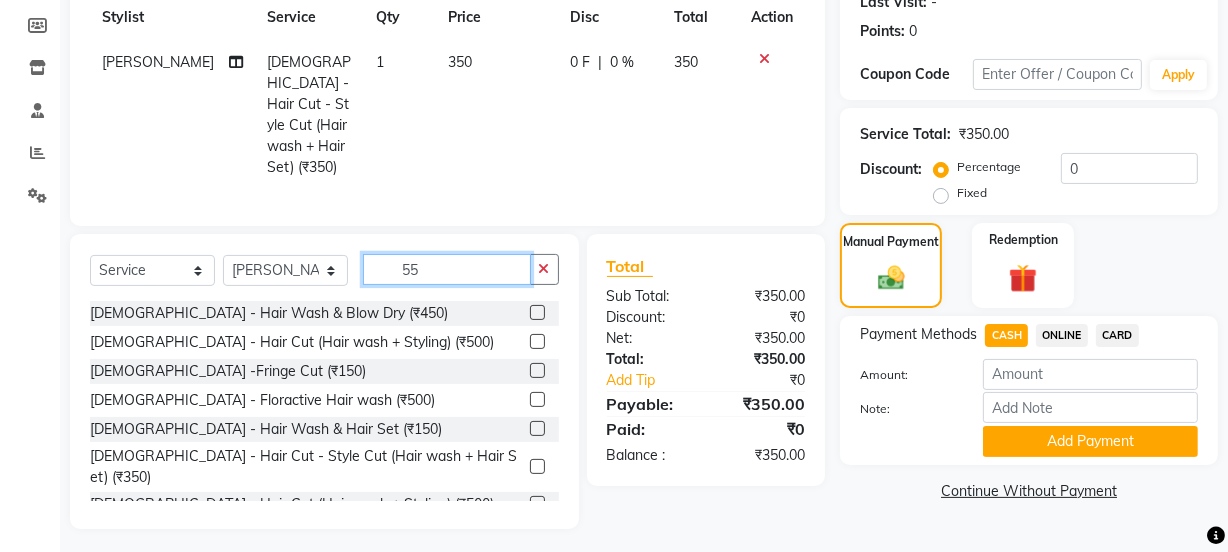 scroll, scrollTop: 274, scrollLeft: 0, axis: vertical 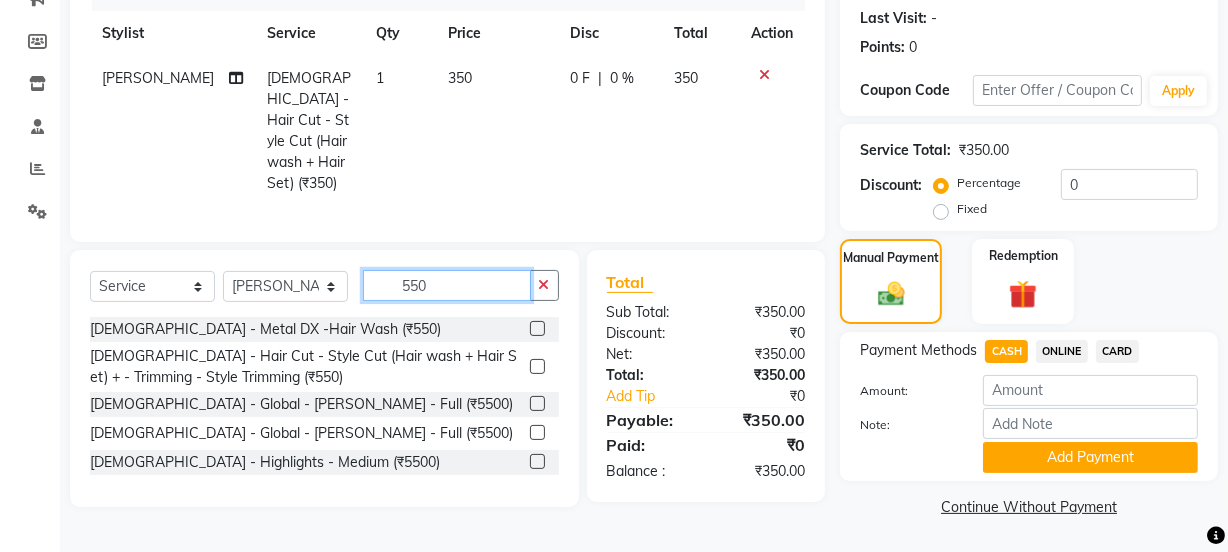 type on "550" 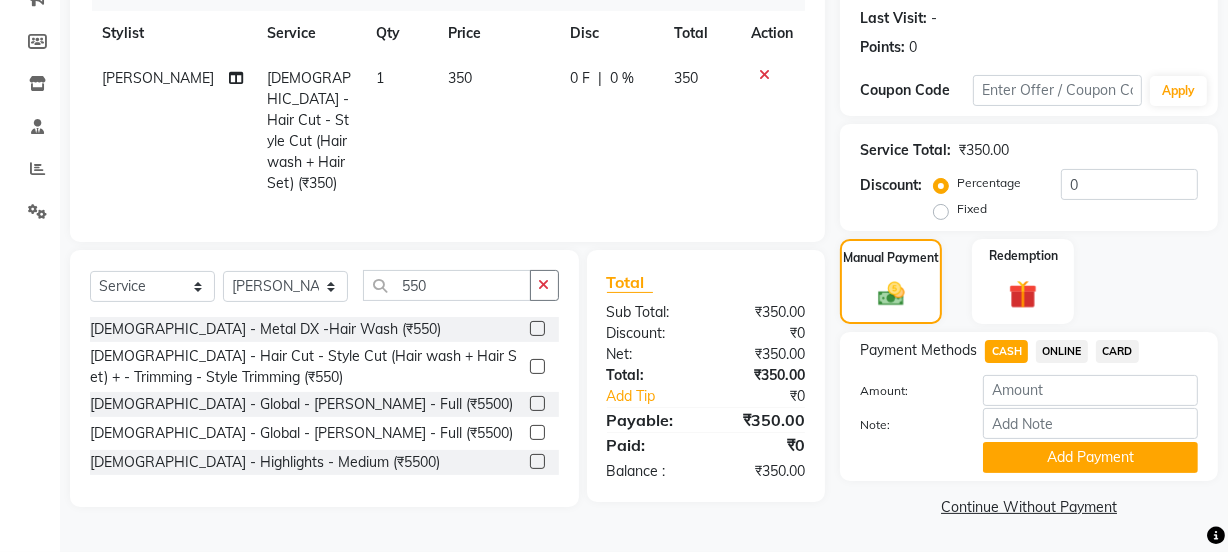 click 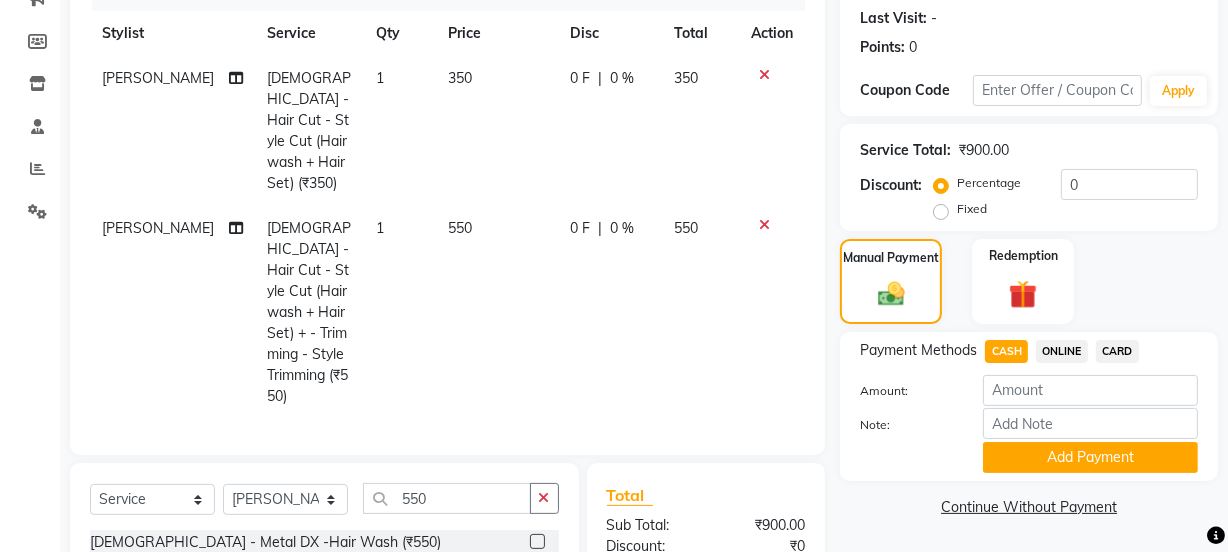 checkbox on "false" 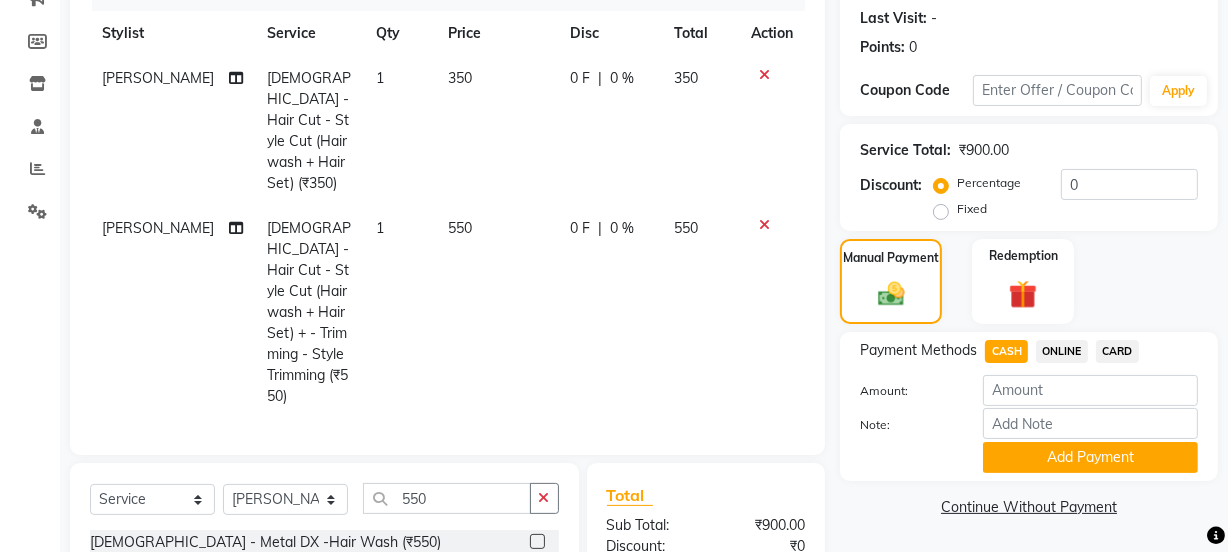 click 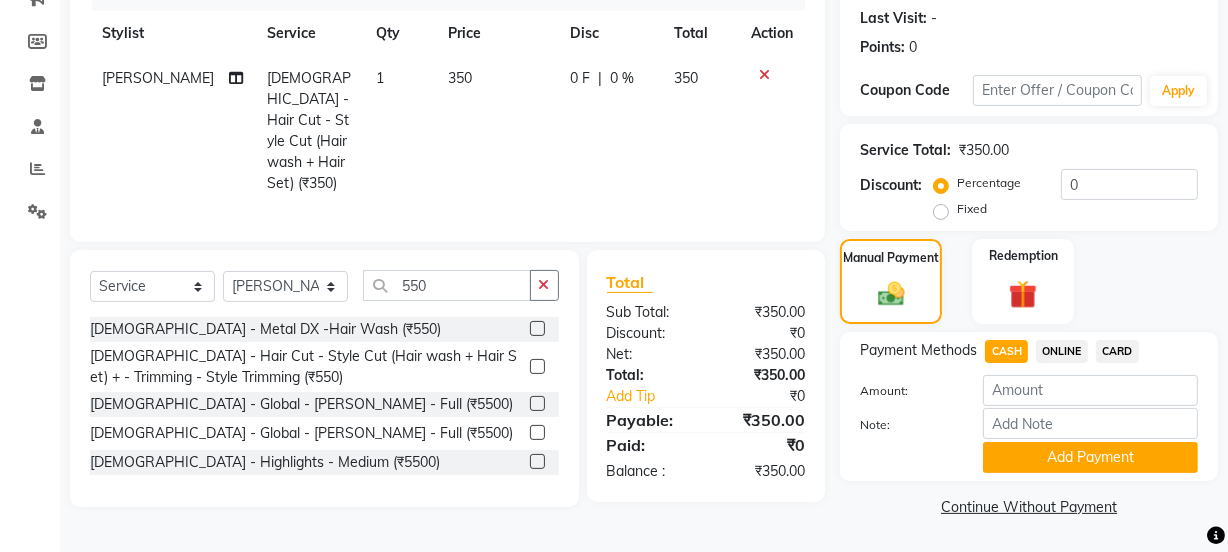 click on "CASH" 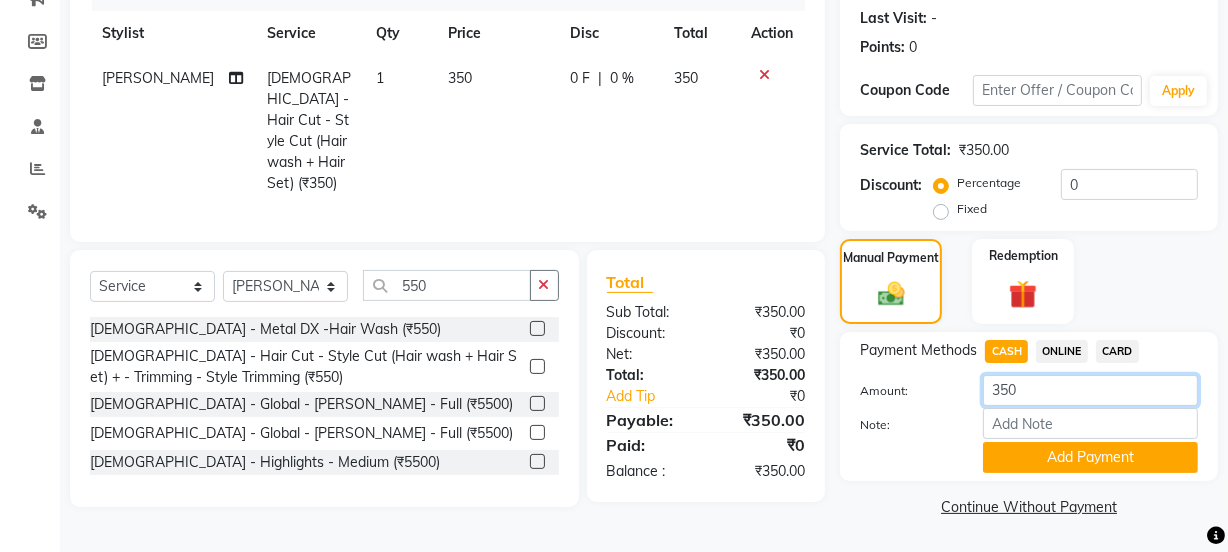click on "350" 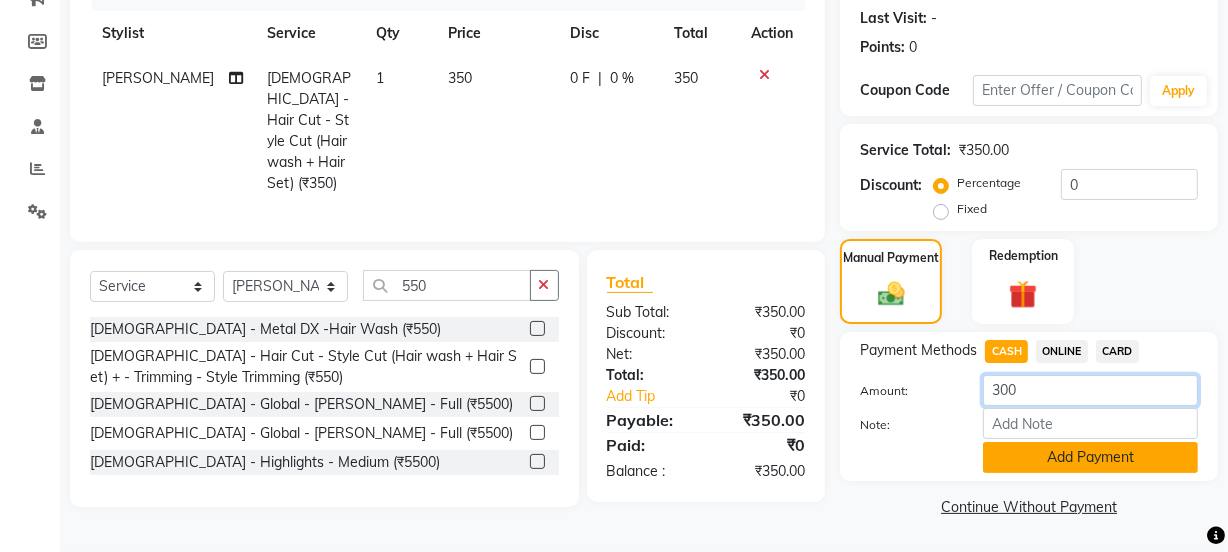 type on "300" 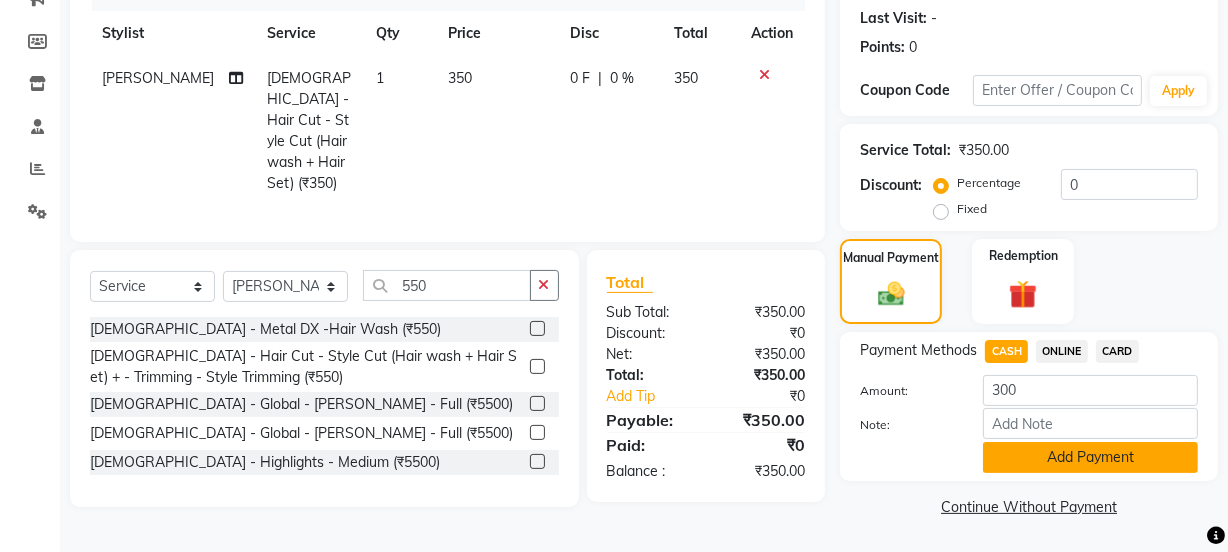 click on "Add Payment" 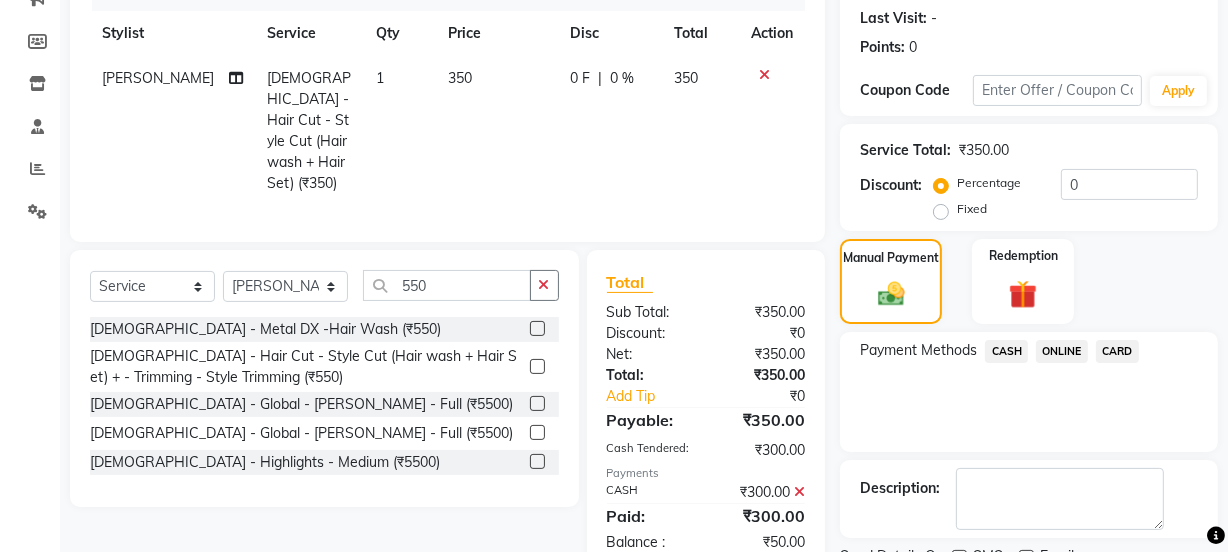 scroll, scrollTop: 357, scrollLeft: 0, axis: vertical 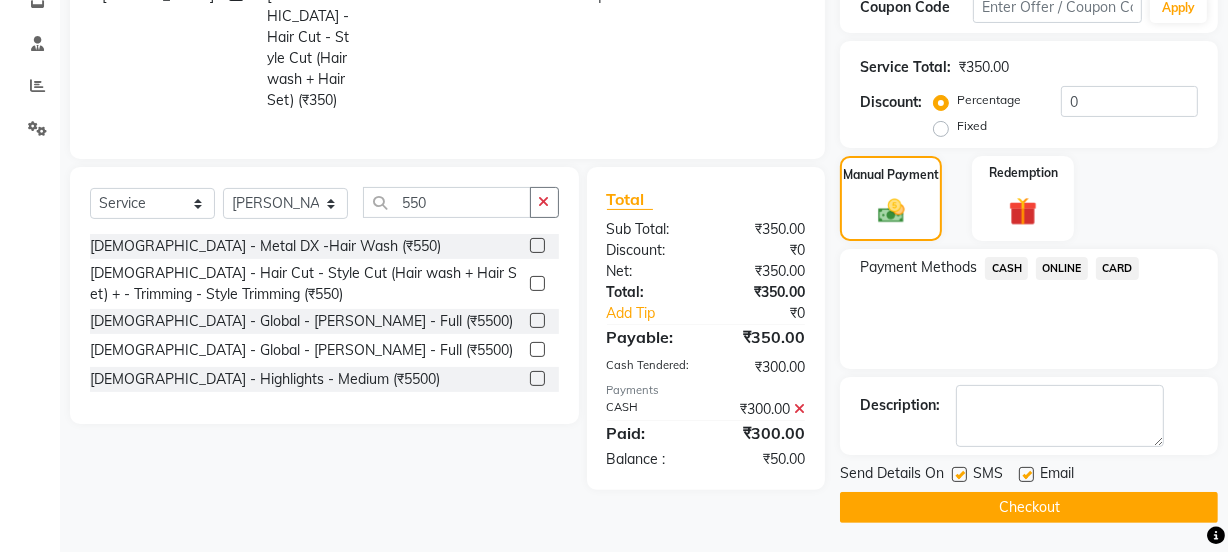 click on "ONLINE" 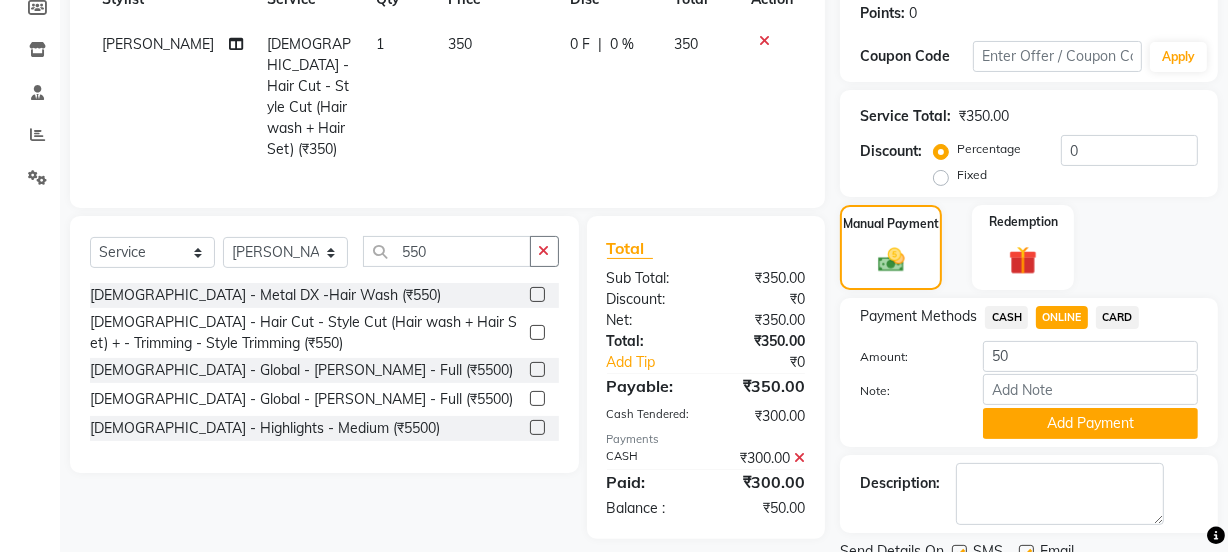 scroll, scrollTop: 266, scrollLeft: 0, axis: vertical 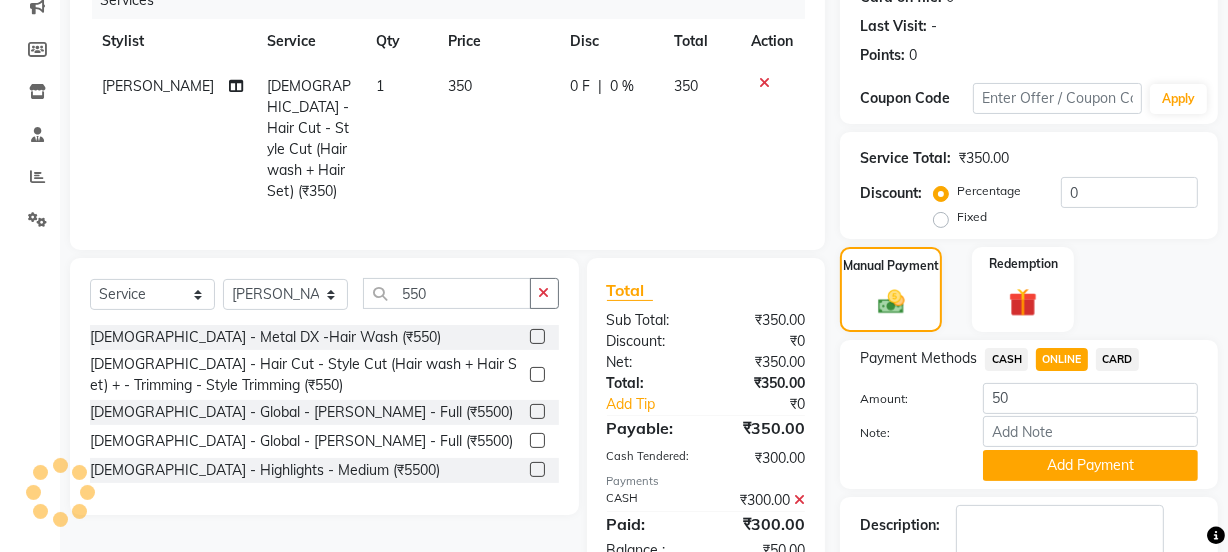 click 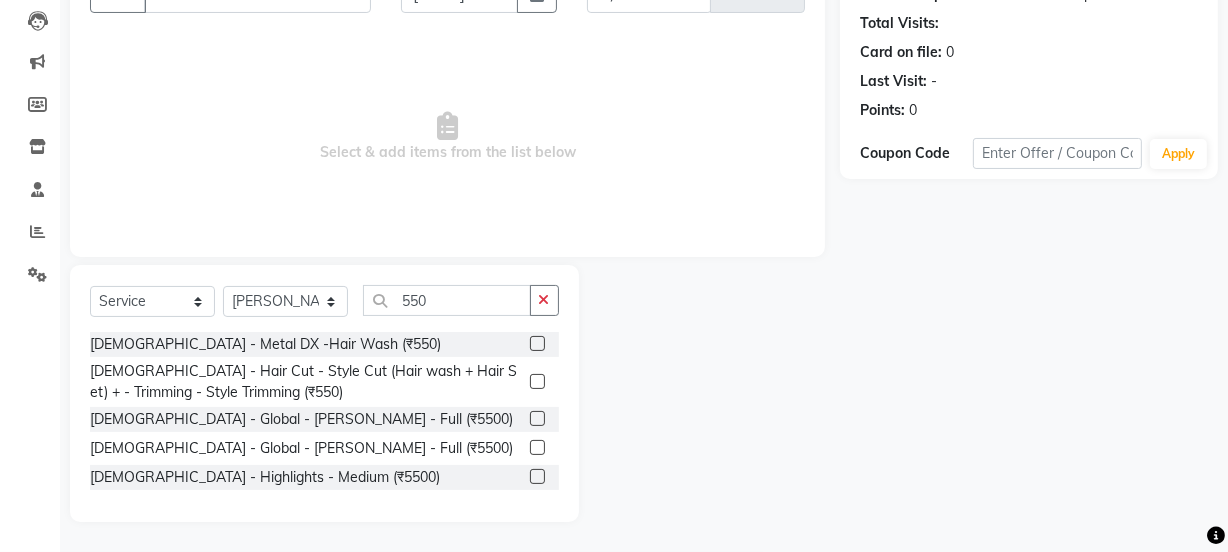click 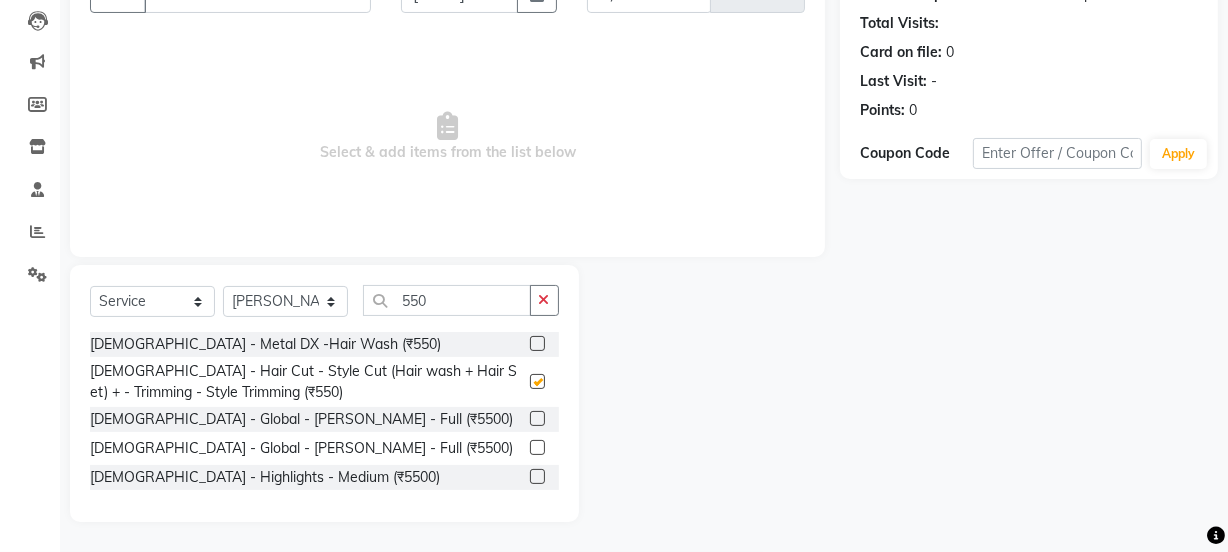 scroll, scrollTop: 266, scrollLeft: 0, axis: vertical 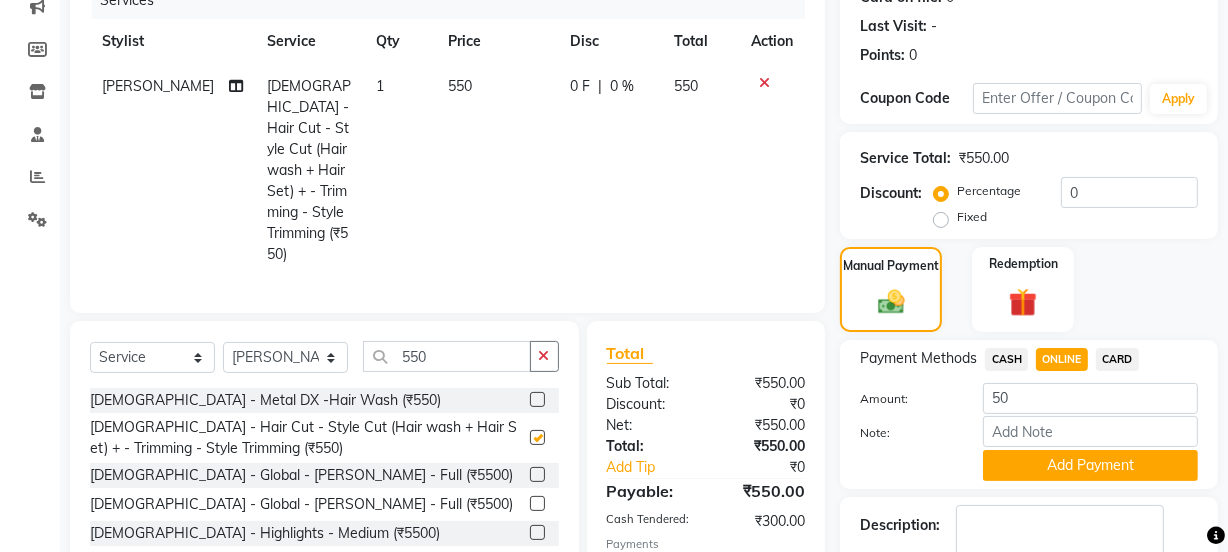 checkbox on "false" 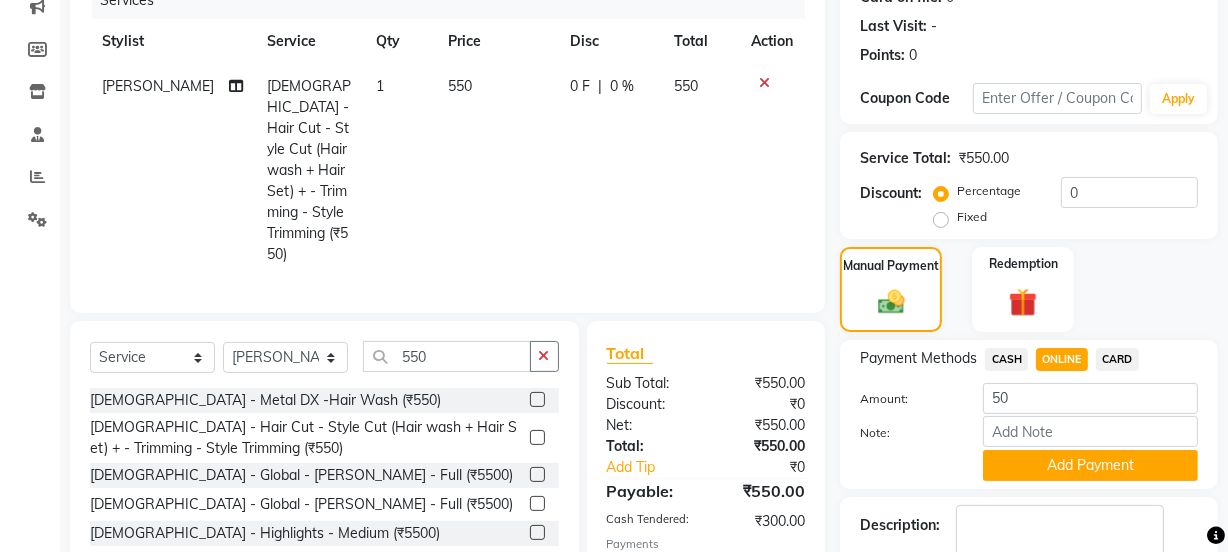 click on "CASH" 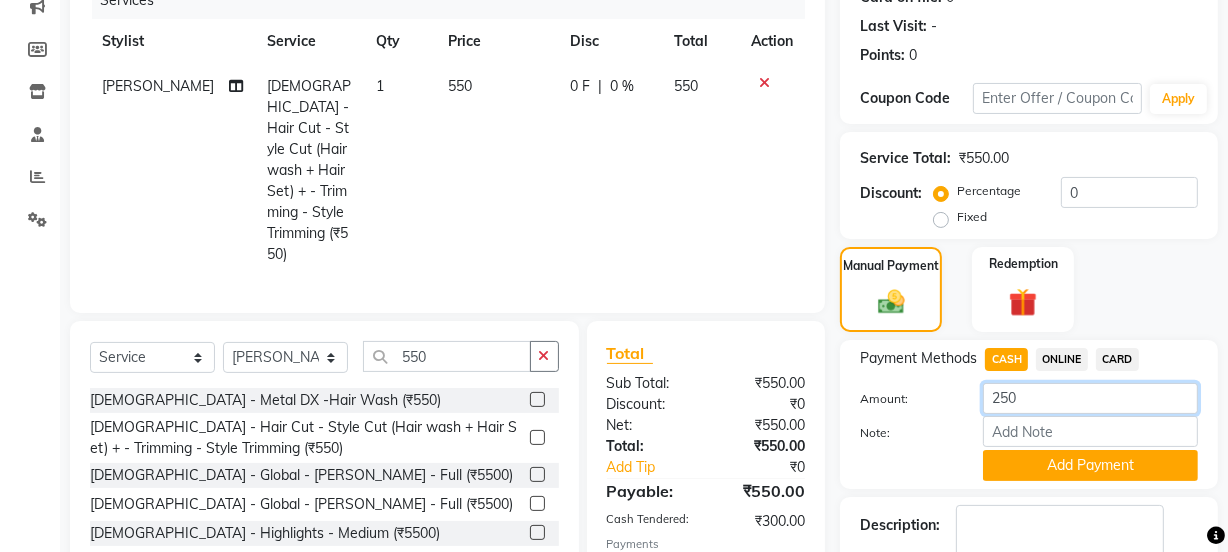click on "250" 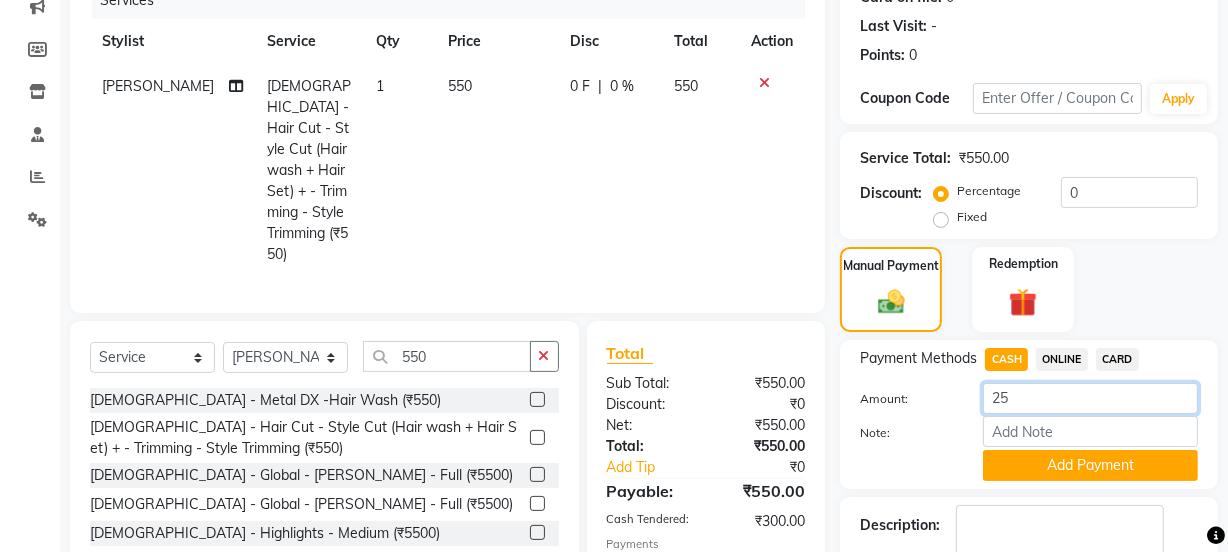 type on "2" 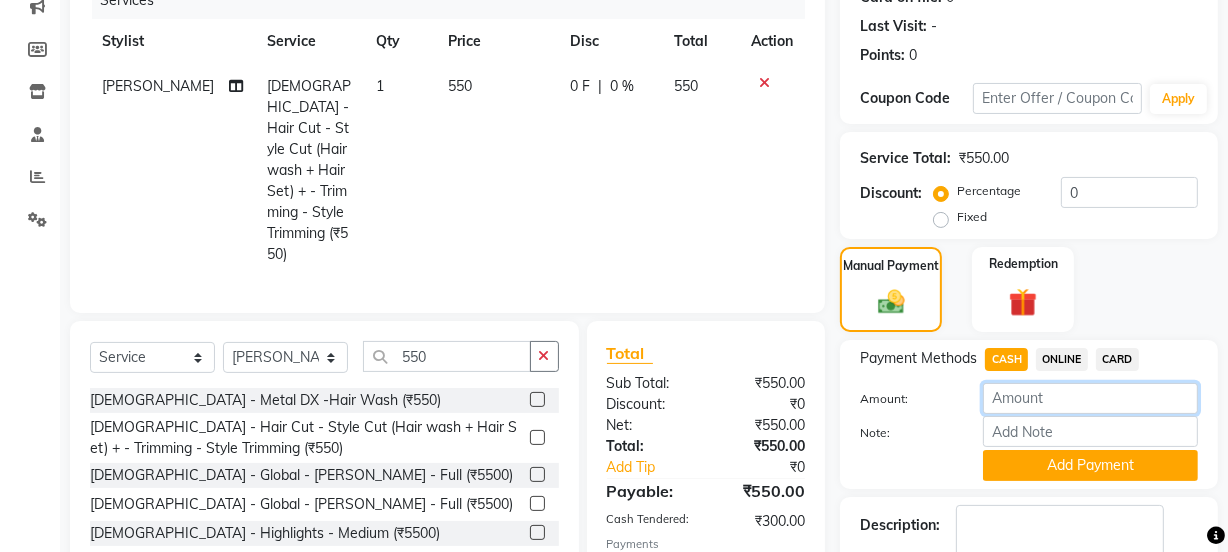 type 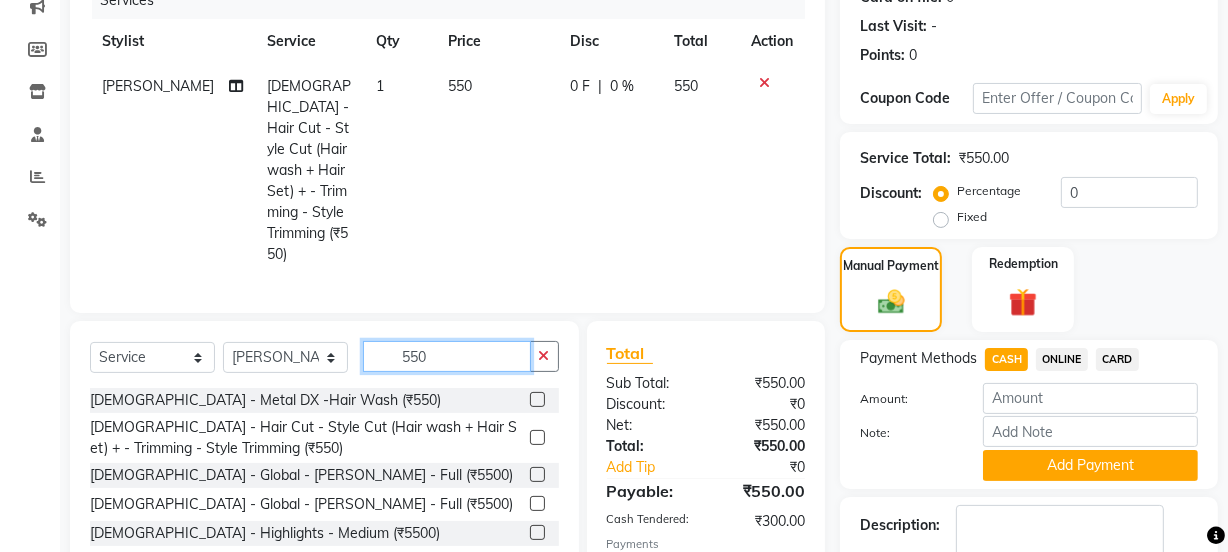 click on "550" 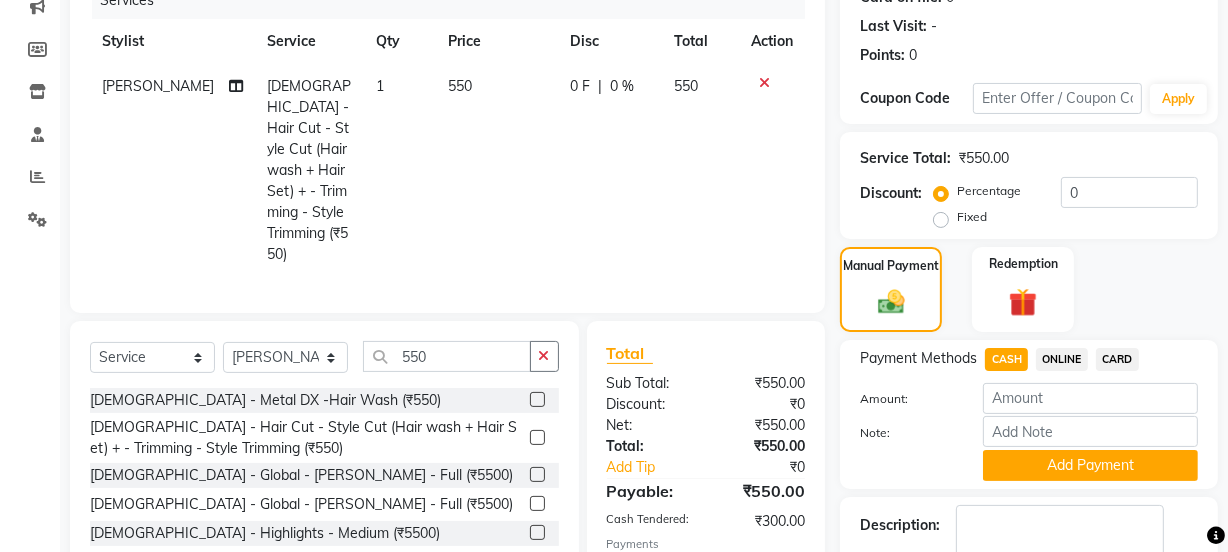 click 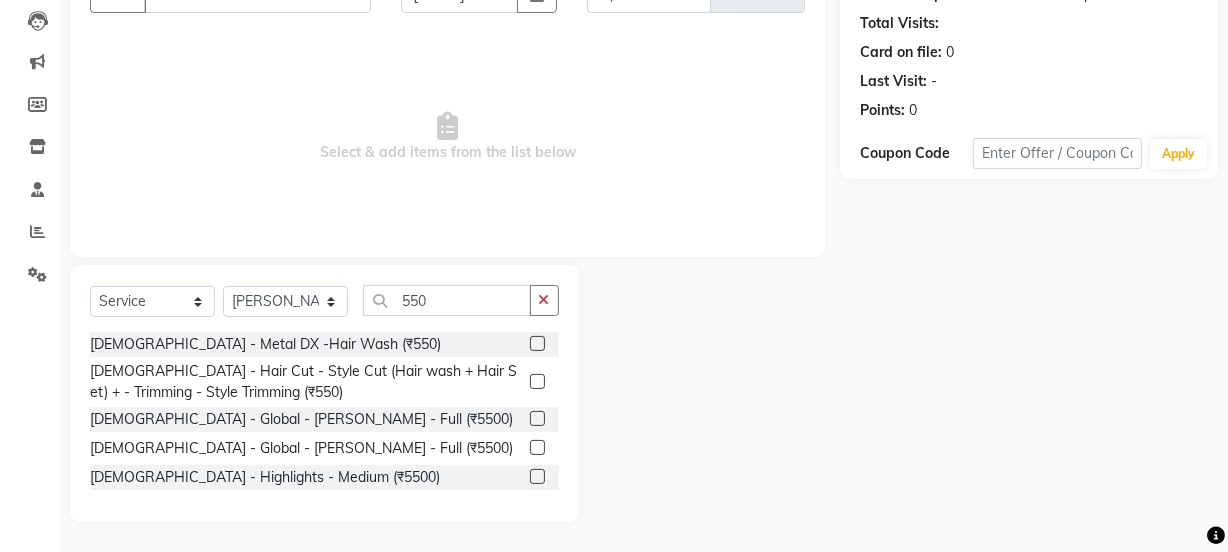 scroll, scrollTop: 211, scrollLeft: 0, axis: vertical 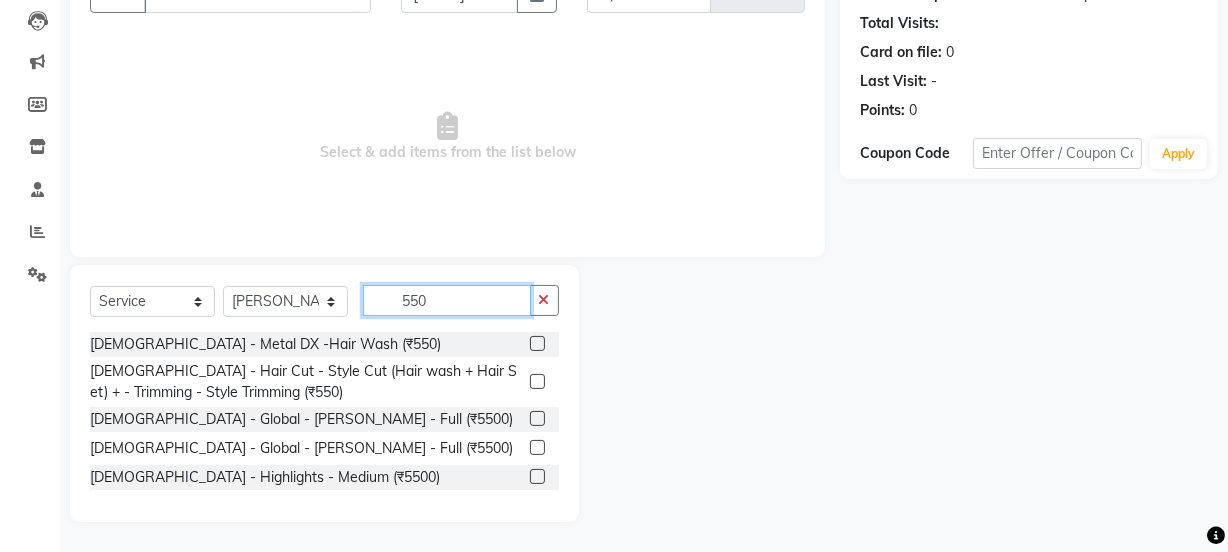 click on "550" 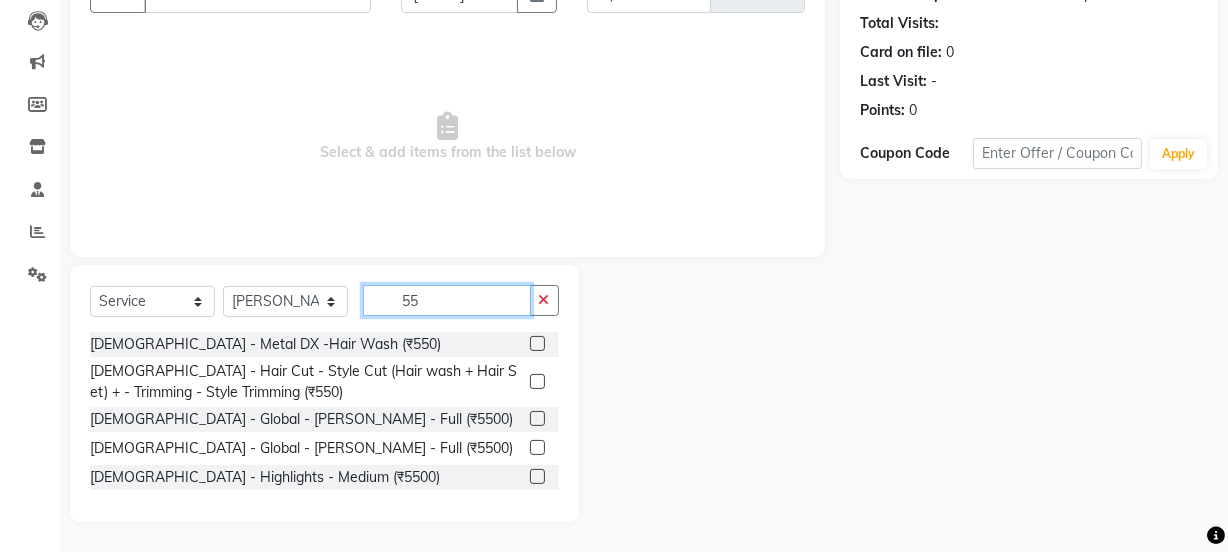 type on "5" 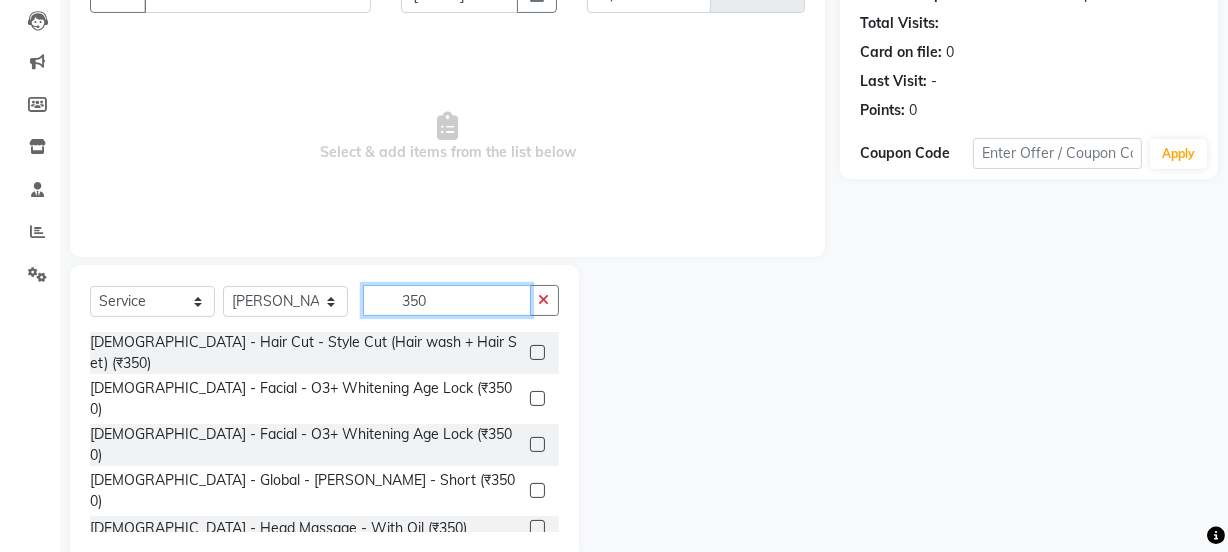 type on "350" 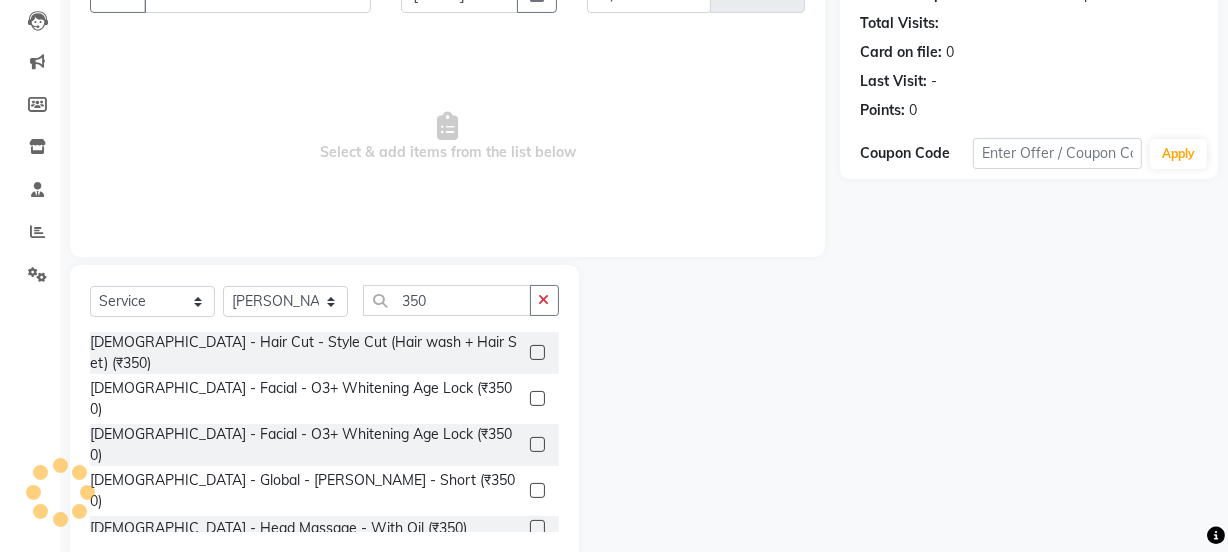 click 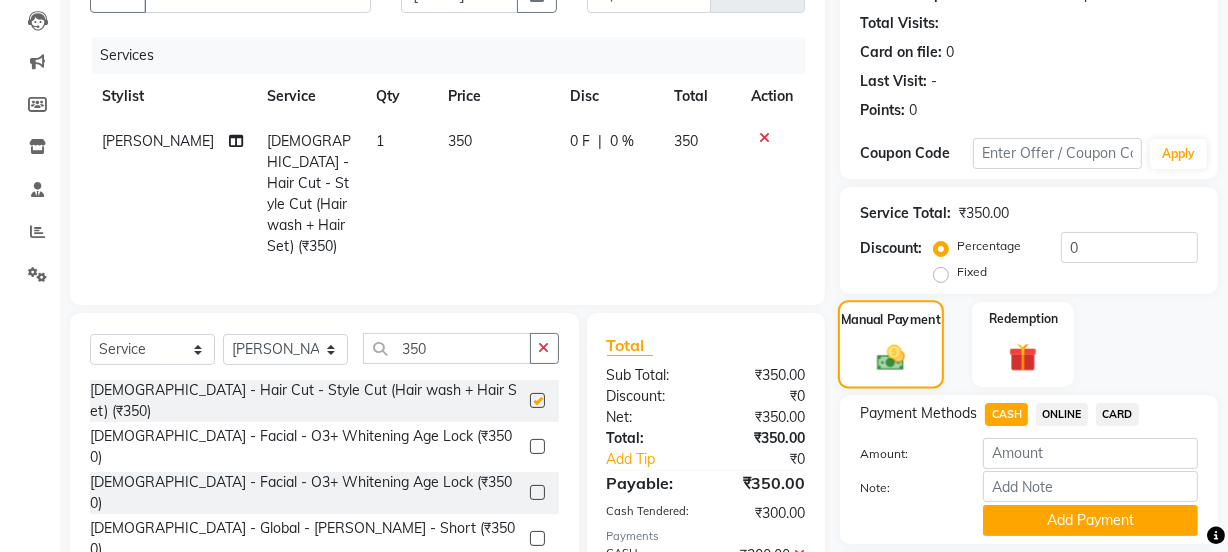 checkbox on "false" 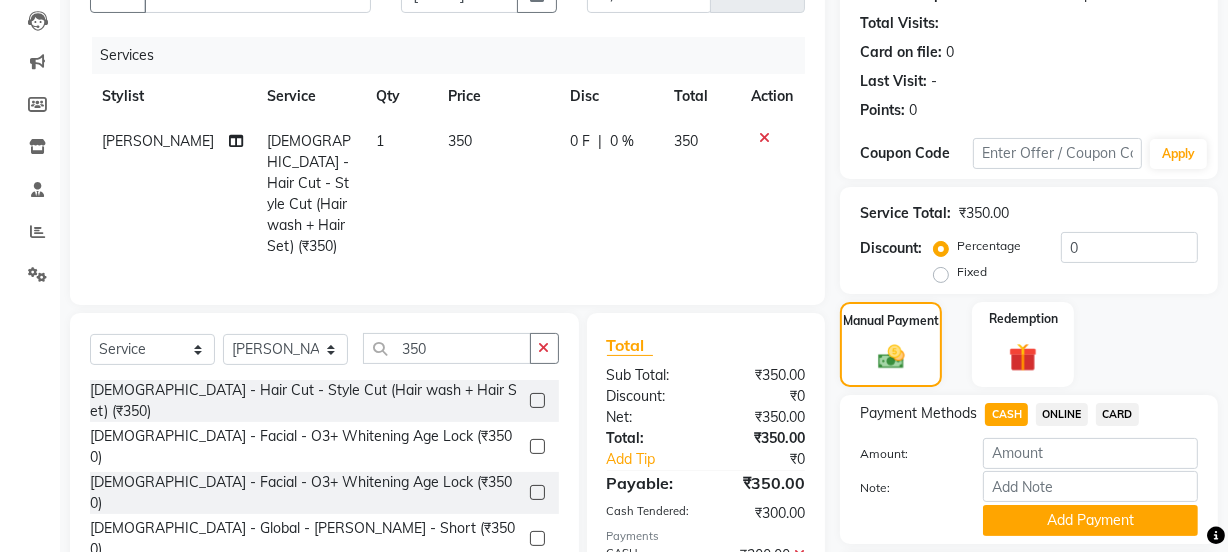click on "CASH" 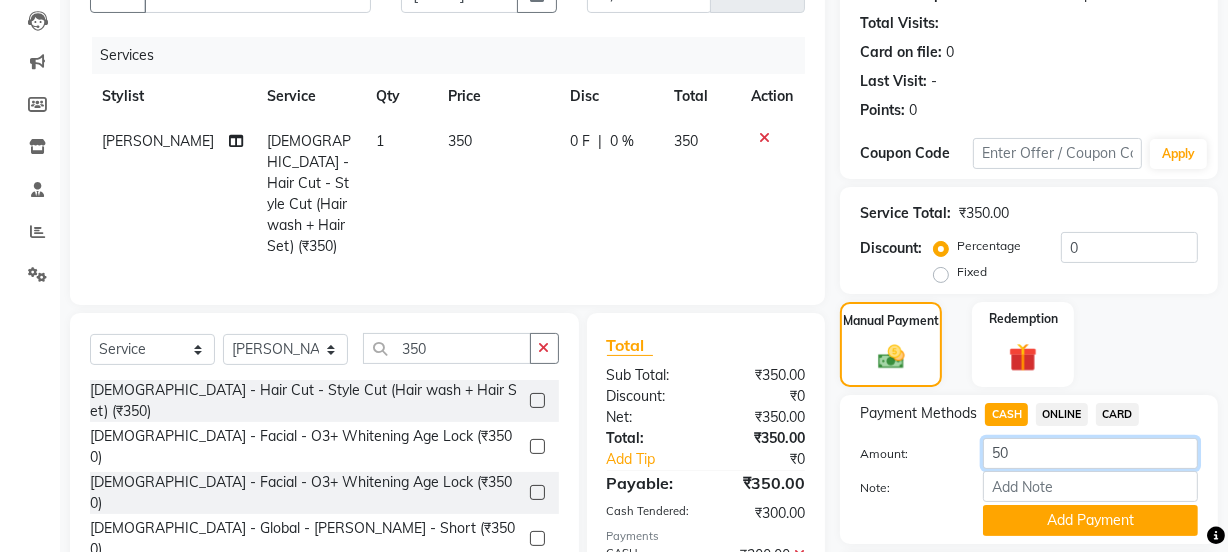 click on "50" 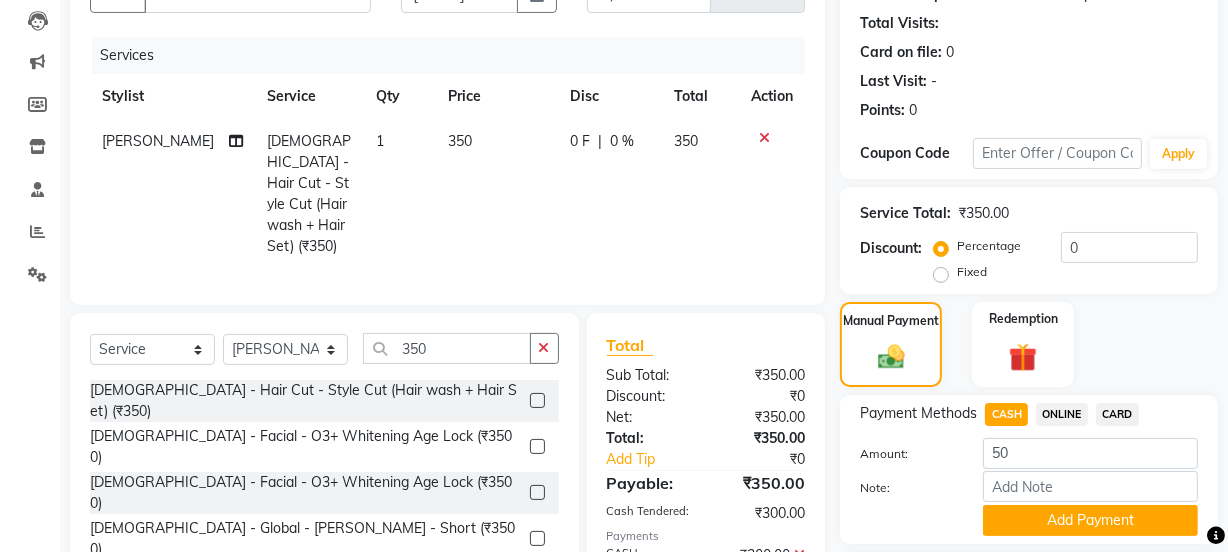 click 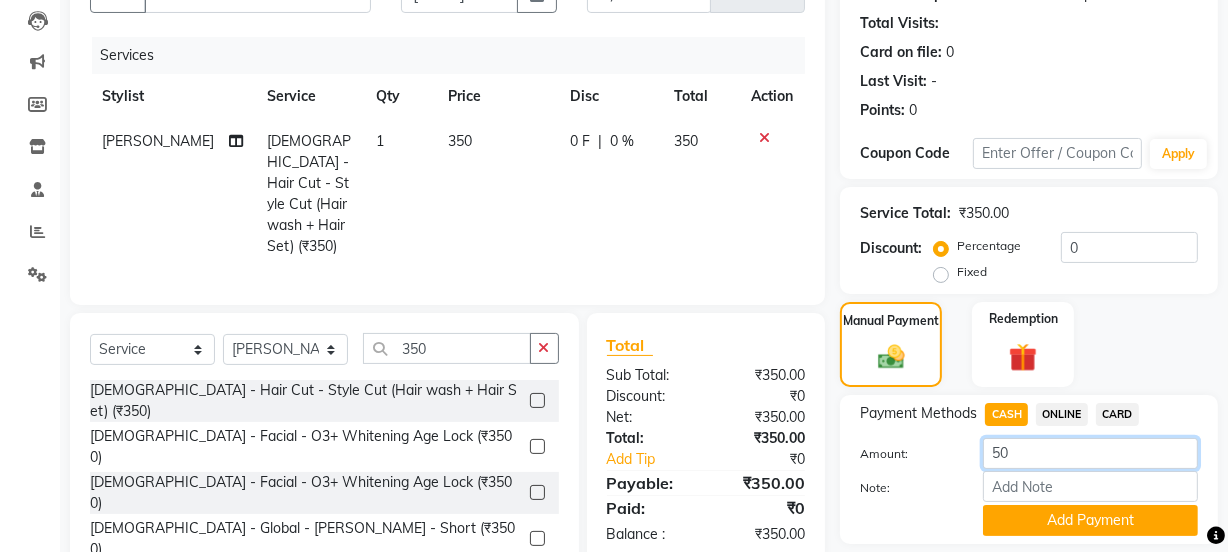 click on "50" 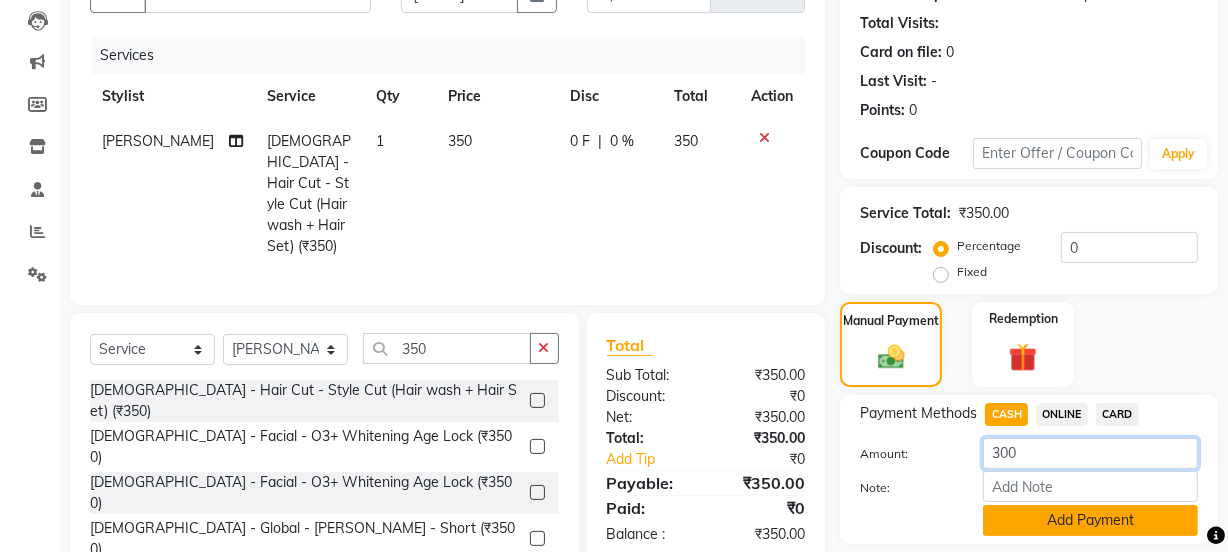 type on "300" 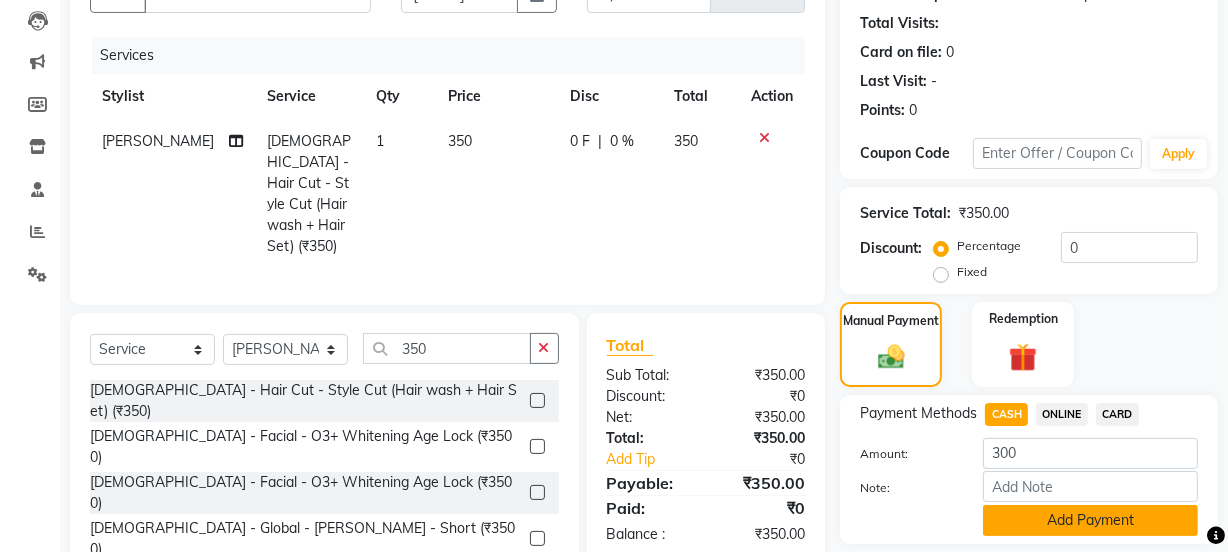 click on "Add Payment" 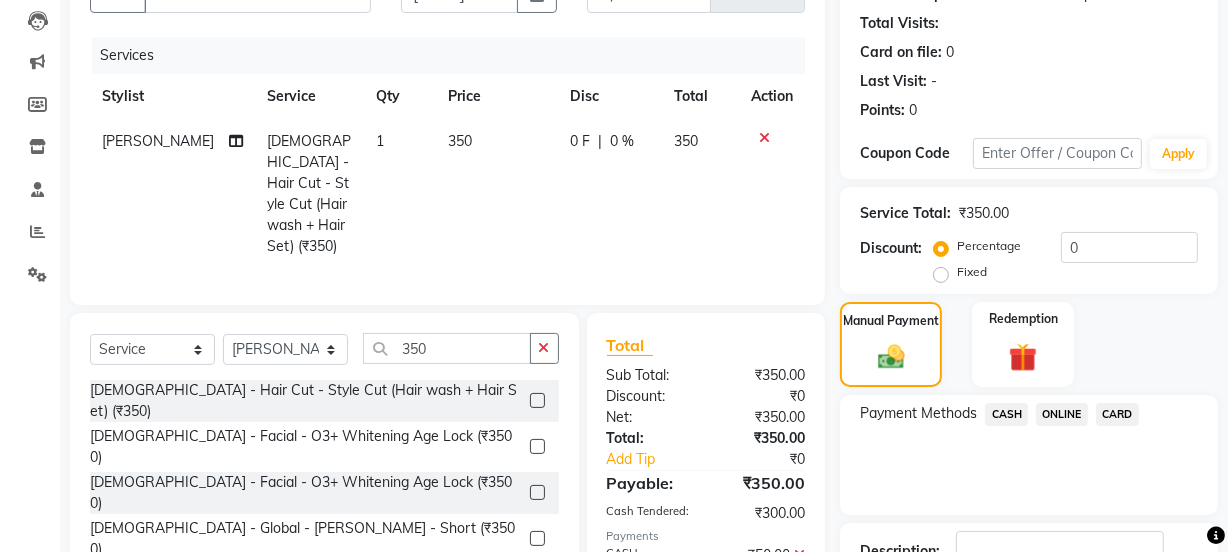scroll, scrollTop: 302, scrollLeft: 0, axis: vertical 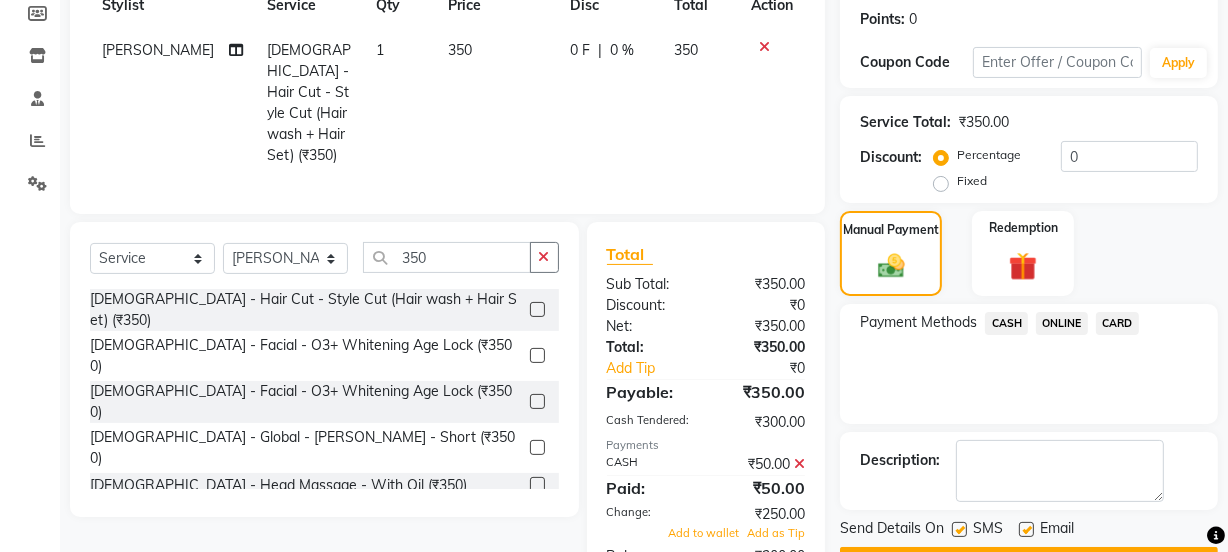click 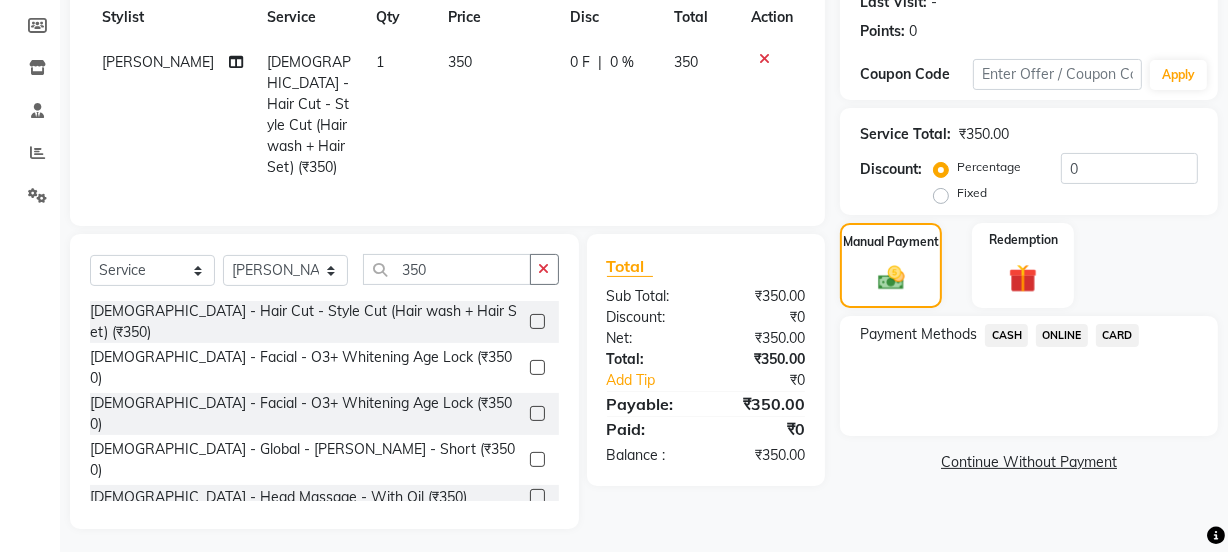 click on "CASH" 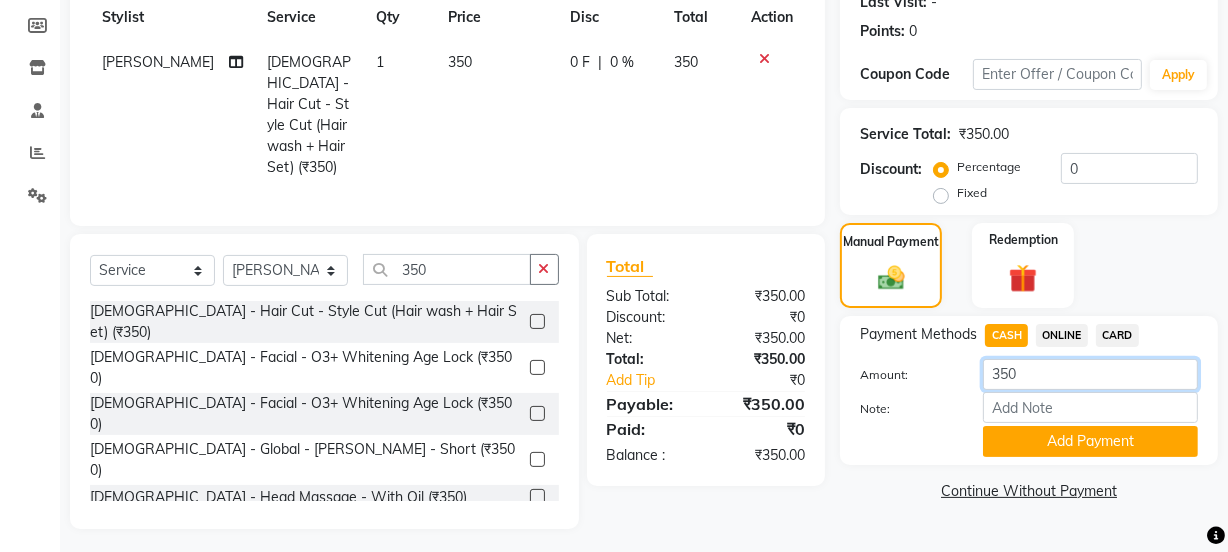 click on "350" 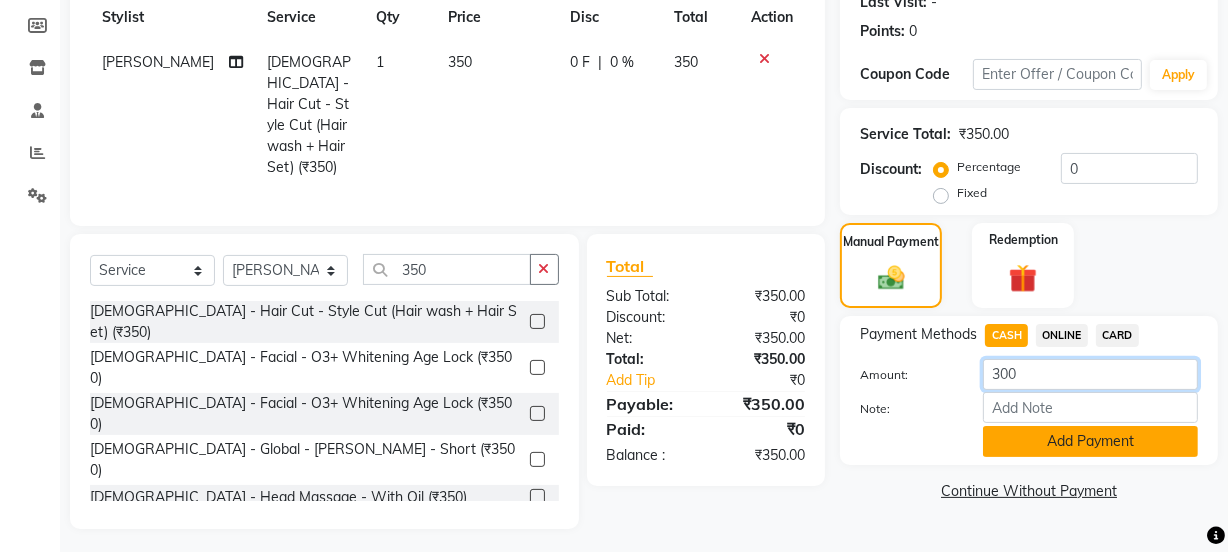 type on "300" 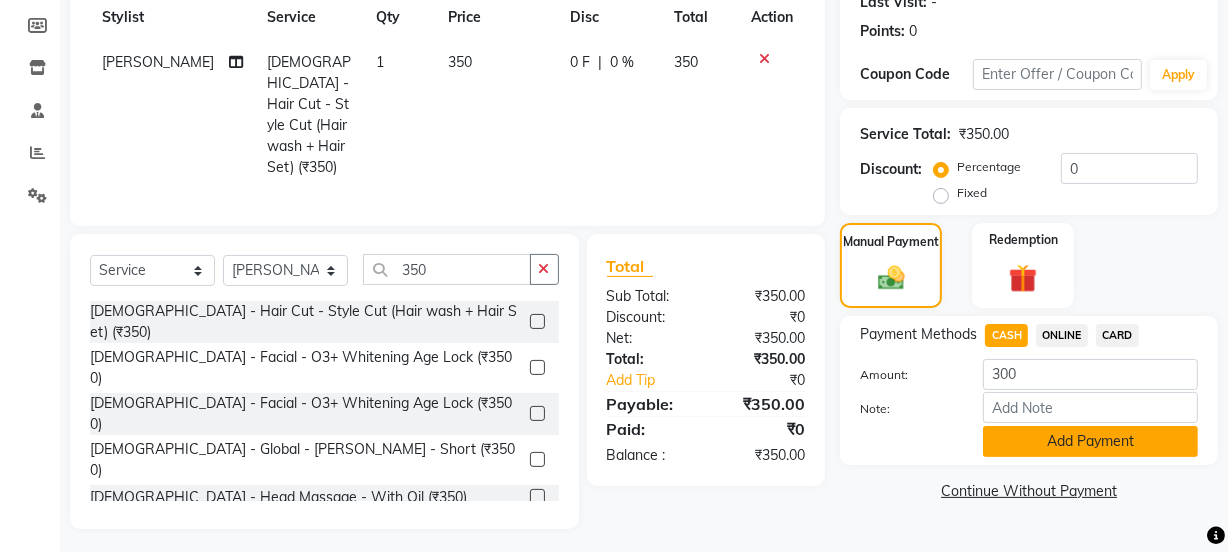 click on "Add Payment" 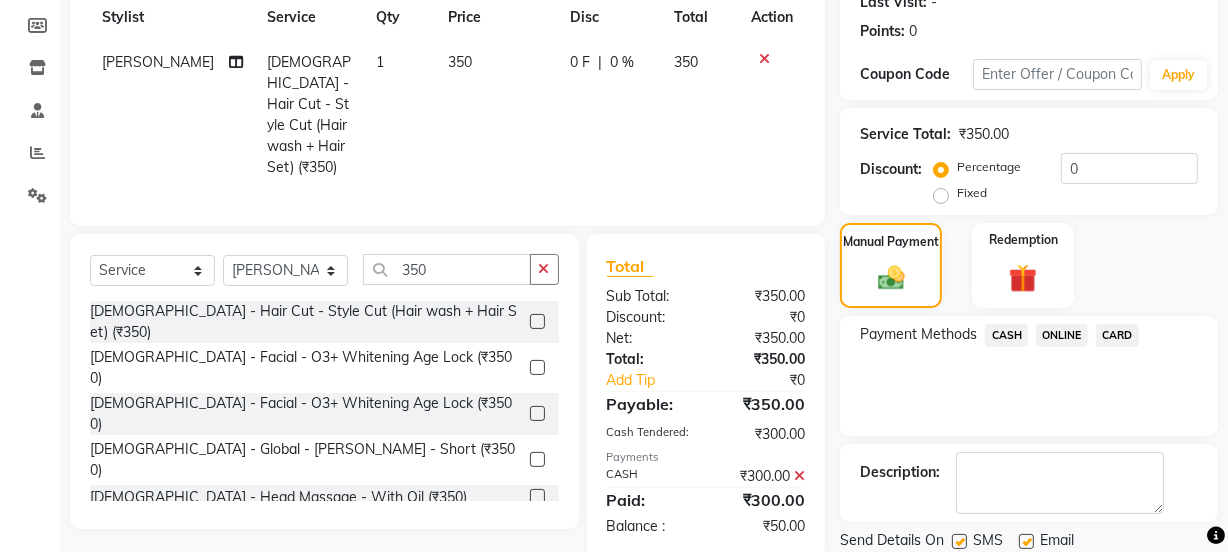 click on "ONLINE" 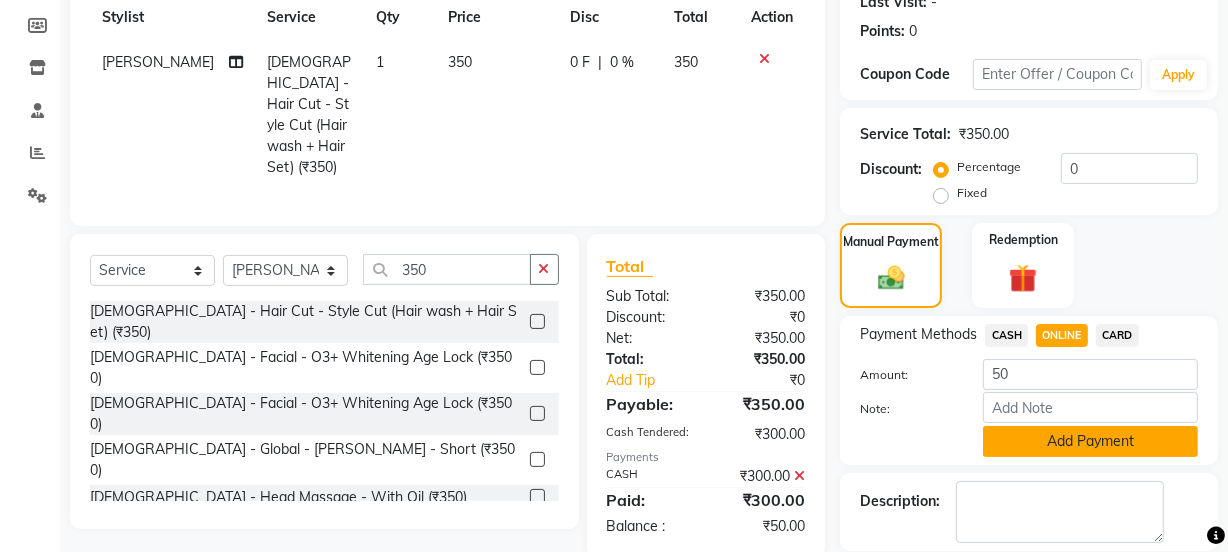 click on "Add Payment" 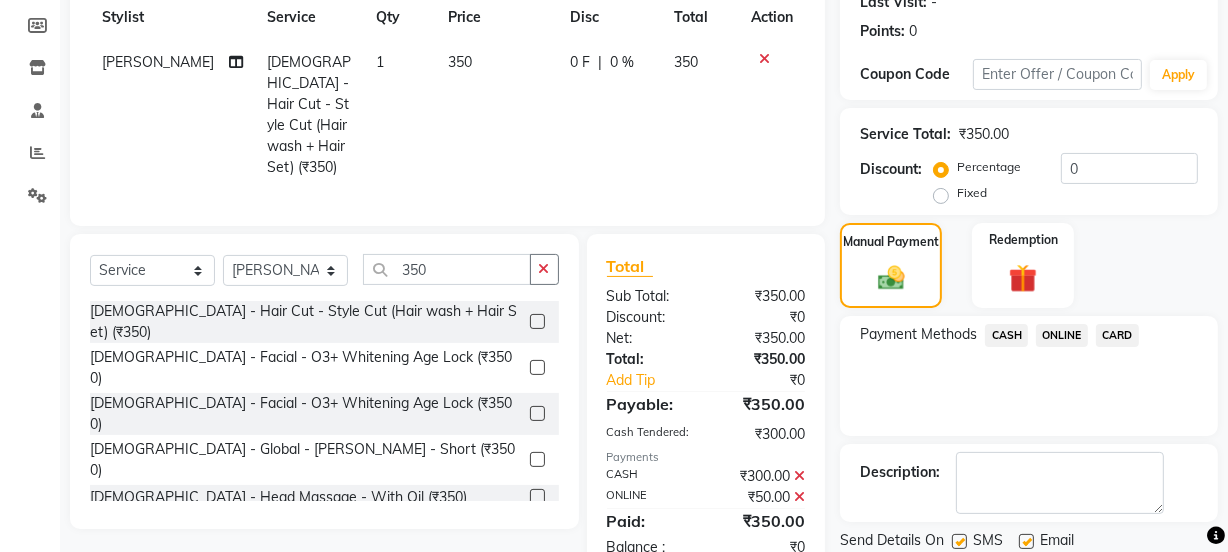 scroll, scrollTop: 357, scrollLeft: 0, axis: vertical 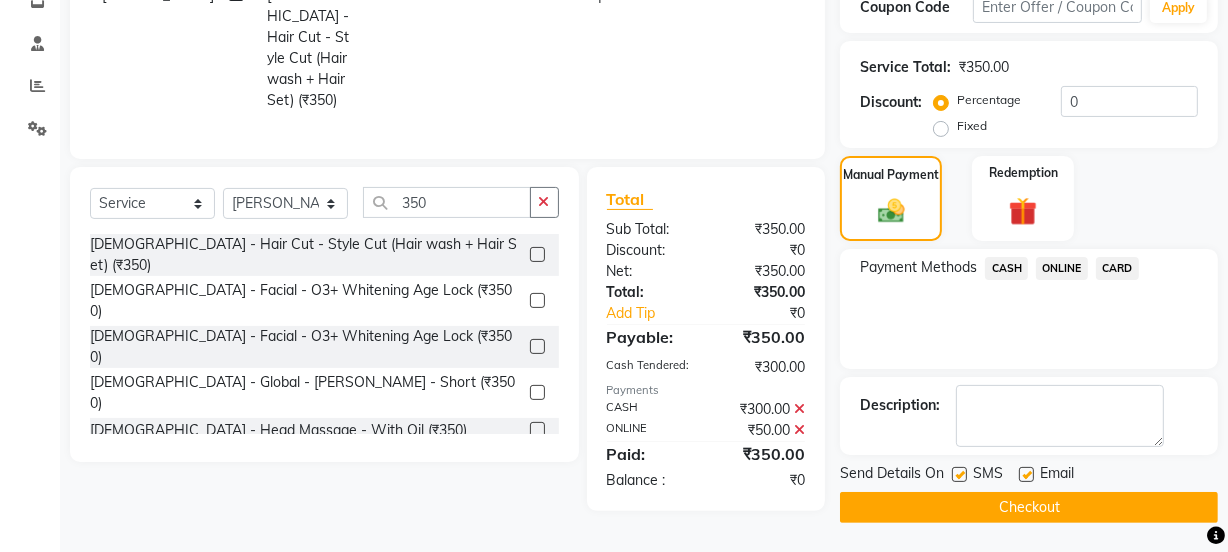 click on "Checkout" 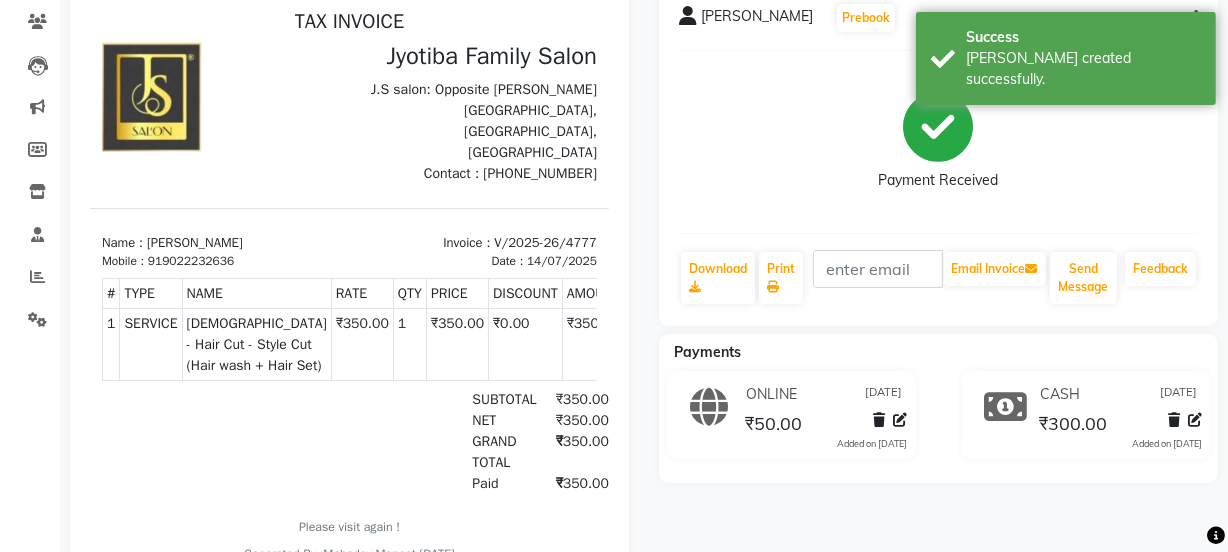 scroll, scrollTop: 0, scrollLeft: 0, axis: both 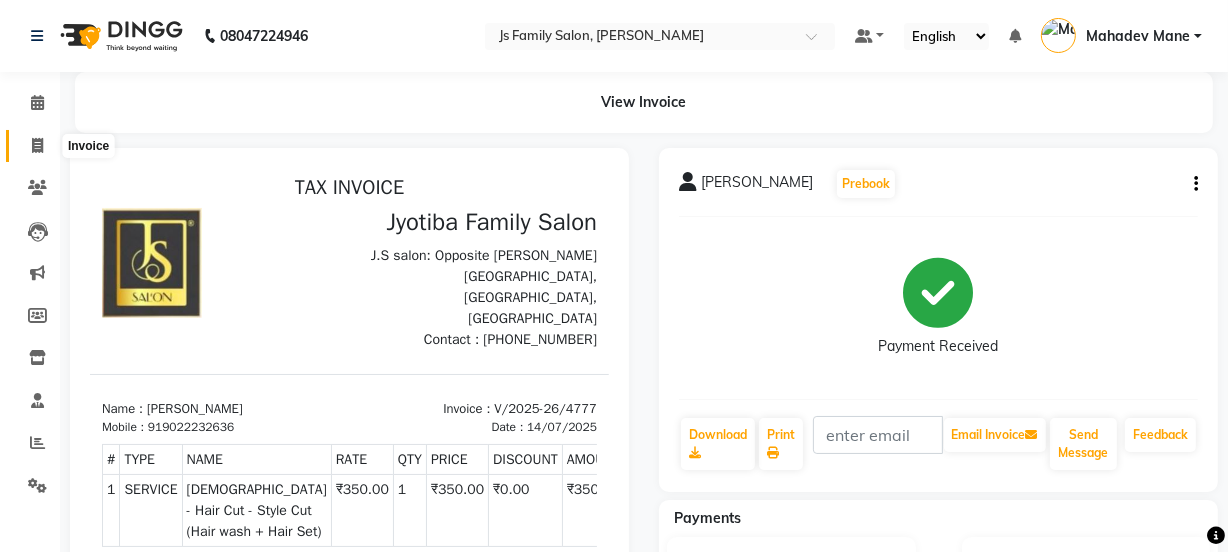 click 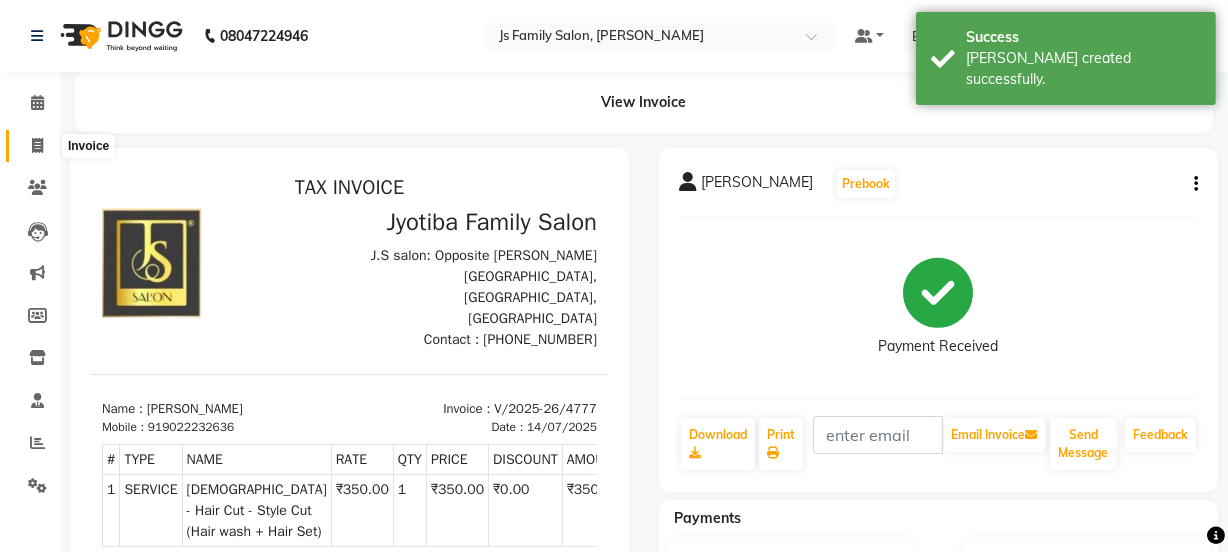 select on "service" 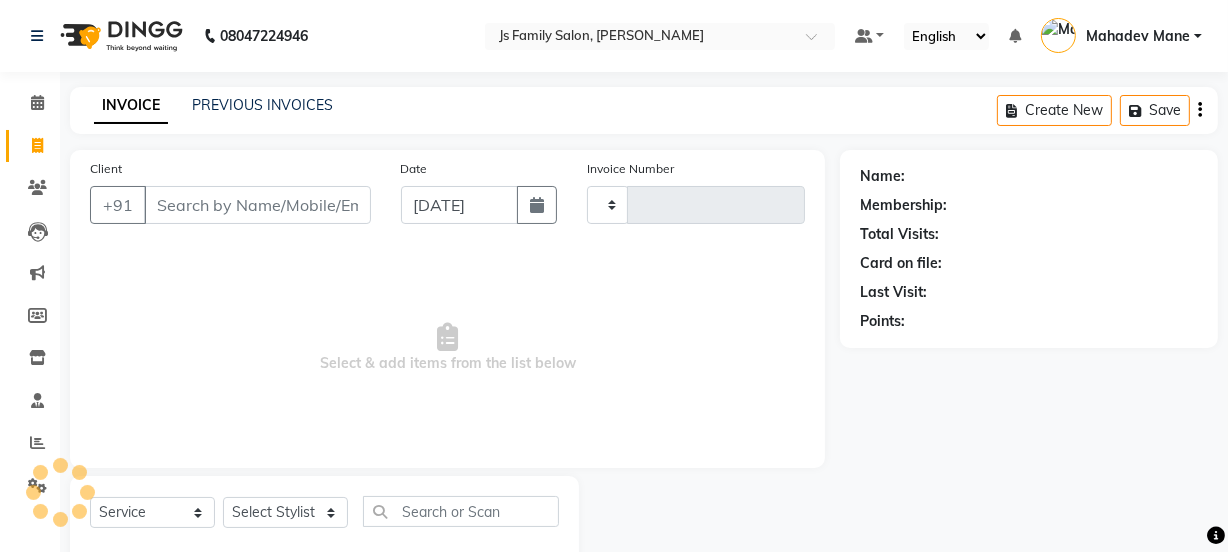 scroll, scrollTop: 50, scrollLeft: 0, axis: vertical 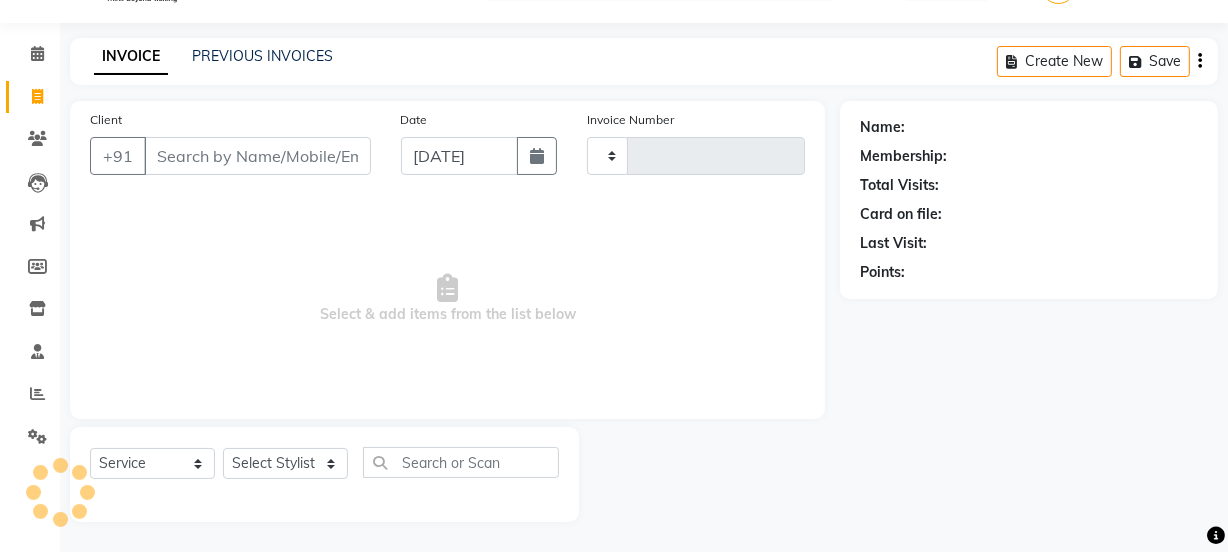 click on "Client" at bounding box center [257, 156] 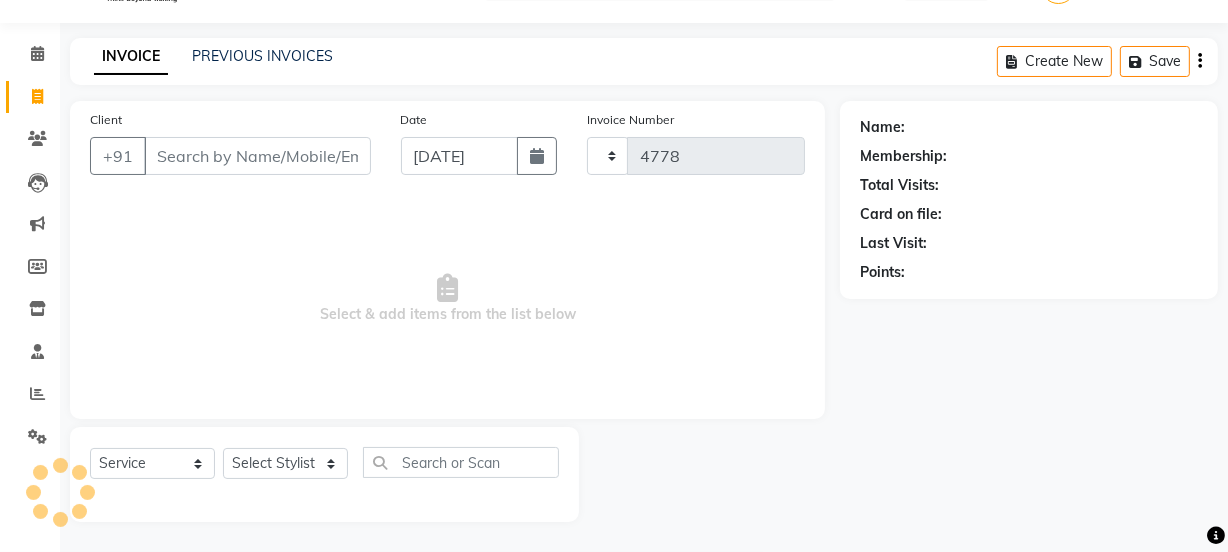 select on "3729" 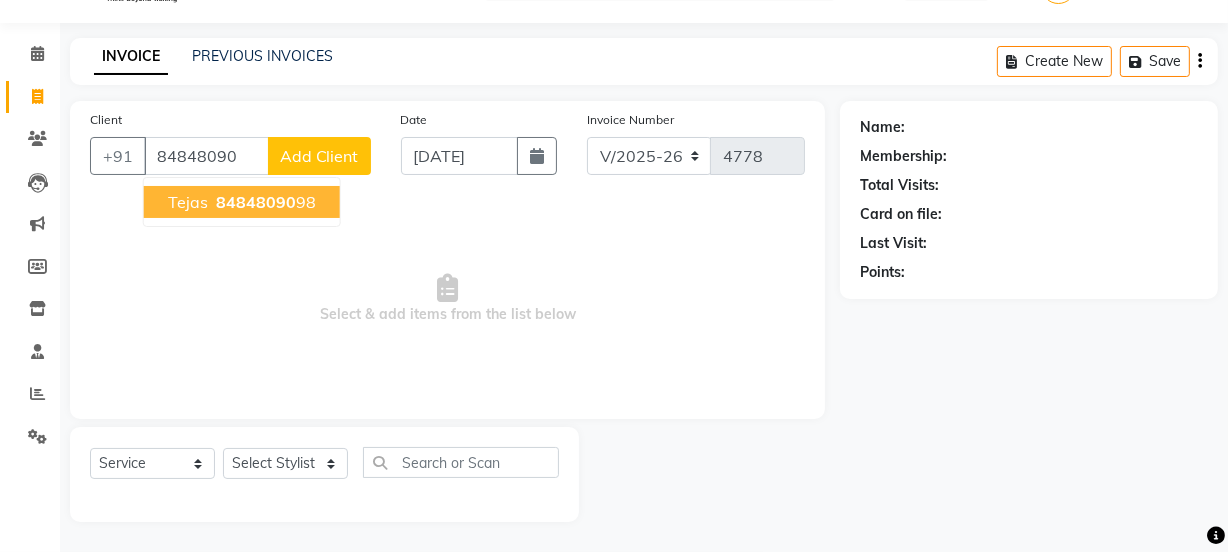 drag, startPoint x: 194, startPoint y: 202, endPoint x: 208, endPoint y: 351, distance: 149.65627 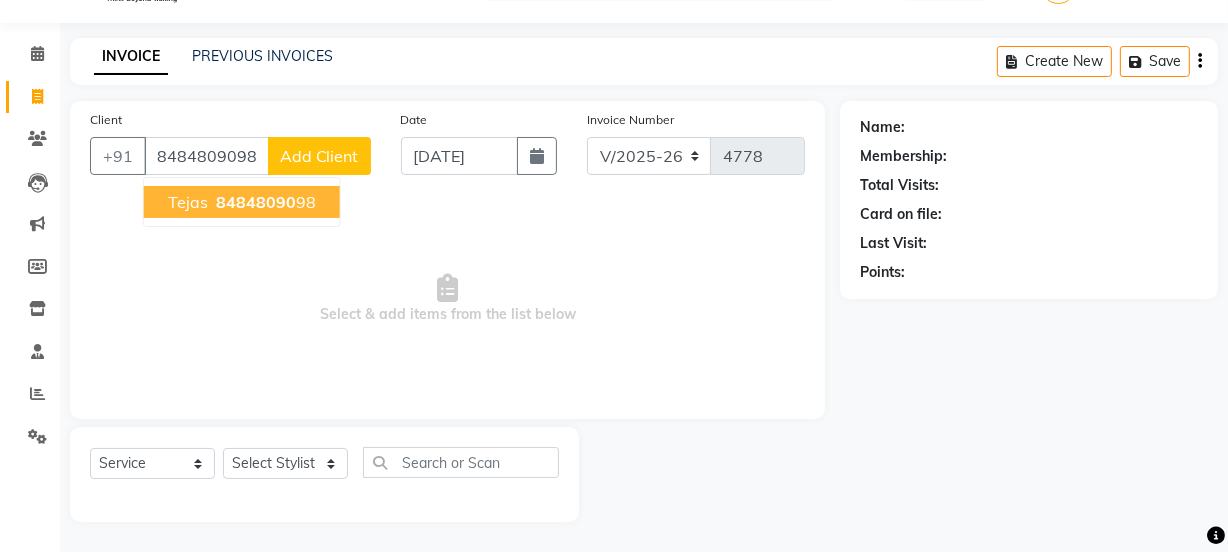 type on "8484809098" 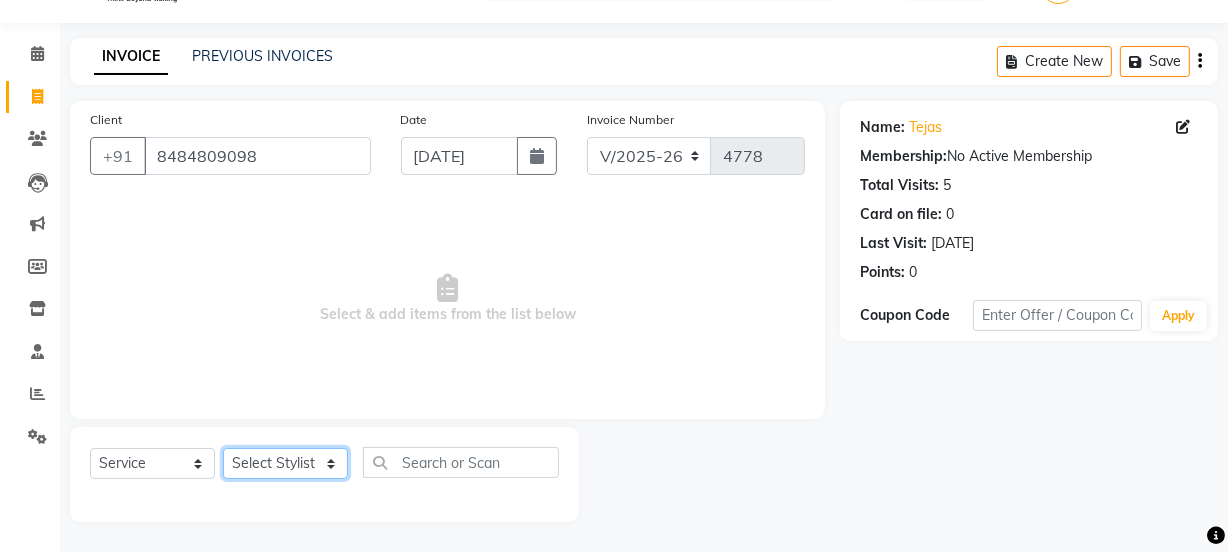 click on "Select Stylist [PERSON_NAME] Vaidyakar kokan  n Mahadev [PERSON_NAME] [PERSON_NAME] [PERSON_NAME]  Prem Mane Rajan Roma Rajput Sai [PERSON_NAME] Shop [PERSON_NAME] [PERSON_NAME] suport staff [PERSON_NAME]  [PERSON_NAME] [PERSON_NAME] [PERSON_NAME]" 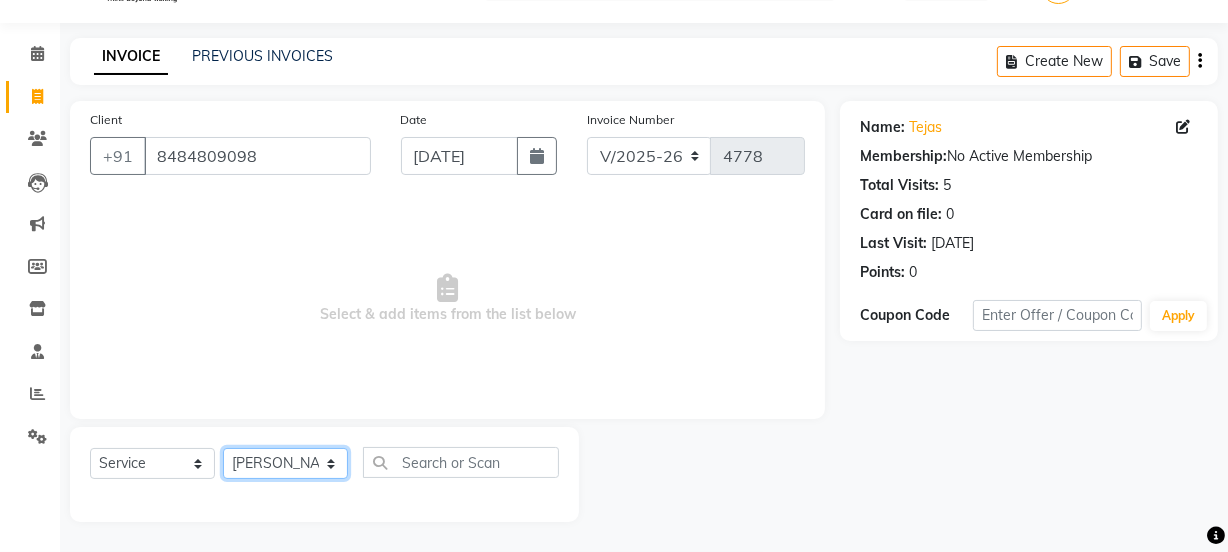 click on "Select Stylist [PERSON_NAME] Vaidyakar kokan  n Mahadev [PERSON_NAME] [PERSON_NAME] [PERSON_NAME]  Prem Mane Rajan Roma Rajput Sai [PERSON_NAME] Shop [PERSON_NAME] [PERSON_NAME] suport staff [PERSON_NAME]  [PERSON_NAME] [PERSON_NAME] [PERSON_NAME]" 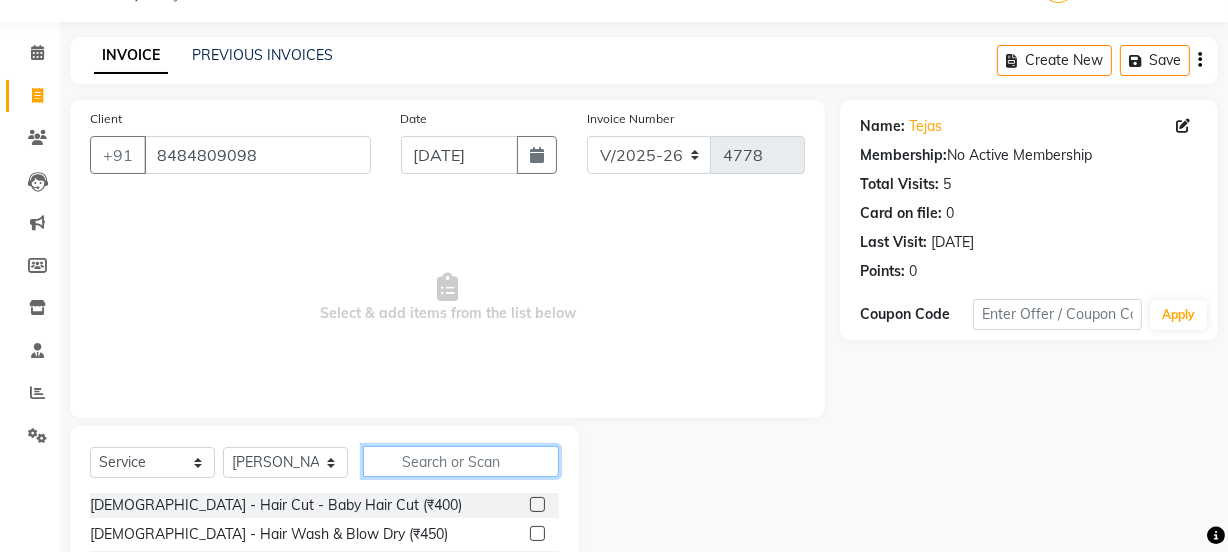 click 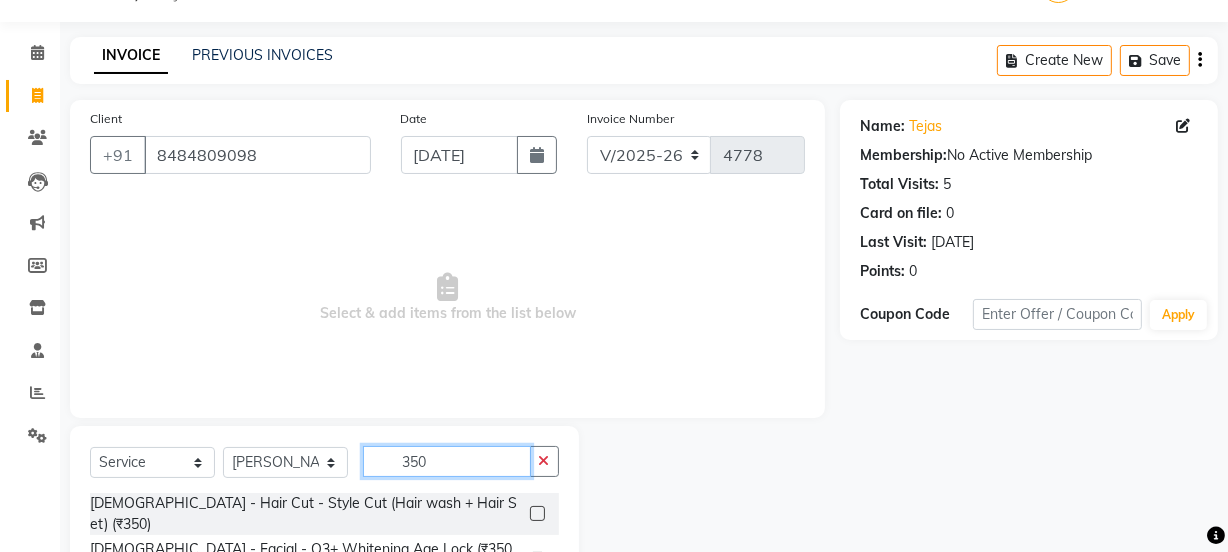 type on "350" 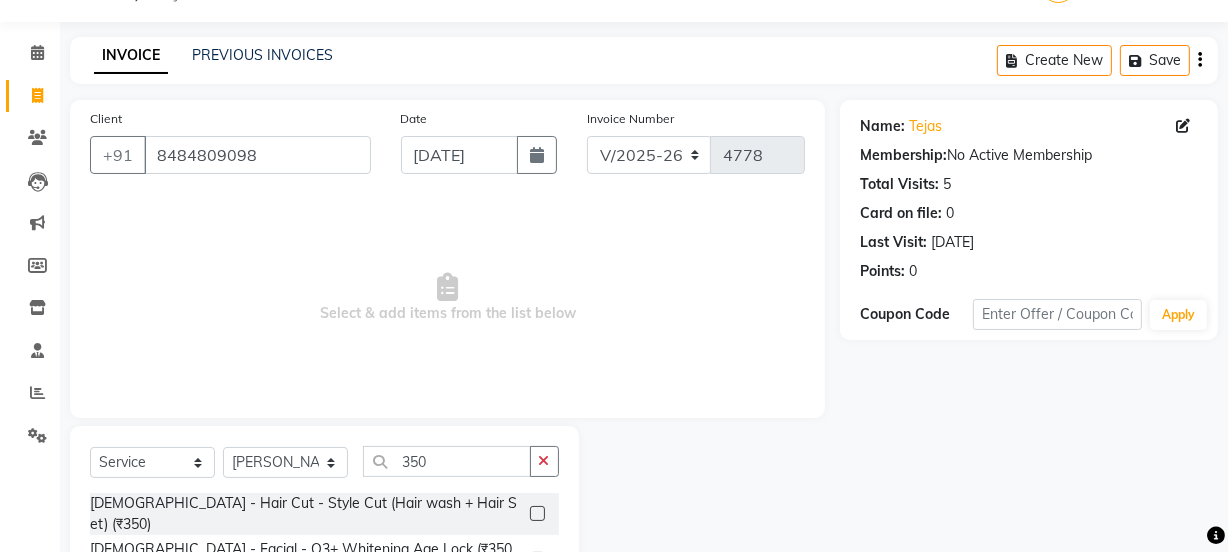 click 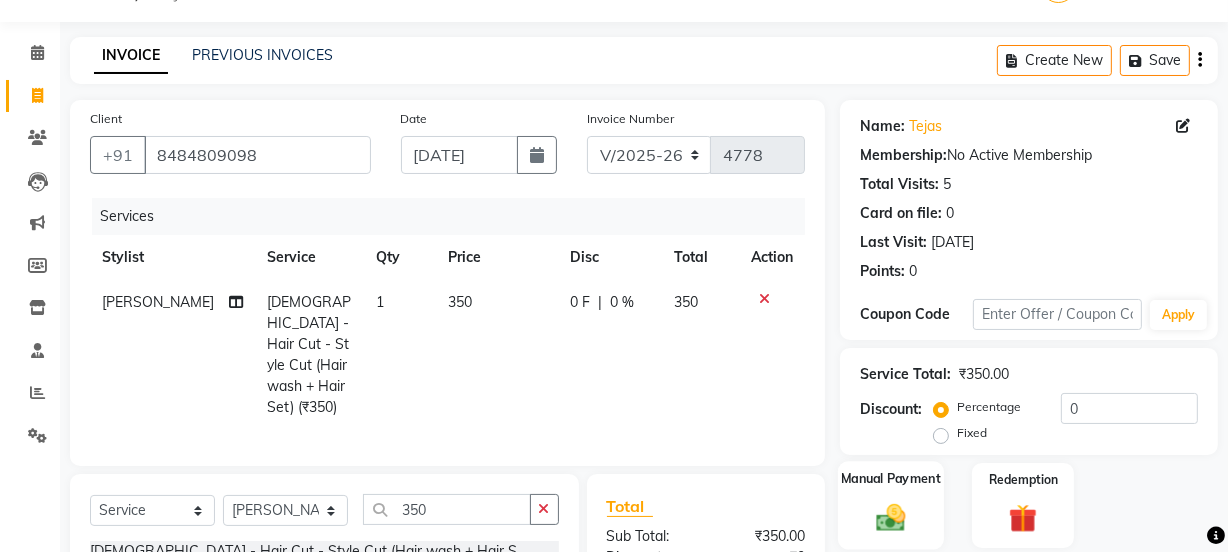 checkbox on "false" 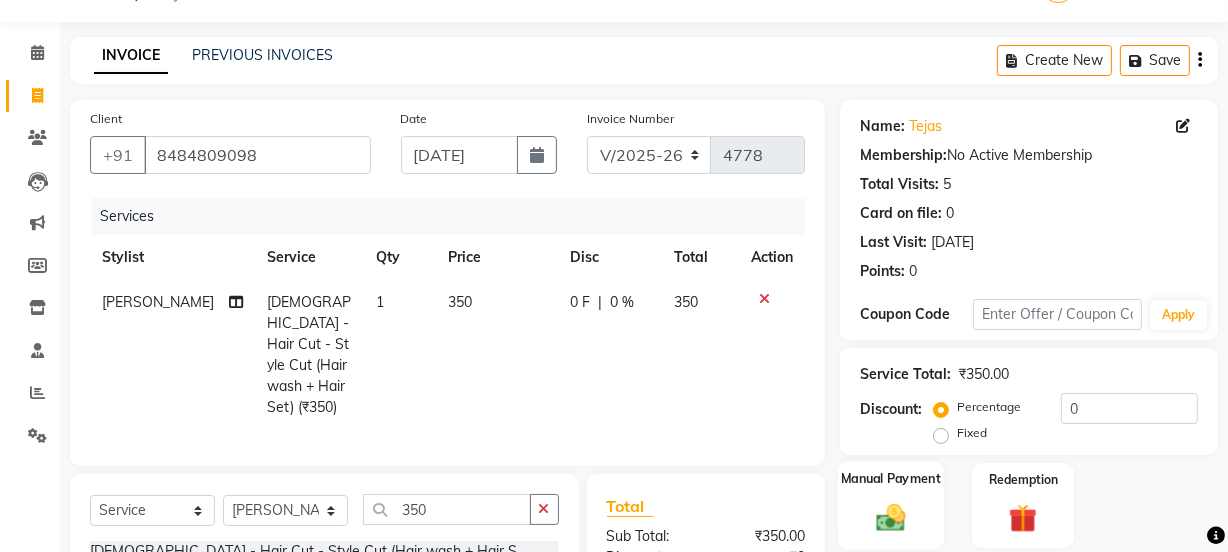 click 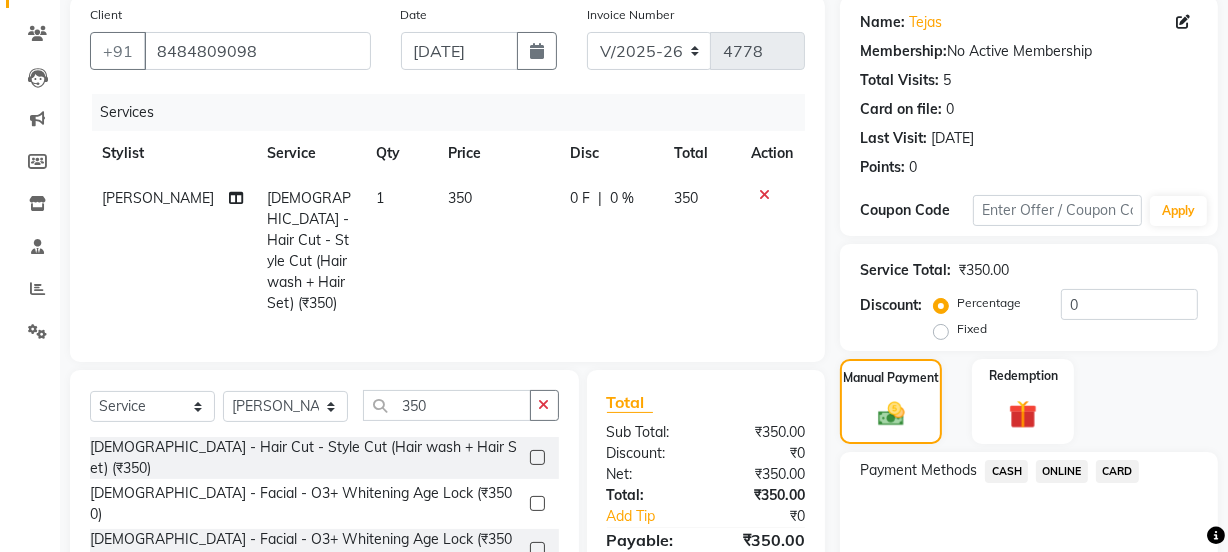 scroll, scrollTop: 290, scrollLeft: 0, axis: vertical 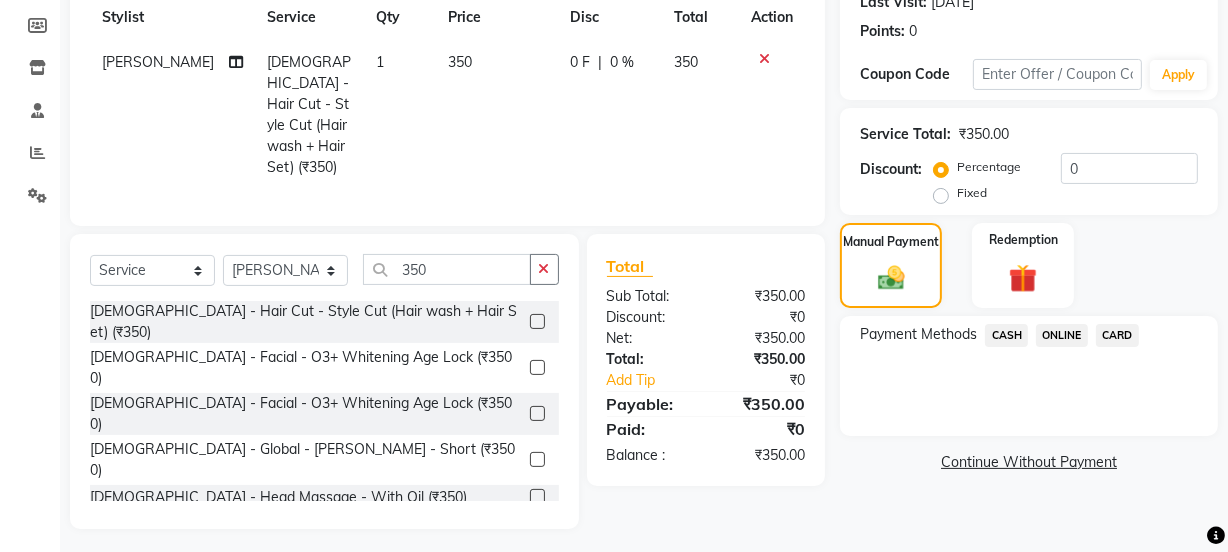 click 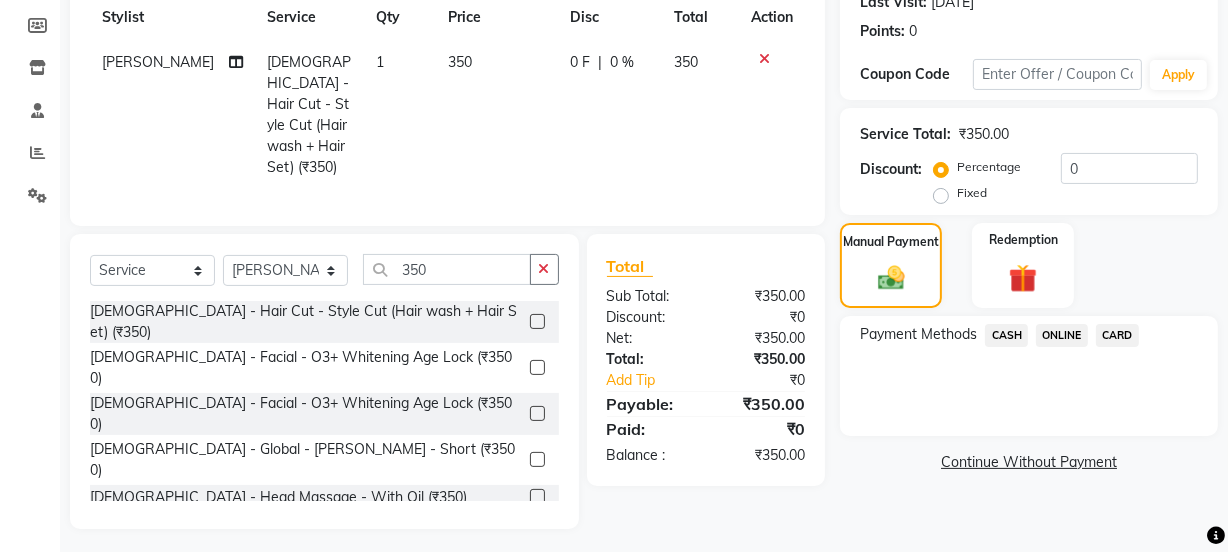 scroll, scrollTop: 250, scrollLeft: 0, axis: vertical 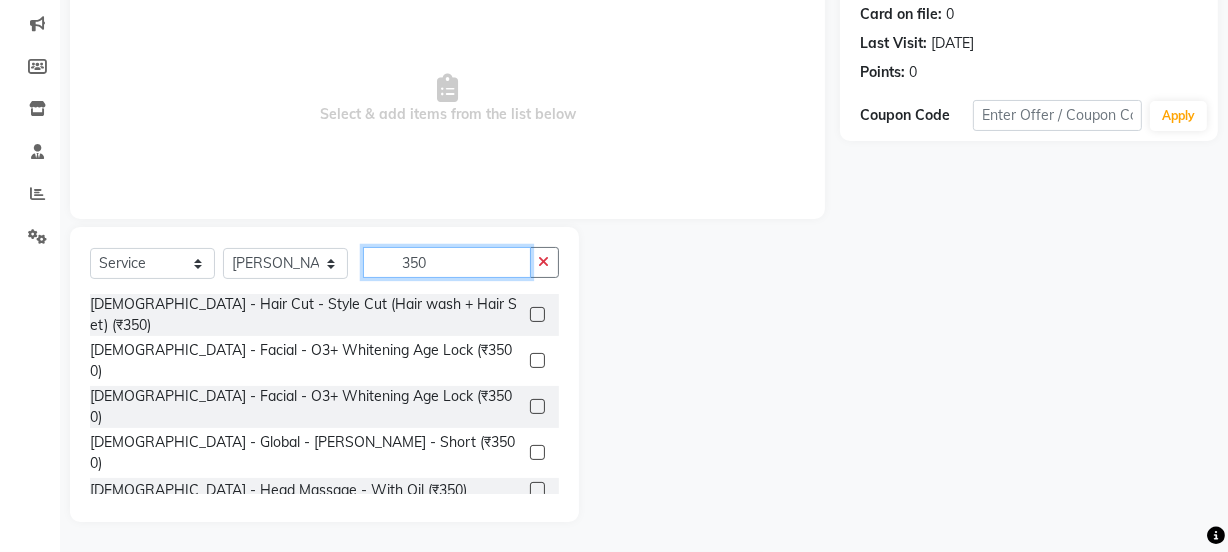 click on "350" 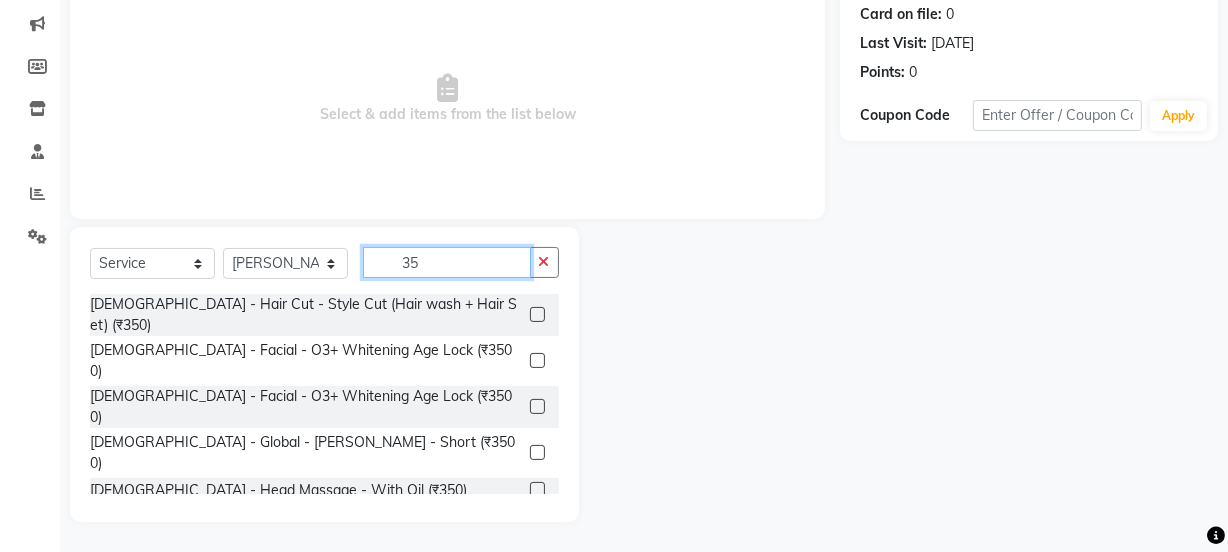 type on "3" 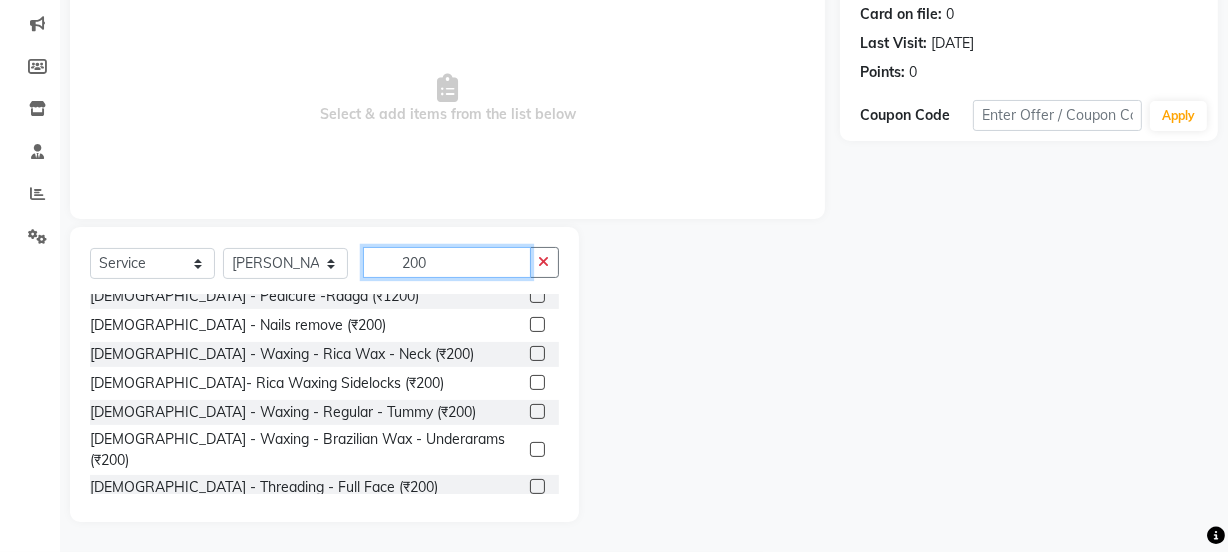 scroll, scrollTop: 843, scrollLeft: 0, axis: vertical 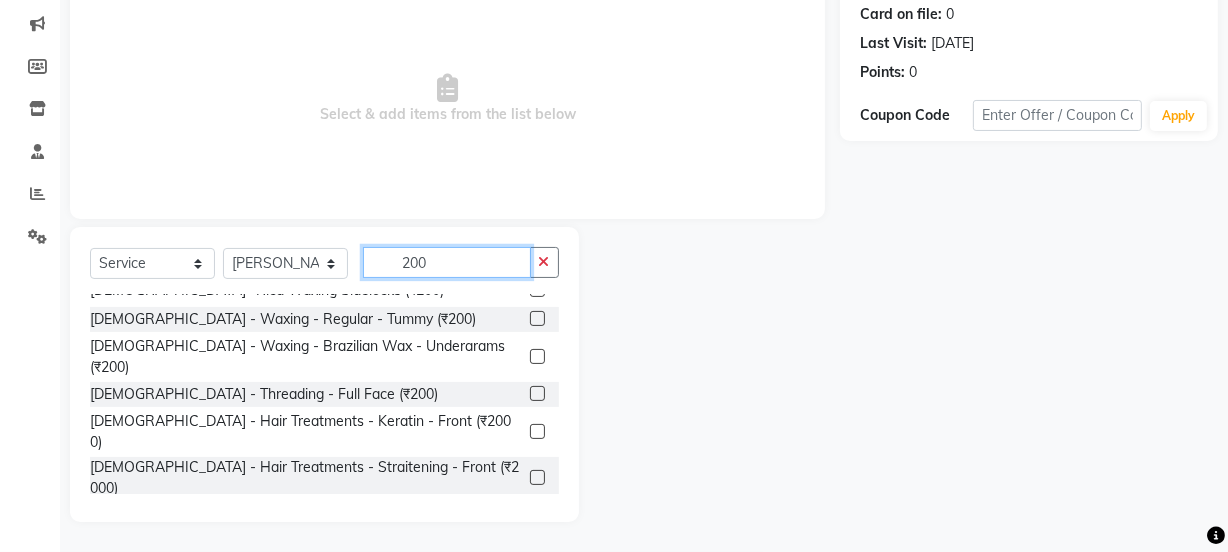 type on "200" 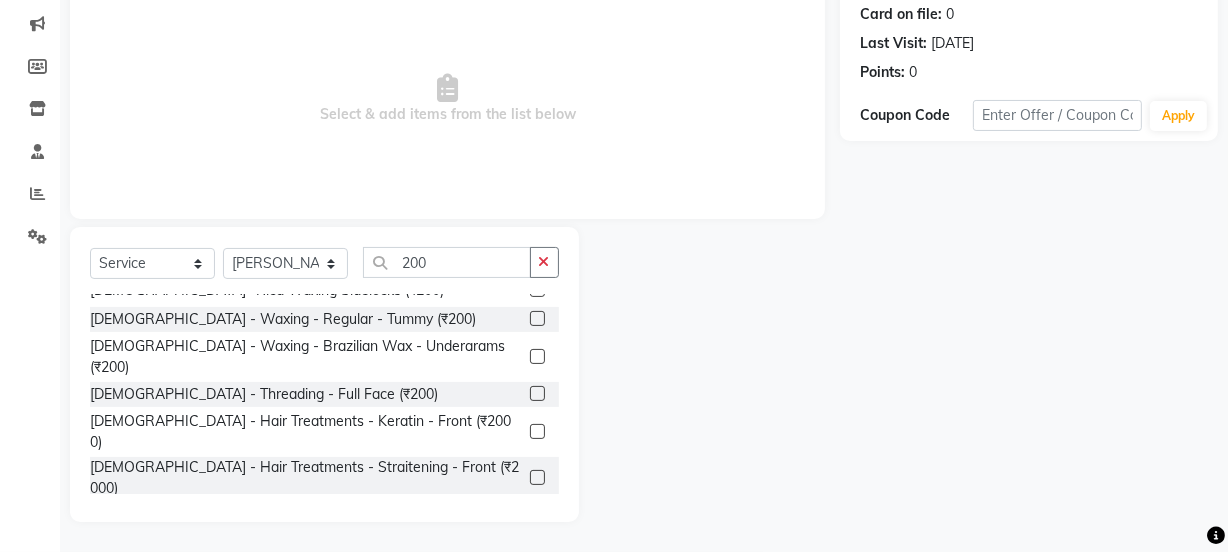 click 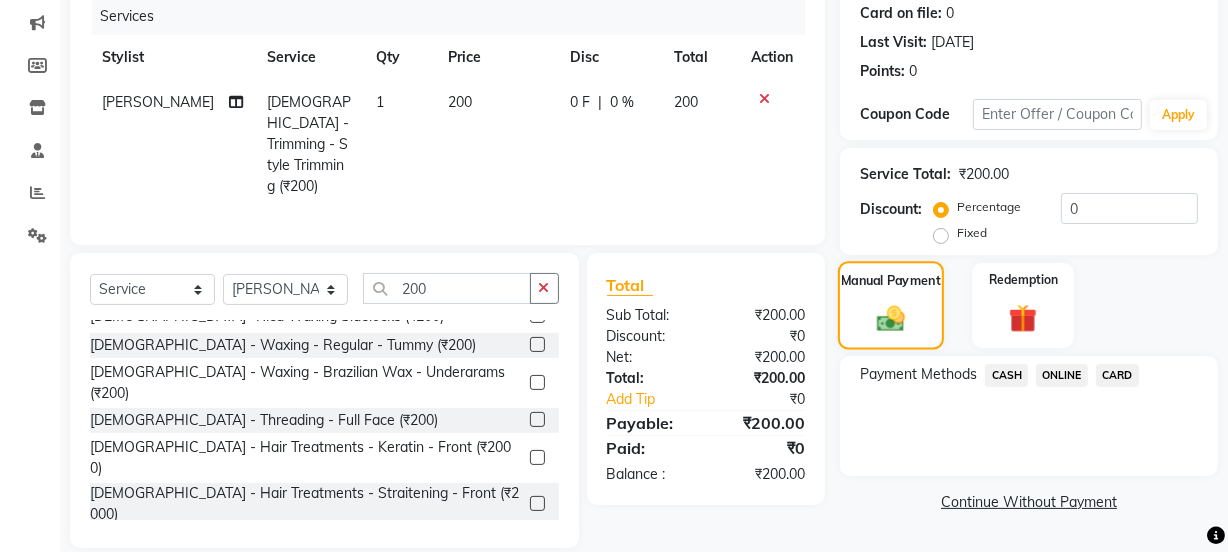 checkbox on "false" 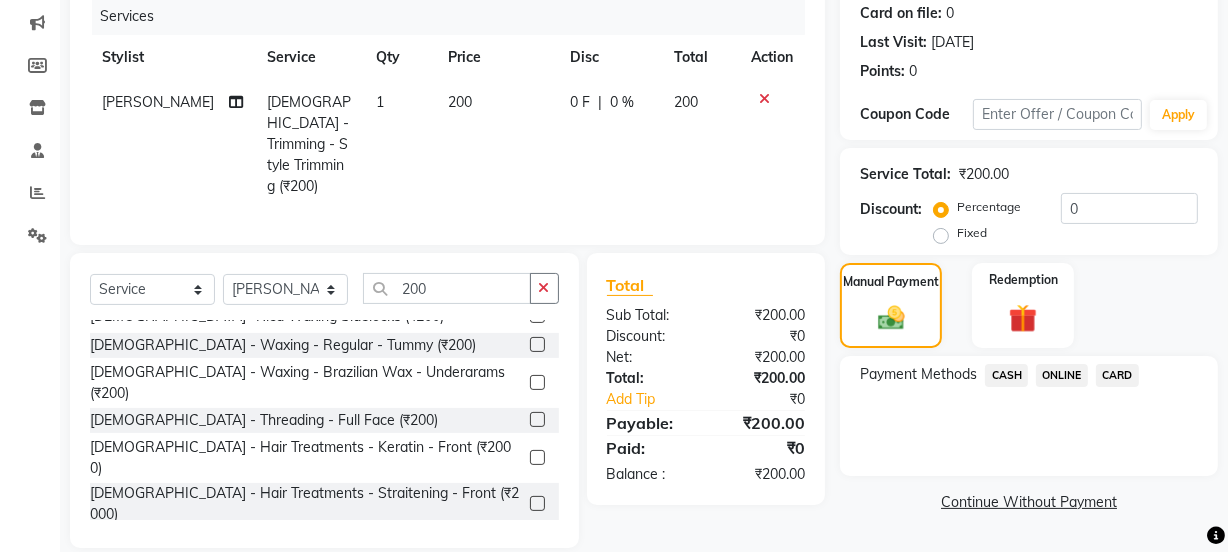click on "ONLINE" 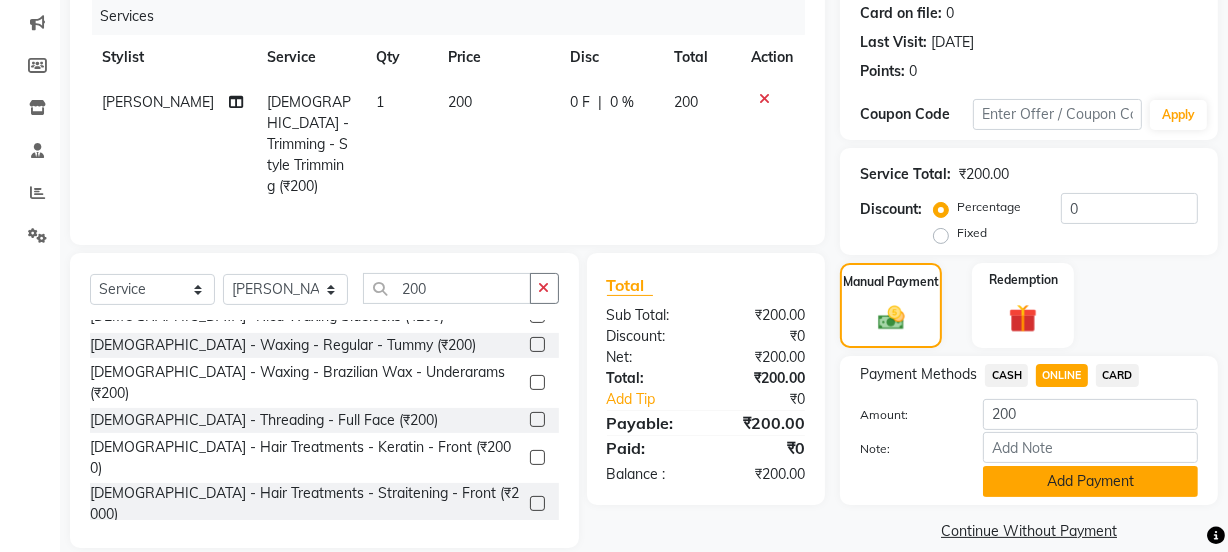 click on "Add Payment" 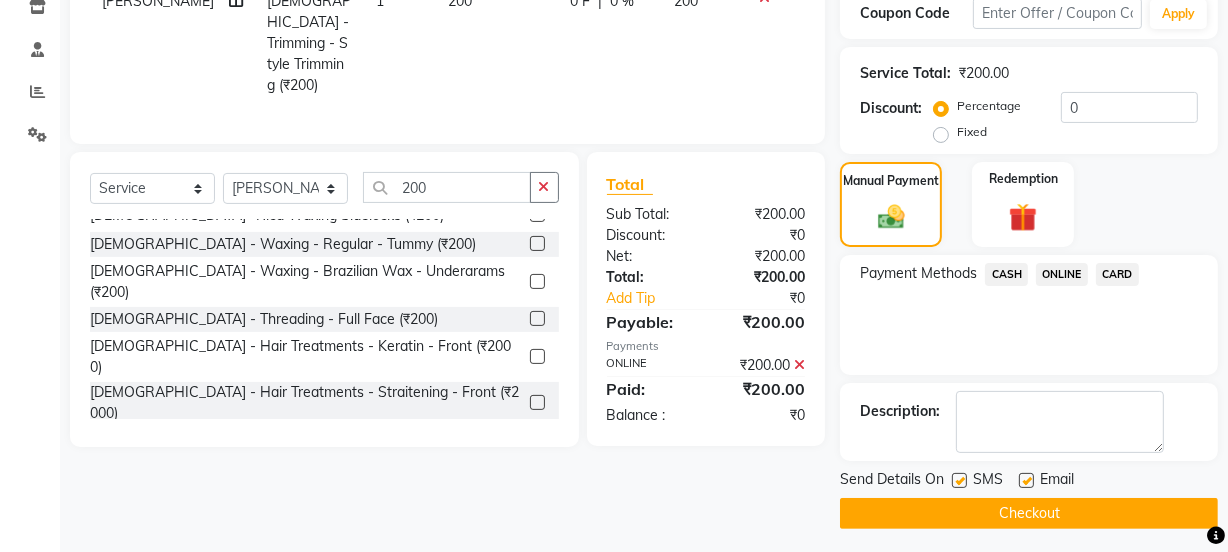 scroll, scrollTop: 357, scrollLeft: 0, axis: vertical 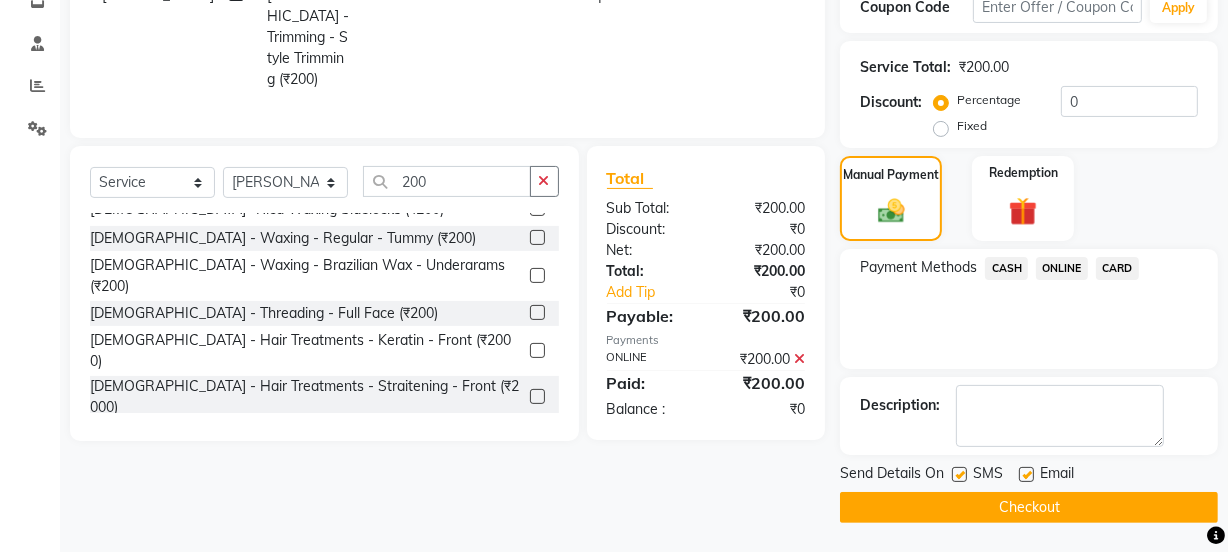 click on "Checkout" 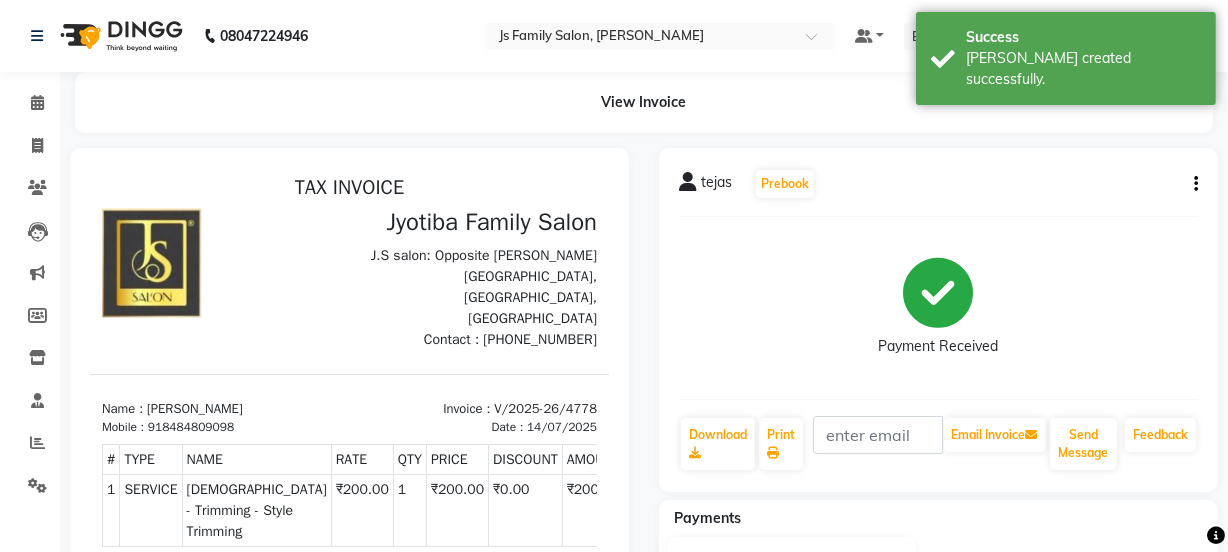 scroll, scrollTop: 0, scrollLeft: 0, axis: both 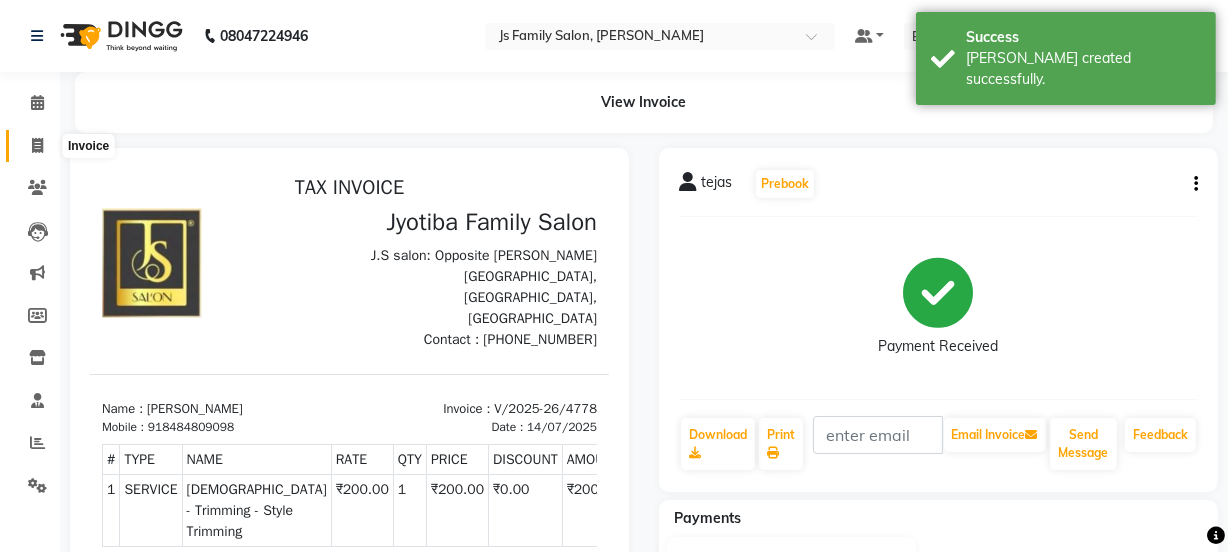 click 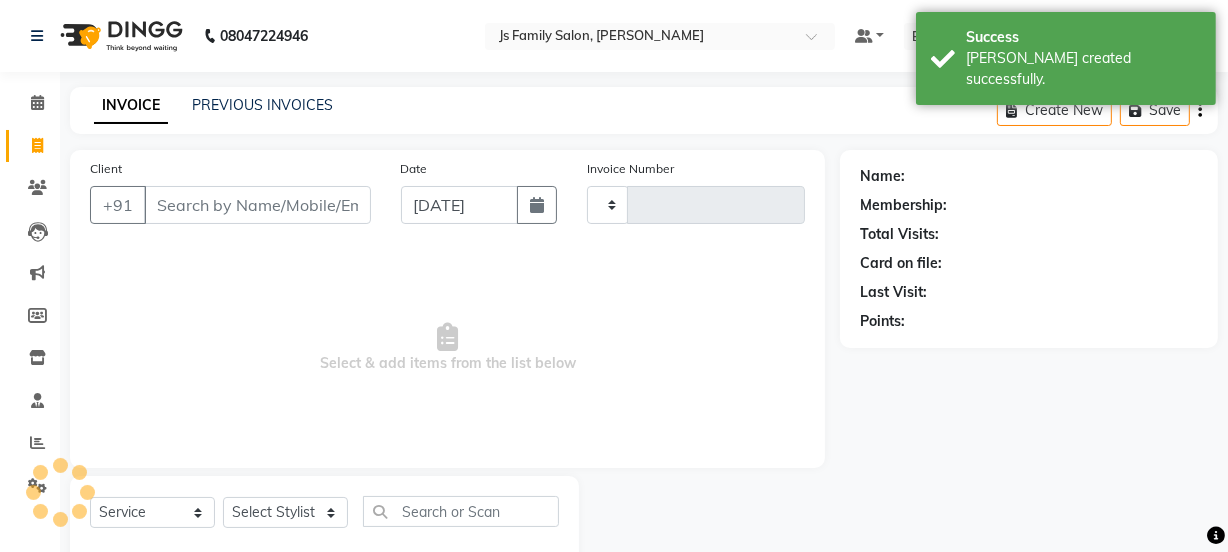 type on "4779" 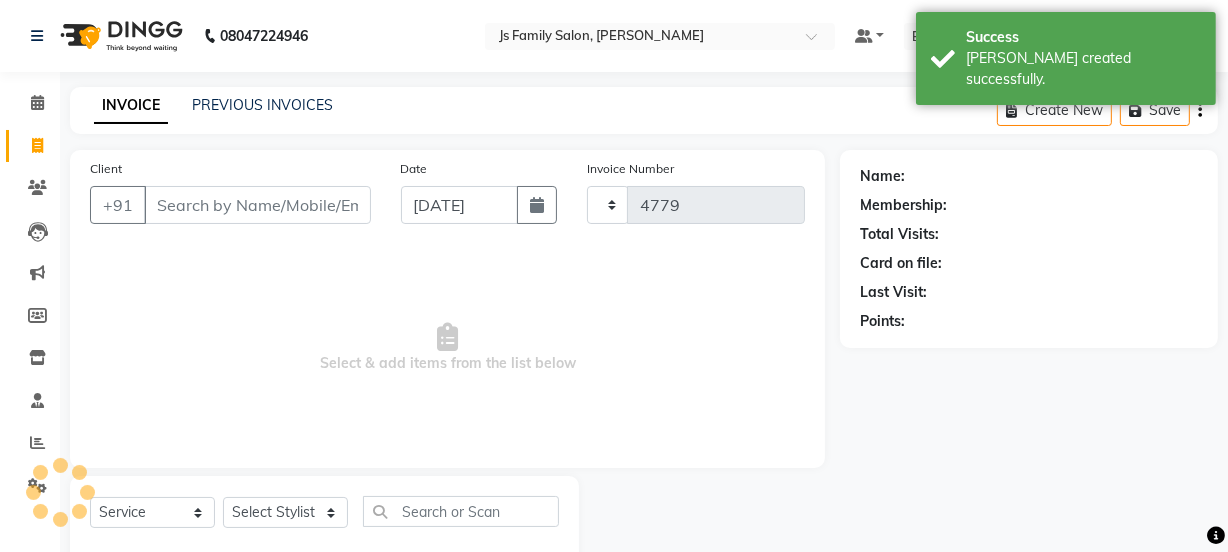 select on "3729" 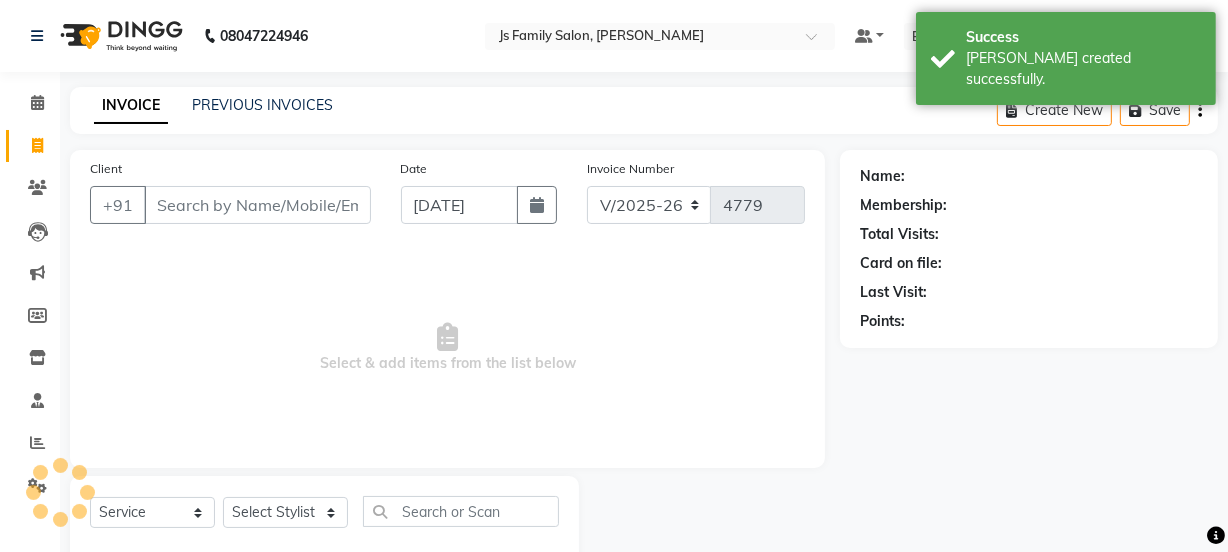 scroll, scrollTop: 50, scrollLeft: 0, axis: vertical 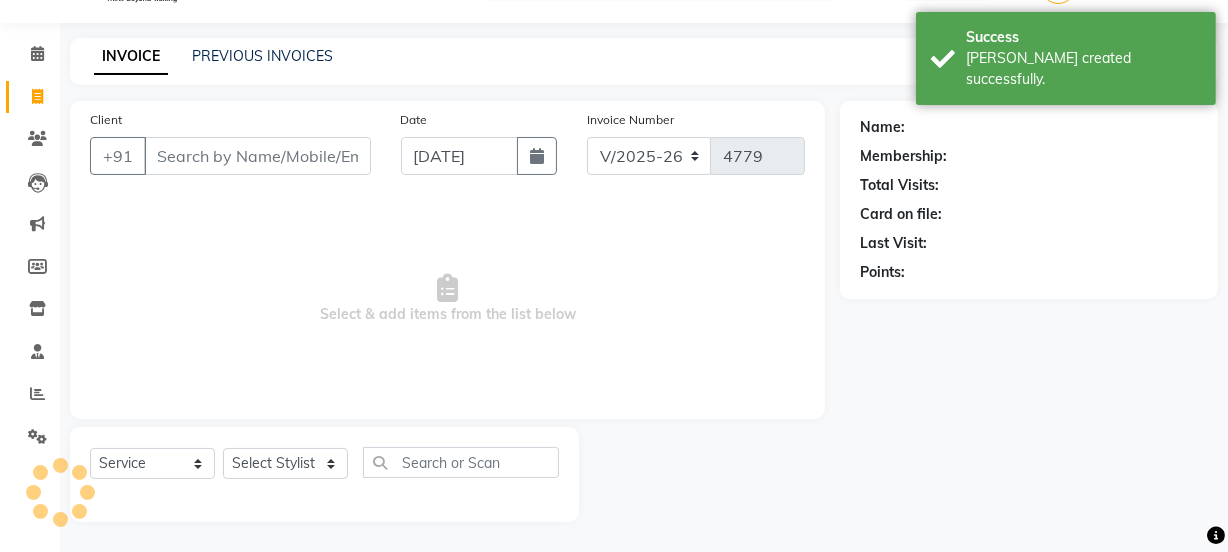 click on "Client" at bounding box center [257, 156] 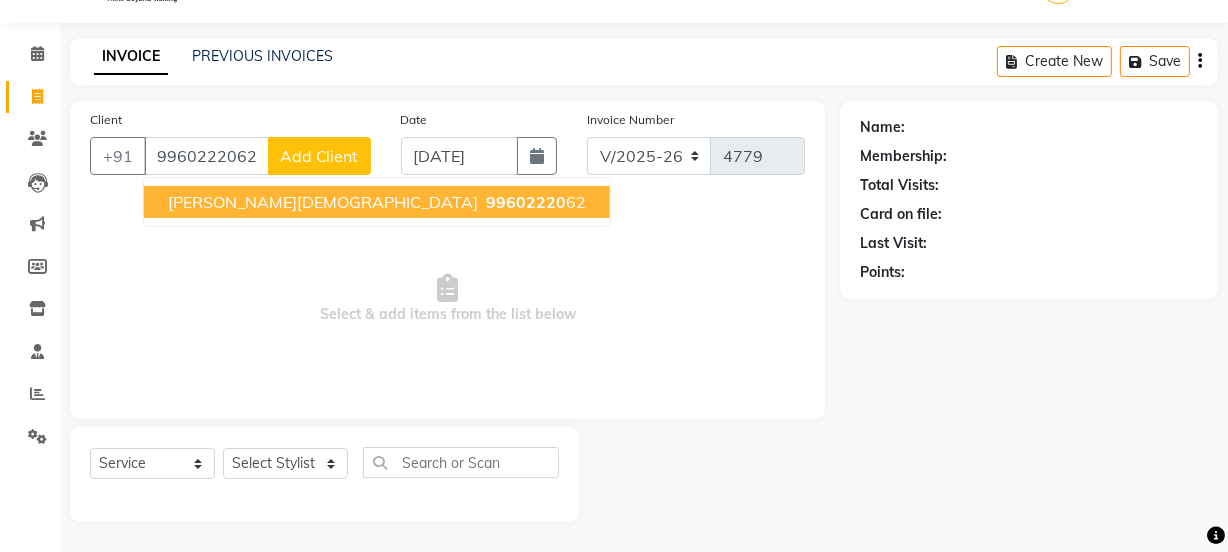 type on "9960222062" 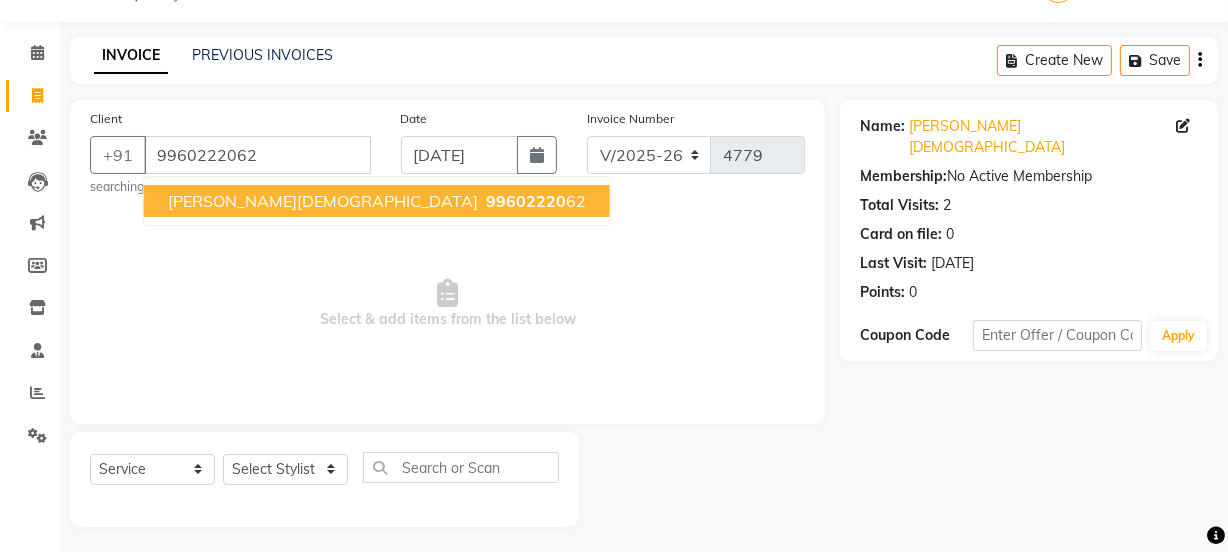 click on "99602220" at bounding box center (526, 201) 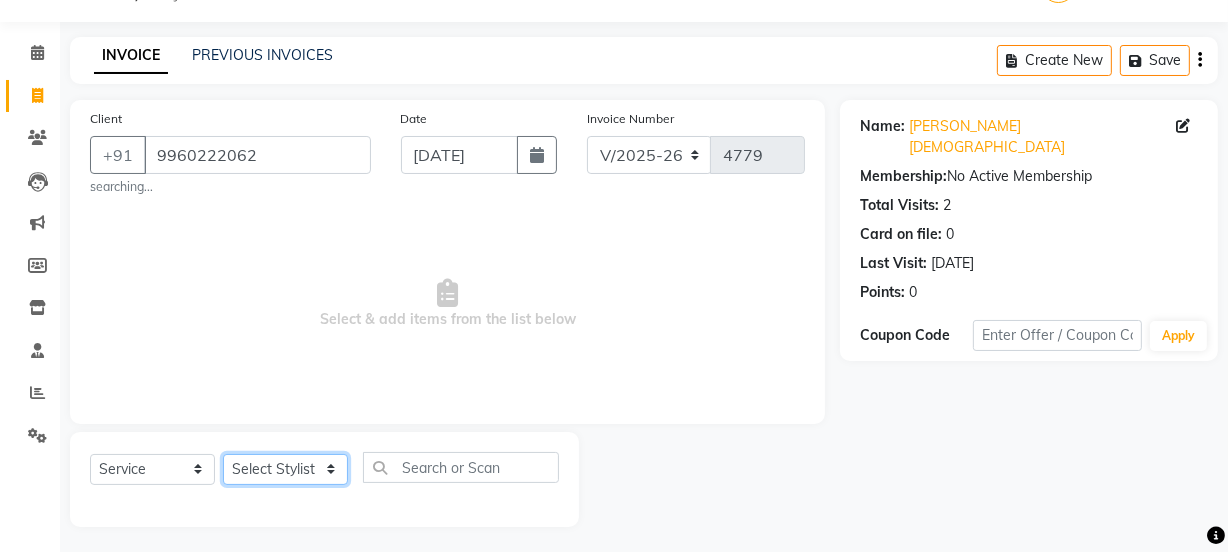 click on "Select Stylist [PERSON_NAME] Vaidyakar kokan  n Mahadev [PERSON_NAME] [PERSON_NAME] [PERSON_NAME]  Prem Mane Rajan Roma Rajput Sai [PERSON_NAME] Shop [PERSON_NAME] [PERSON_NAME] suport staff [PERSON_NAME]  [PERSON_NAME] [PERSON_NAME] [PERSON_NAME]" 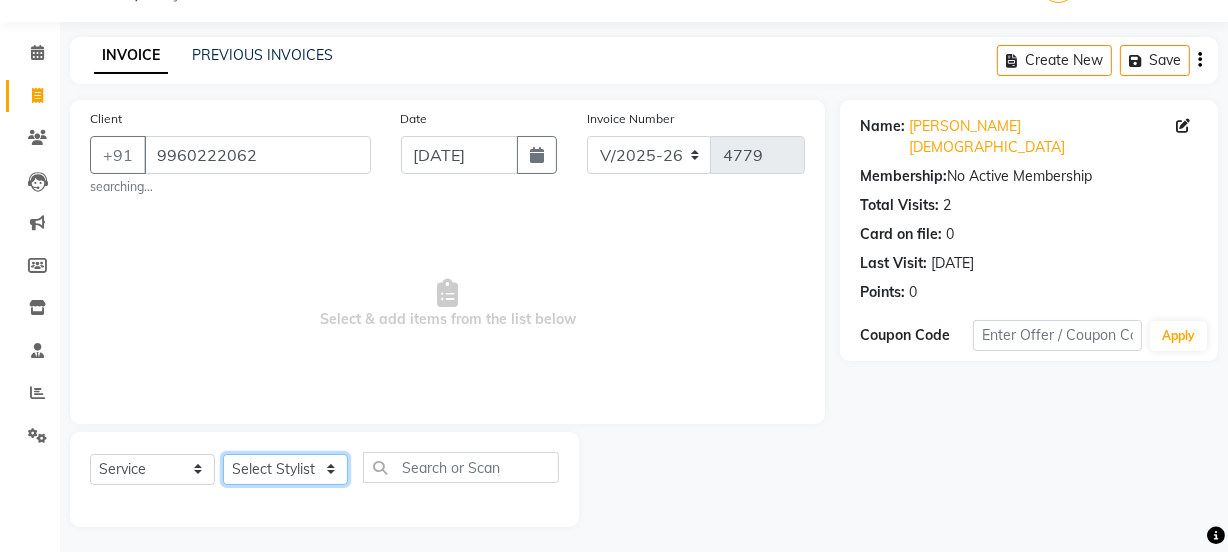 select on "28038" 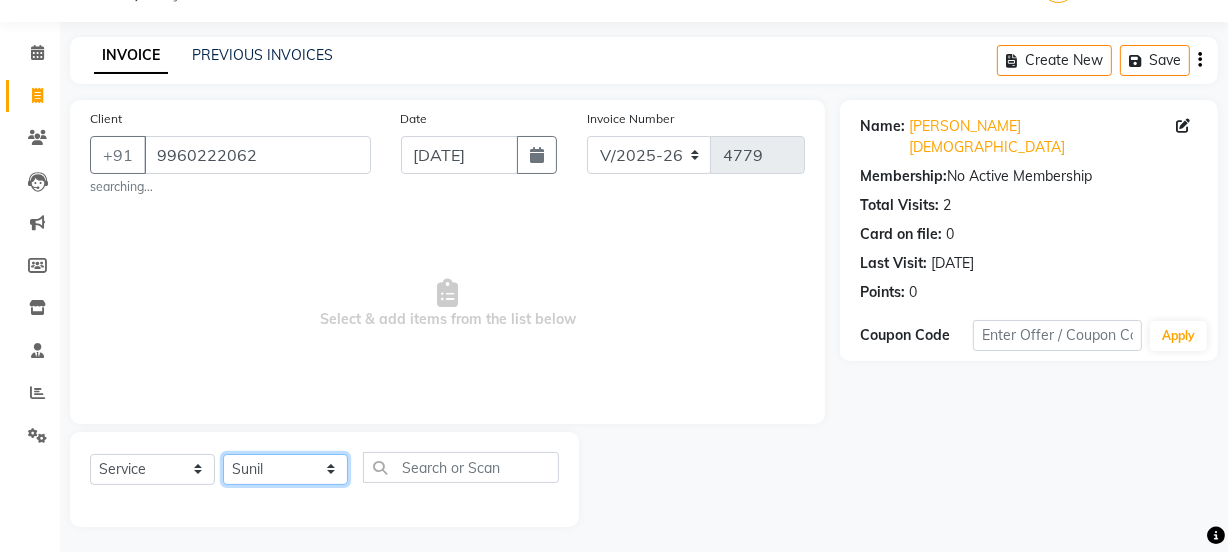 click on "Select Stylist [PERSON_NAME] Vaidyakar kokan  n Mahadev [PERSON_NAME] [PERSON_NAME] [PERSON_NAME]  Prem Mane Rajan Roma Rajput Sai [PERSON_NAME] Shop [PERSON_NAME] [PERSON_NAME] suport staff [PERSON_NAME]  [PERSON_NAME] [PERSON_NAME] [PERSON_NAME]" 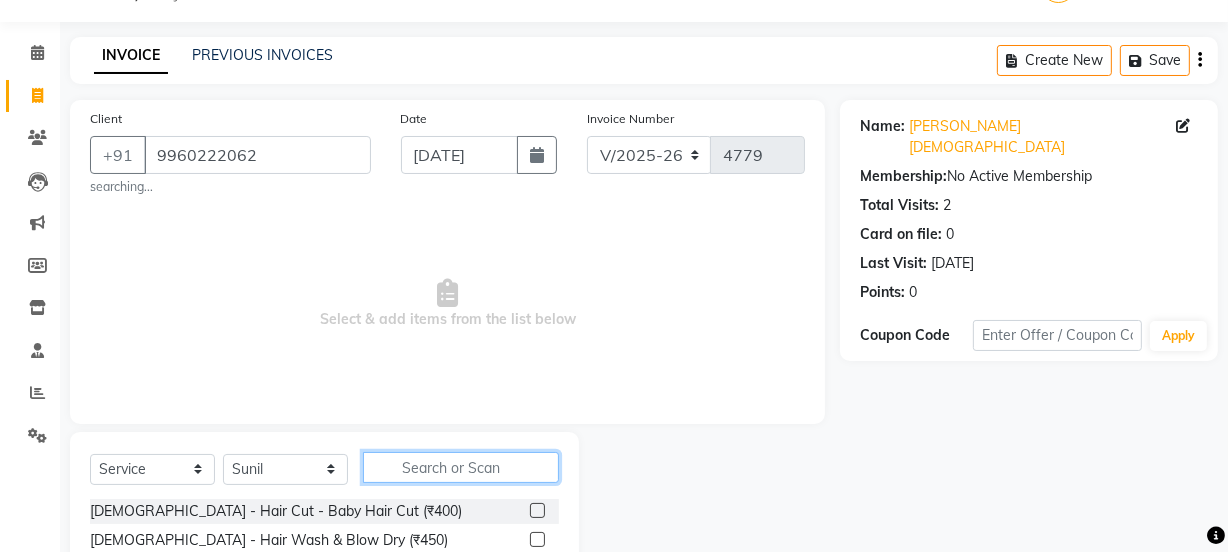 click 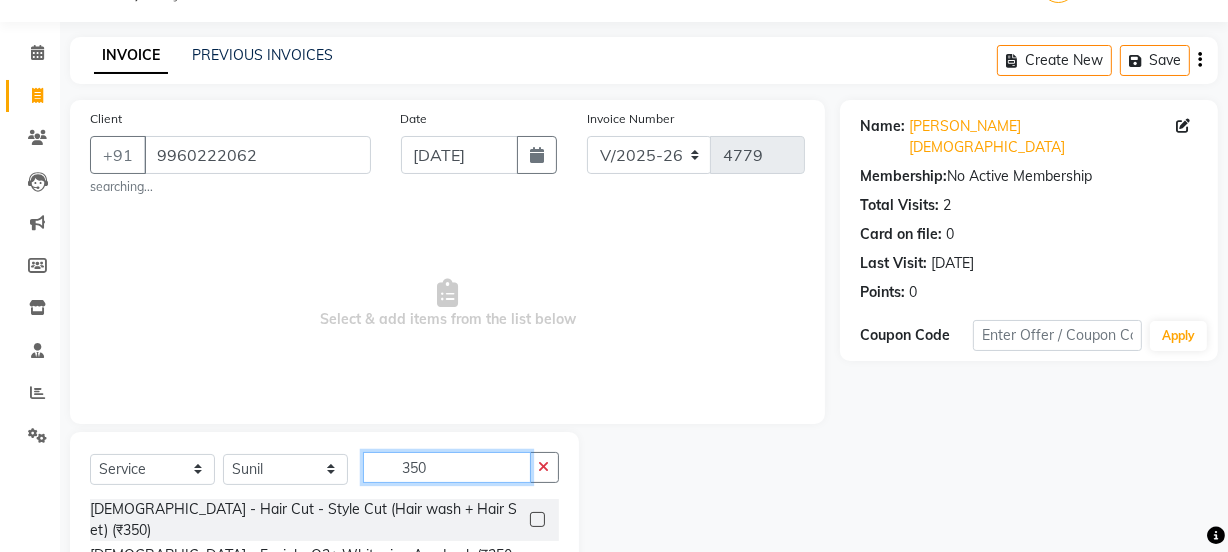 type on "350" 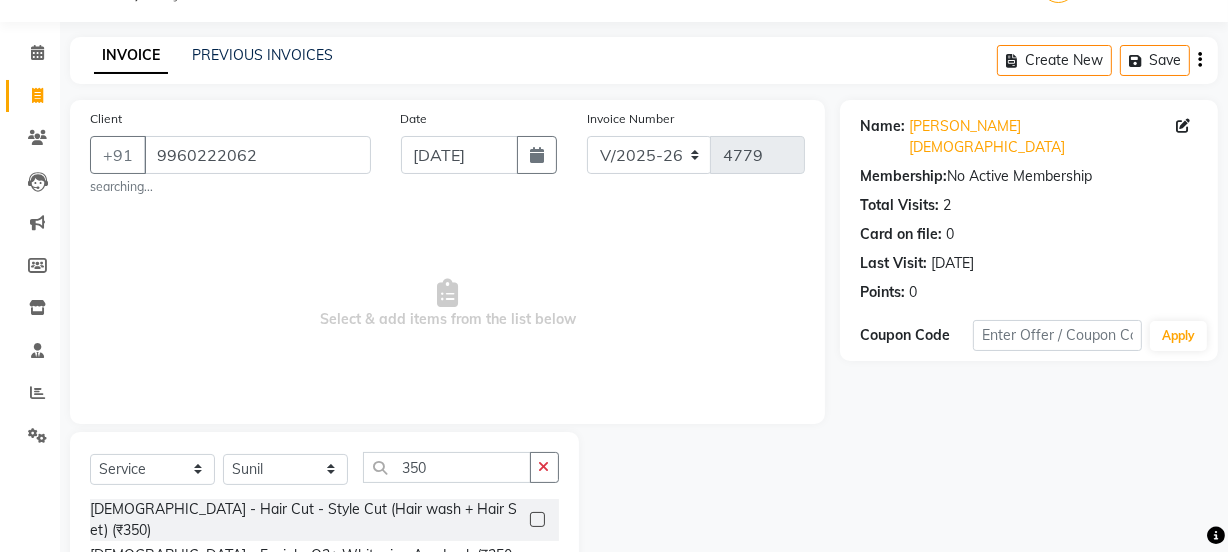 click 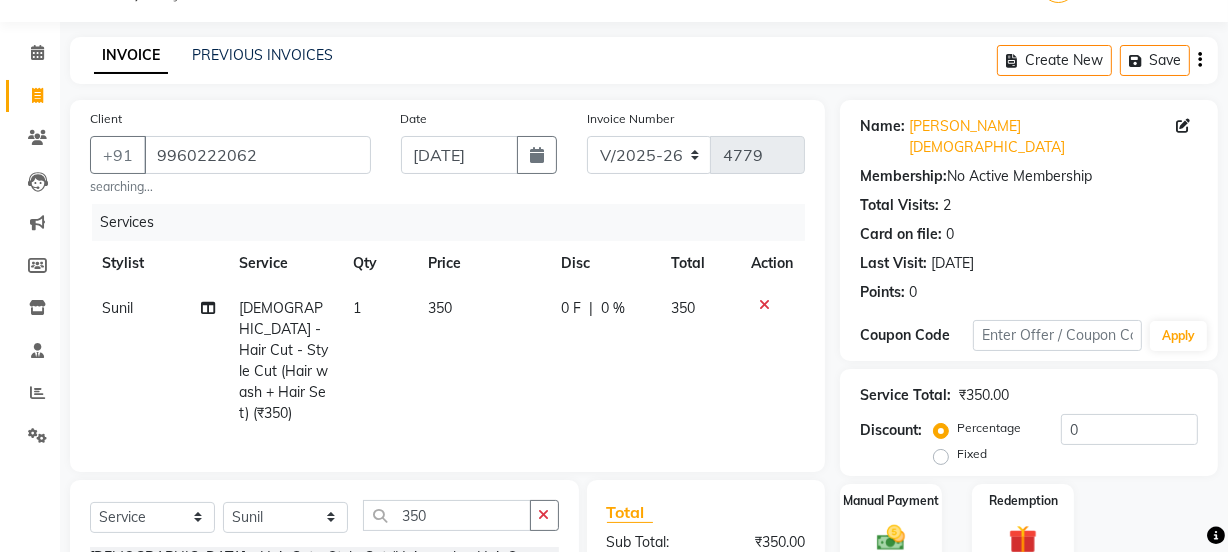 checkbox on "false" 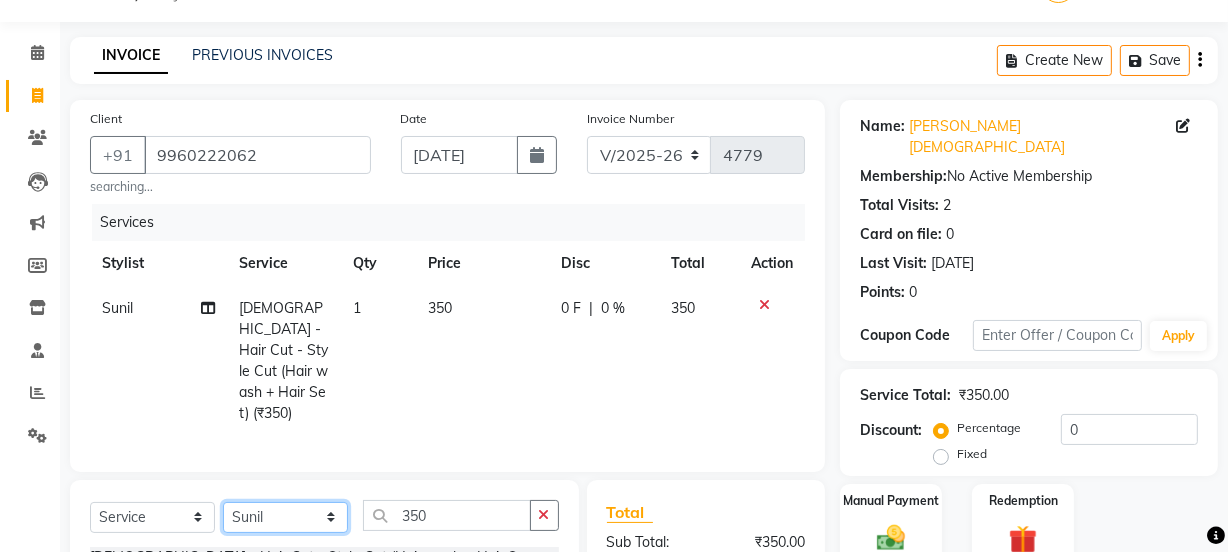 click on "Select Stylist [PERSON_NAME] Vaidyakar kokan  n Mahadev [PERSON_NAME] [PERSON_NAME] [PERSON_NAME]  Prem Mane Rajan Roma Rajput Sai [PERSON_NAME] Shop [PERSON_NAME] [PERSON_NAME] suport staff [PERSON_NAME]  [PERSON_NAME] [PERSON_NAME] [PERSON_NAME]" 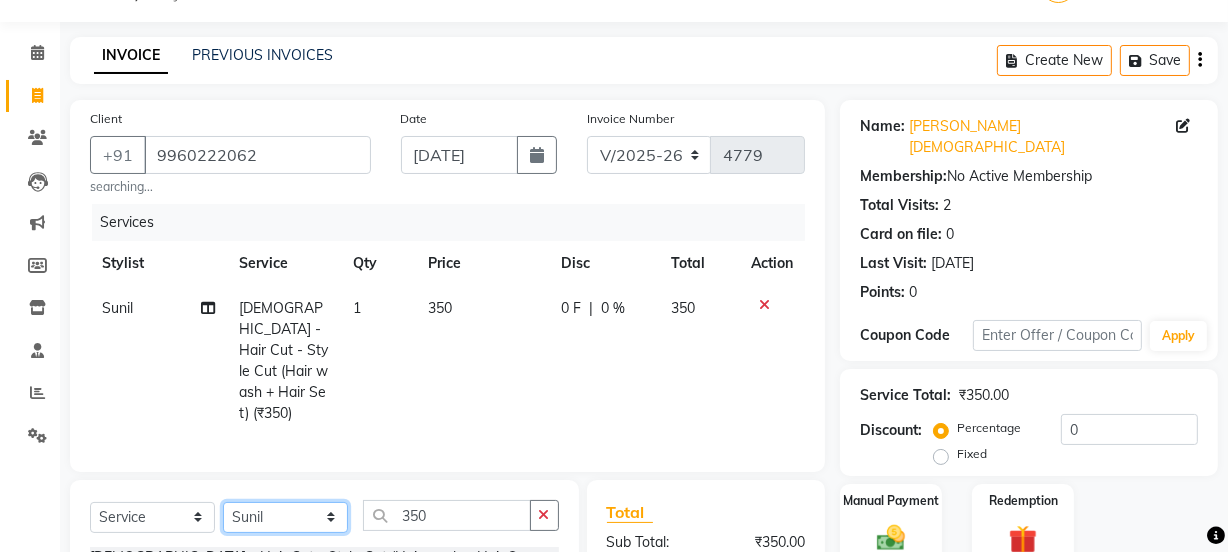 select on "47417" 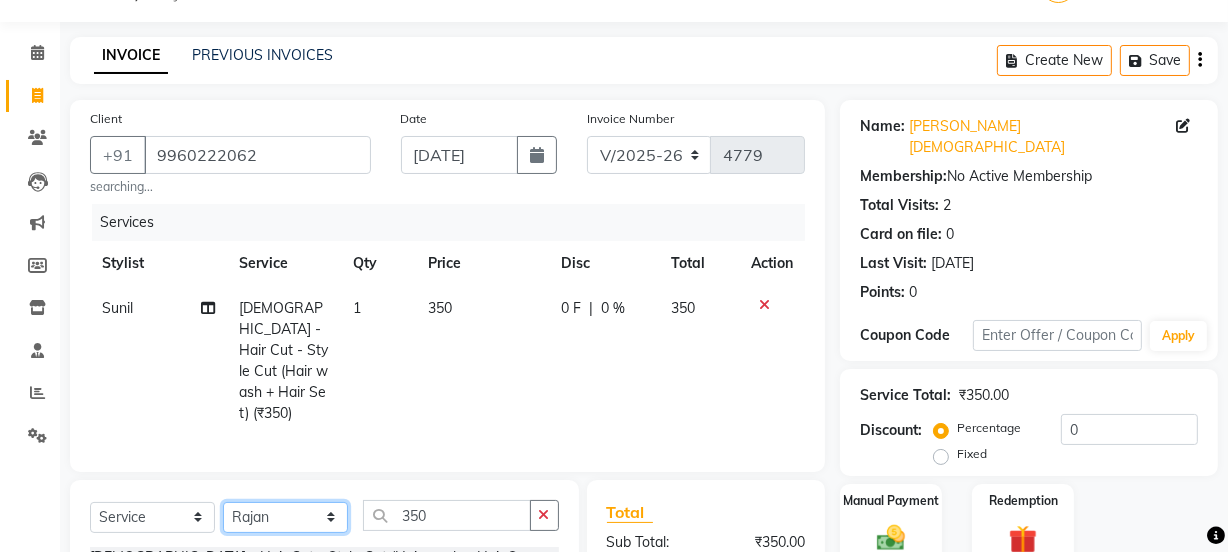 click on "Select Stylist [PERSON_NAME] Vaidyakar kokan  n Mahadev [PERSON_NAME] [PERSON_NAME] [PERSON_NAME]  Prem Mane Rajan Roma Rajput Sai [PERSON_NAME] Shop [PERSON_NAME] [PERSON_NAME] suport staff [PERSON_NAME]  [PERSON_NAME] [PERSON_NAME] [PERSON_NAME]" 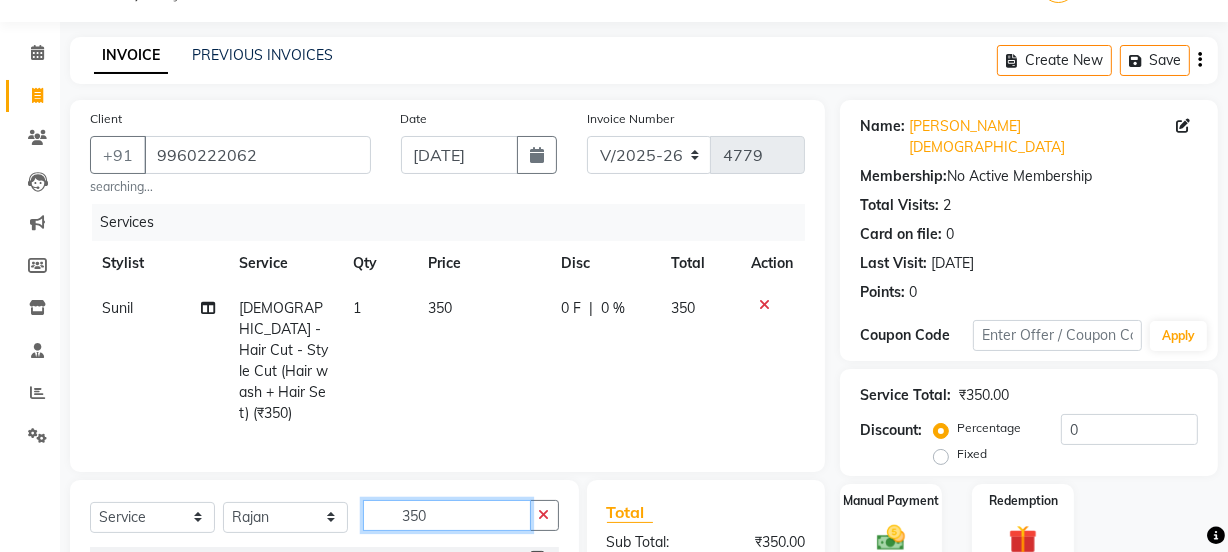 scroll, scrollTop: 296, scrollLeft: 0, axis: vertical 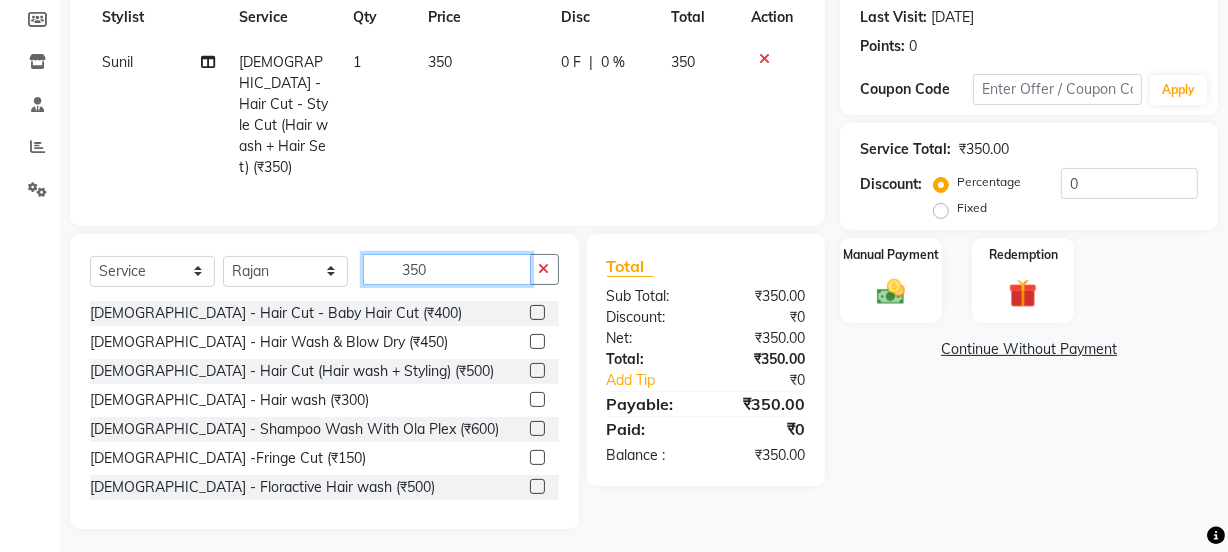 click on "350" 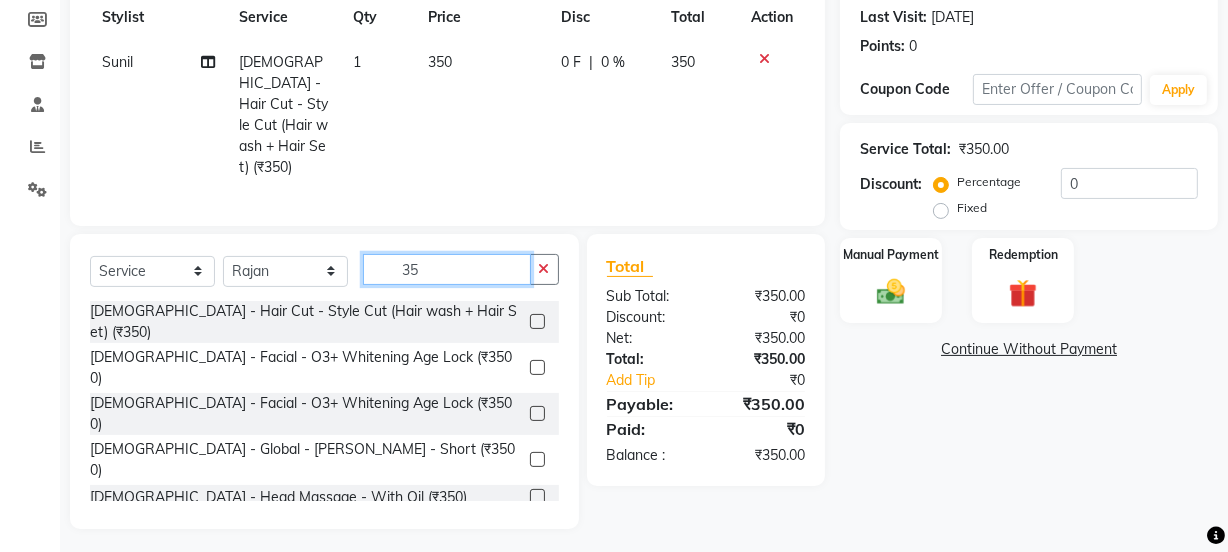 type on "350" 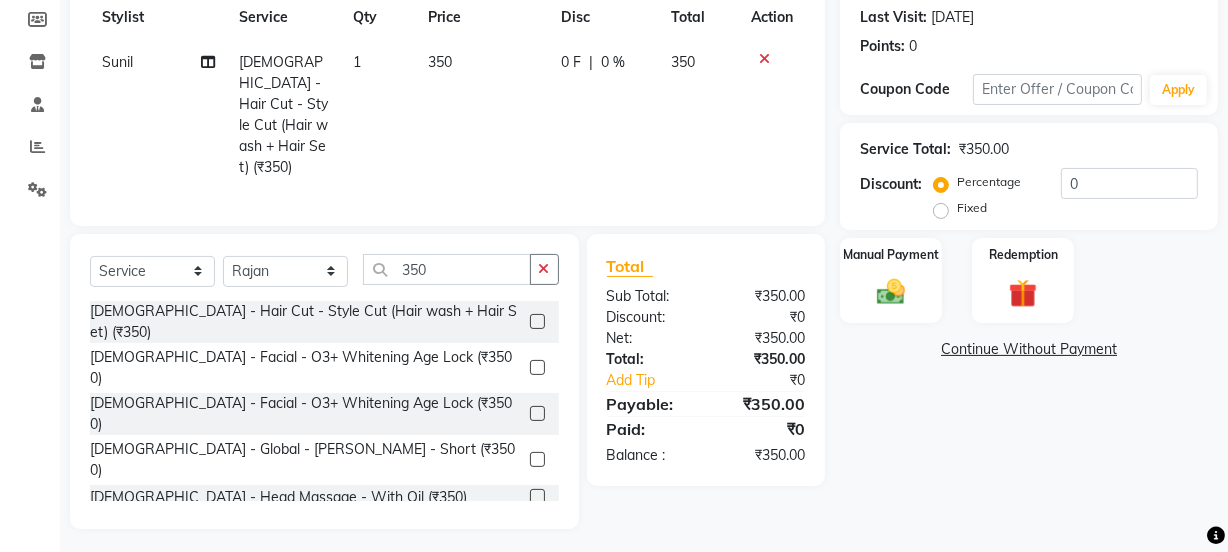 click 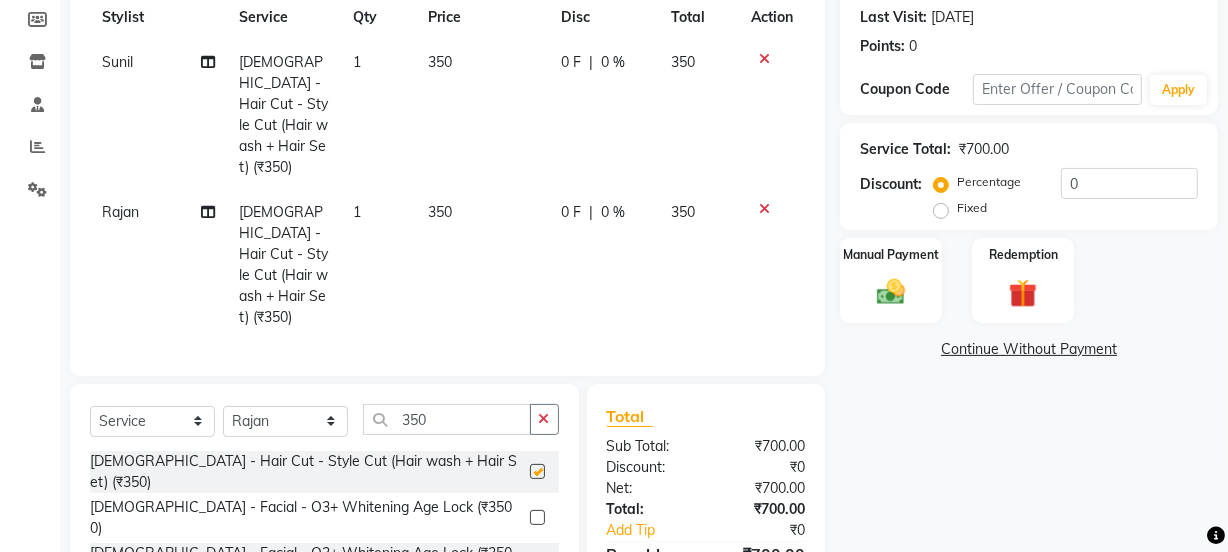 checkbox on "false" 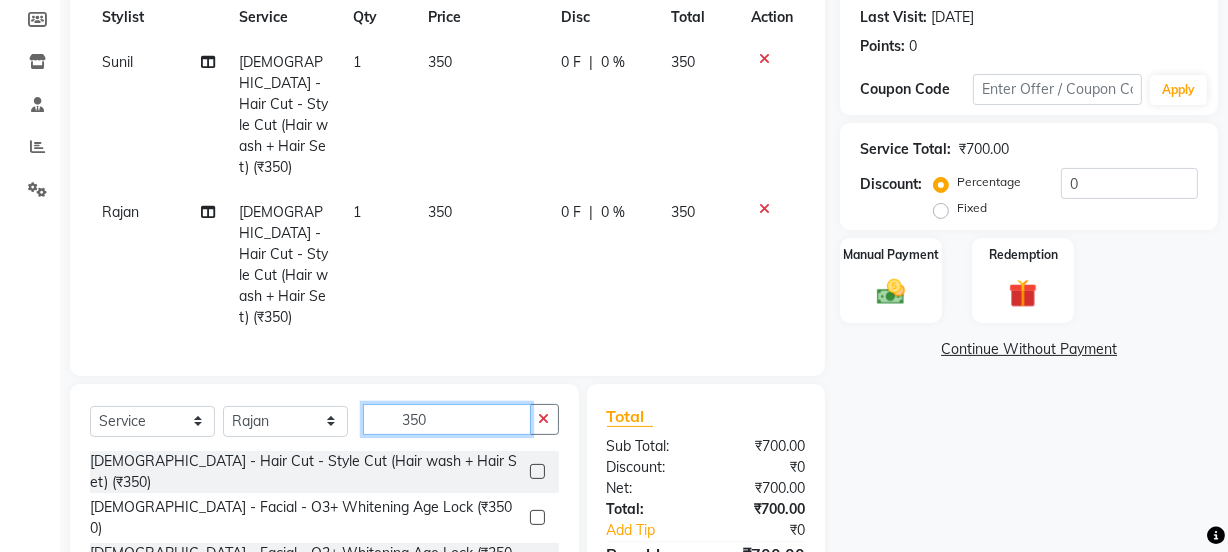 click on "350" 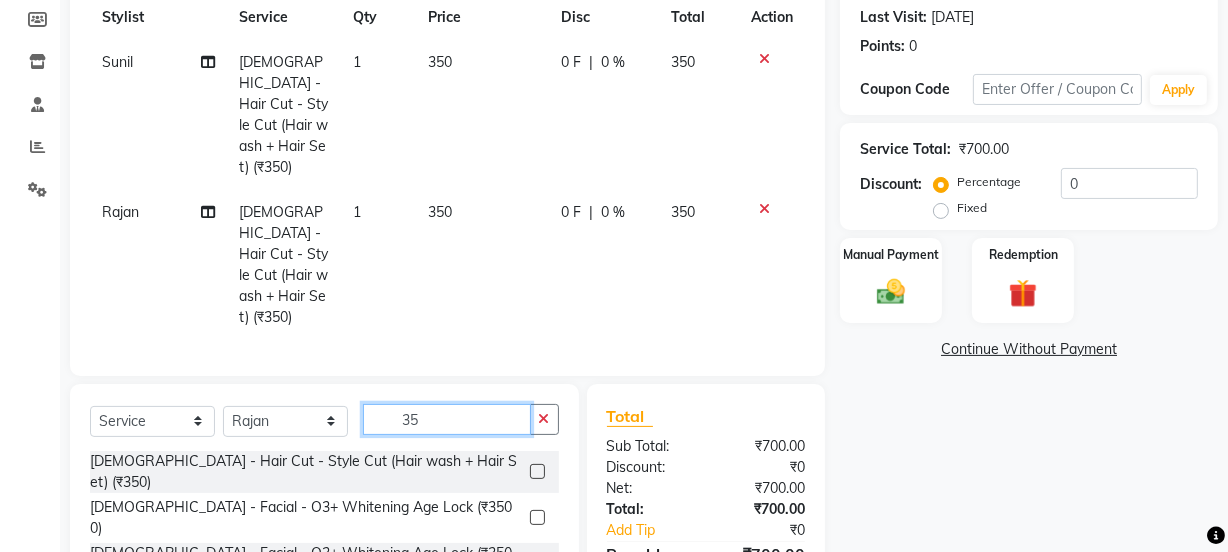 type on "3" 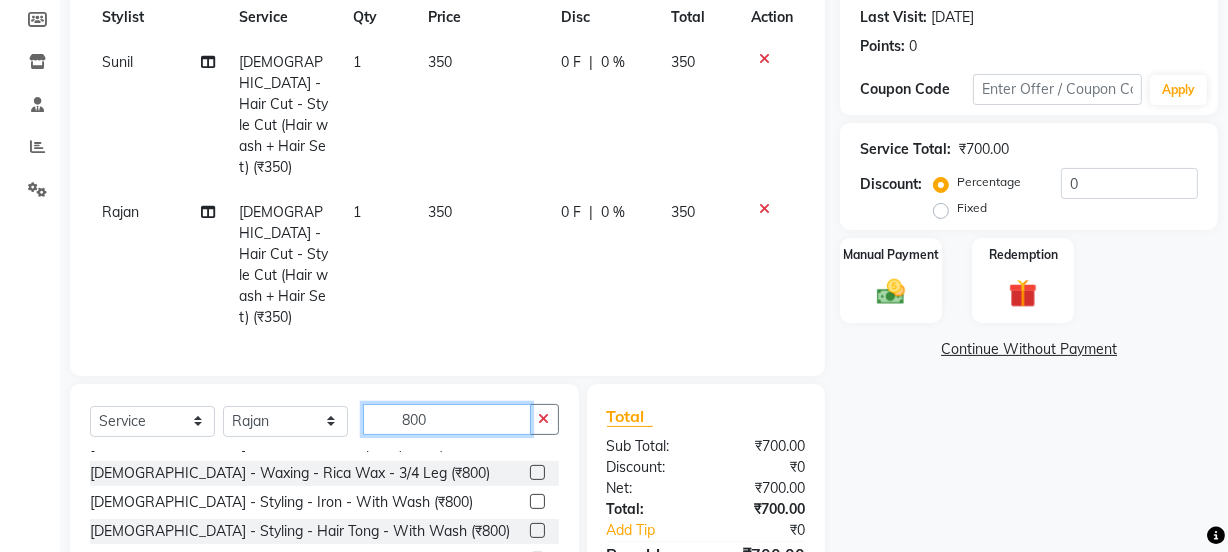 scroll, scrollTop: 363, scrollLeft: 0, axis: vertical 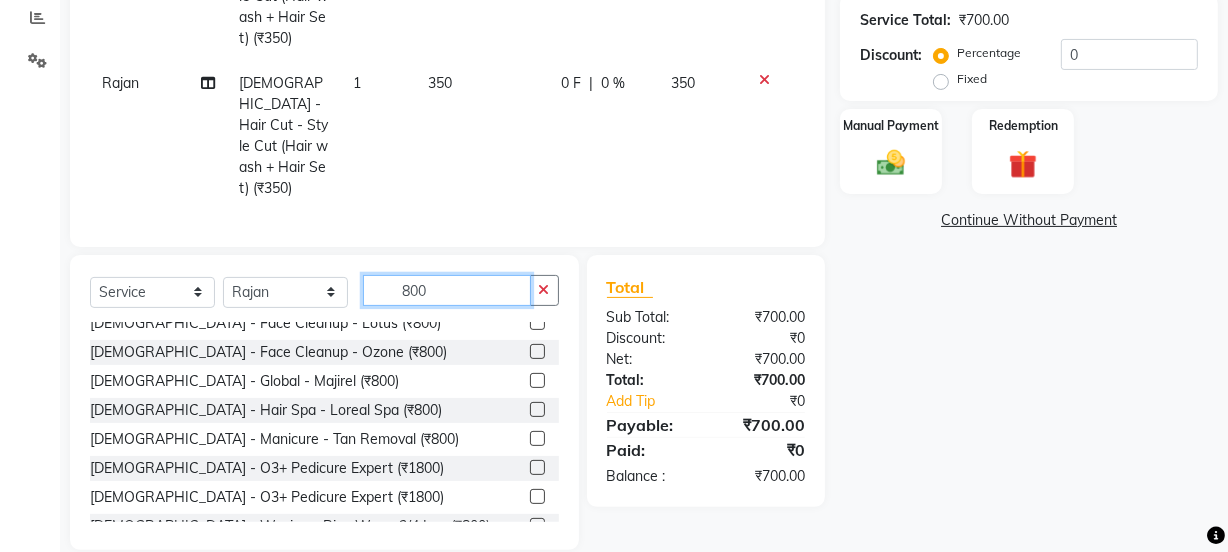 type on "800" 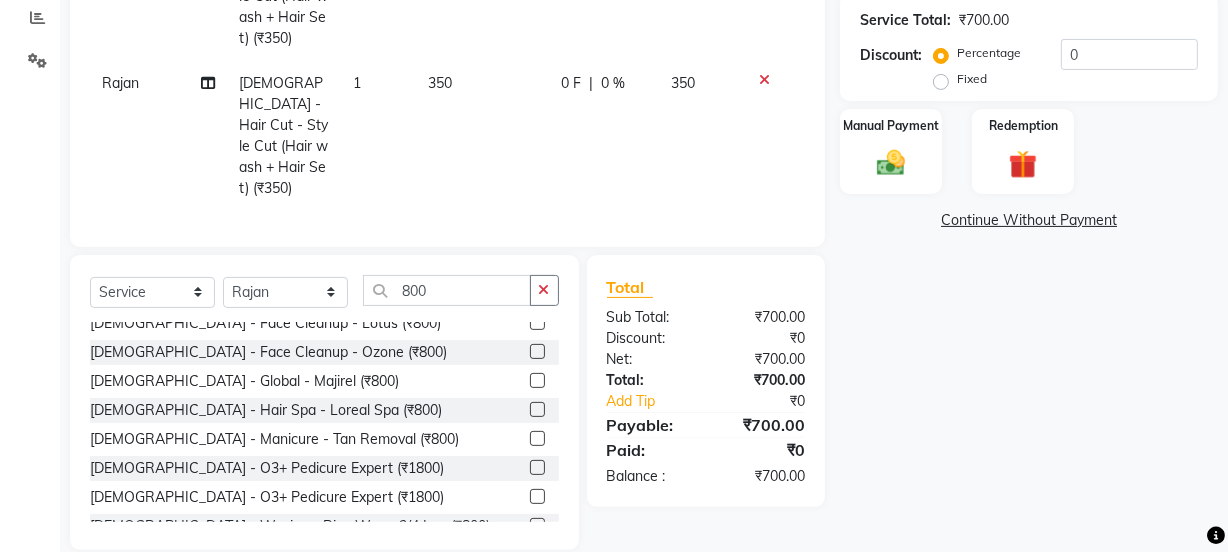click 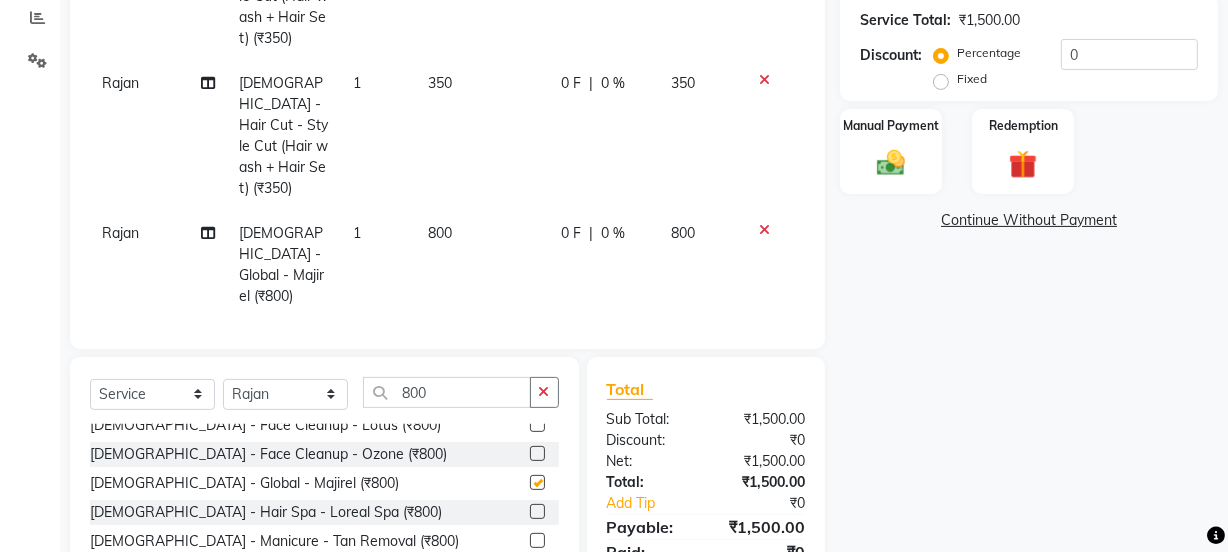 checkbox on "false" 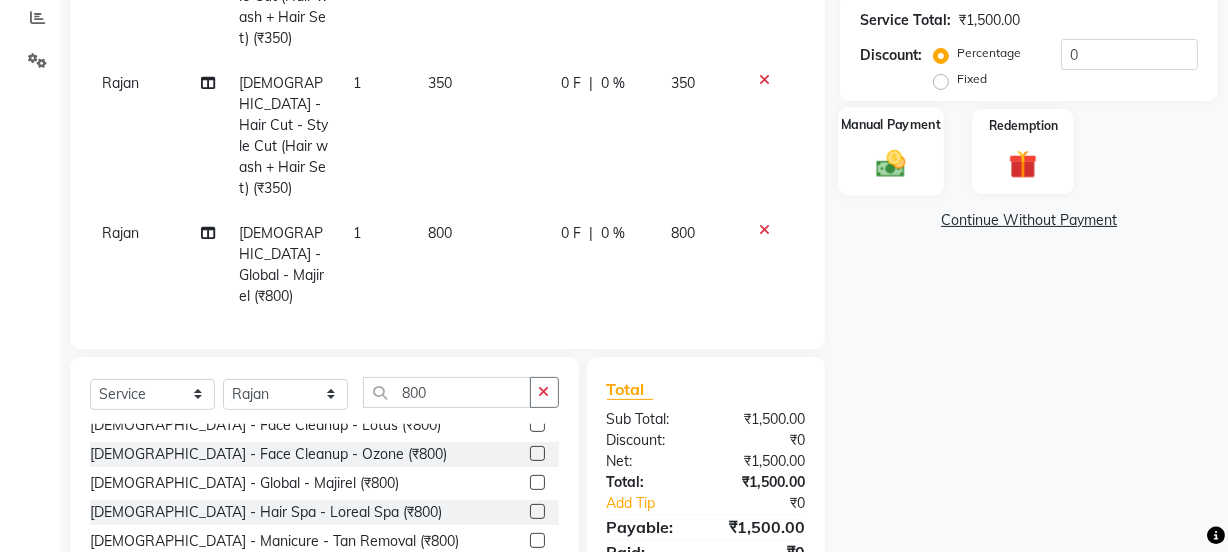click 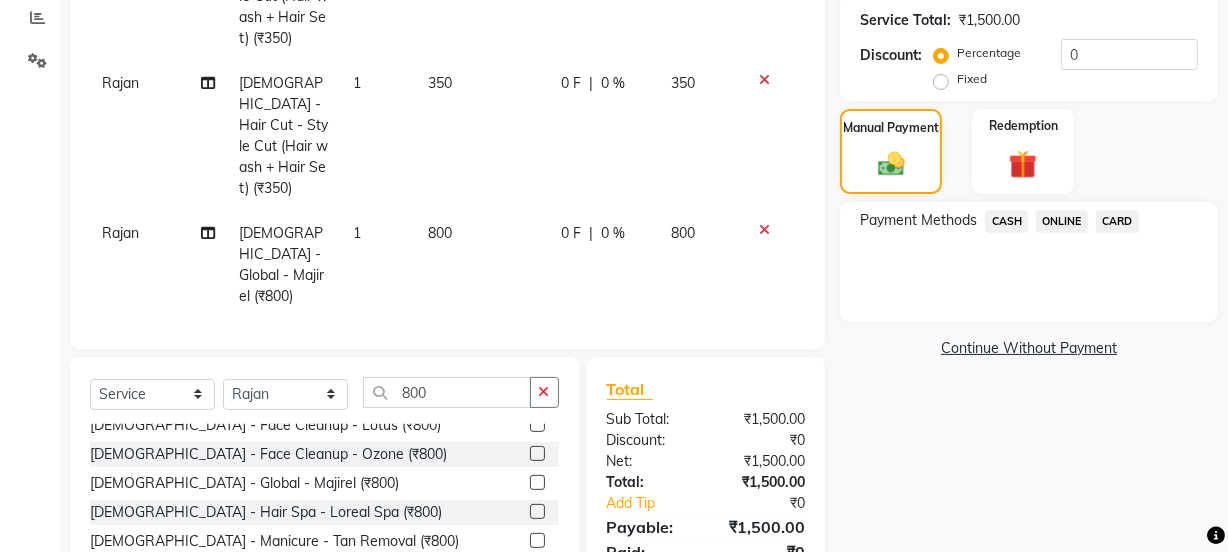 click on "CASH" 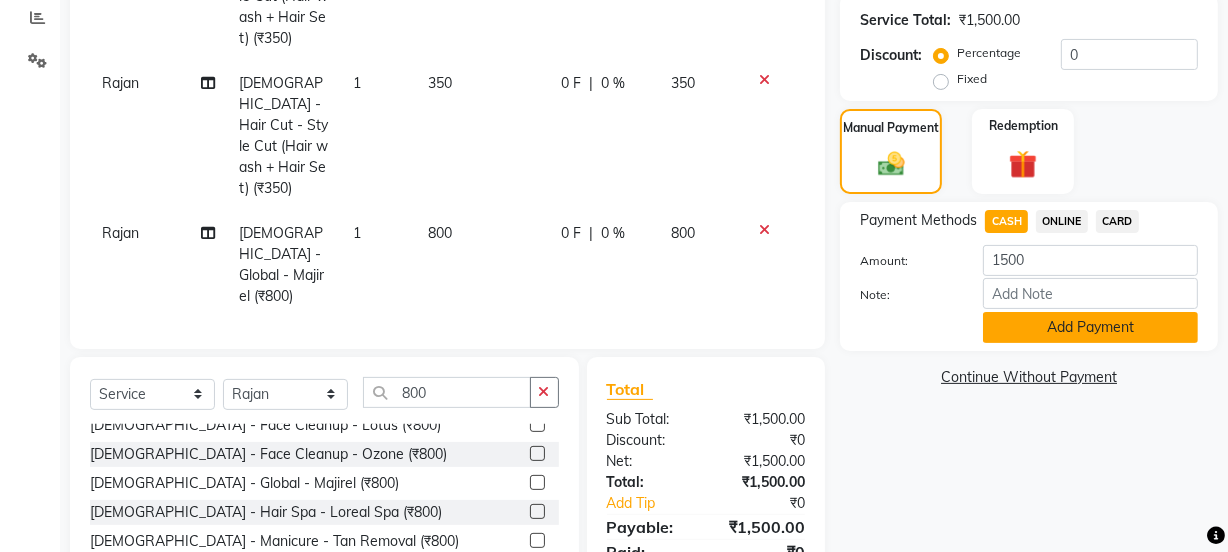 click on "Add Payment" 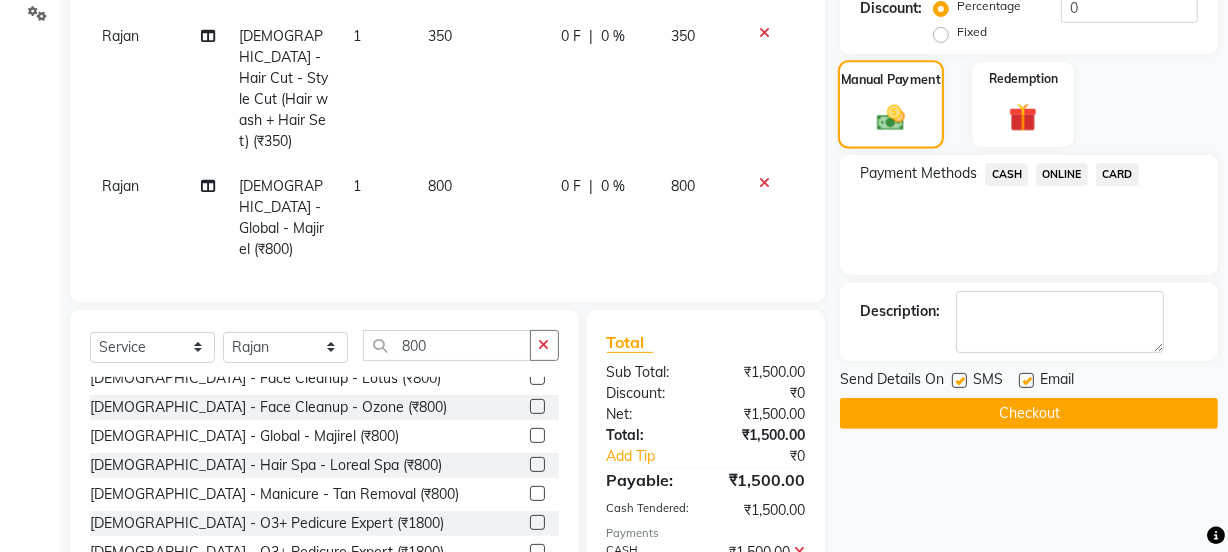 scroll, scrollTop: 540, scrollLeft: 0, axis: vertical 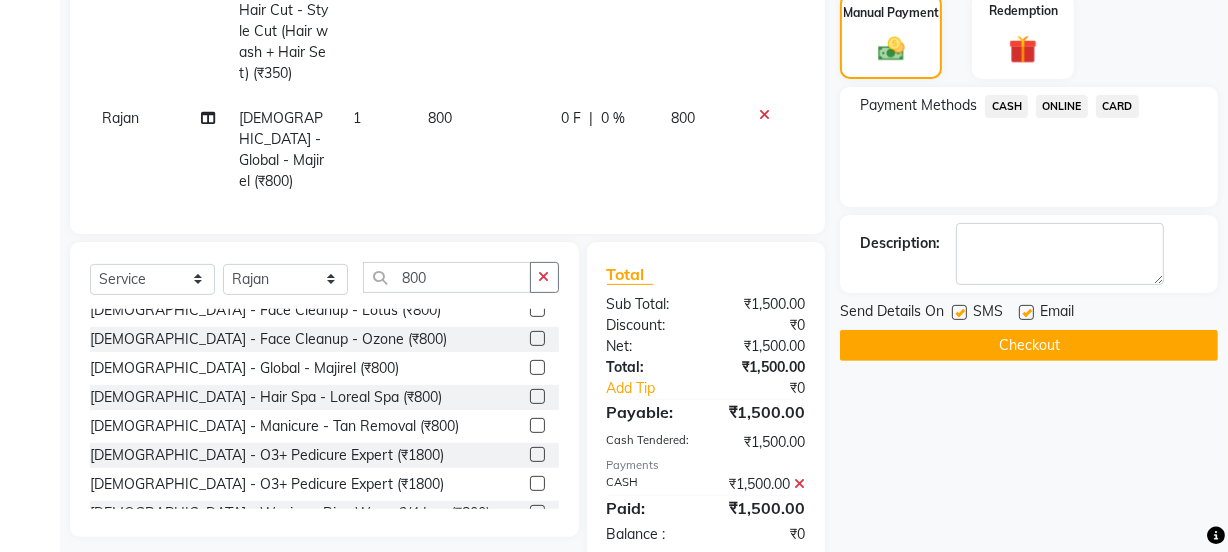 click on "CASH" 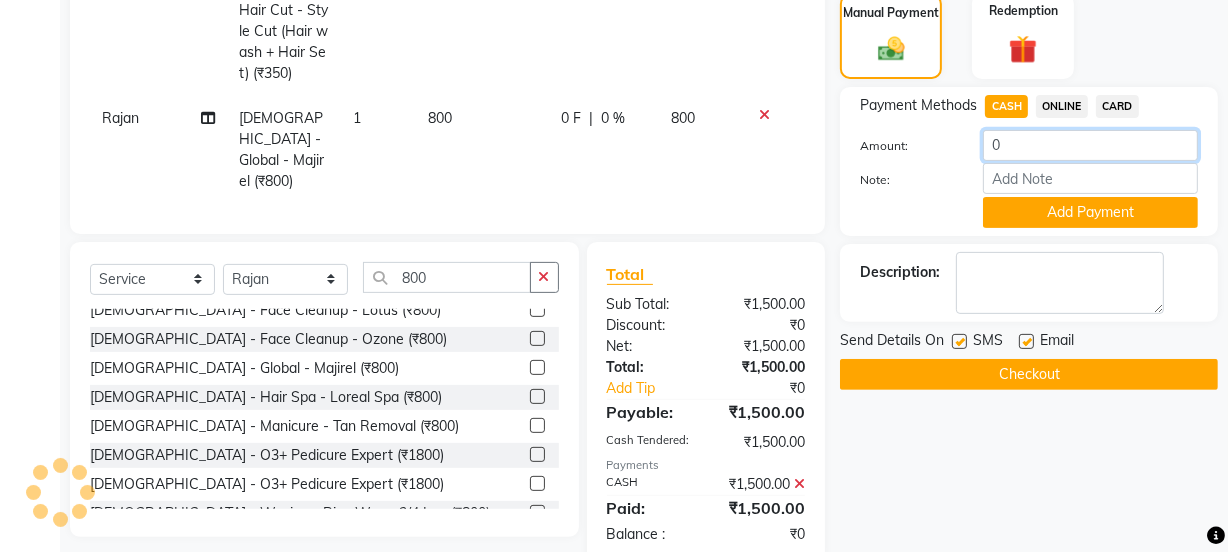 click on "0" 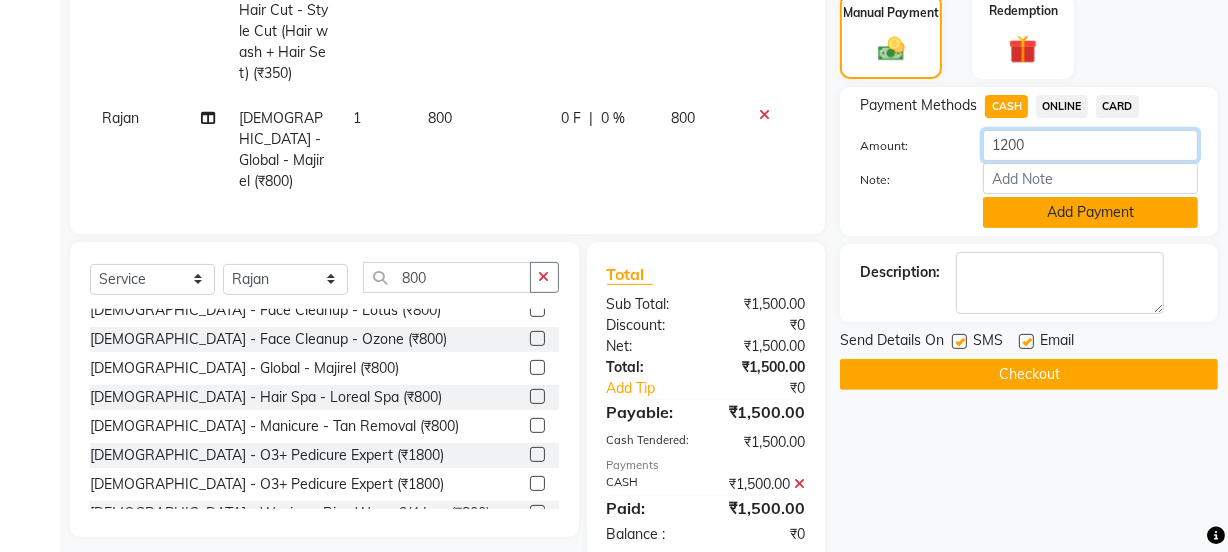 type on "1200" 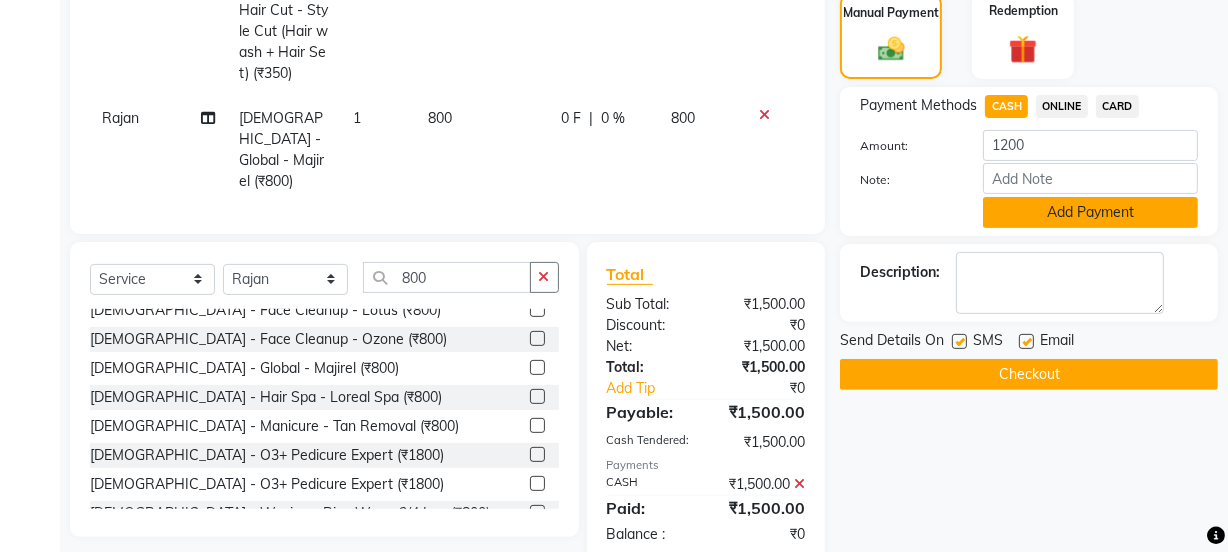 click on "Add Payment" 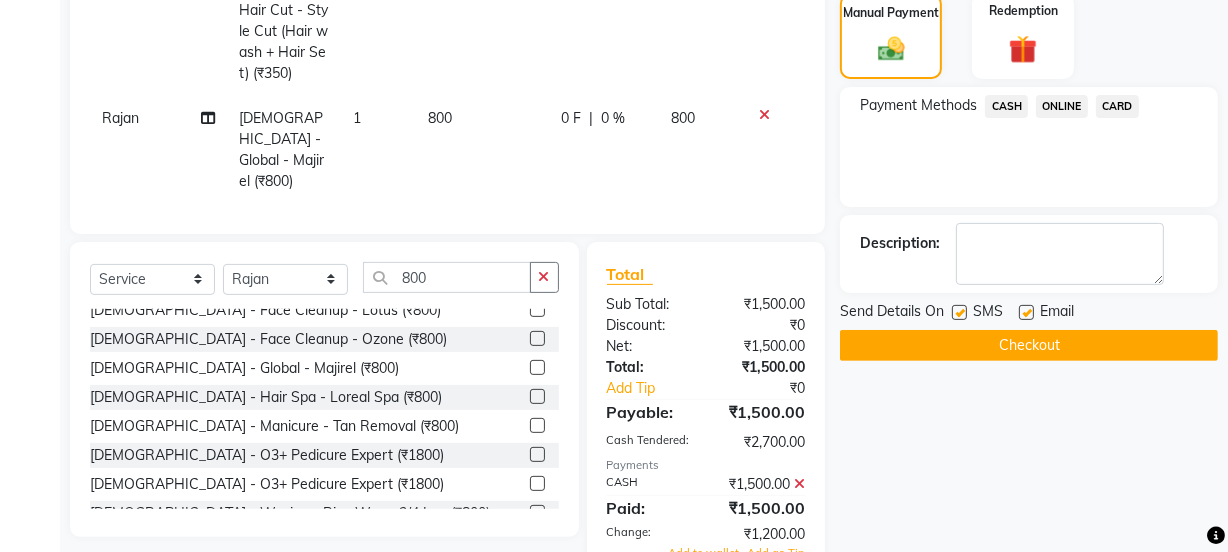 click 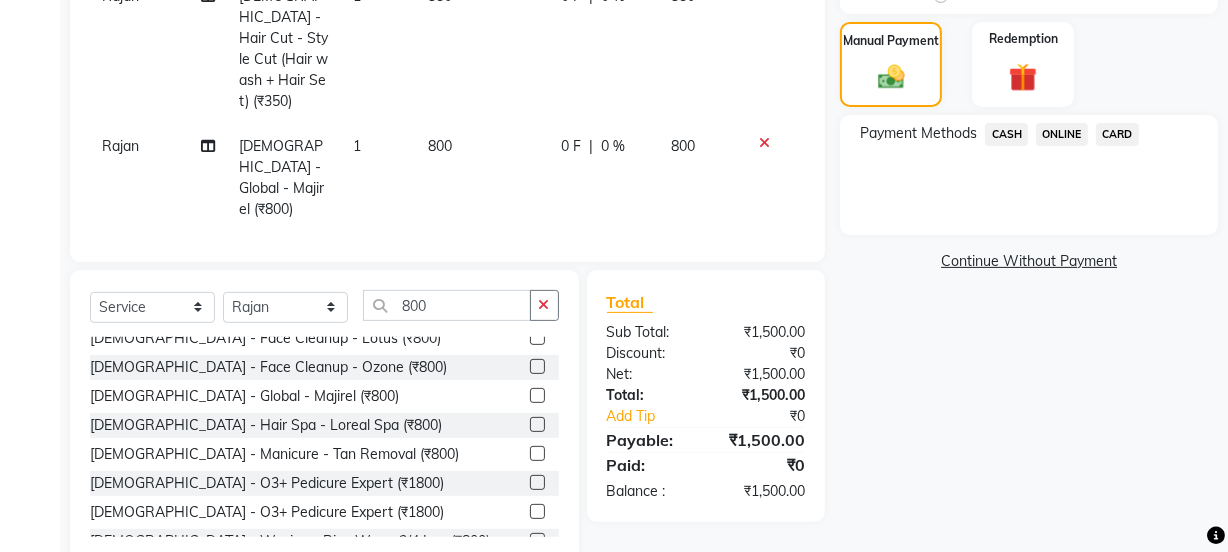 click on "CASH" 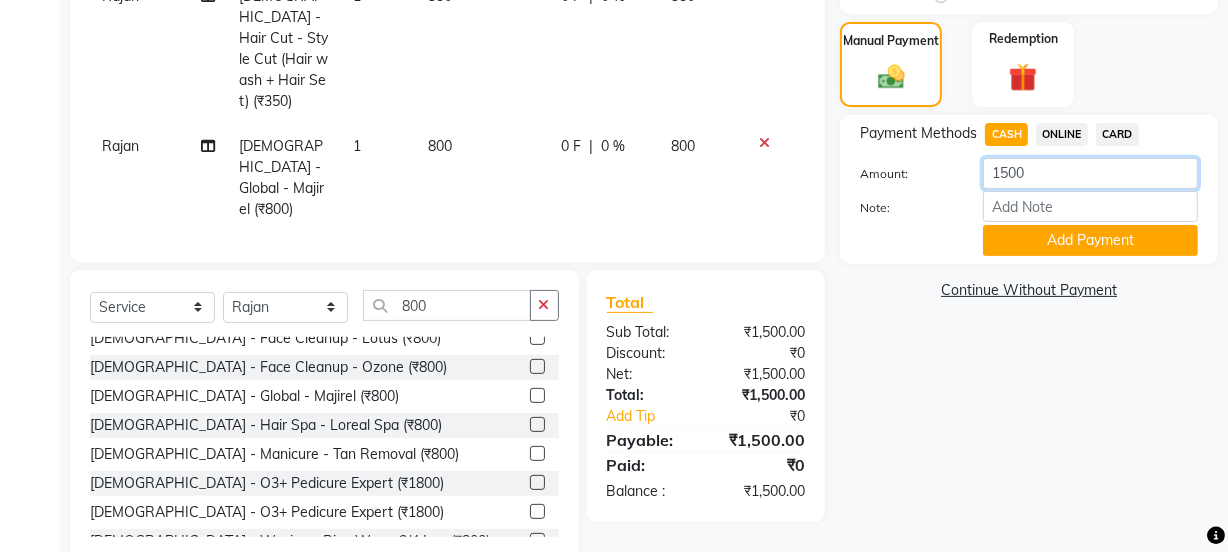 click on "1500" 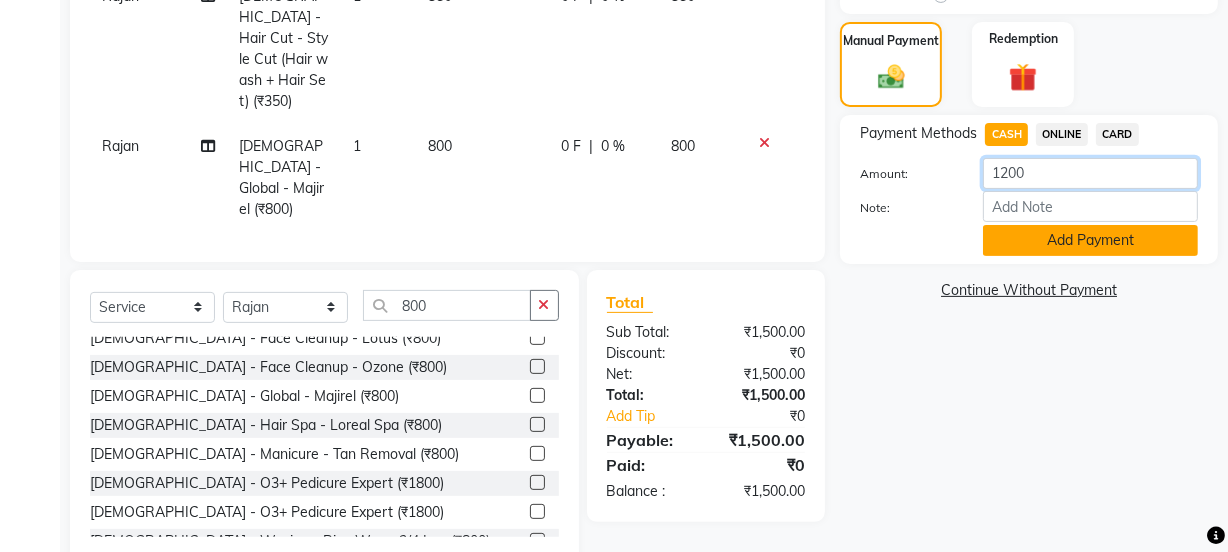 type on "1200" 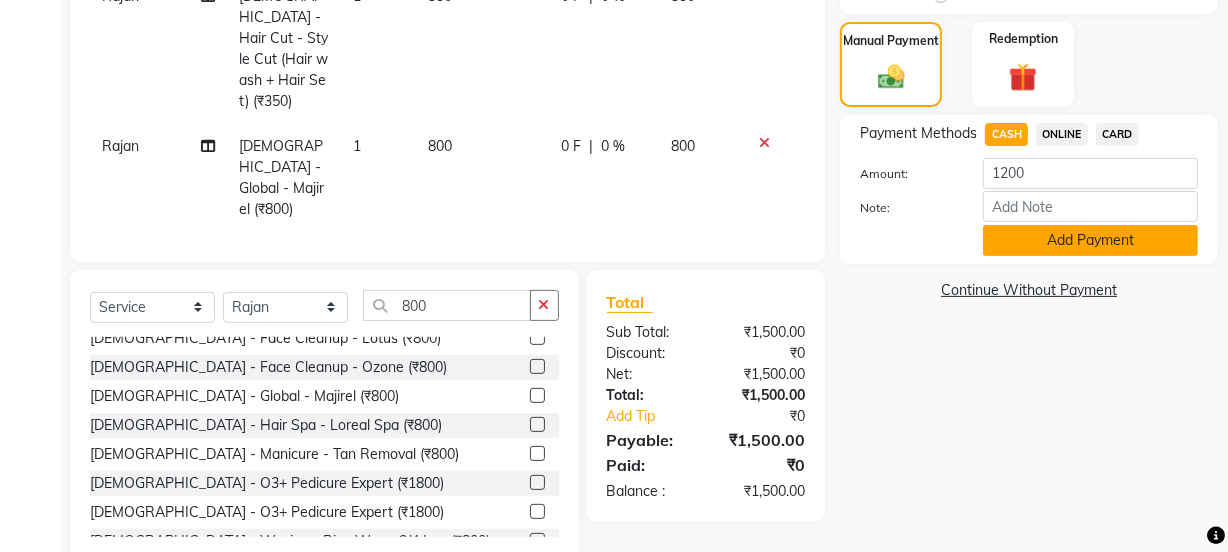 click on "Add Payment" 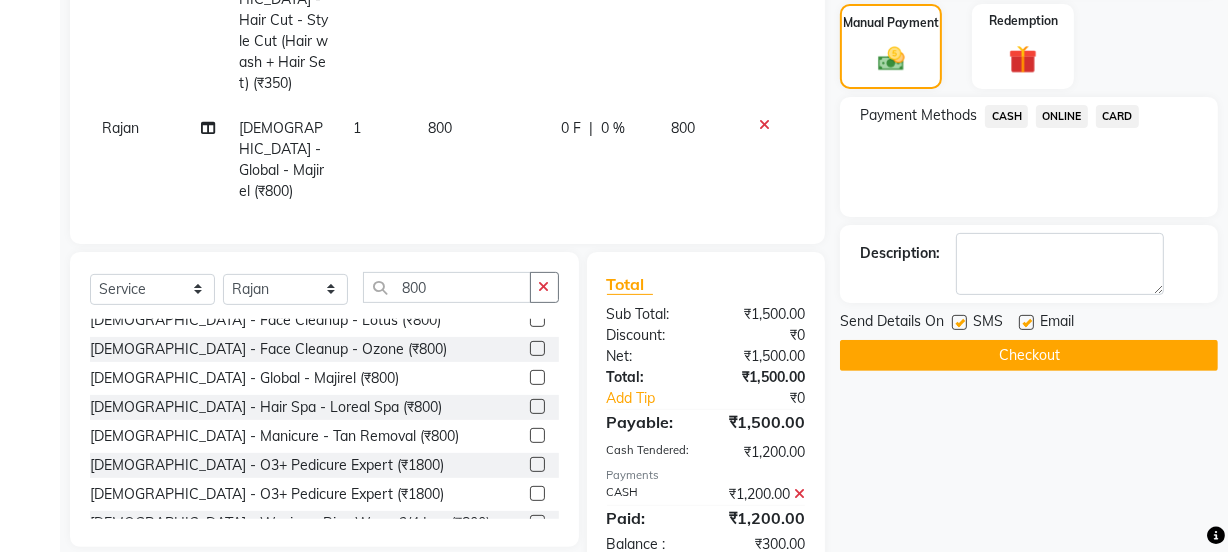 scroll, scrollTop: 540, scrollLeft: 0, axis: vertical 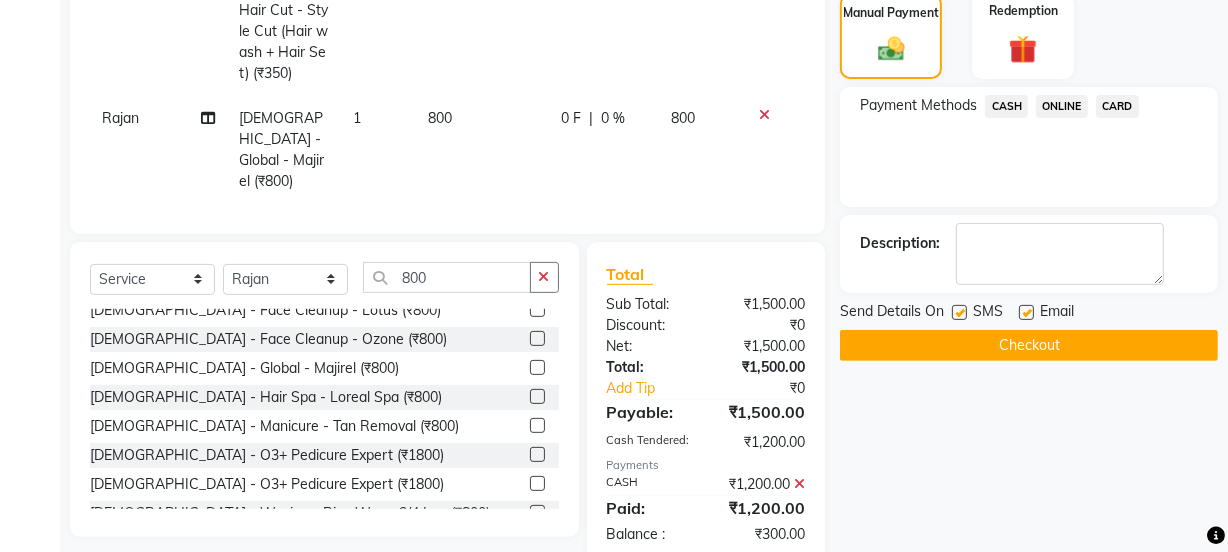 click on "Checkout" 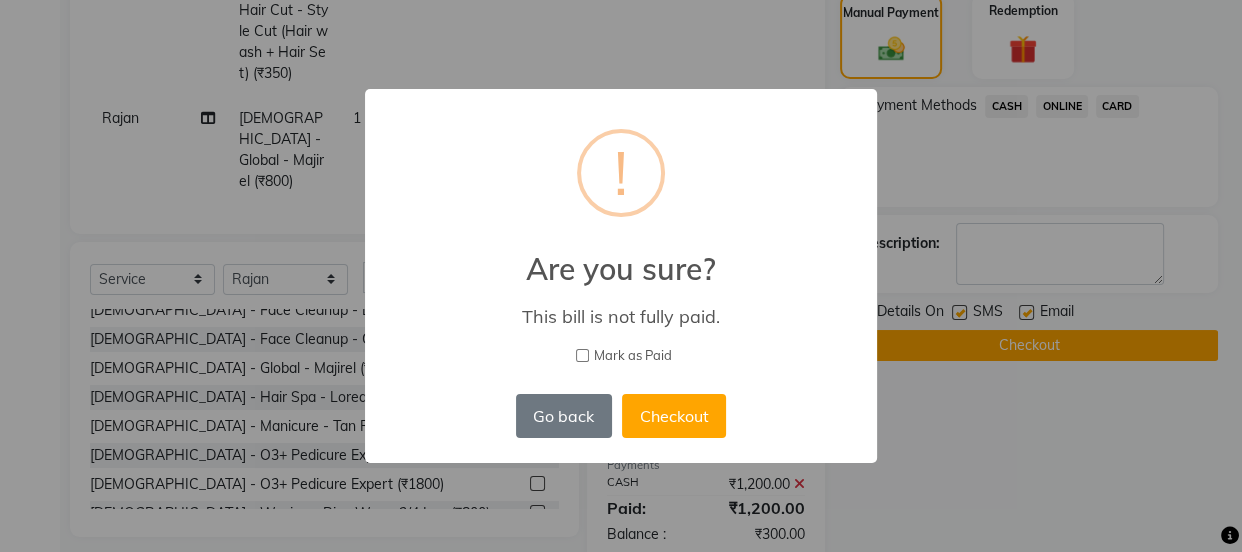 click on "Mark as Paid" at bounding box center [582, 355] 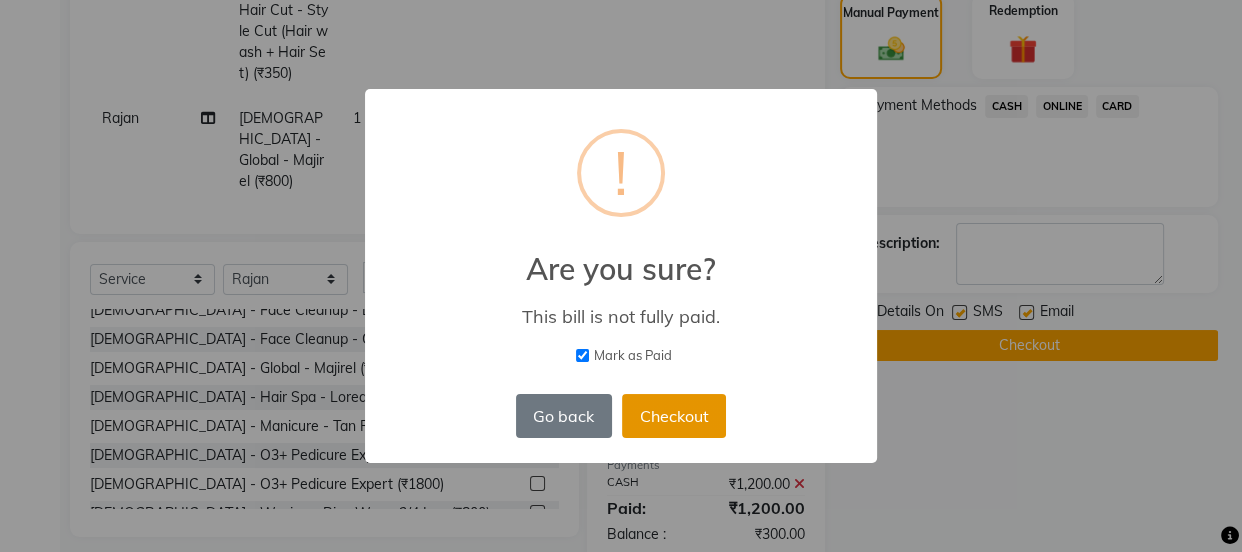 click on "Checkout" at bounding box center [674, 416] 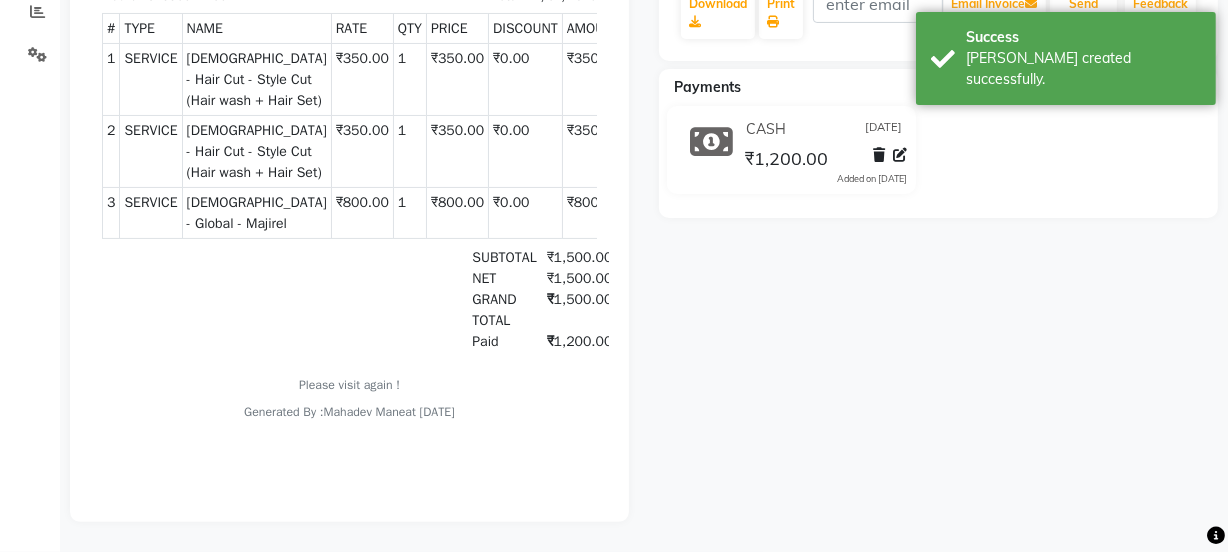 scroll, scrollTop: 0, scrollLeft: 0, axis: both 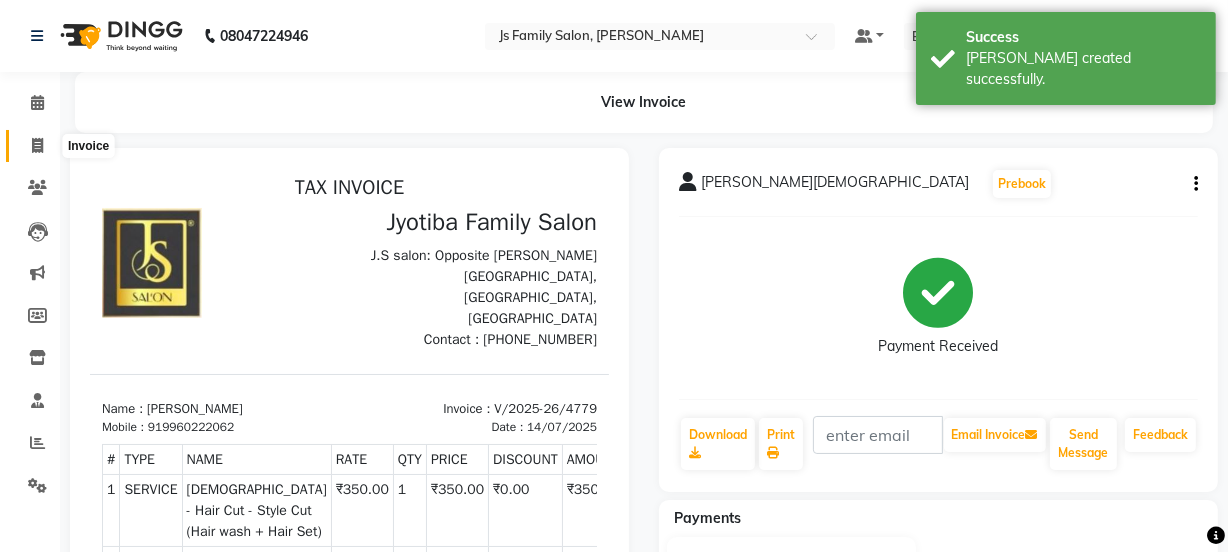 click 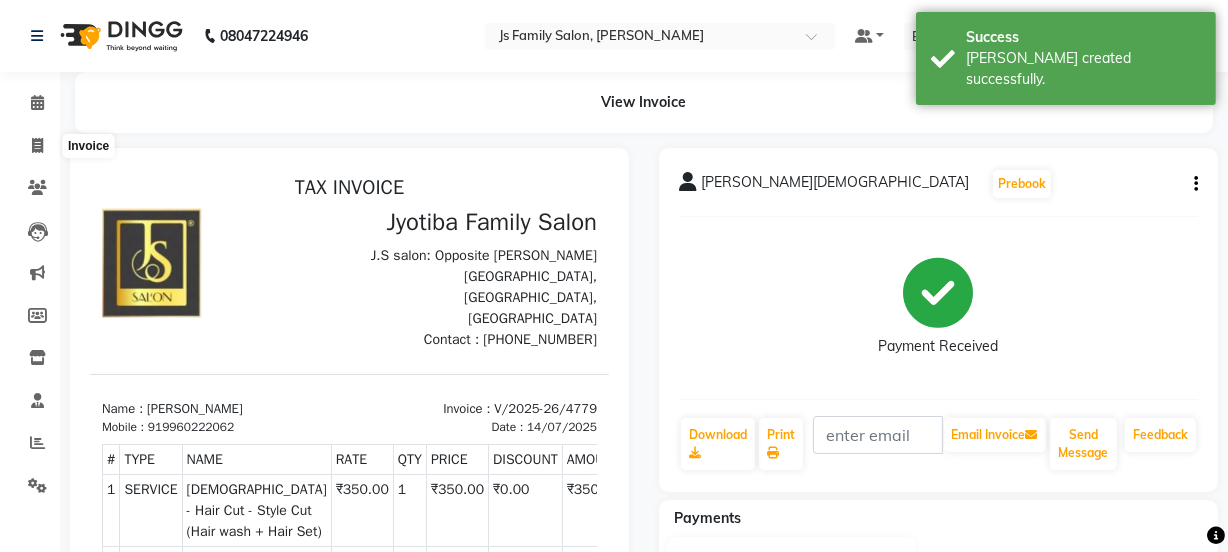select on "3729" 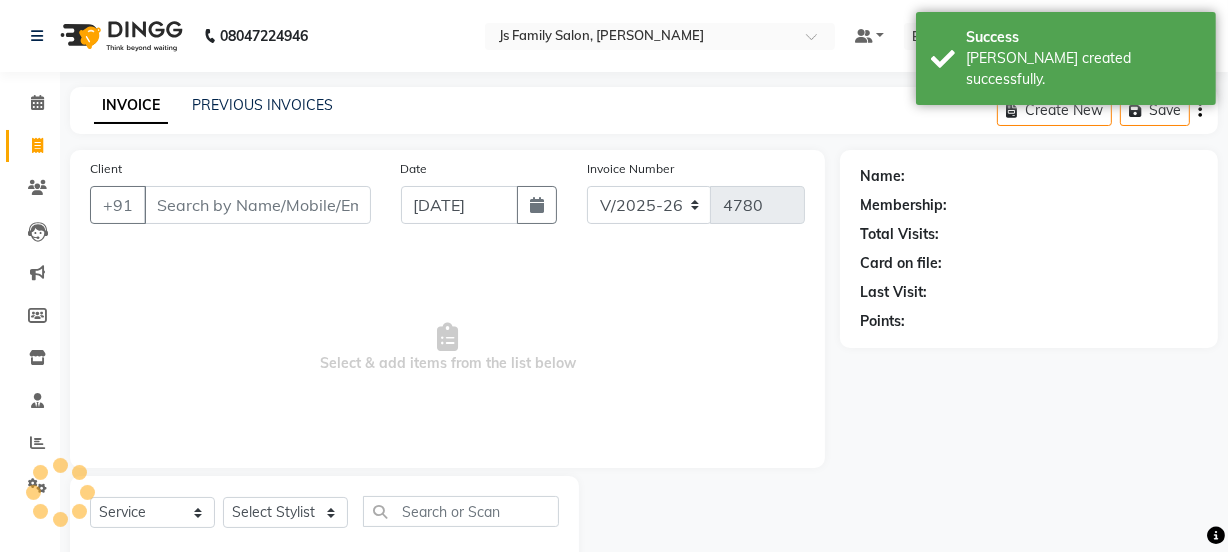 scroll, scrollTop: 50, scrollLeft: 0, axis: vertical 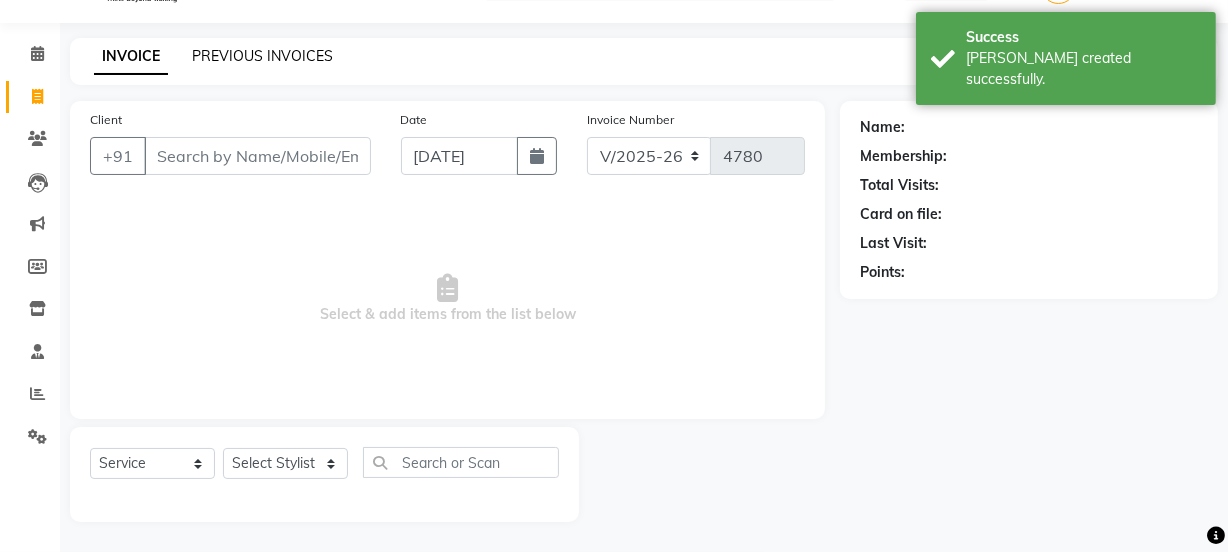 click on "PREVIOUS INVOICES" 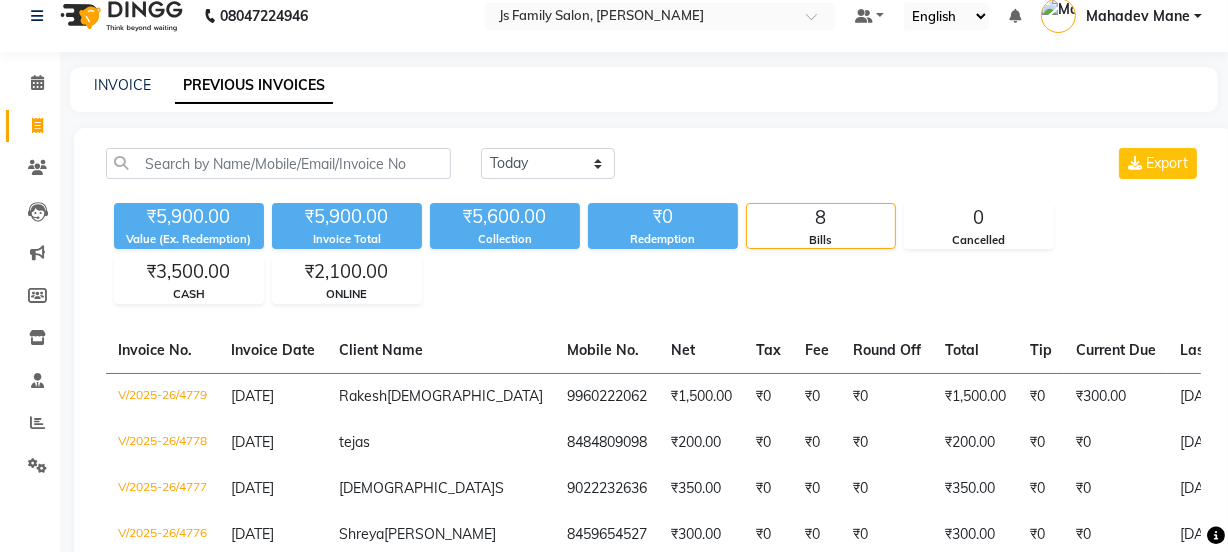 scroll, scrollTop: 0, scrollLeft: 0, axis: both 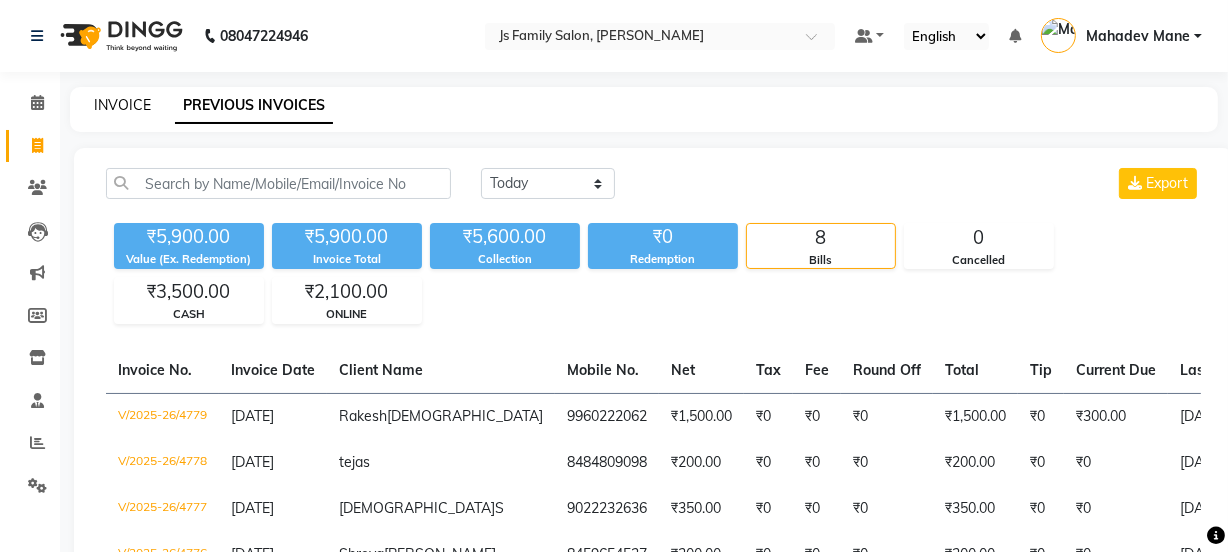 click on "INVOICE" 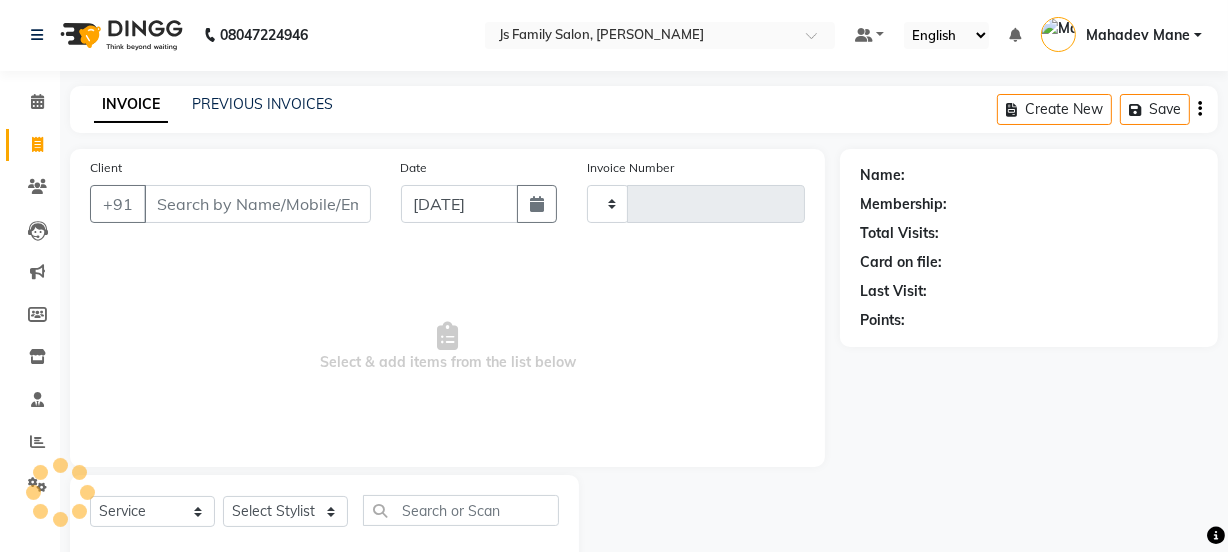 type on "4780" 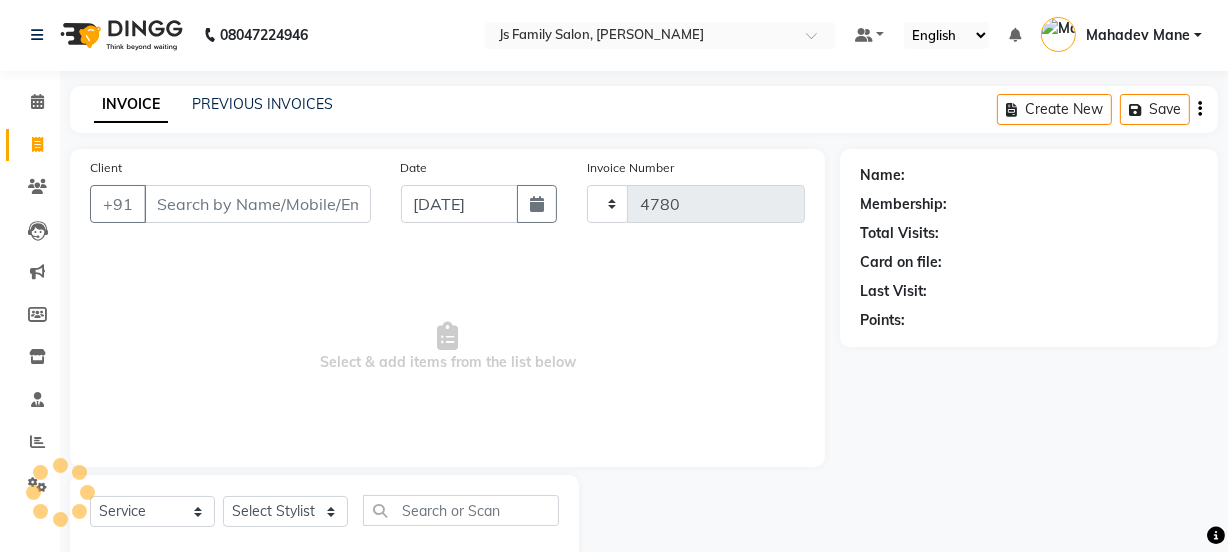 scroll, scrollTop: 50, scrollLeft: 0, axis: vertical 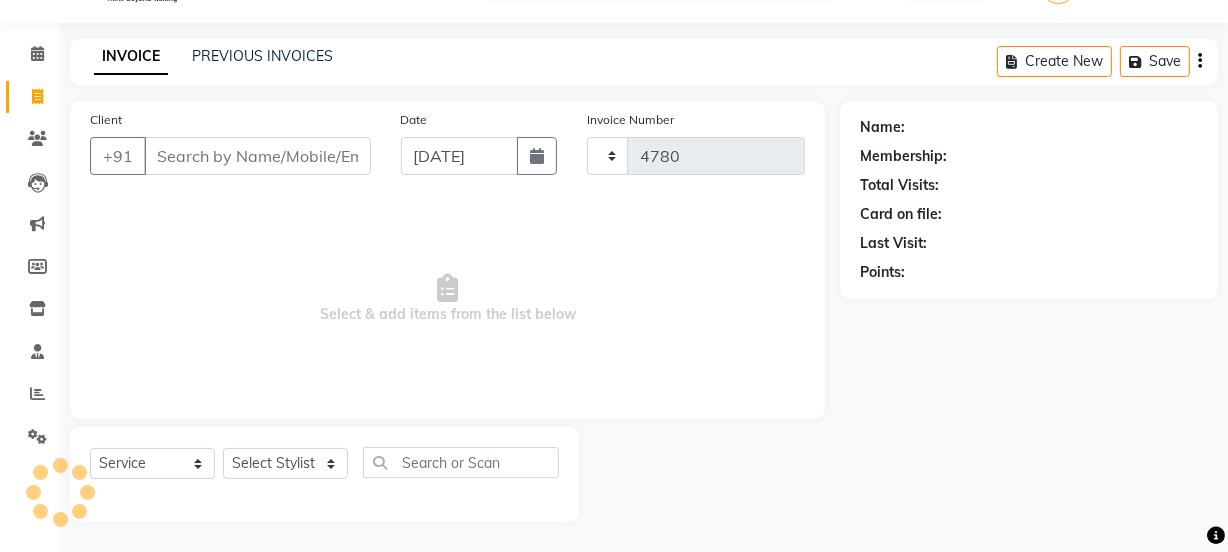 select on "3729" 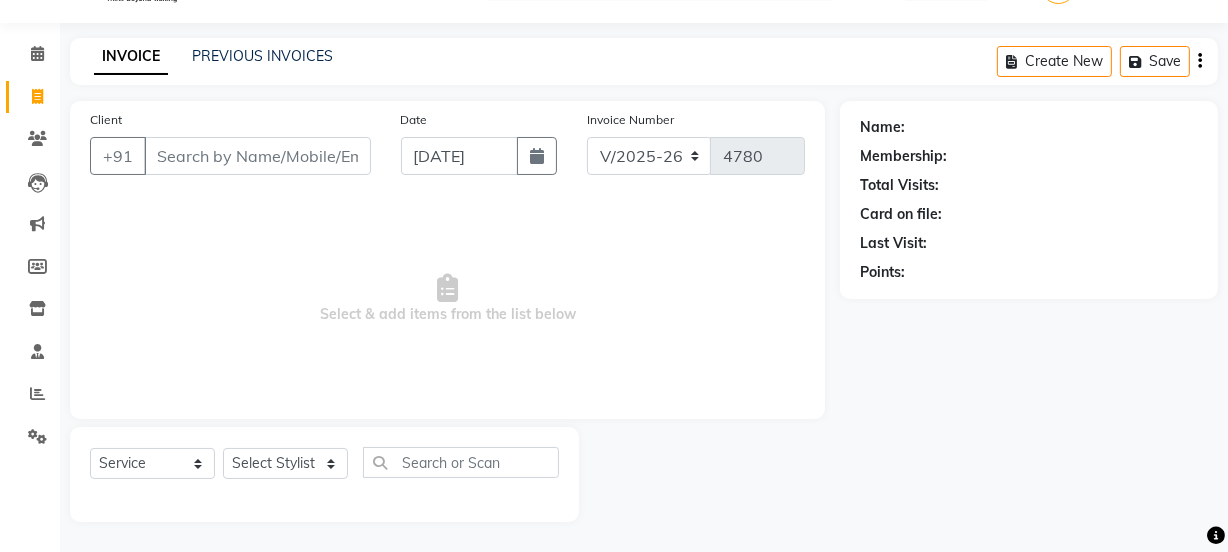 click on "Client" at bounding box center (257, 156) 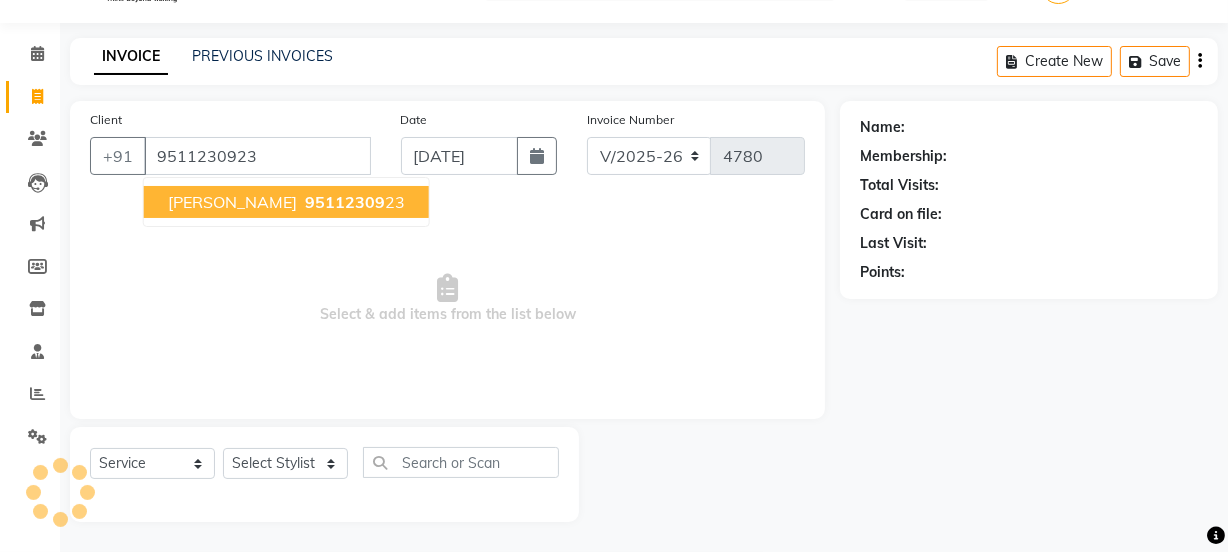 type on "9511230923" 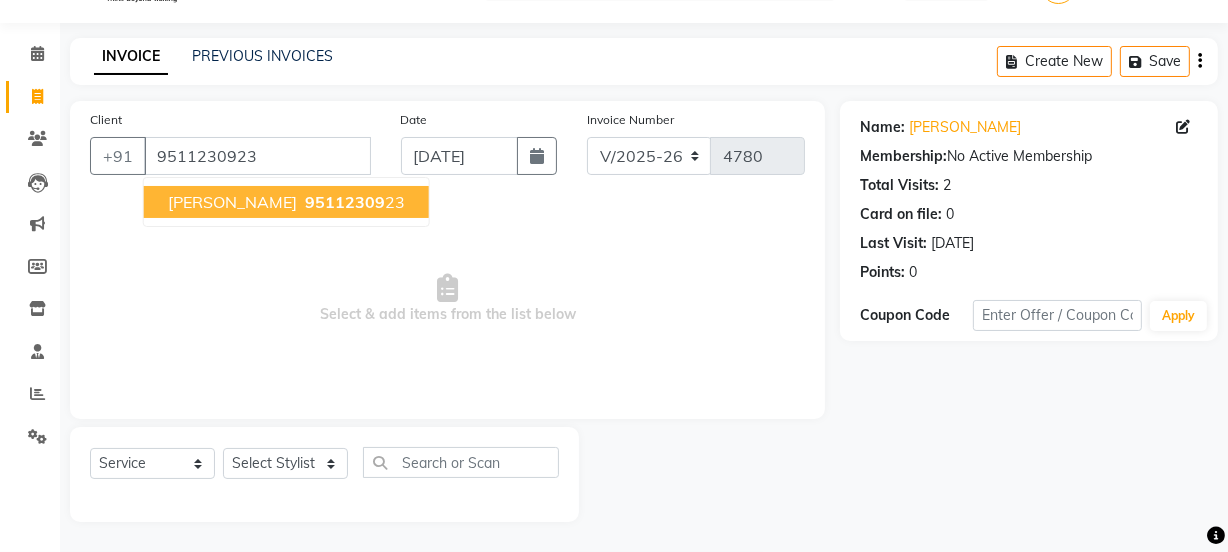 click on "95112309" at bounding box center [345, 202] 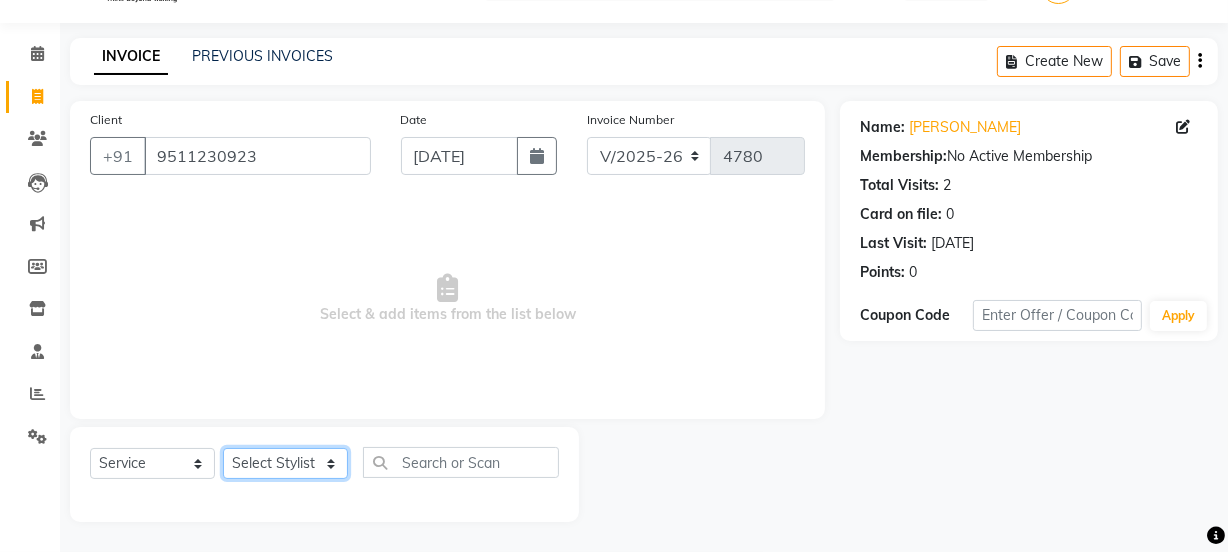 click on "Select Stylist [PERSON_NAME] Vaidyakar kokan  n Mahadev [PERSON_NAME] [PERSON_NAME] [PERSON_NAME]  Prem Mane Rajan Roma Rajput Sai [PERSON_NAME] Shop [PERSON_NAME] [PERSON_NAME] suport staff [PERSON_NAME]  [PERSON_NAME] [PERSON_NAME] [PERSON_NAME]" 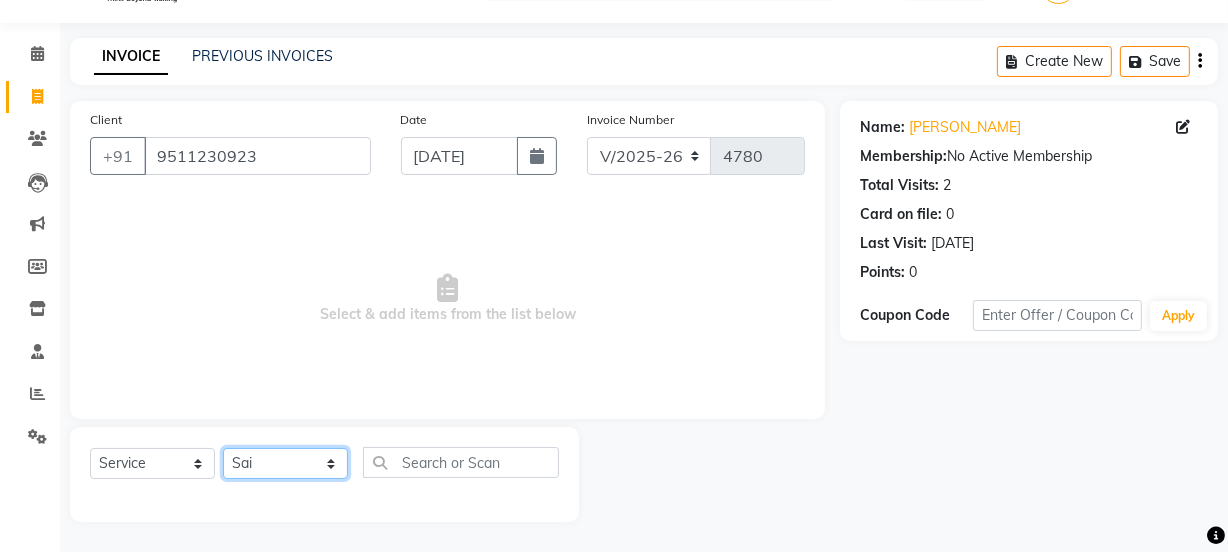 click on "Select Stylist [PERSON_NAME] Vaidyakar kokan  n Mahadev [PERSON_NAME] [PERSON_NAME] [PERSON_NAME]  Prem Mane Rajan Roma Rajput Sai [PERSON_NAME] Shop [PERSON_NAME] [PERSON_NAME] suport staff [PERSON_NAME]  [PERSON_NAME] [PERSON_NAME] [PERSON_NAME]" 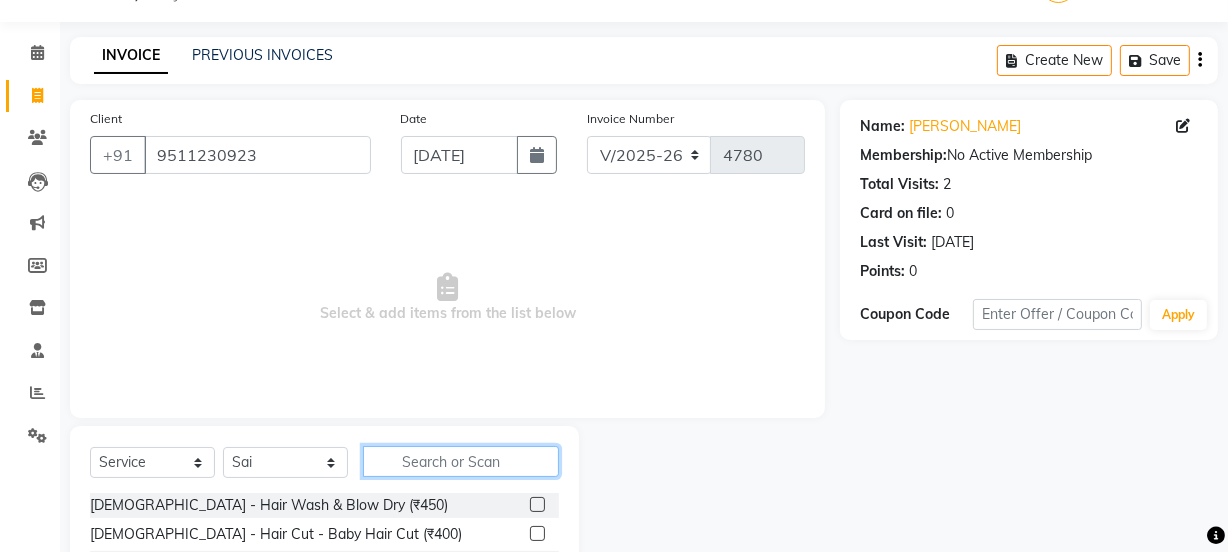 click 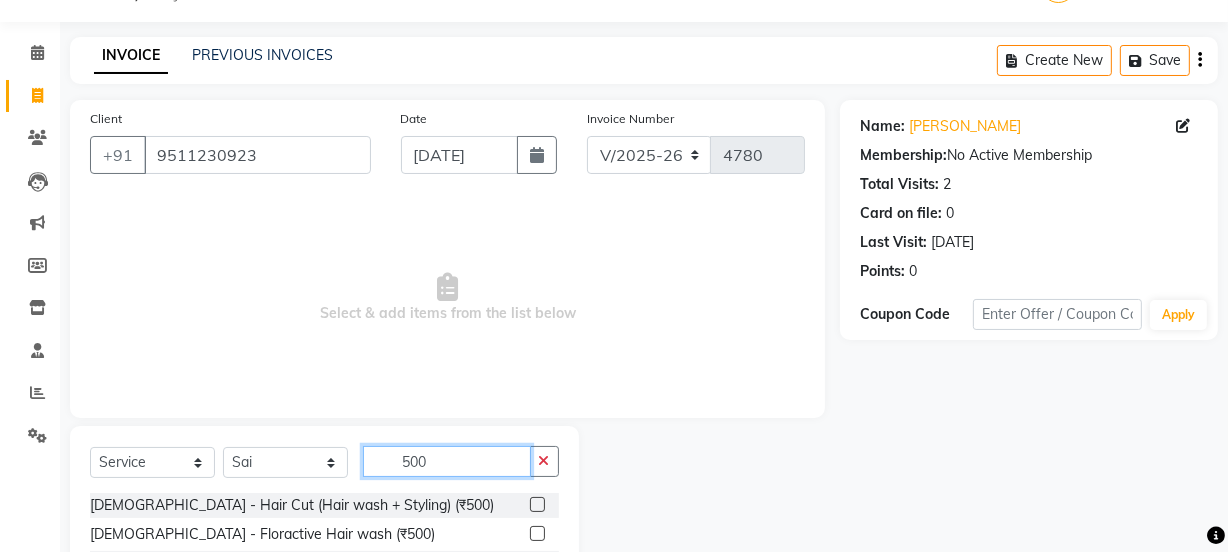 type on "500" 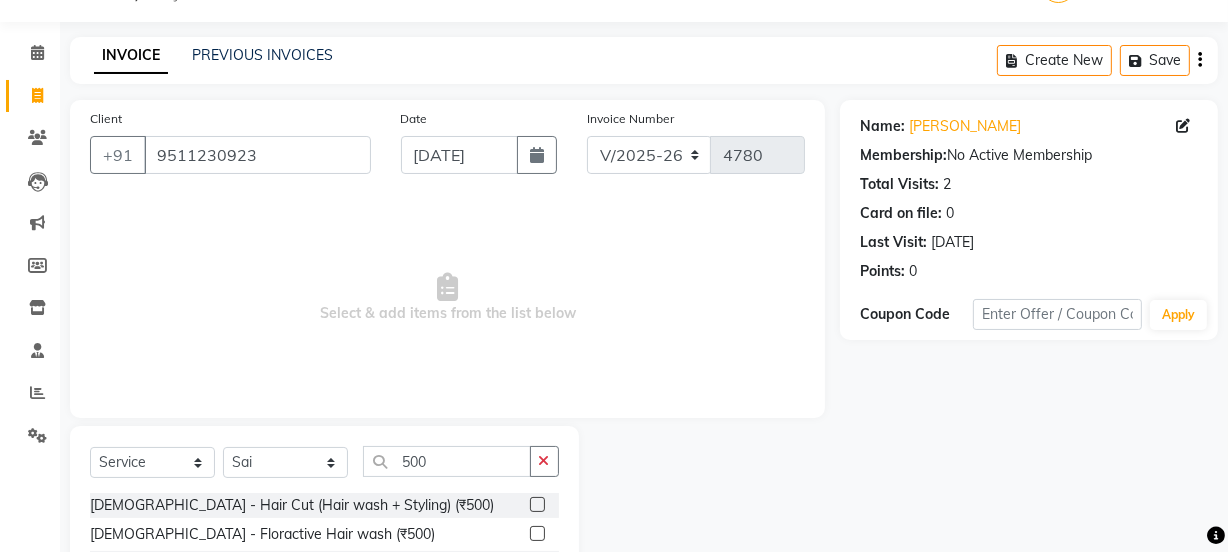 click 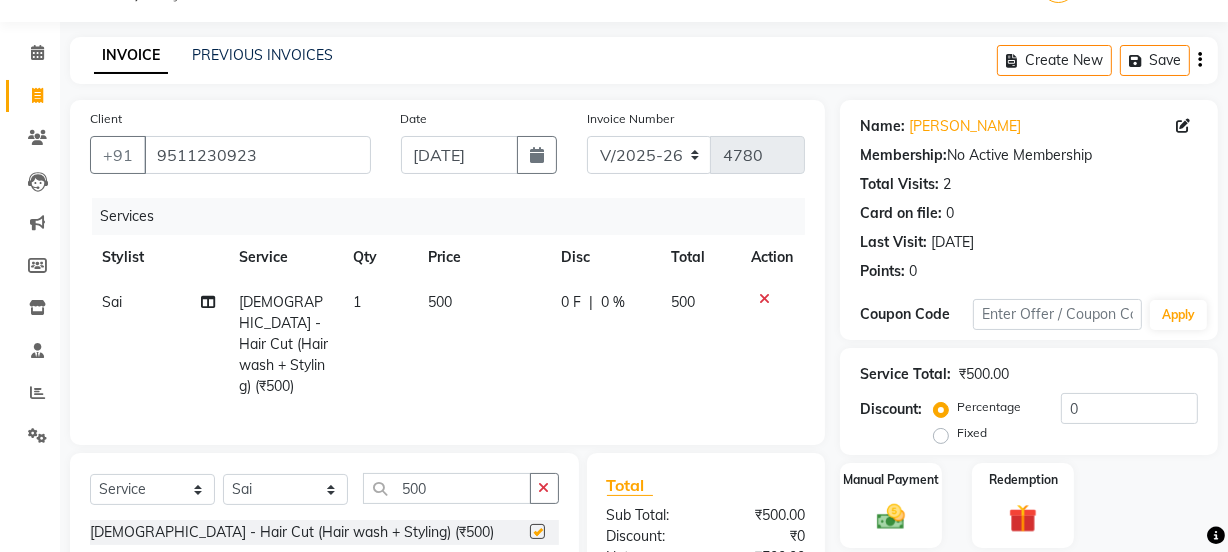 checkbox on "false" 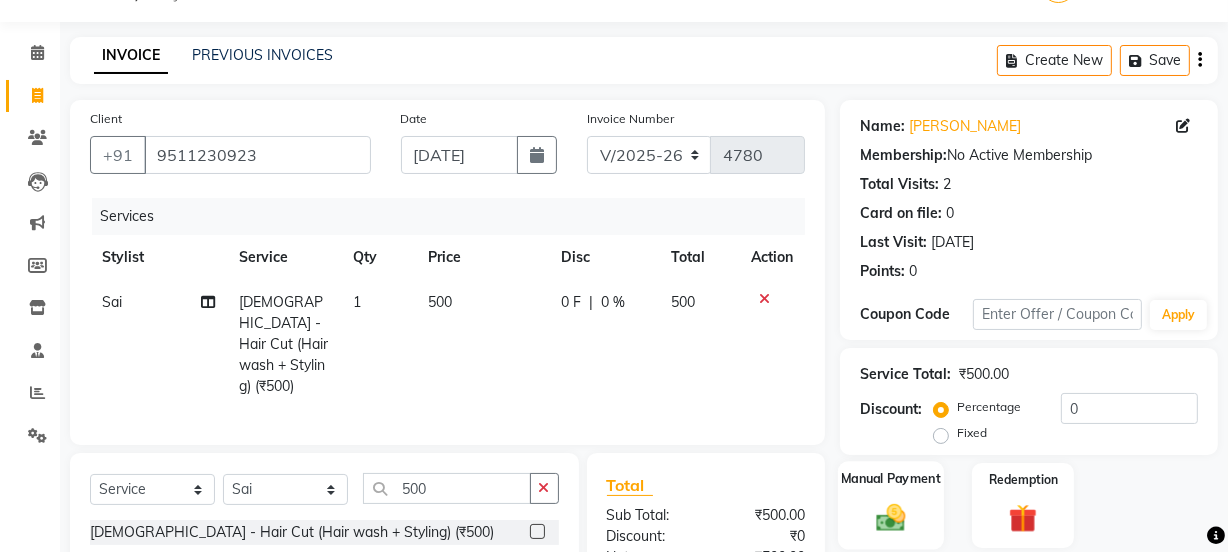 click 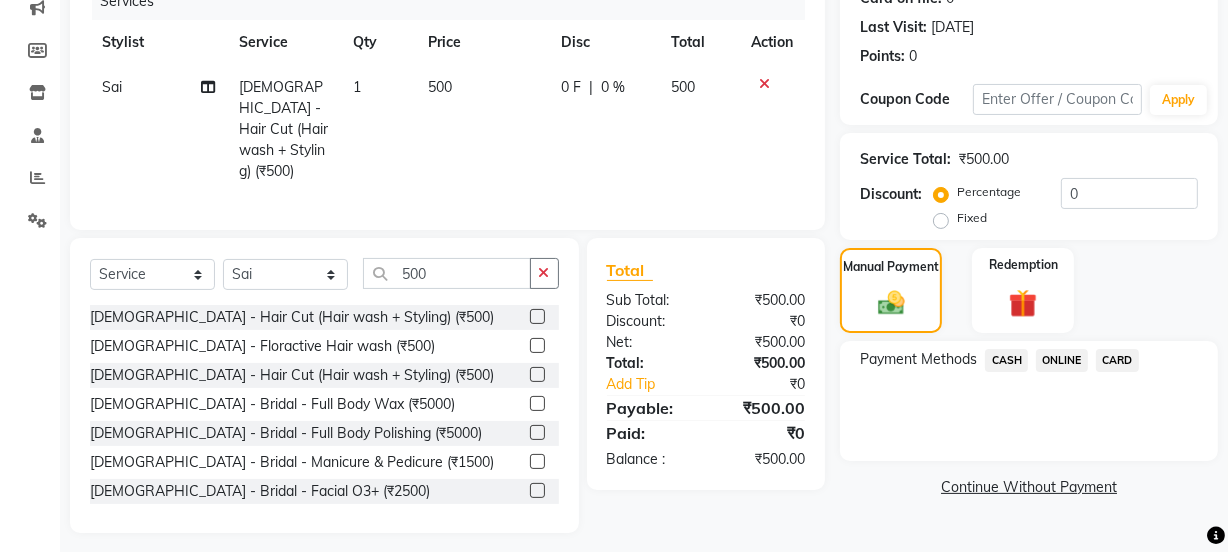 scroll, scrollTop: 269, scrollLeft: 0, axis: vertical 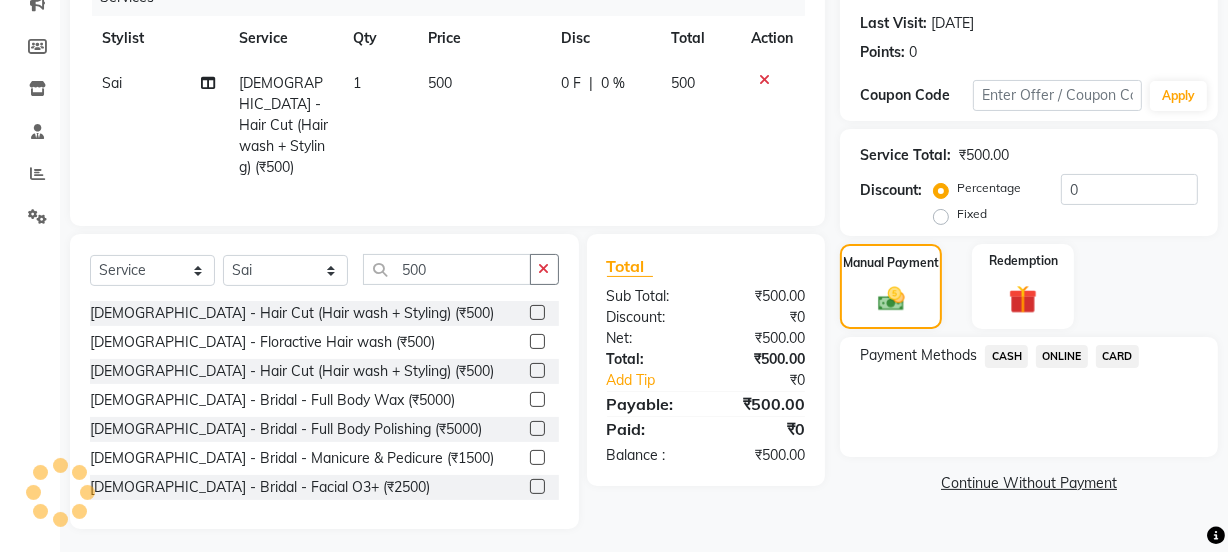 click on "ONLINE" 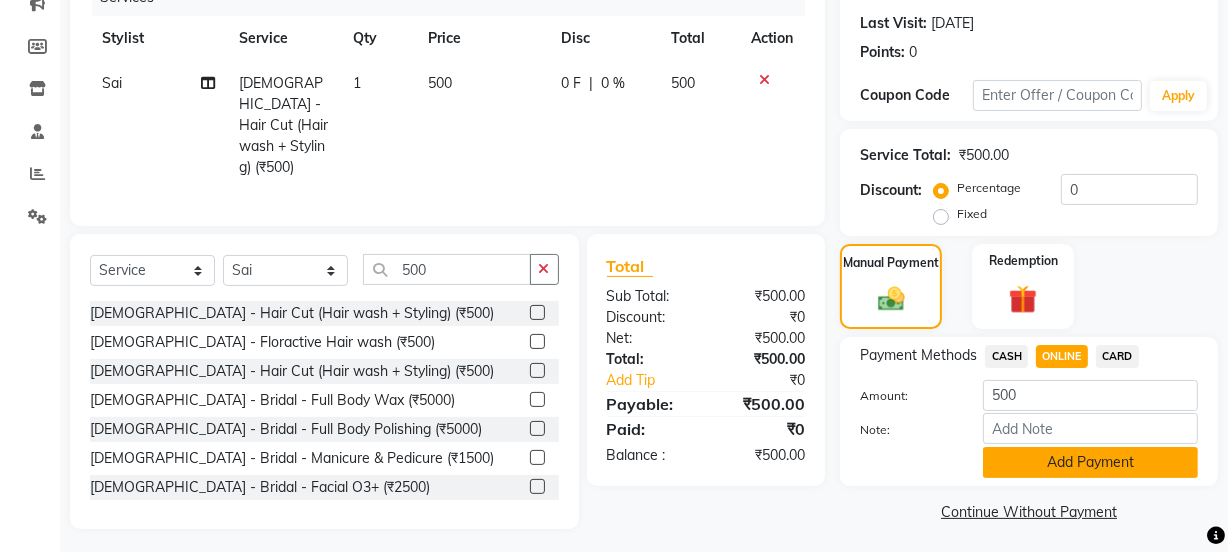 click on "Add Payment" 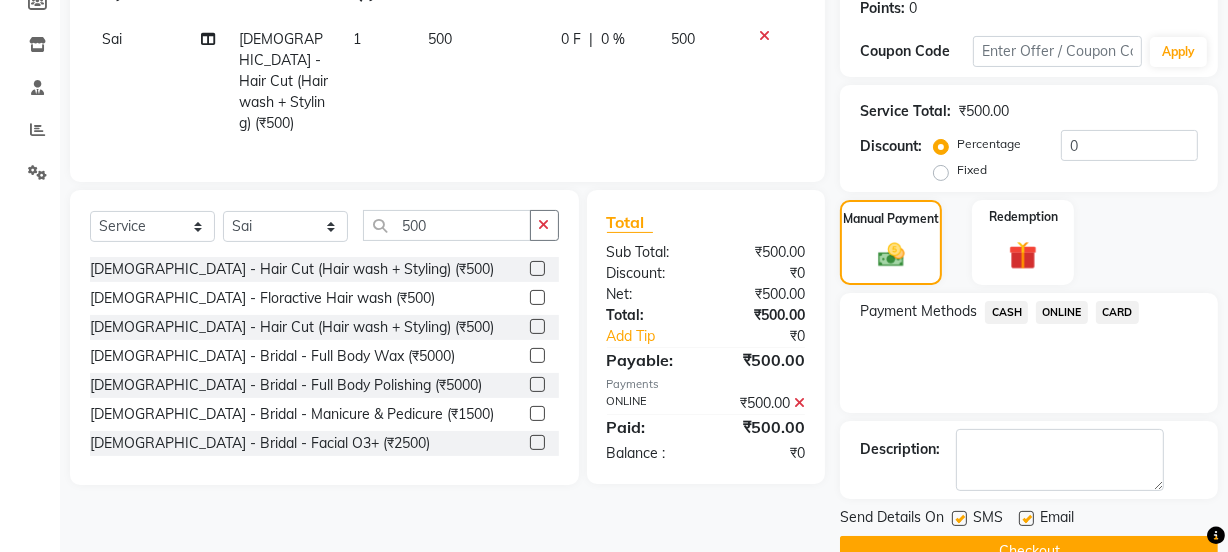 scroll, scrollTop: 357, scrollLeft: 0, axis: vertical 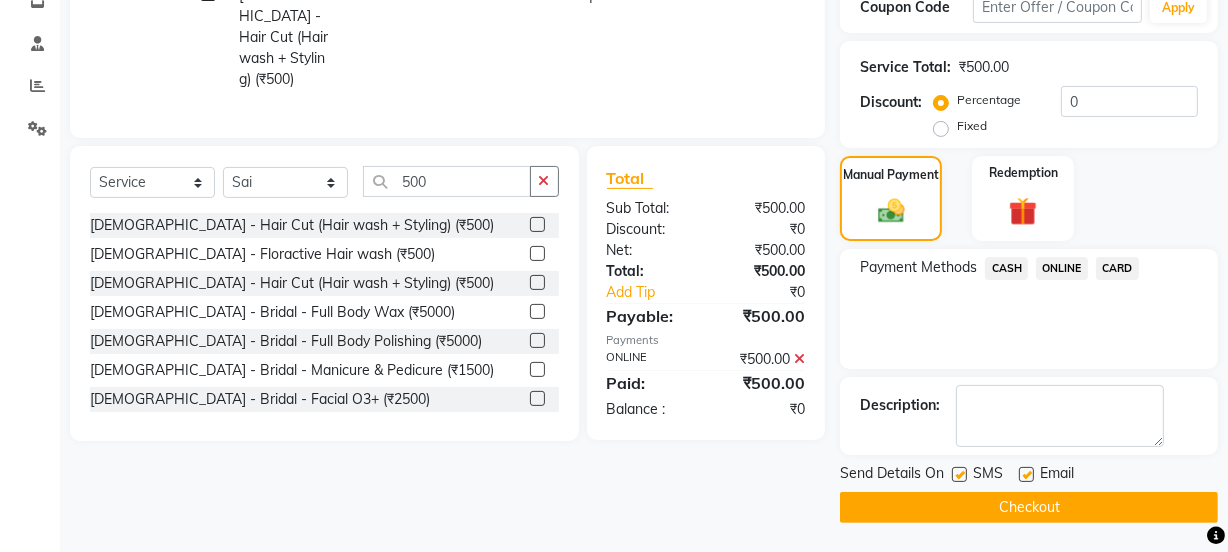 click on "Checkout" 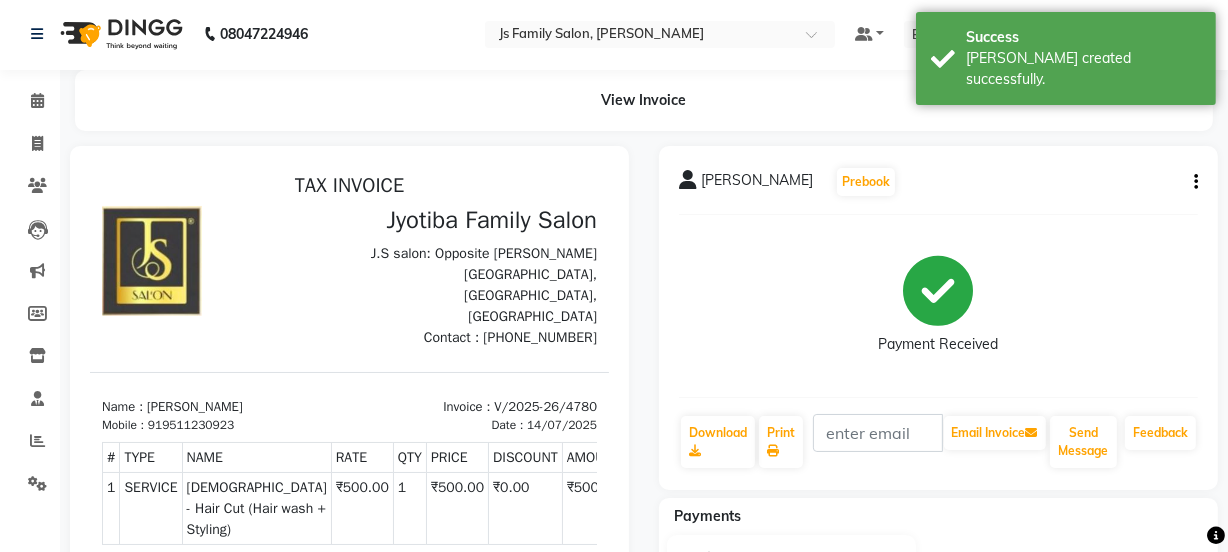 scroll, scrollTop: 0, scrollLeft: 0, axis: both 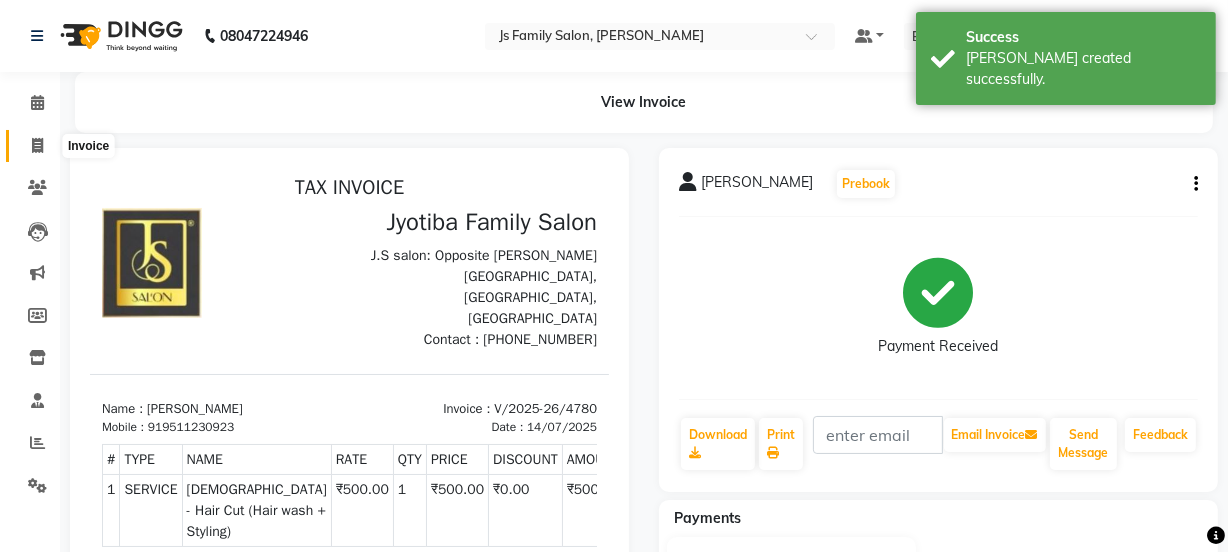 click 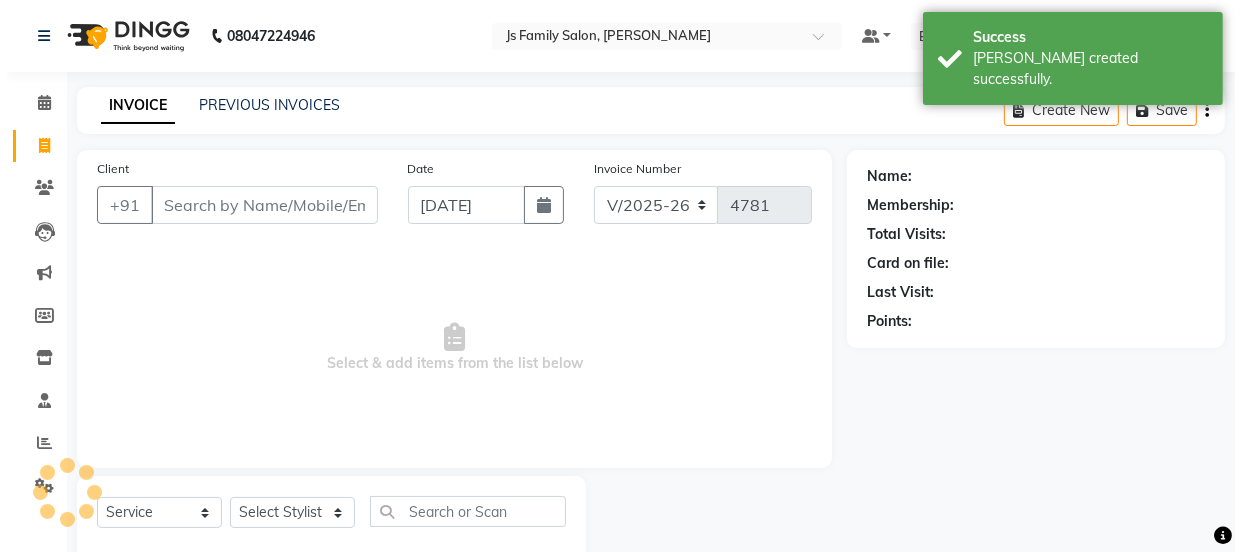 scroll, scrollTop: 50, scrollLeft: 0, axis: vertical 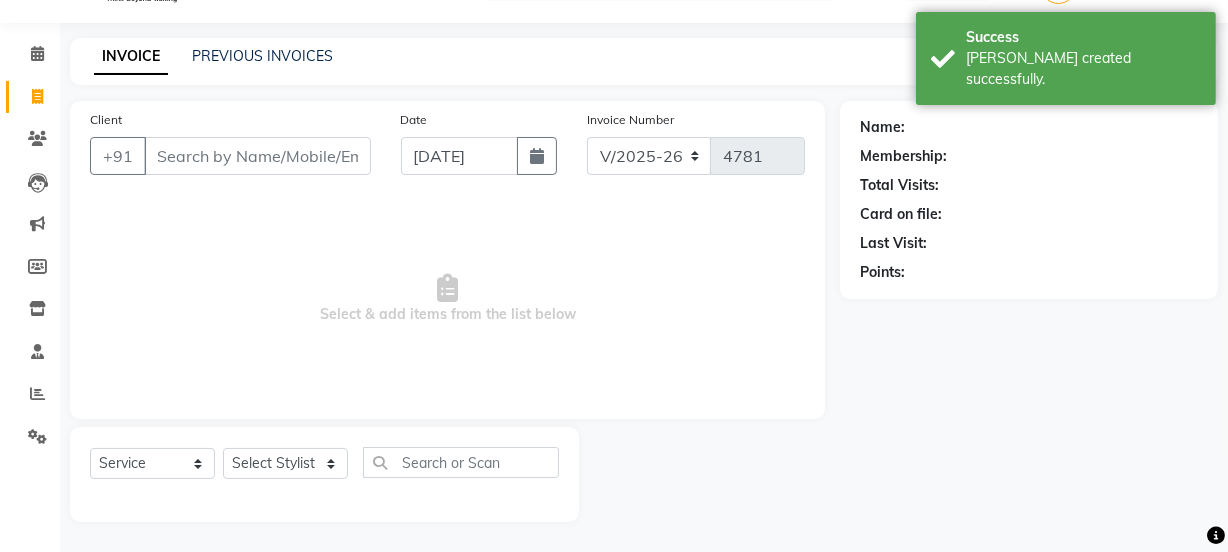 click on "Client" at bounding box center [257, 156] 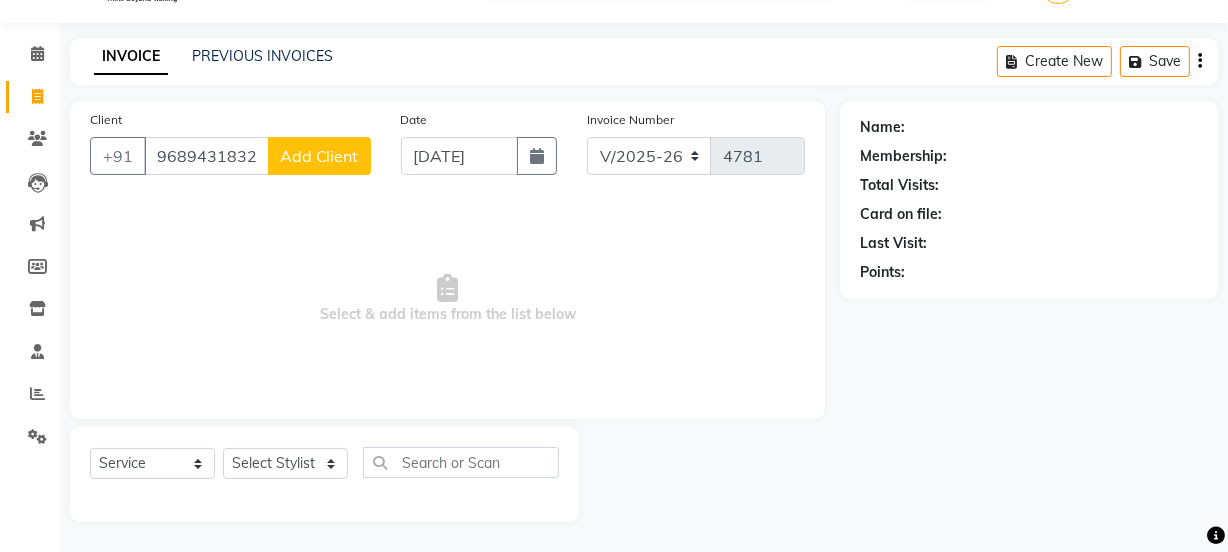 type on "9689431832" 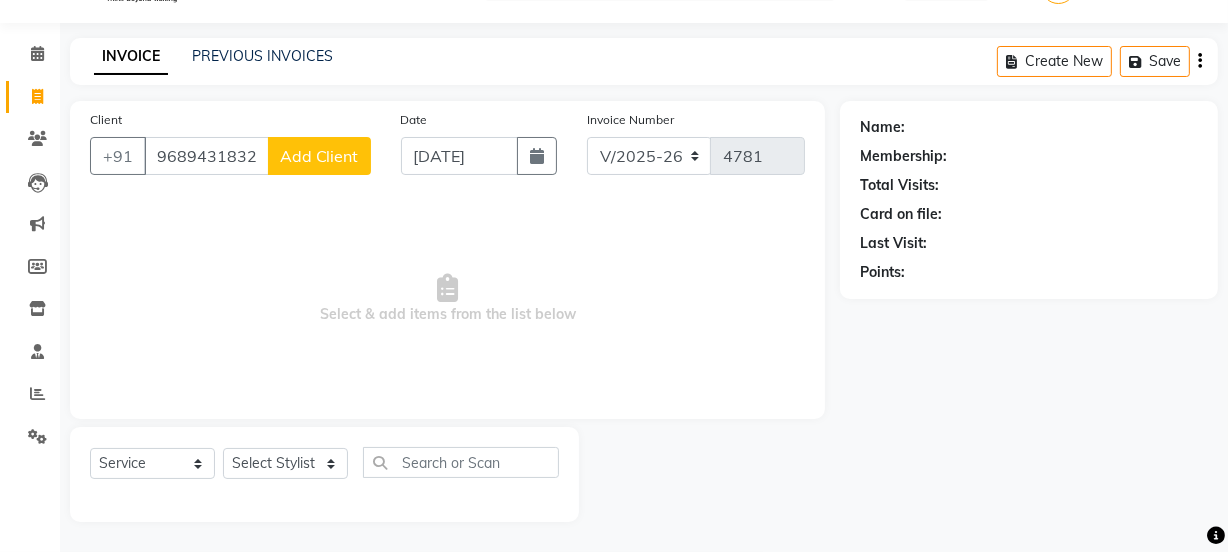 select on "22" 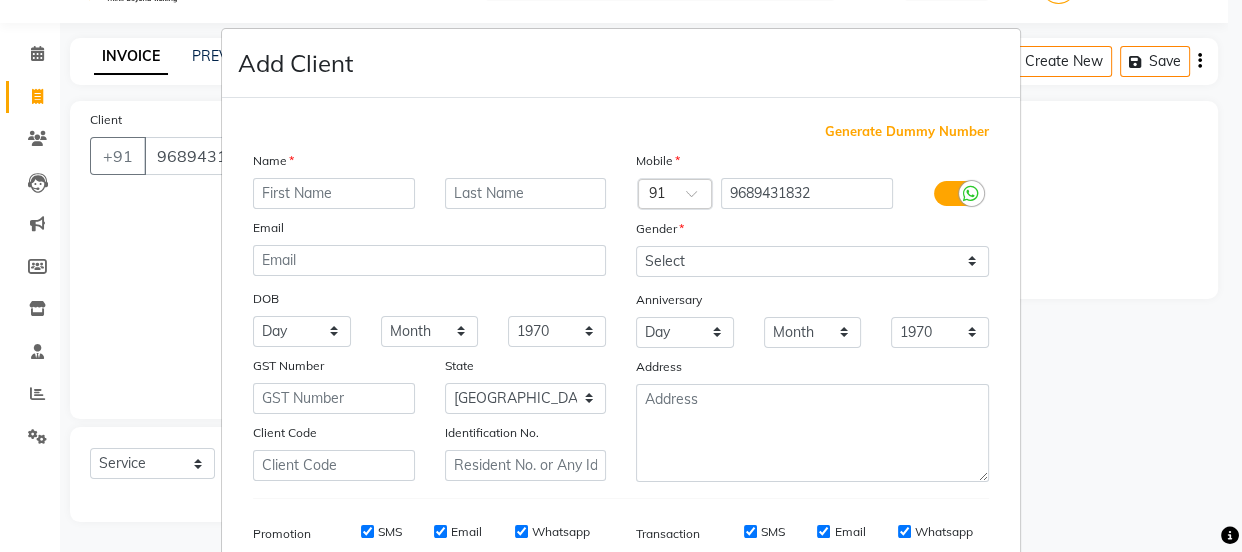 click at bounding box center (334, 193) 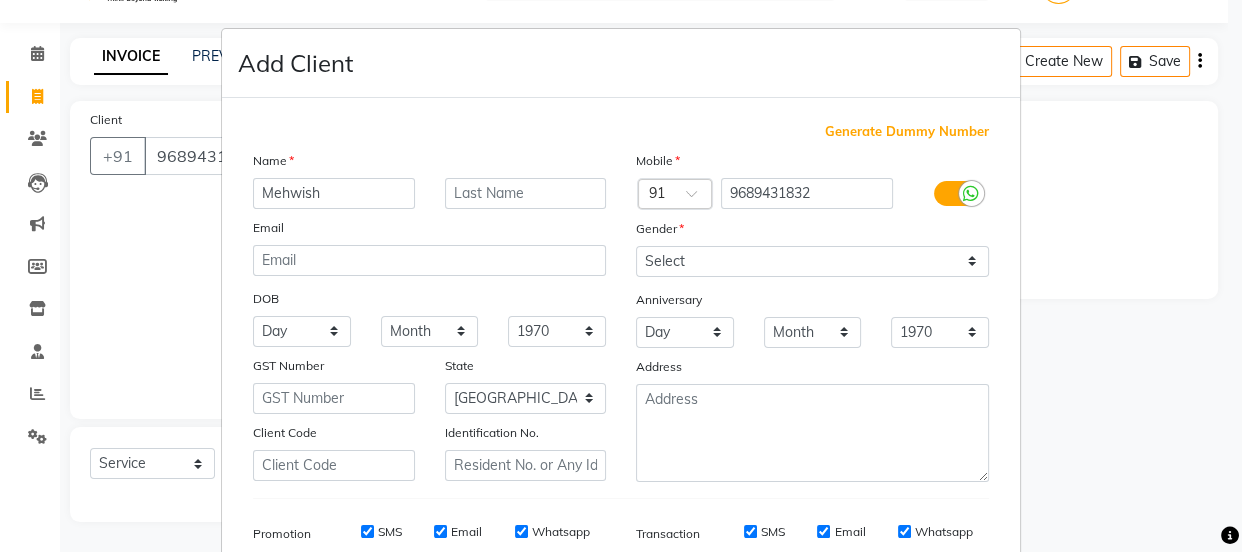 type on "Mehwish" 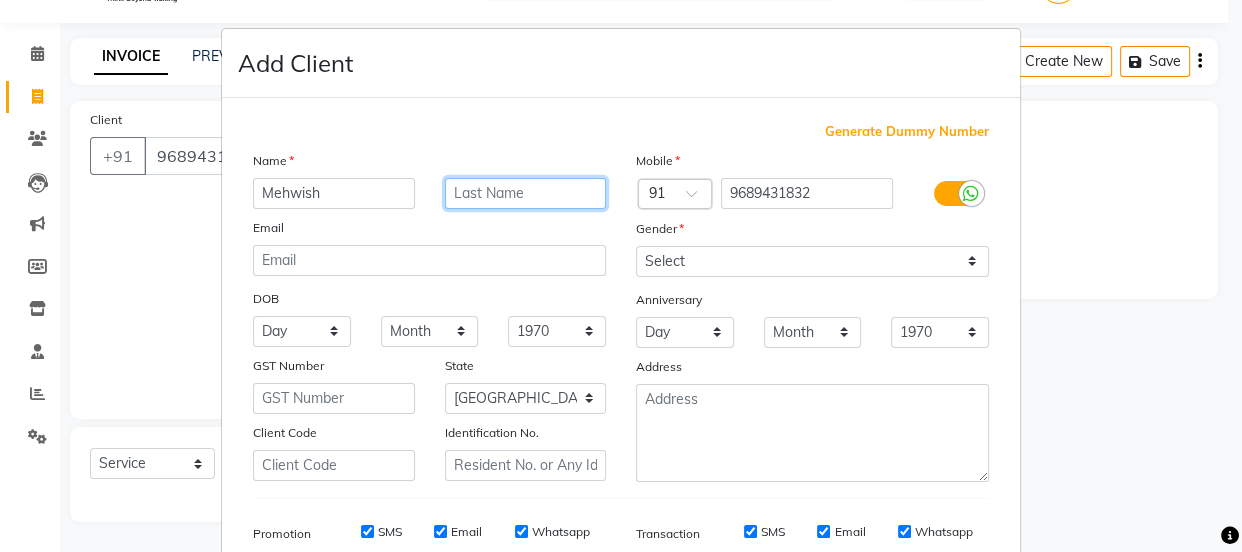 click at bounding box center [526, 193] 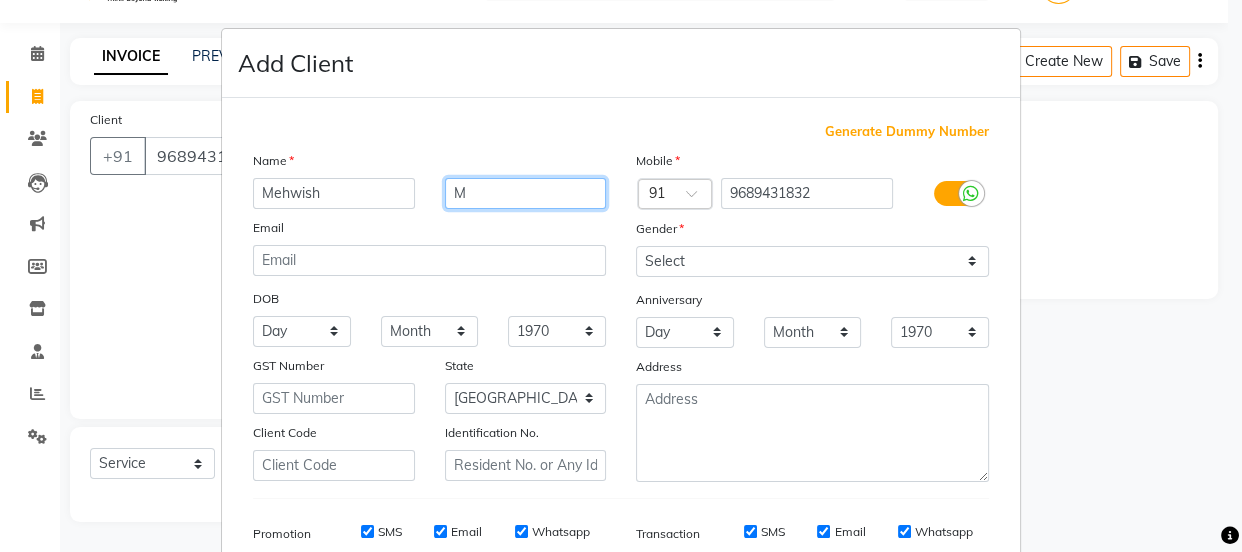 type on "M" 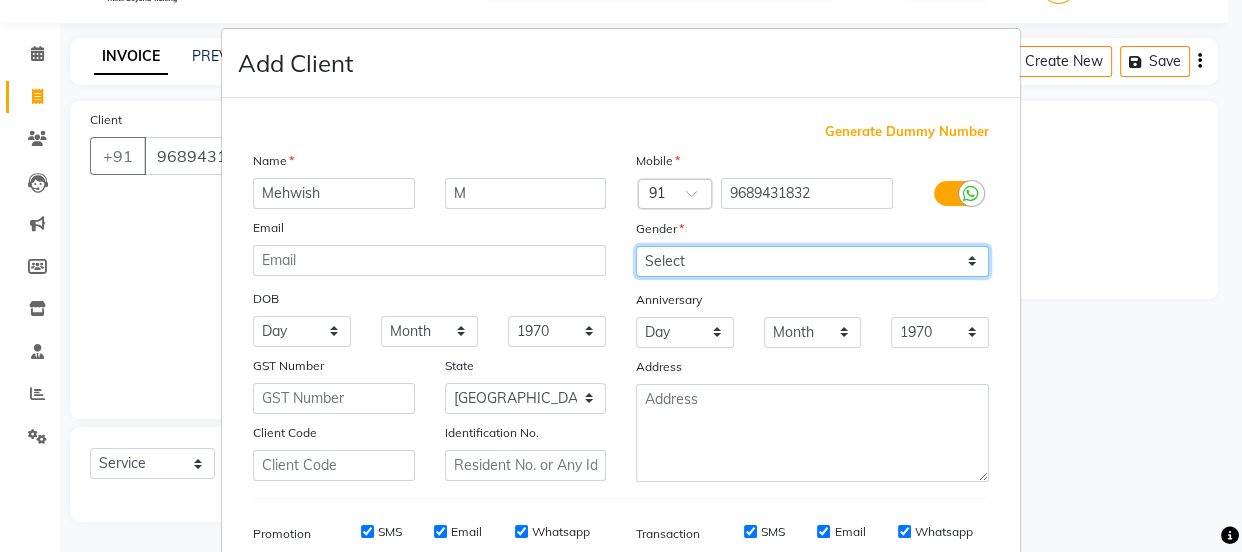 click on "Select [DEMOGRAPHIC_DATA] [DEMOGRAPHIC_DATA] Other Prefer Not To Say" at bounding box center (812, 261) 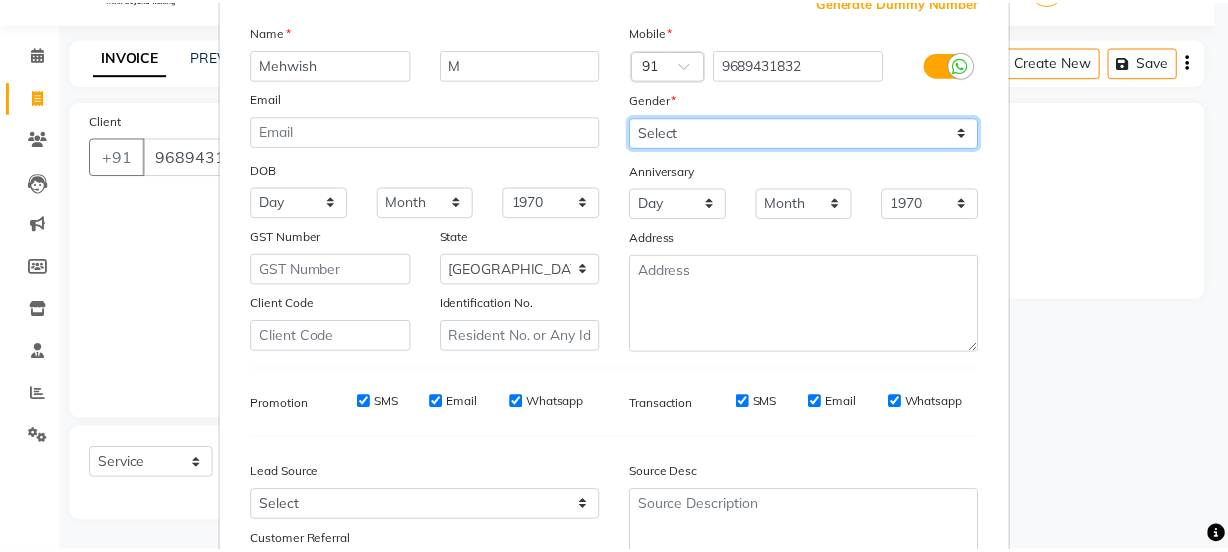 scroll, scrollTop: 301, scrollLeft: 0, axis: vertical 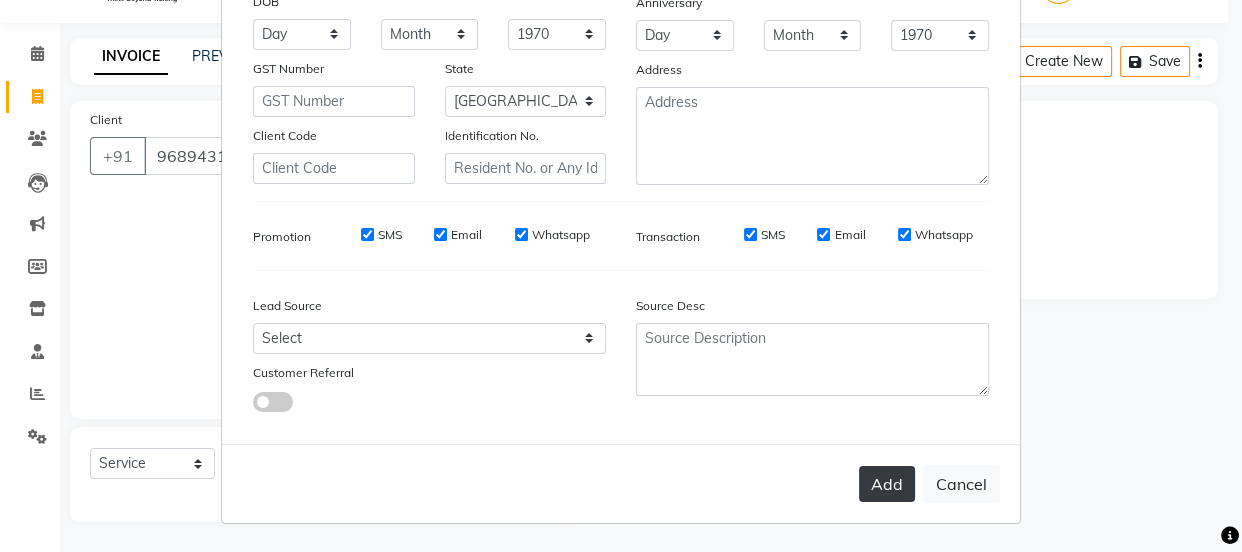 click on "Add" at bounding box center [887, 484] 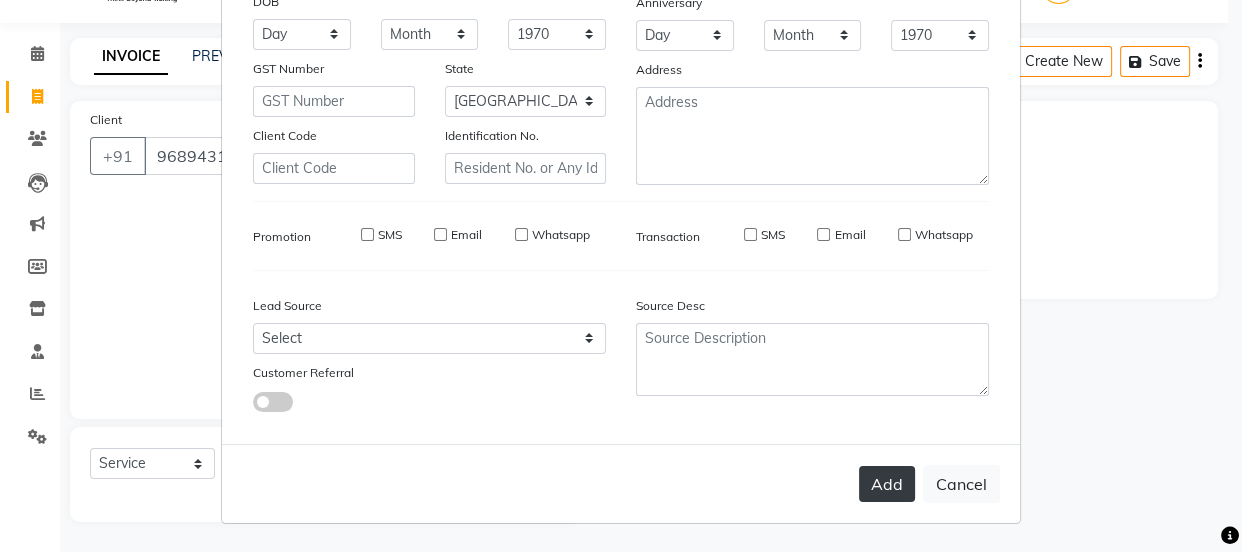 type 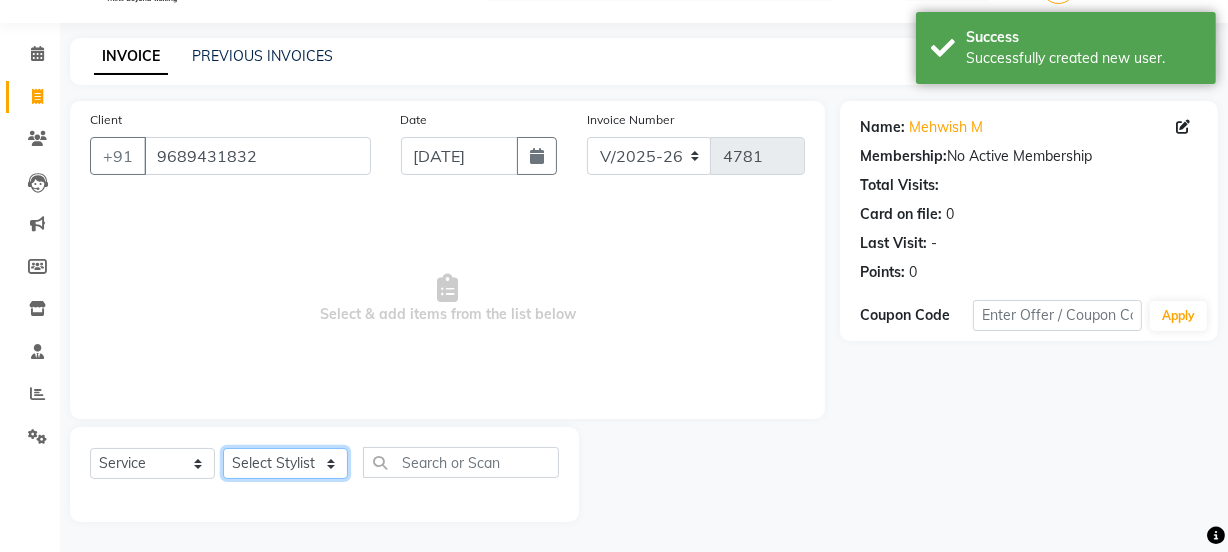 click on "Select Stylist [PERSON_NAME] Vaidyakar kokan  n Mahadev [PERSON_NAME] [PERSON_NAME] [PERSON_NAME]  Prem Mane Rajan Roma Rajput Sai [PERSON_NAME] Shop [PERSON_NAME] [PERSON_NAME] suport staff [PERSON_NAME]  [PERSON_NAME] [PERSON_NAME] [PERSON_NAME]" 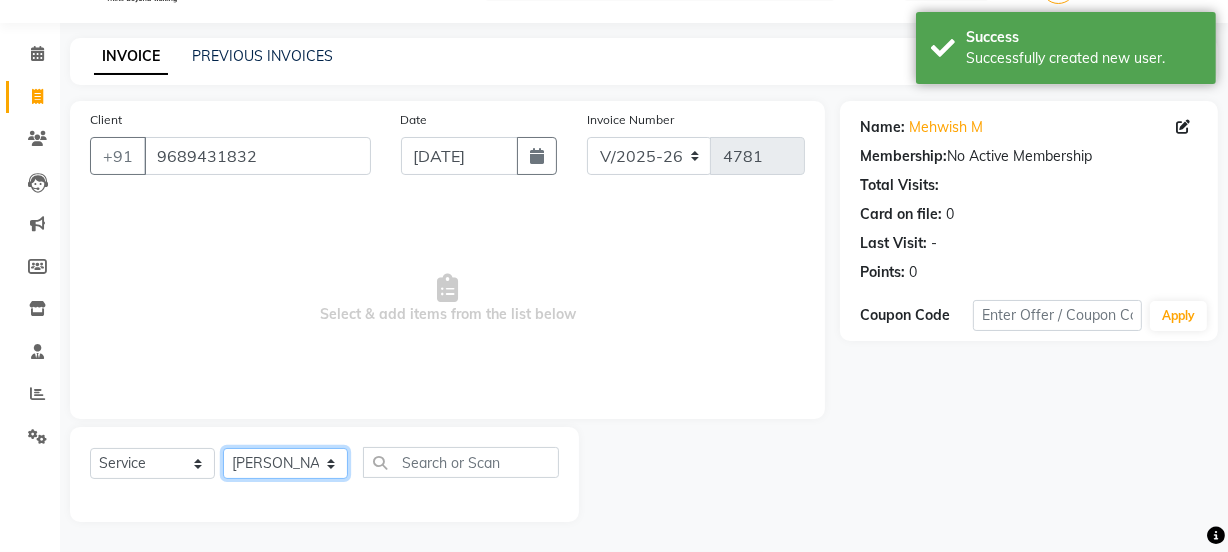 click on "Select Stylist [PERSON_NAME] Vaidyakar kokan  n Mahadev [PERSON_NAME] [PERSON_NAME] [PERSON_NAME]  Prem Mane Rajan Roma Rajput Sai [PERSON_NAME] Shop [PERSON_NAME] [PERSON_NAME] suport staff [PERSON_NAME]  [PERSON_NAME] [PERSON_NAME] [PERSON_NAME]" 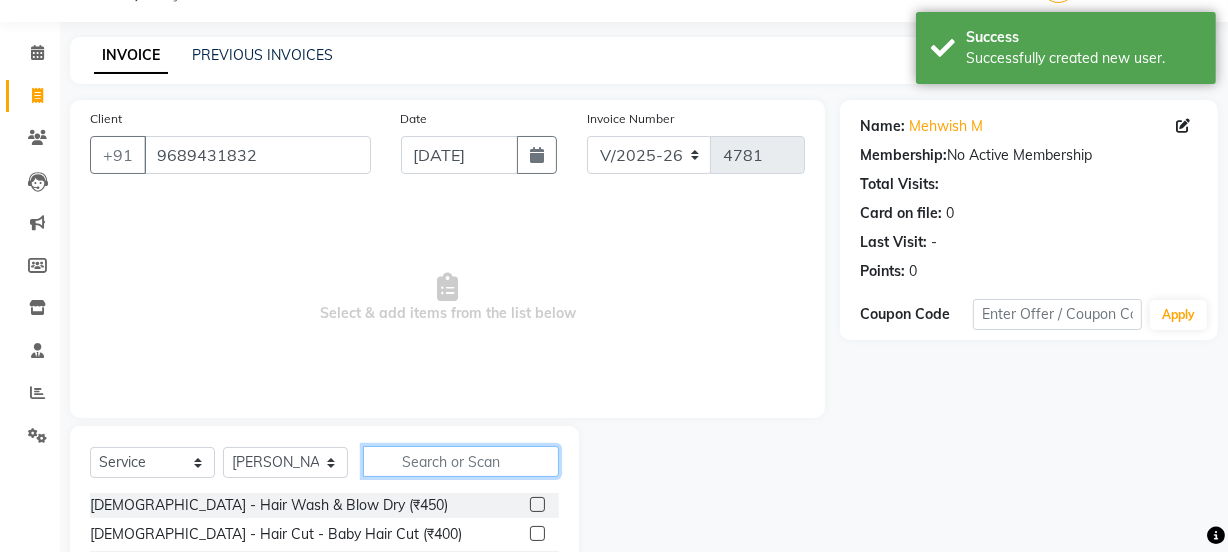 click 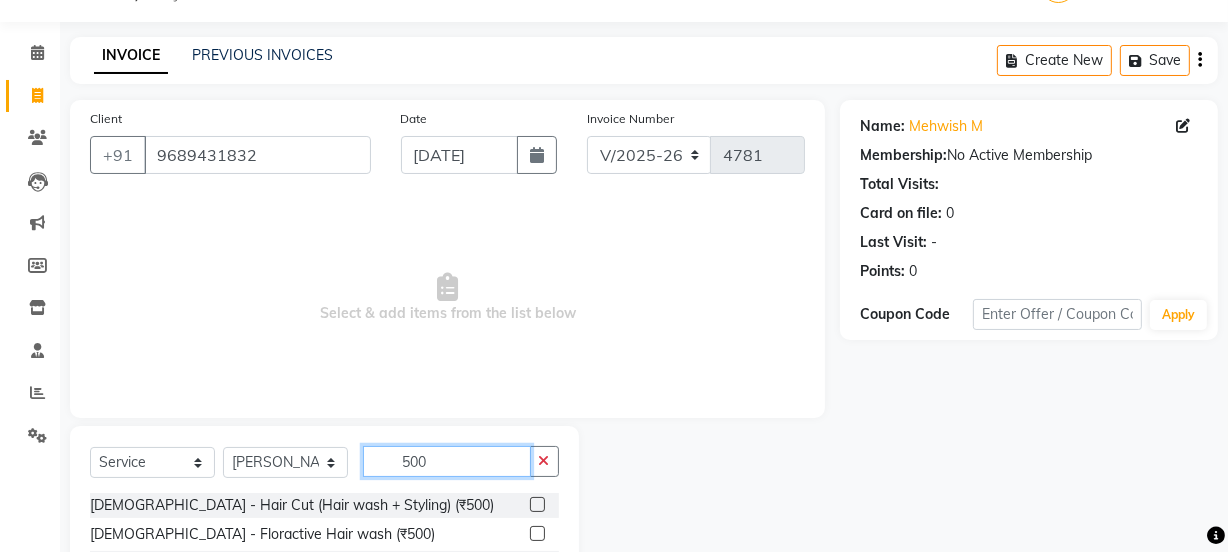type on "500" 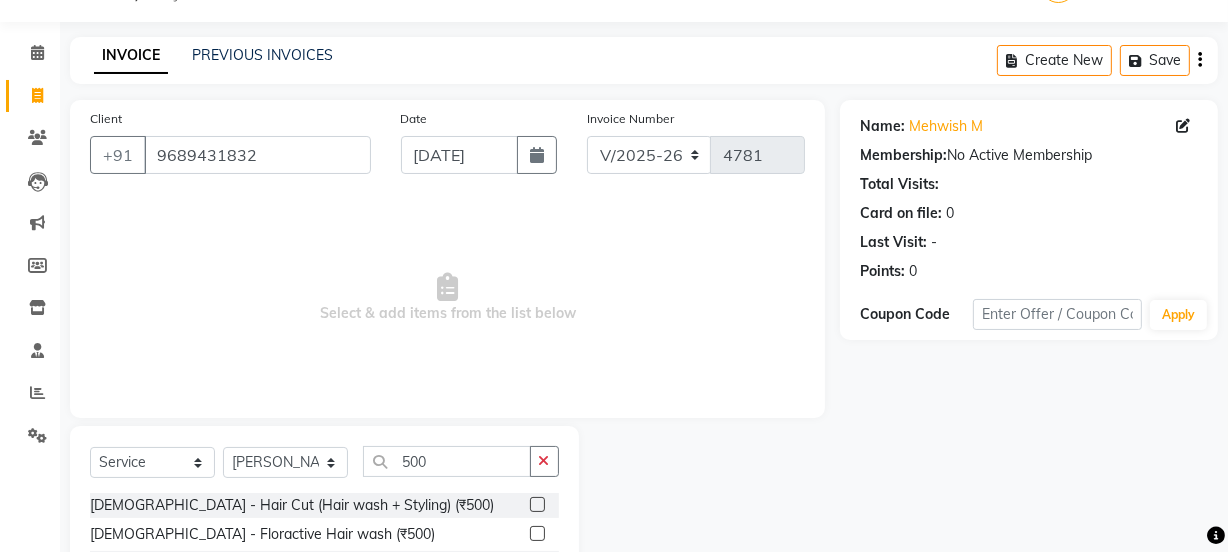 click 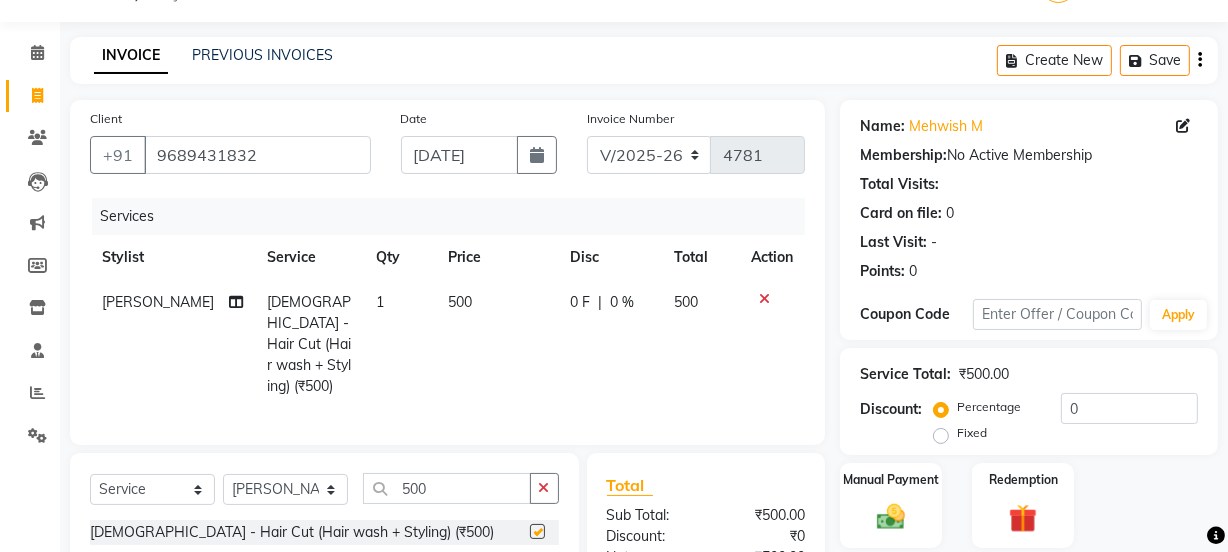 checkbox on "false" 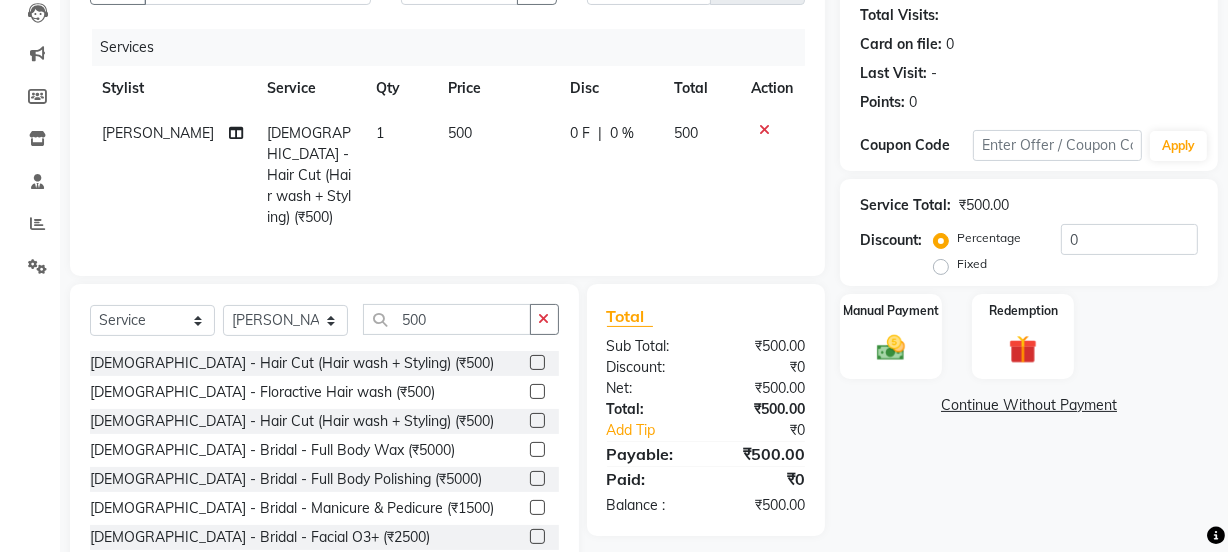 scroll, scrollTop: 231, scrollLeft: 0, axis: vertical 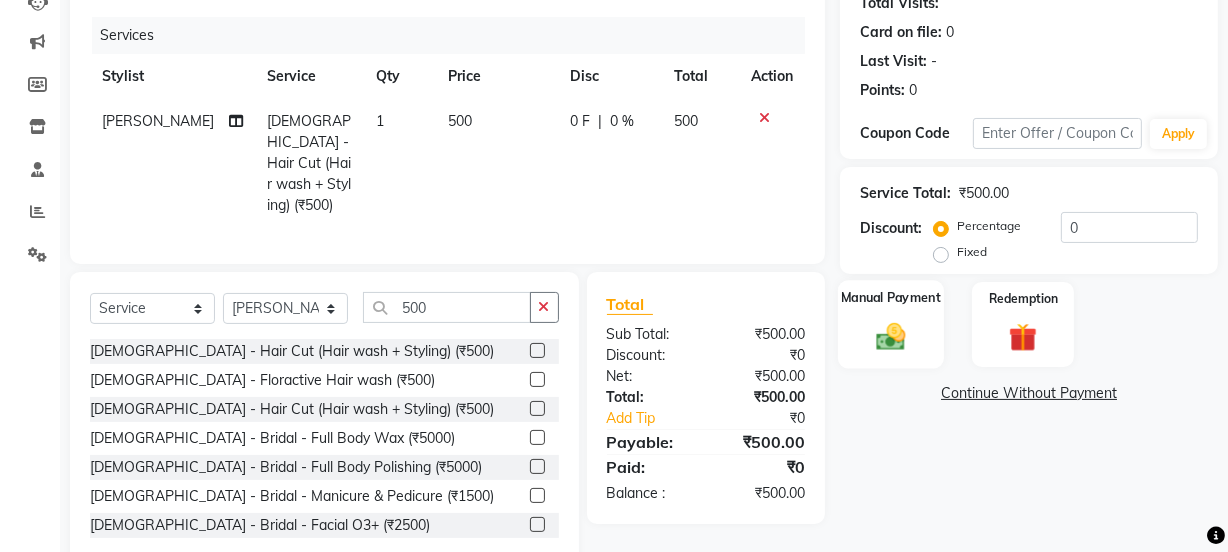 click 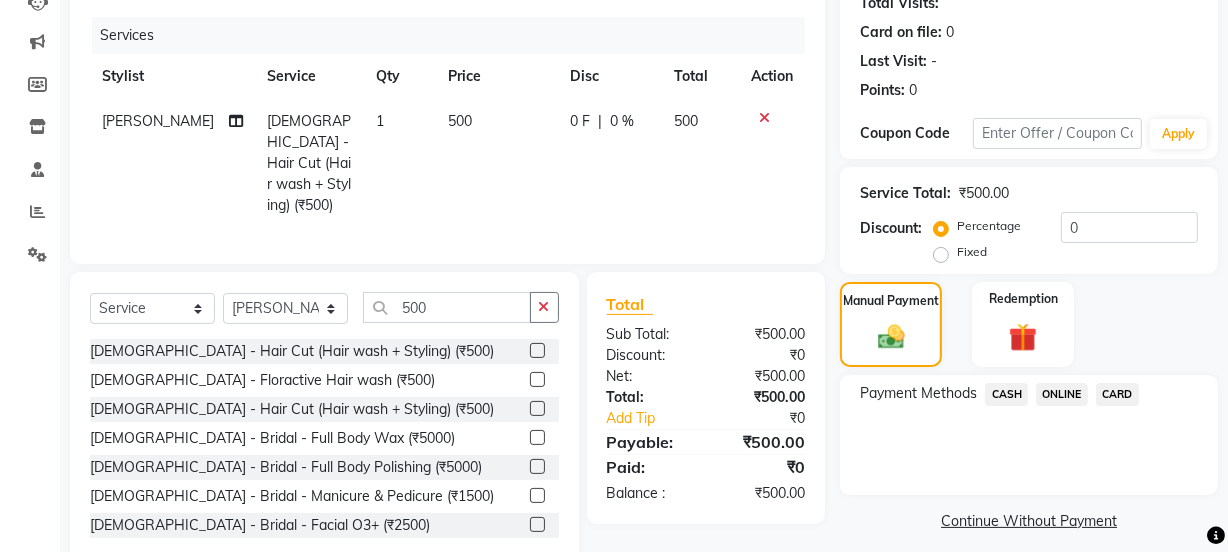 click on "ONLINE" 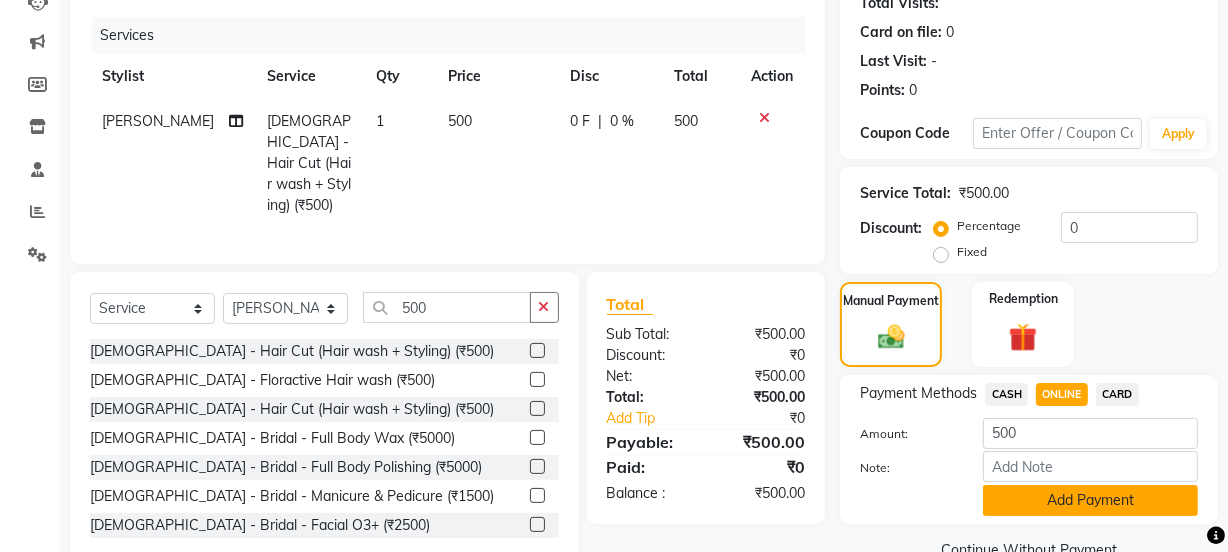 click on "Add Payment" 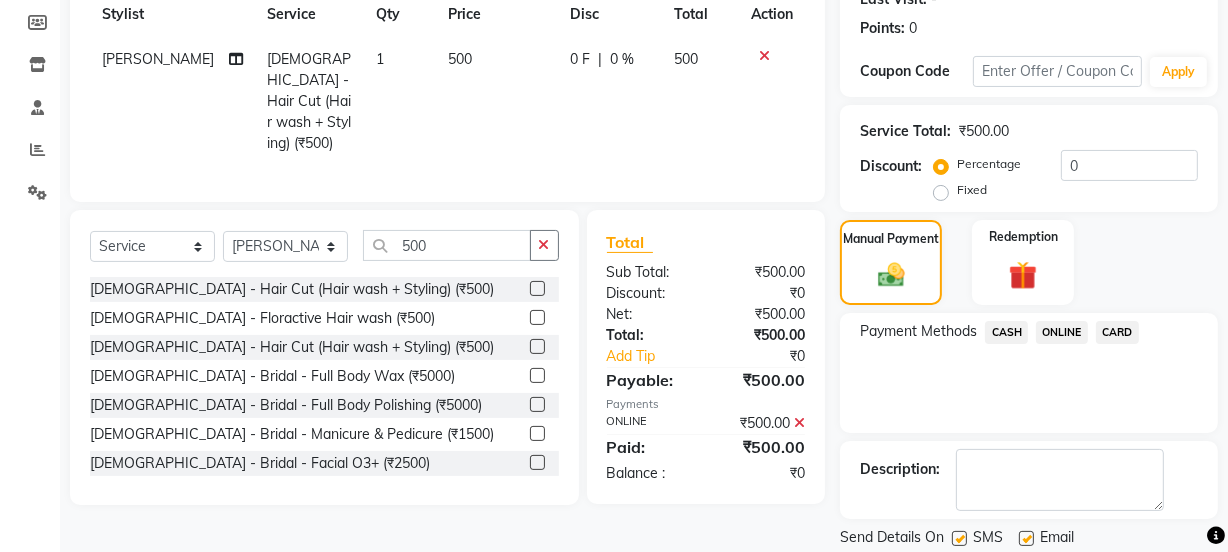 scroll, scrollTop: 357, scrollLeft: 0, axis: vertical 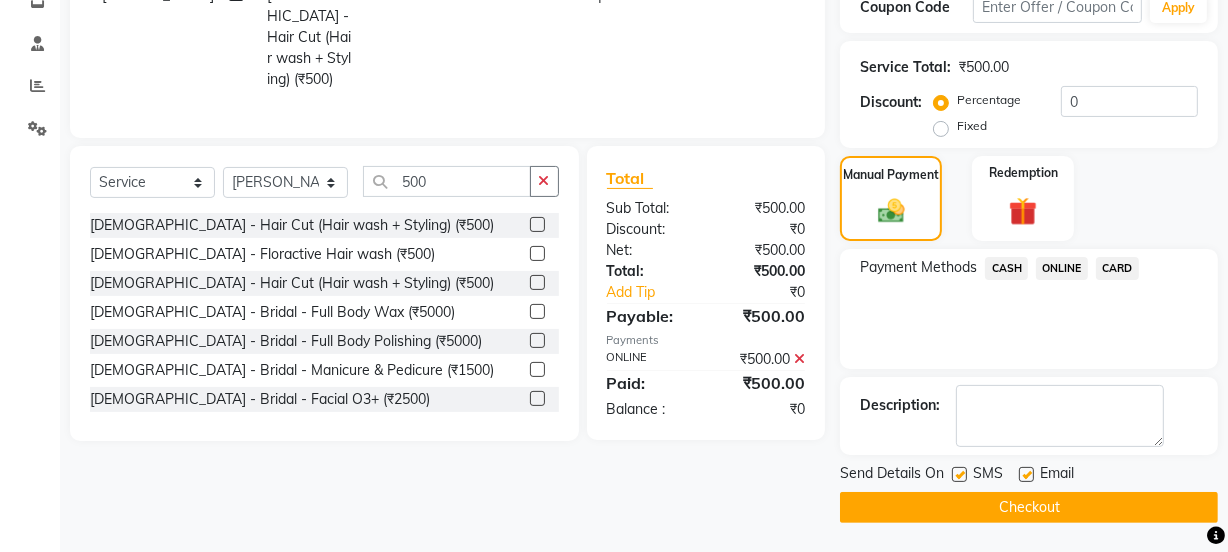click on "Checkout" 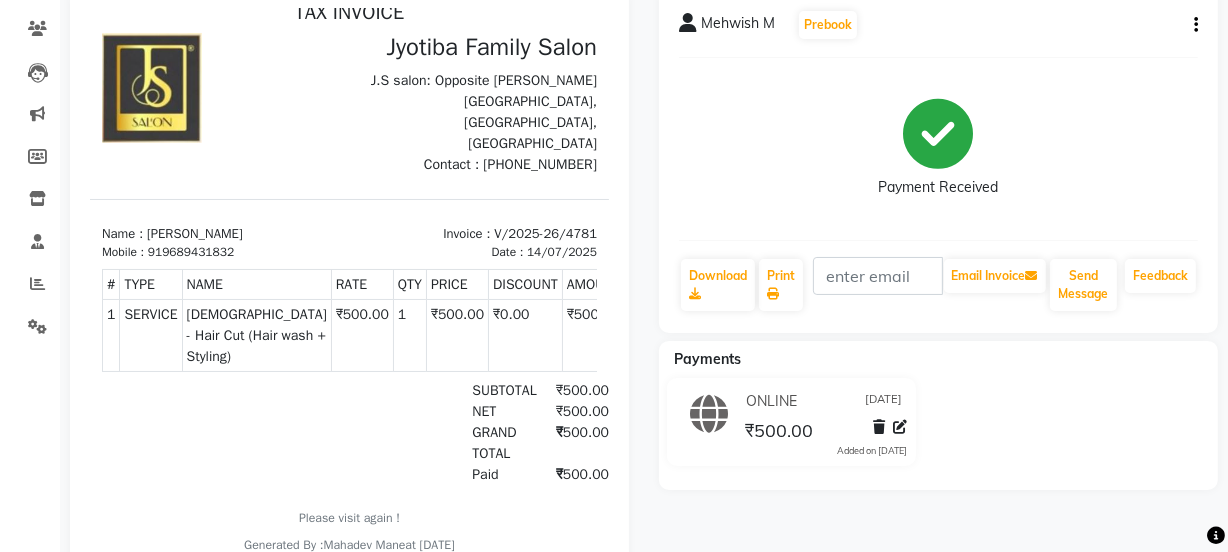 scroll, scrollTop: 0, scrollLeft: 0, axis: both 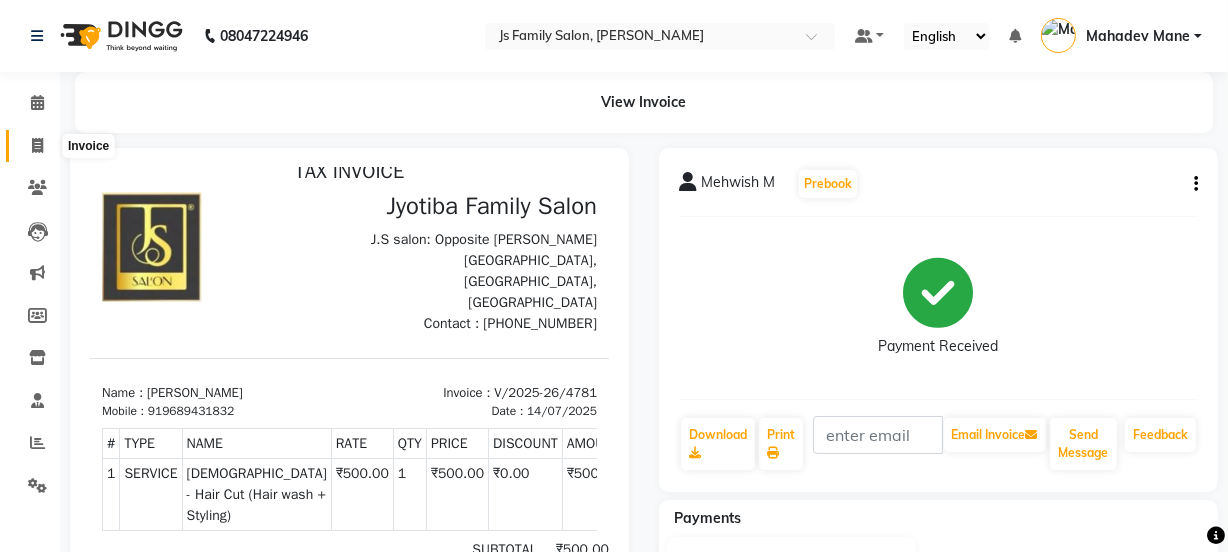 click 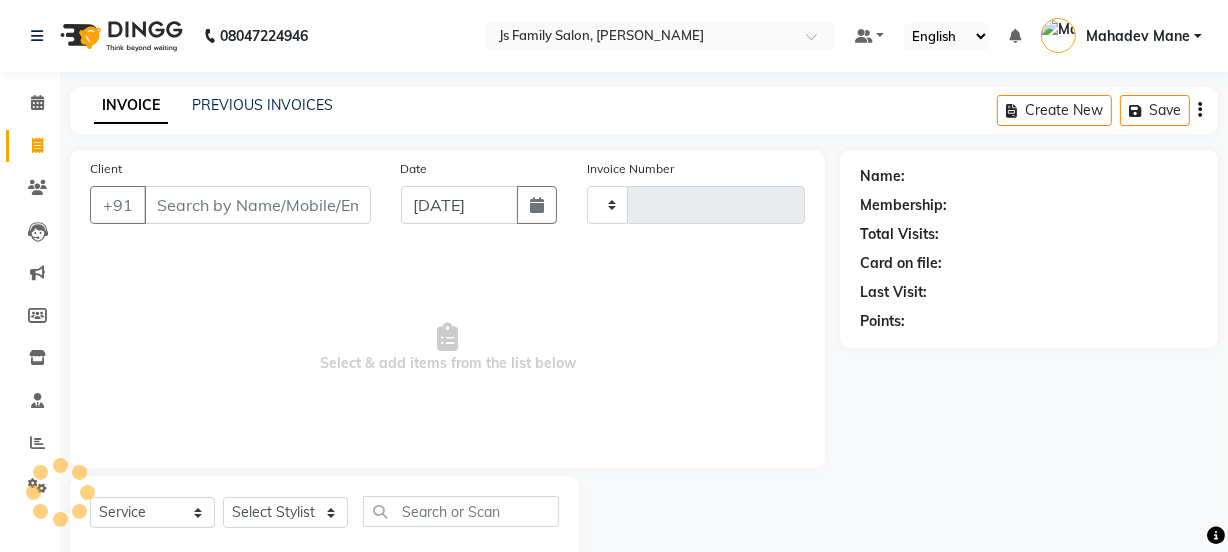 type on "4782" 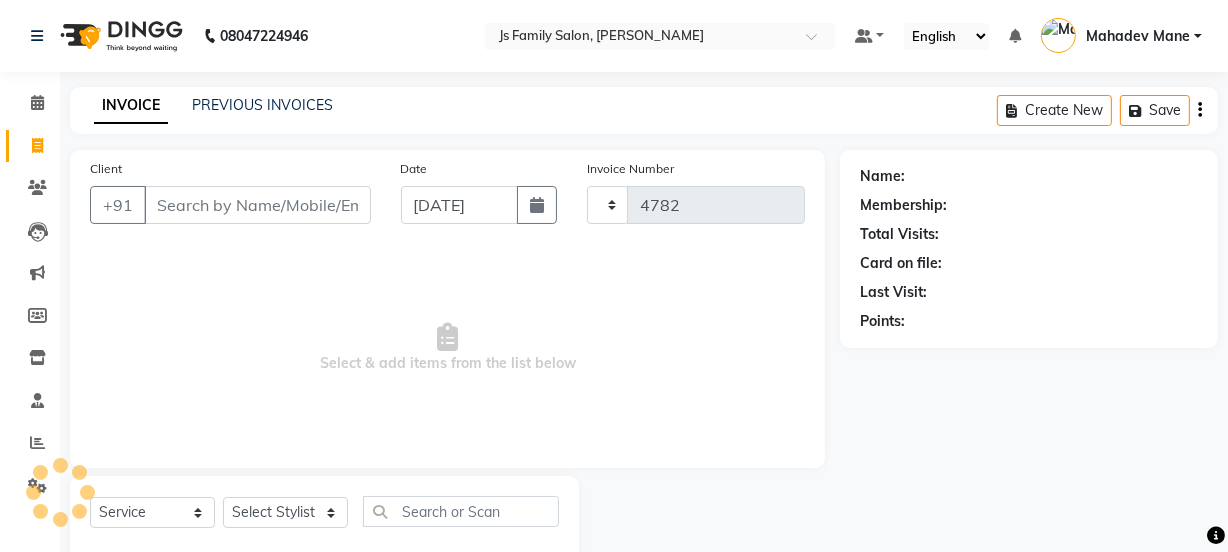 scroll, scrollTop: 50, scrollLeft: 0, axis: vertical 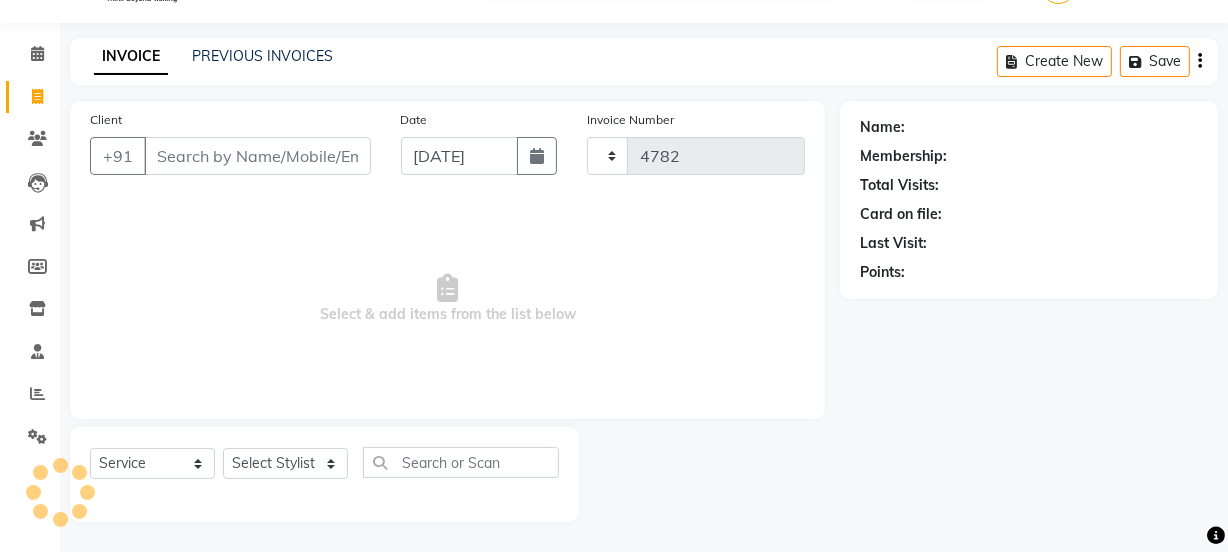 select on "3729" 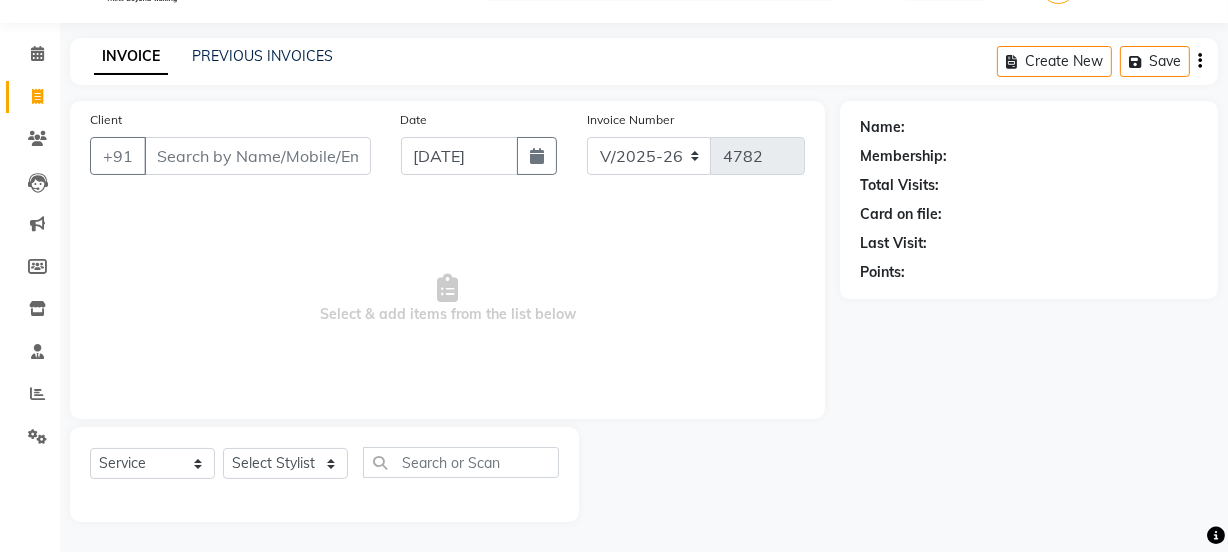 click on "Client" at bounding box center (257, 156) 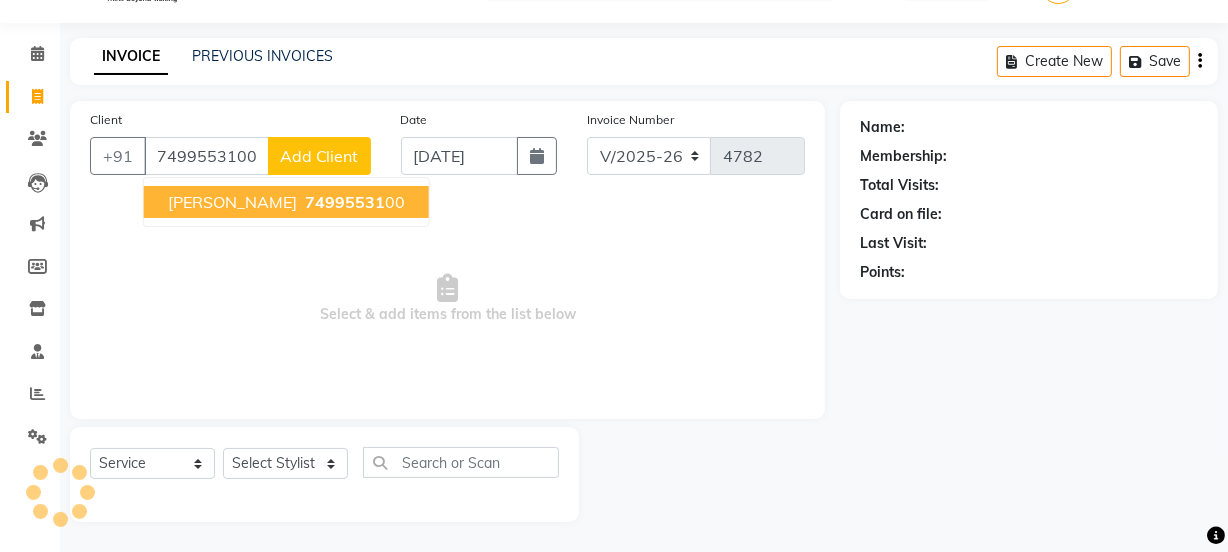 type on "7499553100" 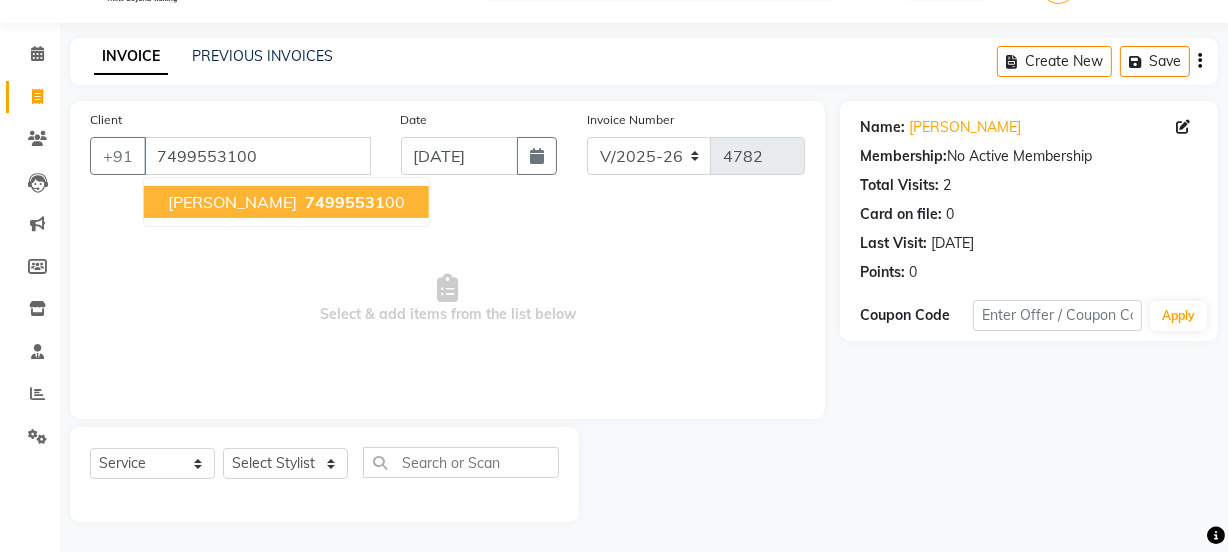 click on "[PERSON_NAME]" at bounding box center (232, 202) 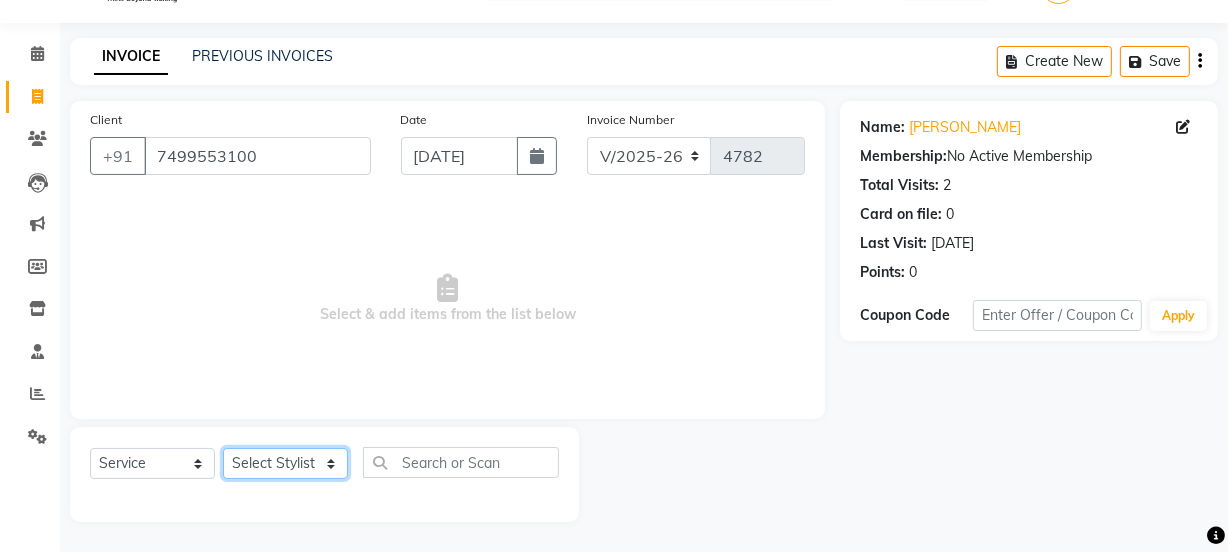 click on "Select Stylist [PERSON_NAME] Vaidyakar kokan  n Mahadev [PERSON_NAME] [PERSON_NAME] [PERSON_NAME]  Prem Mane Rajan Roma Rajput Sai [PERSON_NAME] Shop [PERSON_NAME] [PERSON_NAME] suport staff [PERSON_NAME]  [PERSON_NAME] [PERSON_NAME] [PERSON_NAME]" 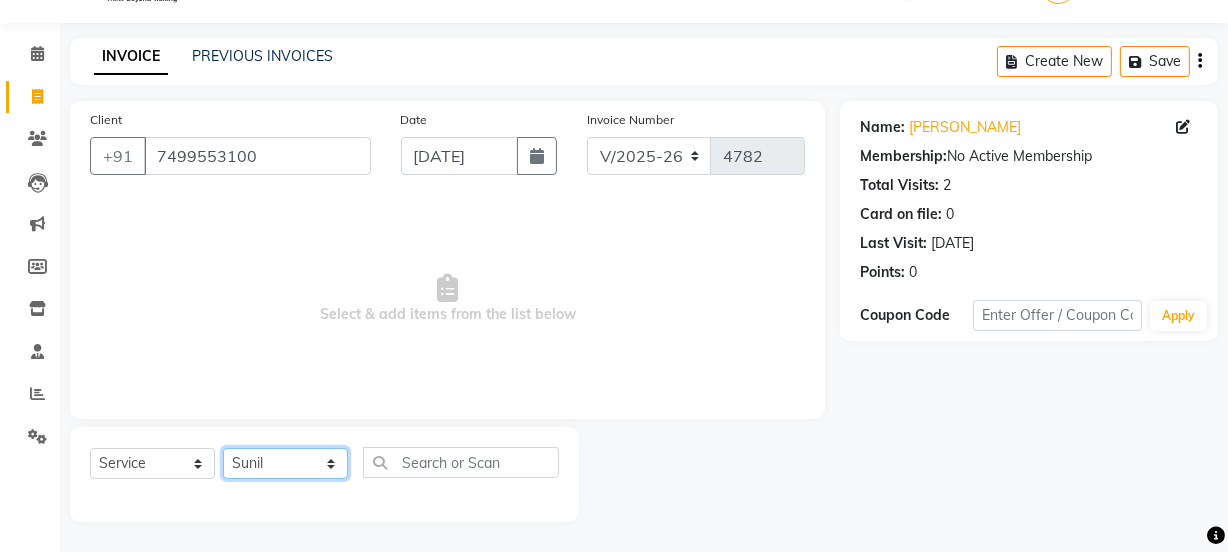 click on "Select Stylist [PERSON_NAME] Vaidyakar kokan  n Mahadev [PERSON_NAME] [PERSON_NAME] [PERSON_NAME]  Prem Mane Rajan Roma Rajput Sai [PERSON_NAME] Shop [PERSON_NAME] [PERSON_NAME] suport staff [PERSON_NAME]  [PERSON_NAME] [PERSON_NAME] [PERSON_NAME]" 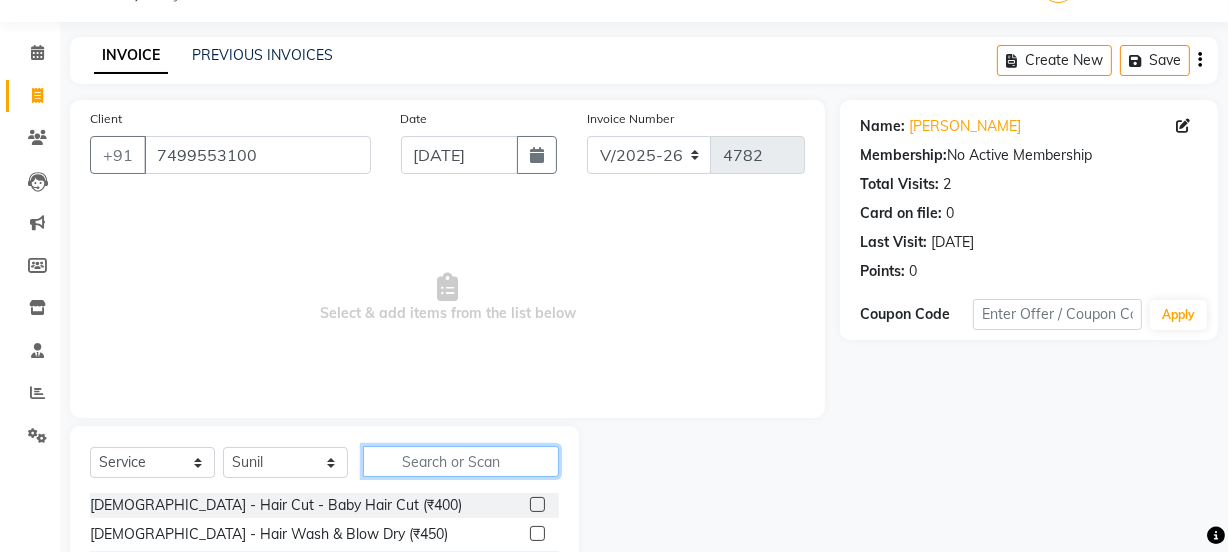 click 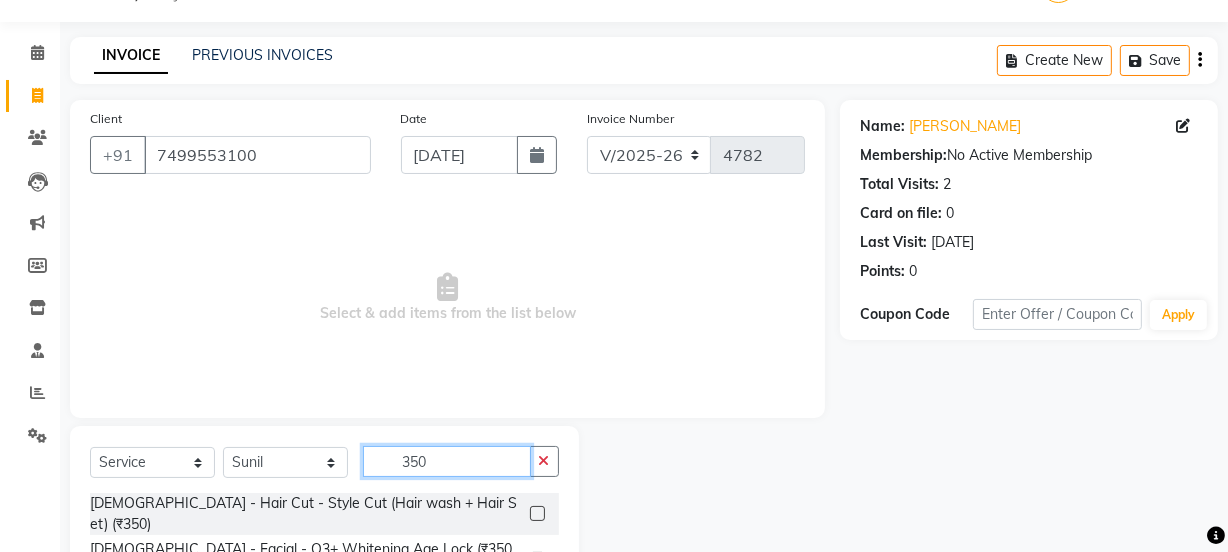 type on "350" 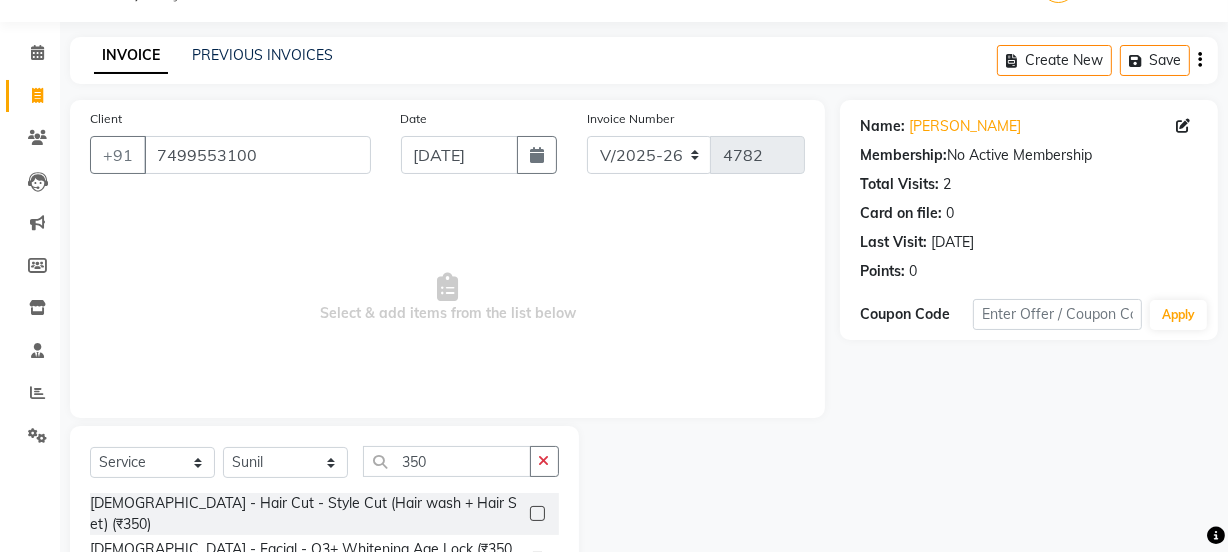 click 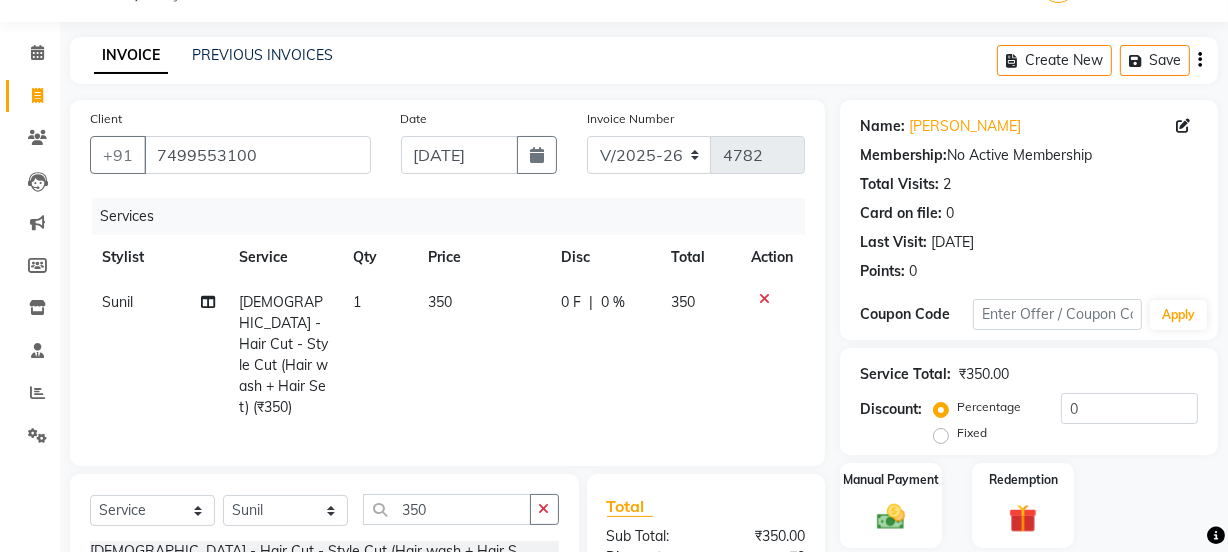 checkbox on "false" 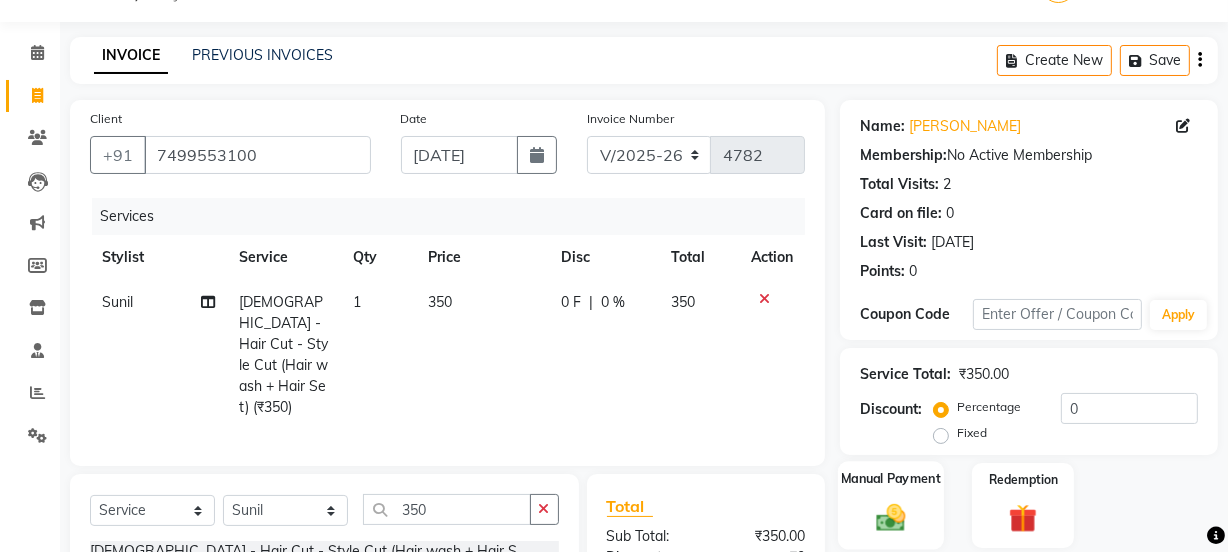 click 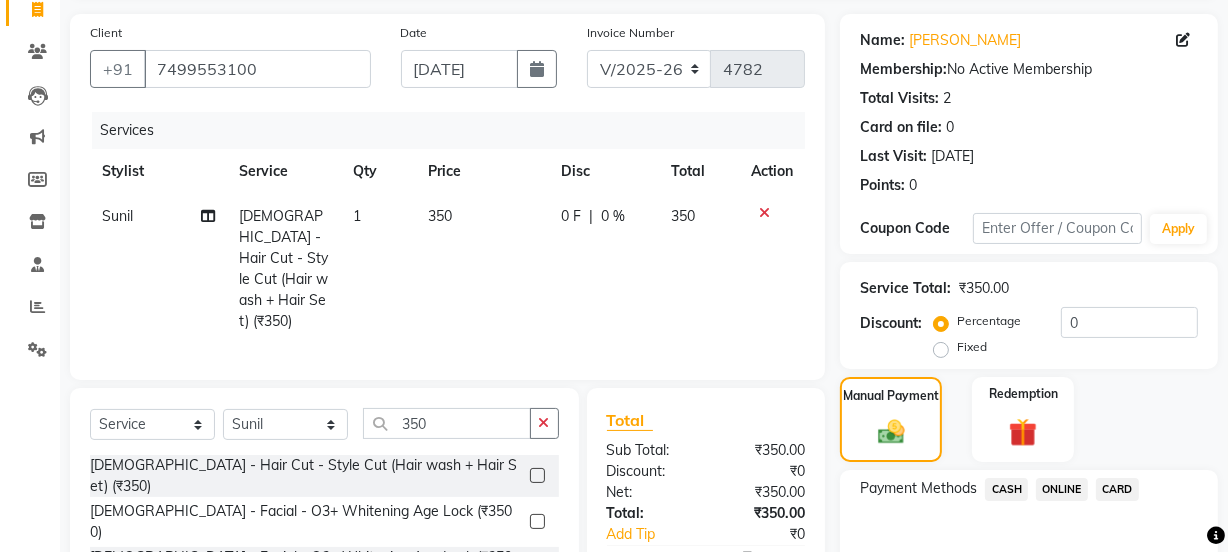 scroll, scrollTop: 290, scrollLeft: 0, axis: vertical 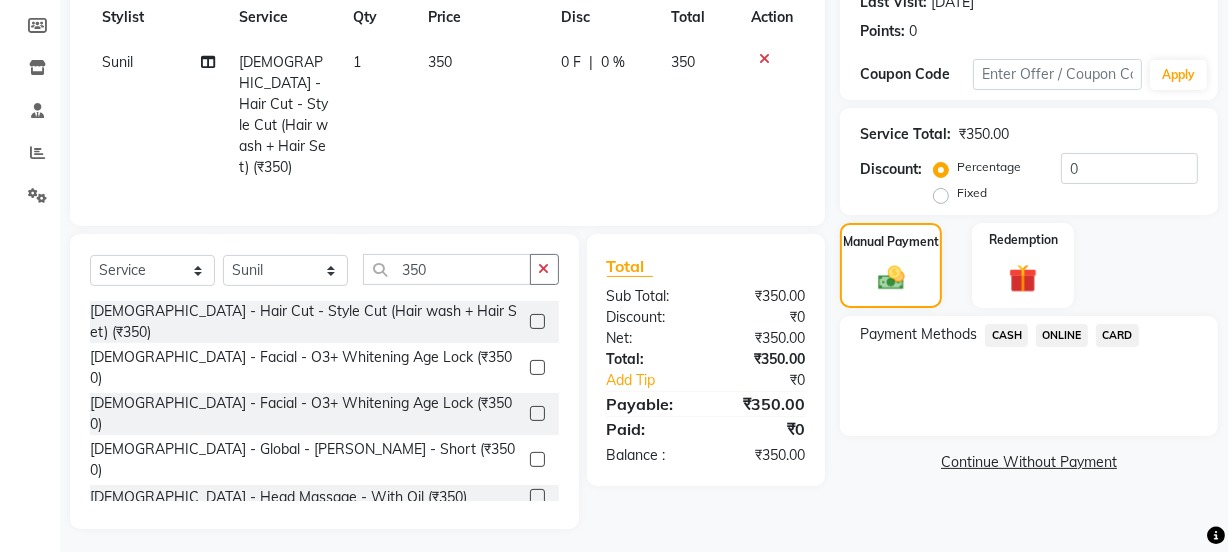 click on "ONLINE" 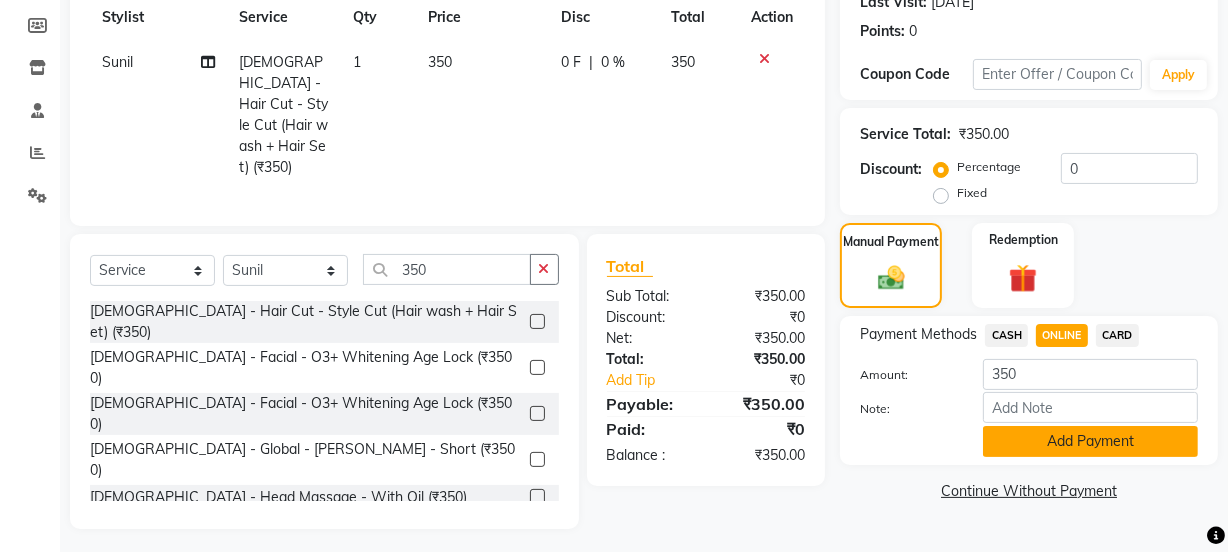 click on "Add Payment" 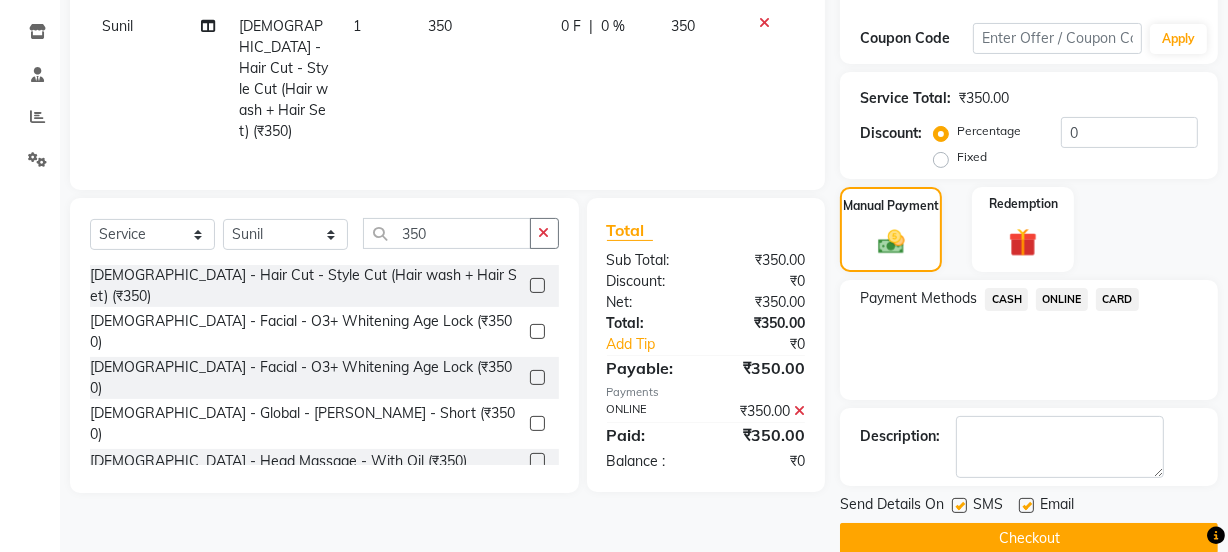 scroll, scrollTop: 357, scrollLeft: 0, axis: vertical 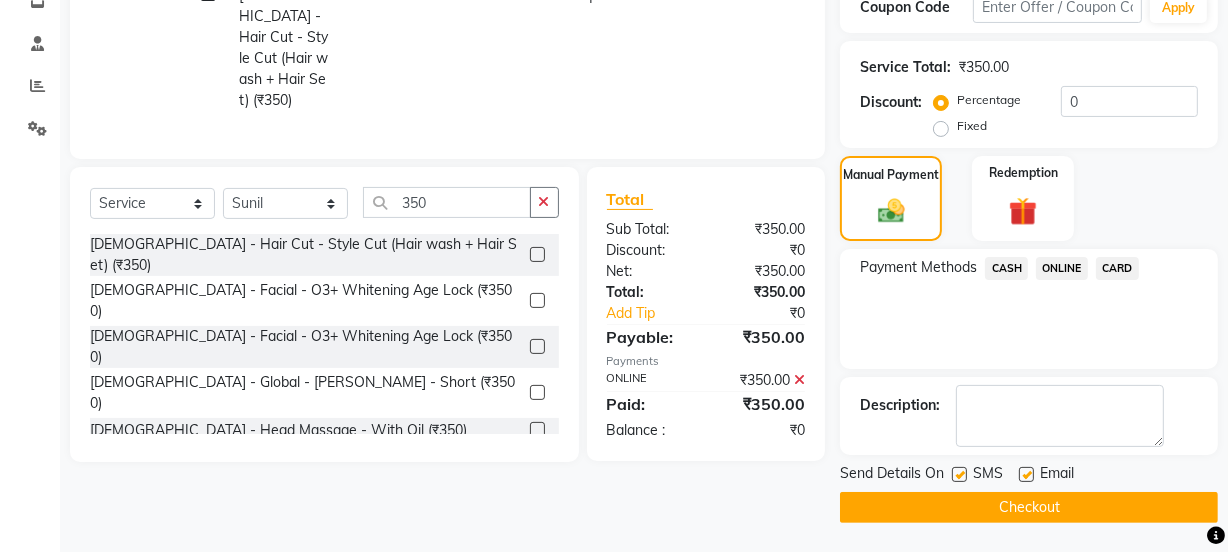 click on "Checkout" 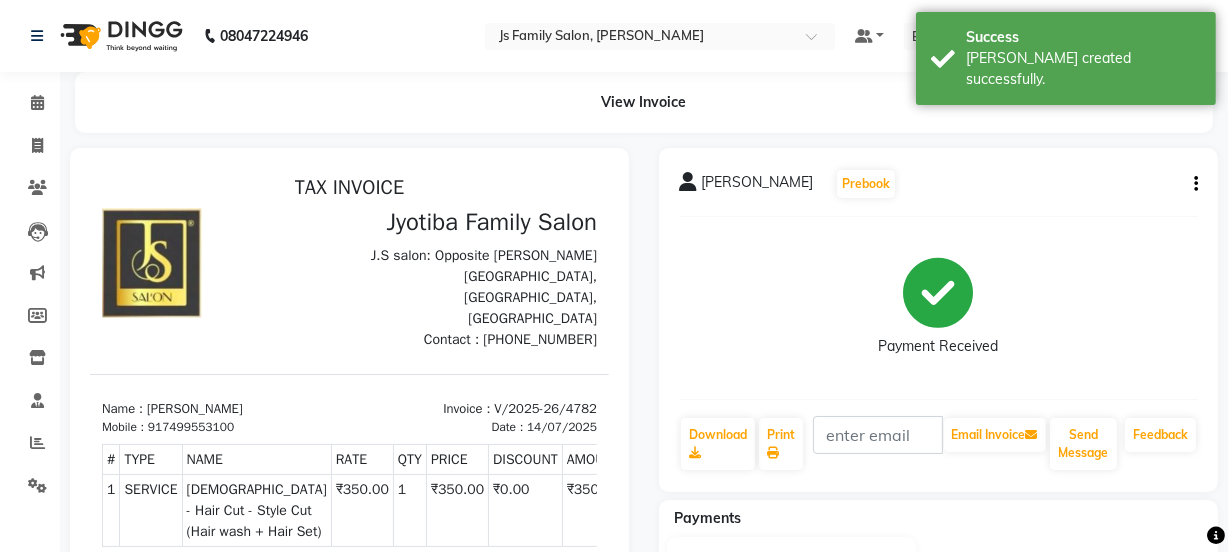 scroll, scrollTop: 0, scrollLeft: 0, axis: both 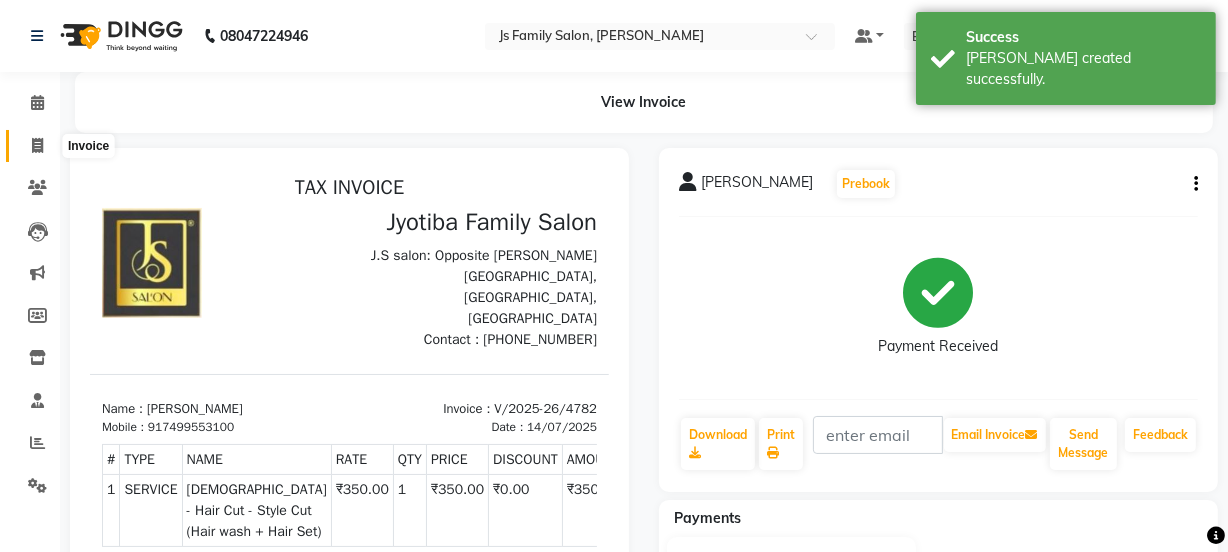 click 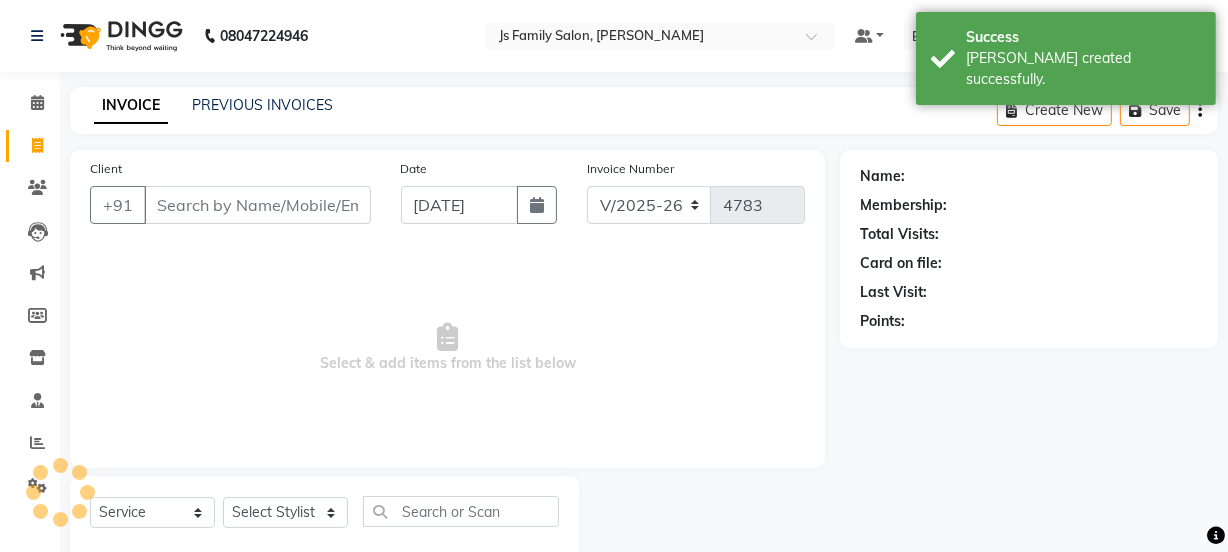 scroll, scrollTop: 50, scrollLeft: 0, axis: vertical 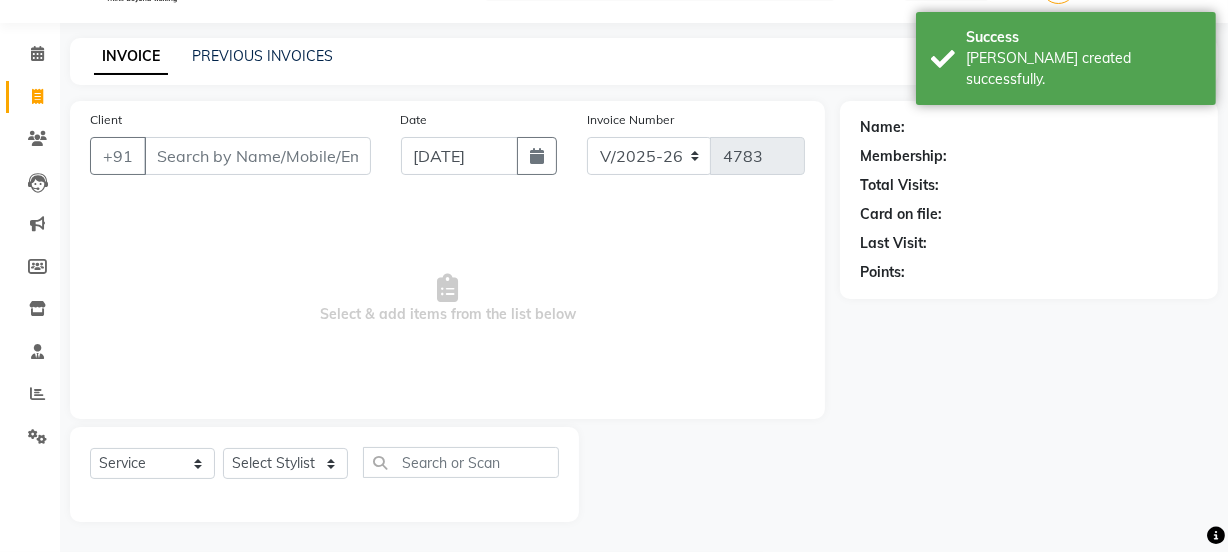 click on "Client" at bounding box center (257, 156) 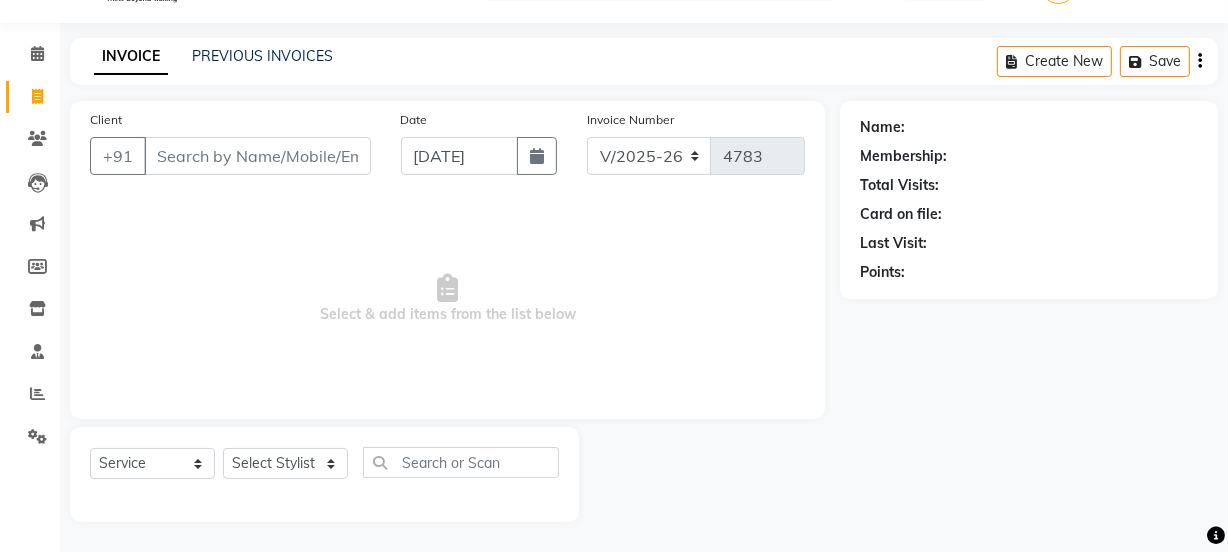 click on "Client" at bounding box center [257, 156] 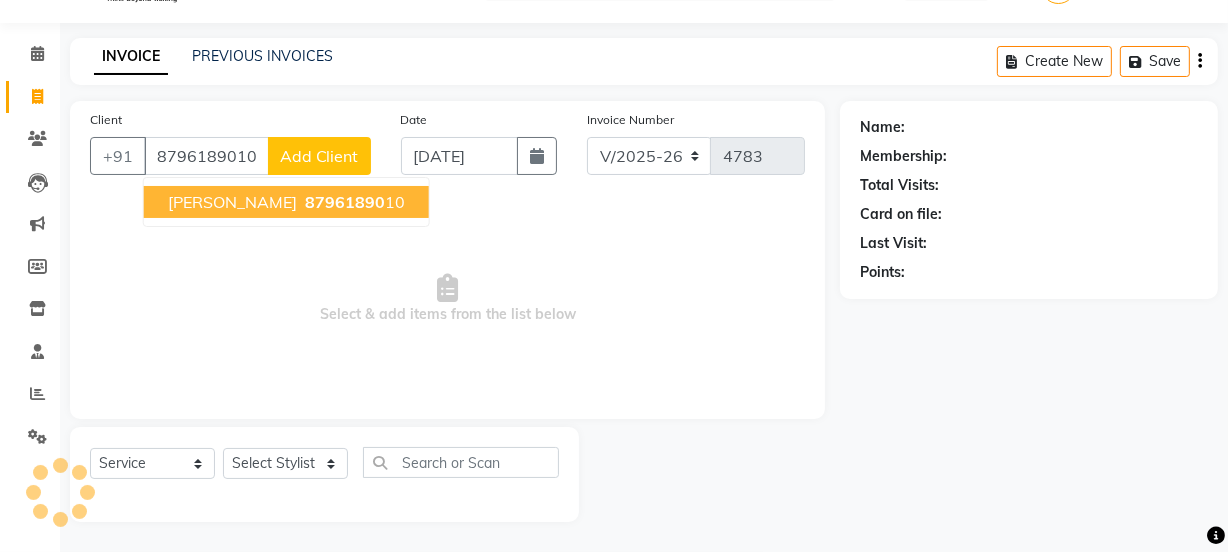type on "8796189010" 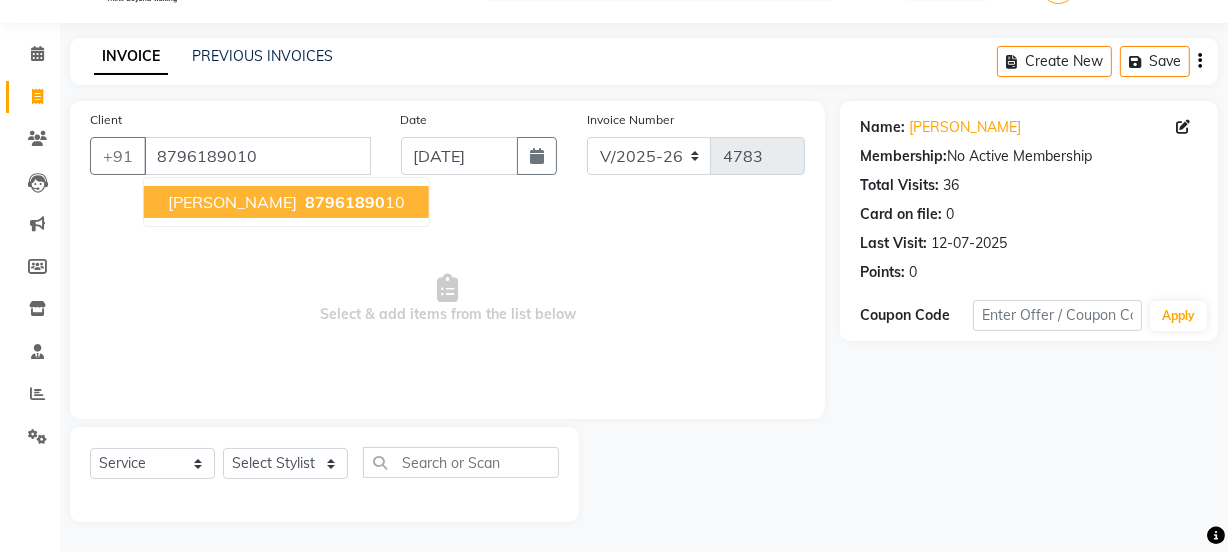 click on "[PERSON_NAME]" at bounding box center [232, 202] 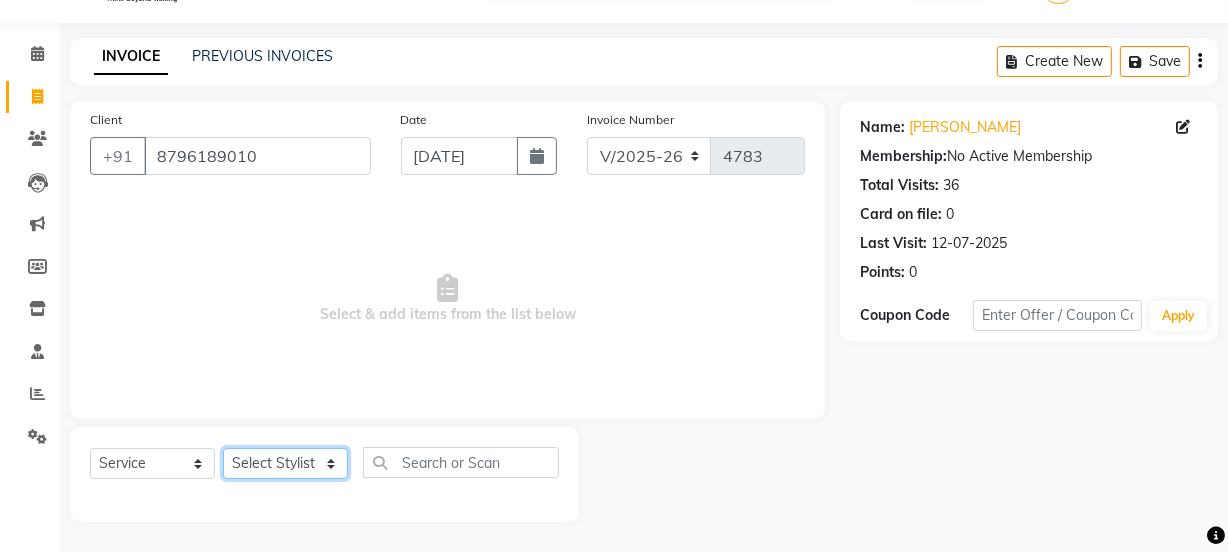 click on "Select Stylist [PERSON_NAME] Vaidyakar kokan  n Mahadev [PERSON_NAME] [PERSON_NAME] [PERSON_NAME]  Prem Mane Rajan Roma Rajput Sai [PERSON_NAME] Shop [PERSON_NAME] [PERSON_NAME] suport staff [PERSON_NAME]  [PERSON_NAME] [PERSON_NAME] [PERSON_NAME]" 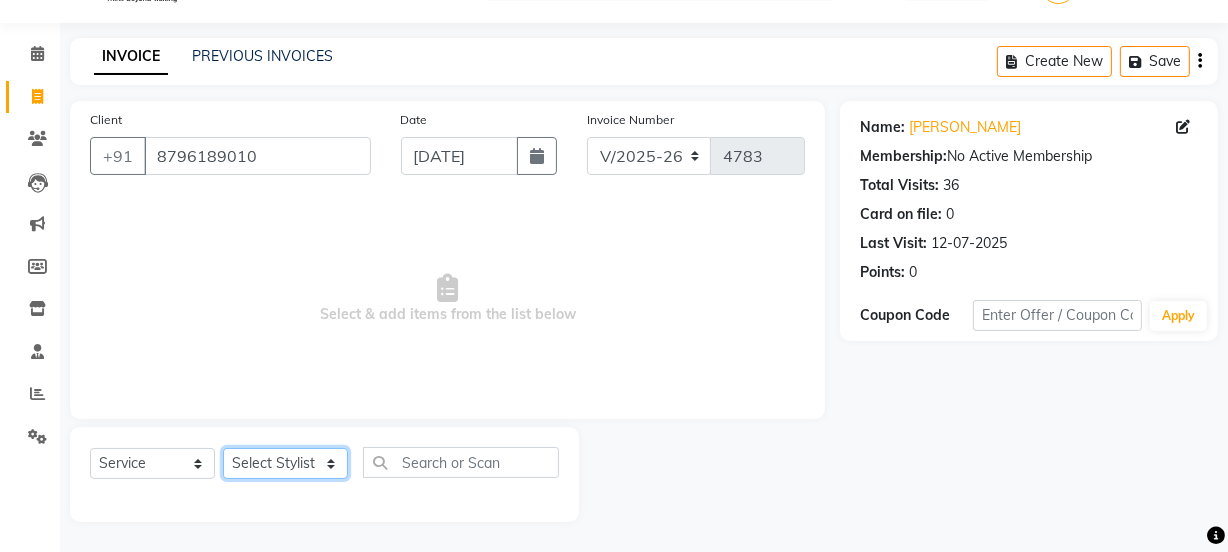 select on "33251" 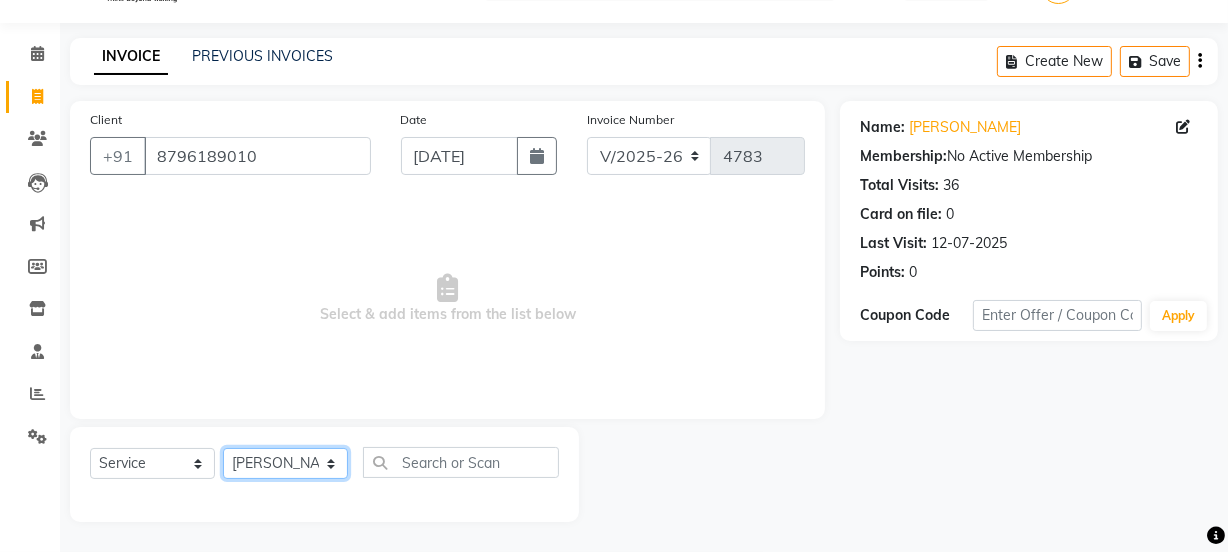 click on "Select Stylist [PERSON_NAME] Vaidyakar kokan  n Mahadev [PERSON_NAME] [PERSON_NAME] [PERSON_NAME]  Prem Mane Rajan Roma Rajput Sai [PERSON_NAME] Shop [PERSON_NAME] [PERSON_NAME] suport staff [PERSON_NAME]  [PERSON_NAME] [PERSON_NAME] [PERSON_NAME]" 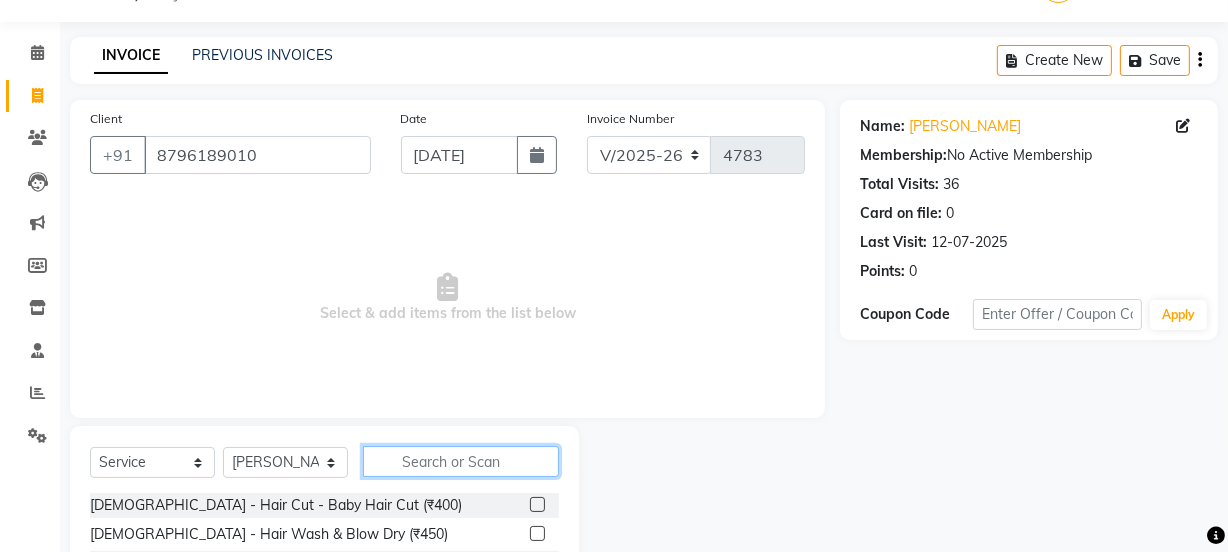 click 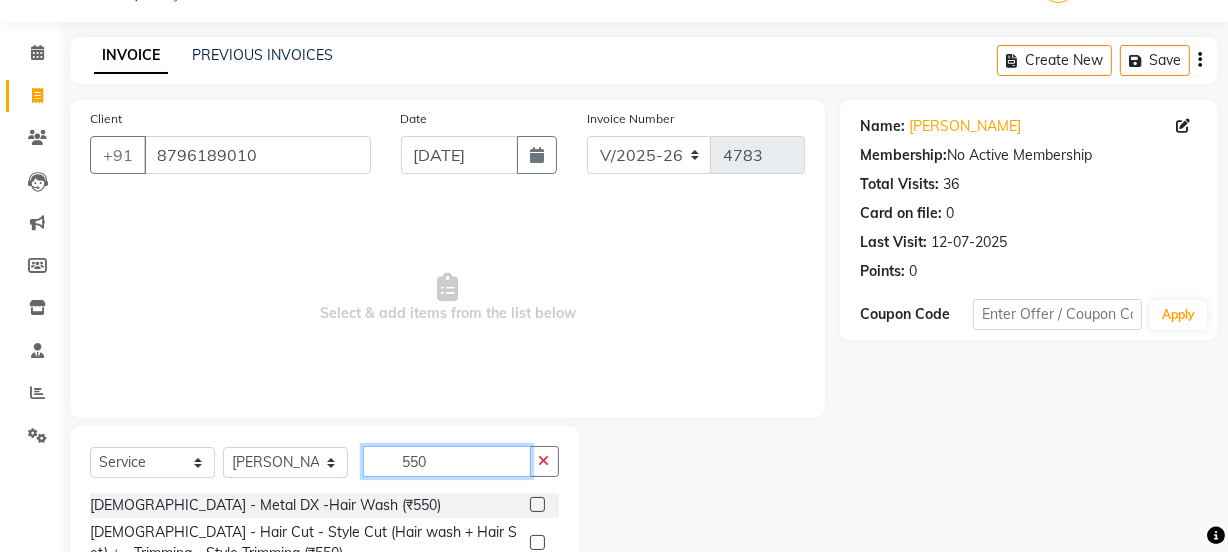 type on "550" 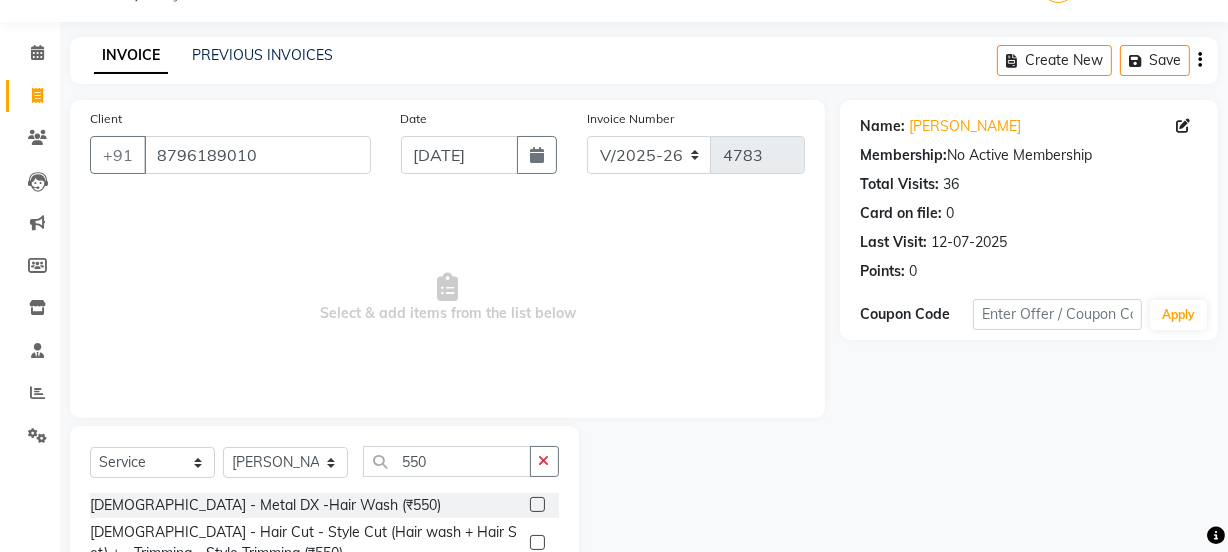click 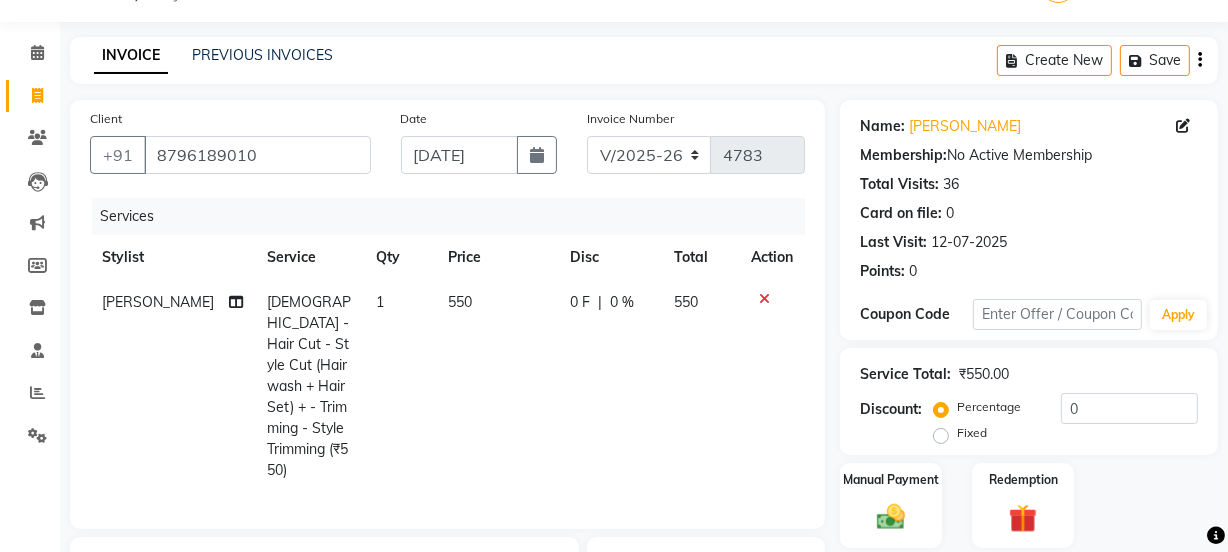 checkbox on "false" 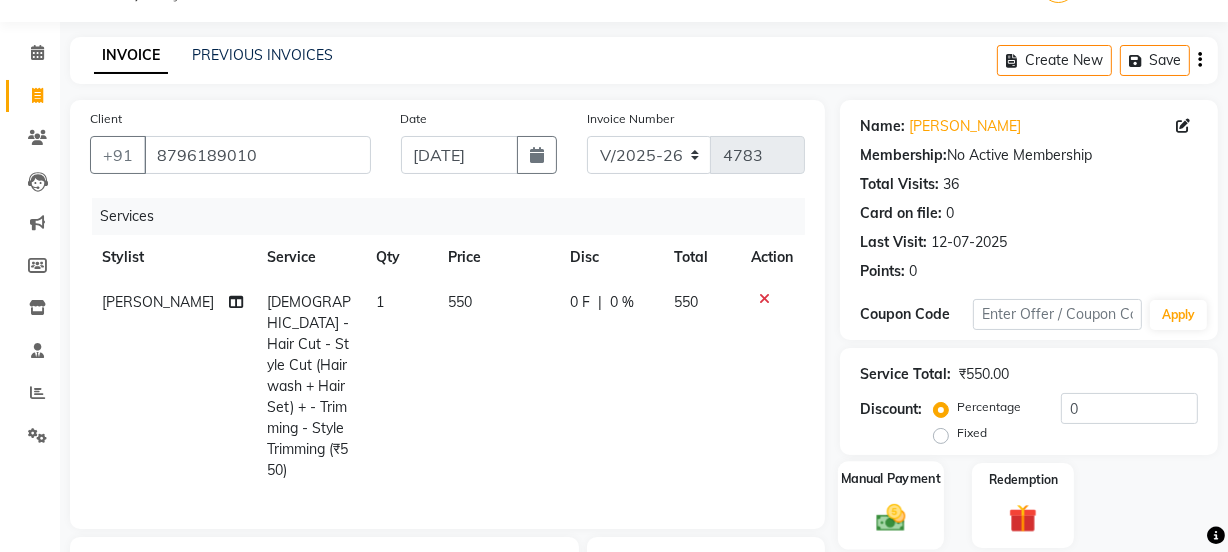 click 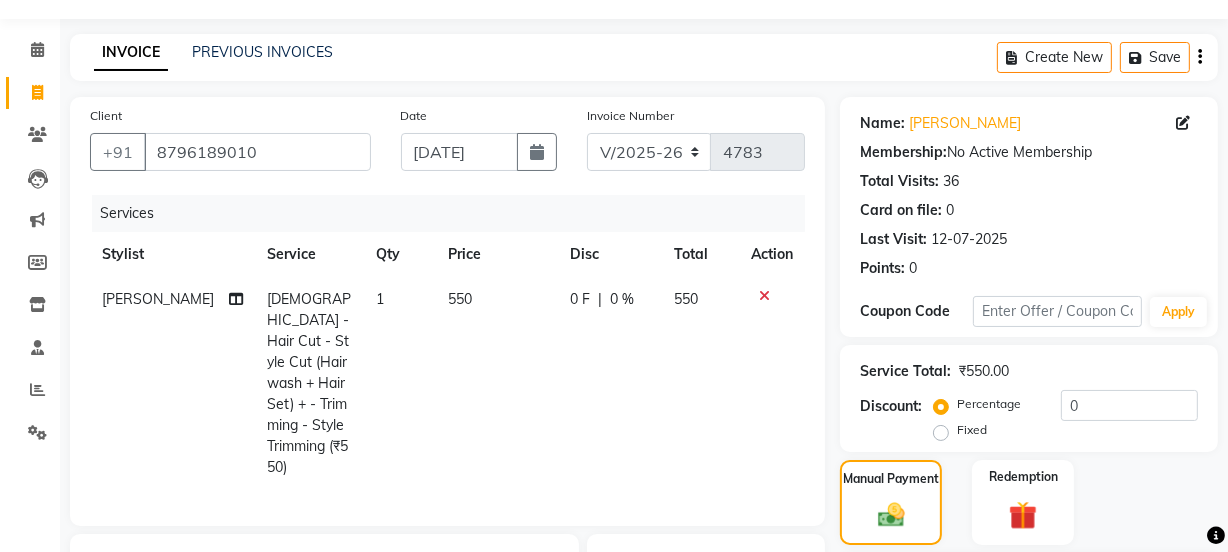 scroll, scrollTop: 294, scrollLeft: 0, axis: vertical 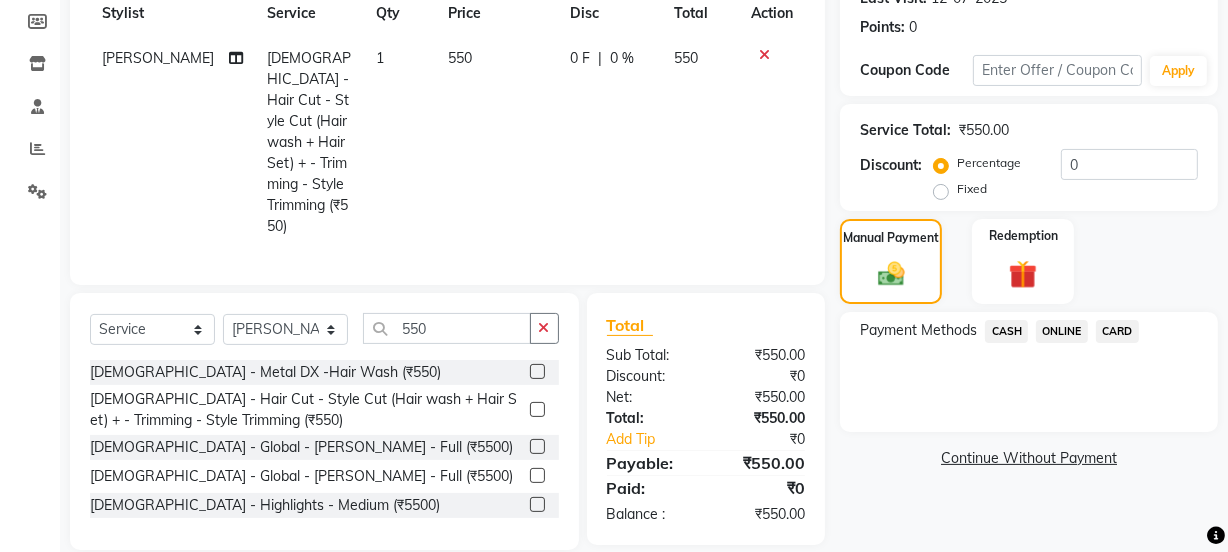 click on "CARD" 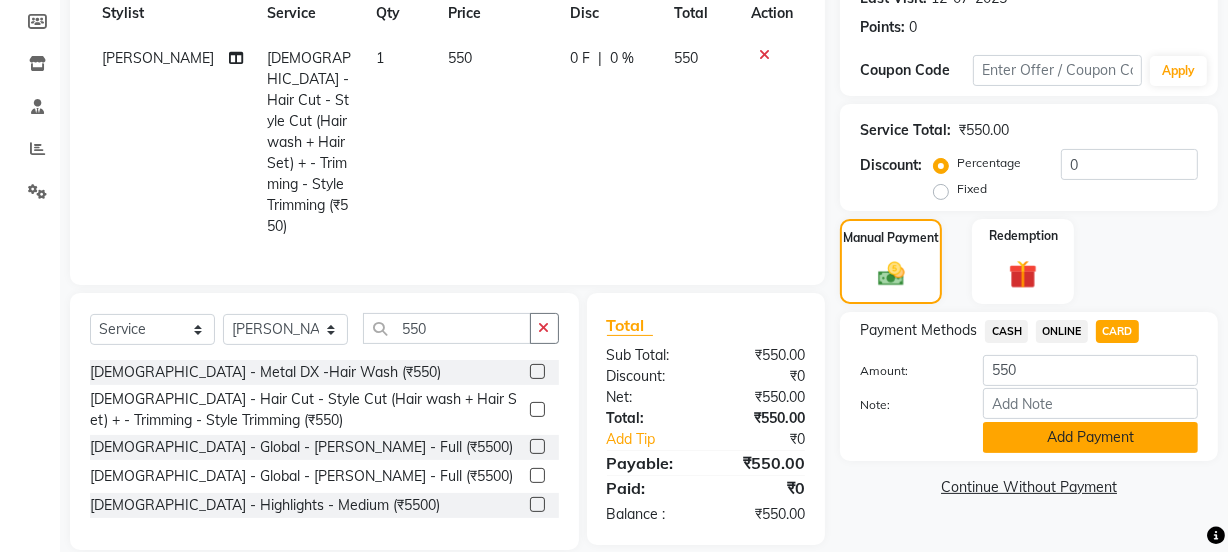 click on "Add Payment" 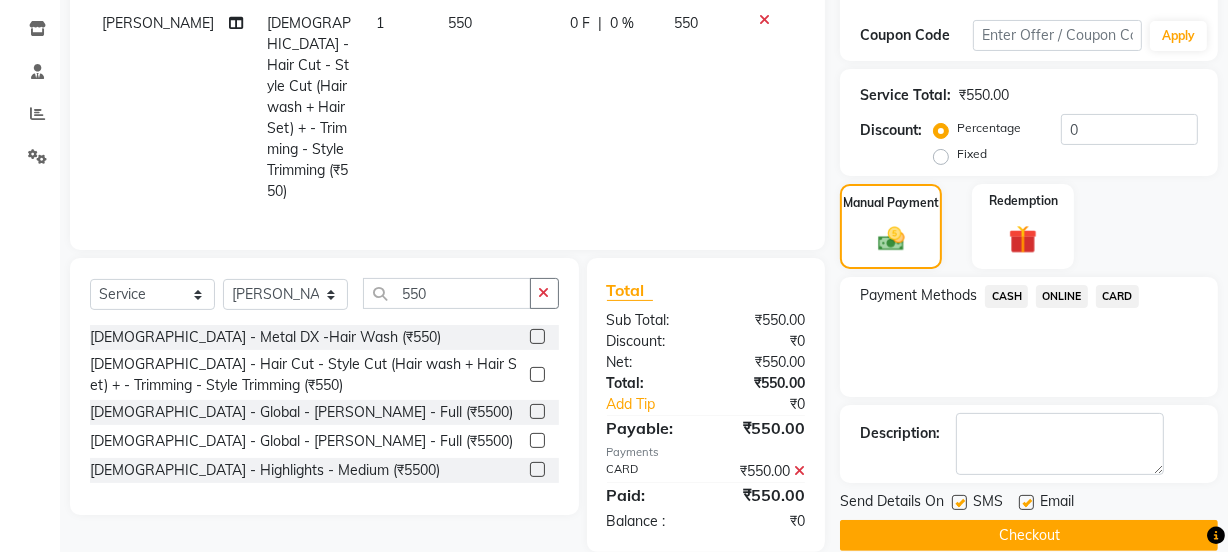 scroll, scrollTop: 357, scrollLeft: 0, axis: vertical 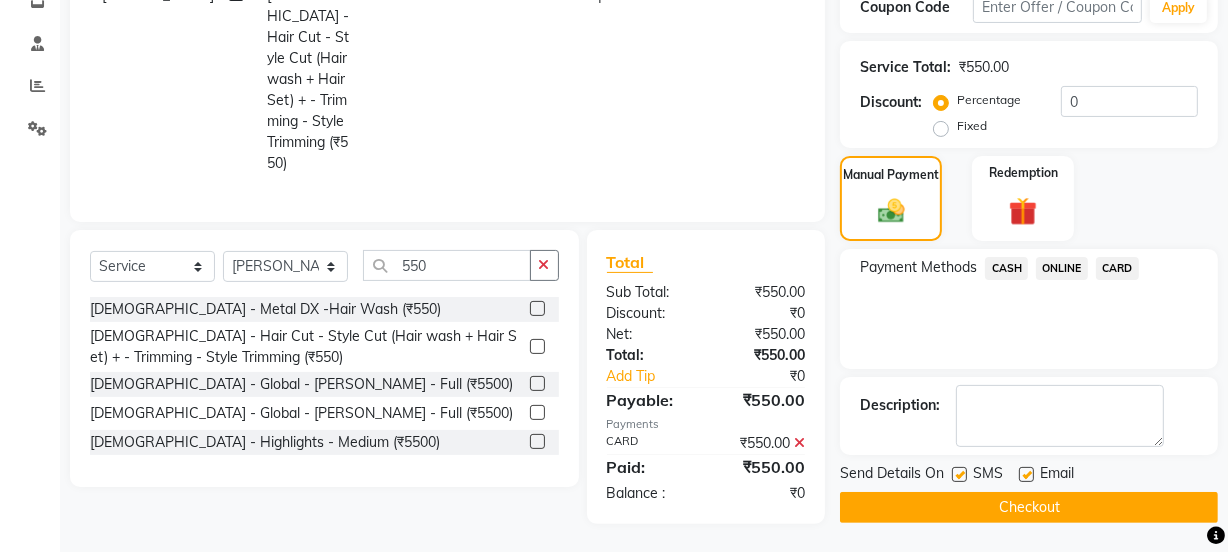 click on "Checkout" 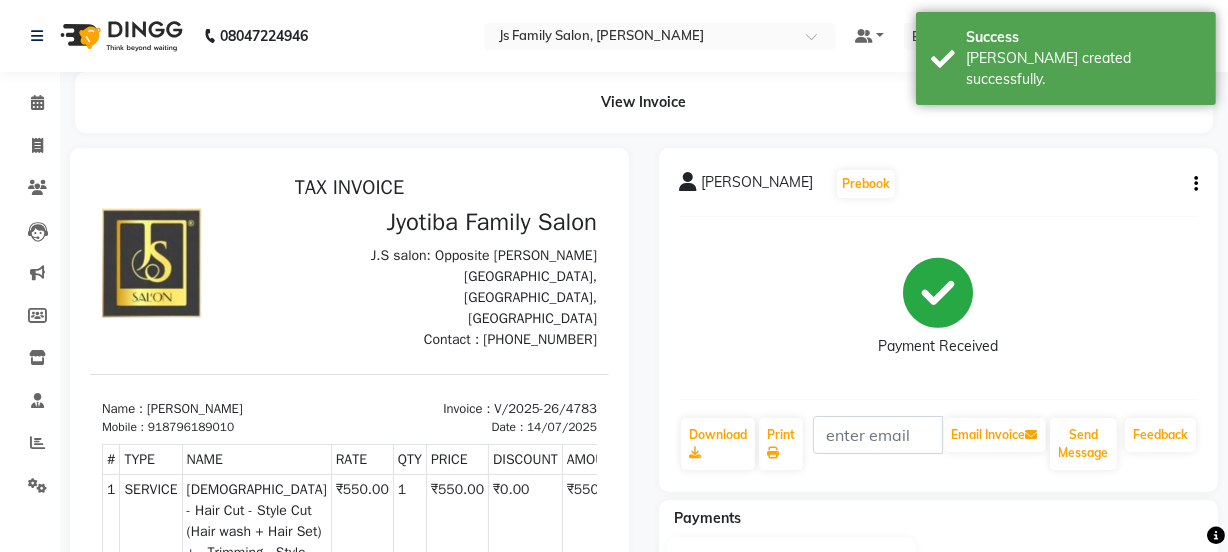 scroll, scrollTop: 0, scrollLeft: 0, axis: both 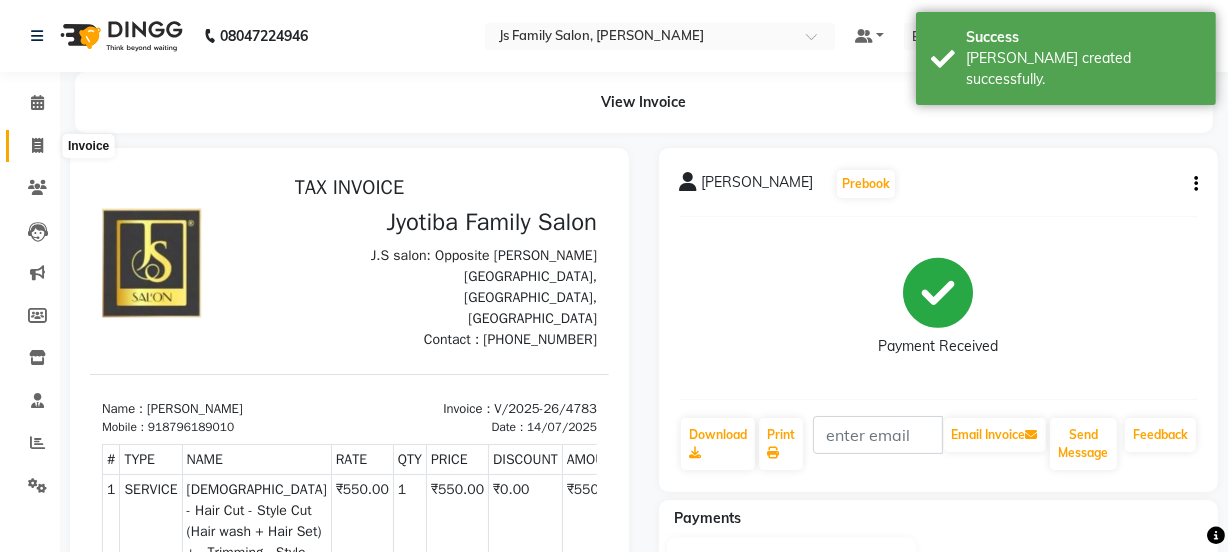 click 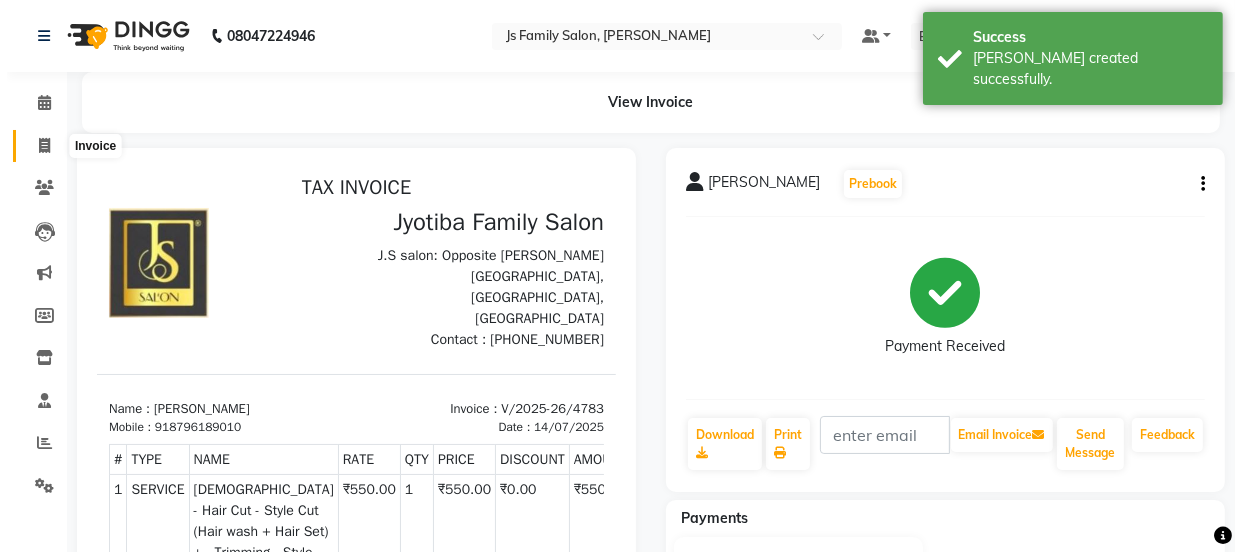 scroll, scrollTop: 50, scrollLeft: 0, axis: vertical 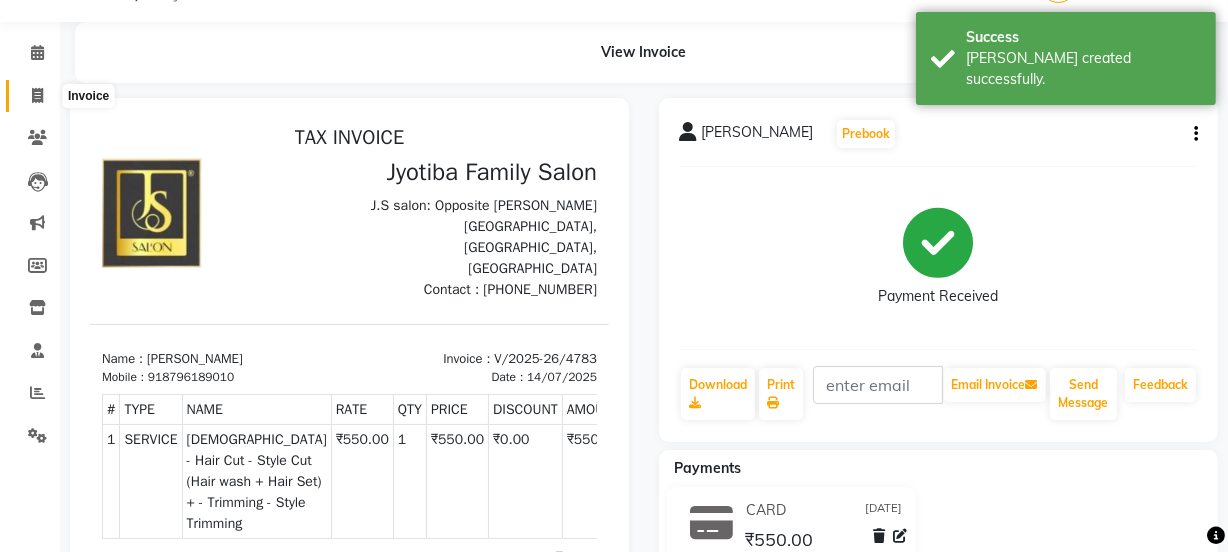 select on "3729" 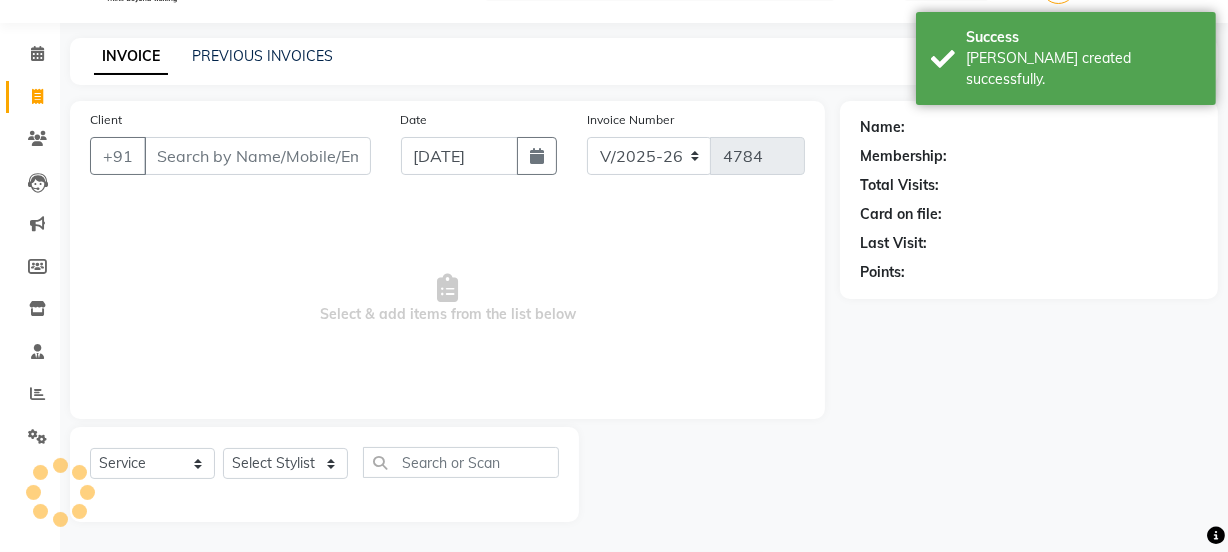 click on "Client" at bounding box center (257, 156) 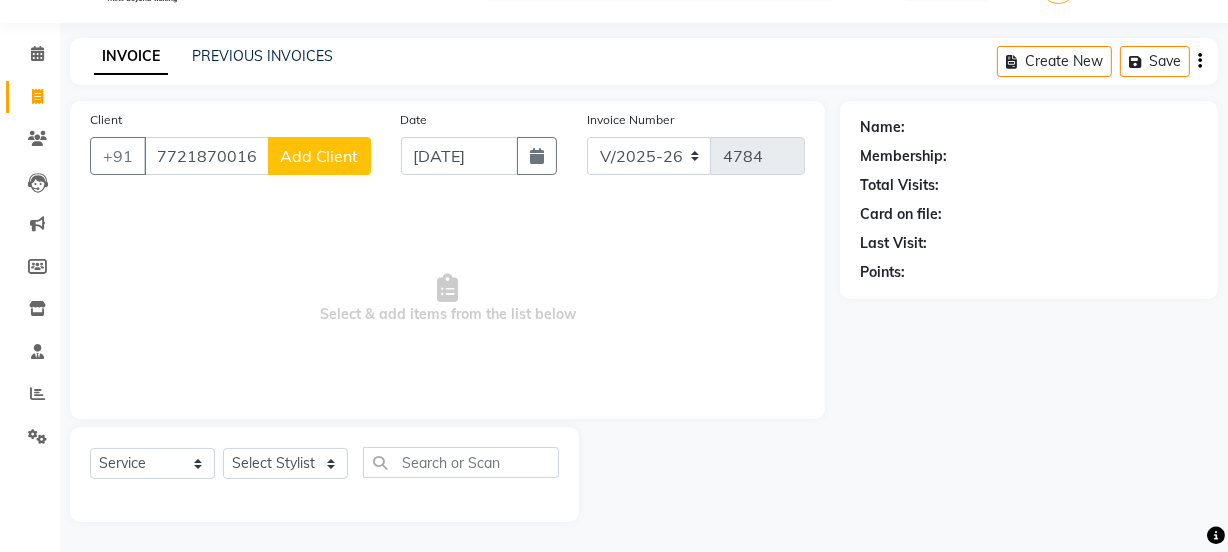 type on "7721870016" 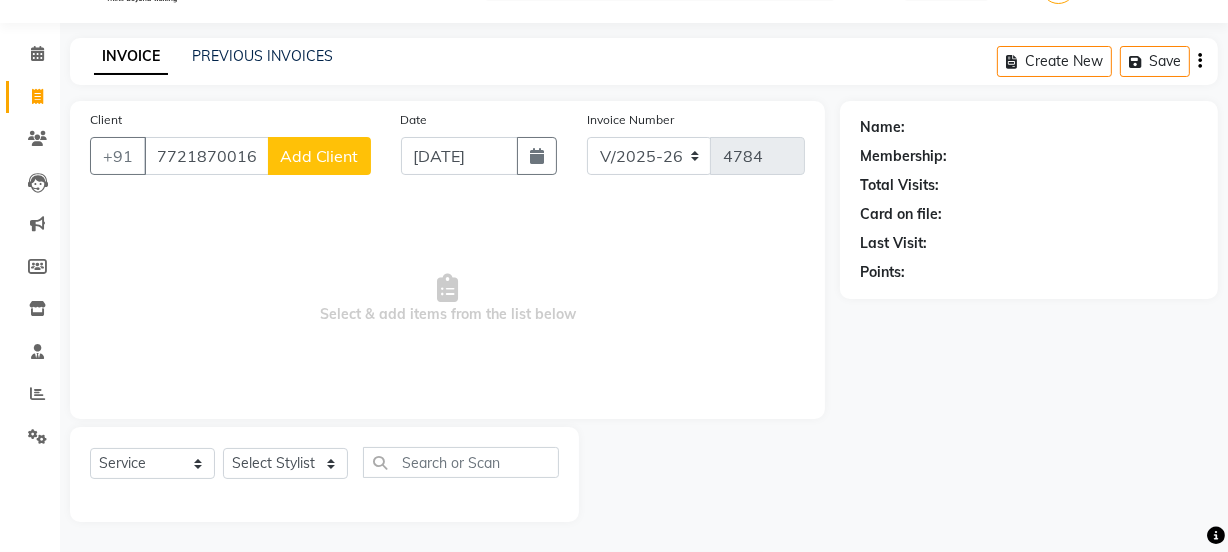 select on "22" 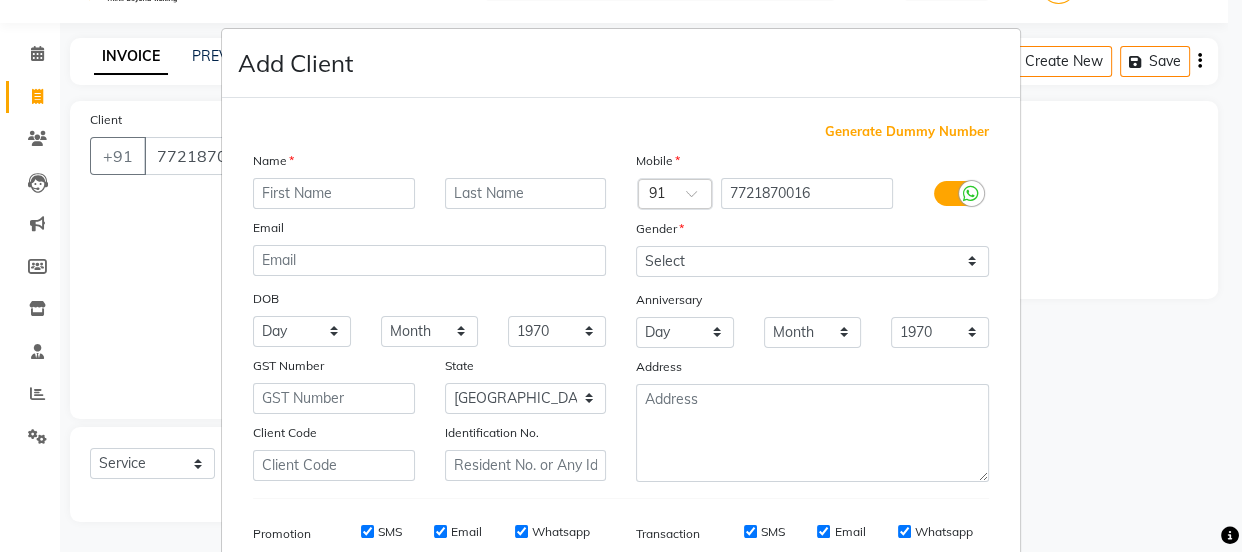 click at bounding box center [334, 193] 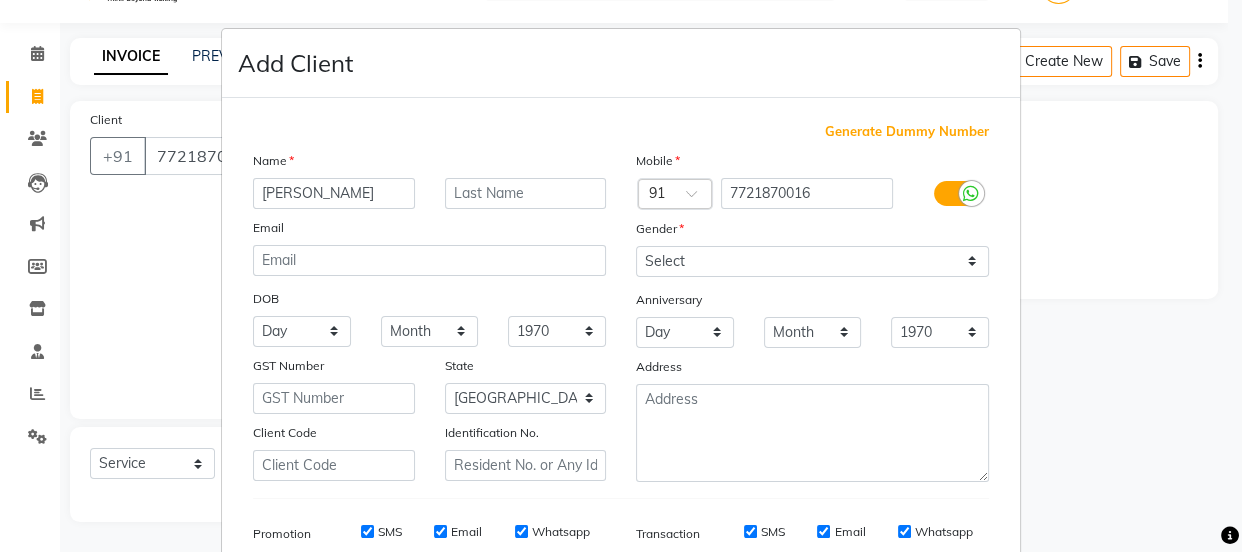 type on "[PERSON_NAME]" 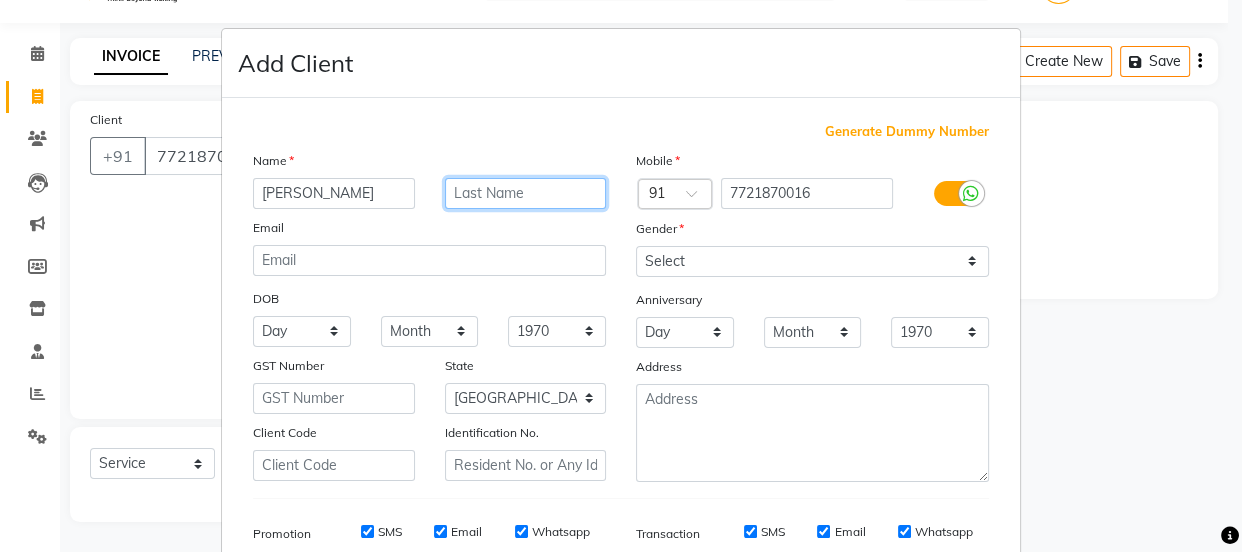 click at bounding box center [526, 193] 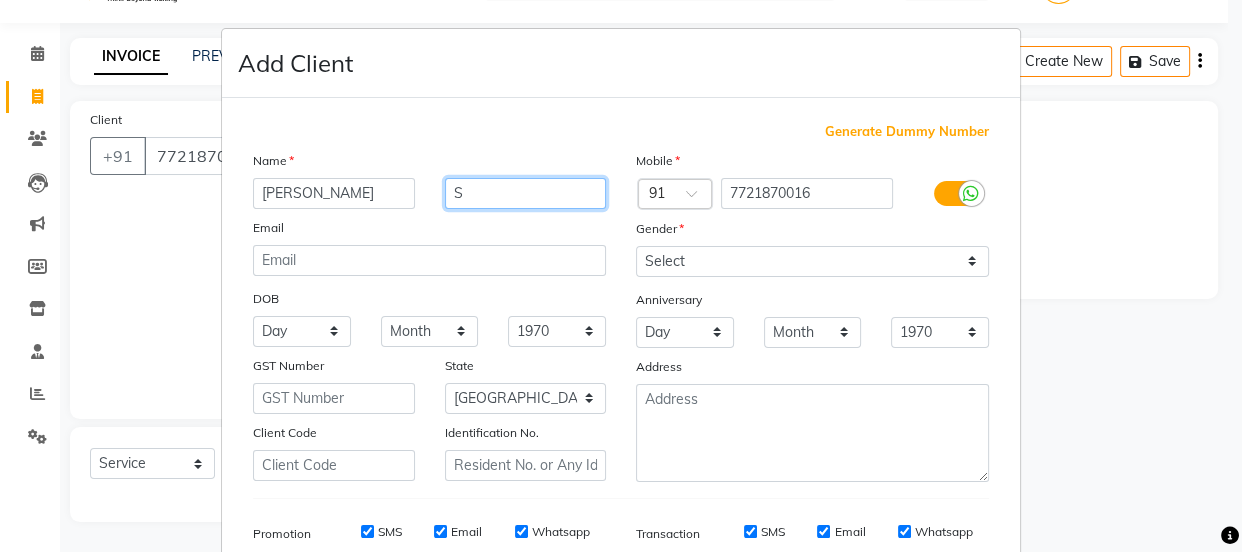 type 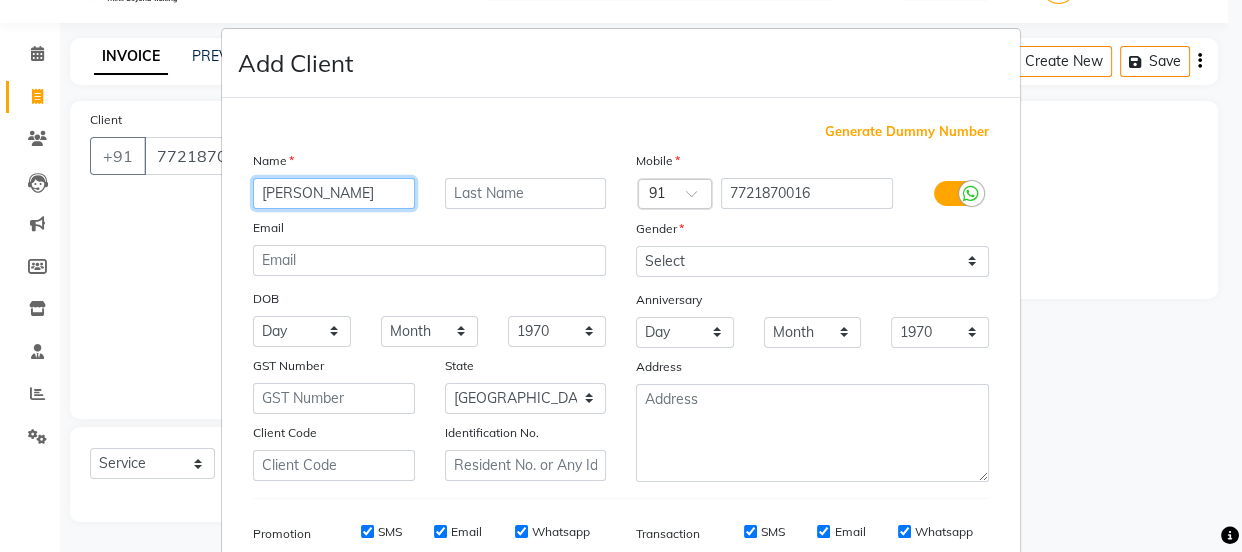 click on "[PERSON_NAME]" at bounding box center [334, 193] 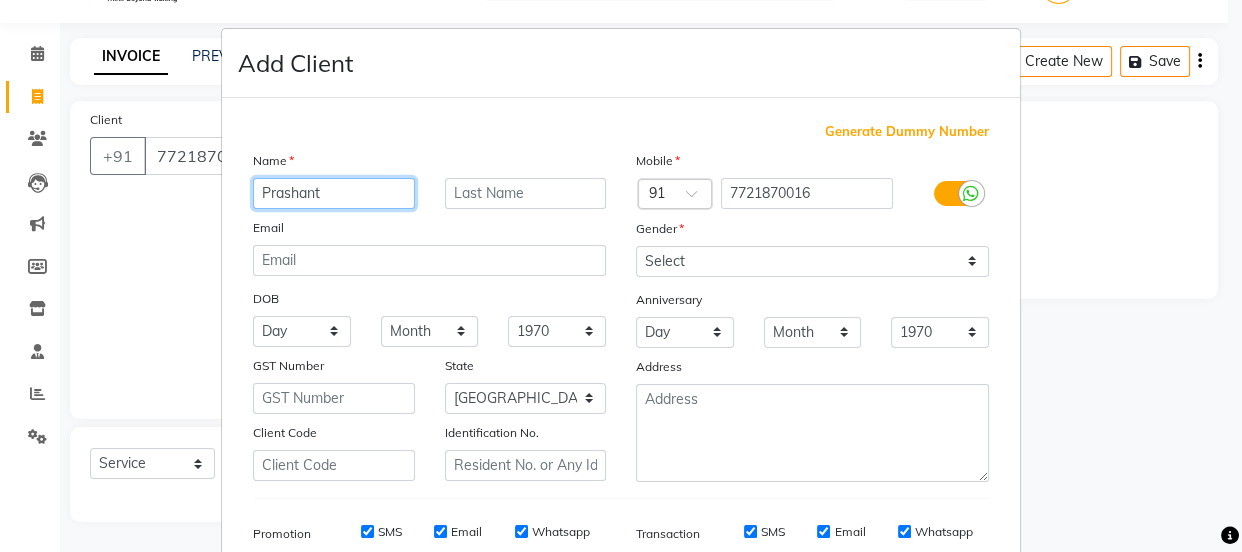 type on "Prashant" 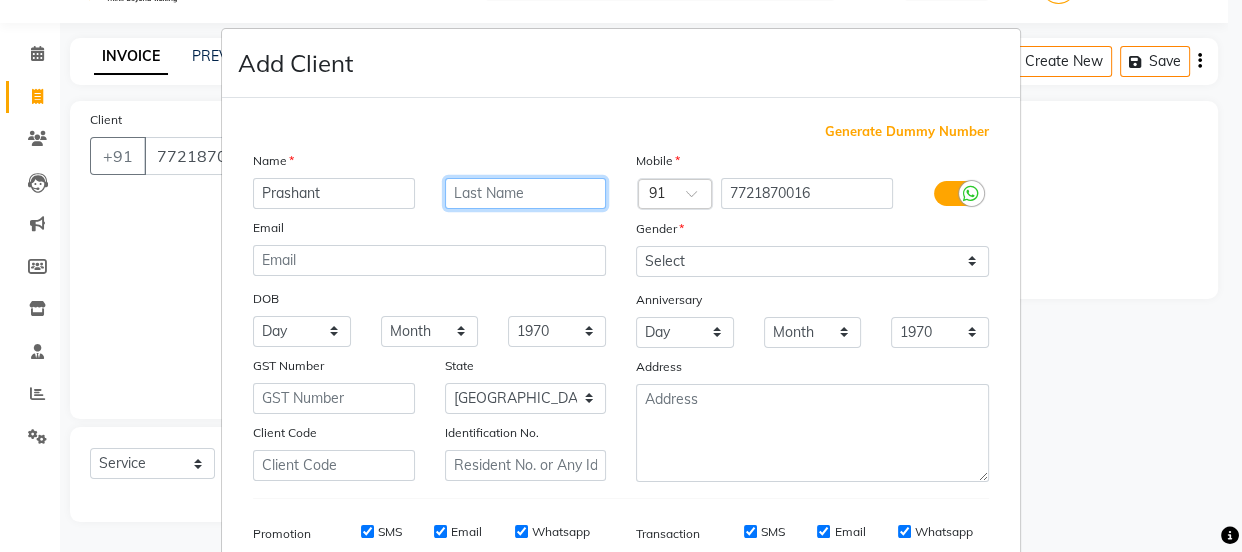 click at bounding box center (526, 193) 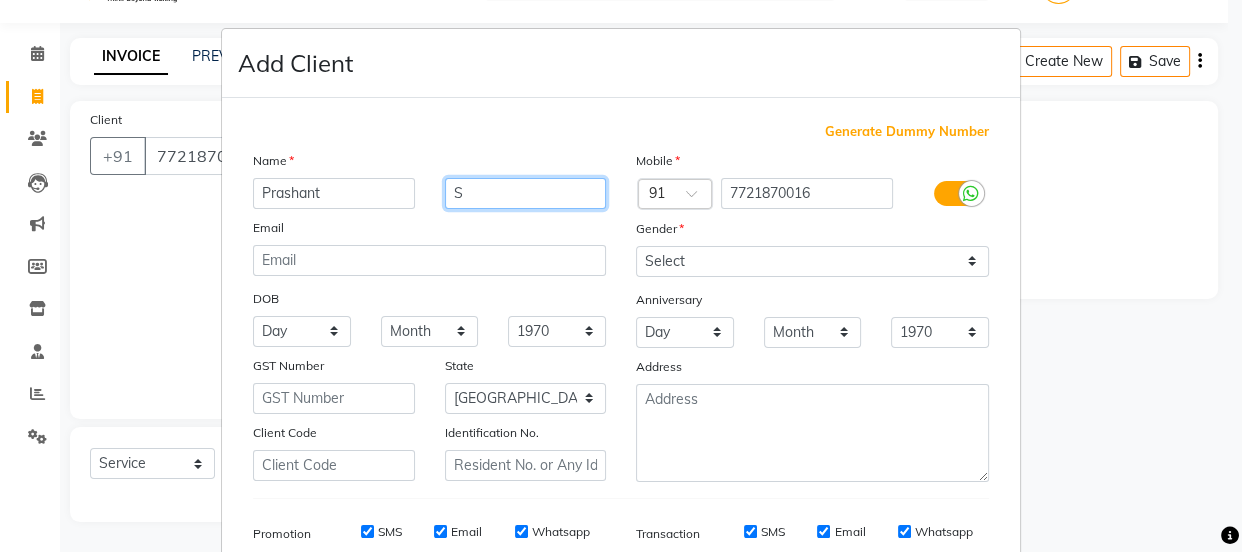 type on "S" 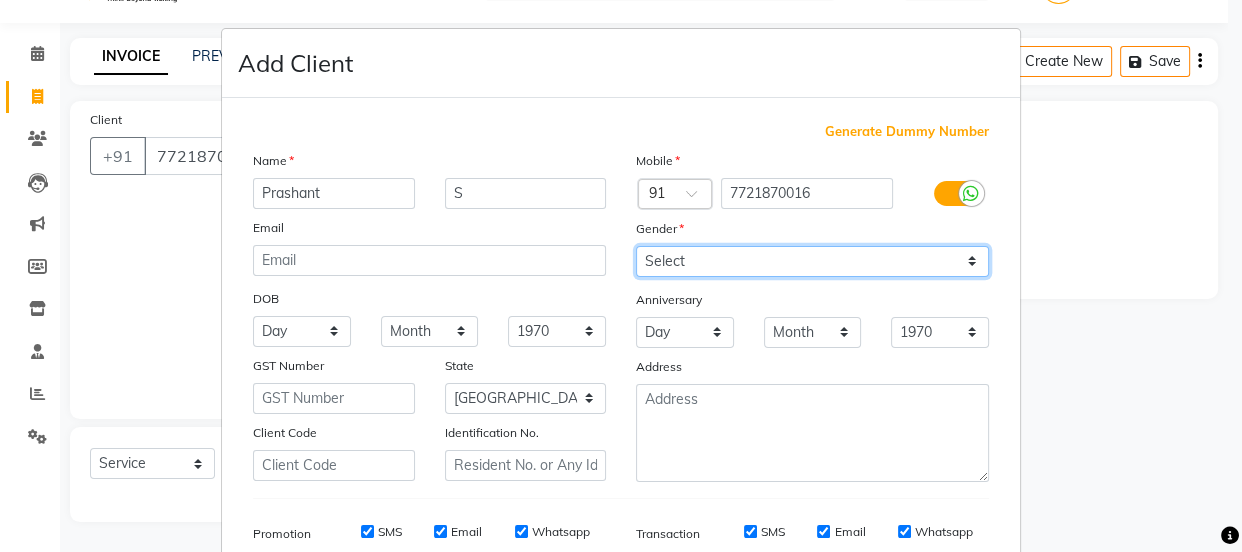 click on "Select [DEMOGRAPHIC_DATA] [DEMOGRAPHIC_DATA] Other Prefer Not To Say" at bounding box center (812, 261) 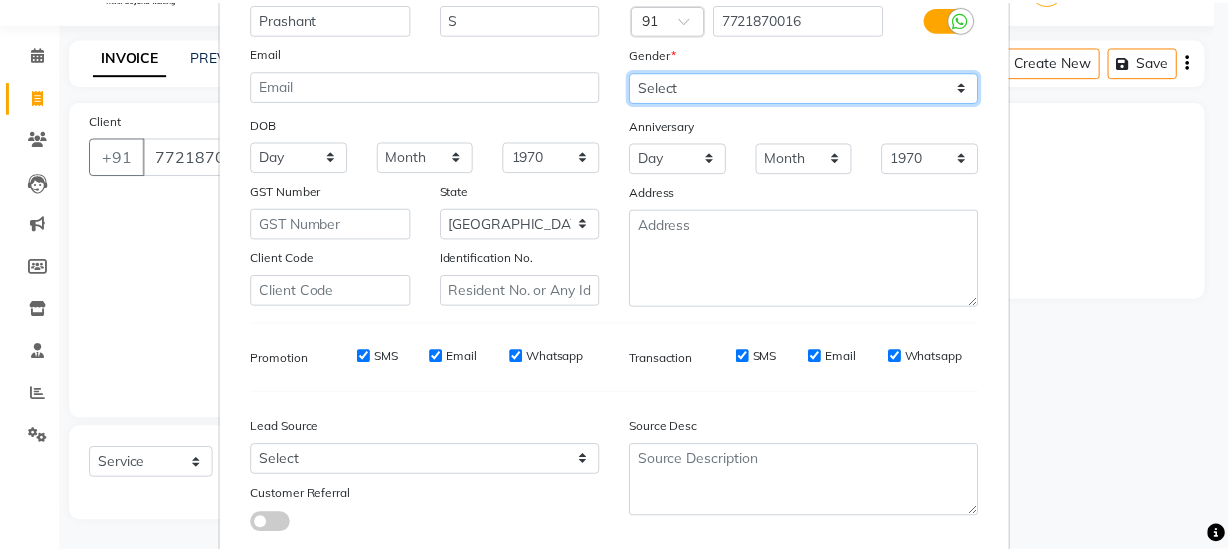 scroll, scrollTop: 301, scrollLeft: 0, axis: vertical 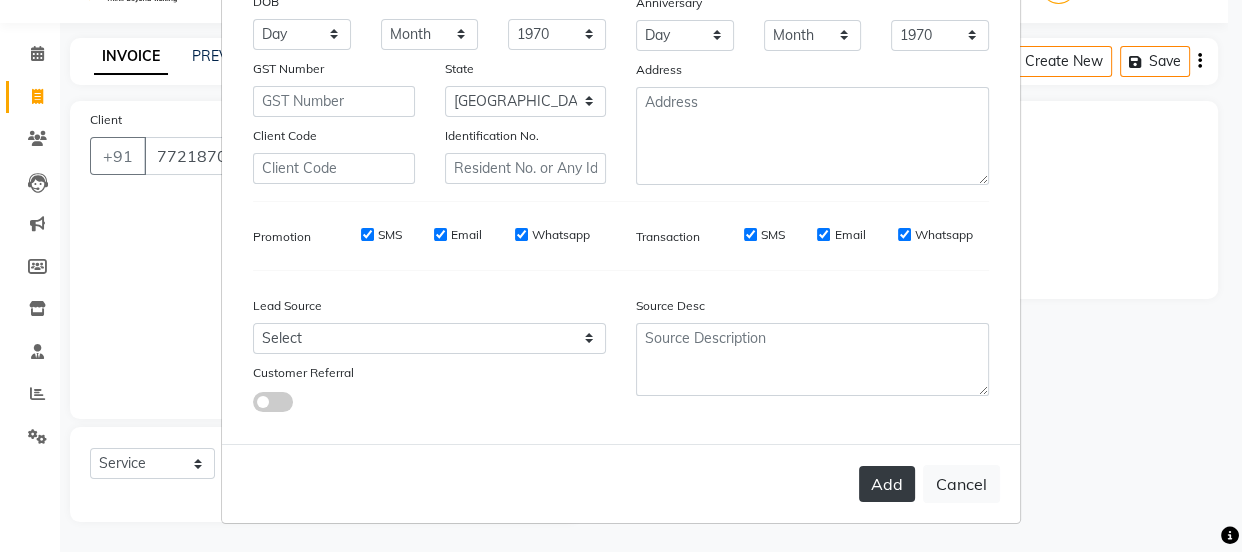 click on "Add" at bounding box center [887, 484] 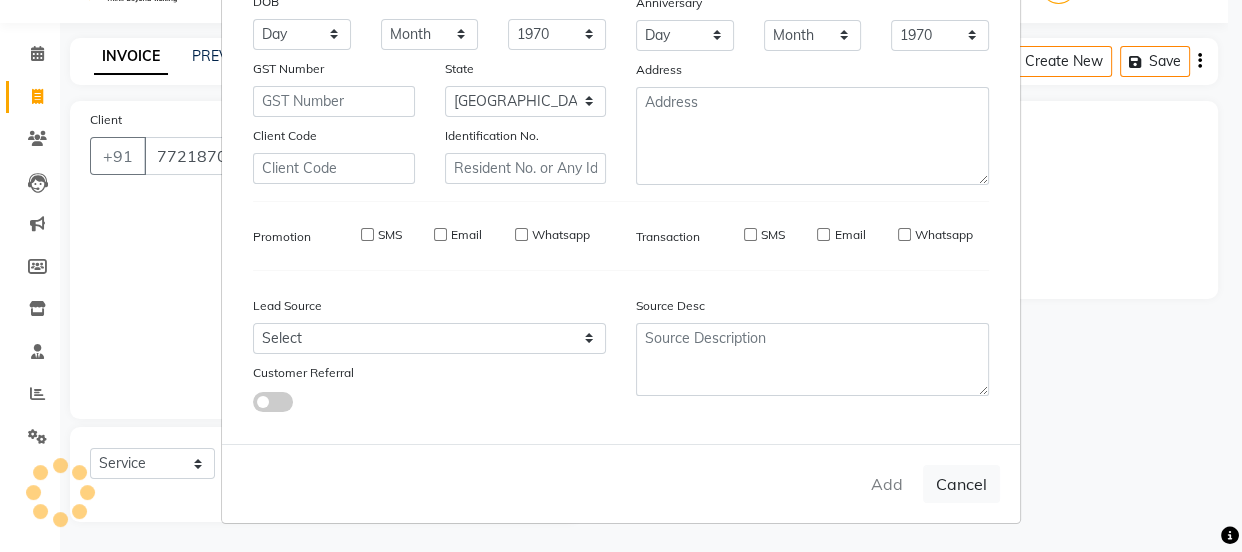 type 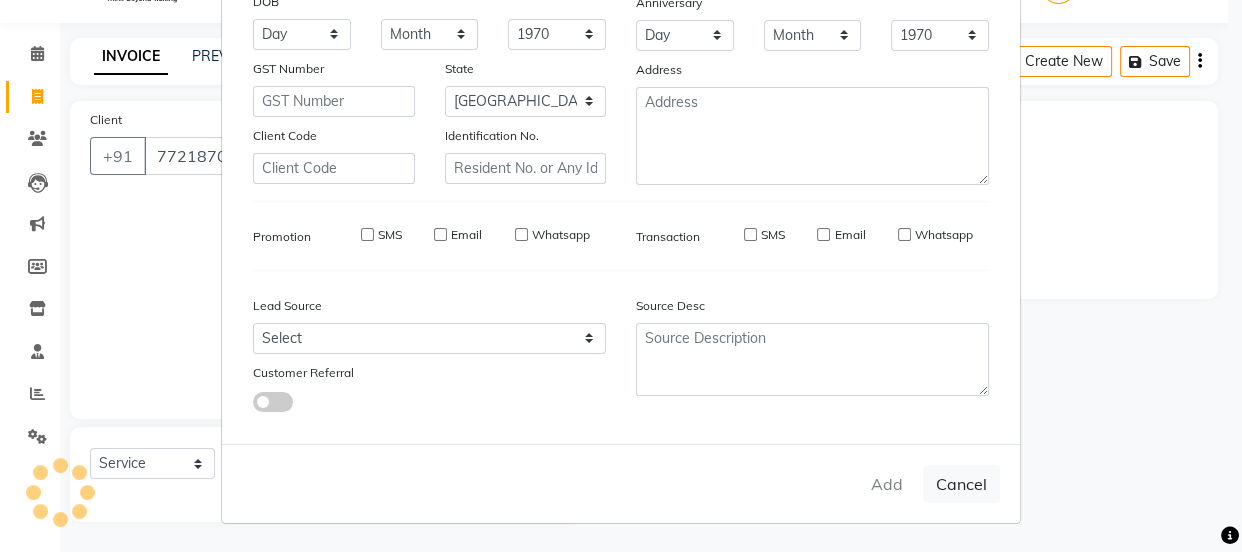 type 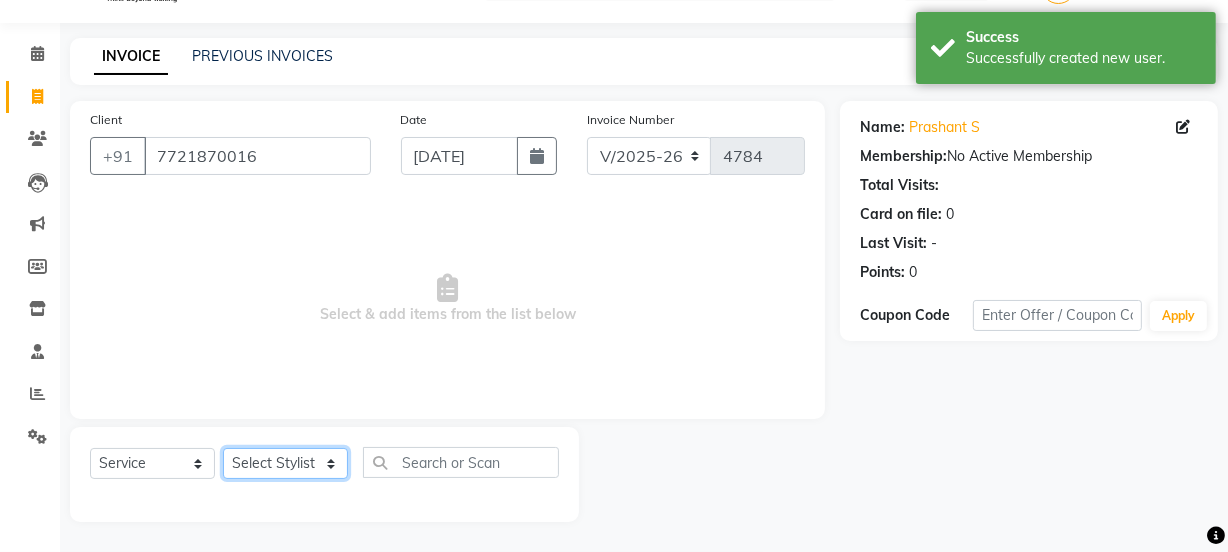click on "Select Stylist [PERSON_NAME] Vaidyakar kokan  n Mahadev [PERSON_NAME] [PERSON_NAME] [PERSON_NAME]  Prem Mane Rajan Roma Rajput Sai [PERSON_NAME] Shop [PERSON_NAME] [PERSON_NAME] suport staff [PERSON_NAME]  [PERSON_NAME] [PERSON_NAME] [PERSON_NAME]" 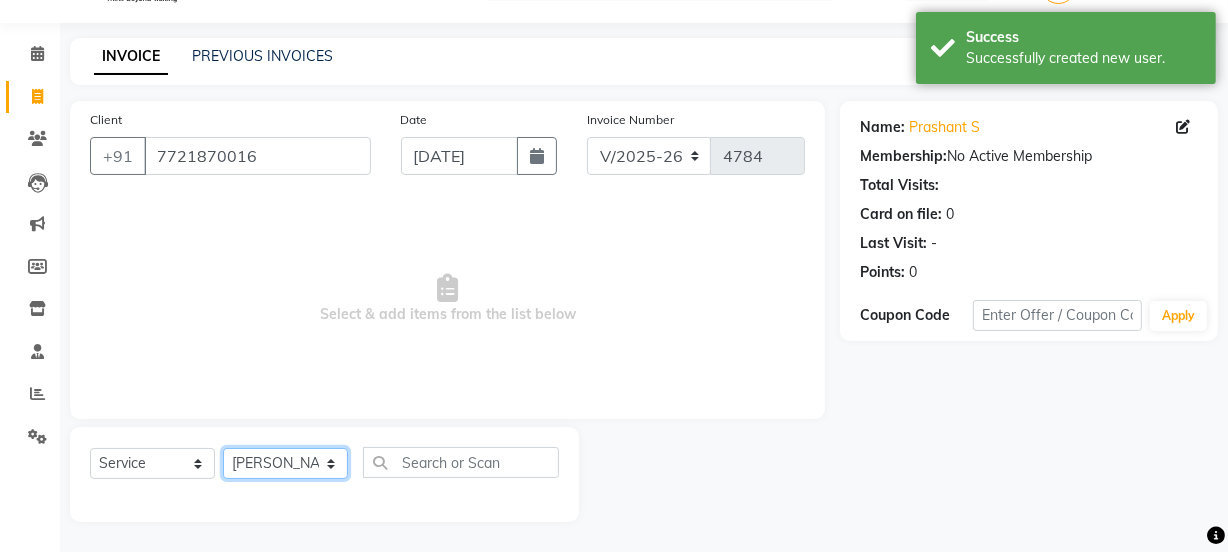 click on "Select Stylist [PERSON_NAME] Vaidyakar kokan  n Mahadev [PERSON_NAME] [PERSON_NAME] [PERSON_NAME]  Prem Mane Rajan Roma Rajput Sai [PERSON_NAME] Shop [PERSON_NAME] [PERSON_NAME] suport staff [PERSON_NAME]  [PERSON_NAME] [PERSON_NAME] [PERSON_NAME]" 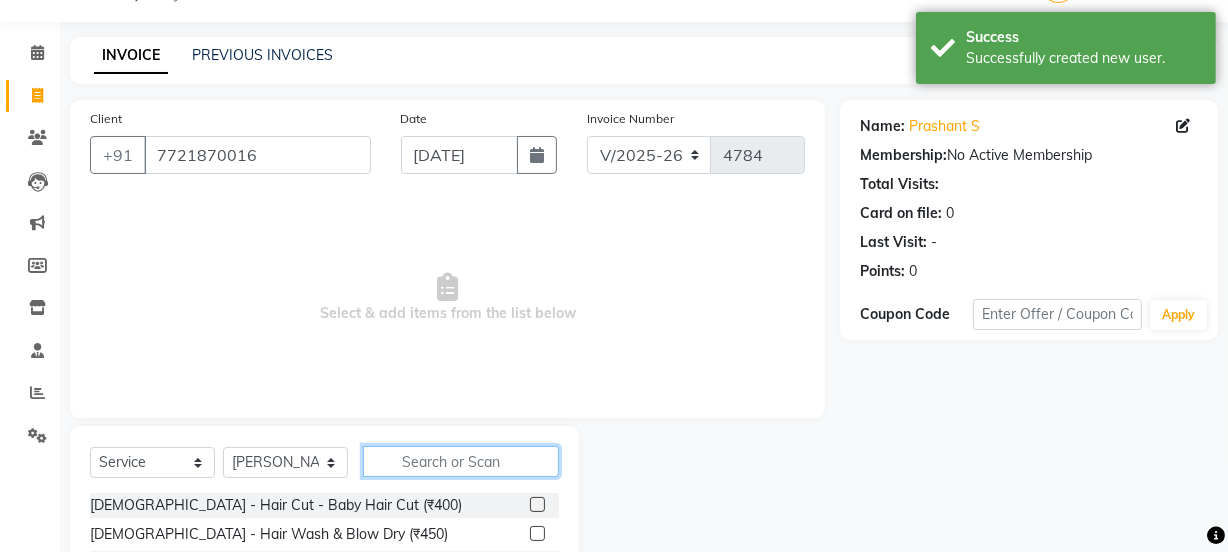 click 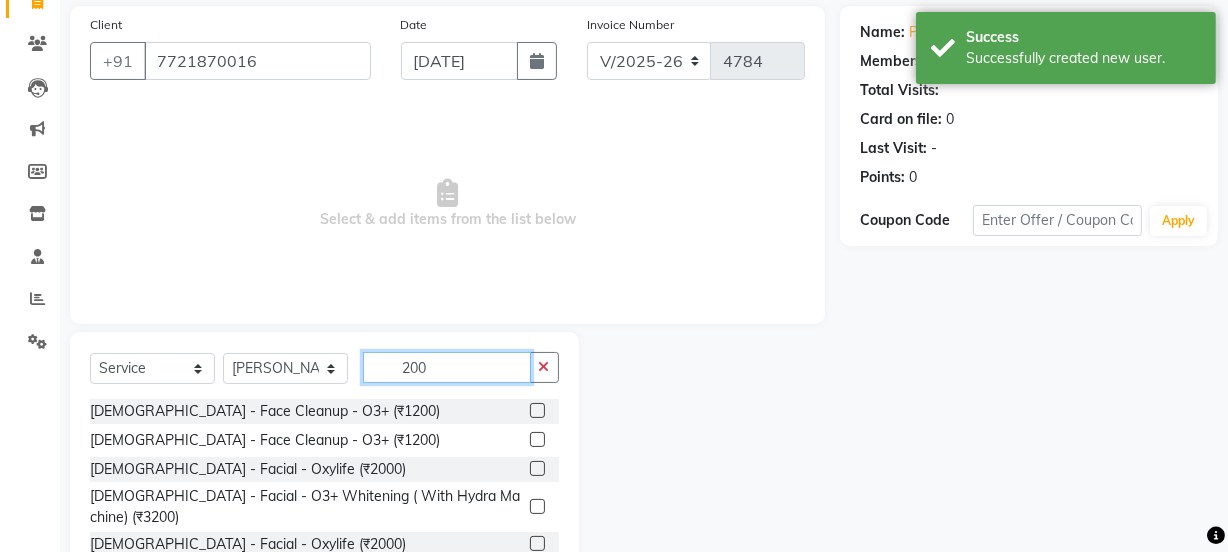 scroll, scrollTop: 250, scrollLeft: 0, axis: vertical 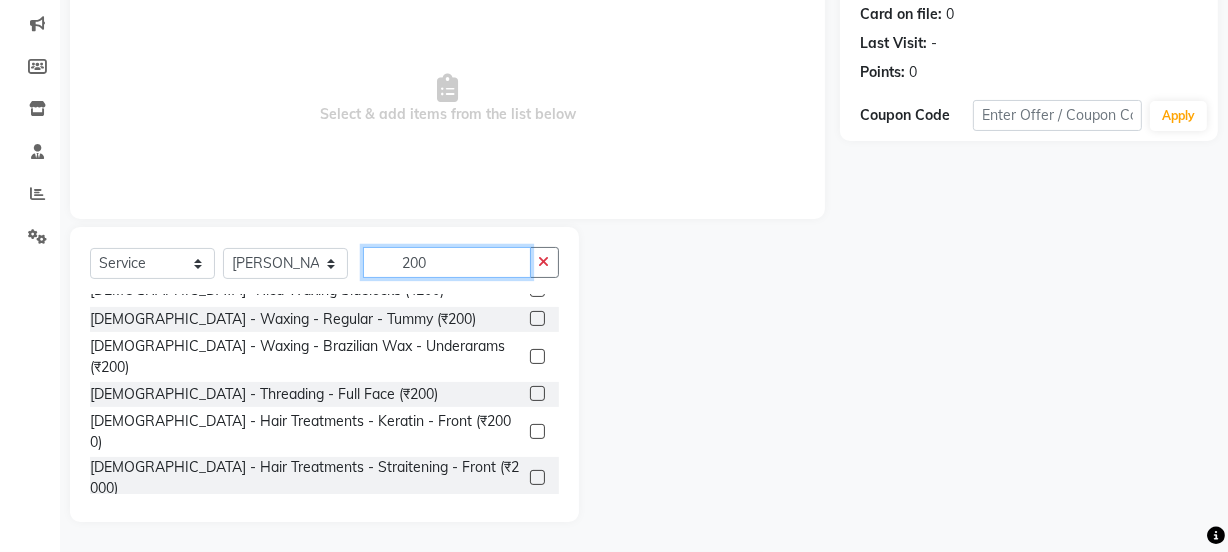 type on "200" 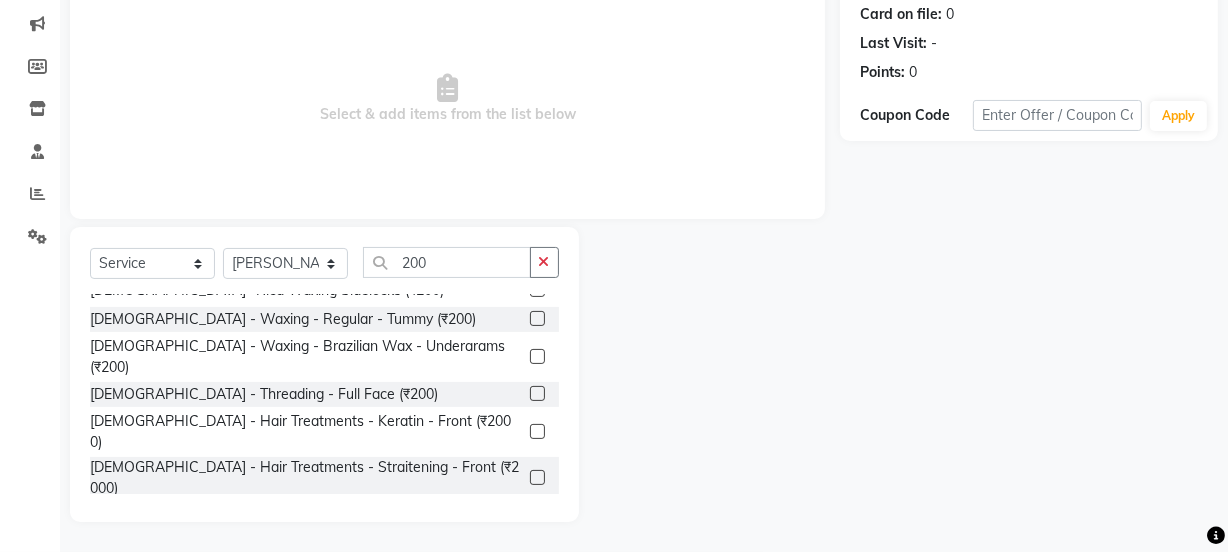 click 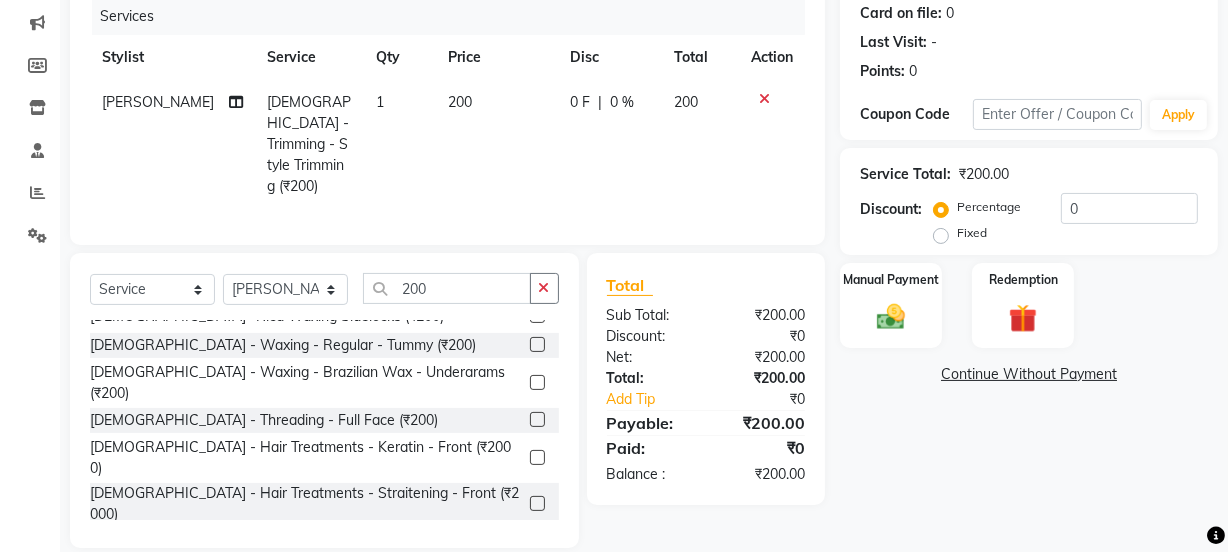 checkbox on "false" 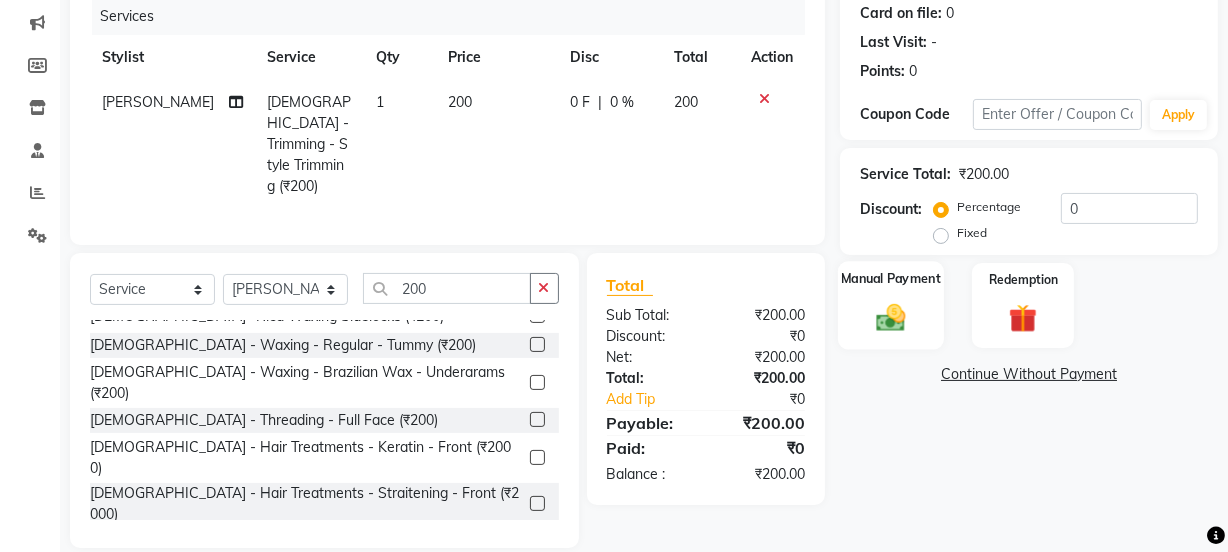 click 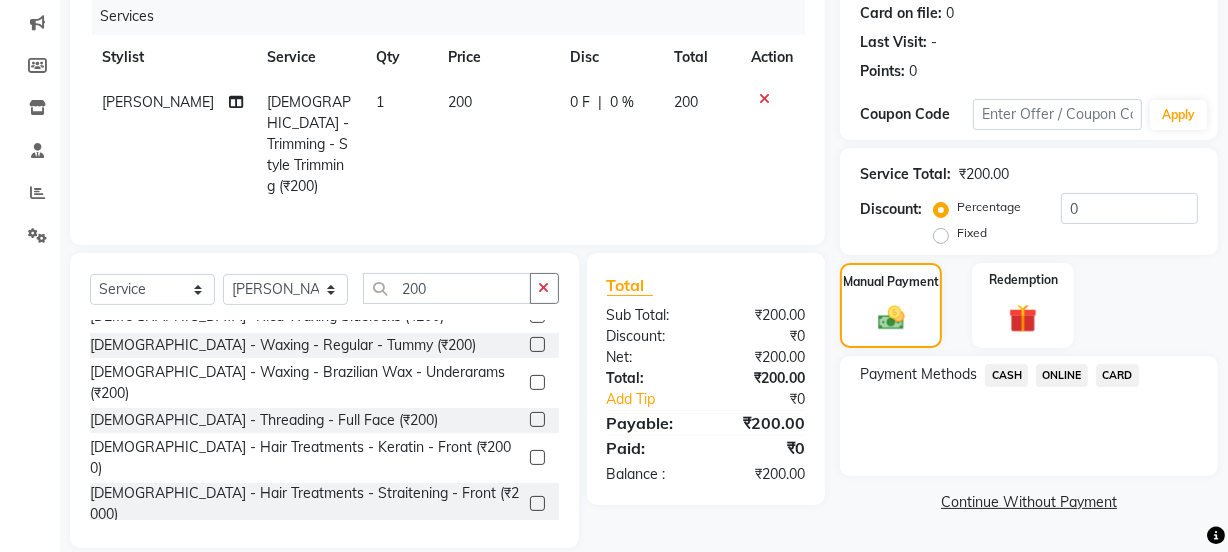 click on "ONLINE" 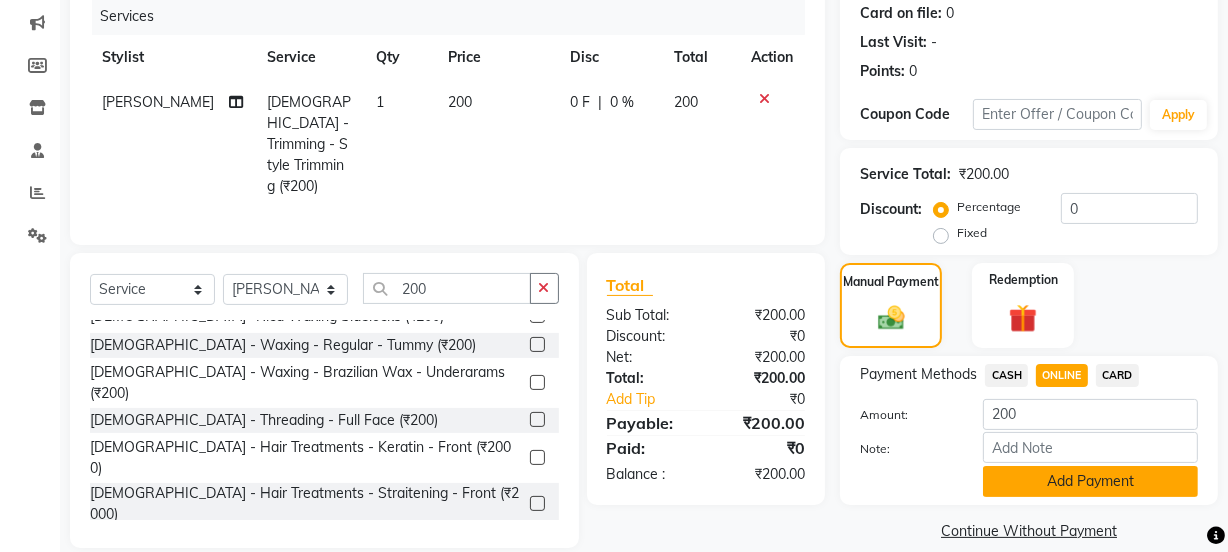 click on "Add Payment" 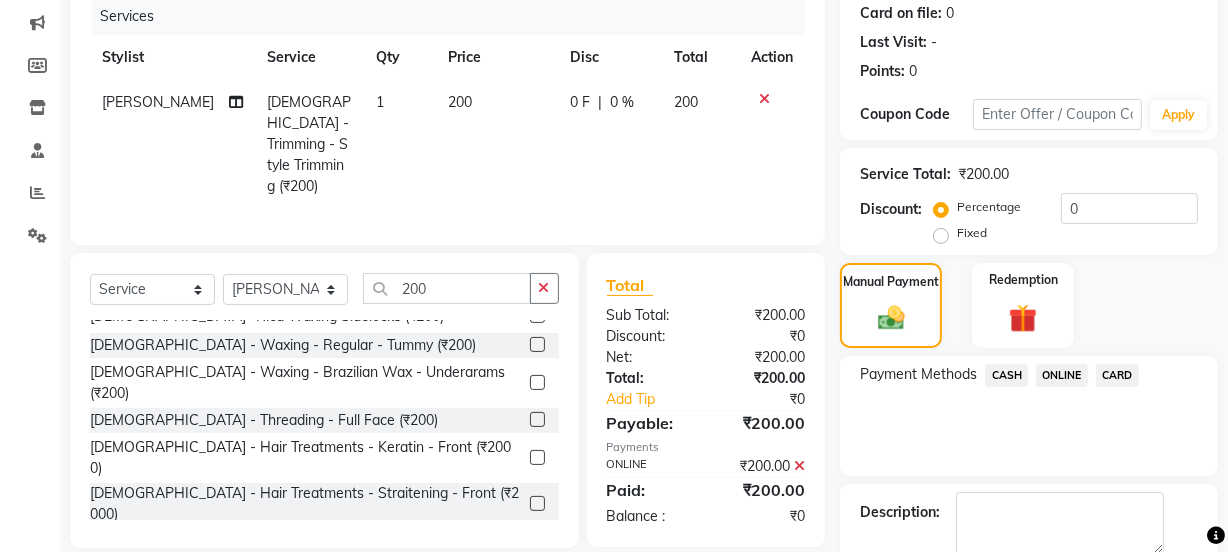 scroll, scrollTop: 357, scrollLeft: 0, axis: vertical 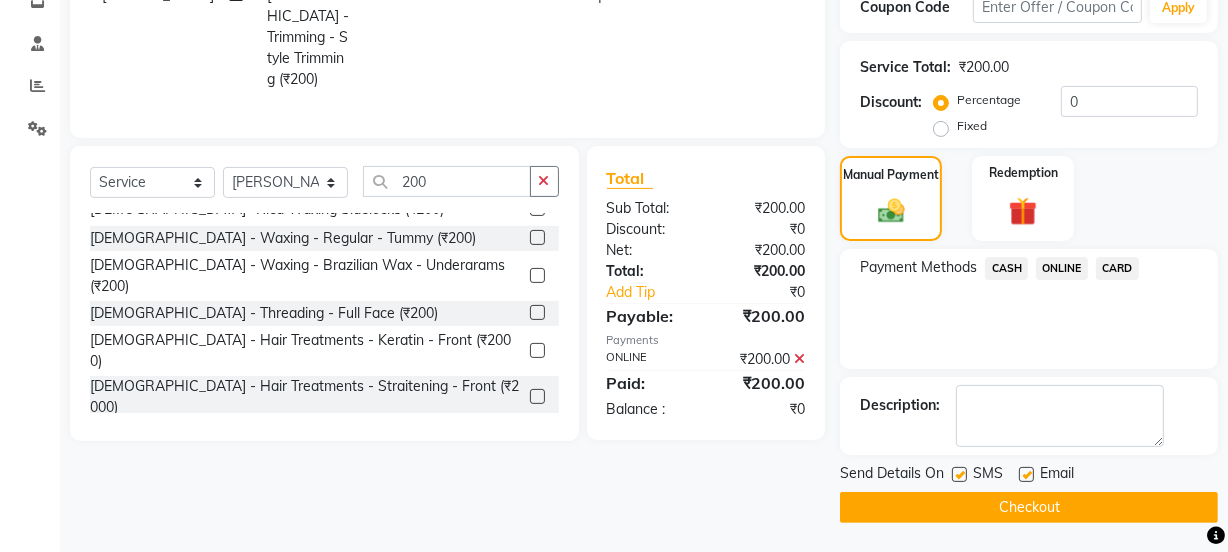 click on "Checkout" 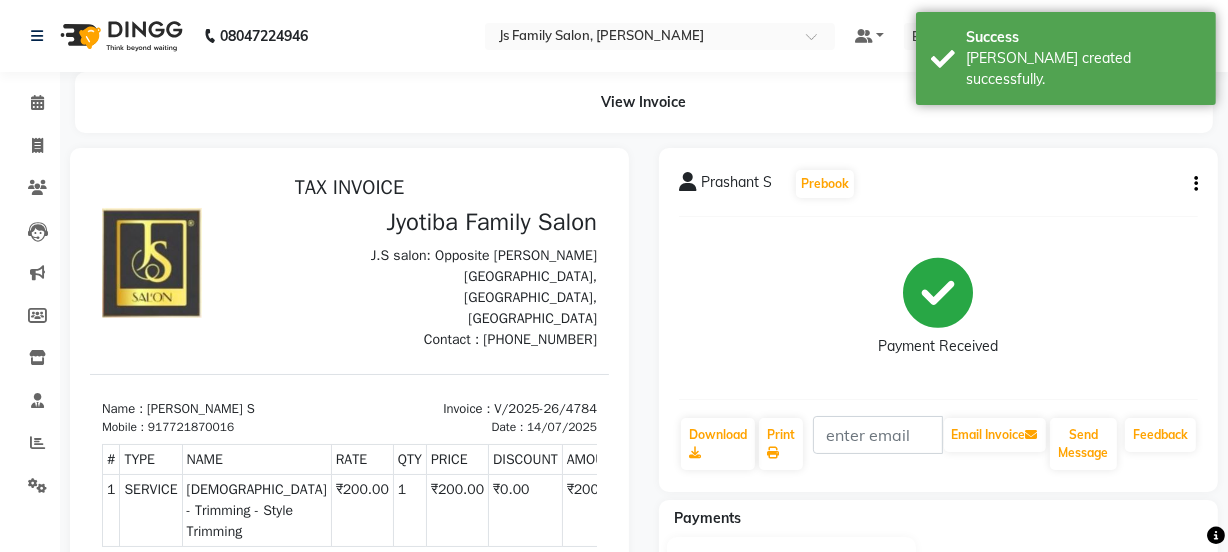 scroll, scrollTop: 0, scrollLeft: 0, axis: both 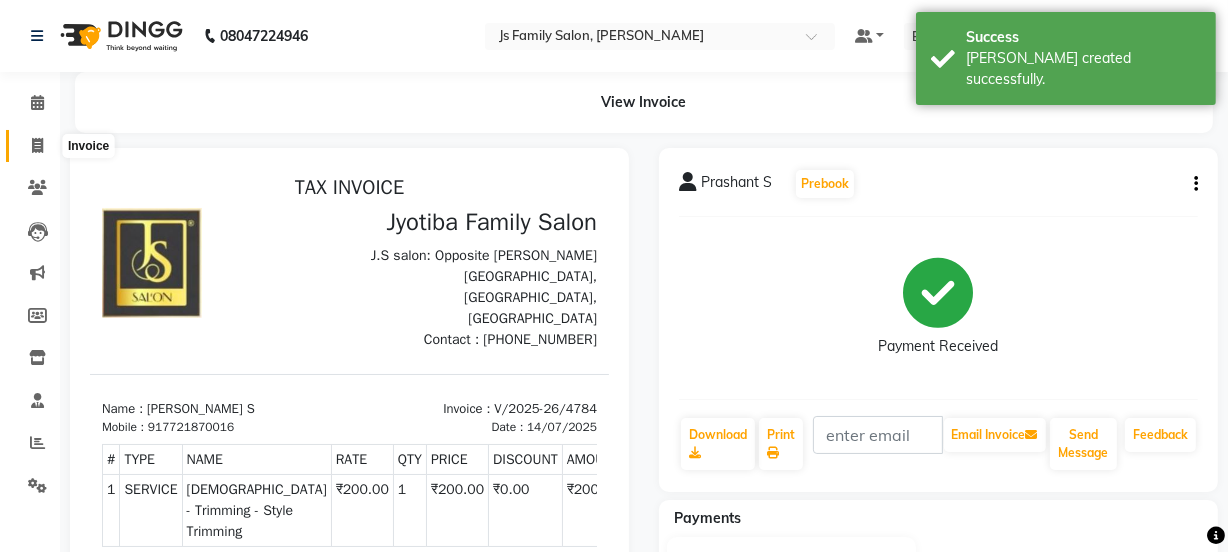 click 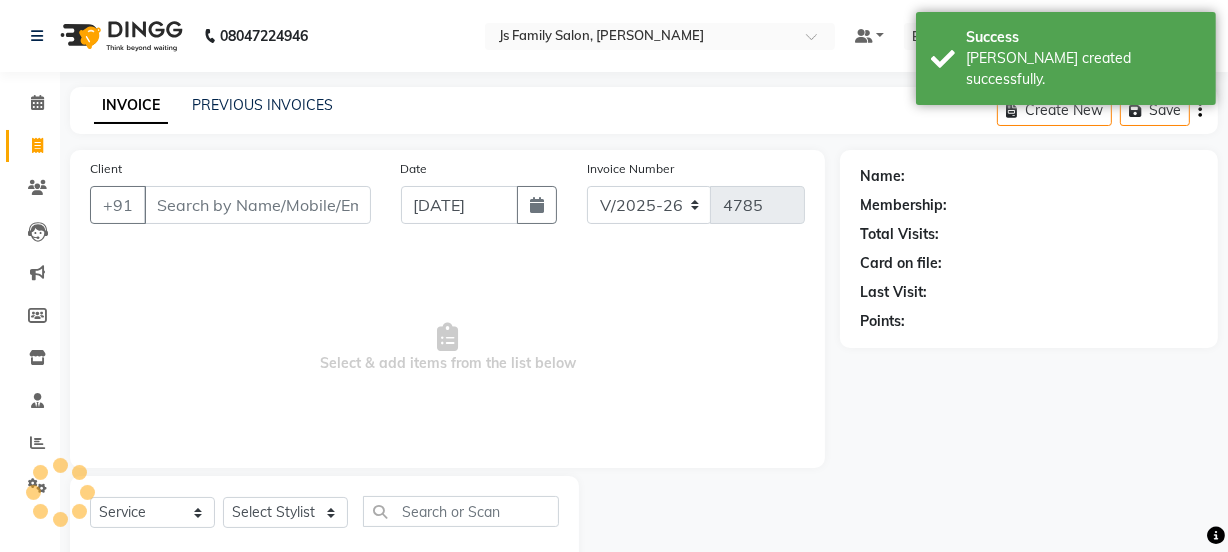 scroll, scrollTop: 50, scrollLeft: 0, axis: vertical 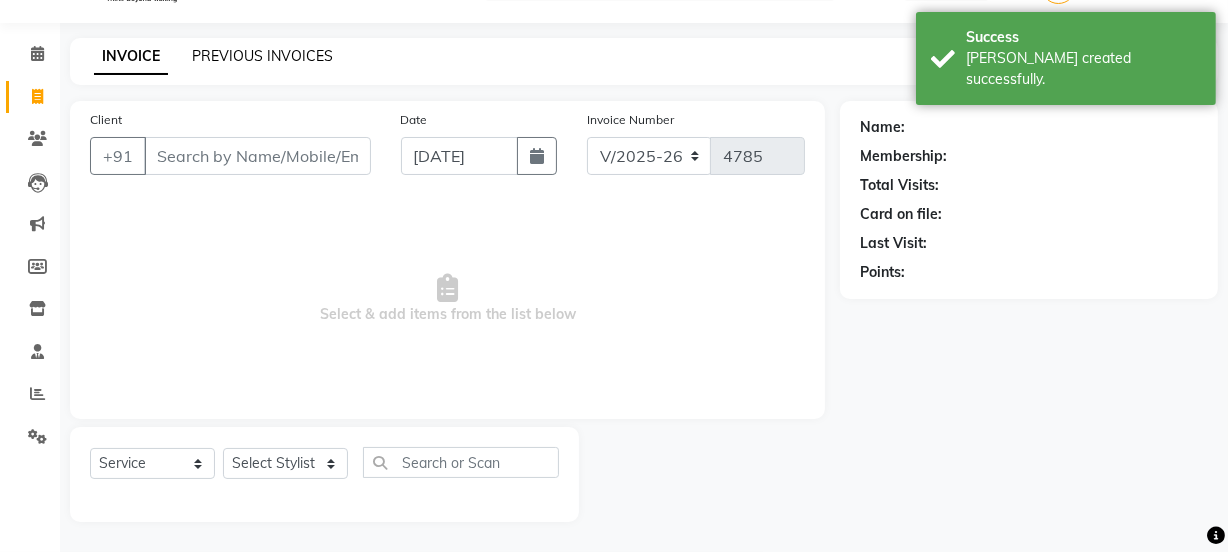 click on "PREVIOUS INVOICES" 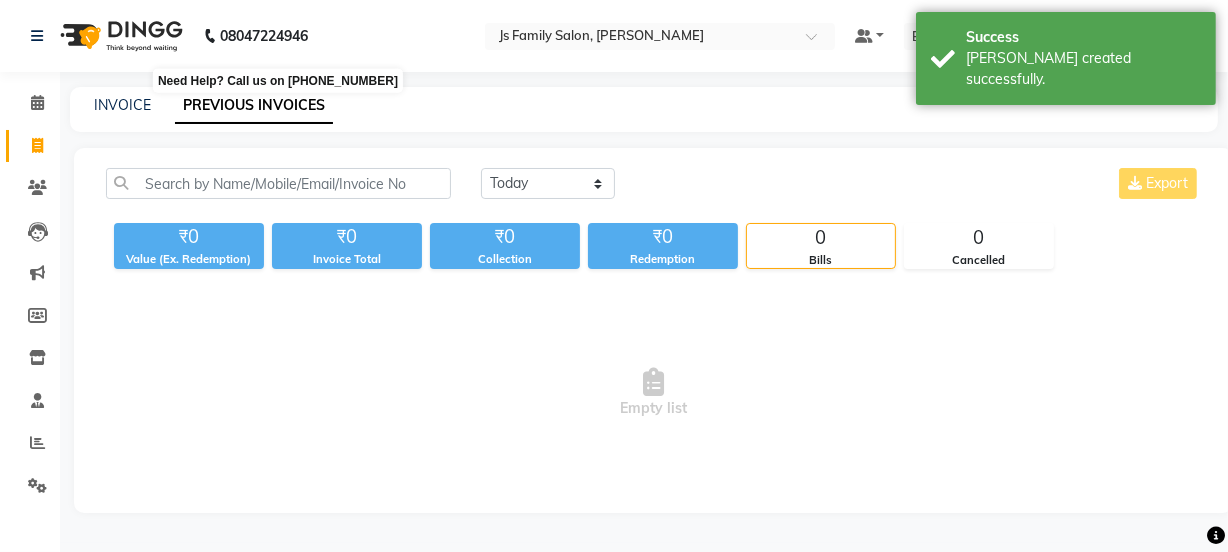 scroll, scrollTop: 0, scrollLeft: 0, axis: both 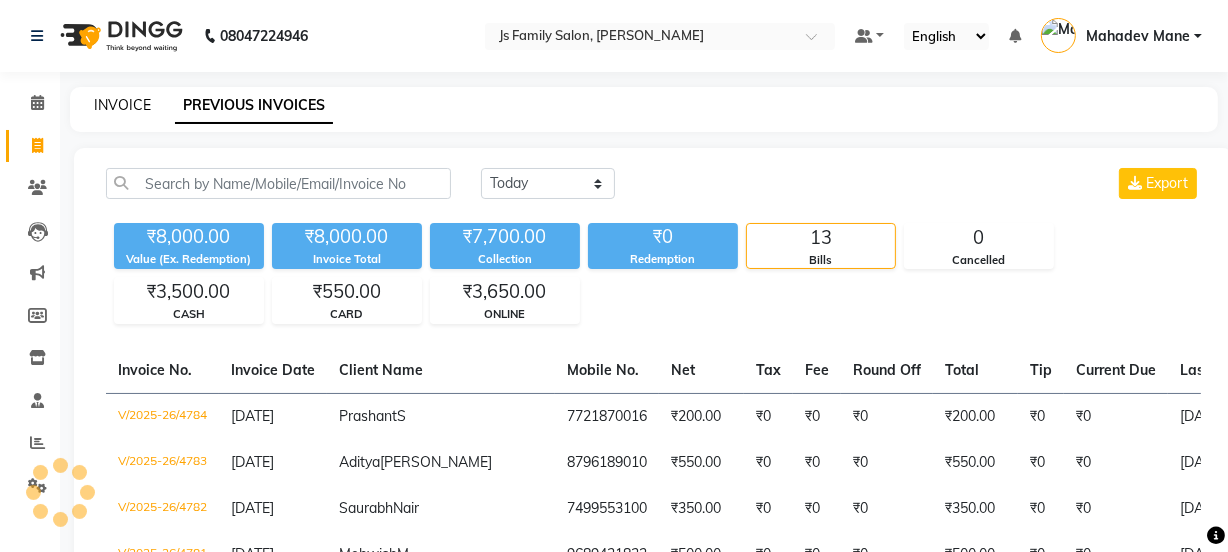 click on "INVOICE" 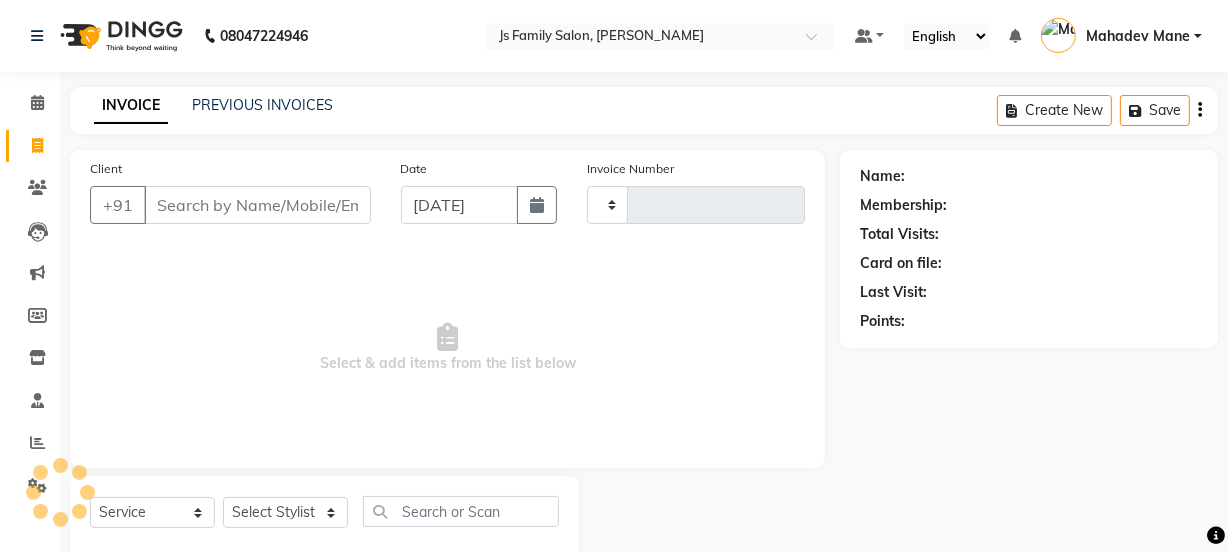 scroll, scrollTop: 50, scrollLeft: 0, axis: vertical 